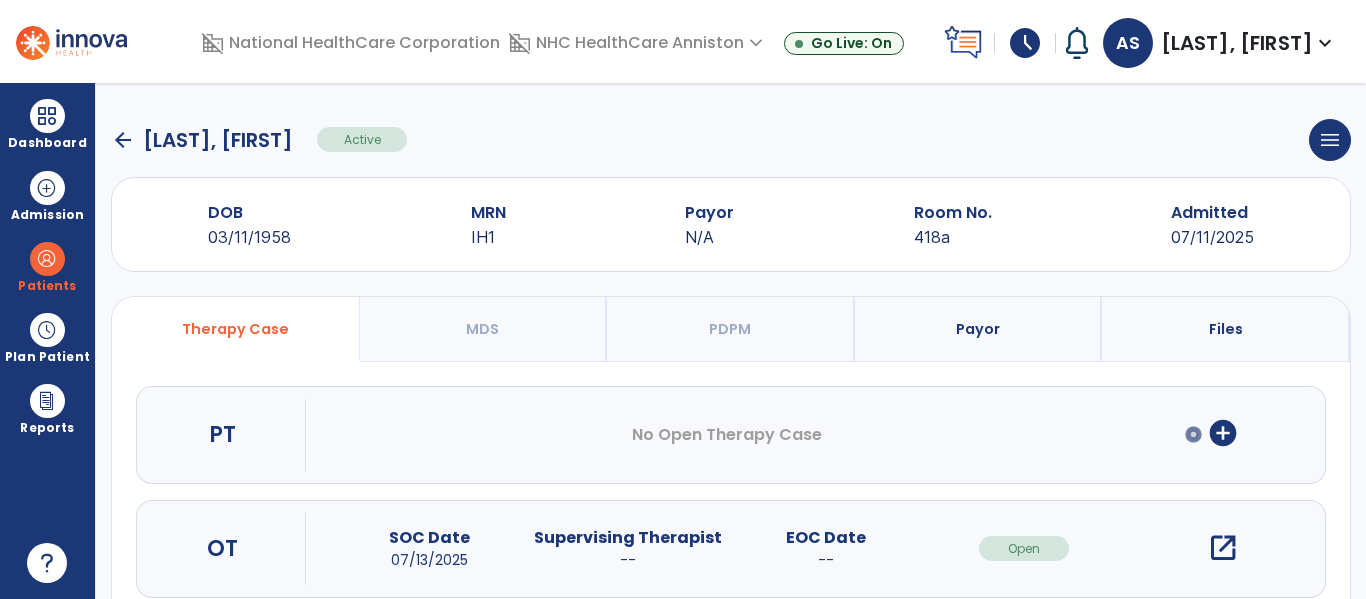 scroll, scrollTop: 0, scrollLeft: 0, axis: both 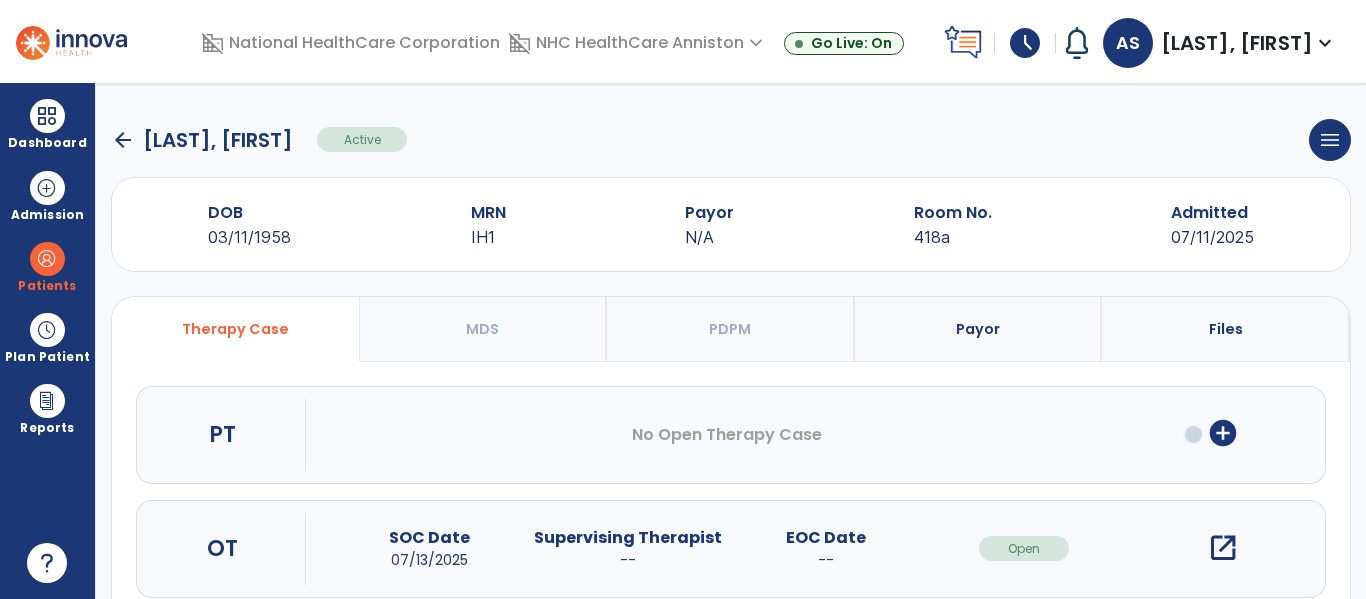 click on "arrow_back" 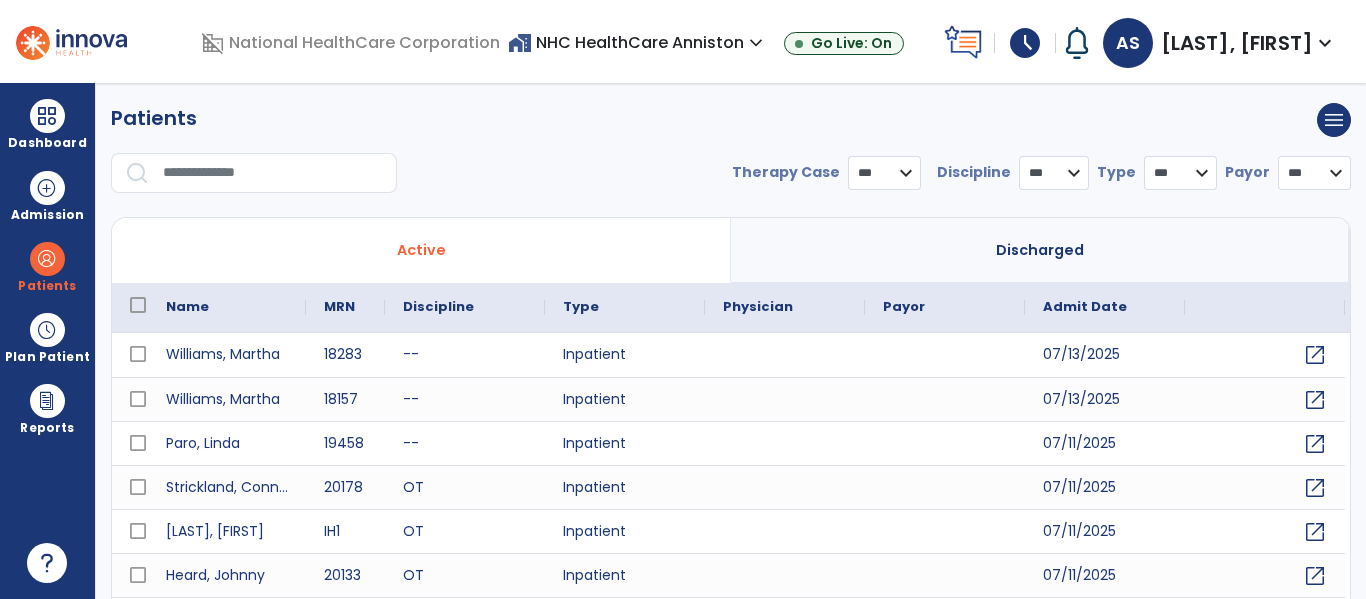 select on "***" 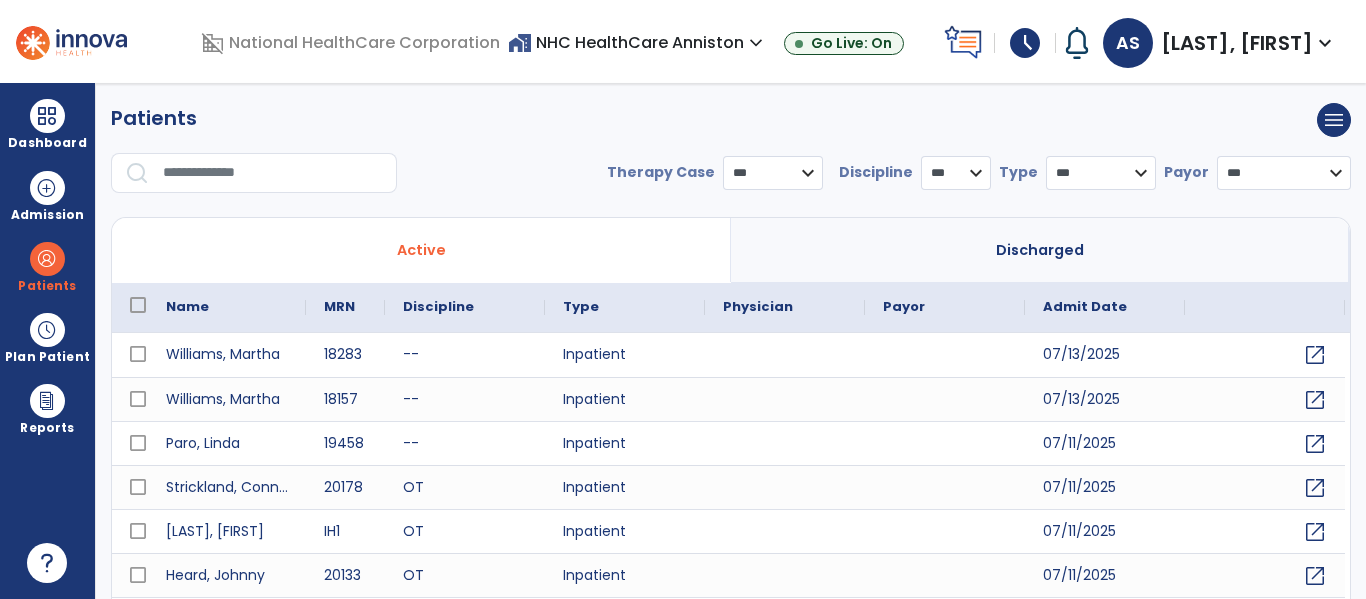 click on "**********" at bounding box center [731, 181] 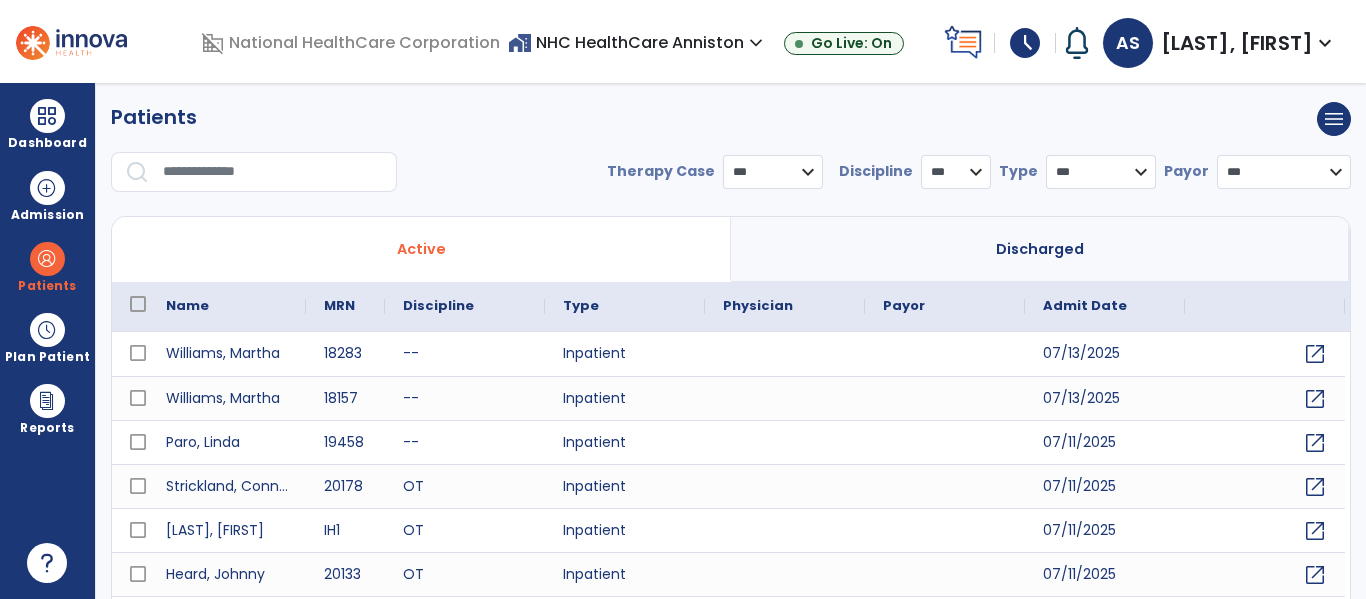 scroll, scrollTop: 0, scrollLeft: 0, axis: both 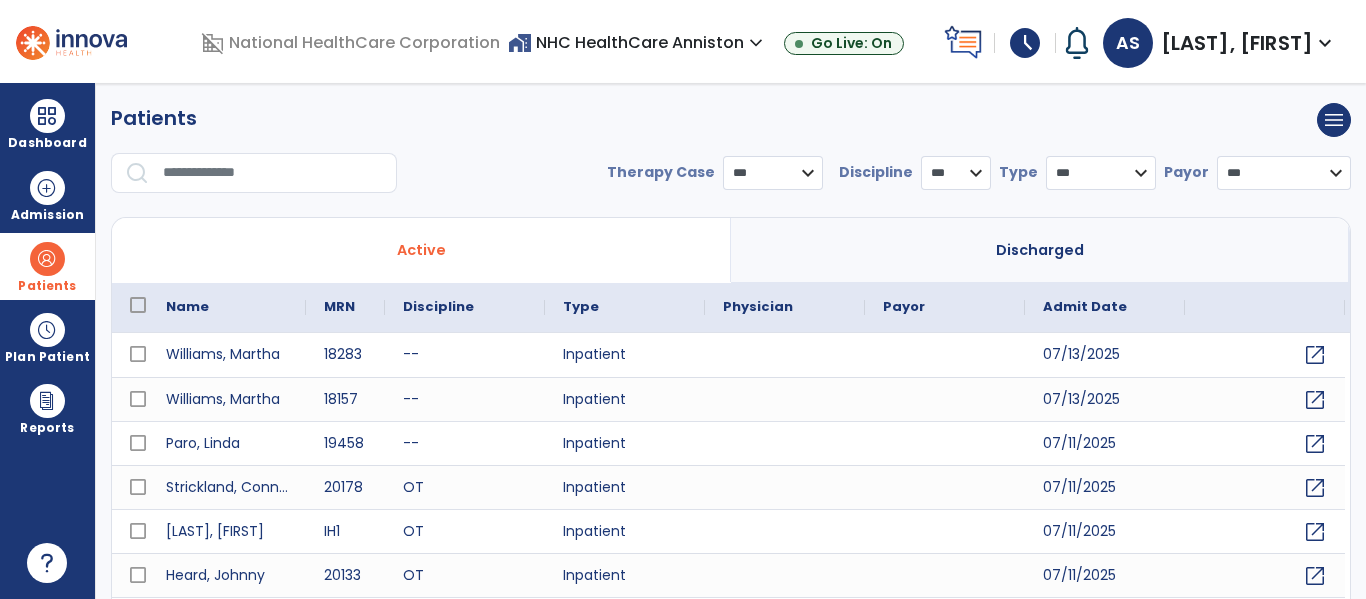 click on "Patients" at bounding box center [47, 286] 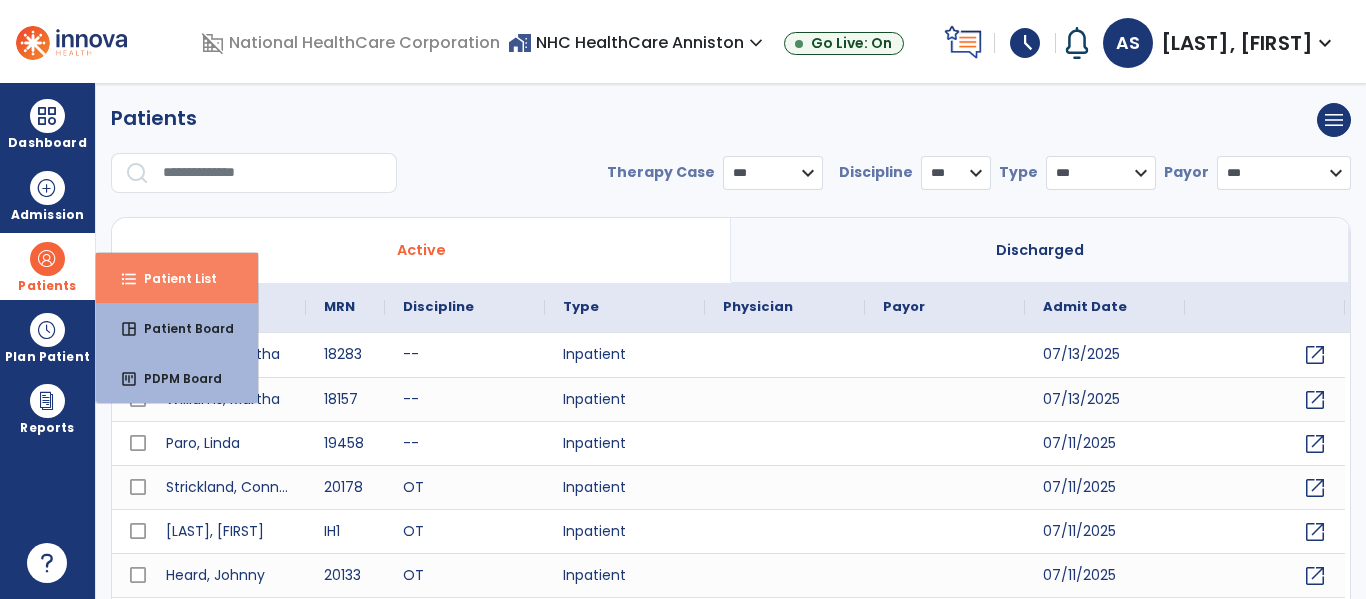 click on "Patient List" at bounding box center (172, 278) 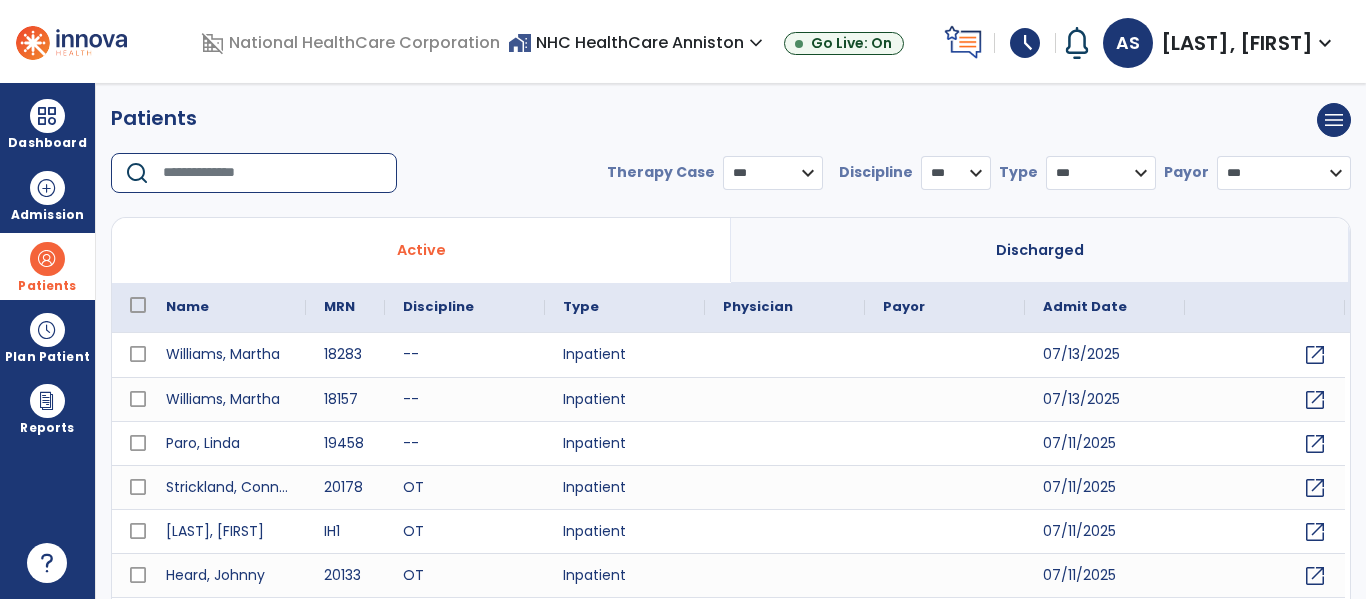 click at bounding box center [273, 173] 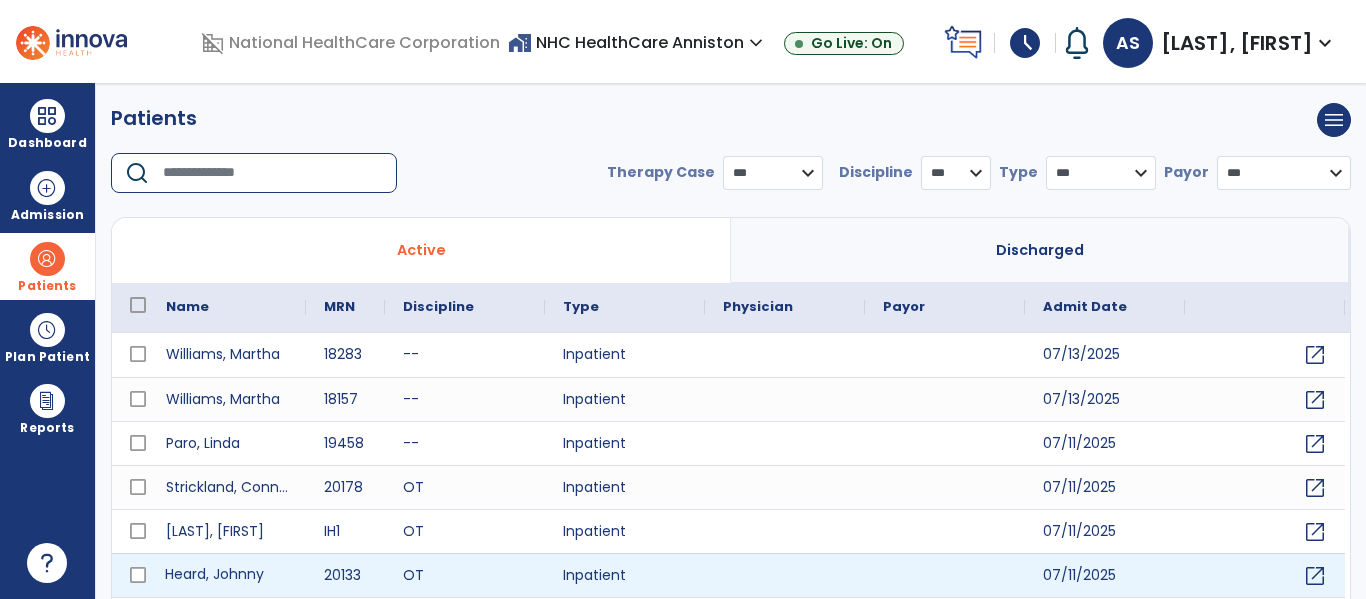 click on "Heard, Johnny" at bounding box center [227, 575] 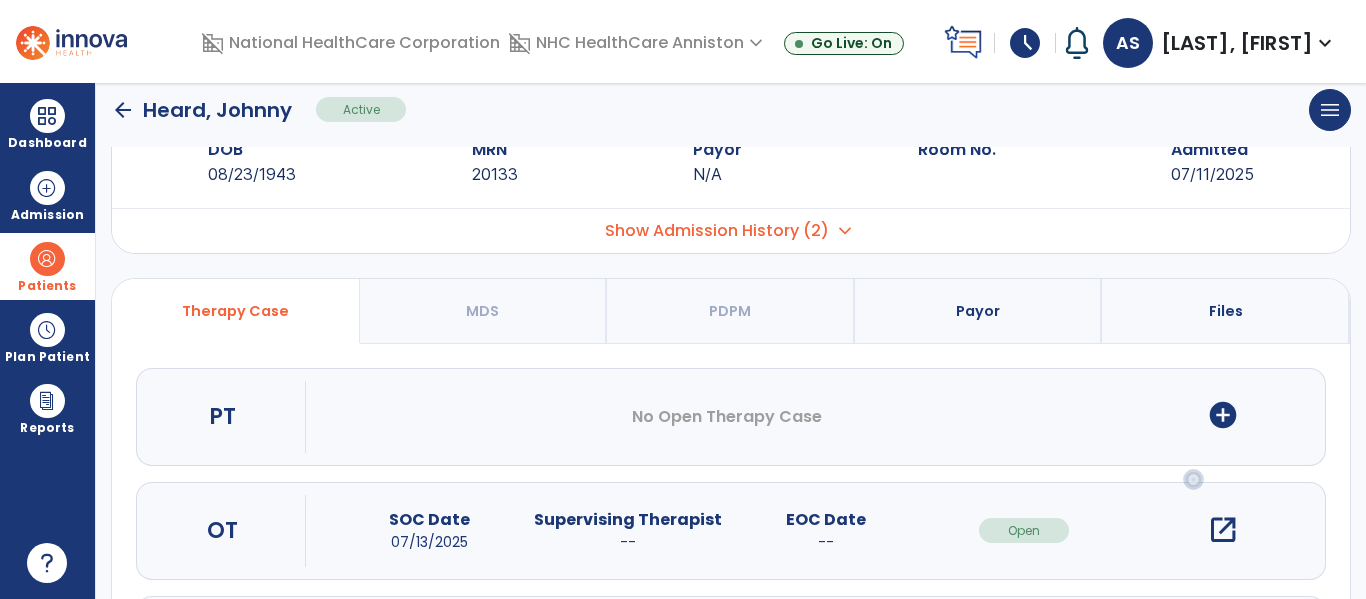 scroll, scrollTop: 116, scrollLeft: 0, axis: vertical 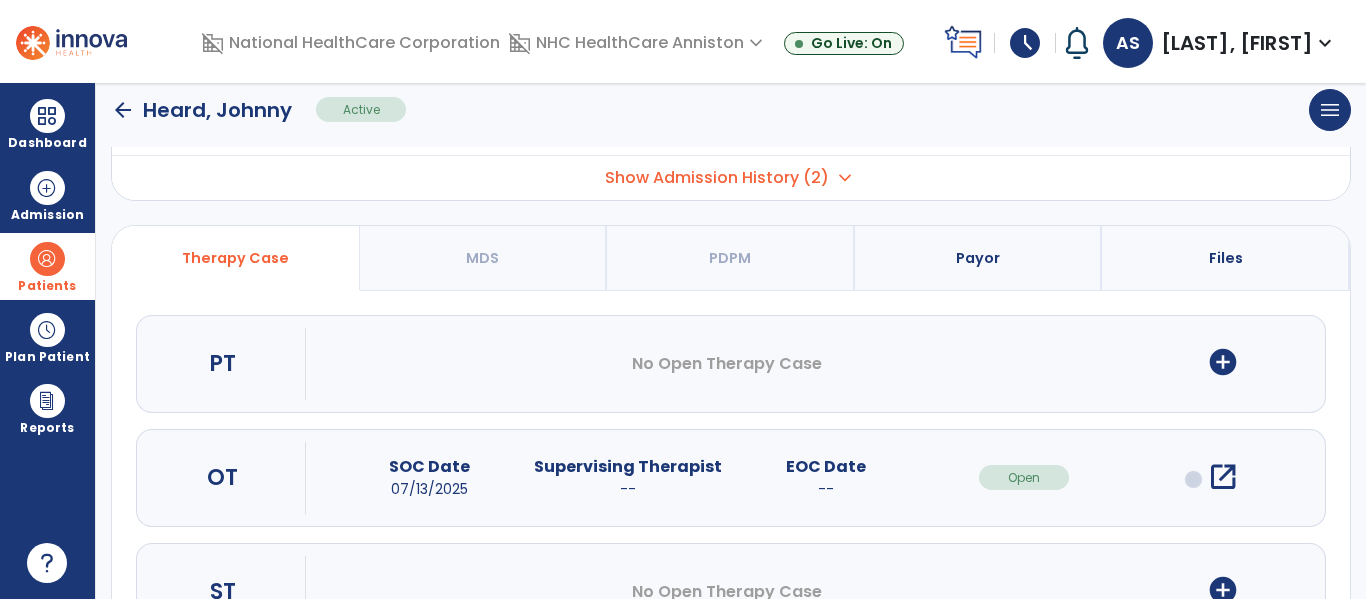 click on "open_in_new" at bounding box center (1223, 477) 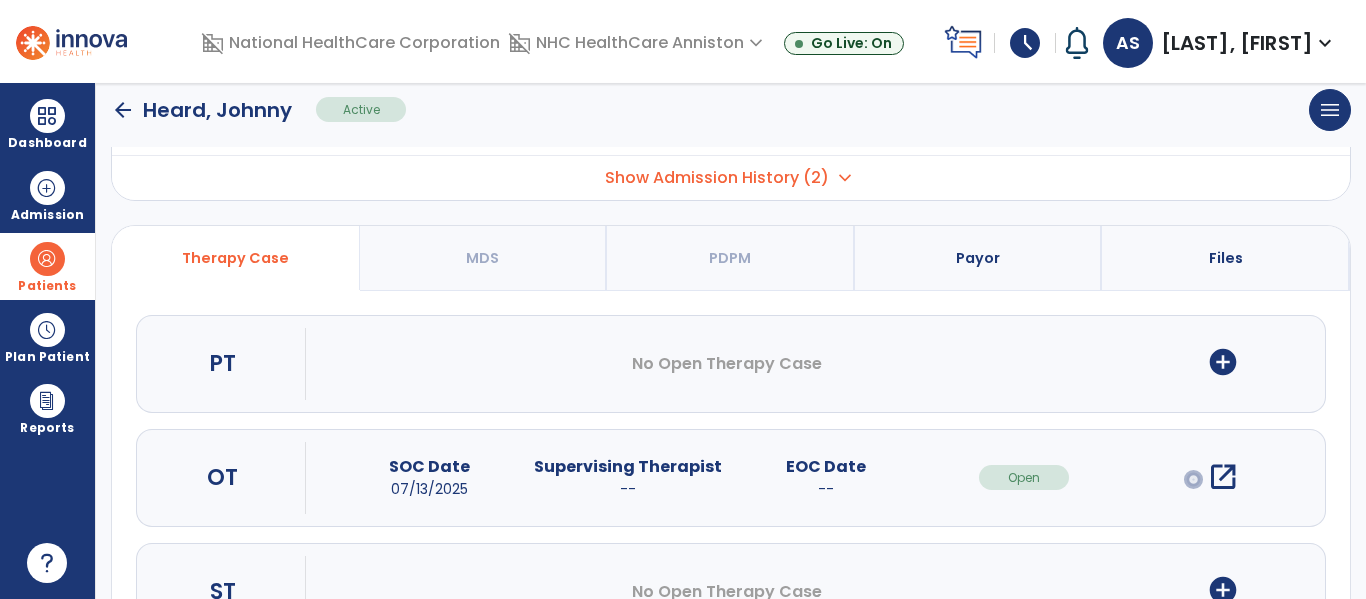 scroll, scrollTop: 0, scrollLeft: 0, axis: both 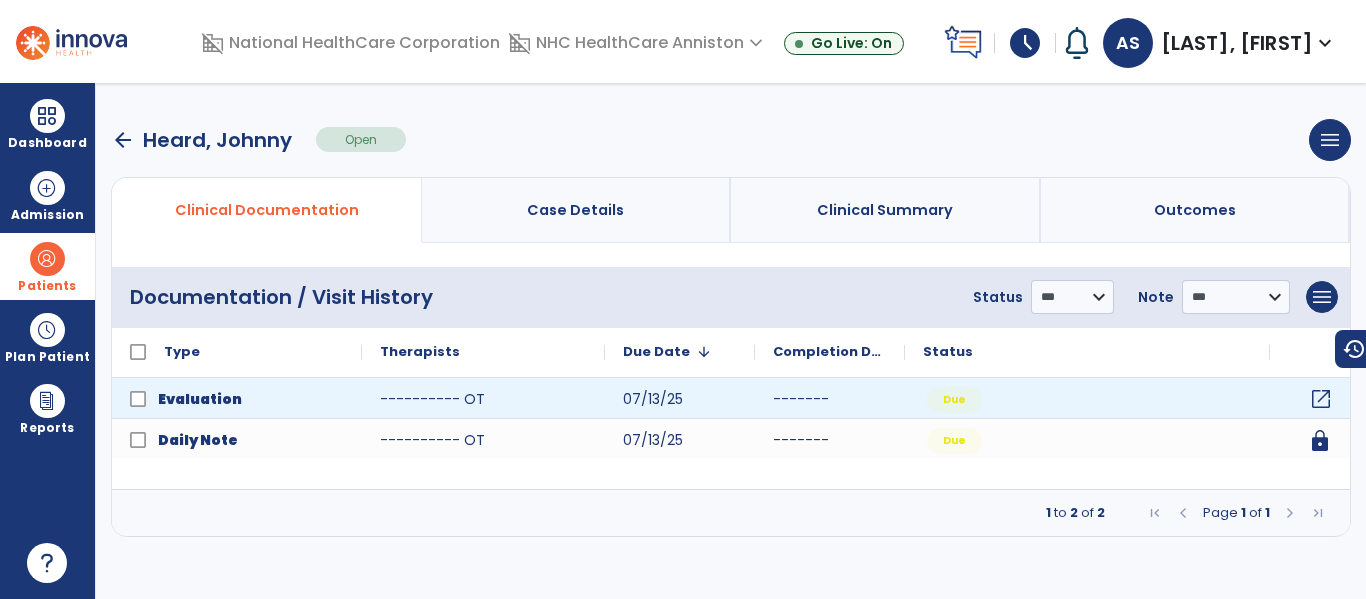 click on "open_in_new" 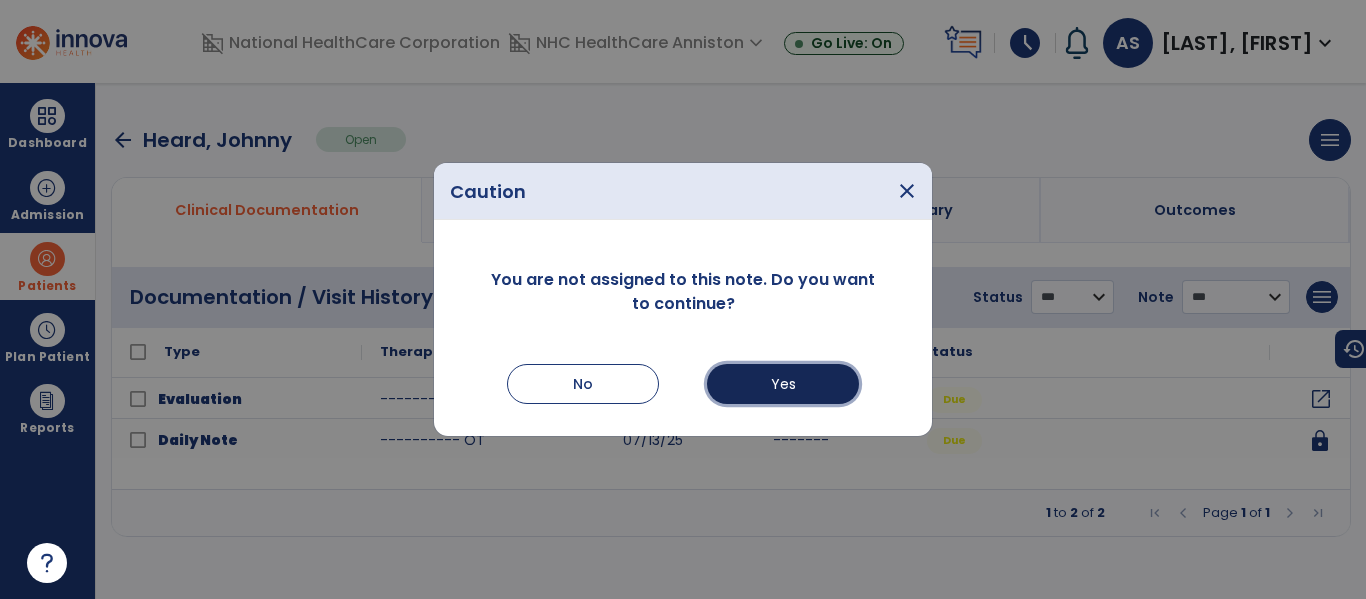 click on "Yes" at bounding box center [783, 384] 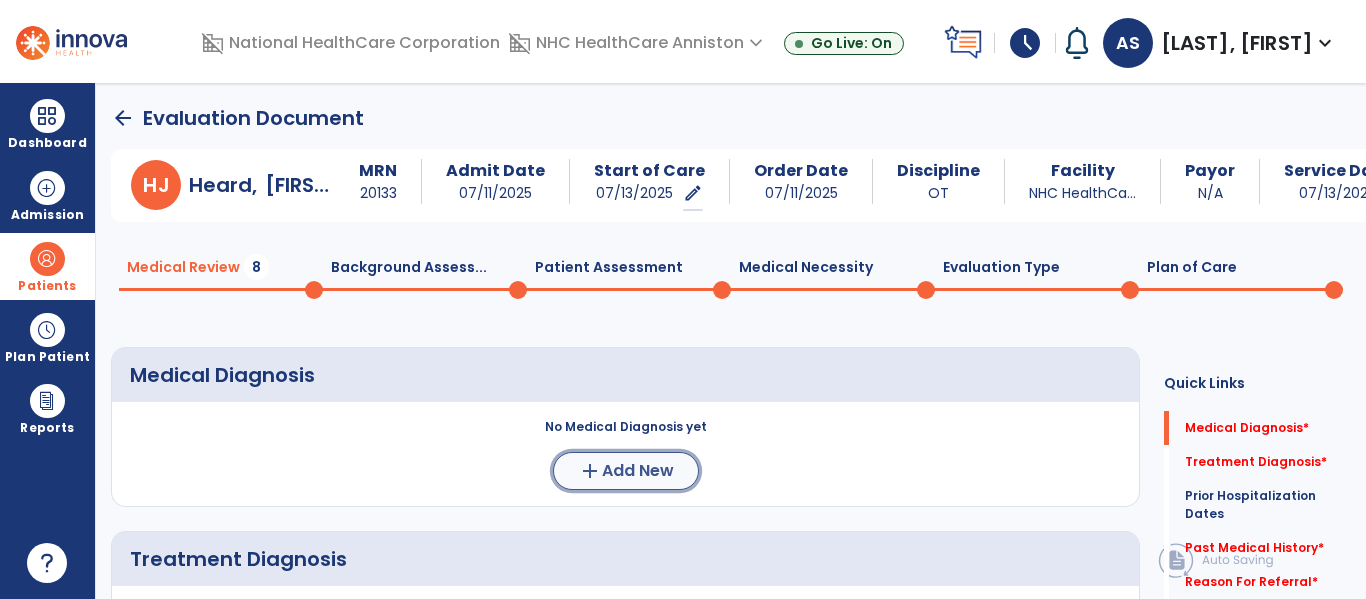 click on "Add New" 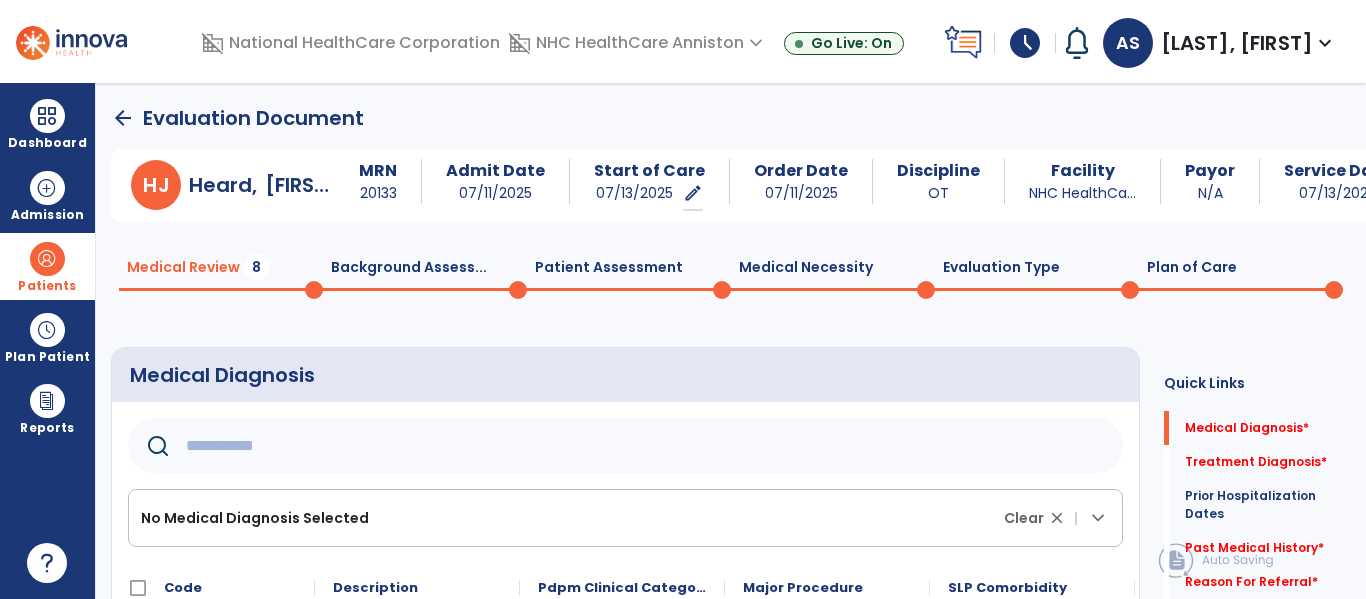 click 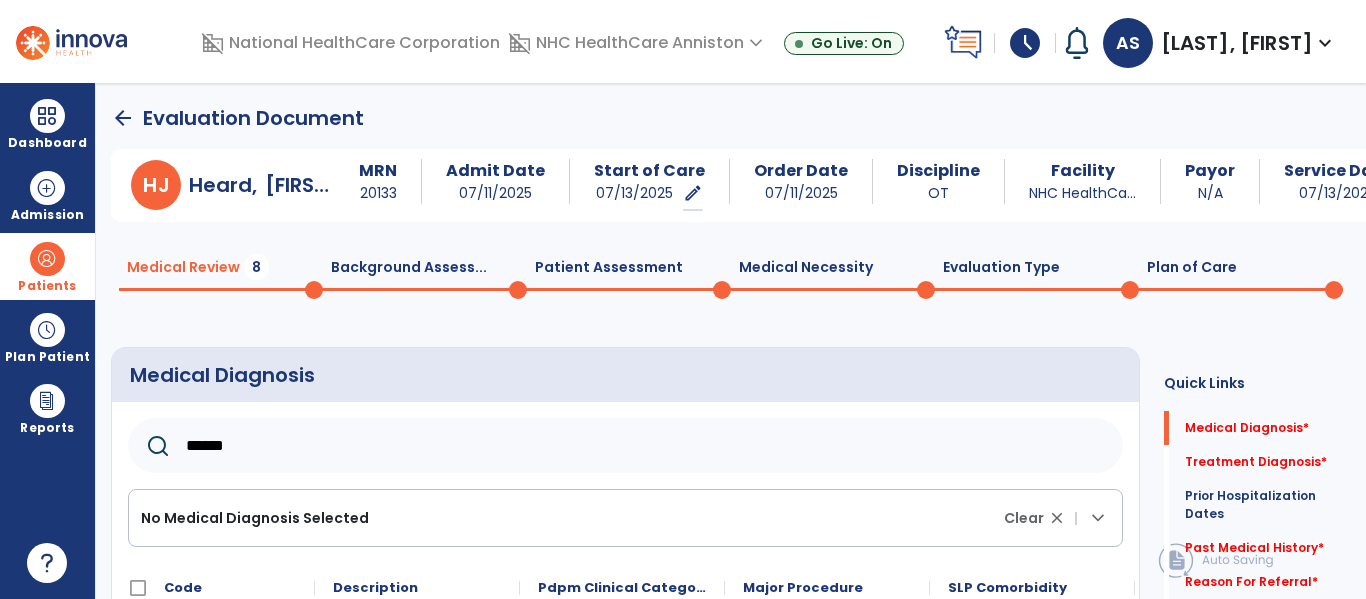 type on "******" 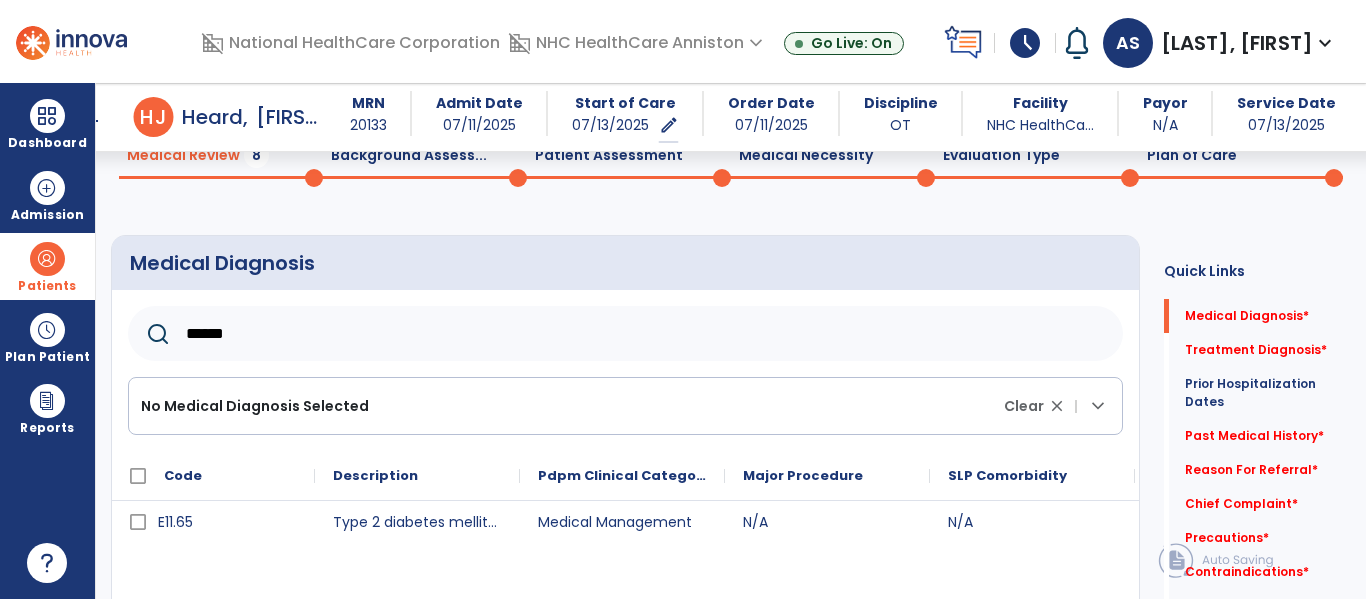 scroll, scrollTop: 120, scrollLeft: 0, axis: vertical 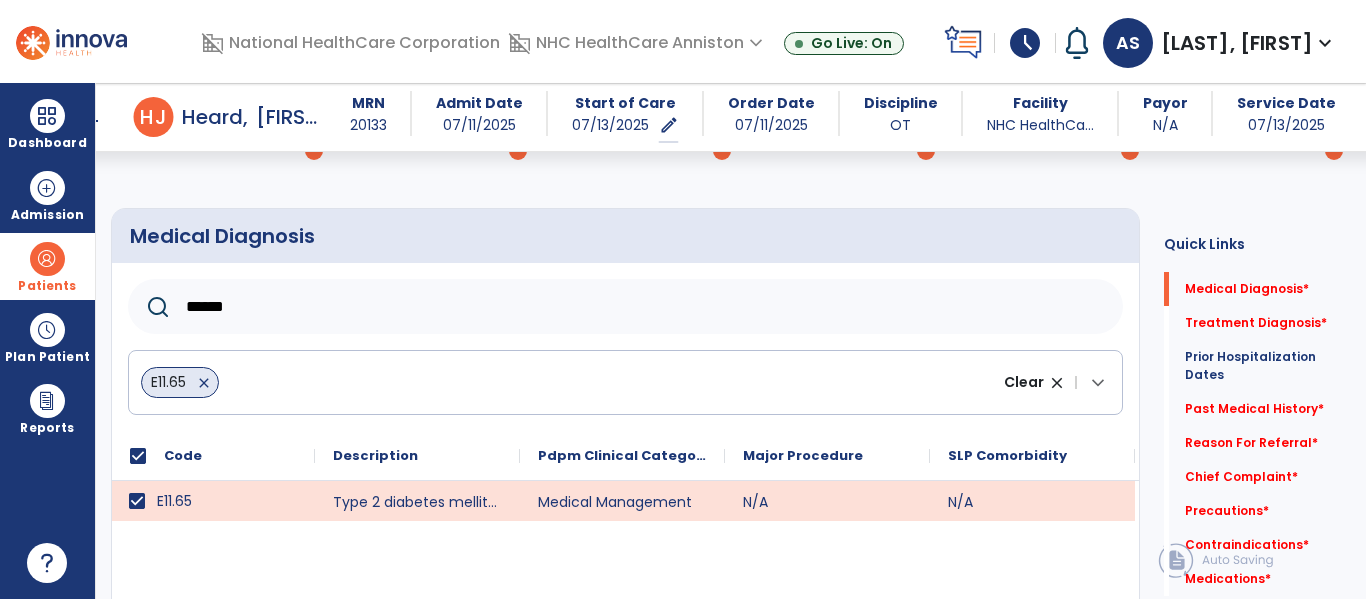 click on "Quick Links  Medical Diagnosis   *  Medical Diagnosis   *  Treatment Diagnosis   *  Treatment Diagnosis   *  Prior Hospitalization Dates   Prior Hospitalization Dates   Past Medical History   *  Past Medical History   *  Reason For Referral   *  Reason For Referral   *  Chief Complaint   *  Chief Complaint   *  Precautions   *  Precautions   *  Contraindications   *  Contraindications   *  Medications   *  Medications   *" 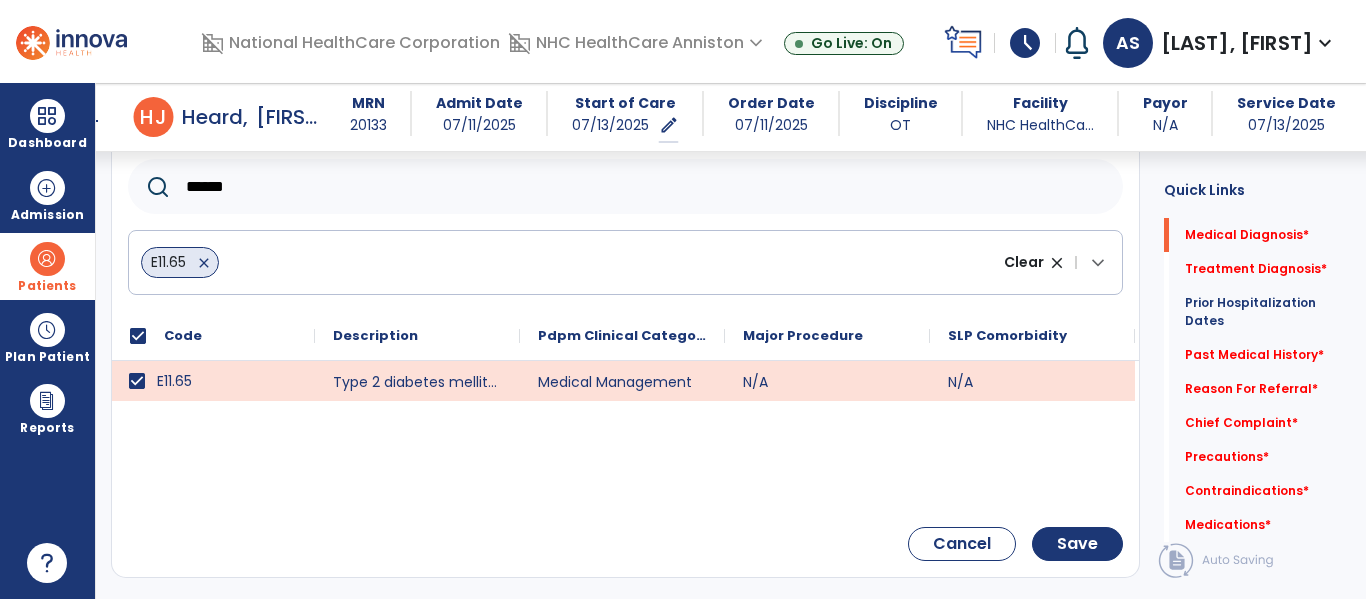 scroll, scrollTop: 280, scrollLeft: 0, axis: vertical 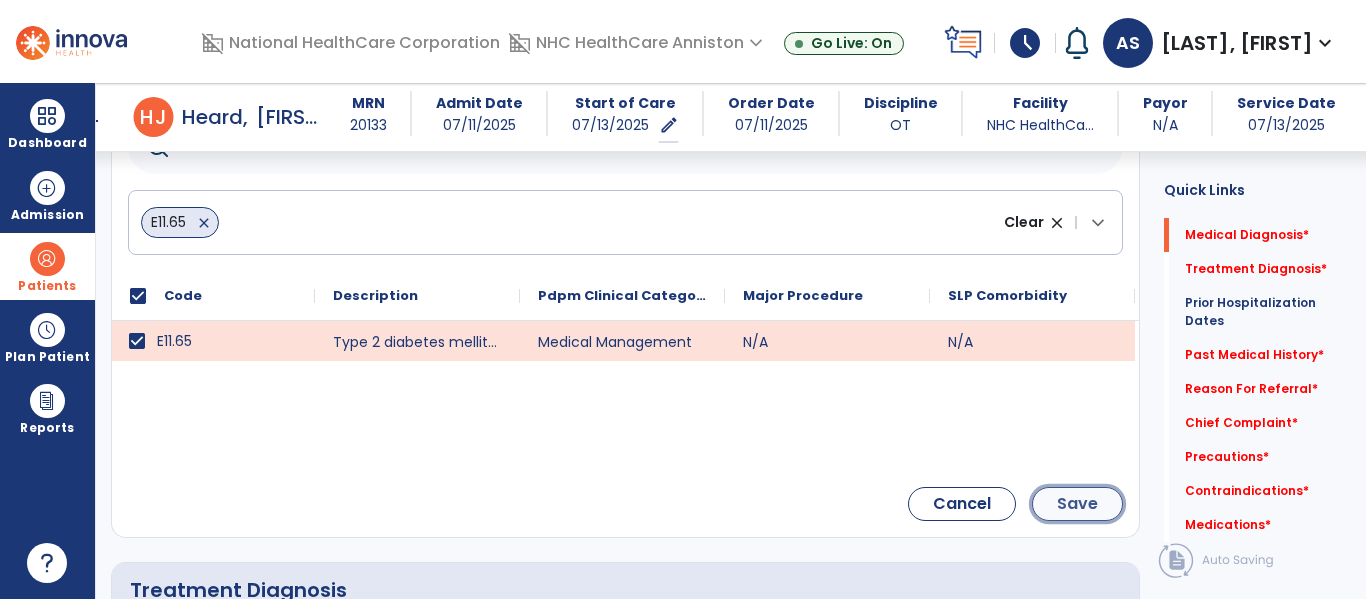click on "Save" 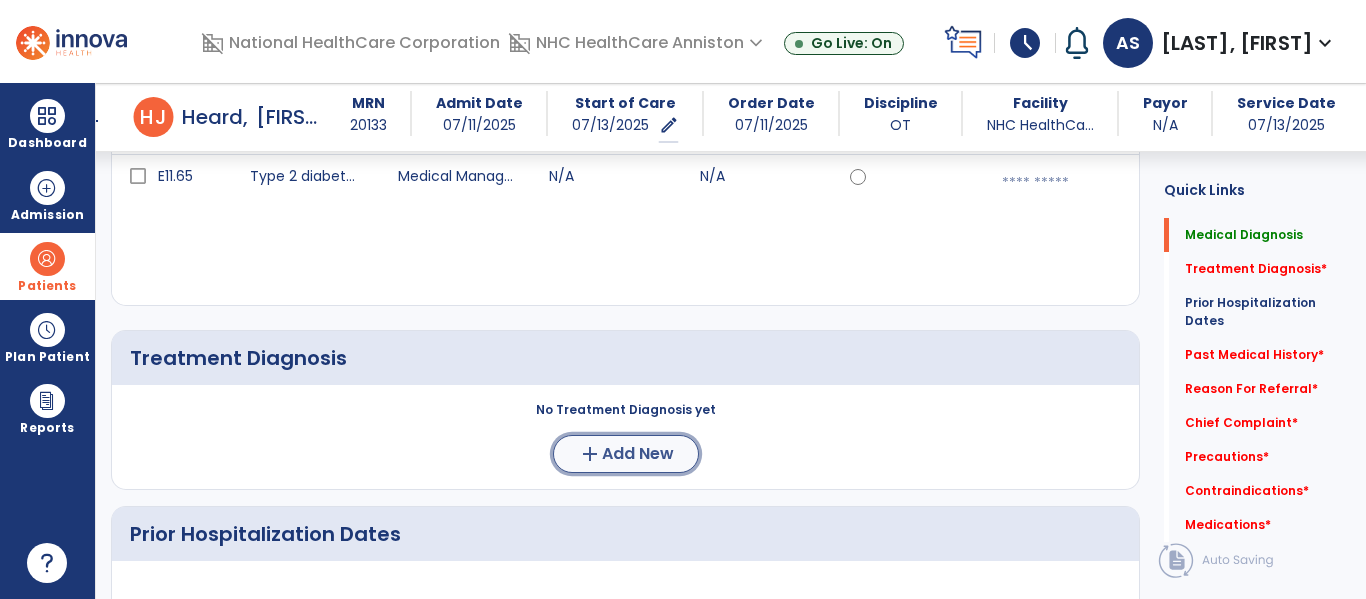 click on "Add New" 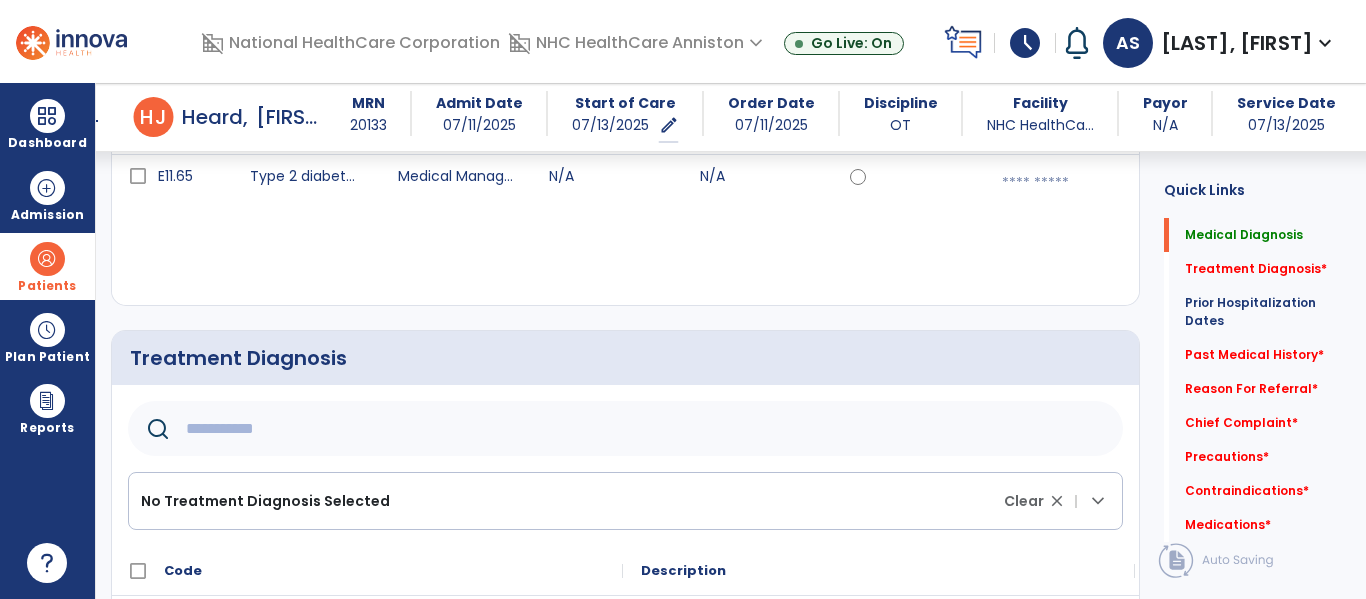 click on "Quick Links  Medical Diagnosis   Medical Diagnosis   Treatment Diagnosis   *  Treatment Diagnosis   *  Prior Hospitalization Dates   Prior Hospitalization Dates   Past Medical History   *  Past Medical History   *  Reason For Referral   *  Reason For Referral   *  Chief Complaint   *  Chief Complaint   *  Precautions   *  Precautions   *  Contraindications   *  Contraindications   *  Medications   *  Medications   *" 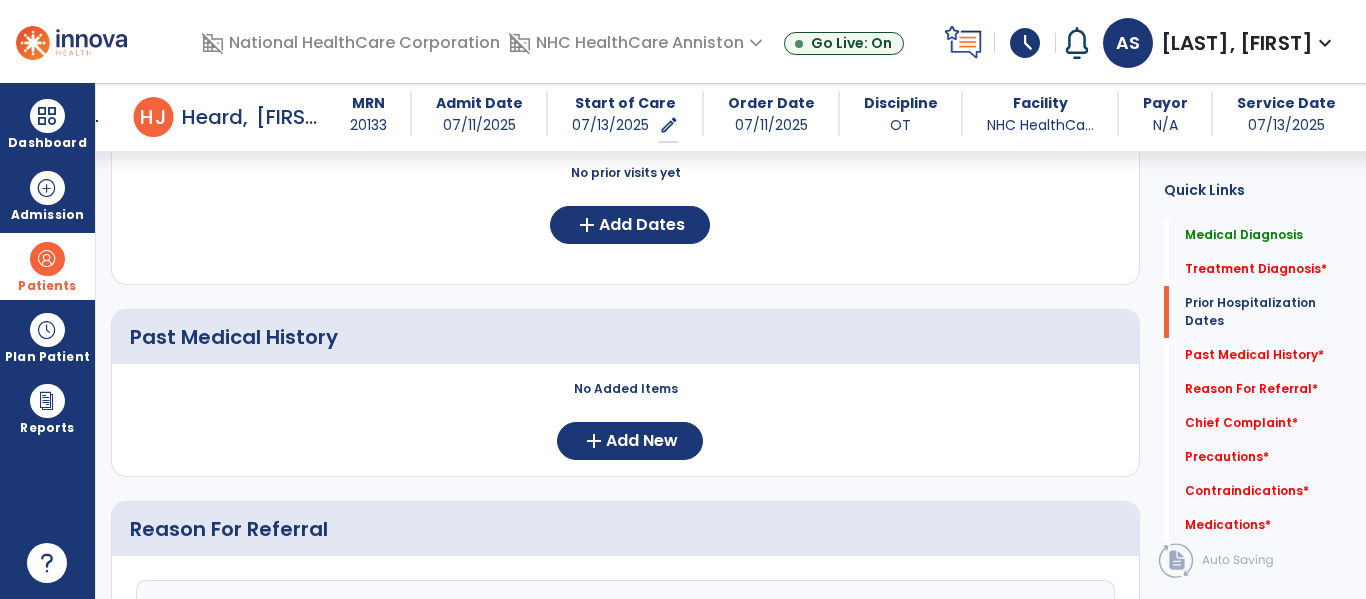 scroll, scrollTop: 1080, scrollLeft: 0, axis: vertical 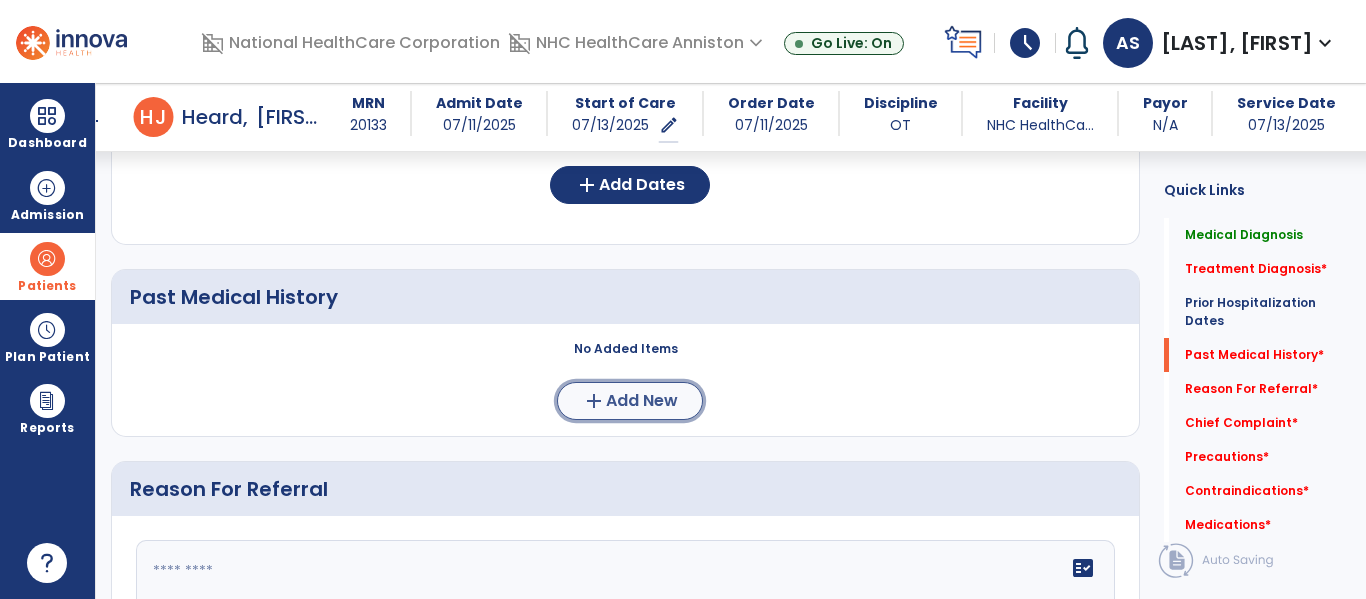 click on "add" 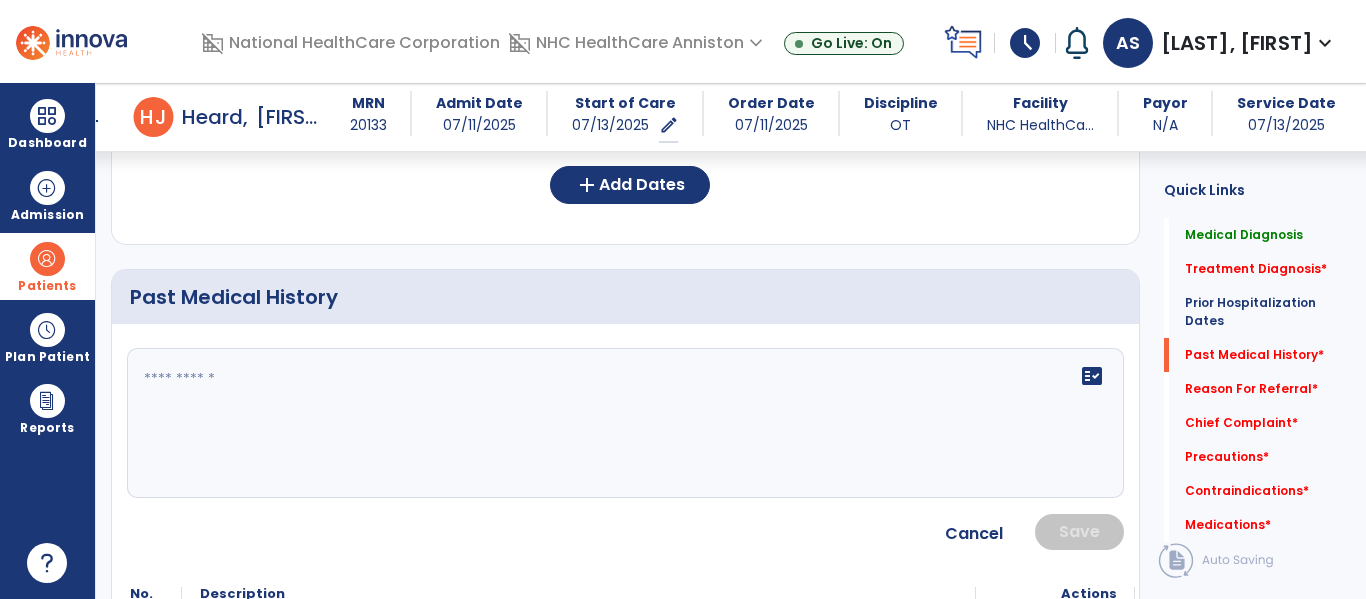 click on "fact_check" 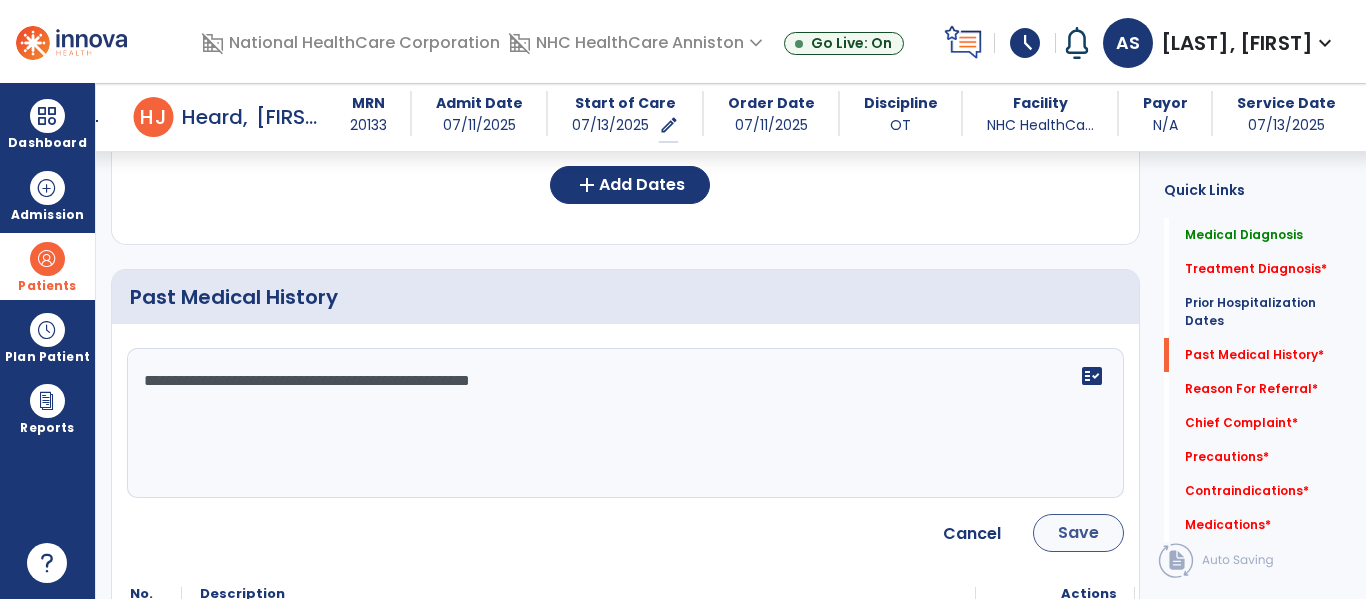 type on "**********" 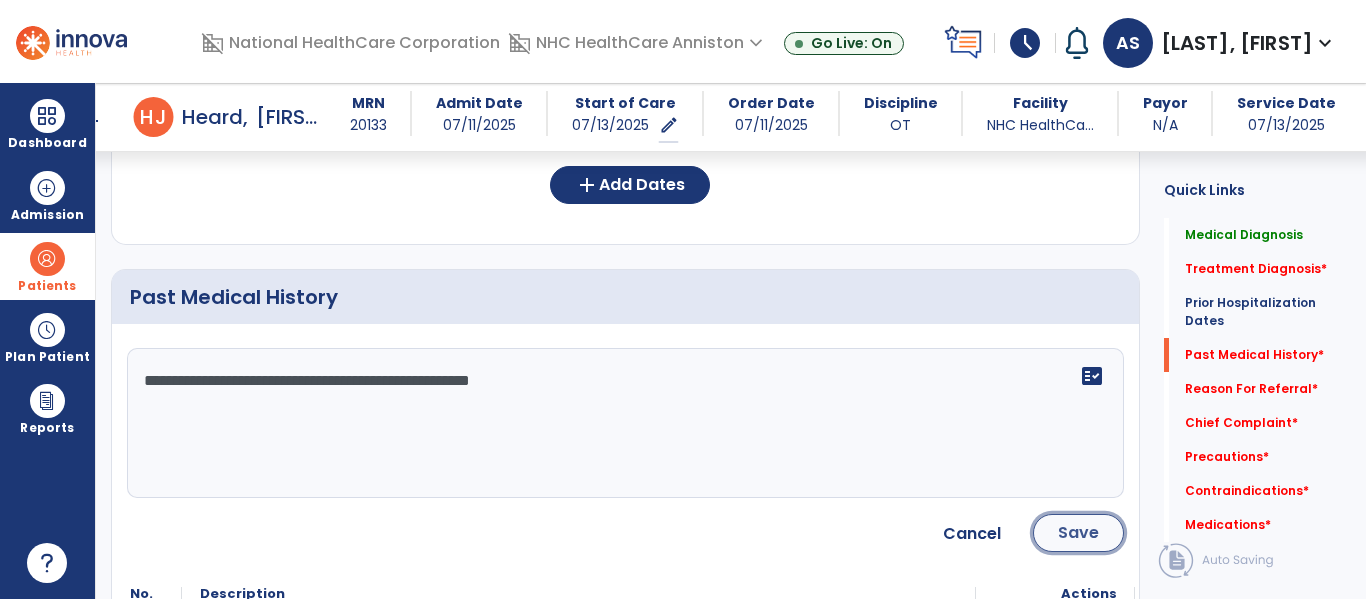 click on "Save" 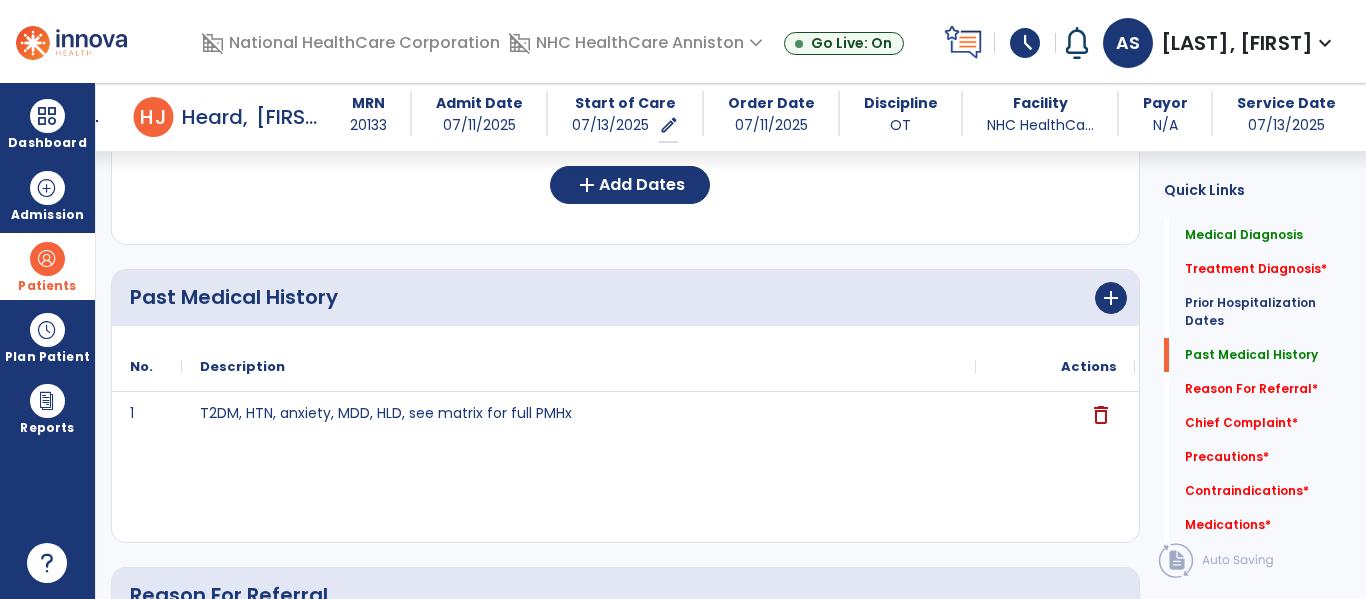 click on "Quick Links  Medical Diagnosis   Medical Diagnosis   Treatment Diagnosis   *  Treatment Diagnosis   *  Prior Hospitalization Dates   Prior Hospitalization Dates   Past Medical History   Past Medical History   Reason For Referral   *  Reason For Referral   *  Chief Complaint   *  Chief Complaint   *  Precautions   *  Precautions   *  Contraindications   *  Contraindications   *  Medications   *  Medications   *" 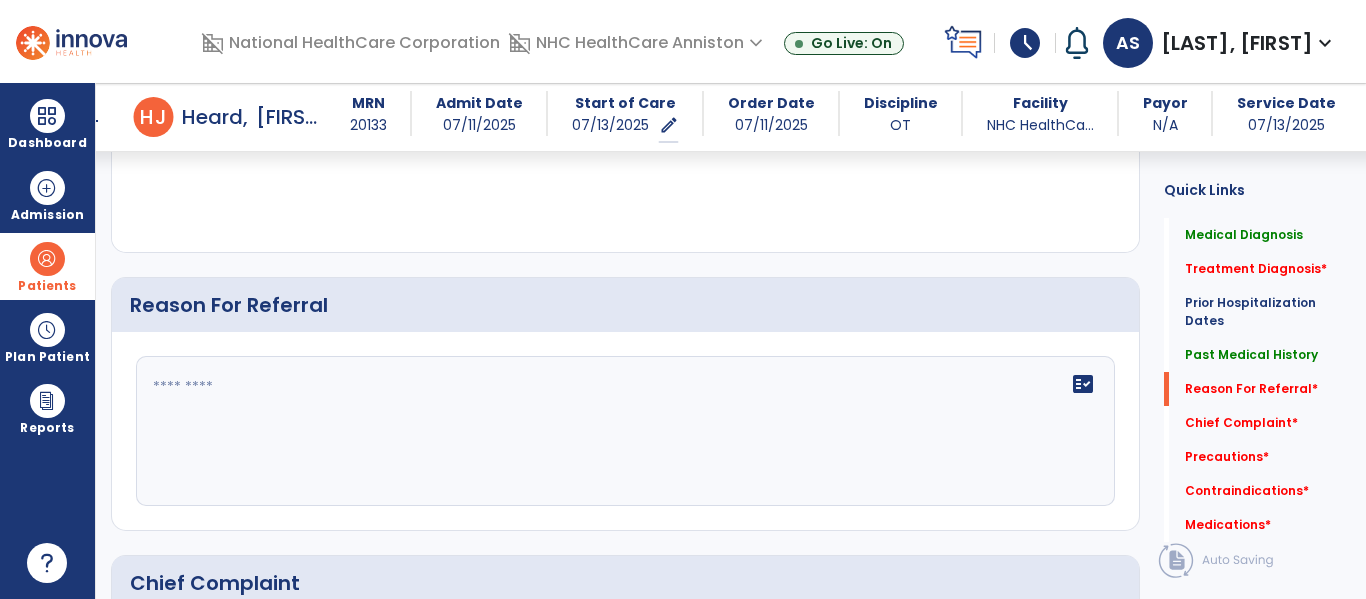 scroll, scrollTop: 1480, scrollLeft: 0, axis: vertical 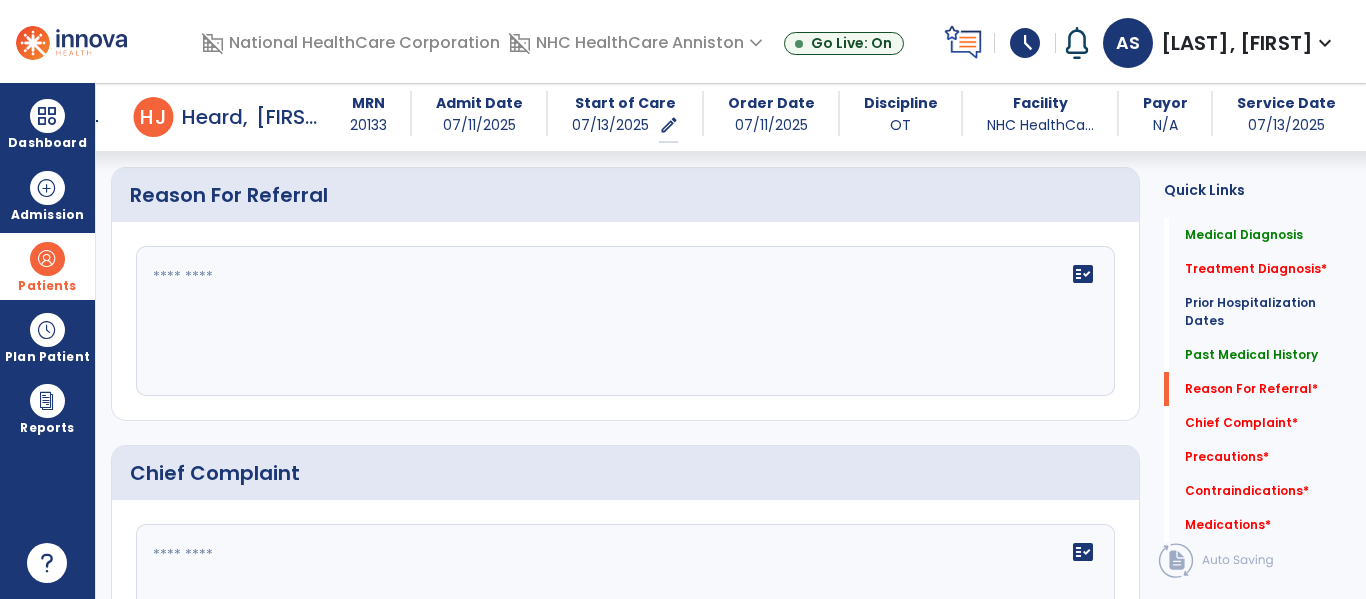 click on "fact_check" 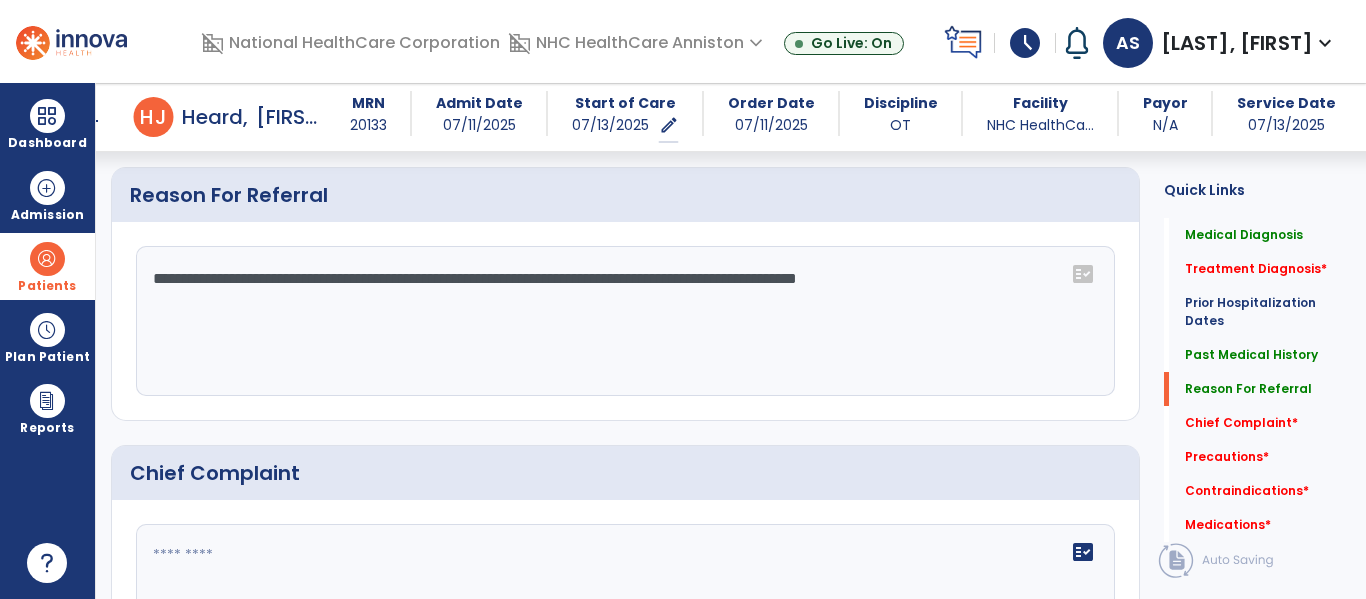 type on "**********" 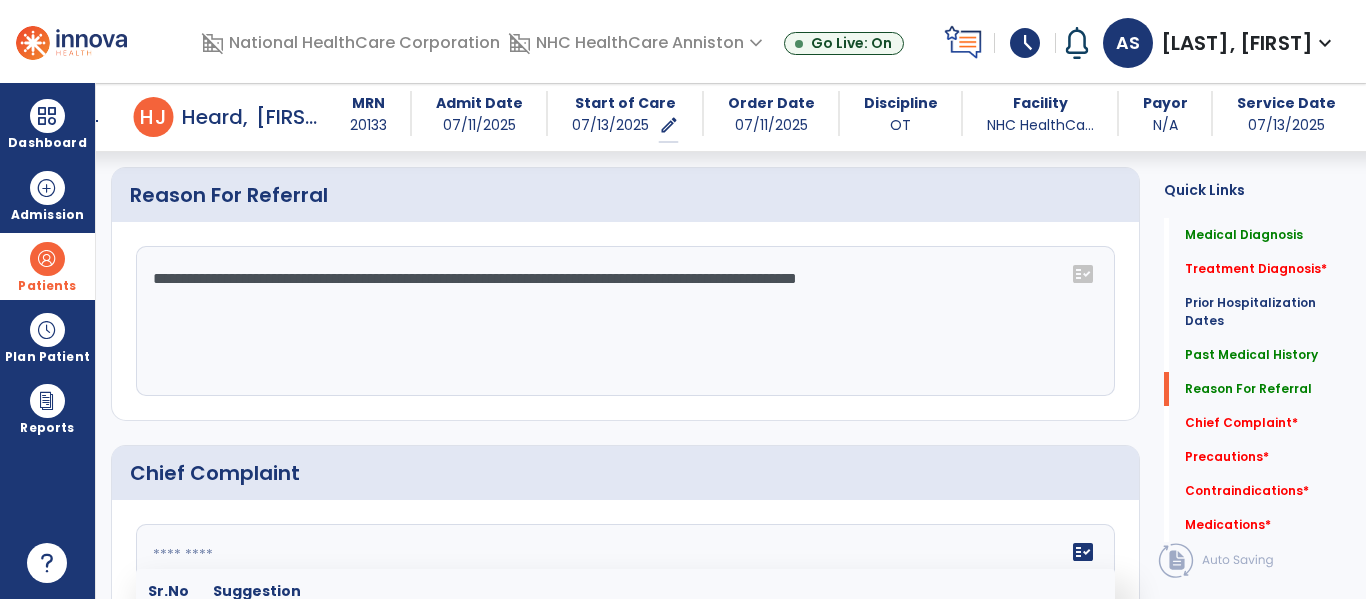 click 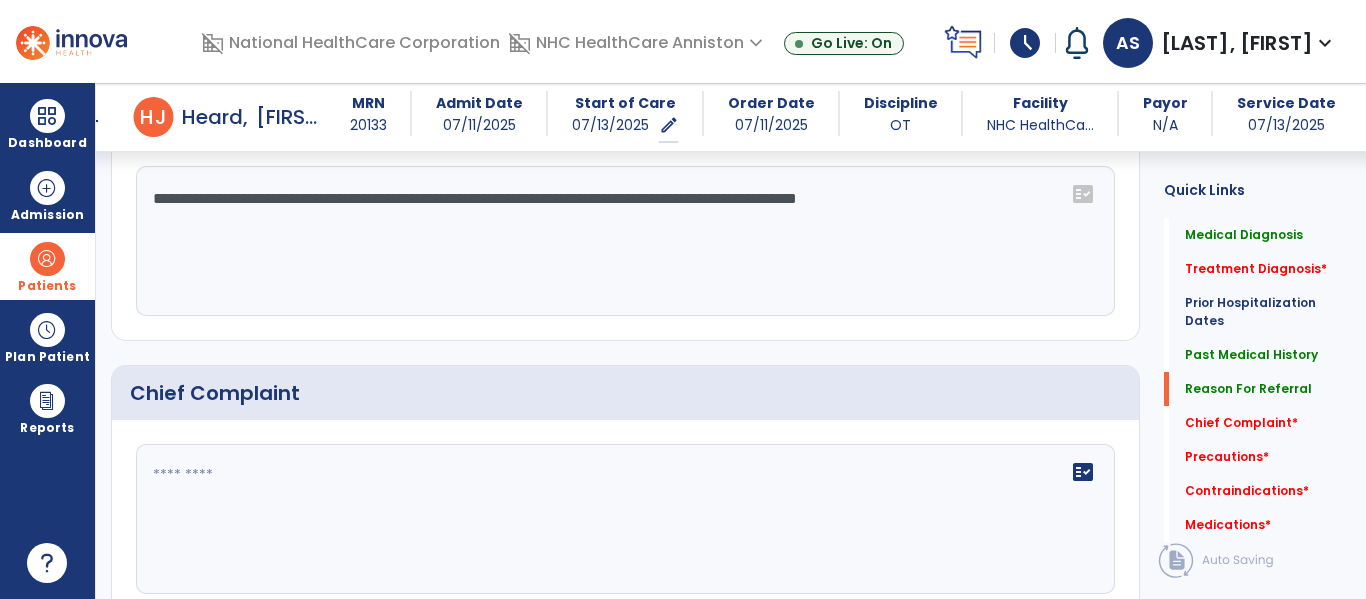 scroll, scrollTop: 1600, scrollLeft: 0, axis: vertical 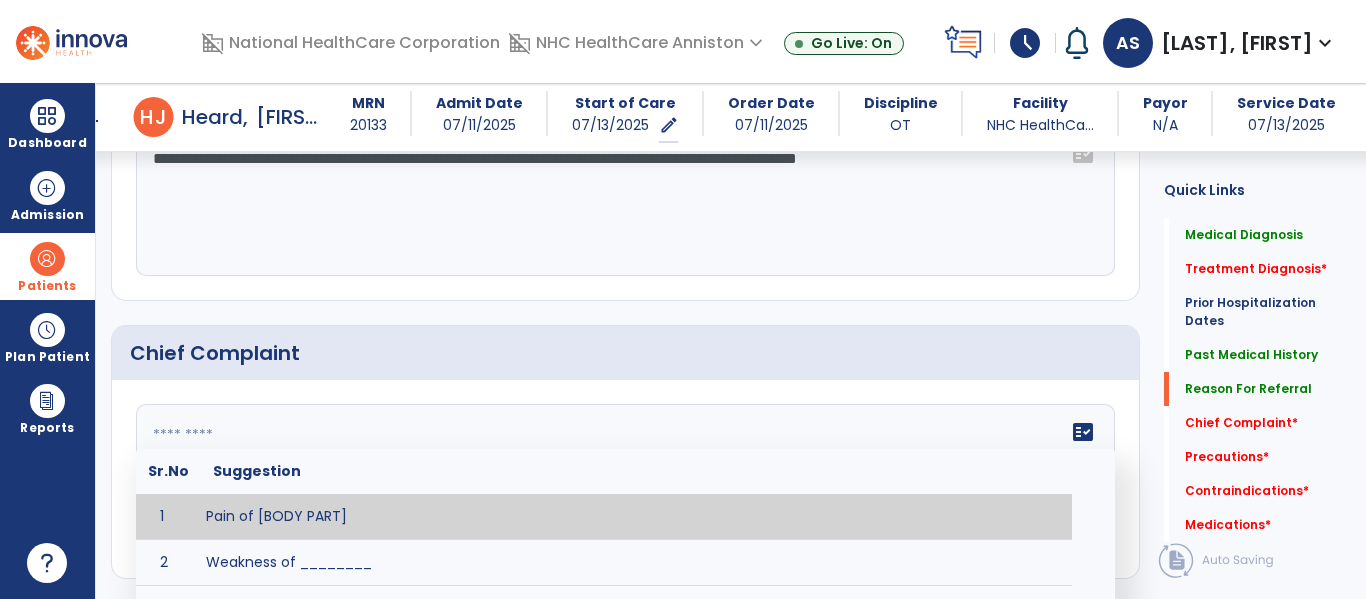 click on "fact_check  Sr.No Suggestion 1 Pain of [BODY PART] 2 Weakness of ________ 3 Instability of ________ 4 Functional limitations including ____________ 5 ADL's including ___________. 6 Inability to perform work related duties such as _________ 7 Inability to perform house hold duties such as __________. 8 Loss of balance. 9 Problems with gait including _________." 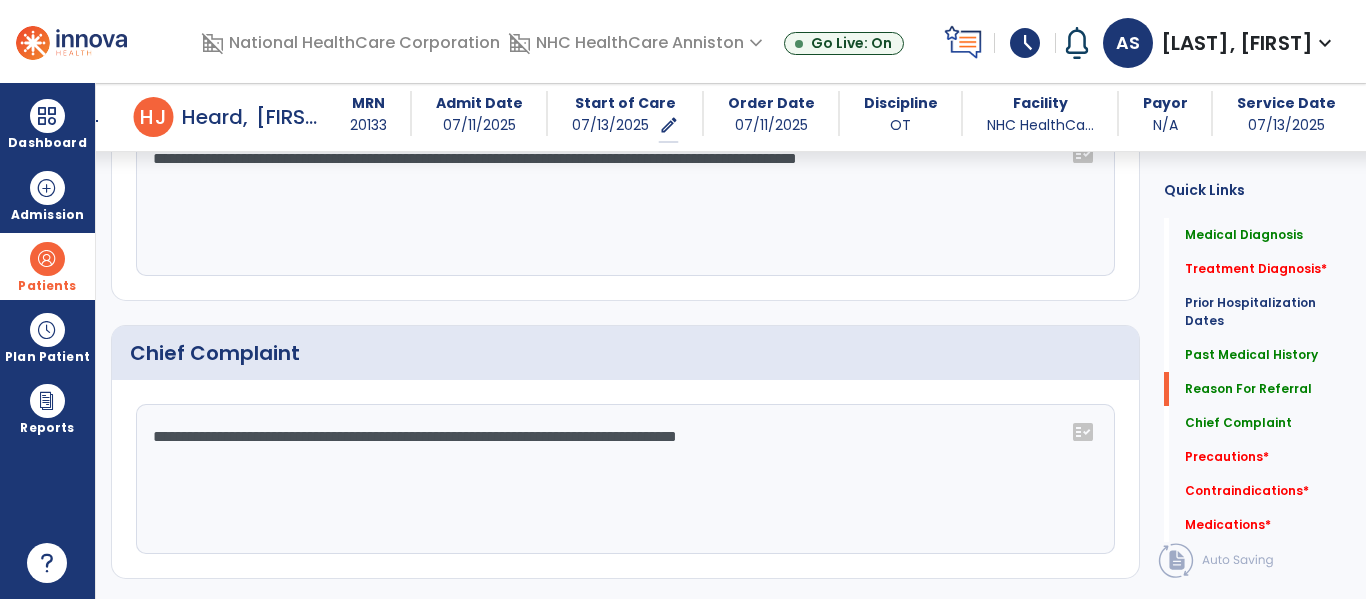 type on "**********" 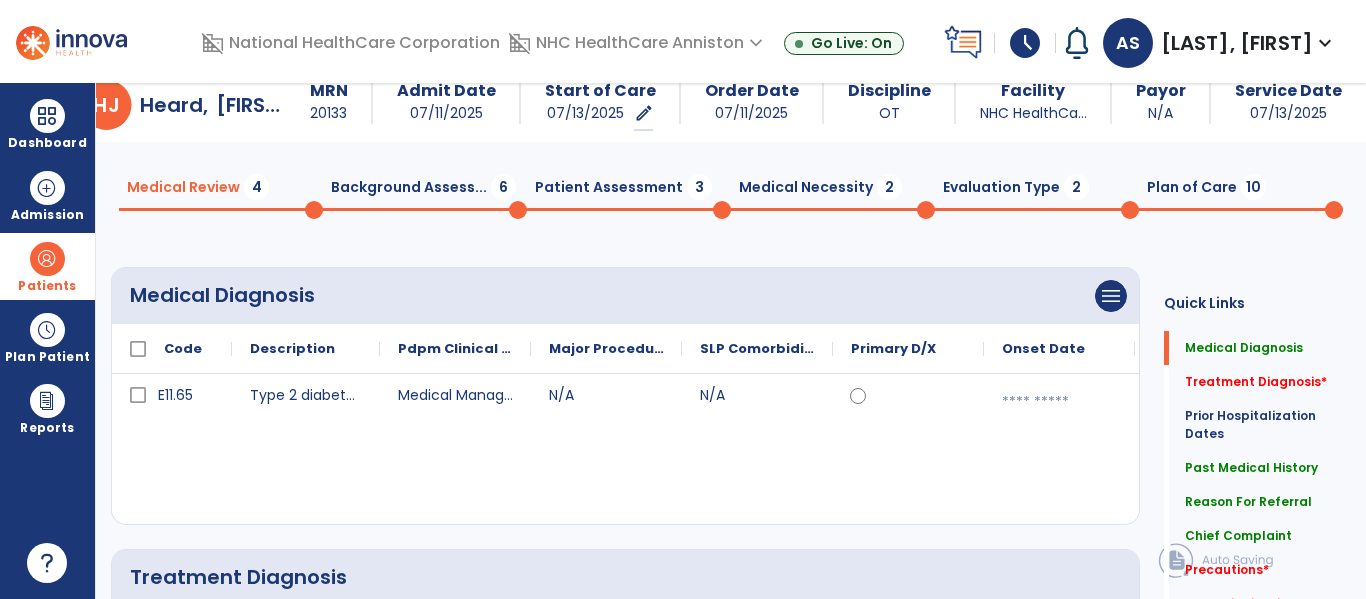 scroll, scrollTop: 40, scrollLeft: 0, axis: vertical 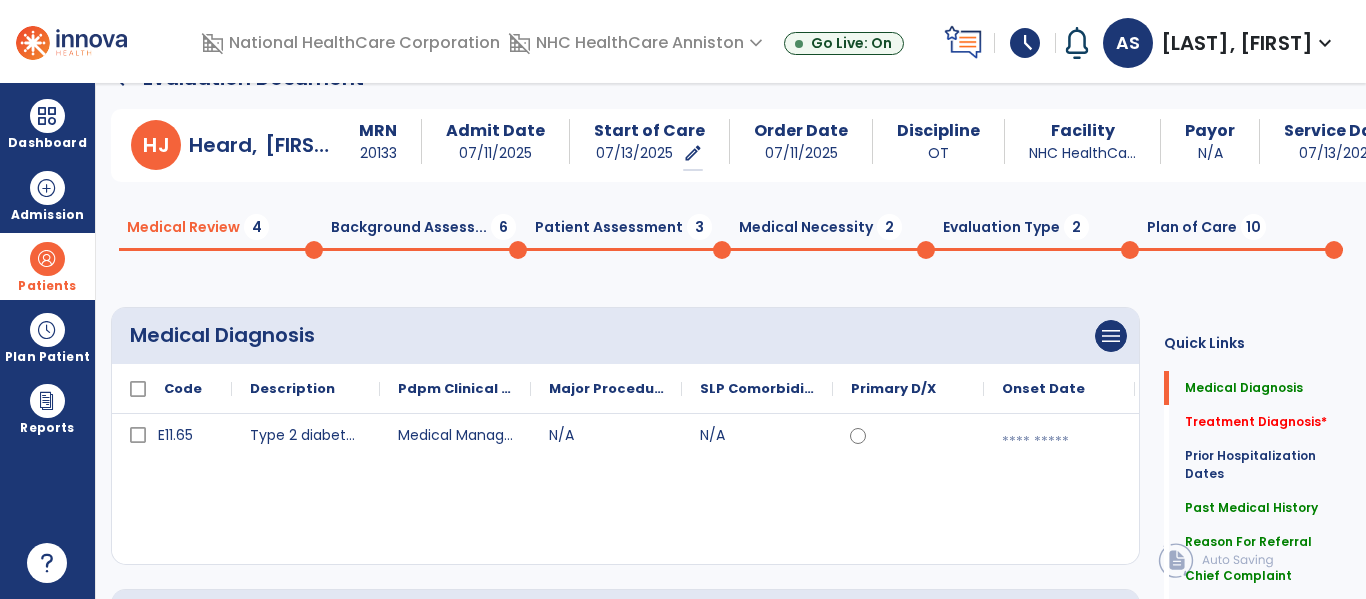 click on "Background Assess...  6" 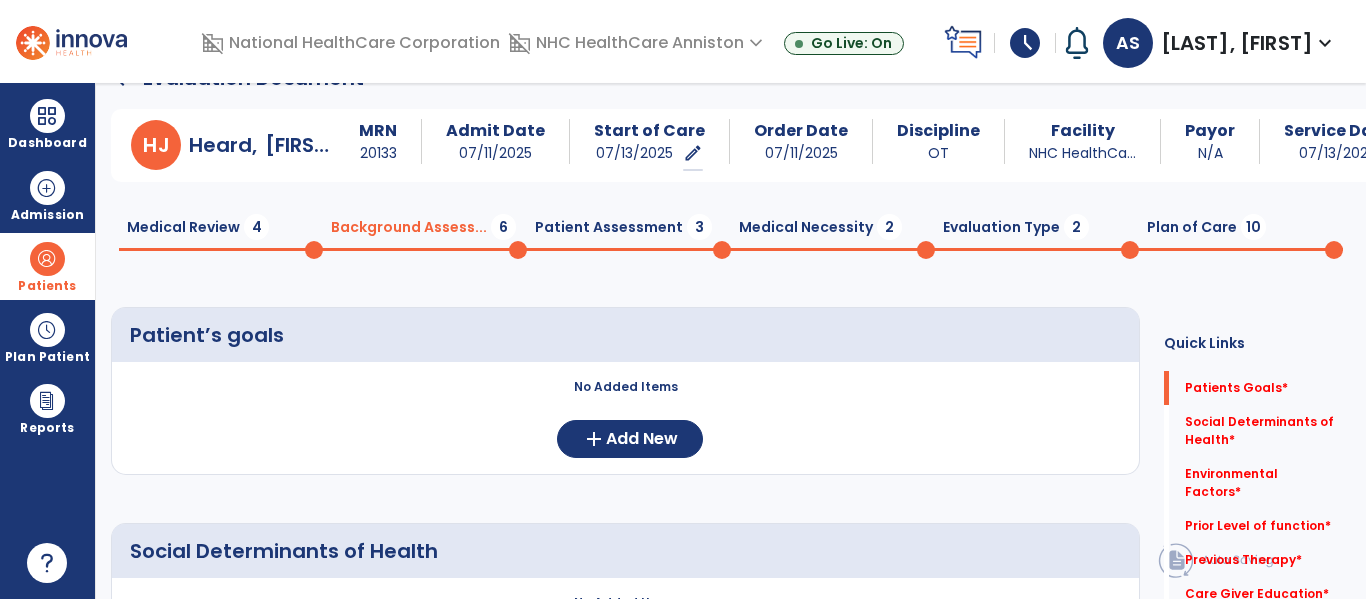 click on "Medical Necessity  2" 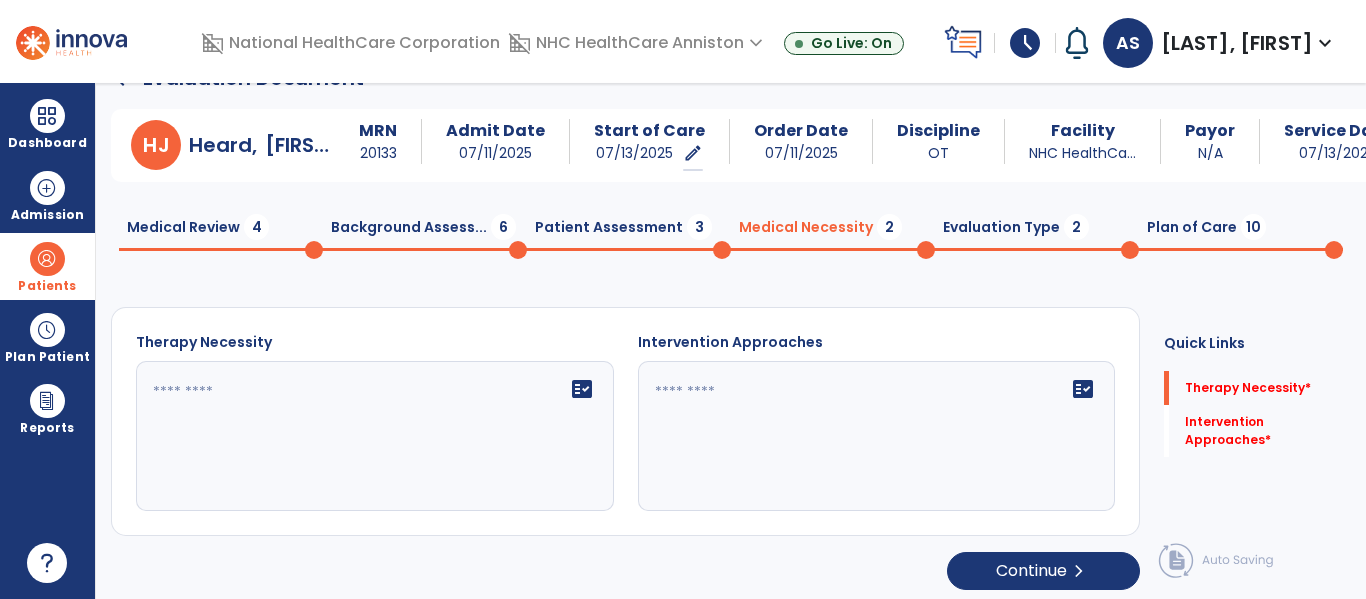 click on "Patient Assessment  3" 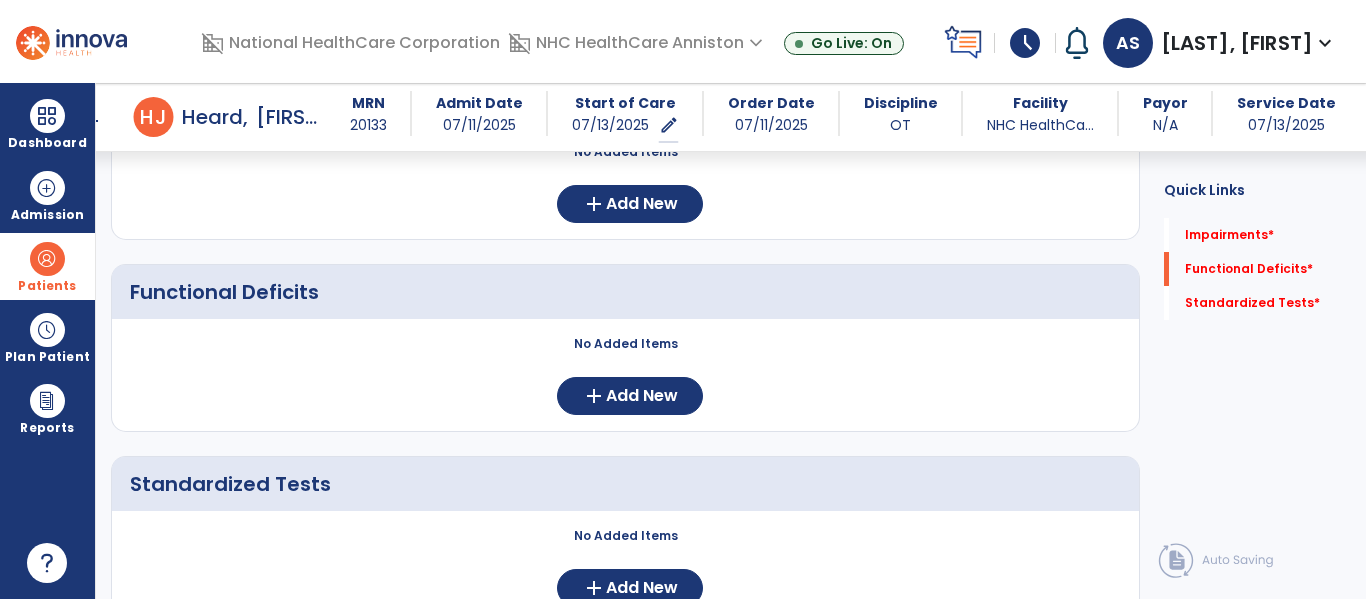 scroll, scrollTop: 280, scrollLeft: 0, axis: vertical 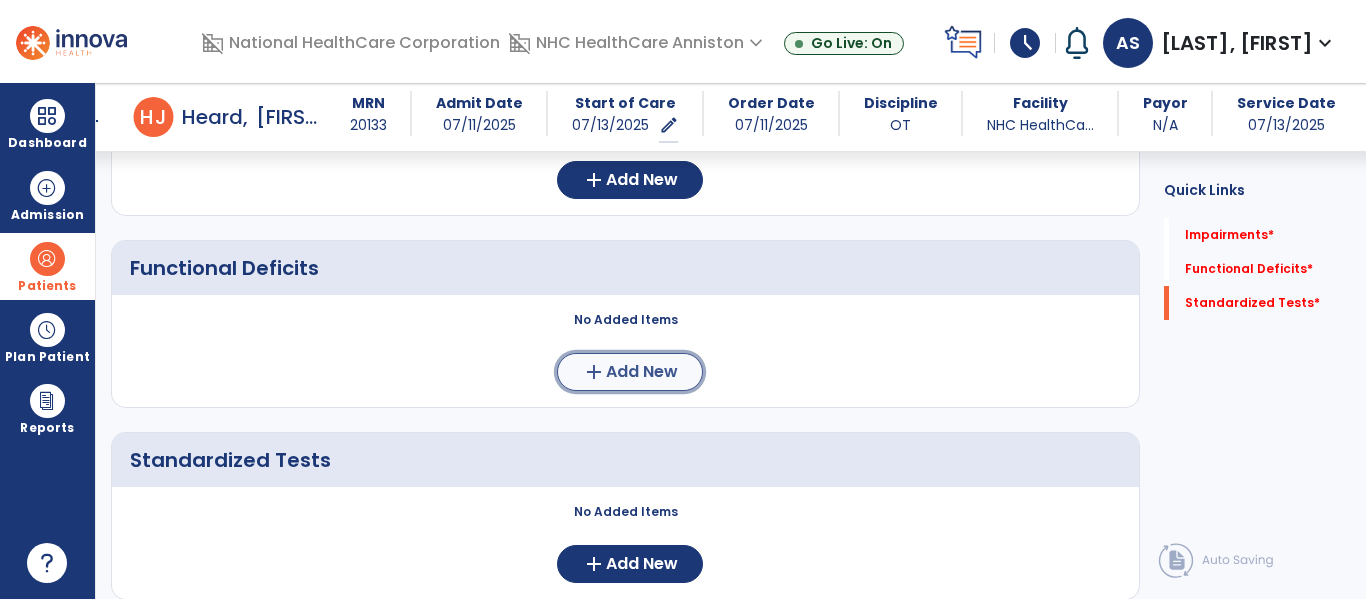 click on "Add New" 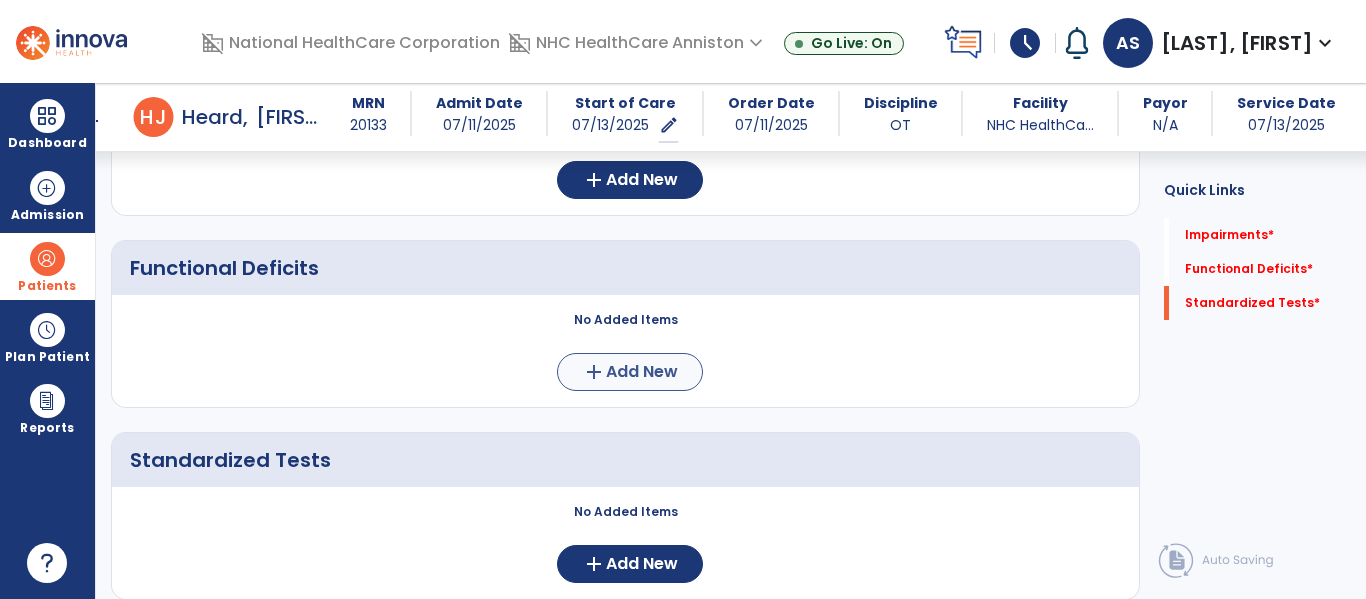 scroll, scrollTop: 0, scrollLeft: 0, axis: both 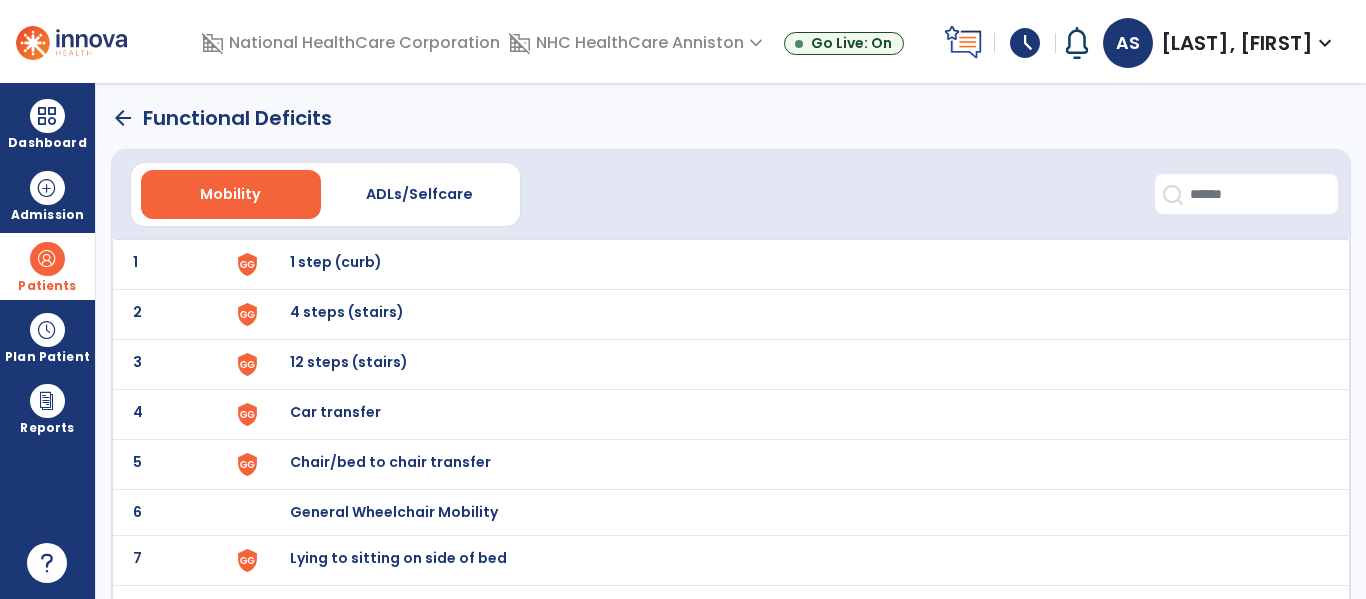 click on "arrow_back" 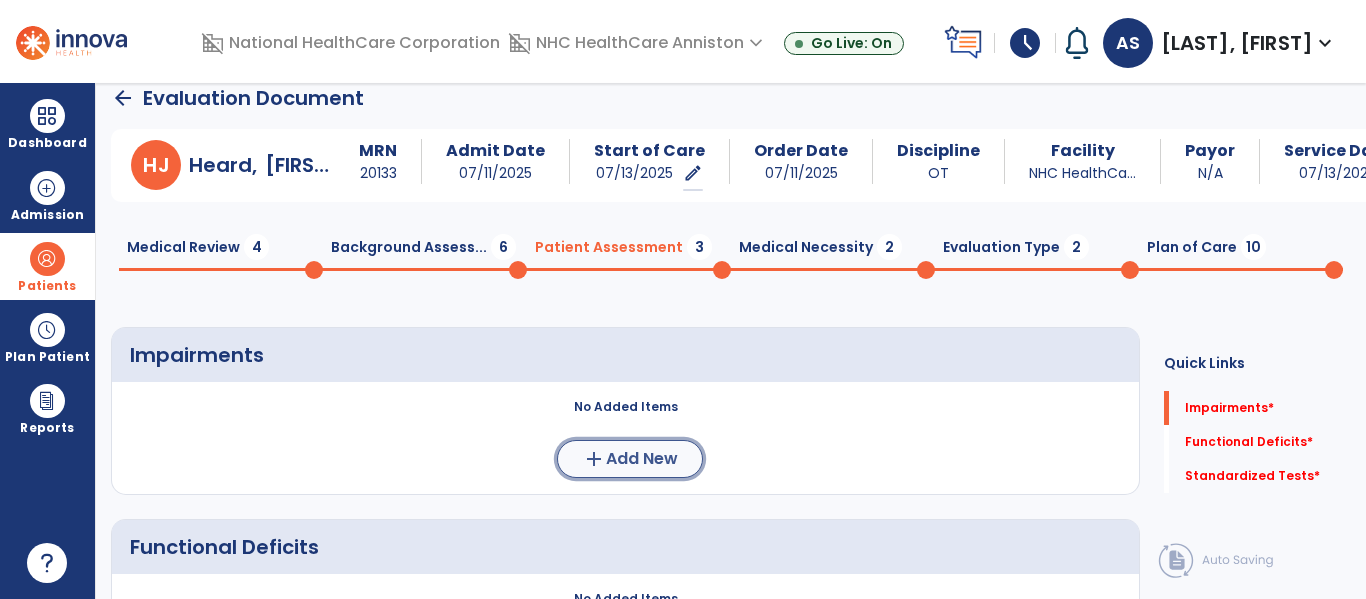 click on "Add New" 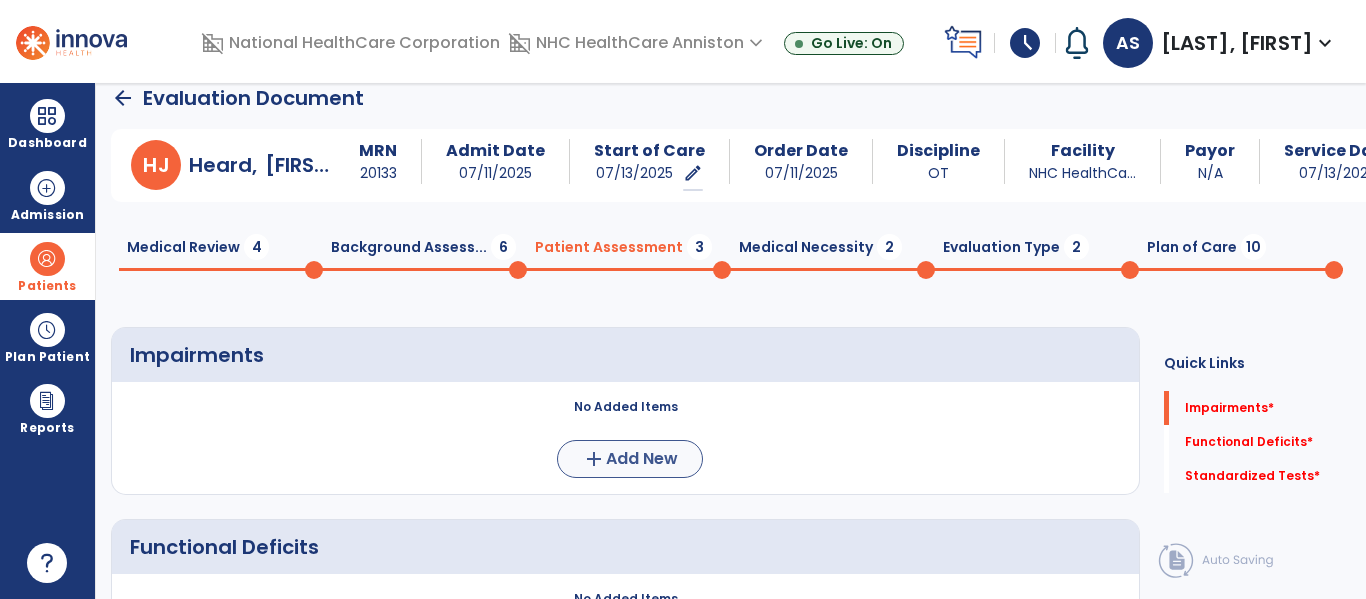scroll, scrollTop: 0, scrollLeft: 0, axis: both 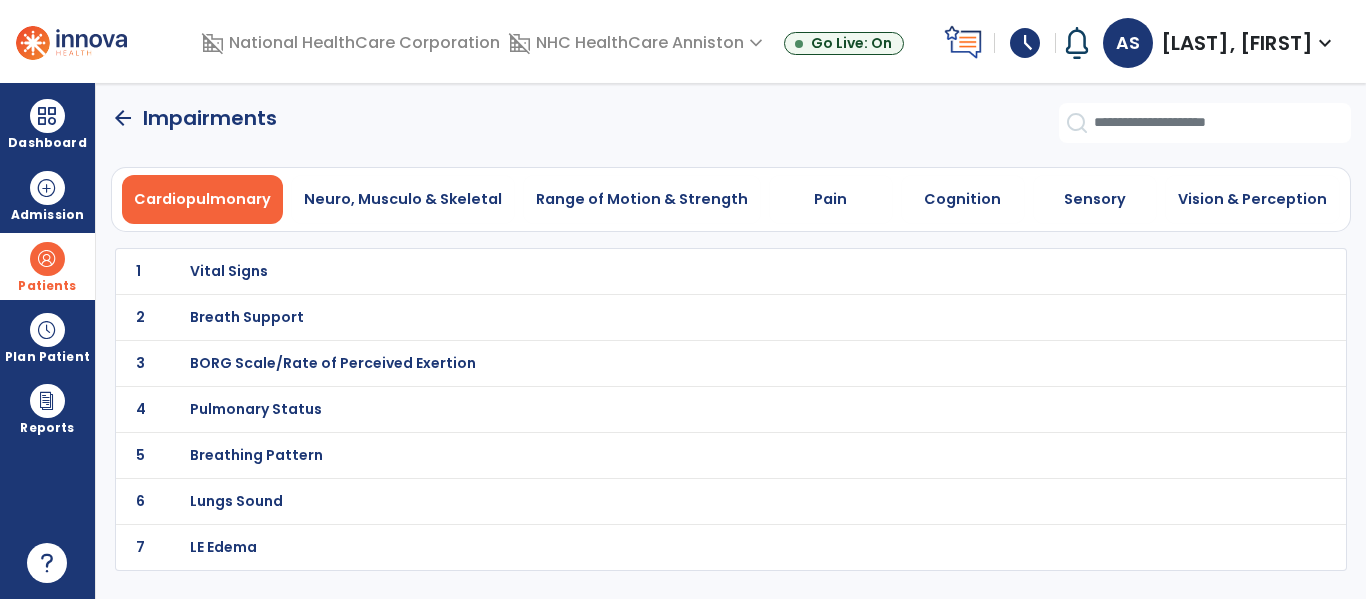 click on "arrow_back   Impairments   Cardiopulmonary   Neuro, Musculo & Skeletal   Range of Motion & Strength   Pain   Cognition   Sensory   Vision & Perception  1 Vital Signs 2 Breath Support 3 BORG Scale/Rate of Perceived Exertion 4 Pulmonary Status 5 Breathing Pattern 6 Lungs Sound 7 LE Edema" at bounding box center (731, 341) 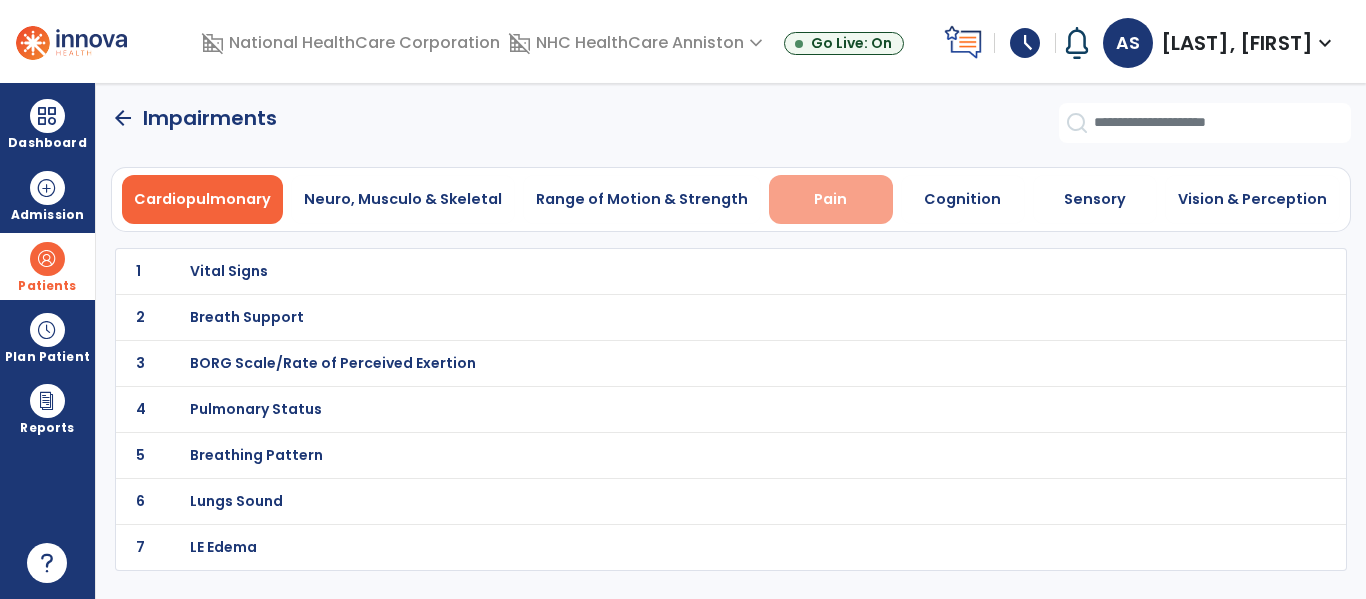 click on "Pain" at bounding box center [831, 199] 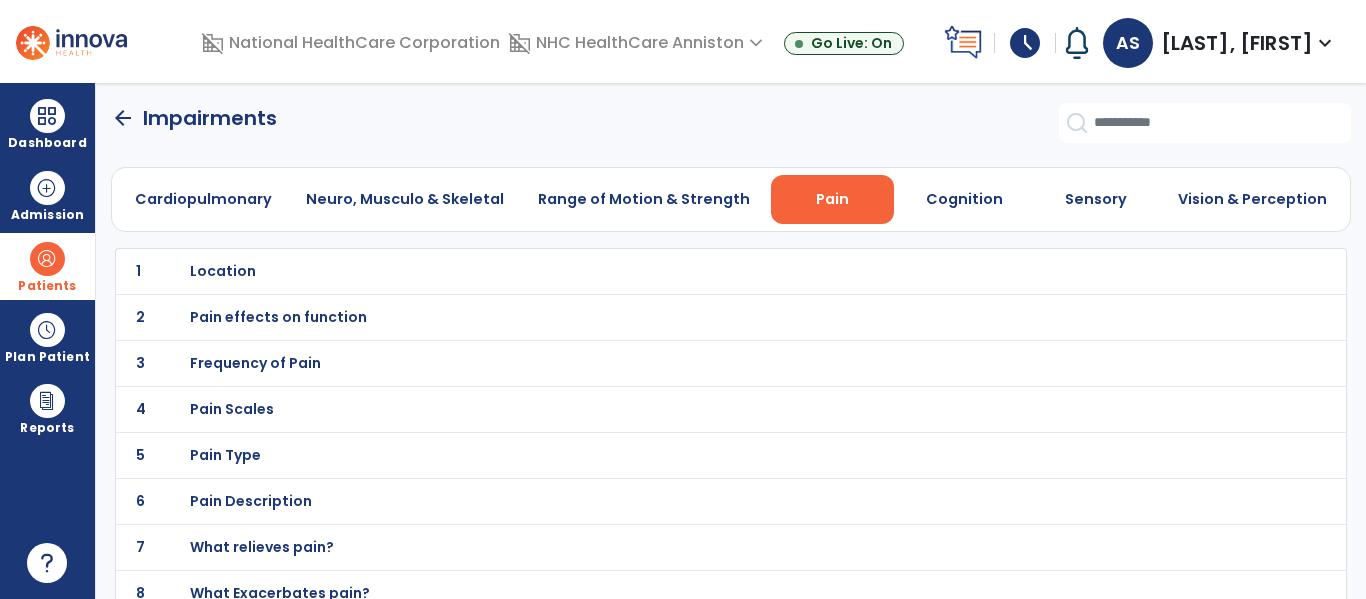 click on "1 Location" 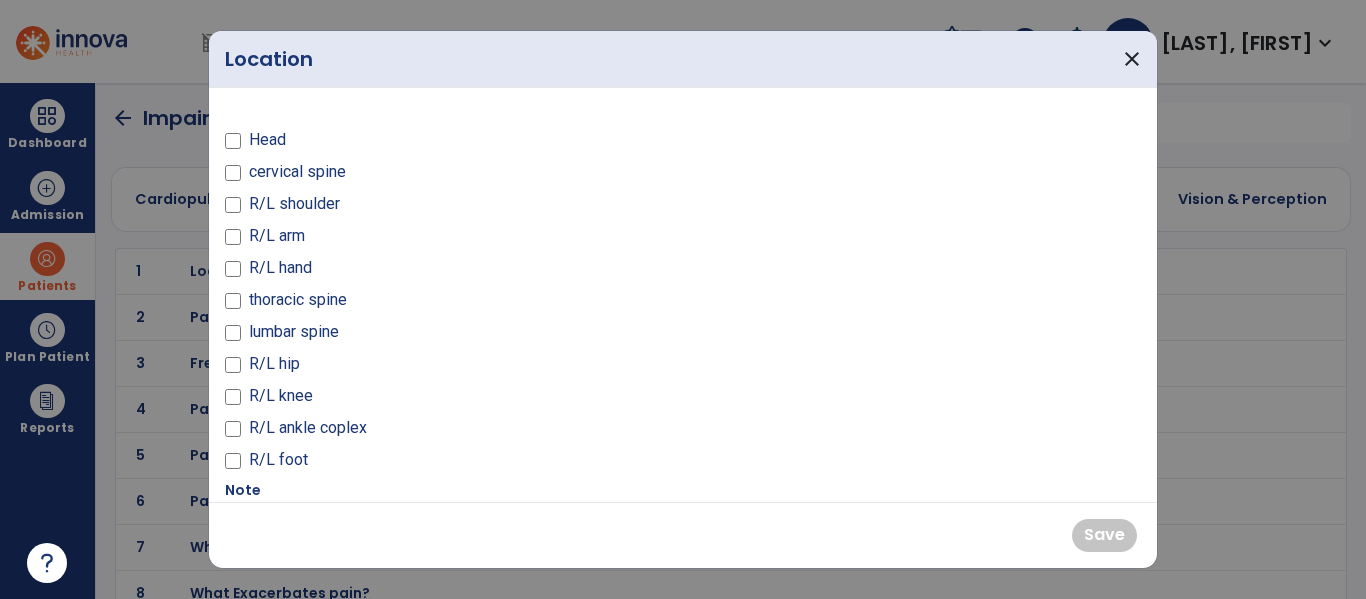 click on "R/L hand" at bounding box center (280, 268) 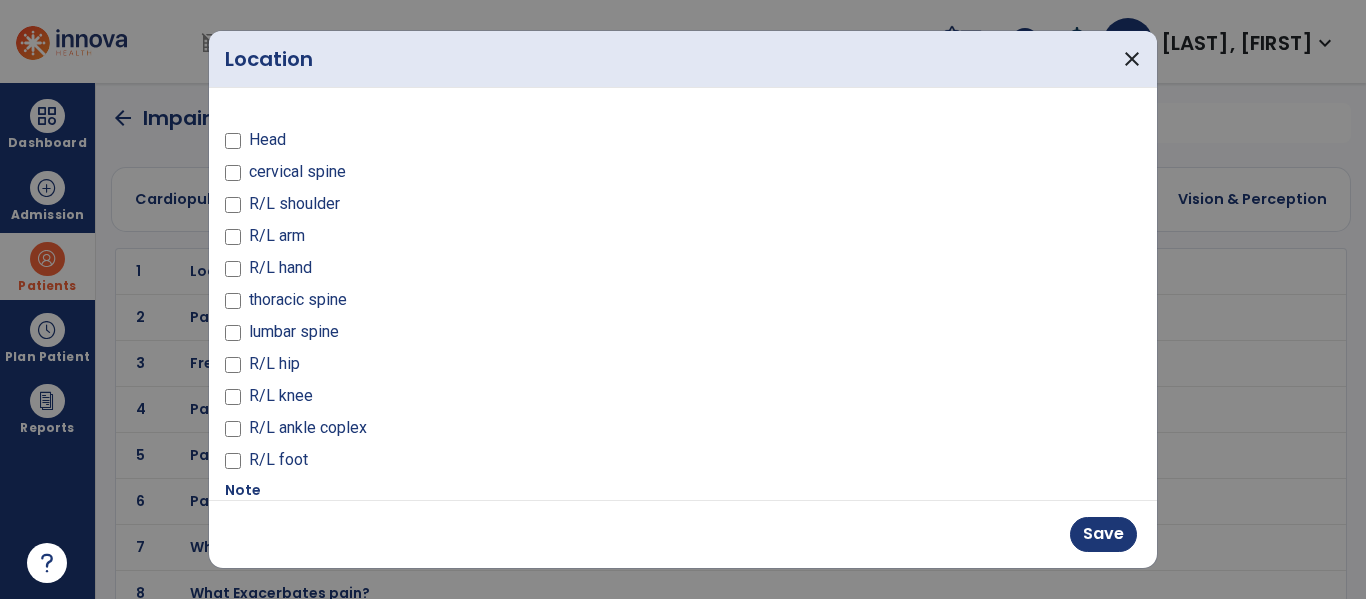 click on "Head      cervical spine      R/L shoulder      R/L arm      R/L hand      thoracic spine      lumbar spine      R/L hip      R/L knee      R/L ankle coplex      R/L foot  Note" at bounding box center (683, 294) 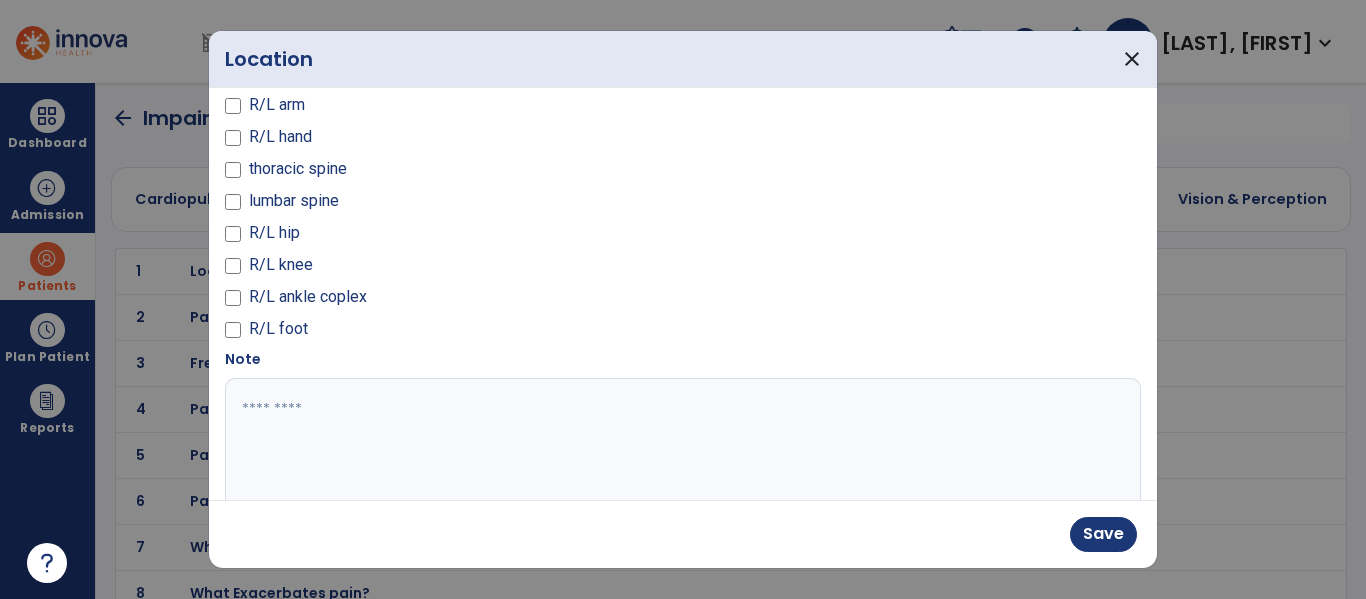 scroll, scrollTop: 127, scrollLeft: 0, axis: vertical 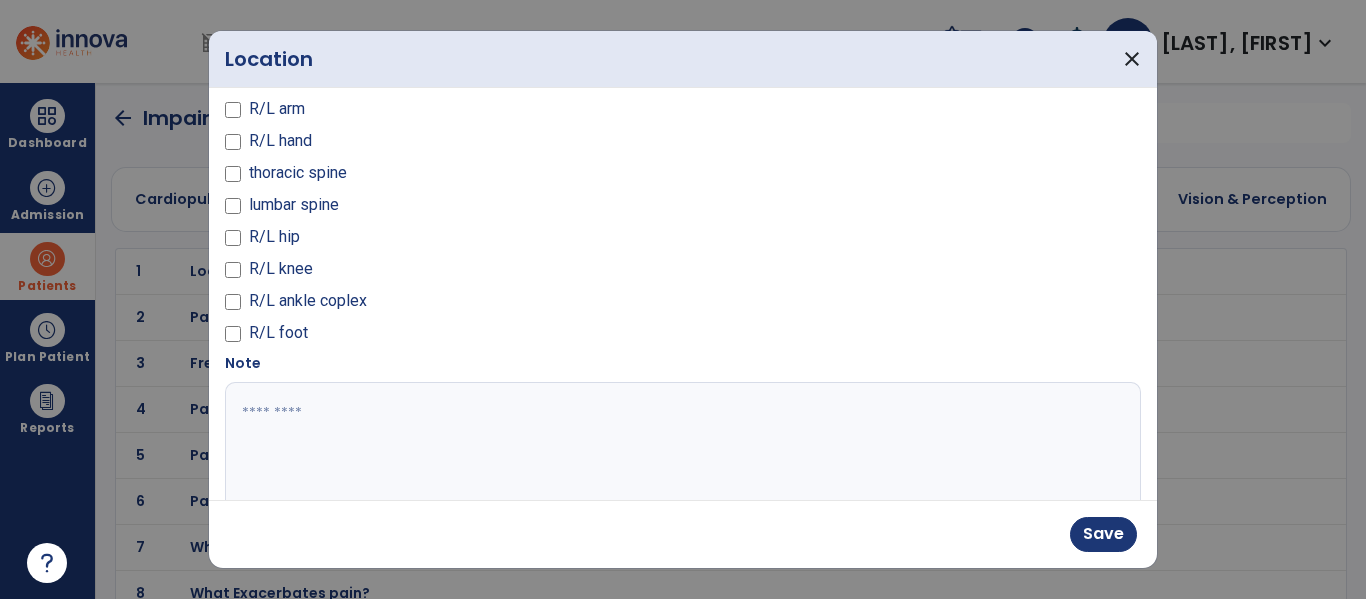 click at bounding box center (680, 457) 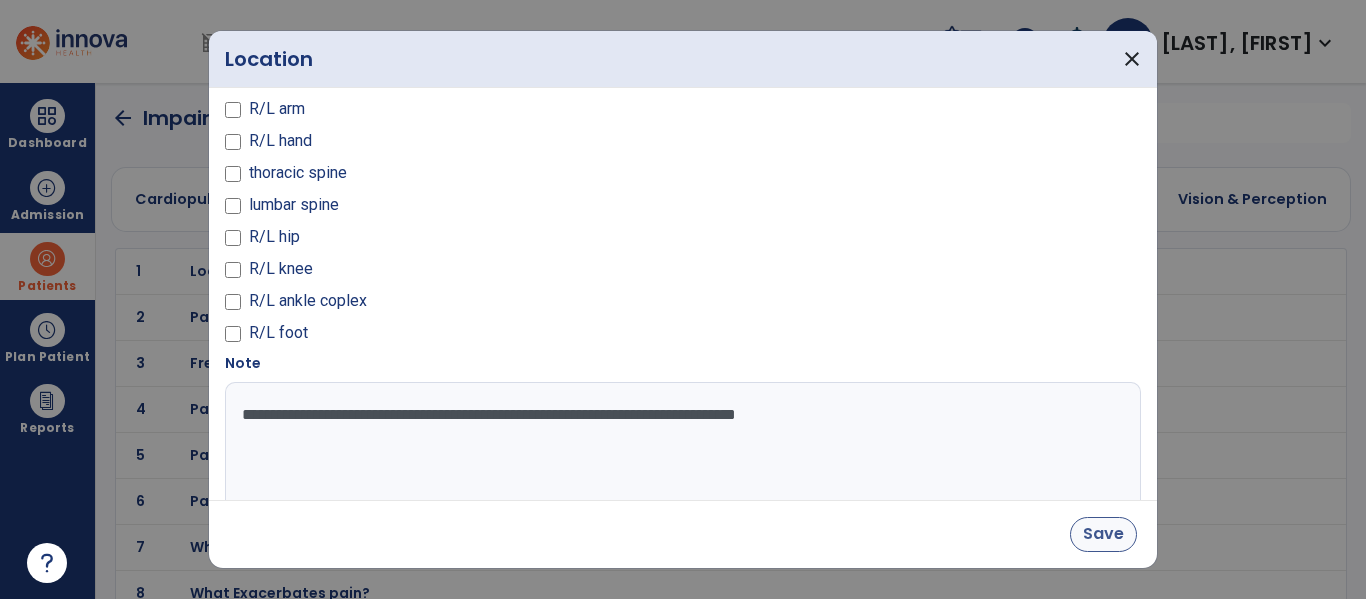 type on "**********" 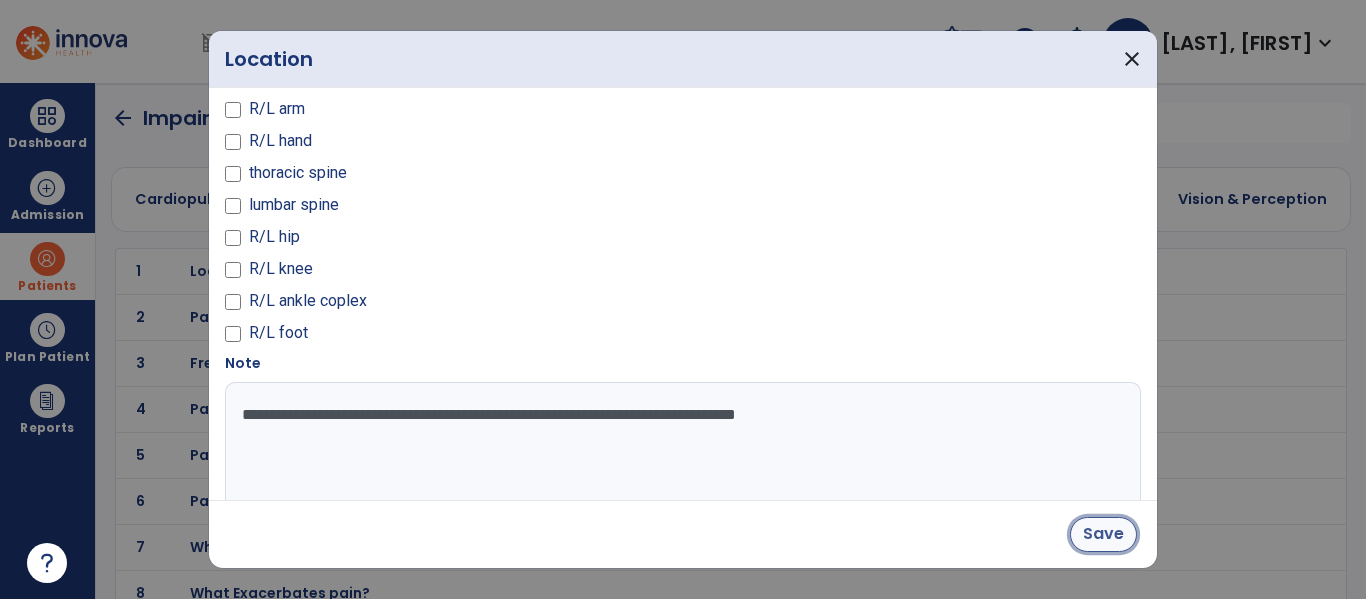 click on "Save" at bounding box center (1103, 534) 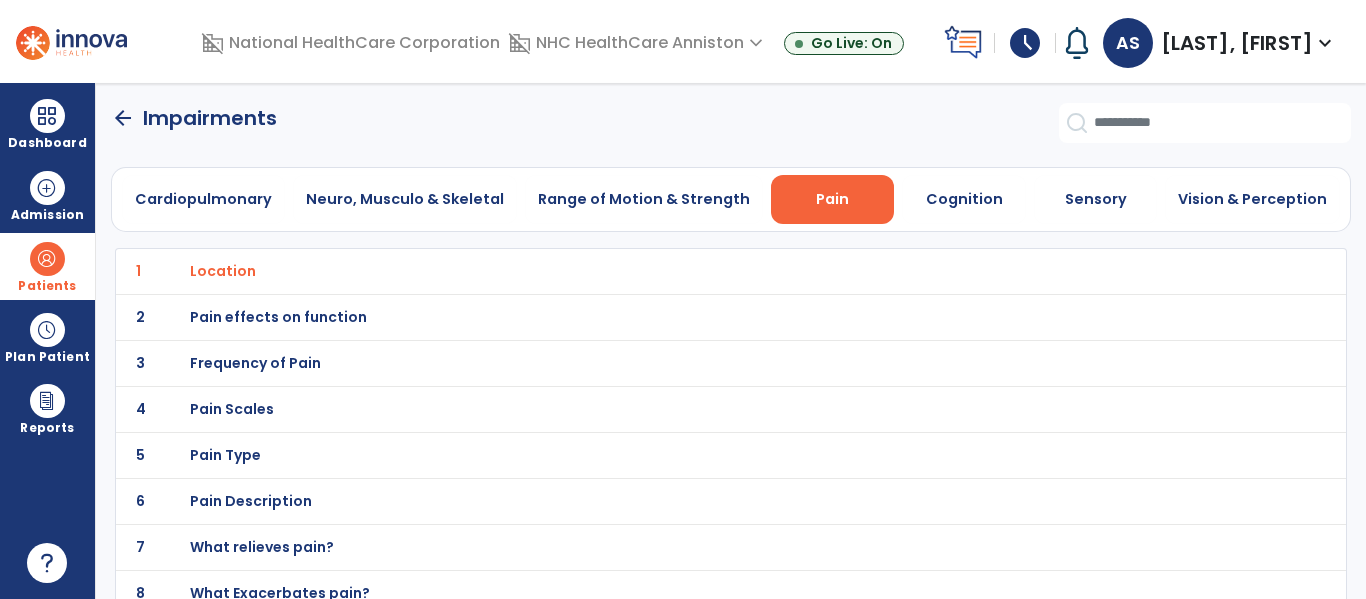 click on "arrow_back" 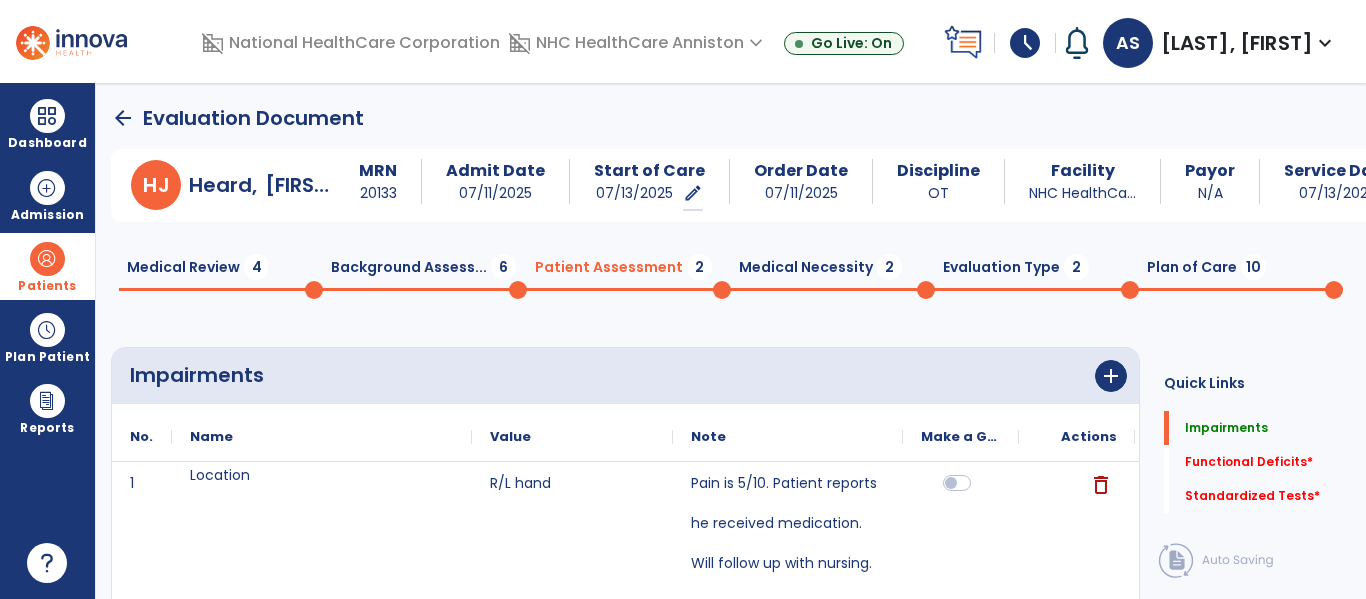 click on "Medical Review  4" 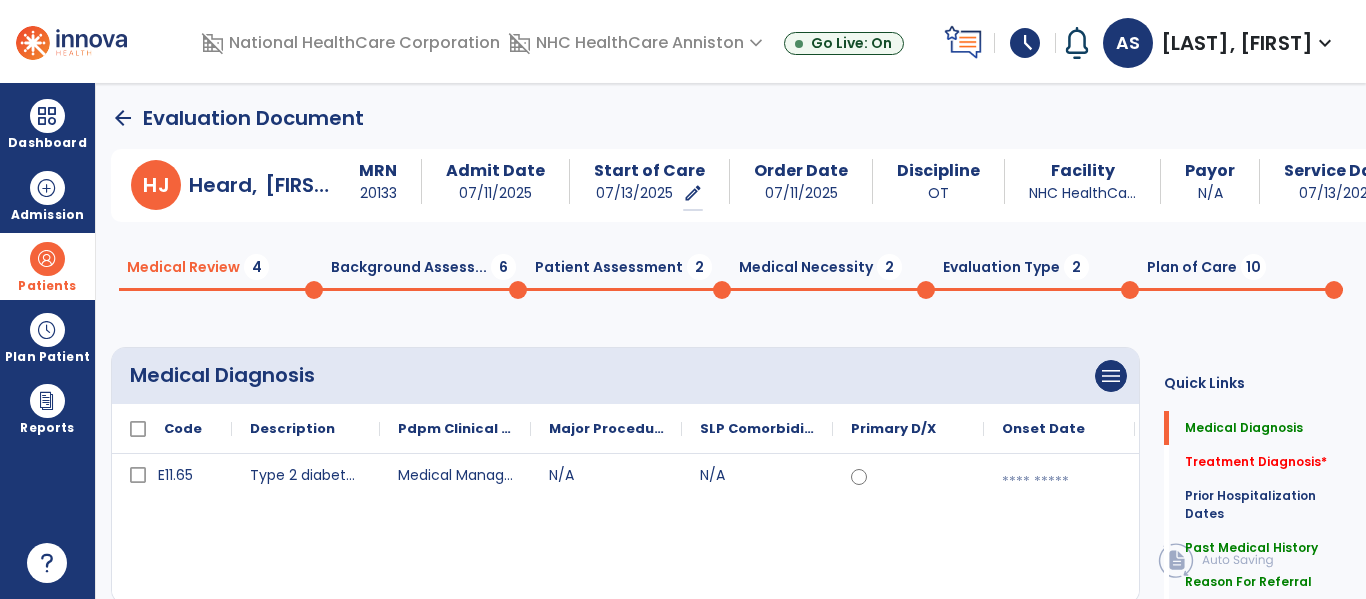 click on "H J [LAST], [FIRST] MRN [NUMBER] Admit Date [DATE] Start of Care [DATE] edit ********* Order Date [DATE] Discipline OT Facility NHC HealthCa... Payor N/A Service Date [DATE] Medical Review 4 Background Assess... 6 Patient Assessment 2 Medical Necessity 2 Evaluation Type 2 Plan of Care 10 Medical Diagnosis menu Add Medical Diagnosis Delete Medical Diagnosis Description" 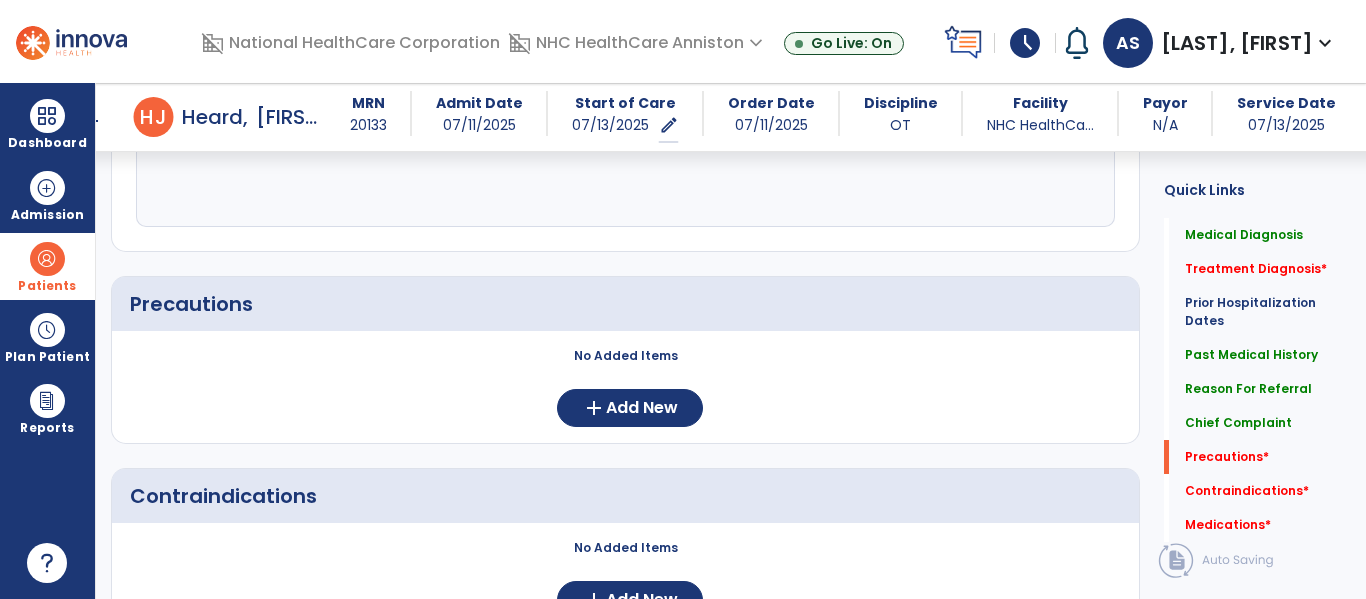 scroll, scrollTop: 1640, scrollLeft: 0, axis: vertical 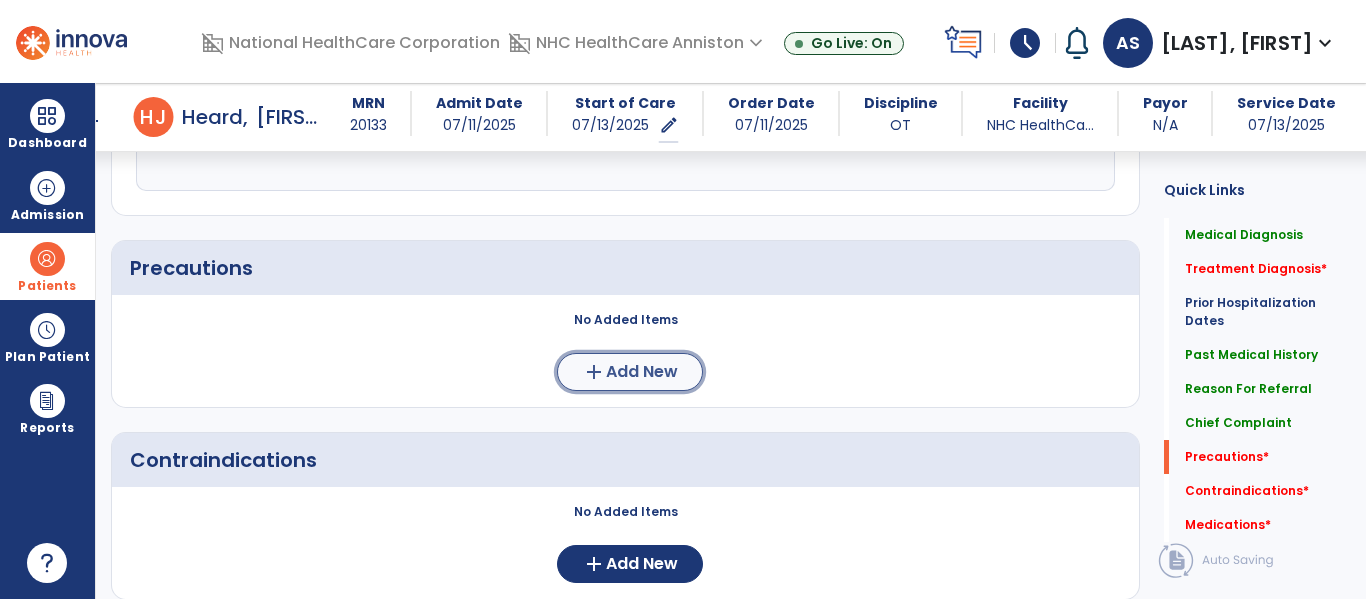 click on "add  Add New" 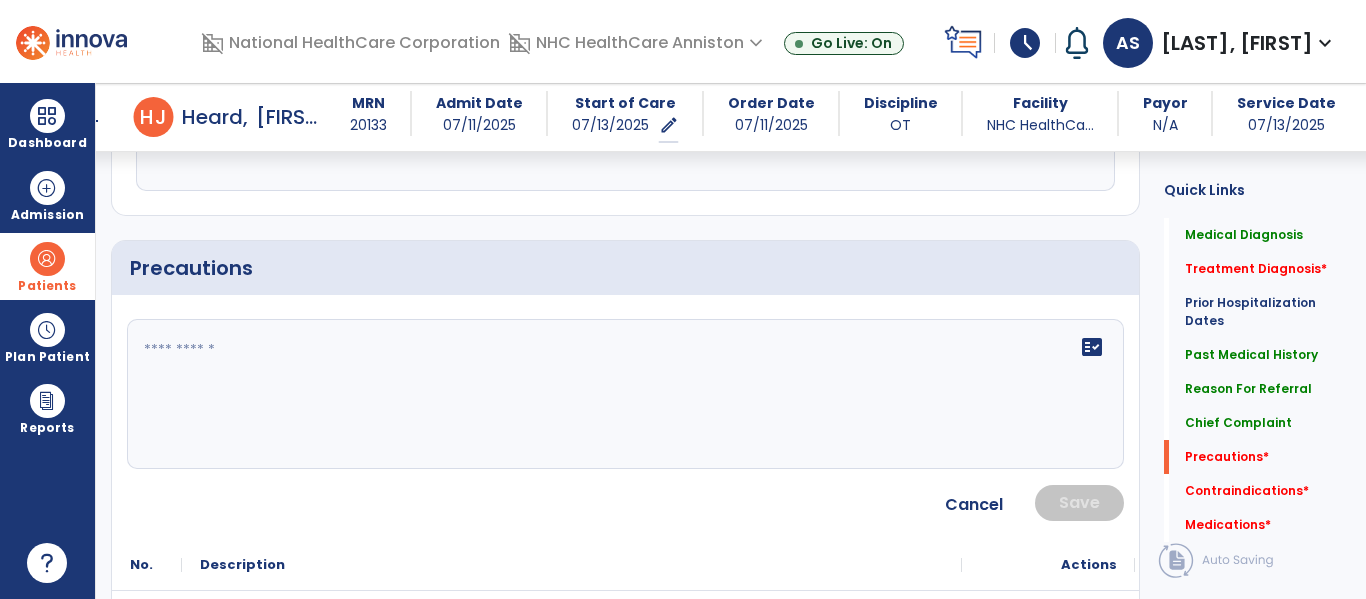 click 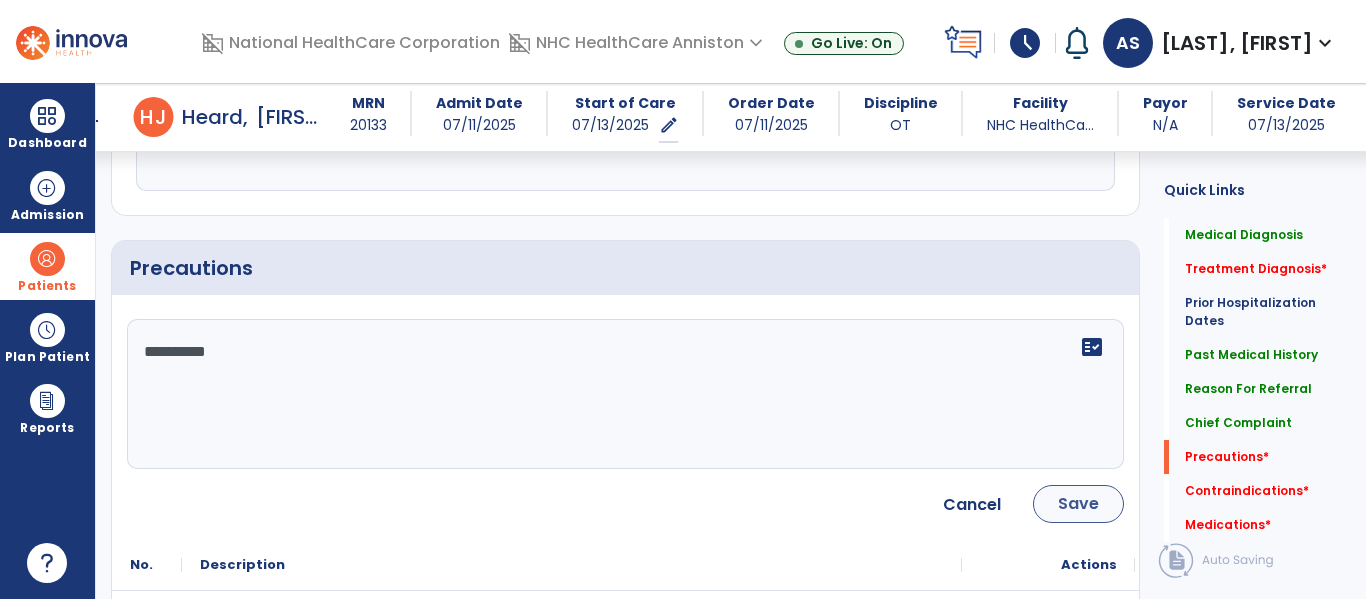 type on "**********" 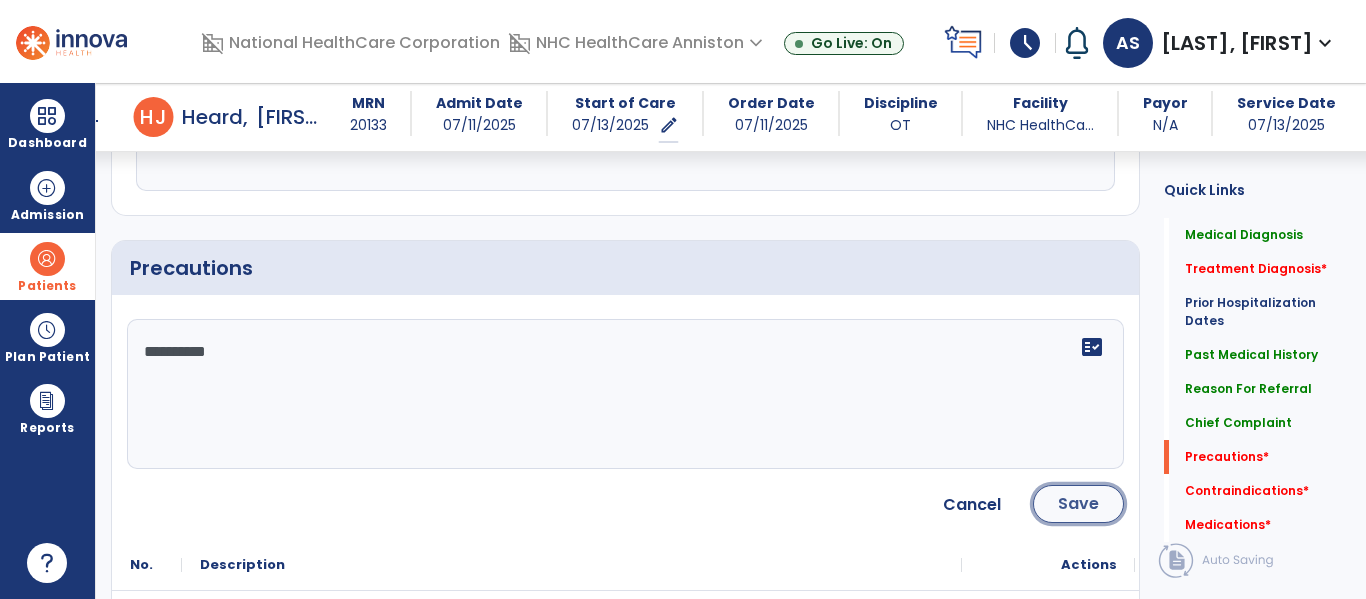 click on "Save" 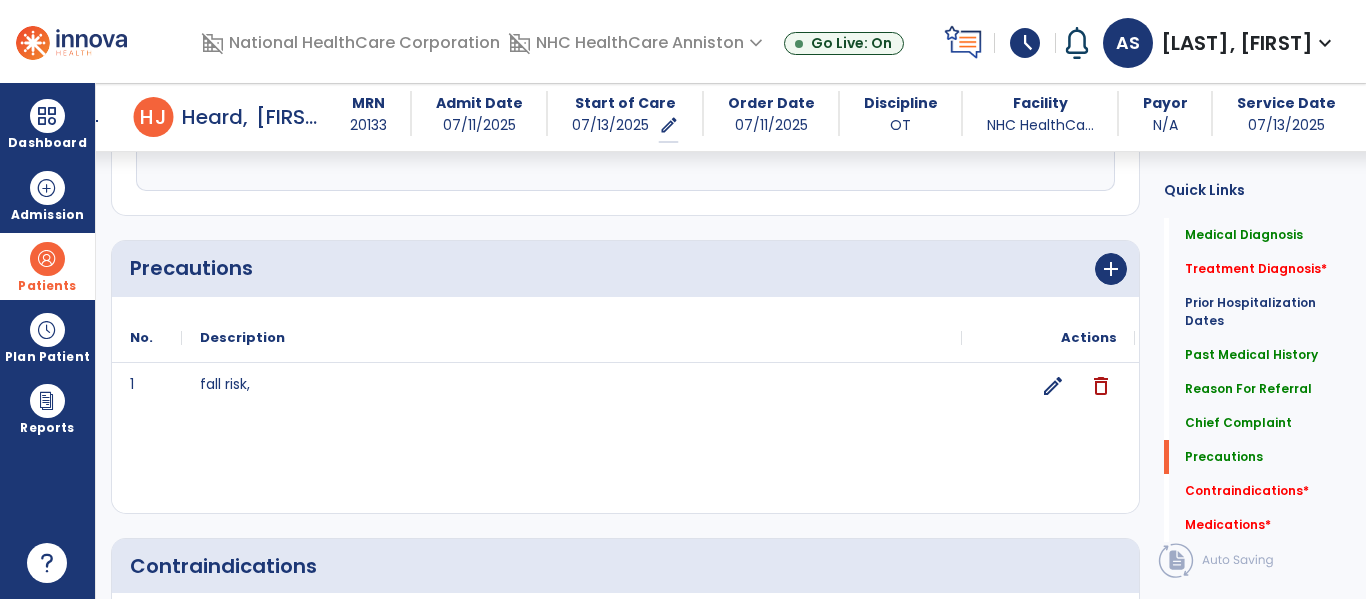 click on "Medical Diagnosis      menu   Add Medical Diagnosis   Delete Medical Diagnosis
Code
Description
Pdpm Clinical Category" 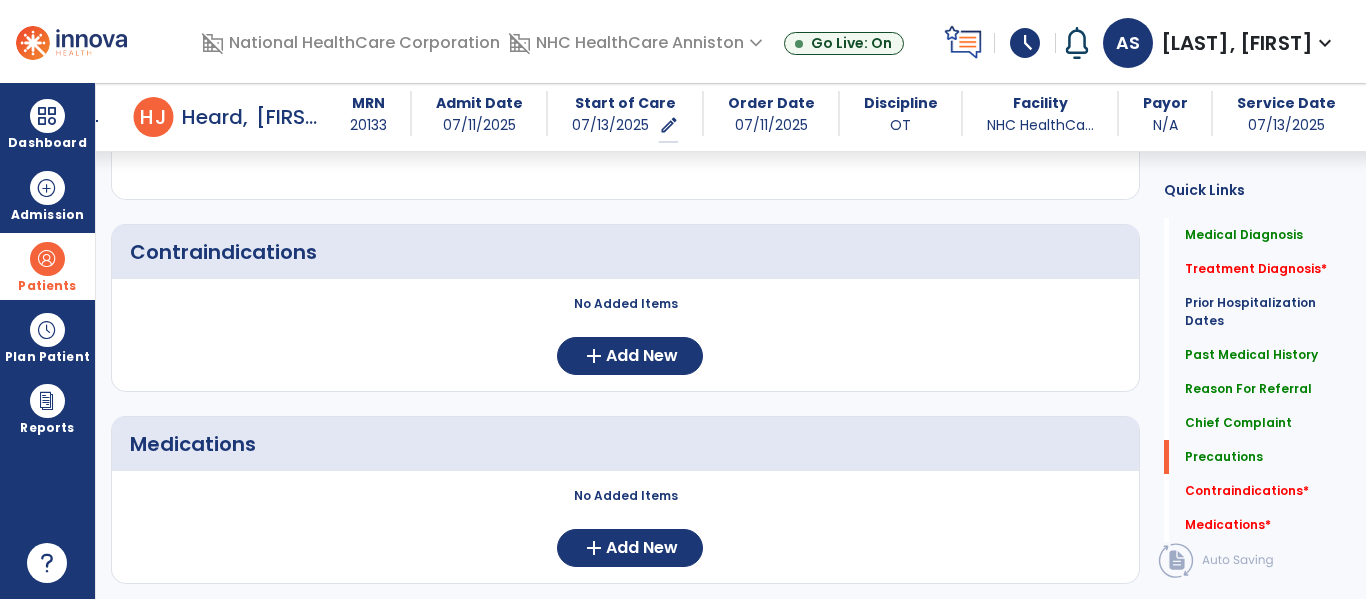 scroll, scrollTop: 2010, scrollLeft: 0, axis: vertical 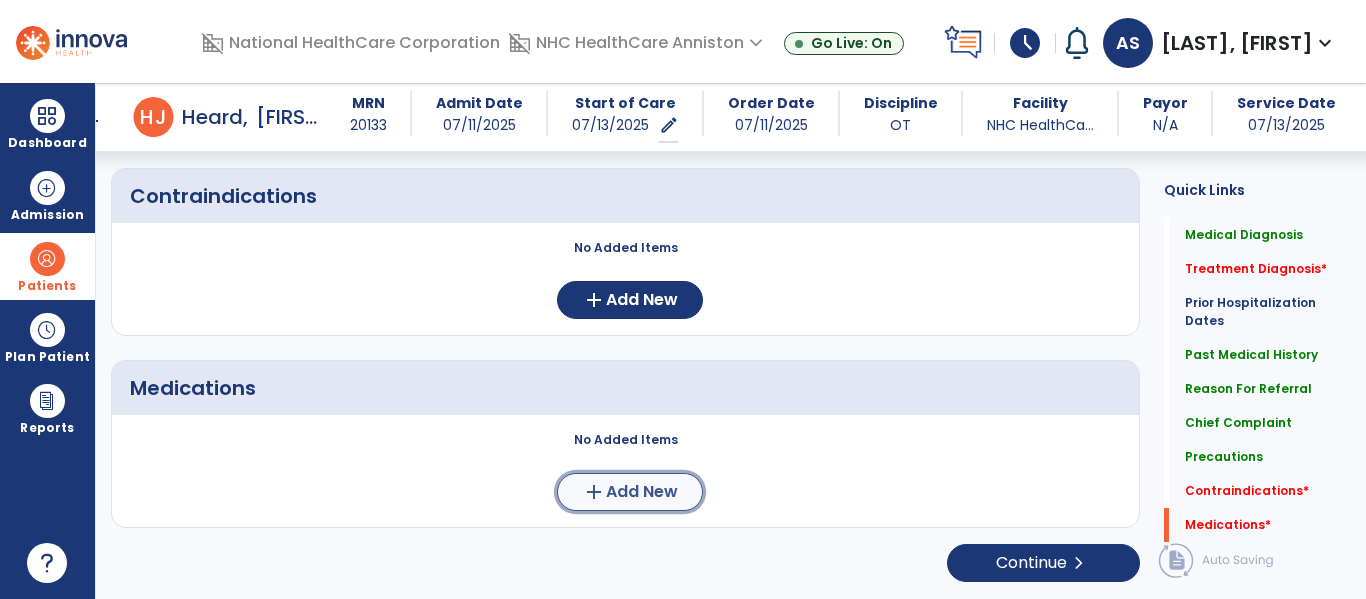 click on "Add New" 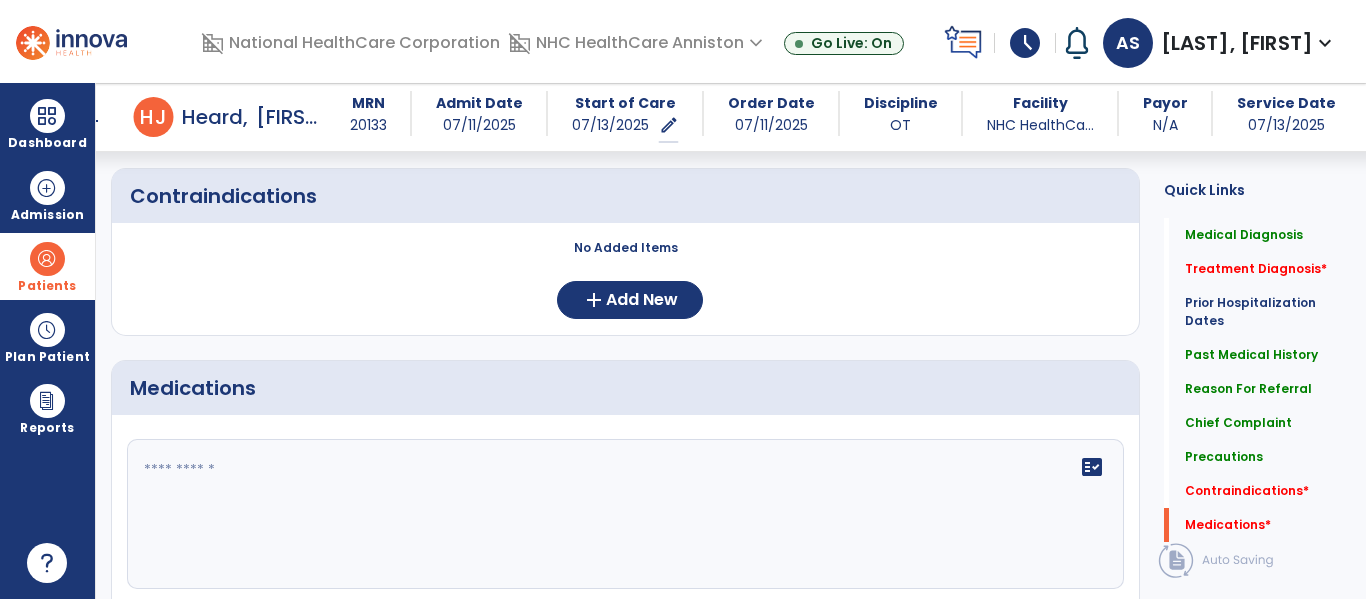 click on "fact_check" 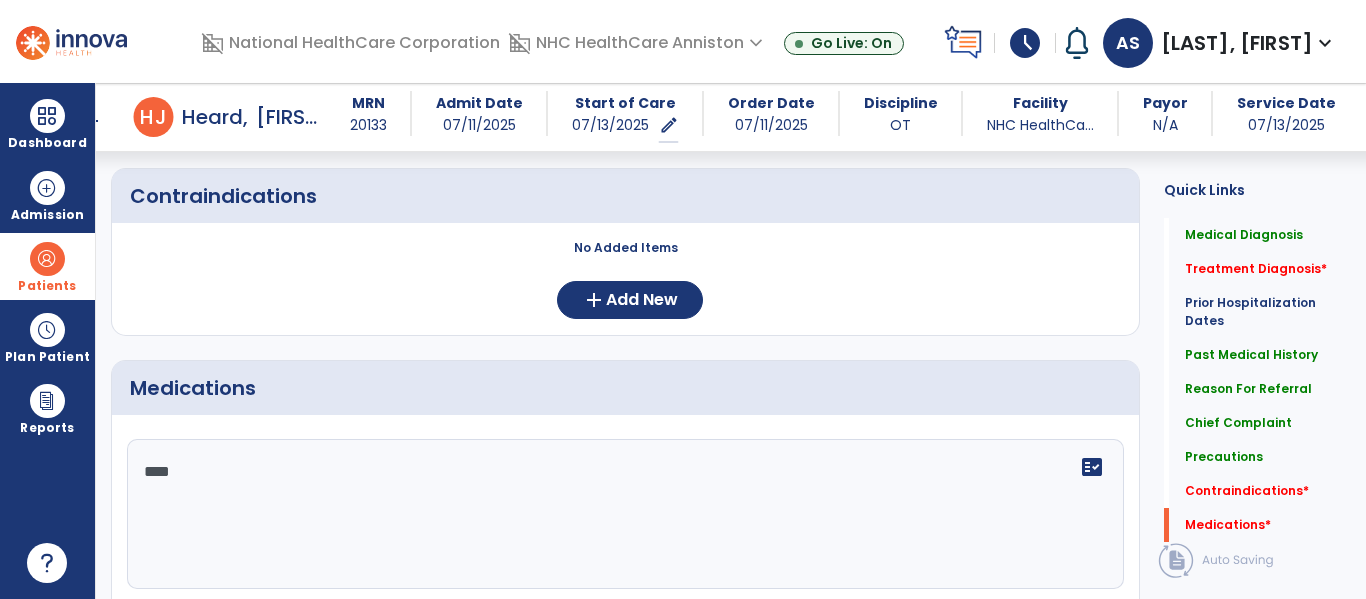click on "***" 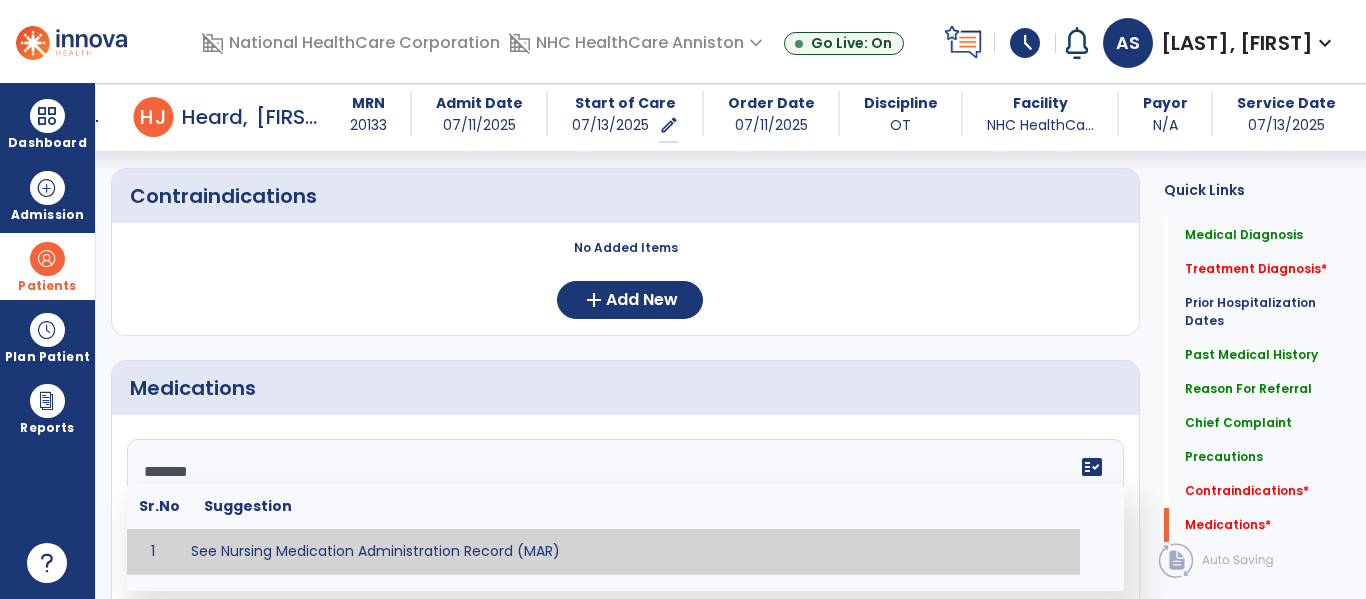 type on "**********" 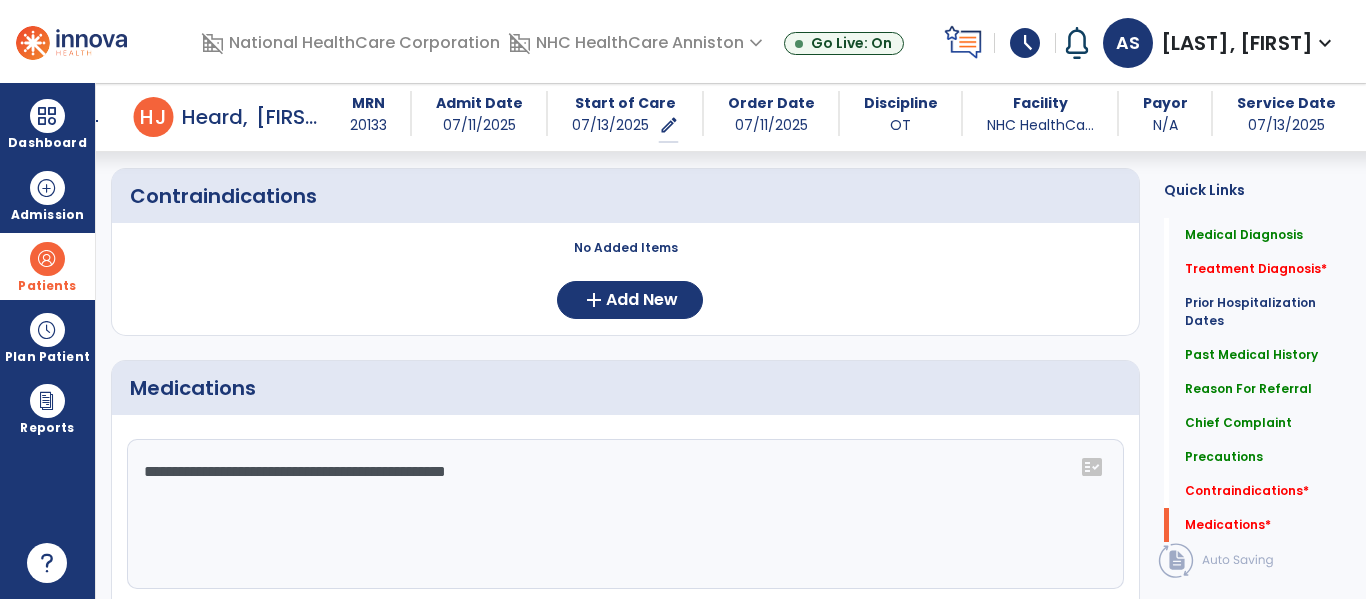 click on "**********" 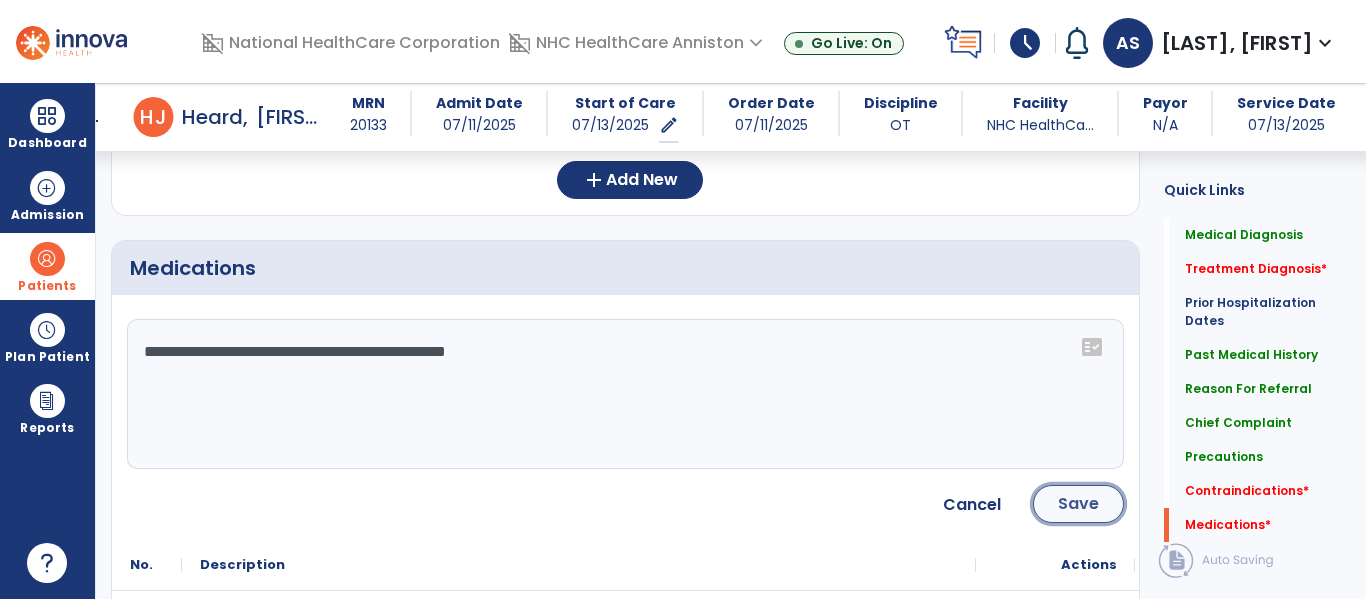 click on "Save" 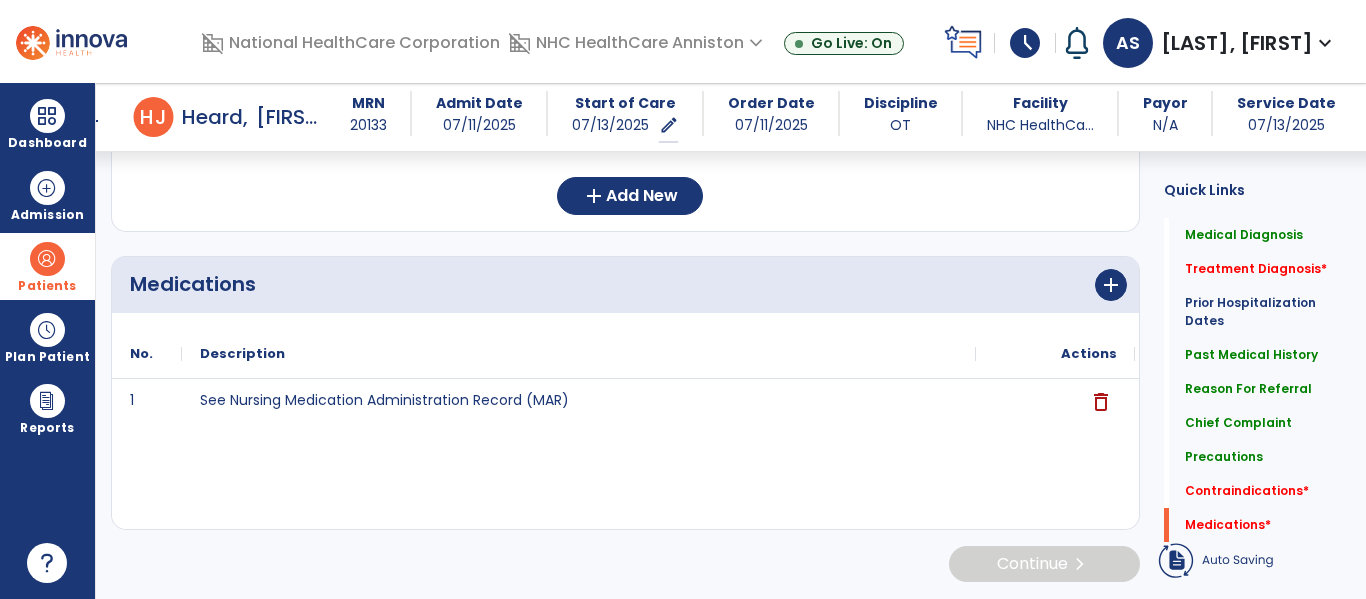 scroll, scrollTop: 2116, scrollLeft: 0, axis: vertical 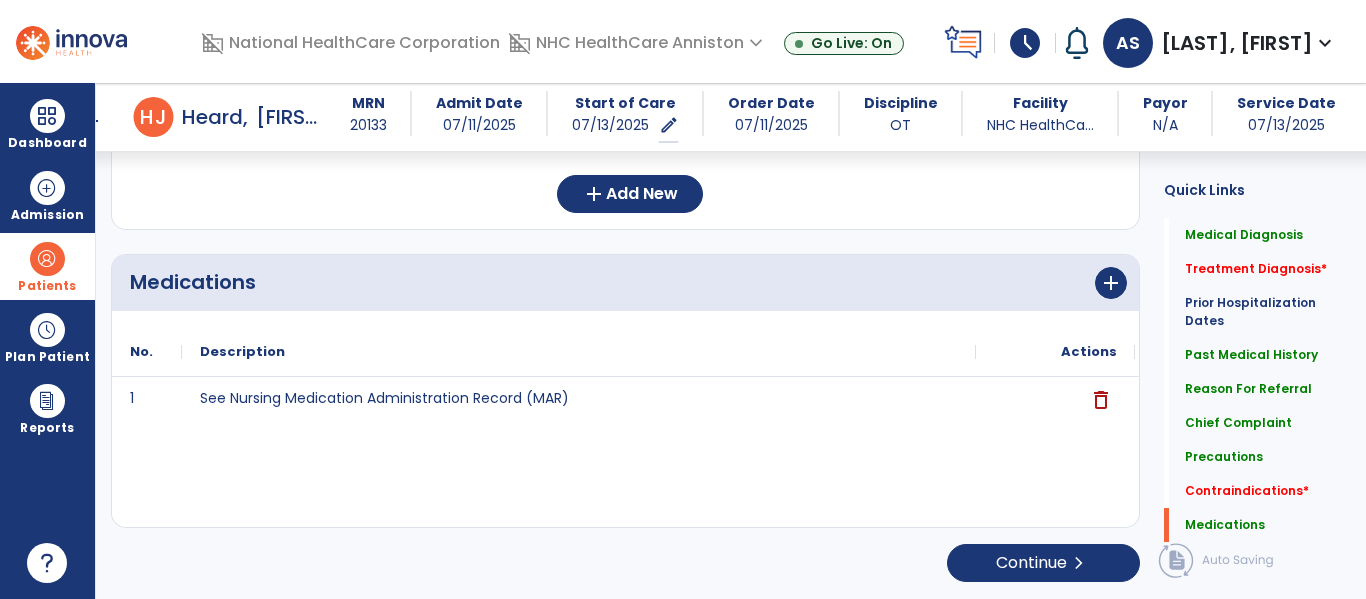 click on "Quick Links  Medical Diagnosis   Medical Diagnosis   Treatment Diagnosis   *  Treatment Diagnosis   *  Prior Hospitalization Dates   Prior Hospitalization Dates   Past Medical History   Past Medical History   Reason For Referral   Reason For Referral   Chief Complaint   Chief Complaint   Precautions   Precautions   Contraindications   *  Contraindications   *  Medications   Medications" 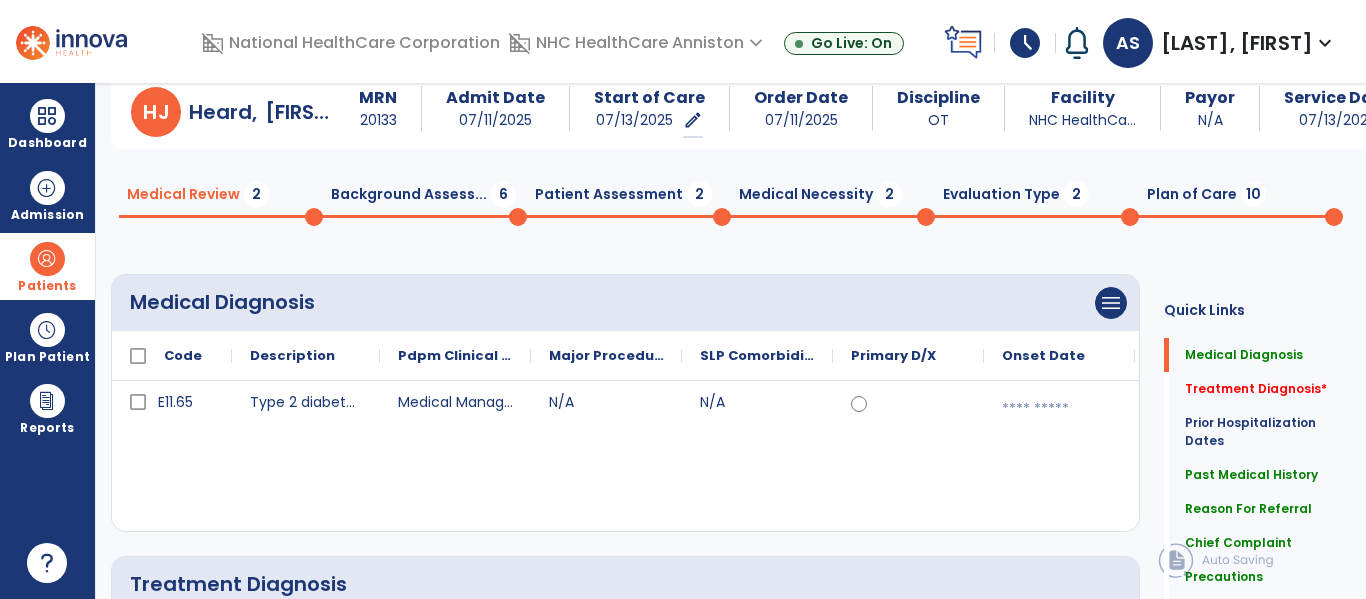 scroll, scrollTop: 0, scrollLeft: 0, axis: both 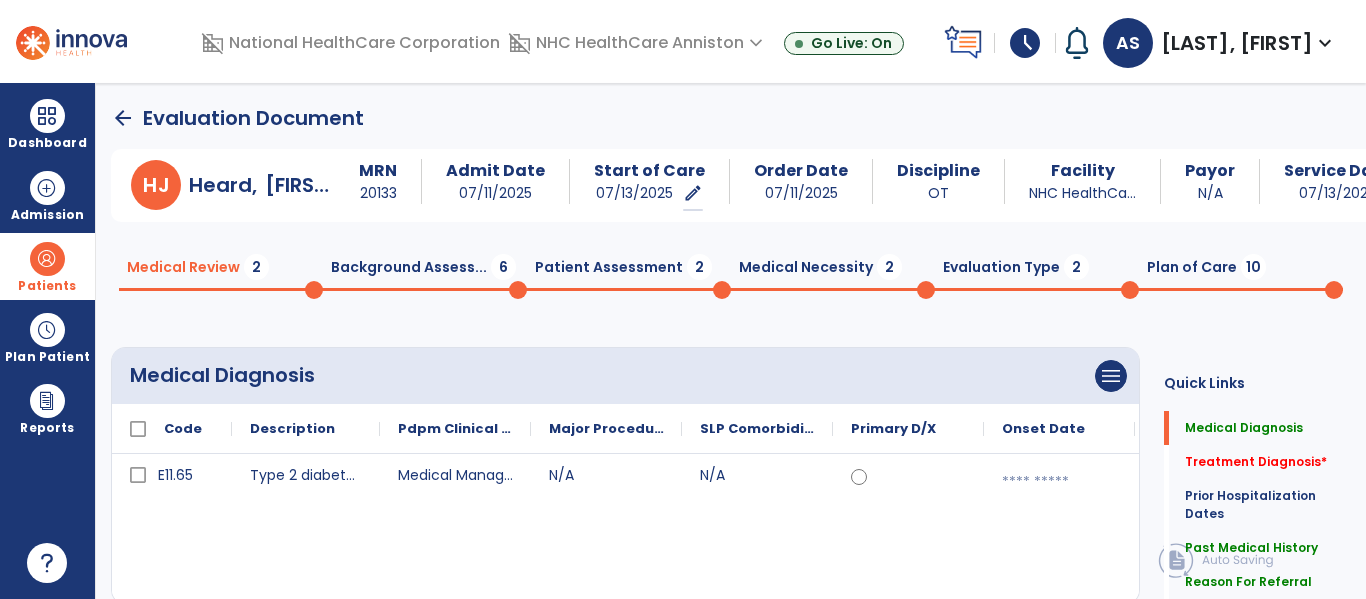 click on "Background Assess...  6" 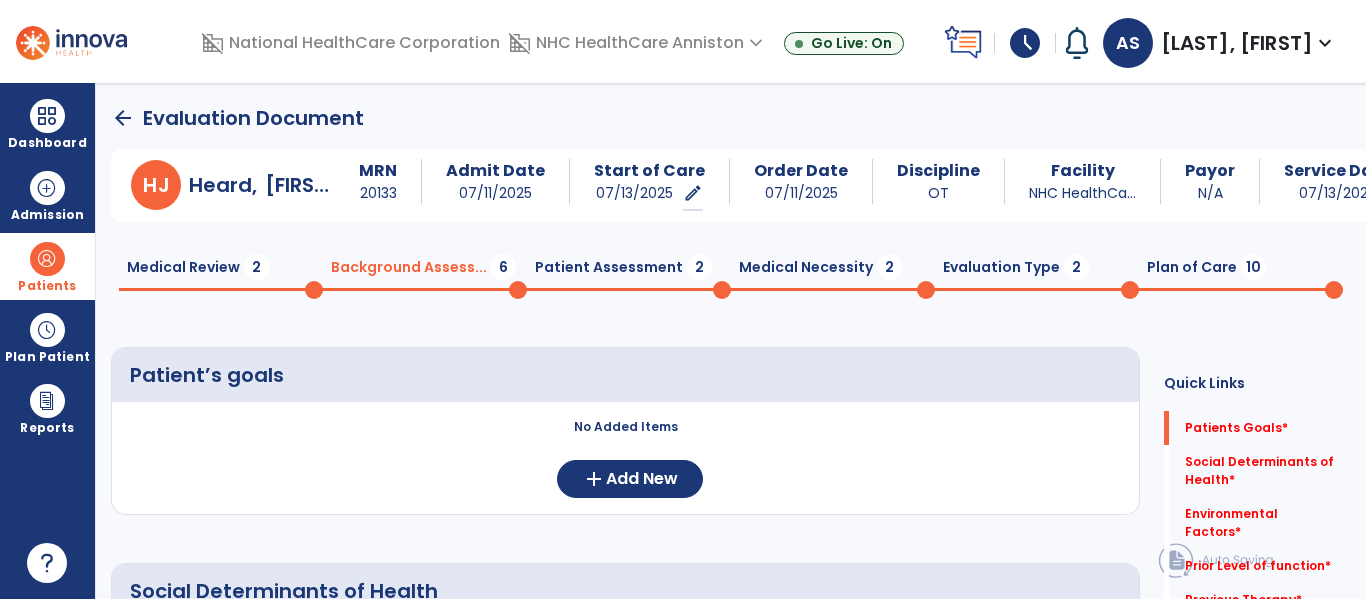 click on "Patient’s goals     No Added Items  add  Add New" 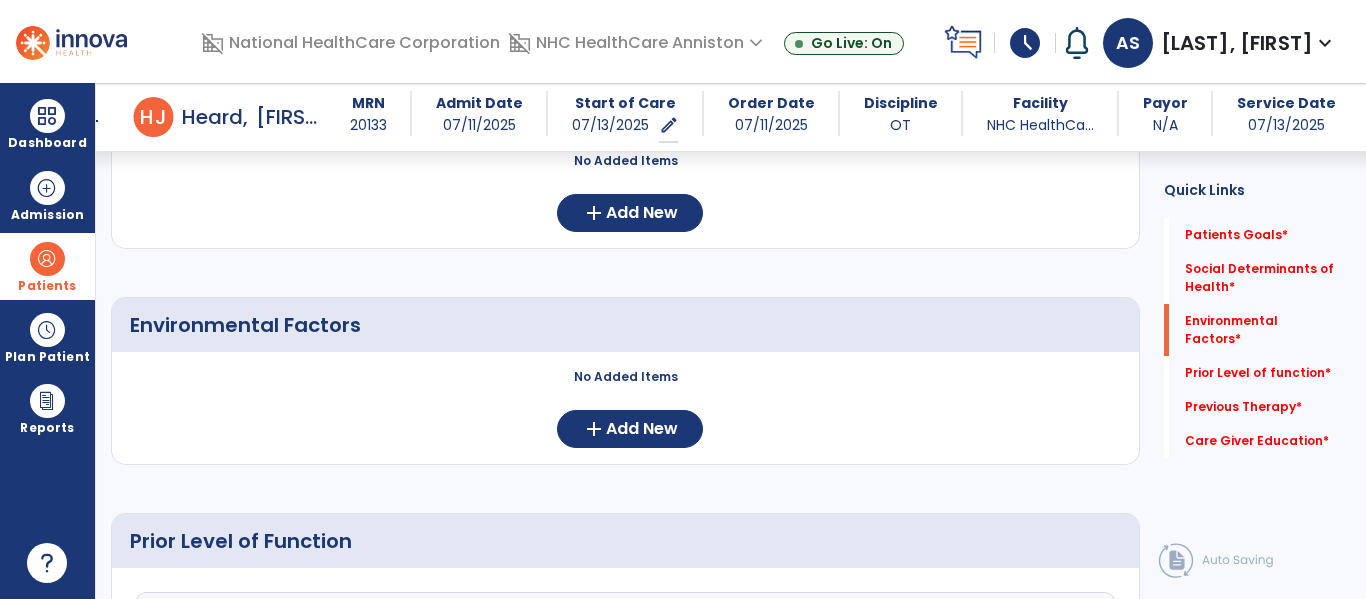 scroll, scrollTop: 520, scrollLeft: 0, axis: vertical 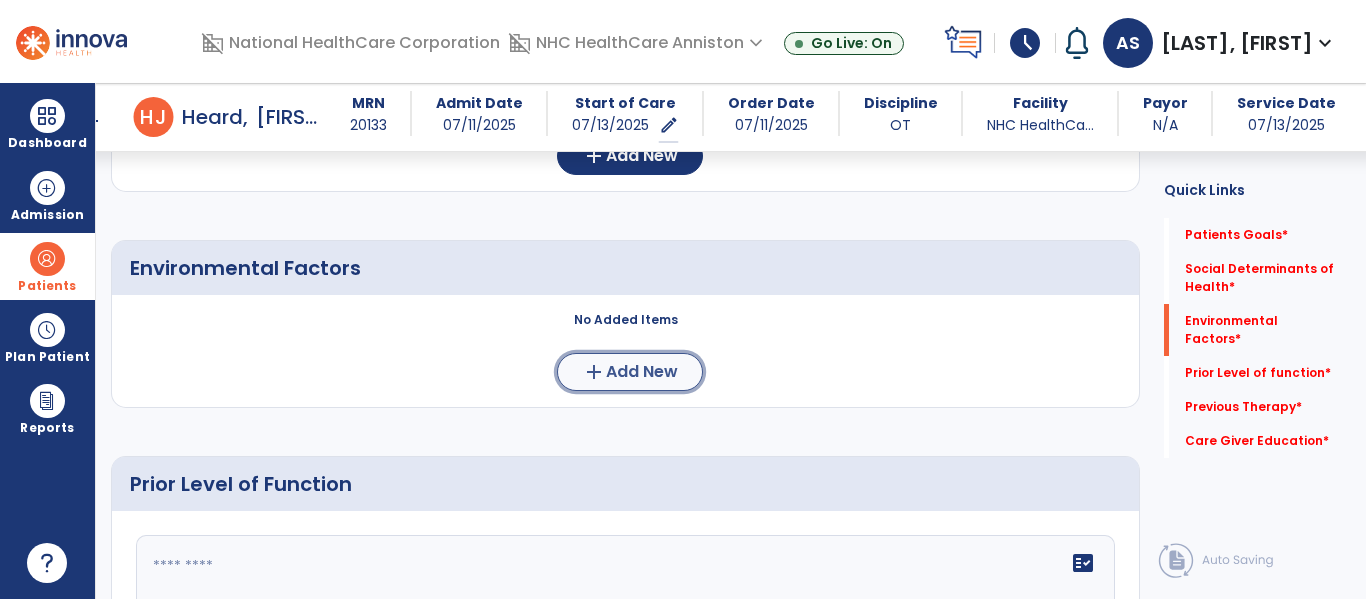 click on "add  Add New" 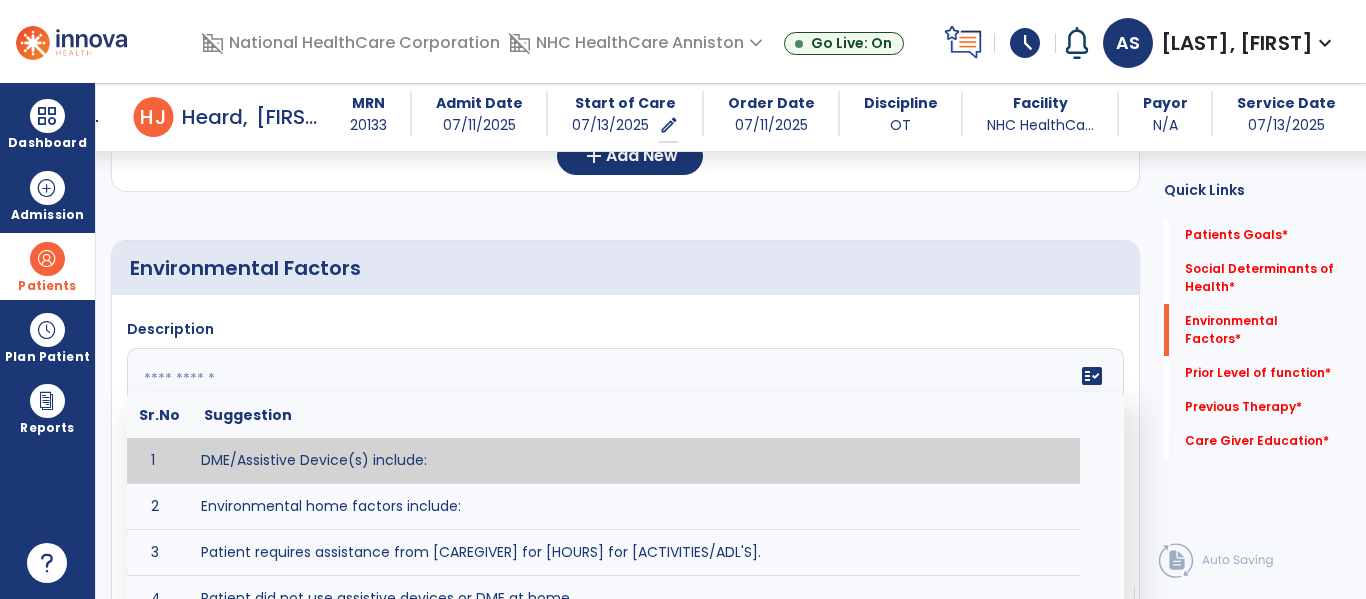 click 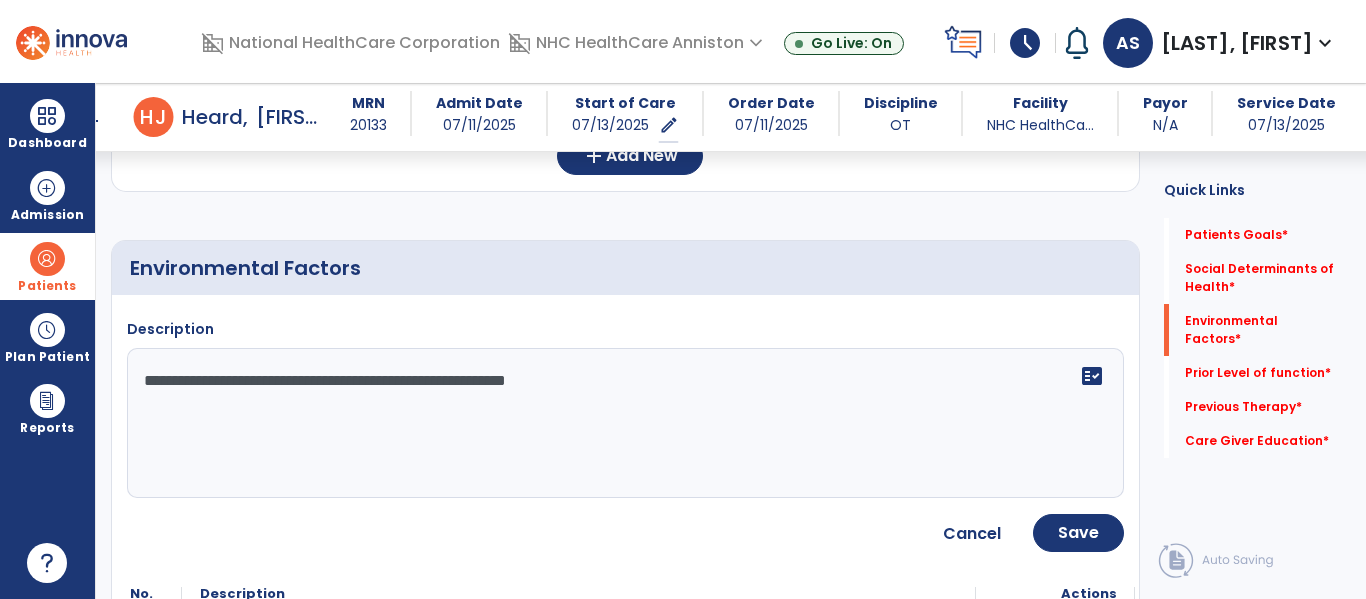 type on "**********" 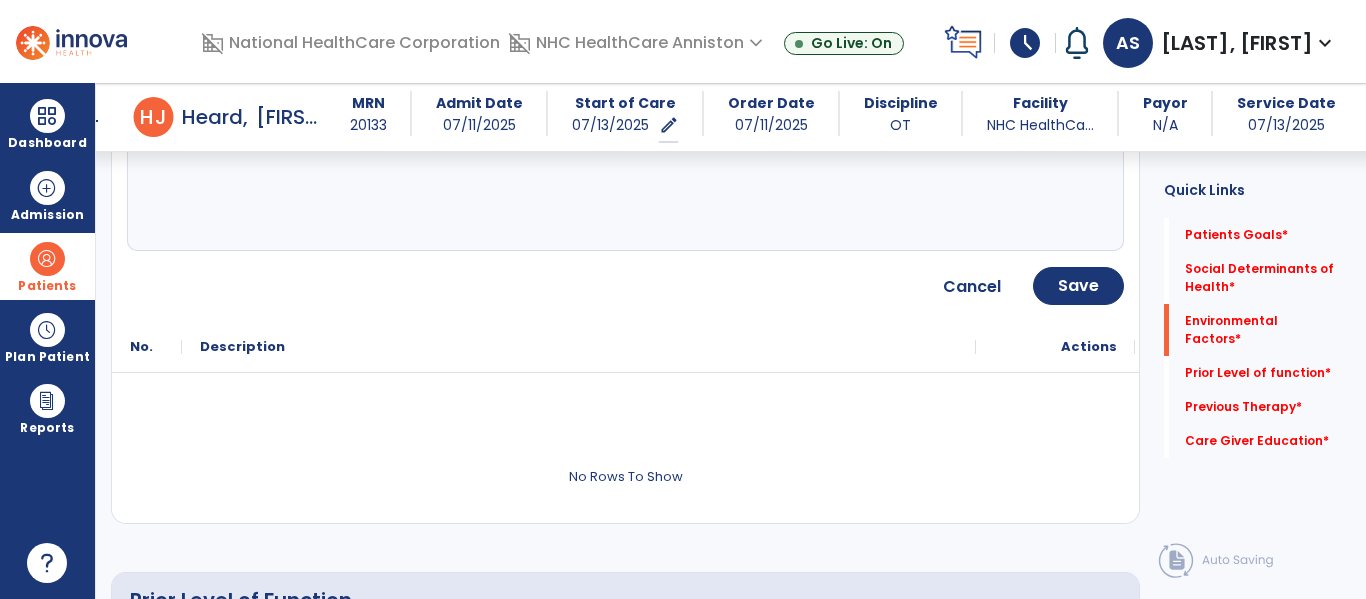 scroll, scrollTop: 960, scrollLeft: 0, axis: vertical 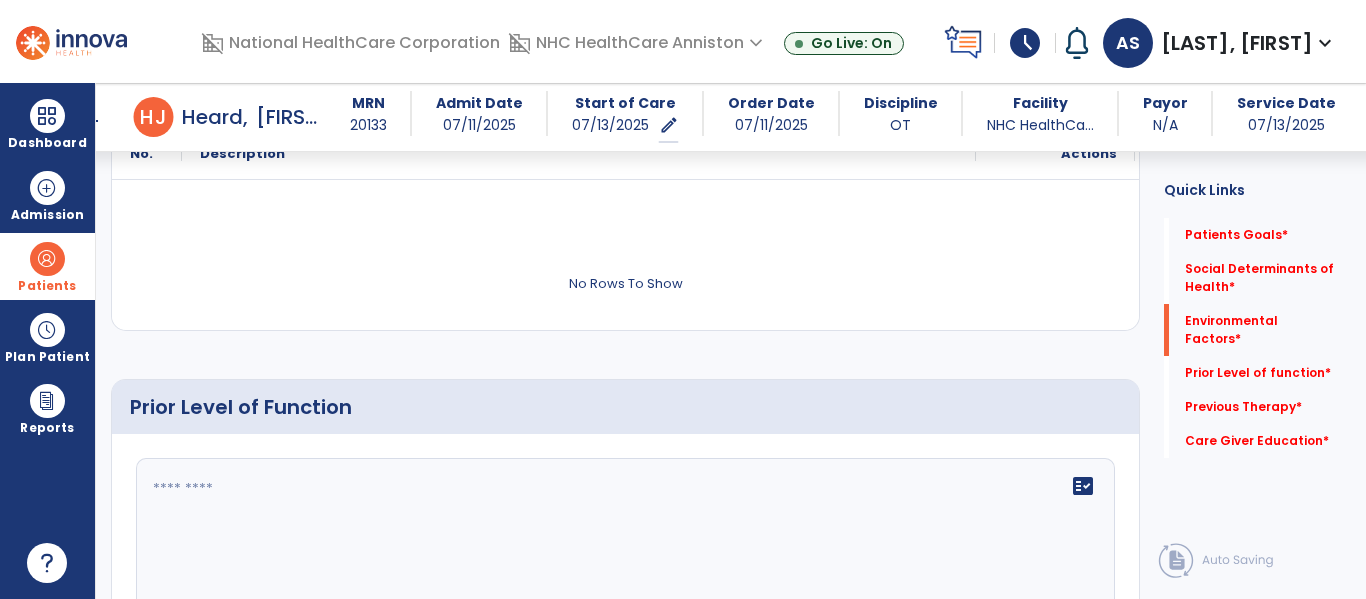 click on "fact_check" 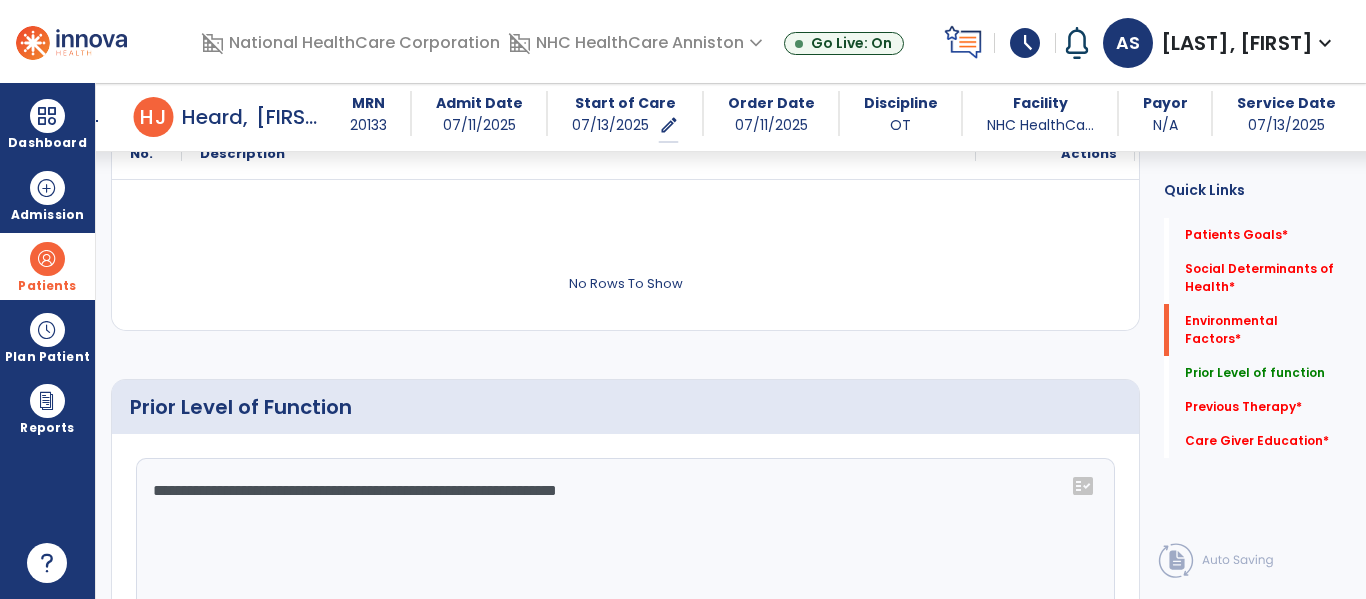 click on "**********" 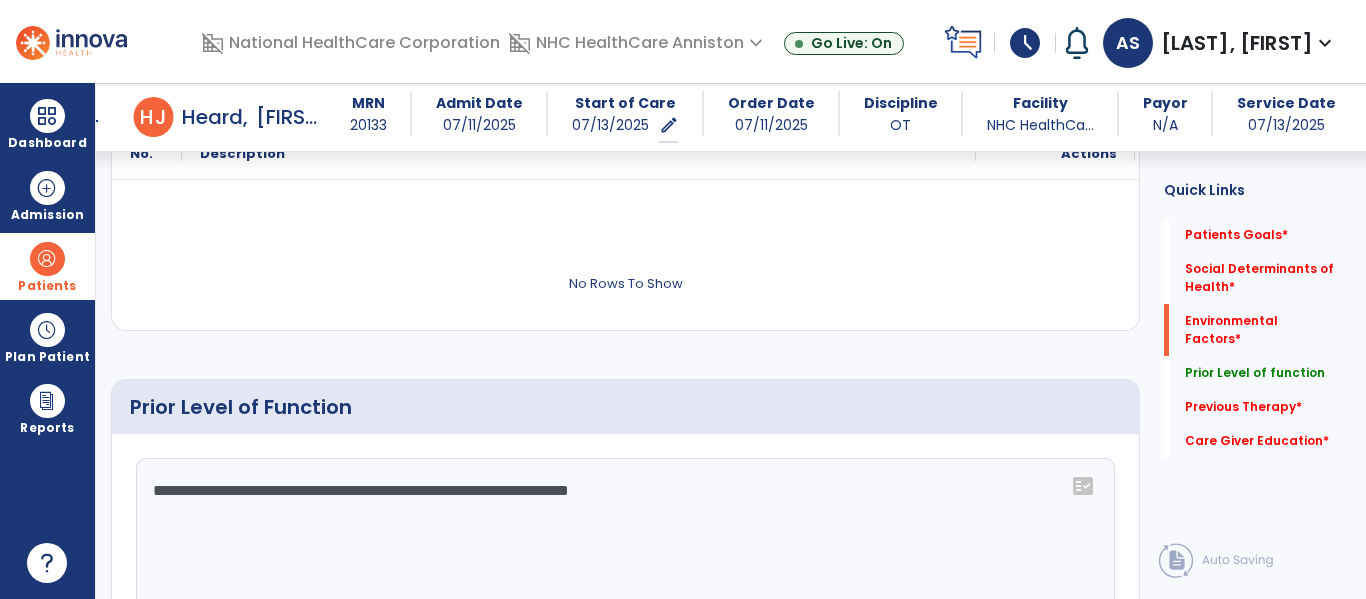 click on "**********" 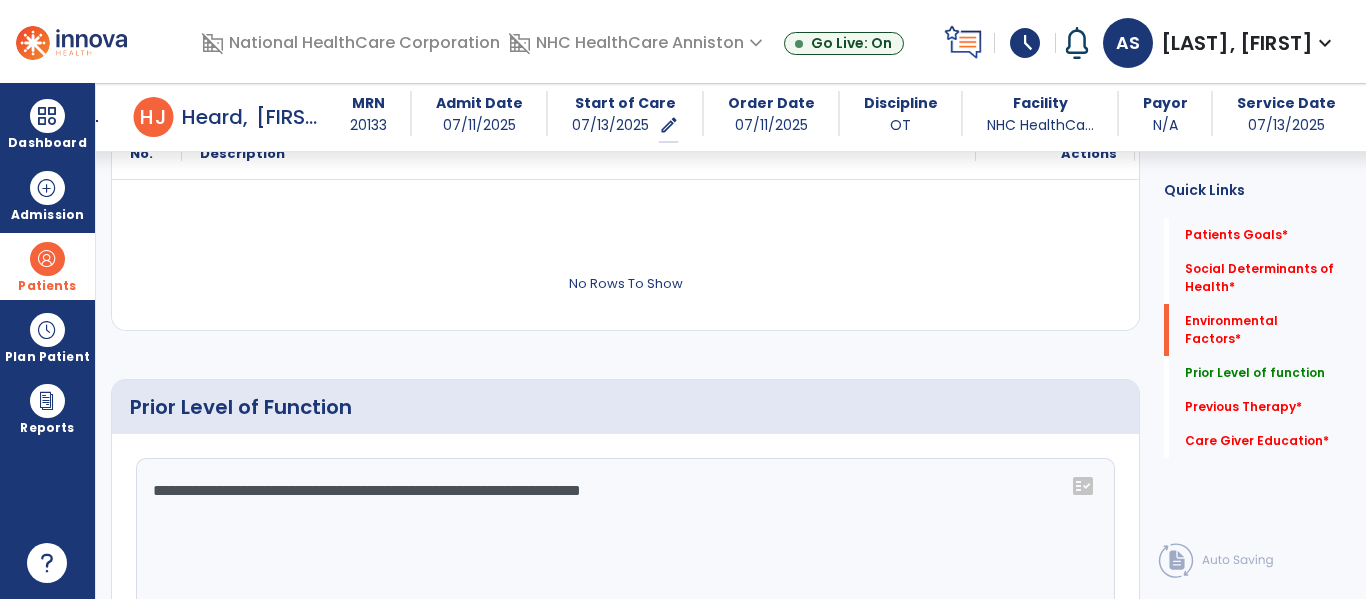 click on "**********" 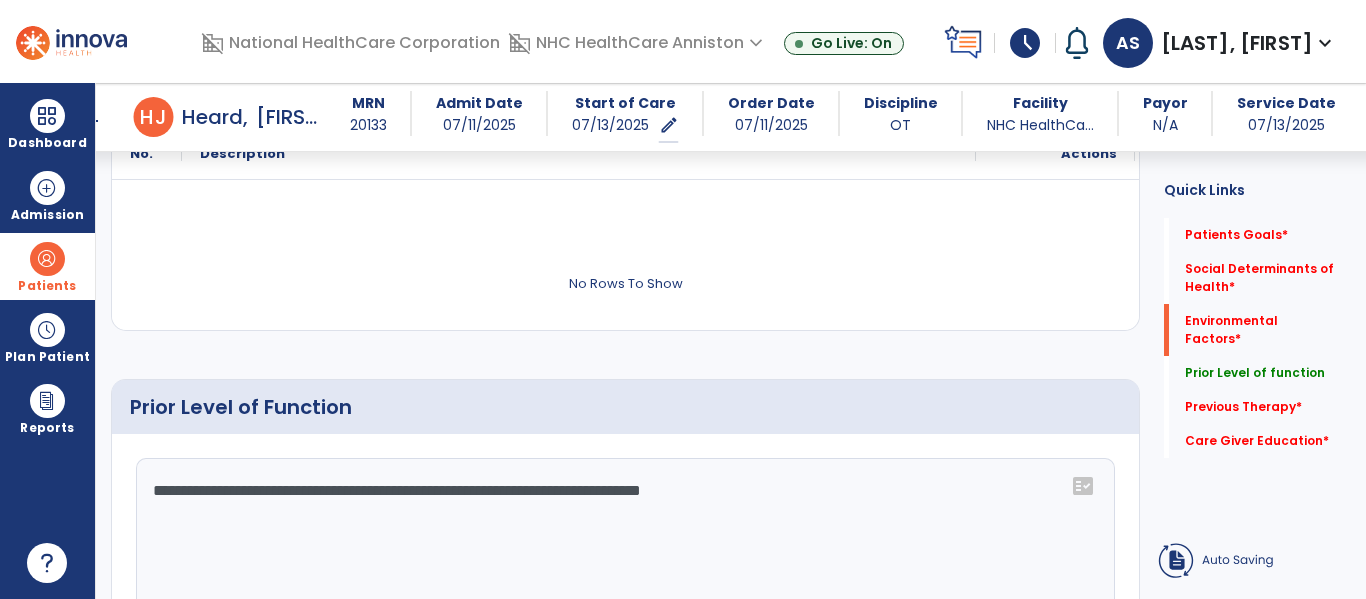 click on "**********" 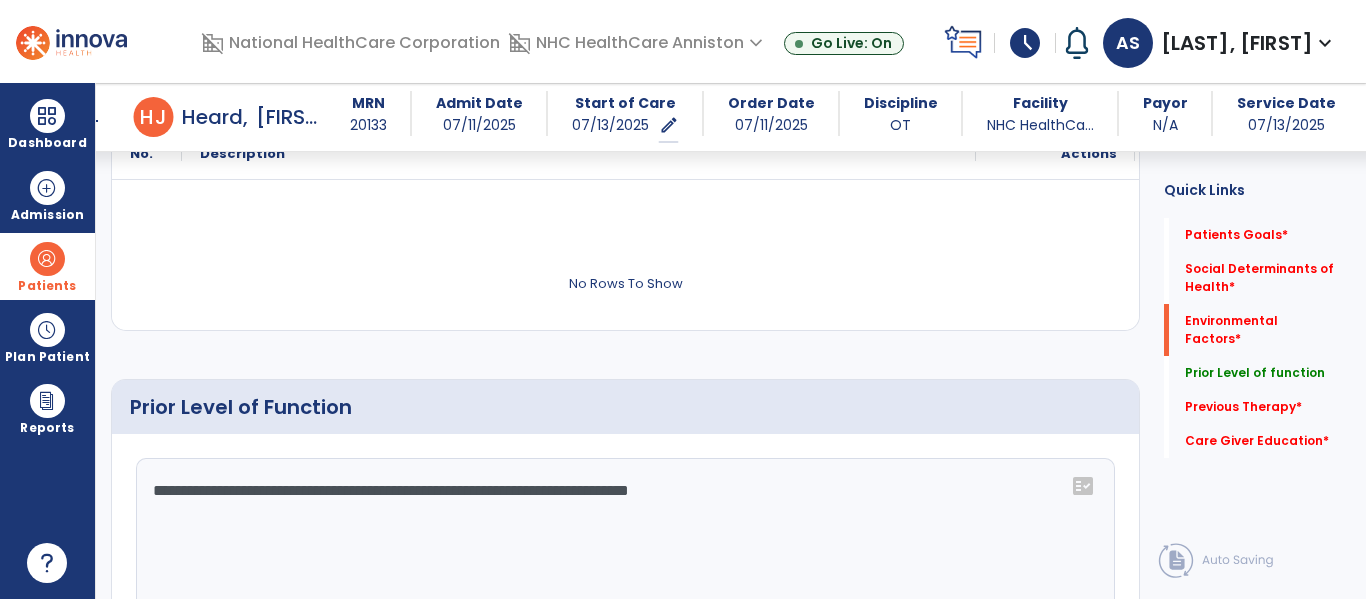 drag, startPoint x: 950, startPoint y: 408, endPoint x: 940, endPoint y: 383, distance: 26.925823 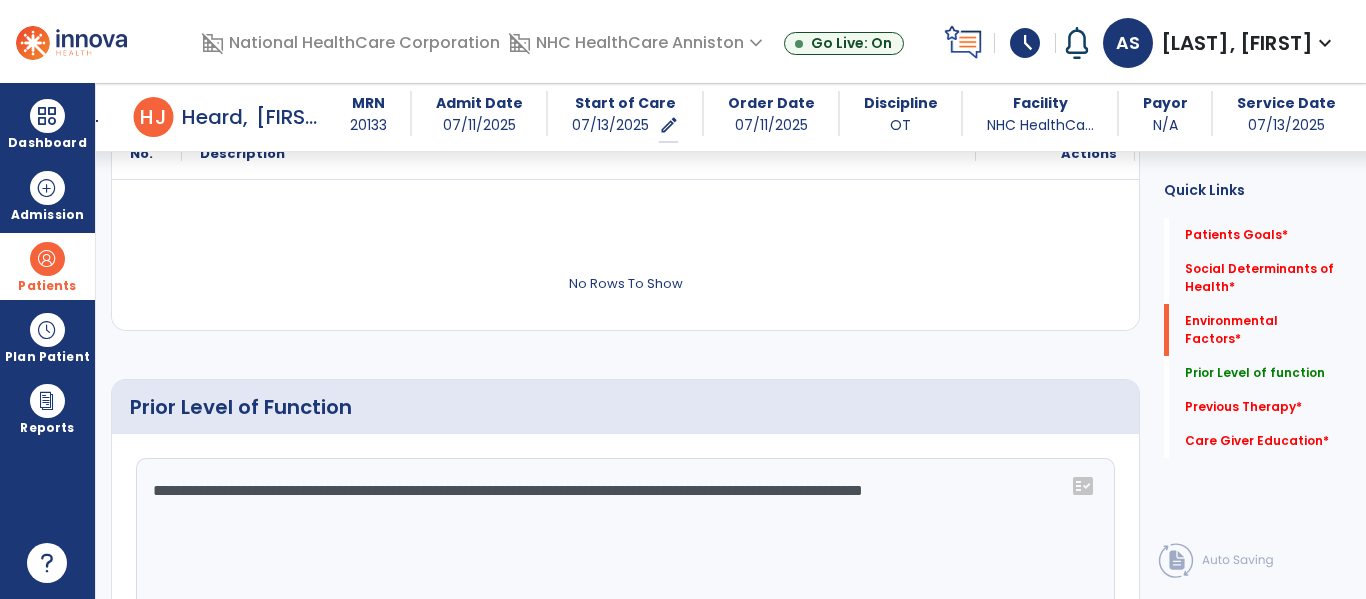 type on "**********" 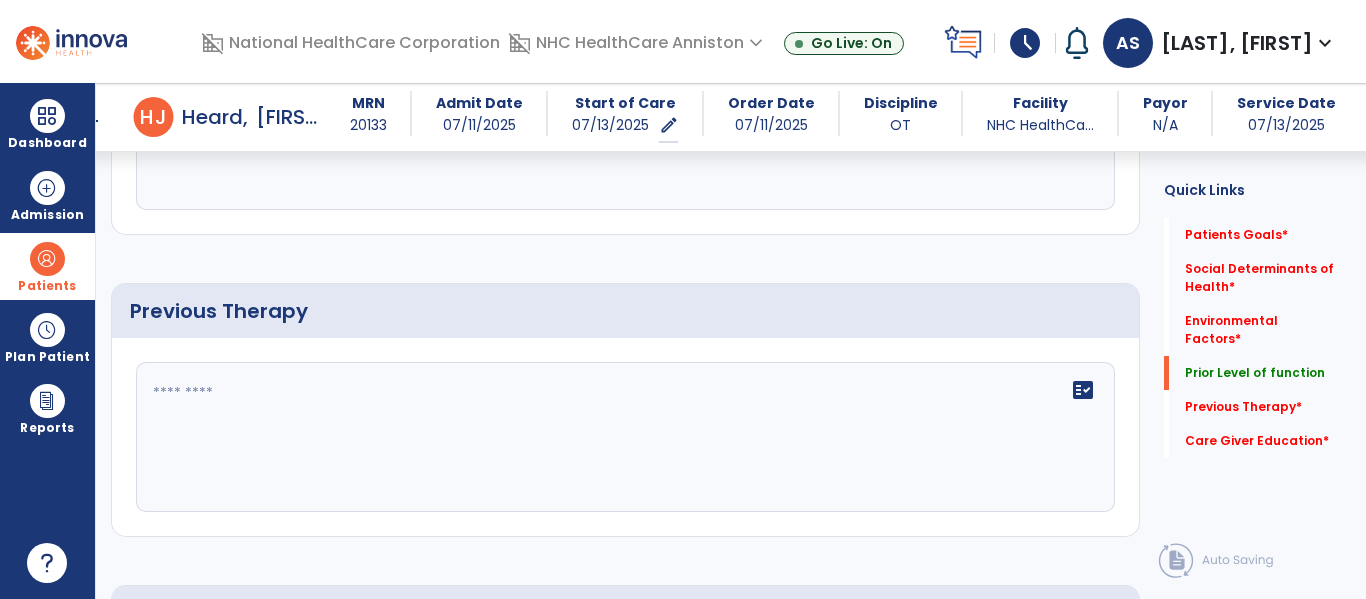 scroll, scrollTop: 1360, scrollLeft: 0, axis: vertical 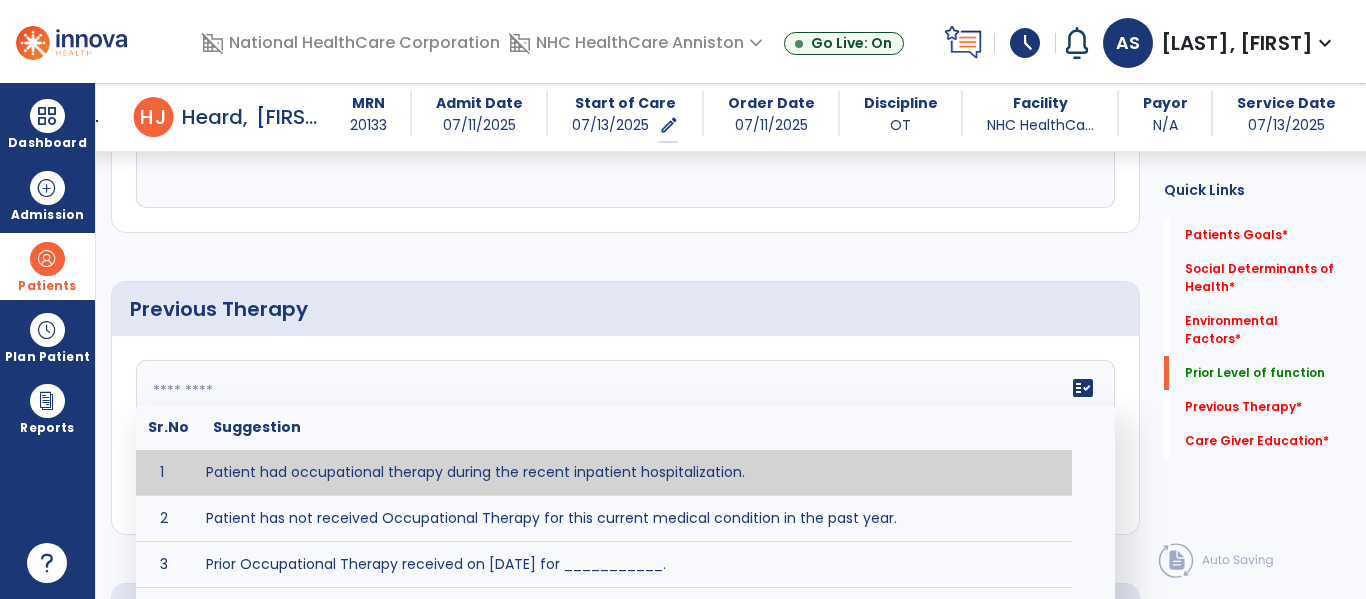click on "fact_check  Sr.No Suggestion 1 Patient had occupational therapy during the recent inpatient hospitalization. 2 Patient has not received Occupational Therapy for this current medical condition in the past year. 3 Prior Occupational Therapy received on [DATE] for ___________. 4 Prior Occupational Therapy for [CONDITION] included [TYPE of THERAPY] in [MONTH/YEAR] with good results. 5 Patient has not received Occupational Therapy for this current medical condition in the past year and had yet to achieve LTGs prior to being hospitalized. 6 Prior to this recent hospitalization, the patient had been on therapy case load for [TIME]and was still working to achieve LTGs before being hospitalized." 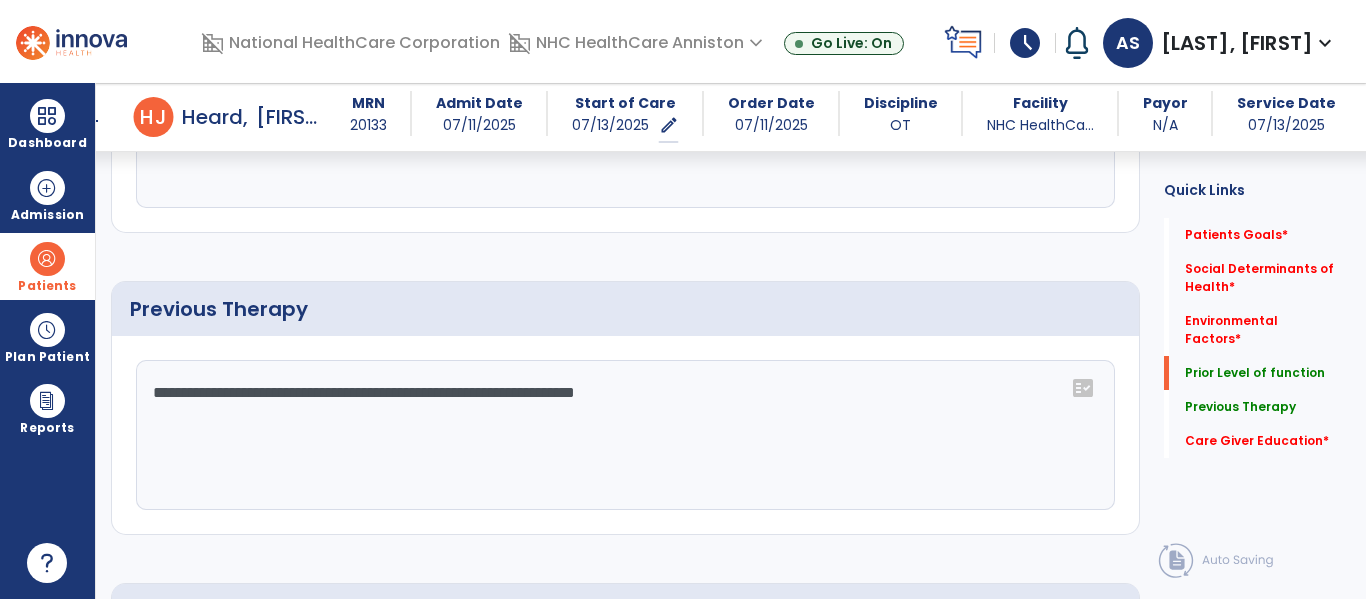 type on "**********" 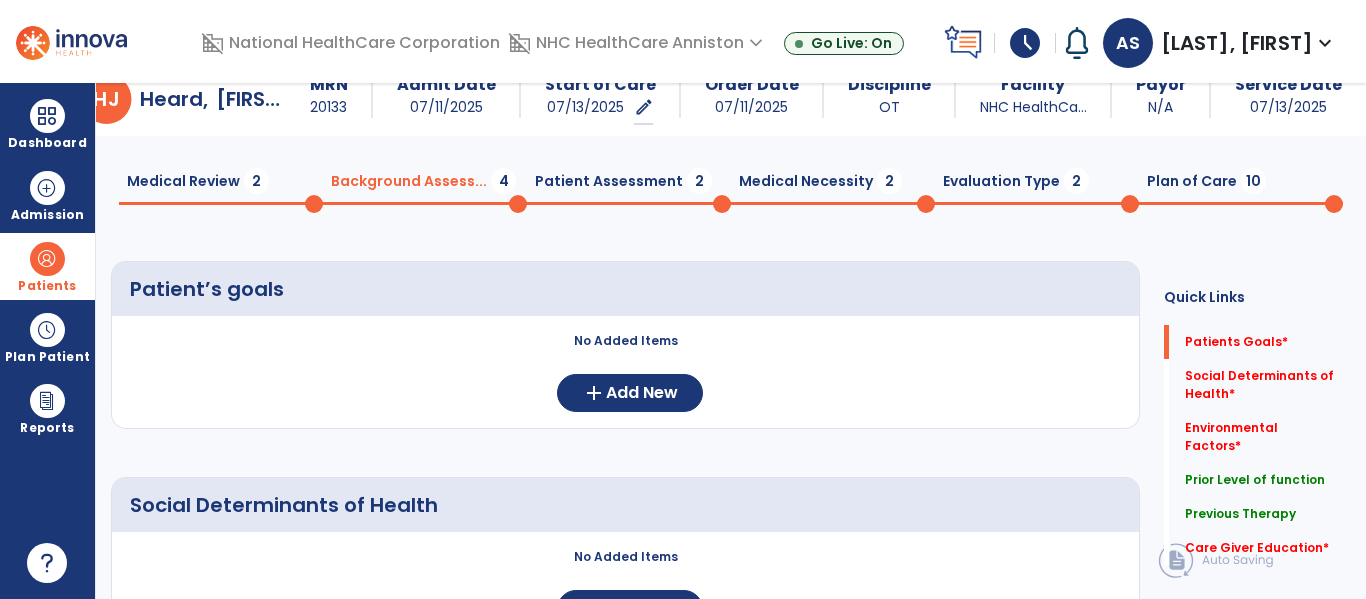 scroll, scrollTop: 0, scrollLeft: 0, axis: both 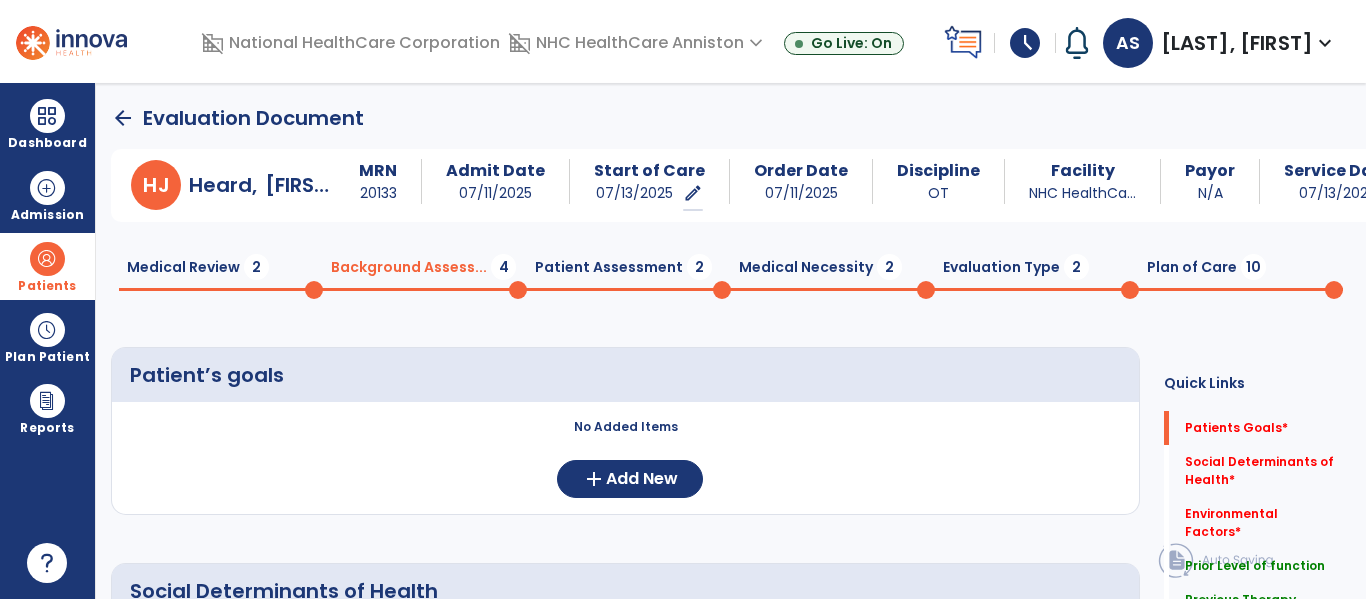 click on "Patient Assessment  2" 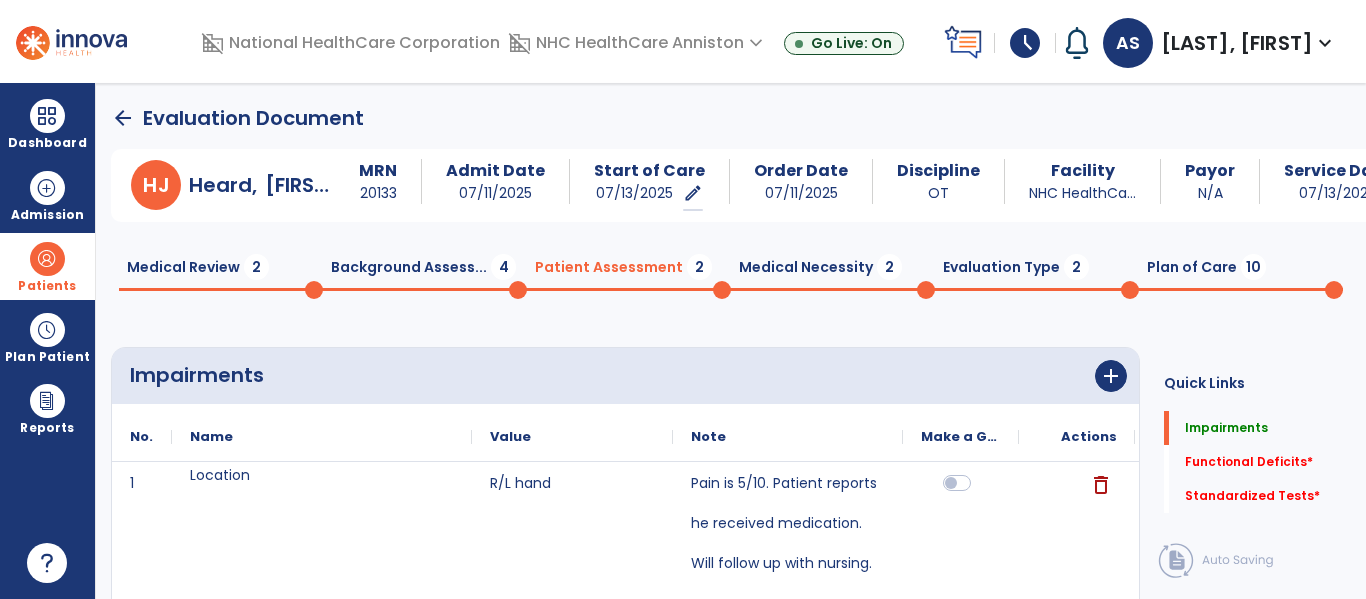 click on "Background Assess...  4" 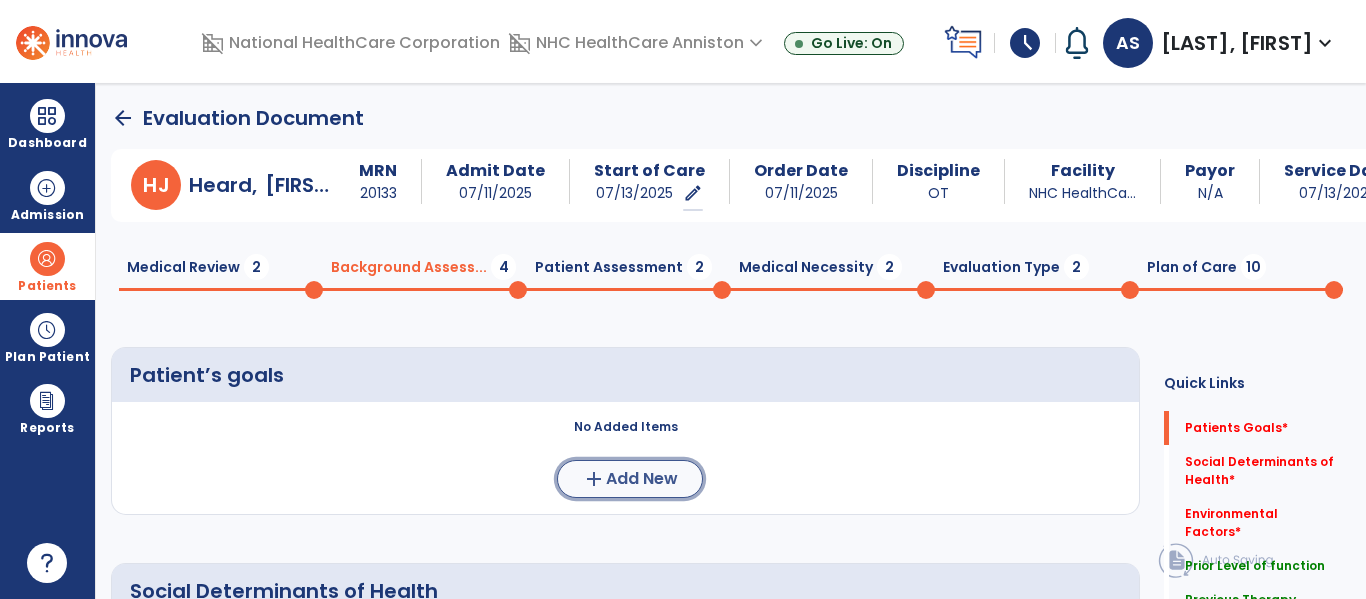 click on "add  Add New" 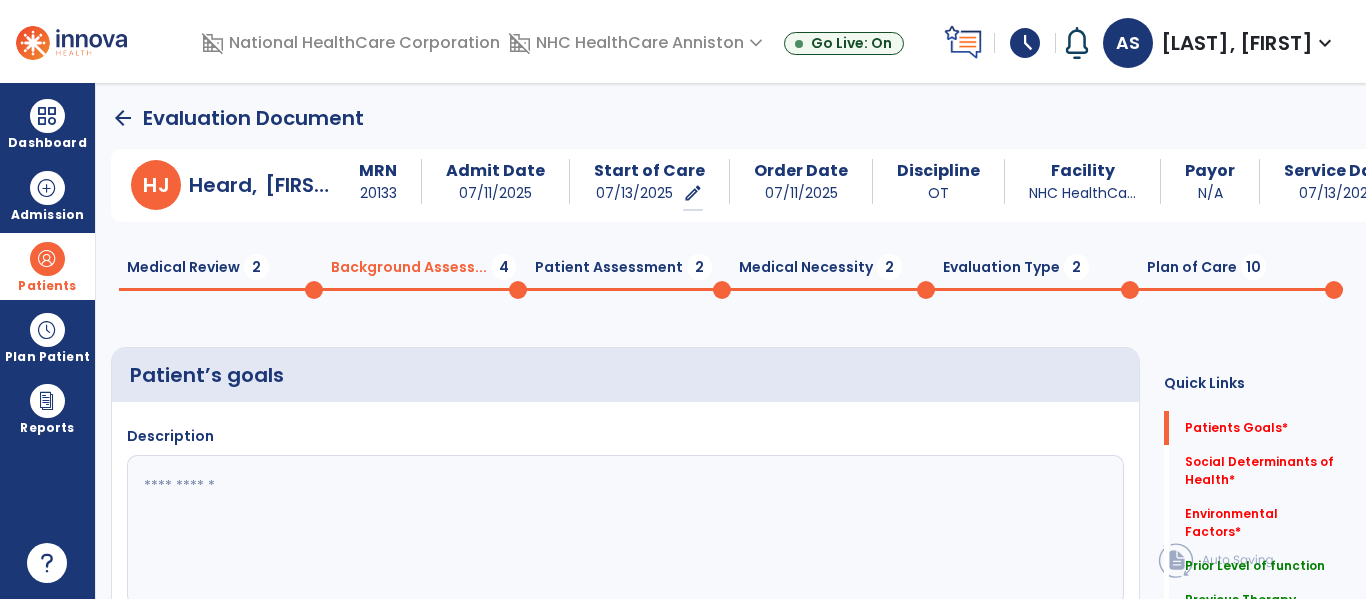 click 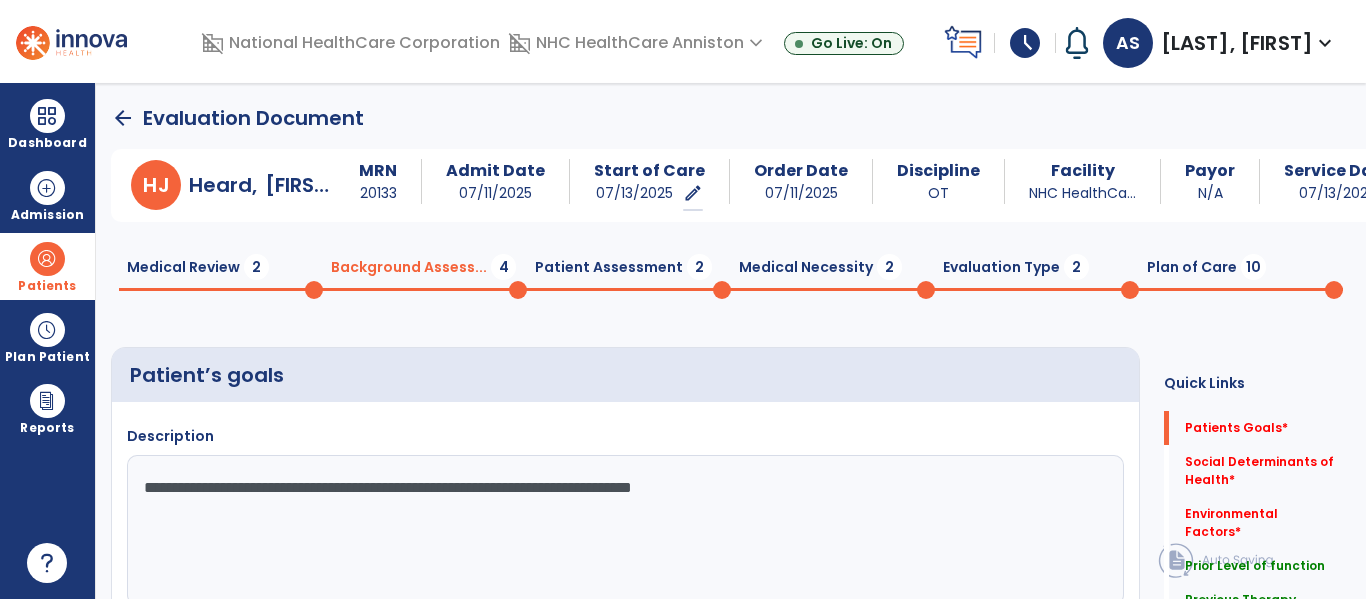 click on "**********" 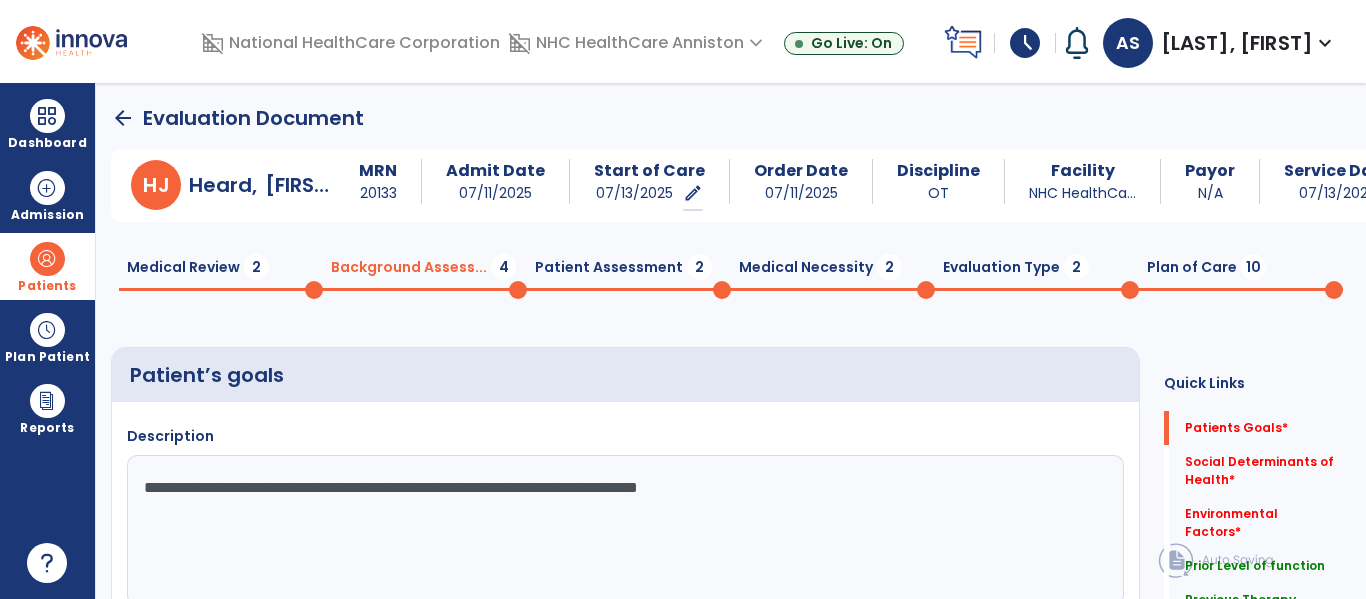 type on "**********" 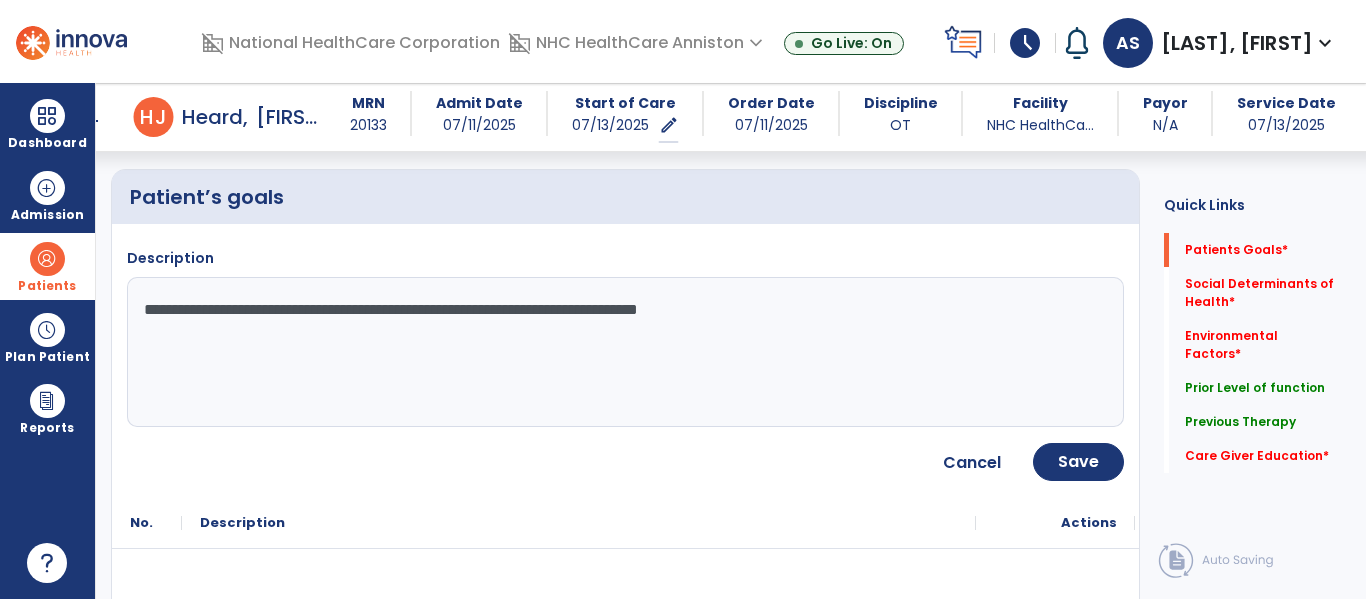 scroll, scrollTop: 160, scrollLeft: 0, axis: vertical 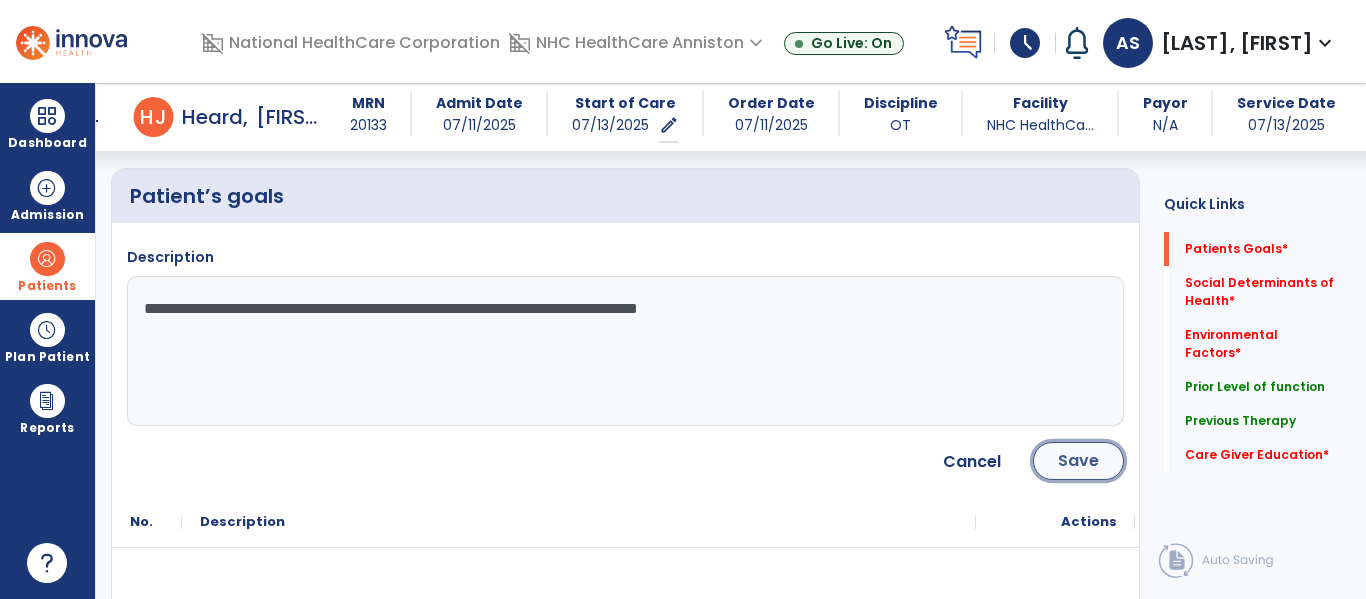 click on "Save" 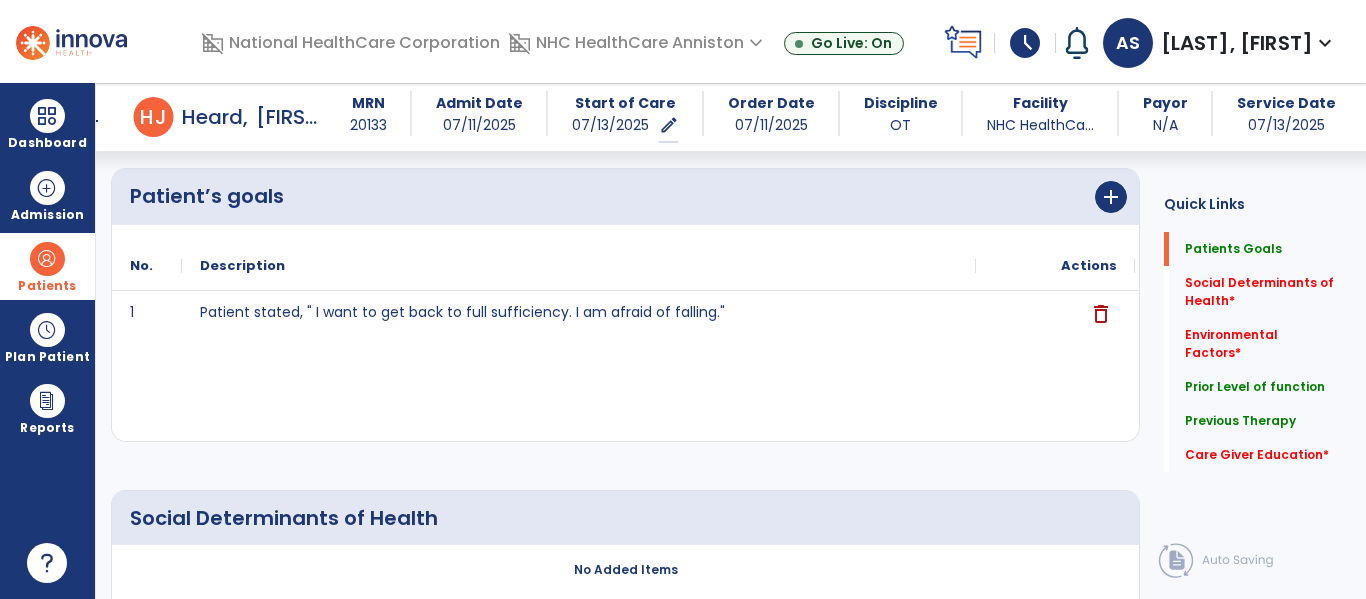 click on "Social Determinants of Health     No Added Items  add  Add New" 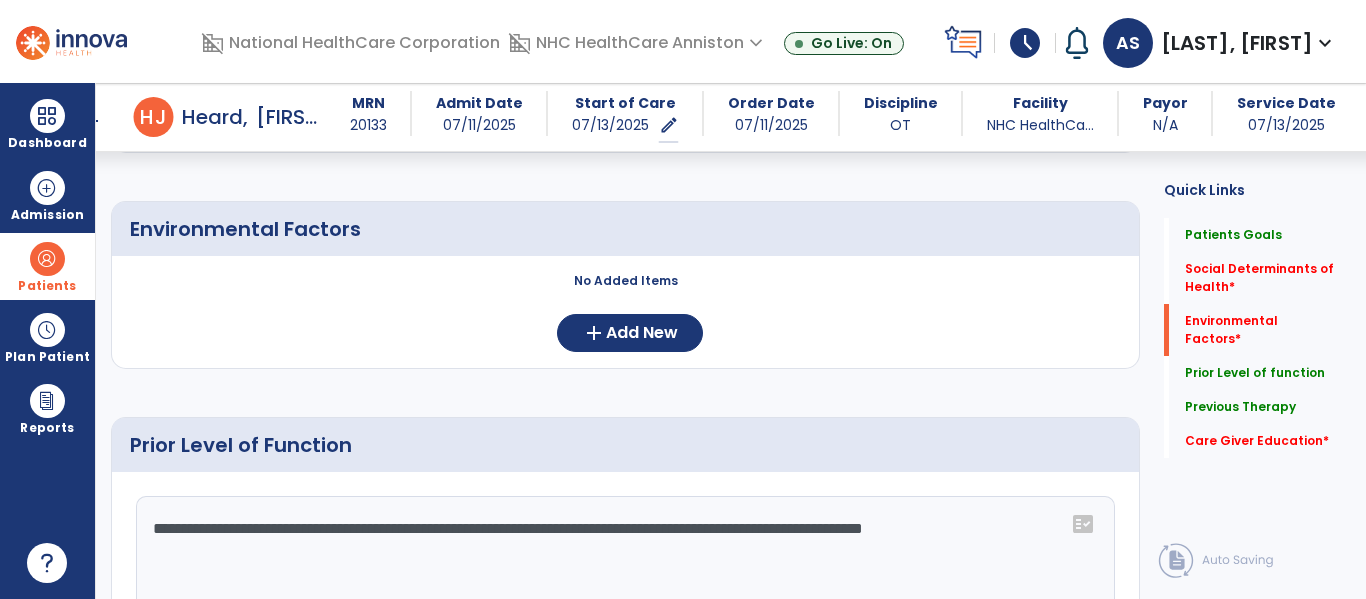scroll, scrollTop: 680, scrollLeft: 0, axis: vertical 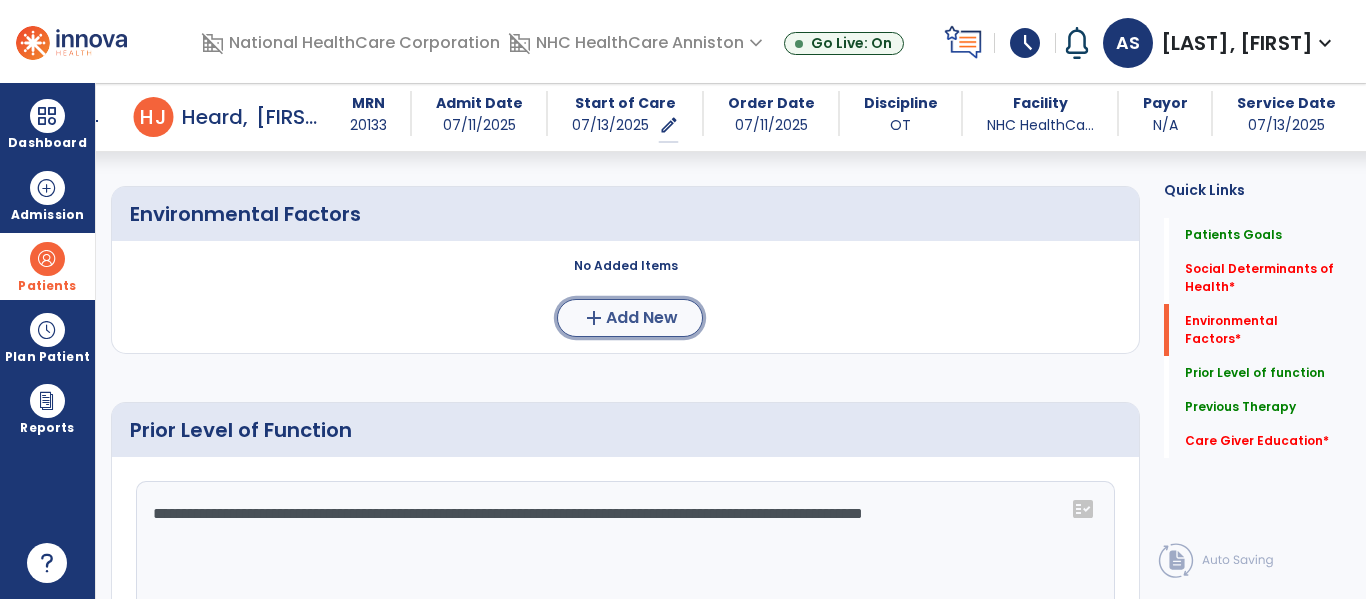 click on "add" 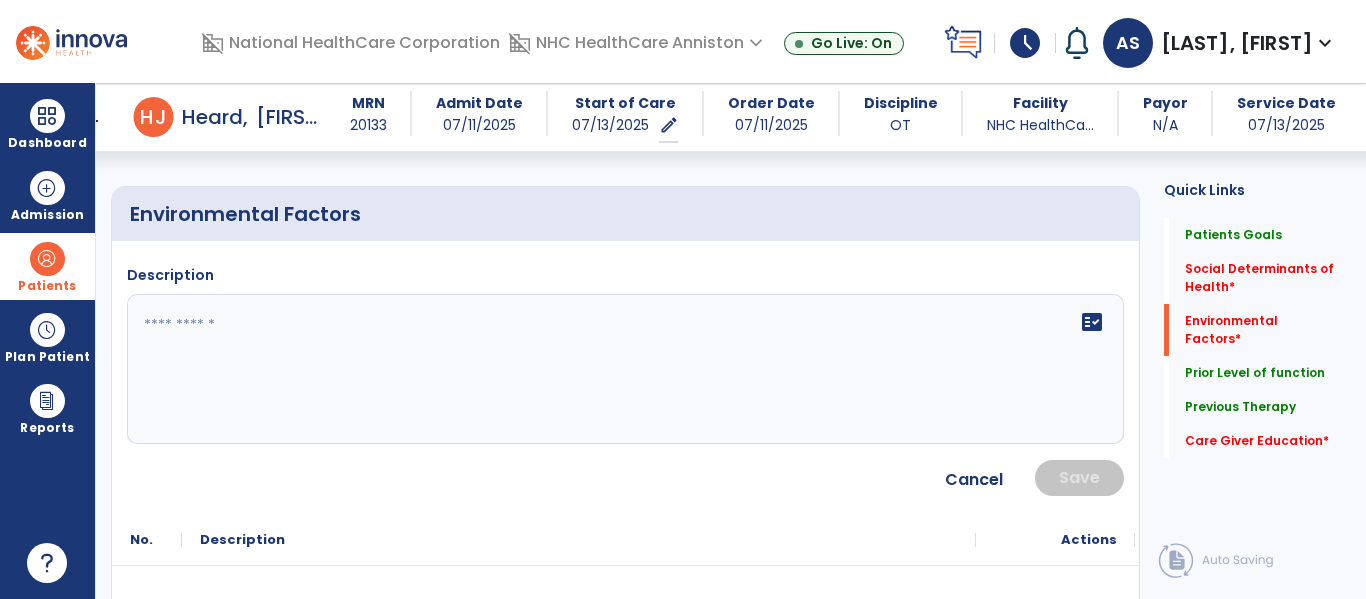click 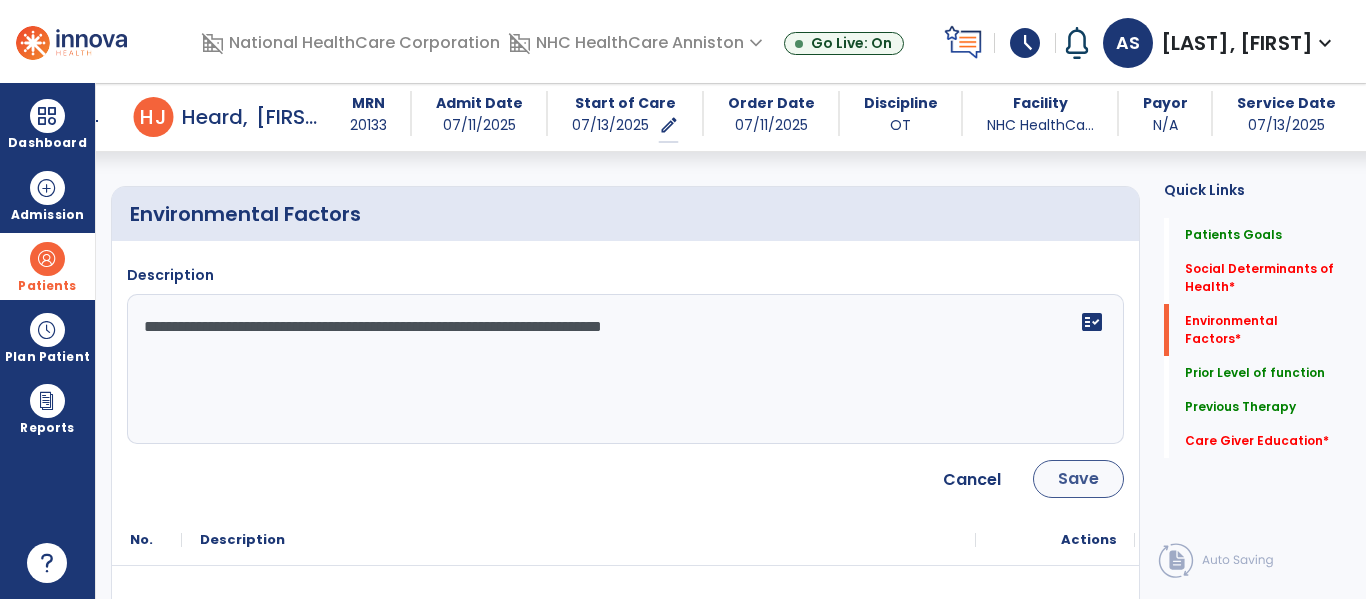 type on "**********" 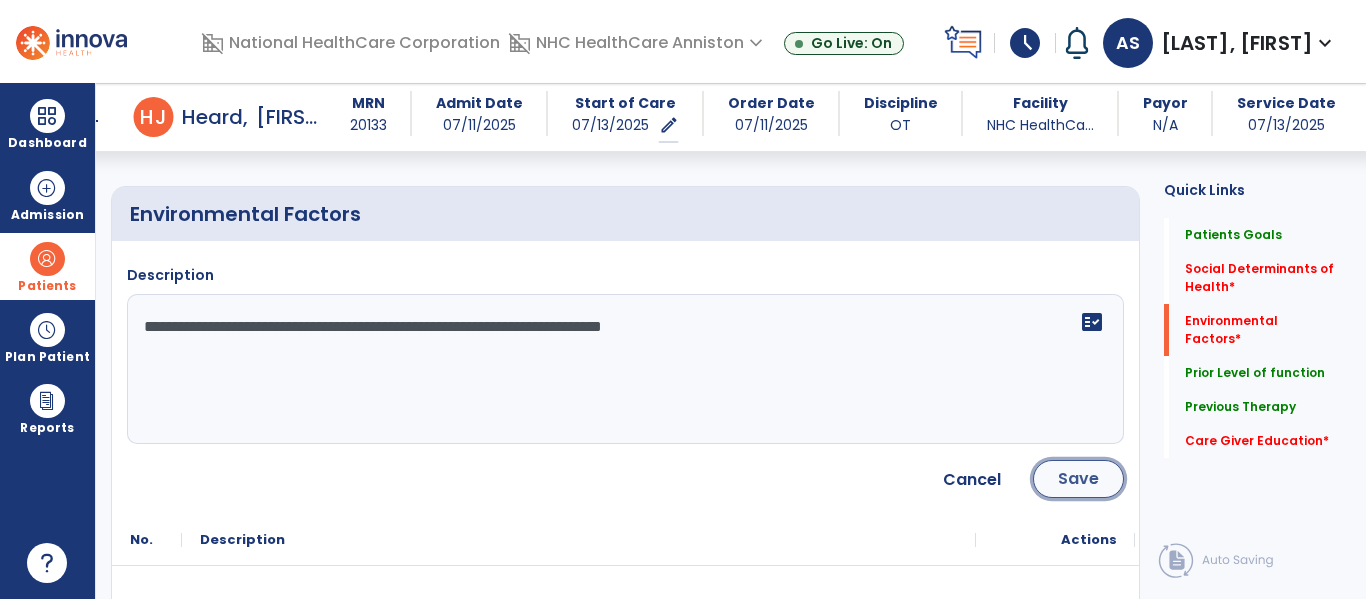 click on "Save" 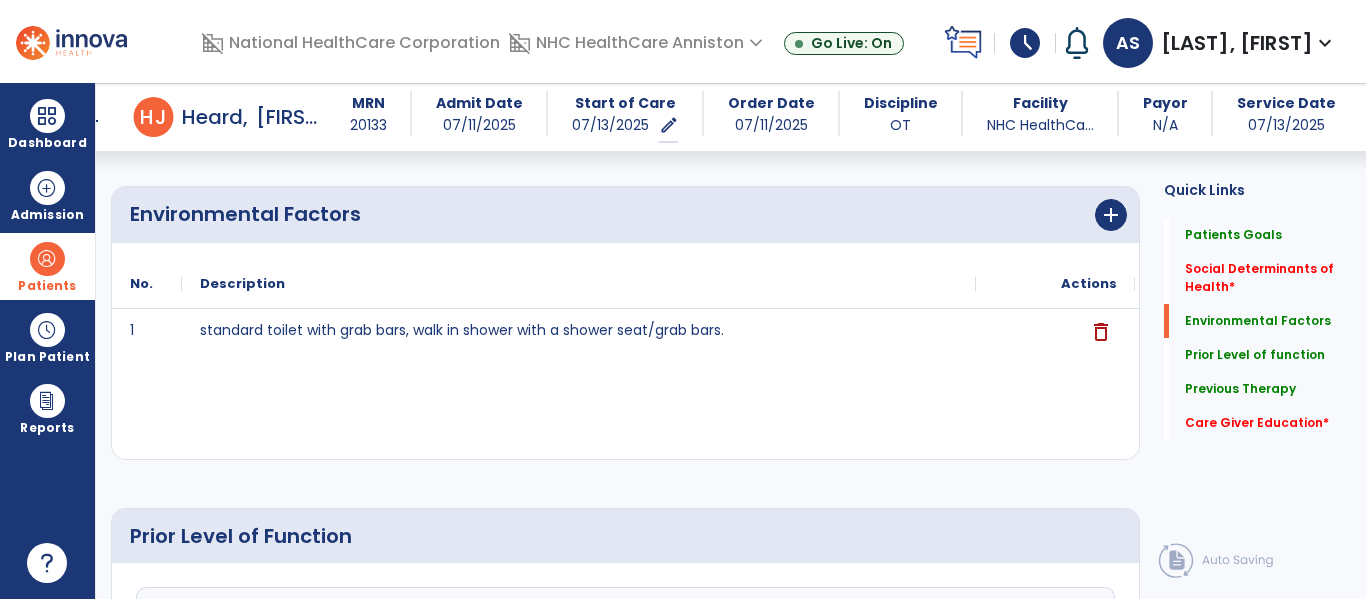 click on "1 standard toilet with grab bars, walk in shower with a shower seat/grab bars. delete" 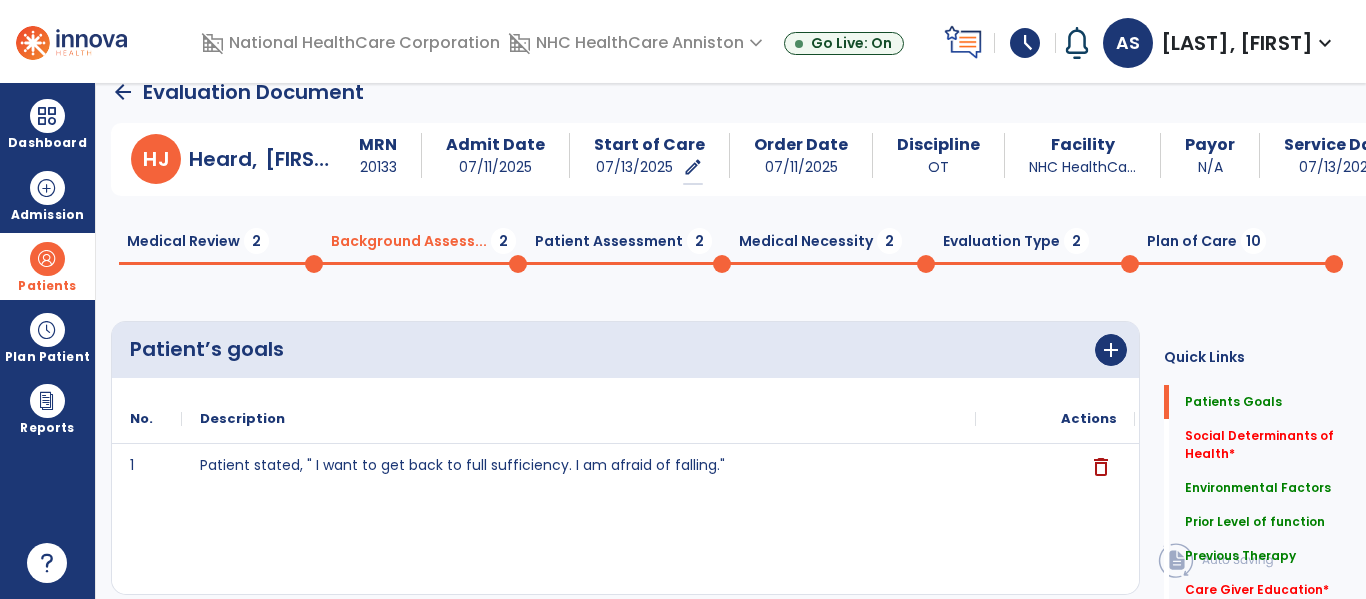 scroll, scrollTop: 0, scrollLeft: 0, axis: both 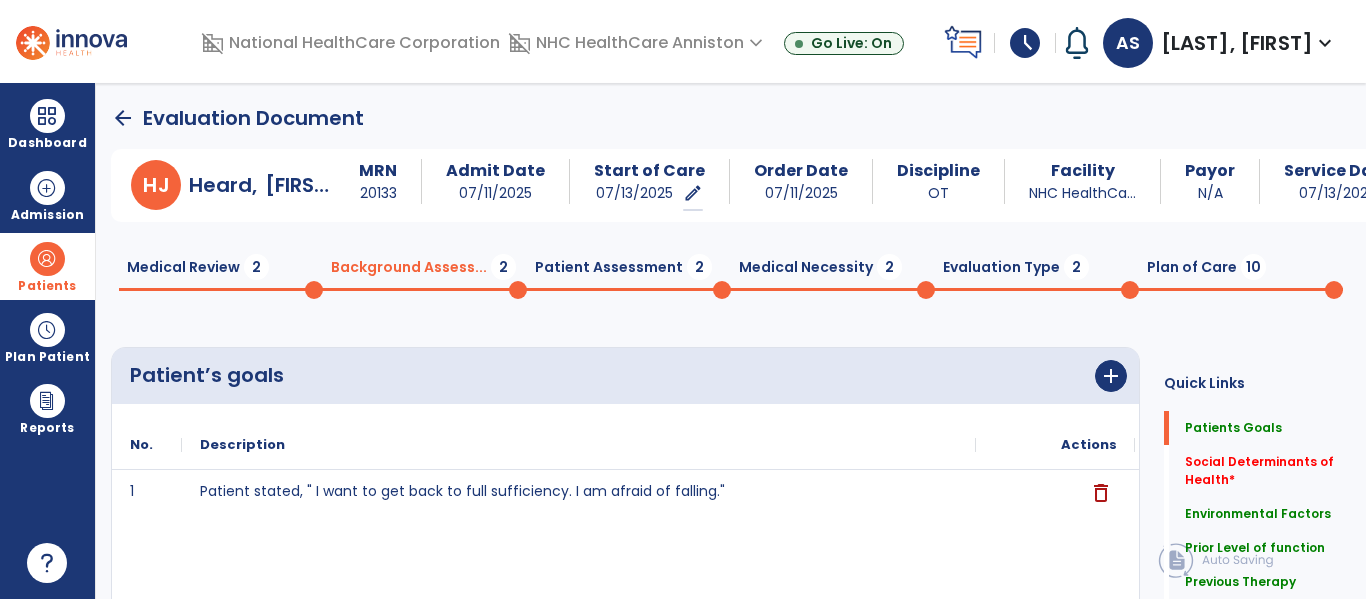click on "Patient Assessment  2" 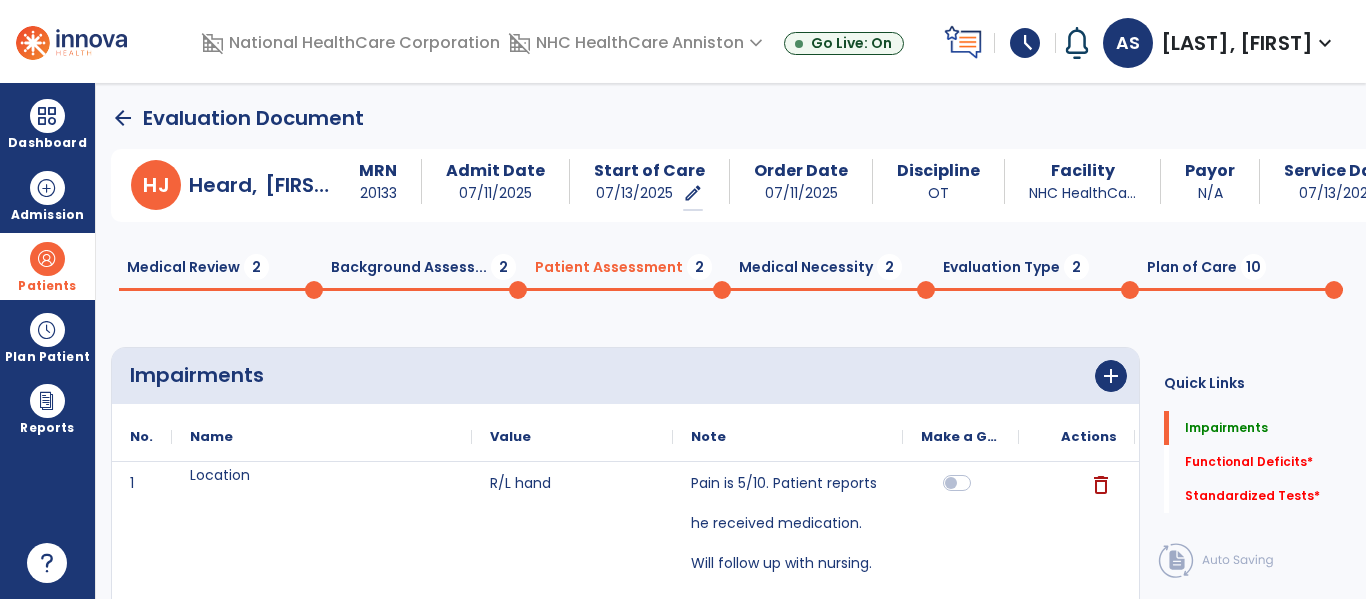 click on "Impairments      add
No.
Name
Value" 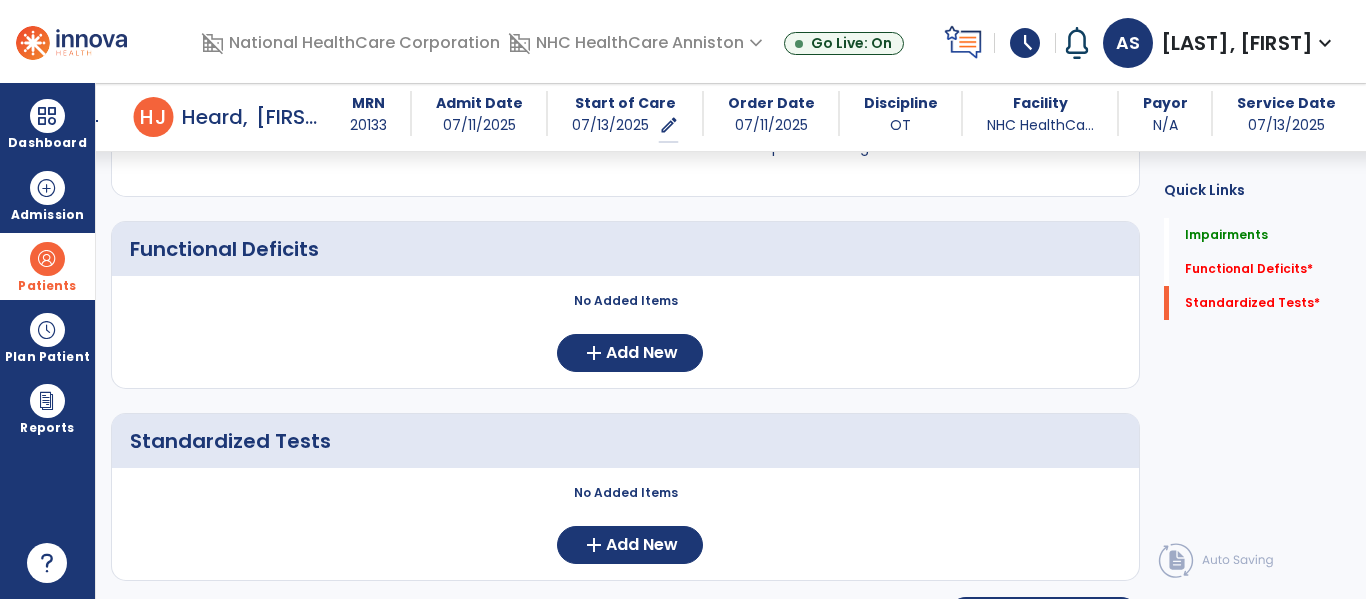 scroll, scrollTop: 400, scrollLeft: 0, axis: vertical 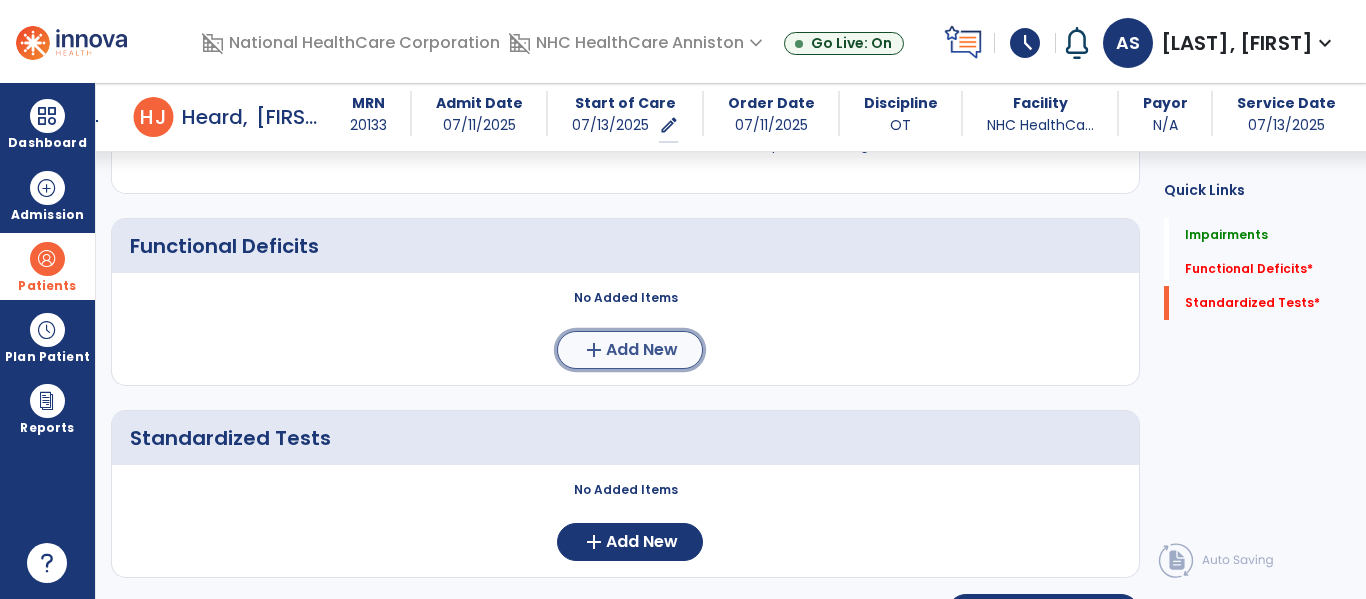 click on "Add New" 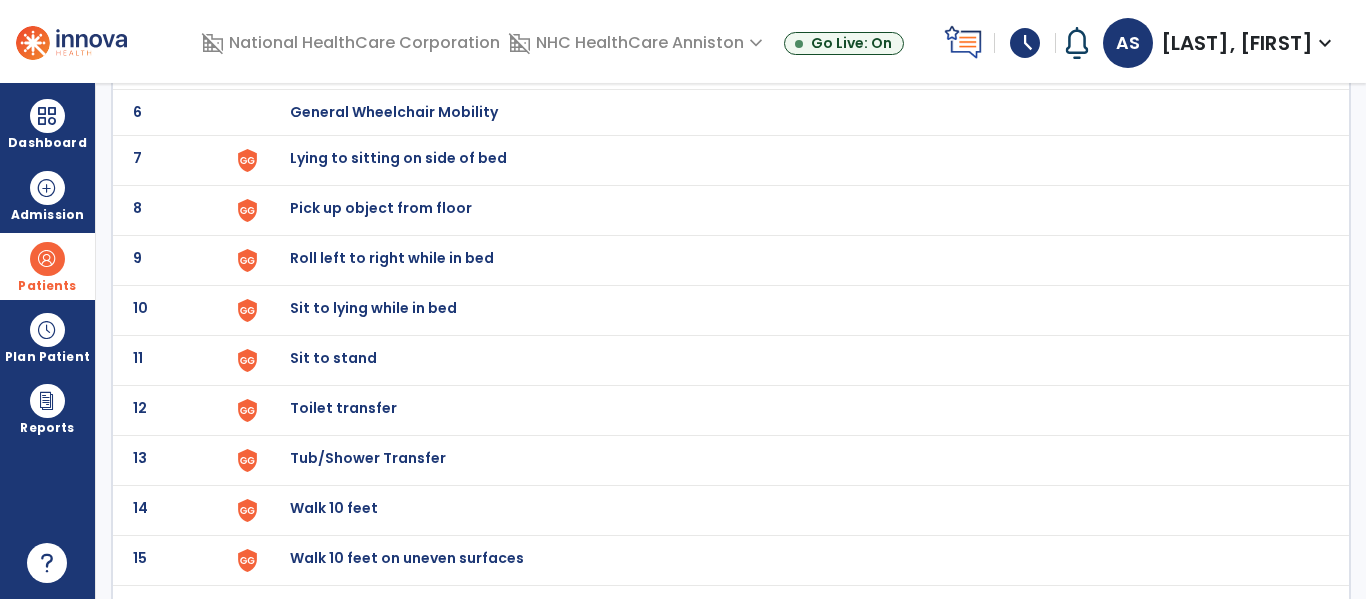 scroll, scrollTop: 0, scrollLeft: 0, axis: both 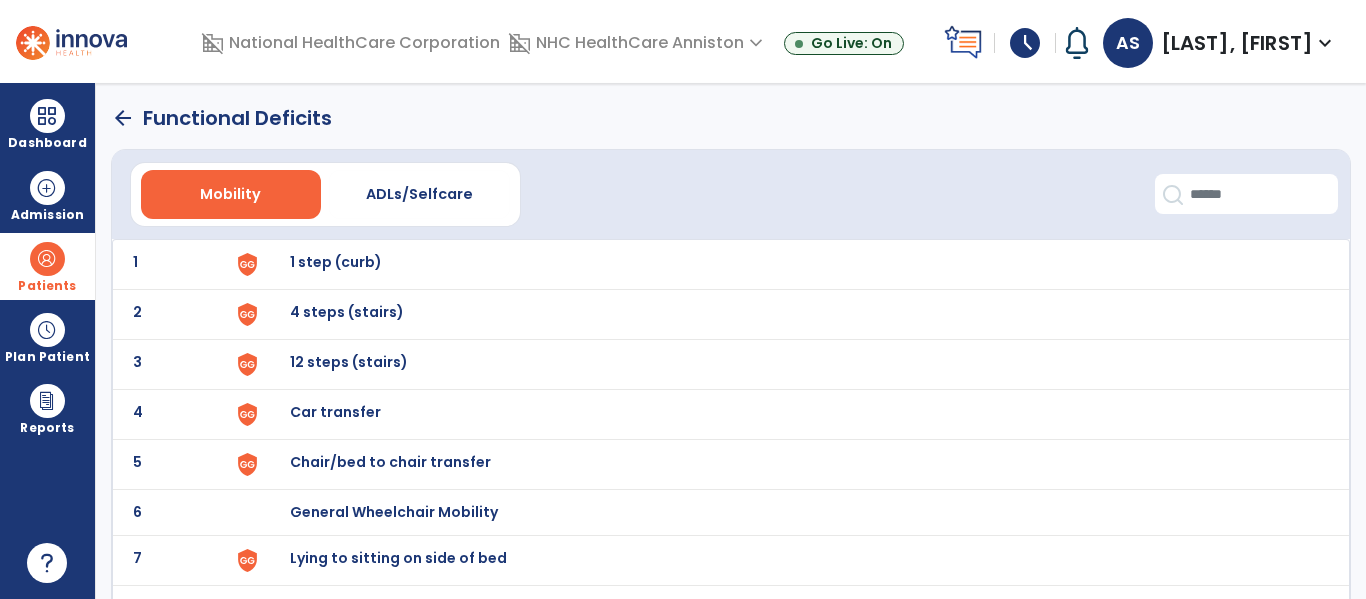 click on "1 step (curb)" at bounding box center (336, 262) 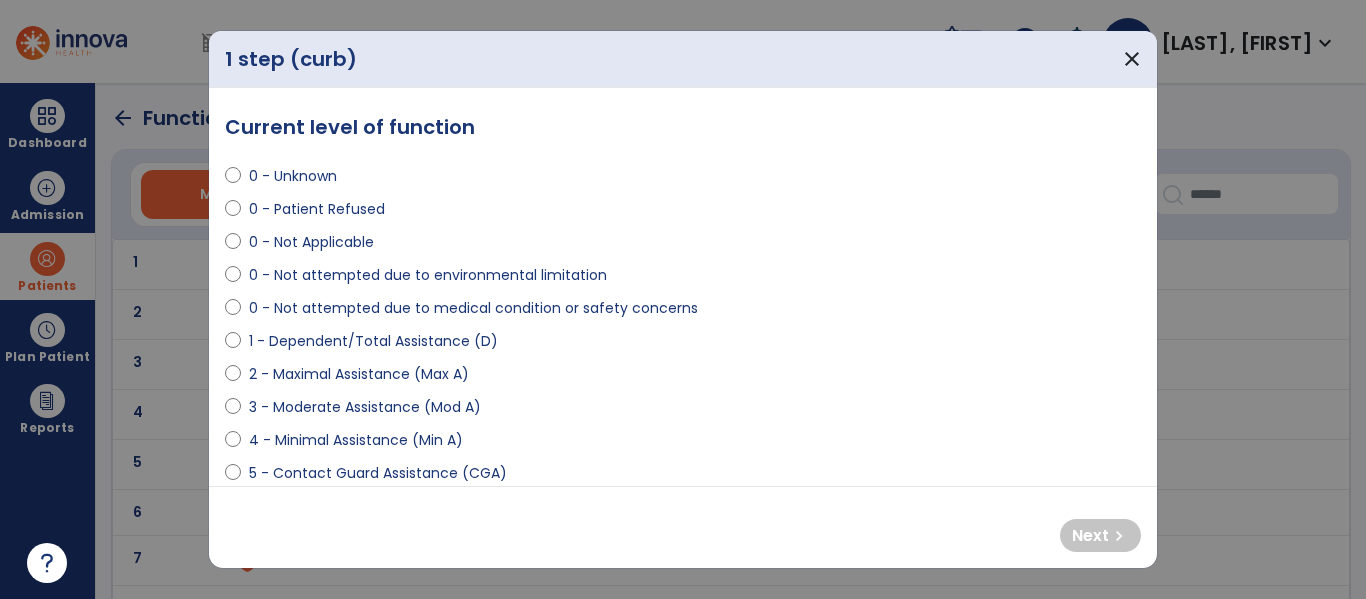 click on "3 - Moderate Assistance (Mod A)" at bounding box center (365, 407) 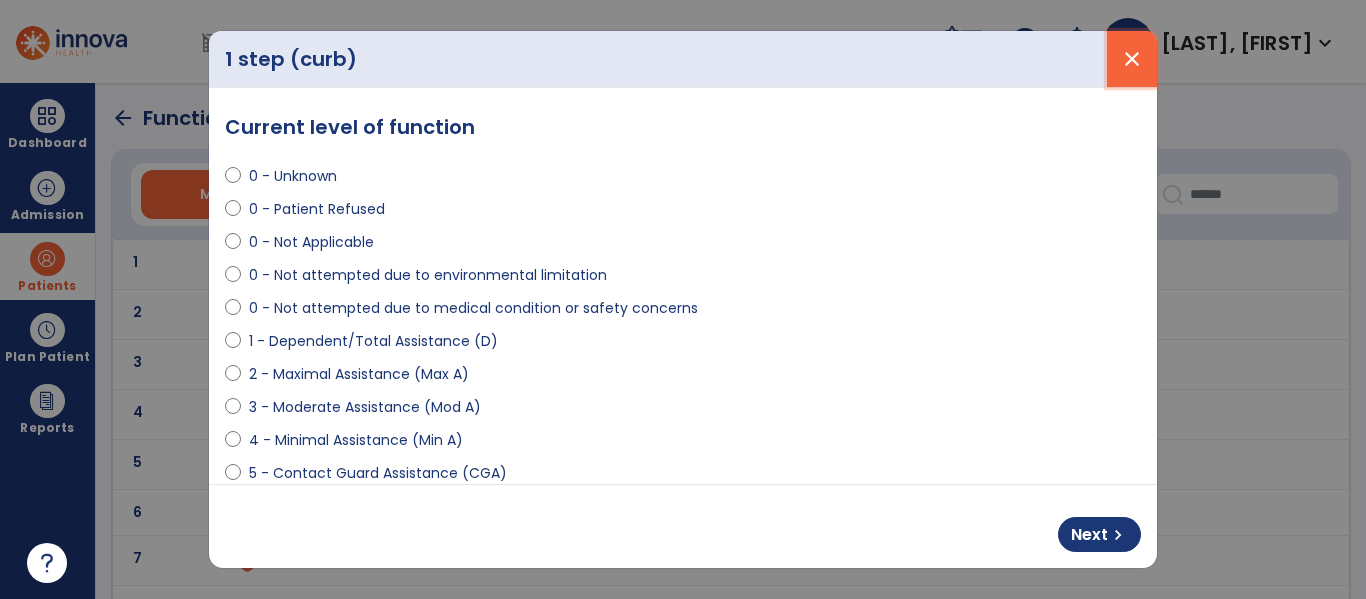 click on "close" at bounding box center (1132, 59) 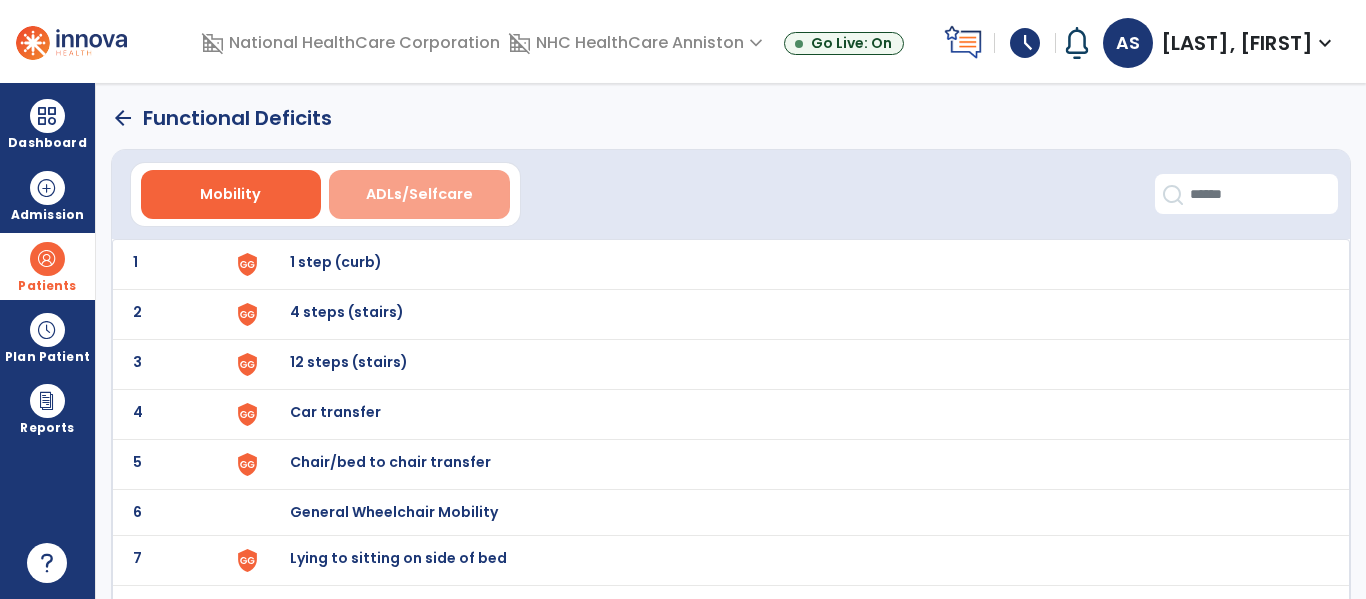 click on "ADLs/Selfcare" at bounding box center [419, 194] 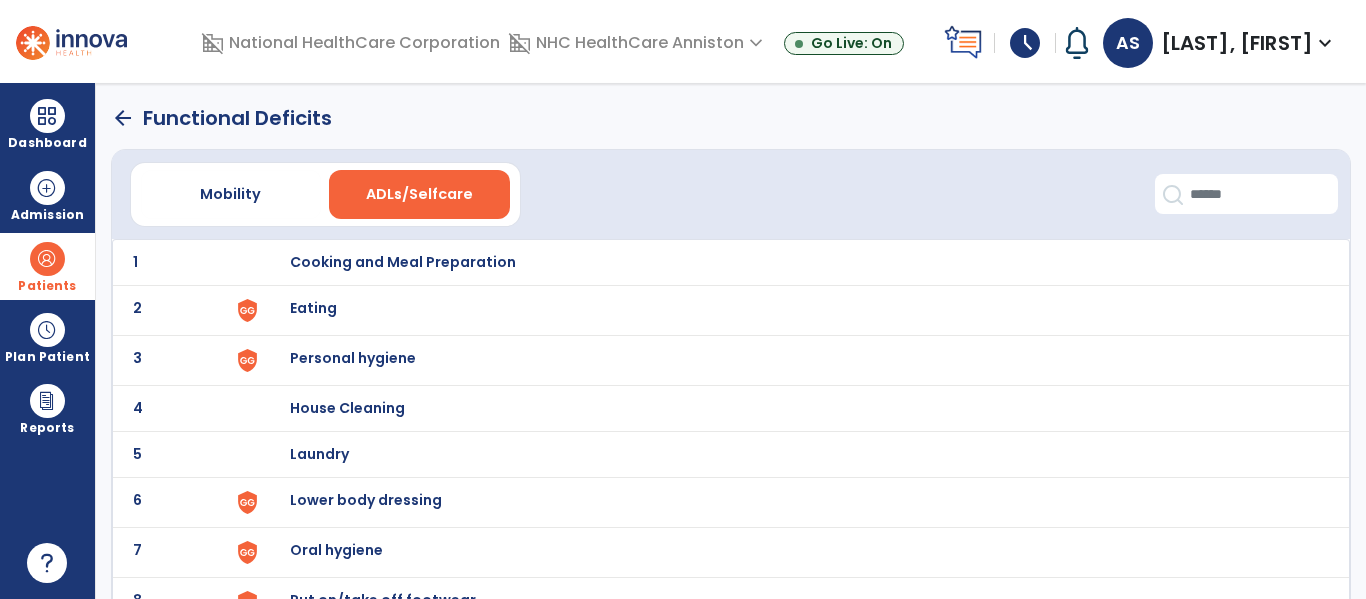 click on "Eating" at bounding box center [789, 262] 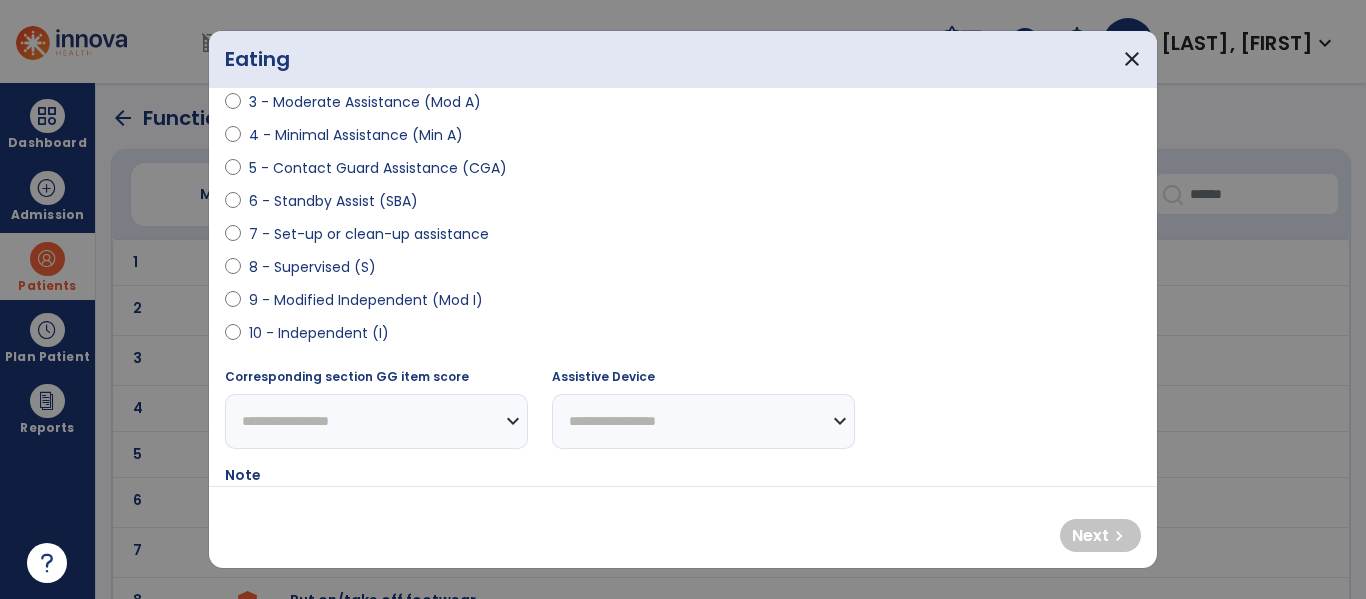 scroll, scrollTop: 290, scrollLeft: 0, axis: vertical 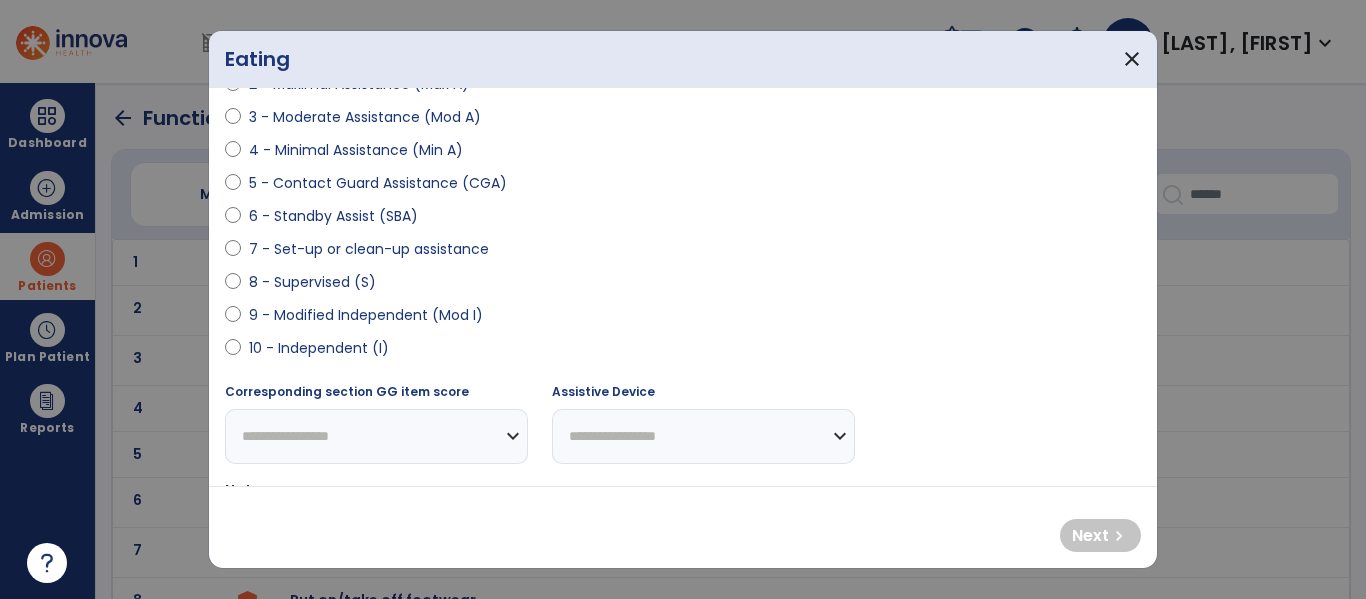 click on "10 - Independent (I)" at bounding box center (319, 348) 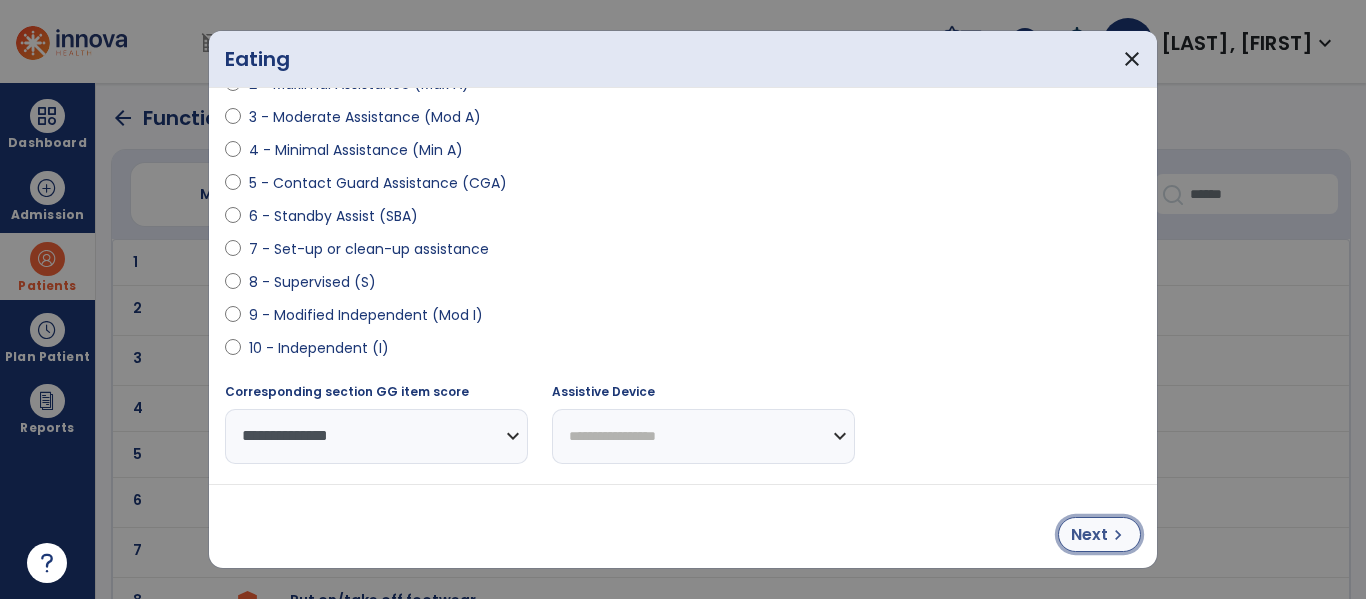 click on "Next" at bounding box center [1089, 535] 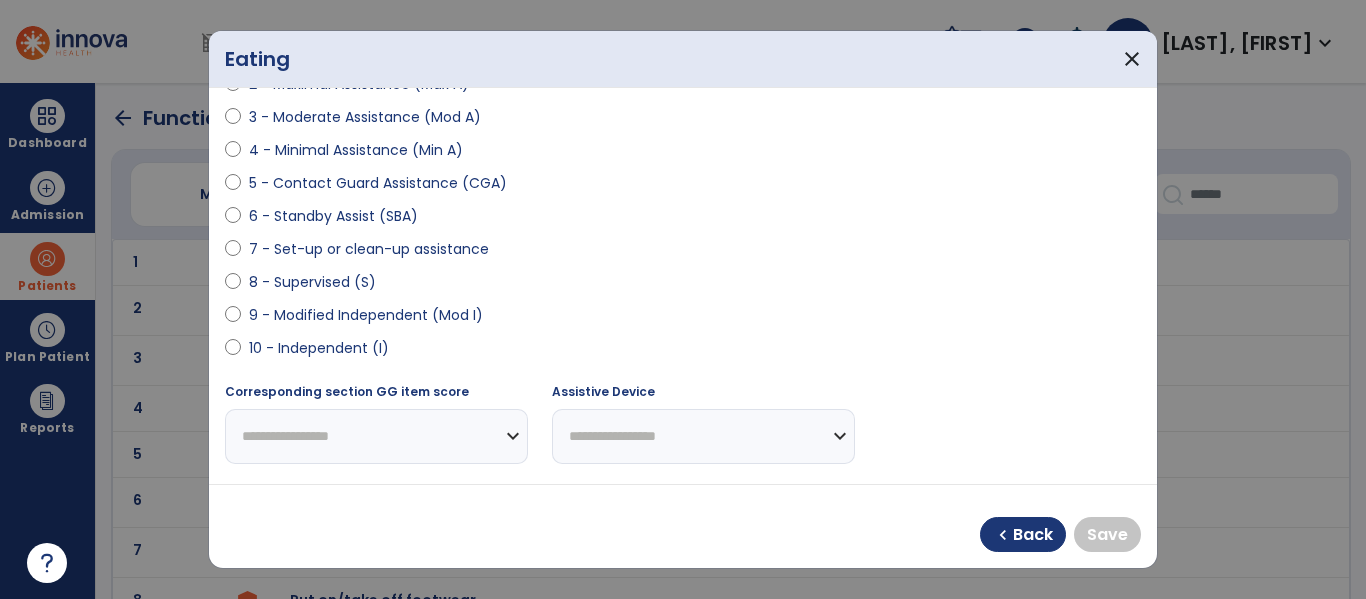 click on "10 - Independent (I)" at bounding box center (319, 348) 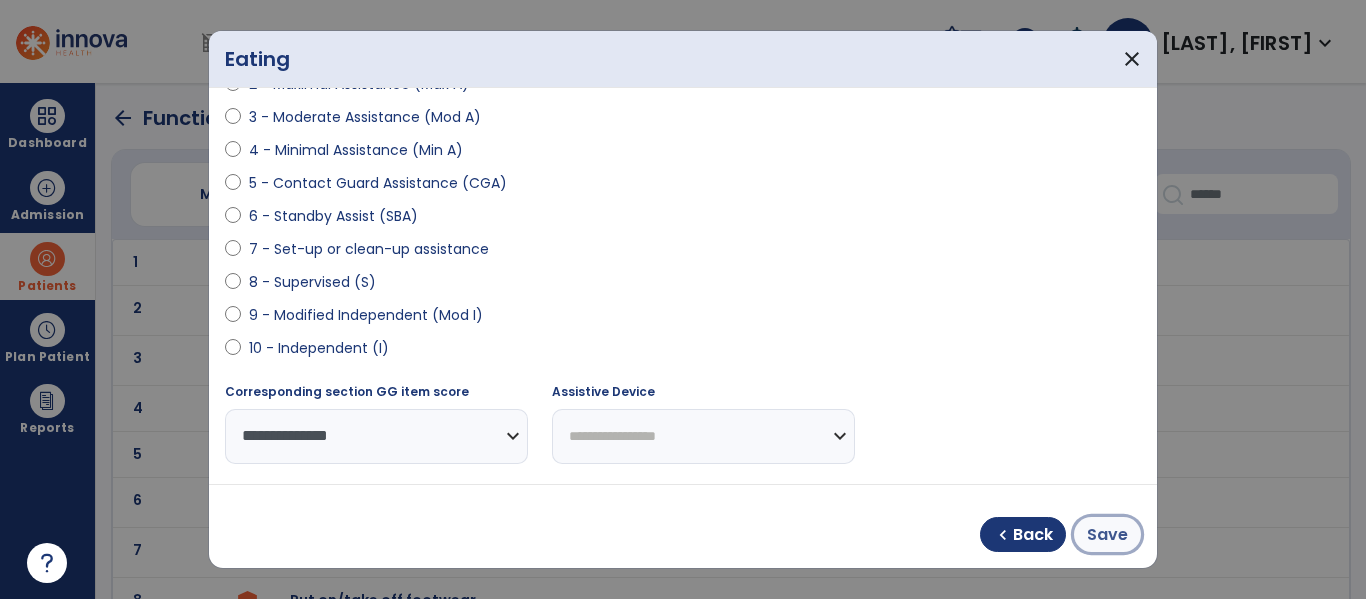 click on "Save" at bounding box center [1107, 535] 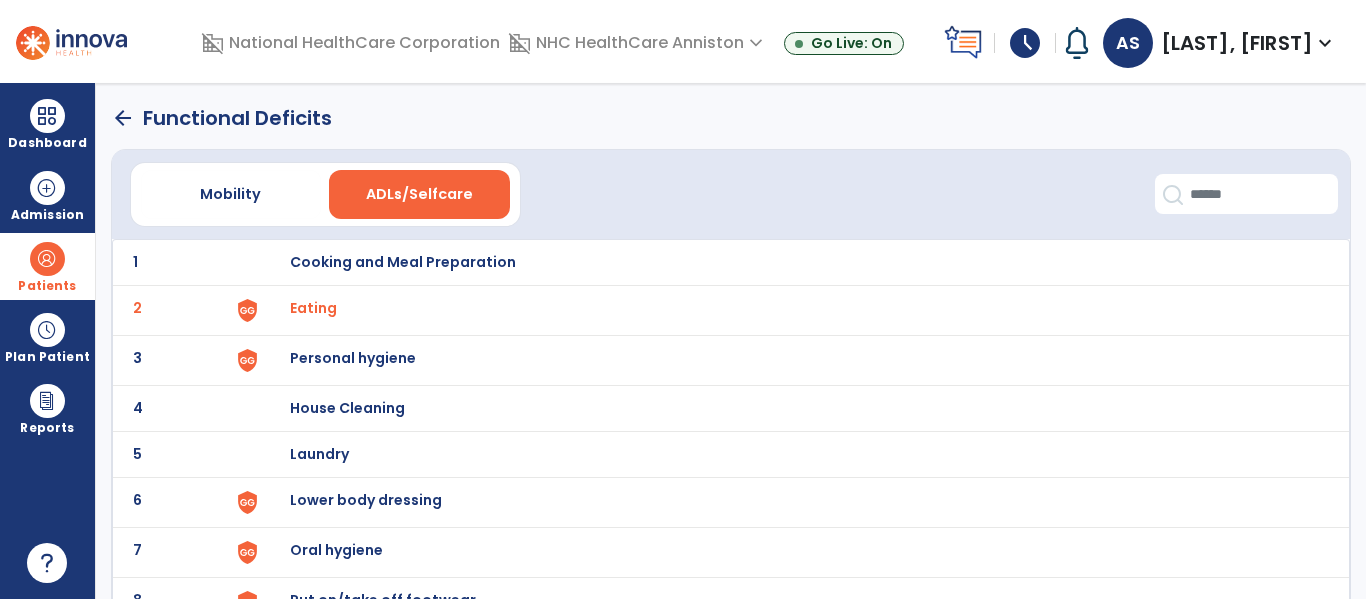 click on "Personal hygiene" at bounding box center [403, 262] 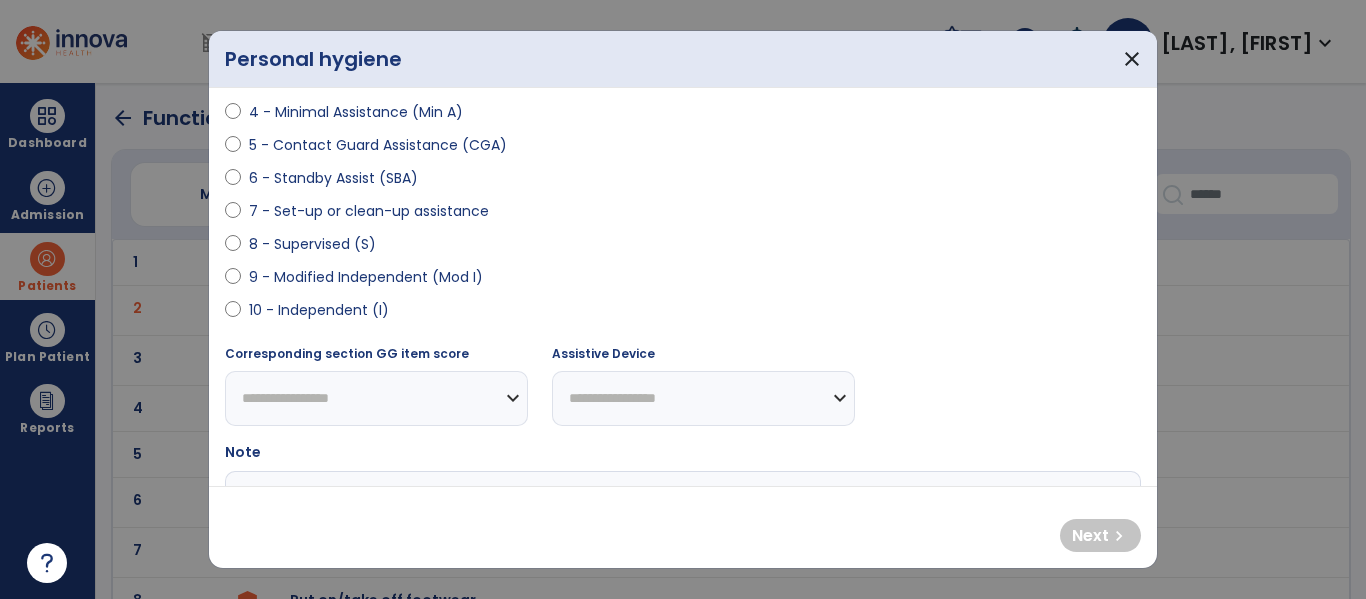 scroll, scrollTop: 323, scrollLeft: 0, axis: vertical 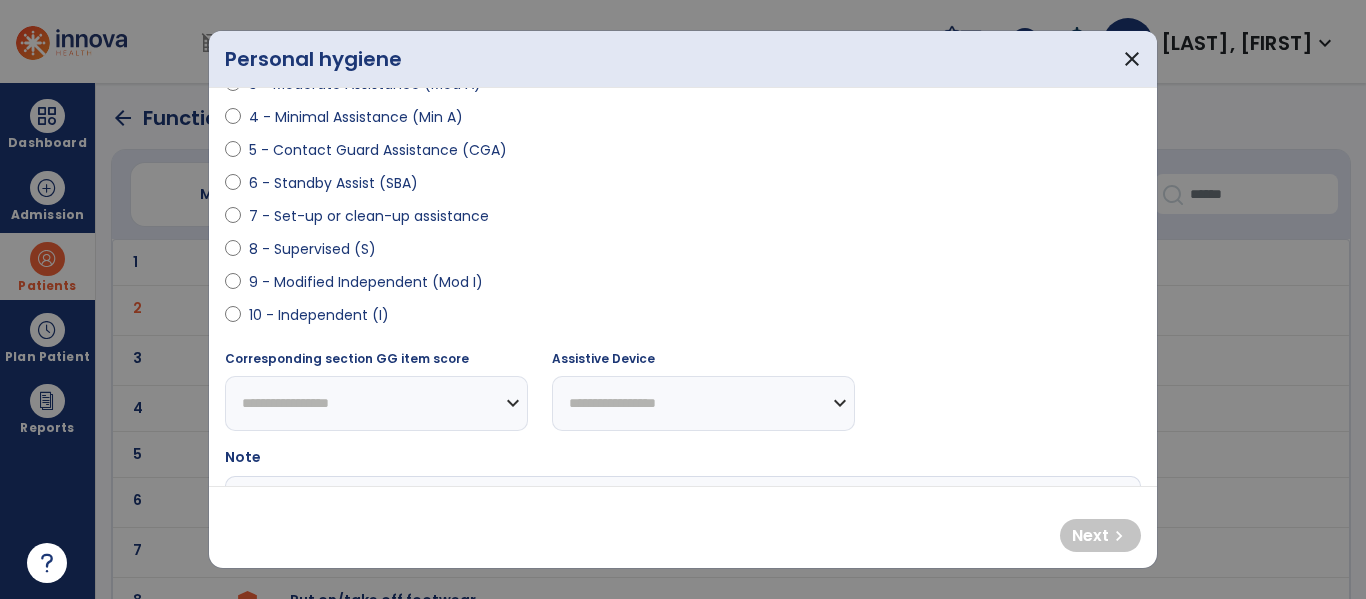 click on "10 - Independent (I)" at bounding box center [319, 315] 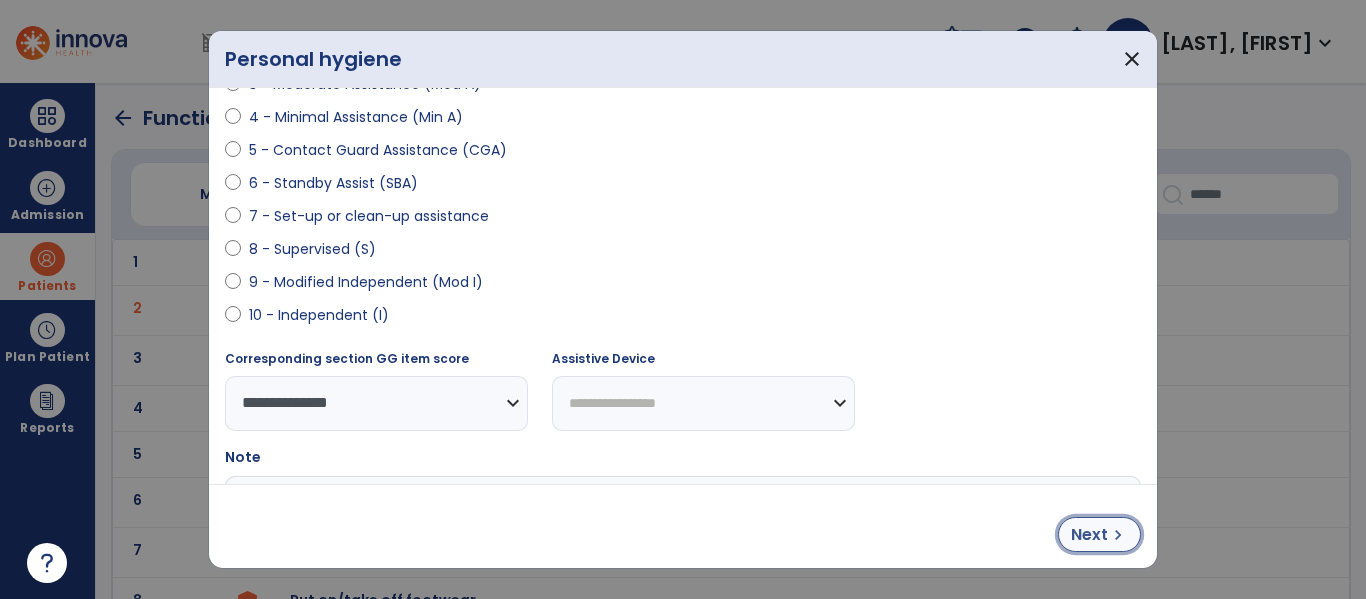 click on "Next" at bounding box center [1089, 535] 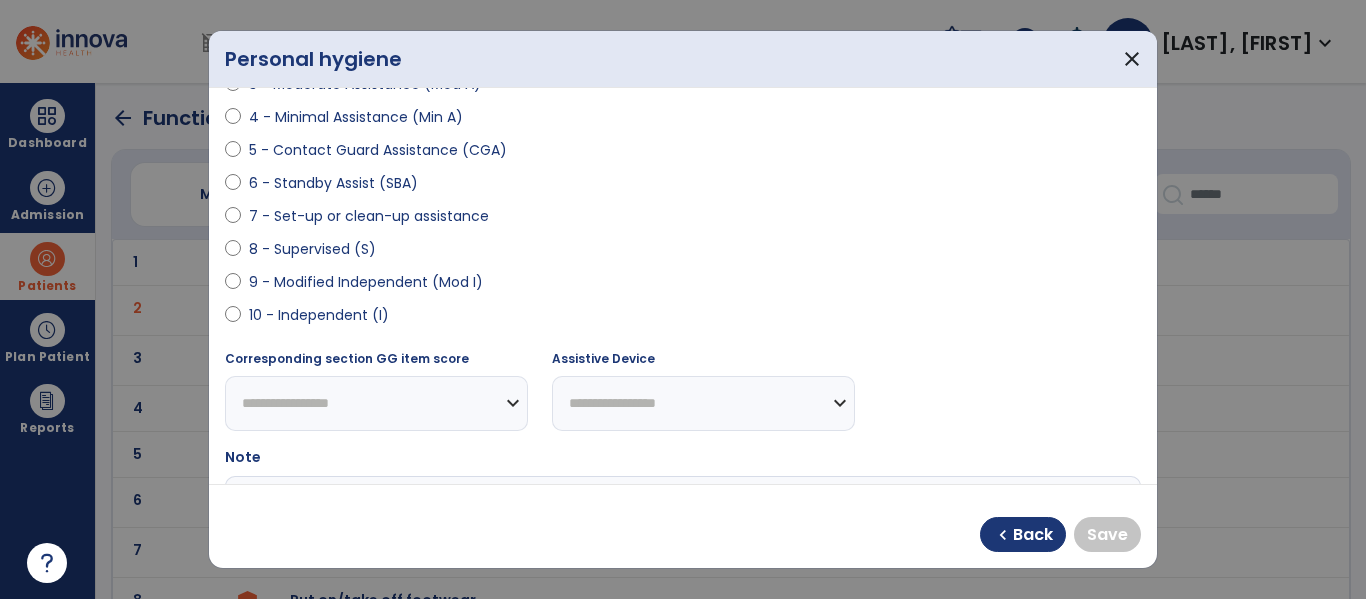 click on "10 - Independent (I)" at bounding box center (319, 315) 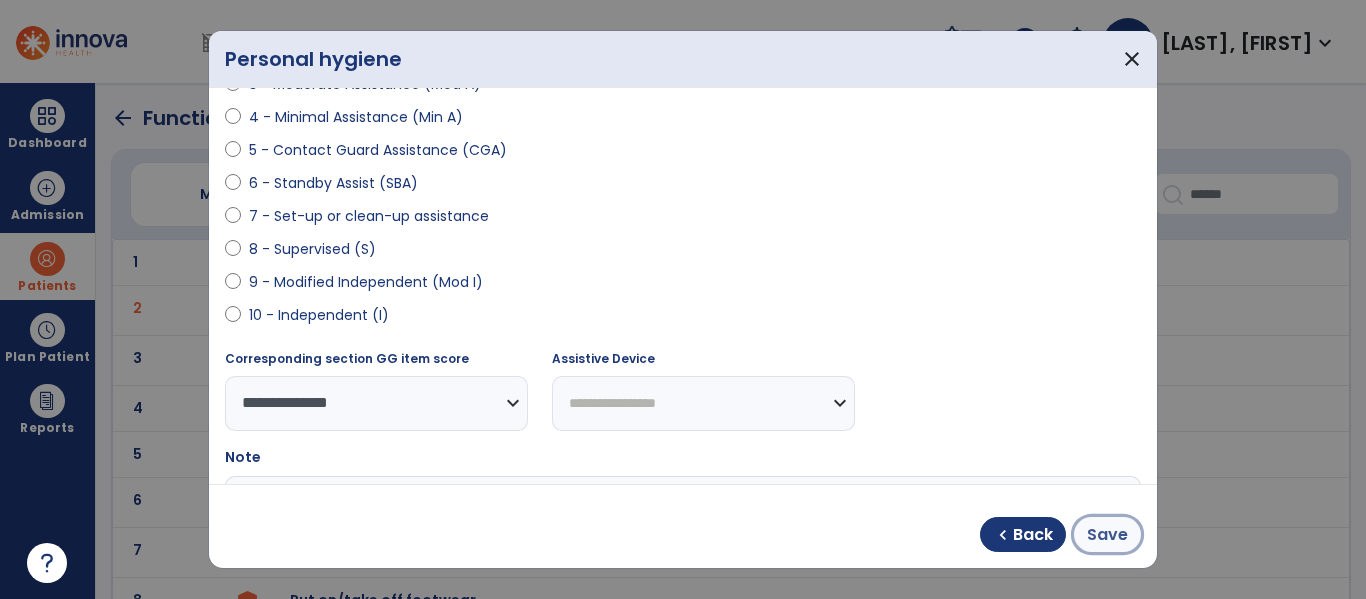 click on "Save" at bounding box center [1107, 535] 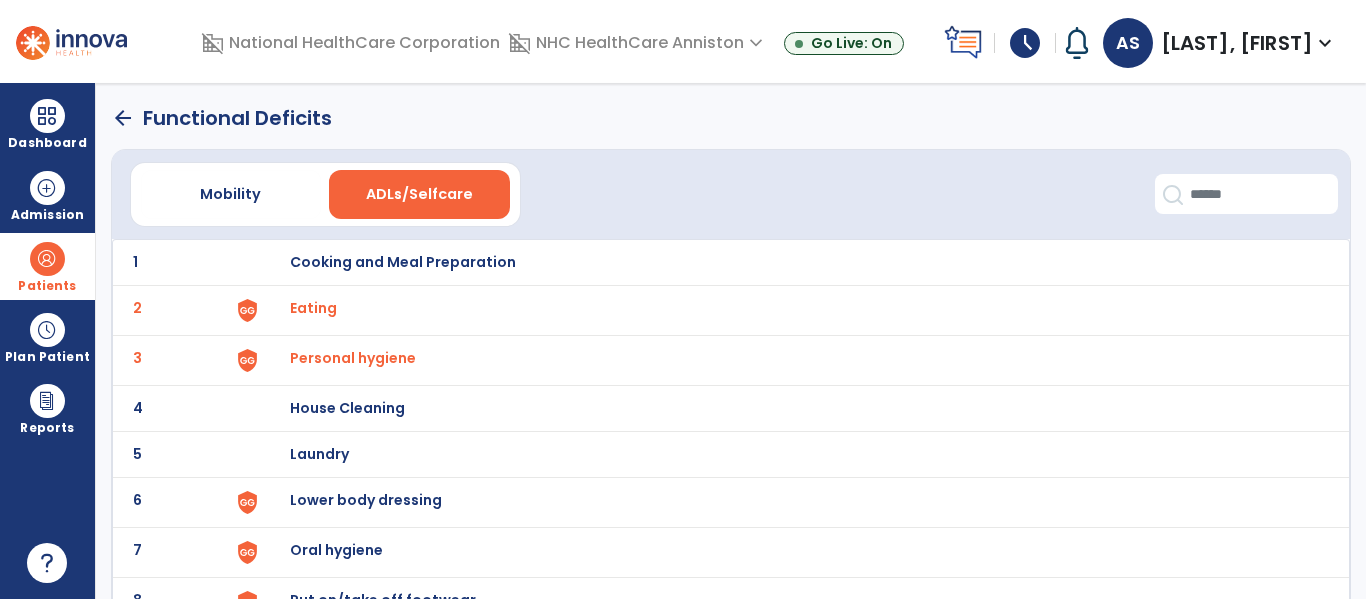 click on "5 Laundry" 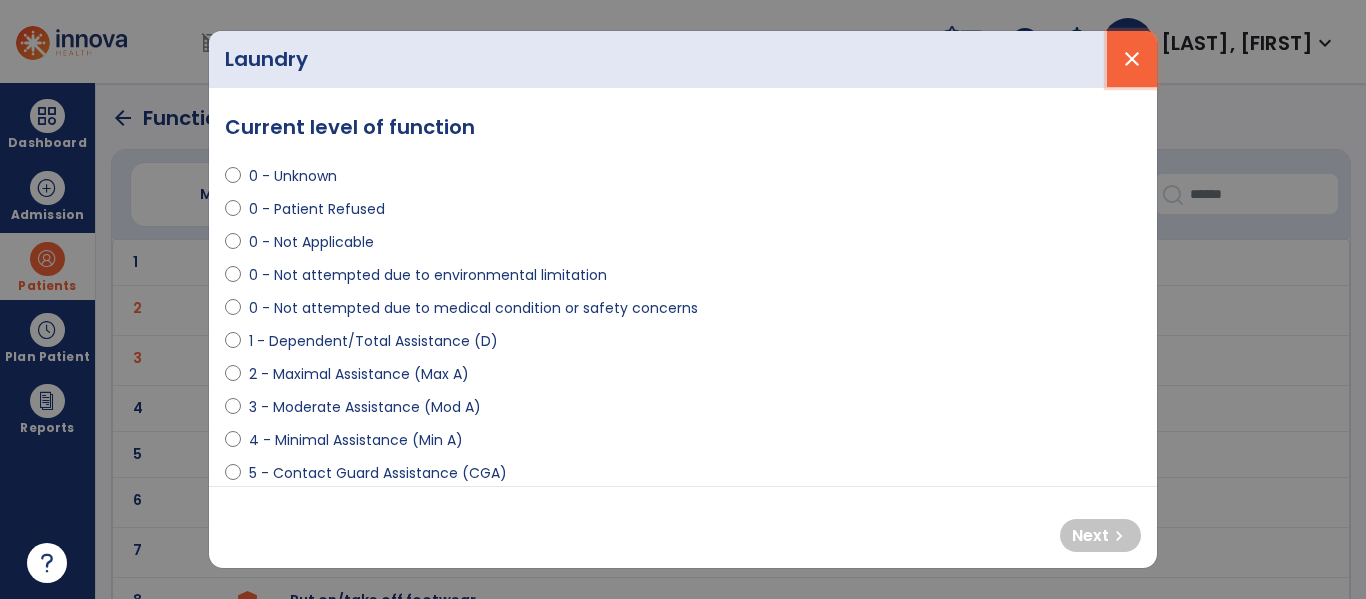 click on "close" at bounding box center [1132, 59] 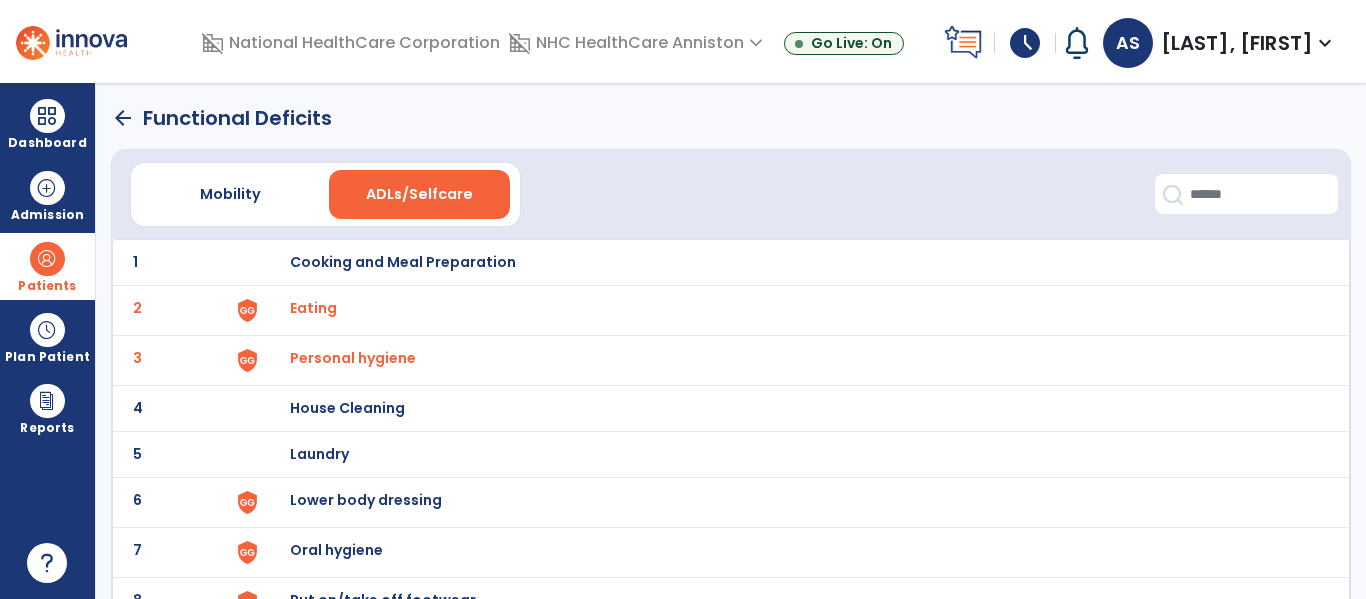 click on "6 Lower body dressing" 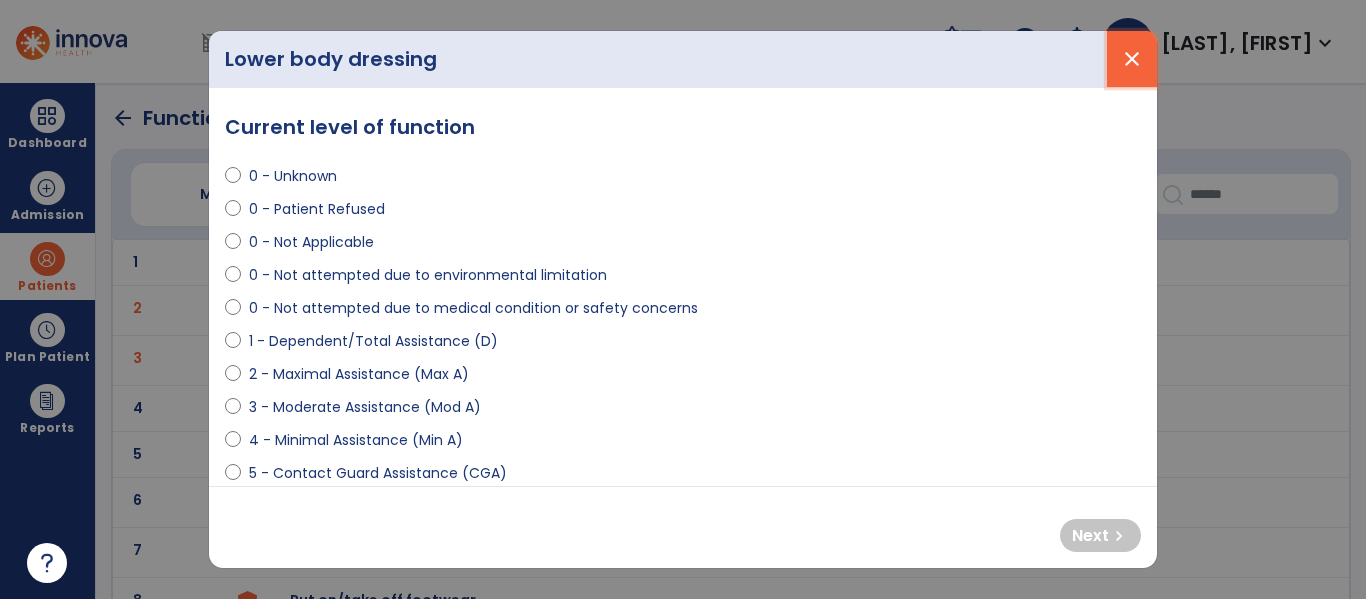 click on "close" at bounding box center (1132, 59) 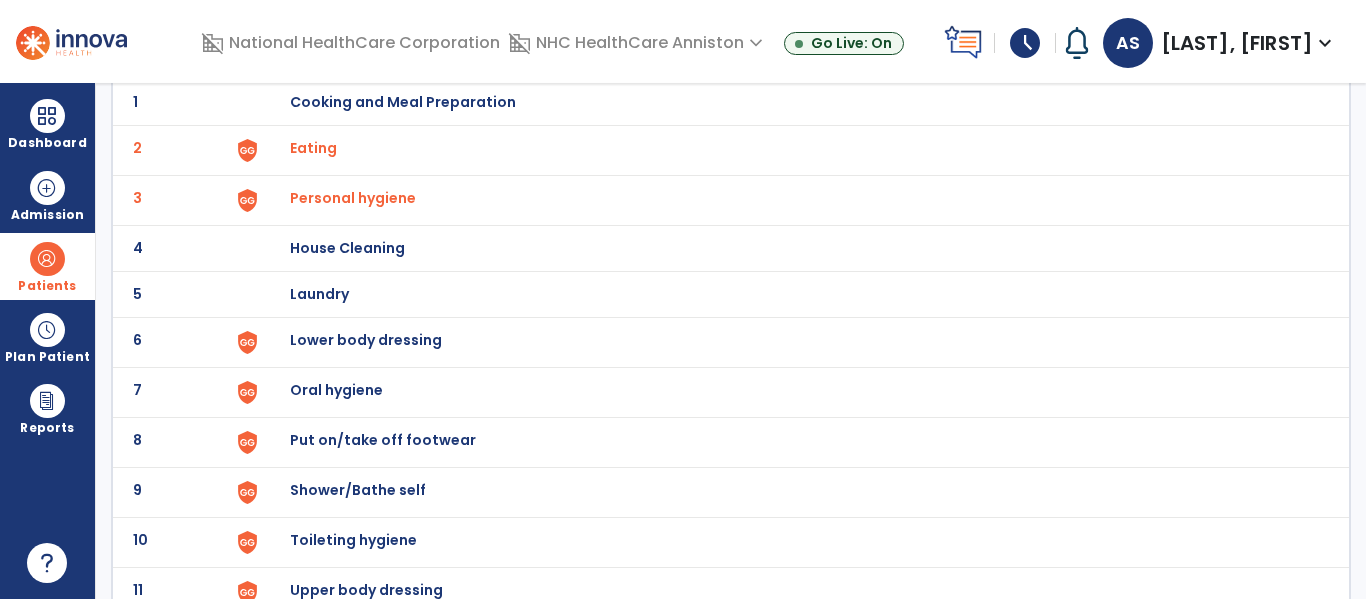 scroll, scrollTop: 146, scrollLeft: 0, axis: vertical 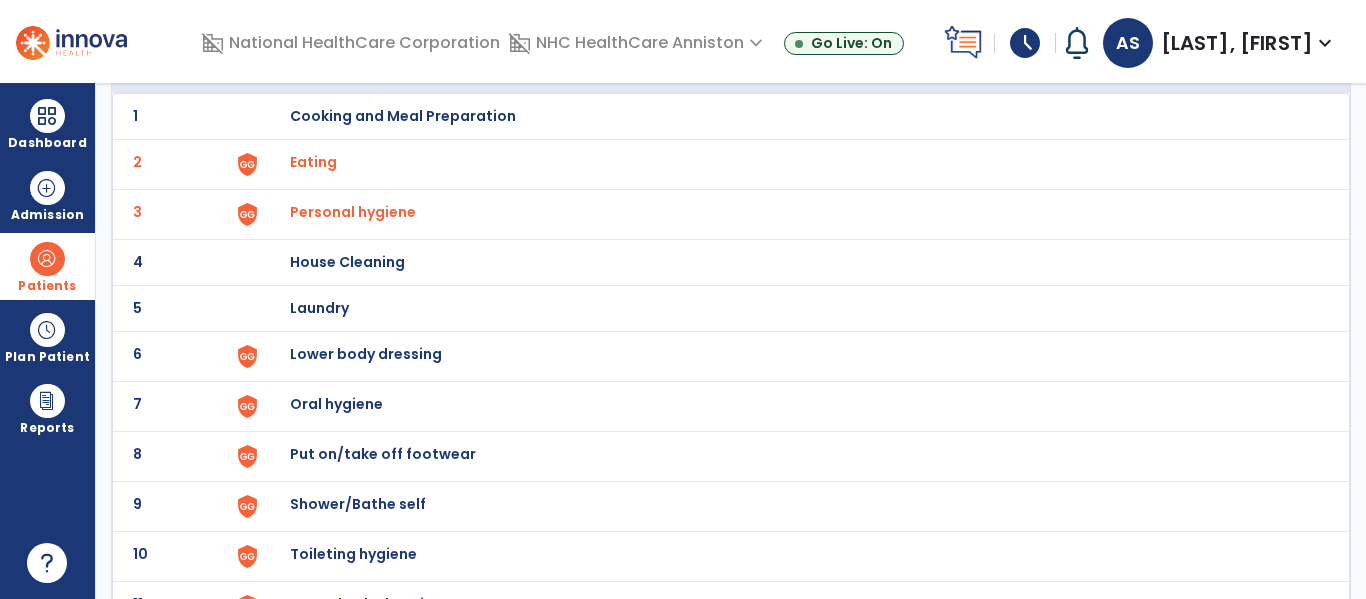 click on "Put on/take off footwear" at bounding box center (403, 116) 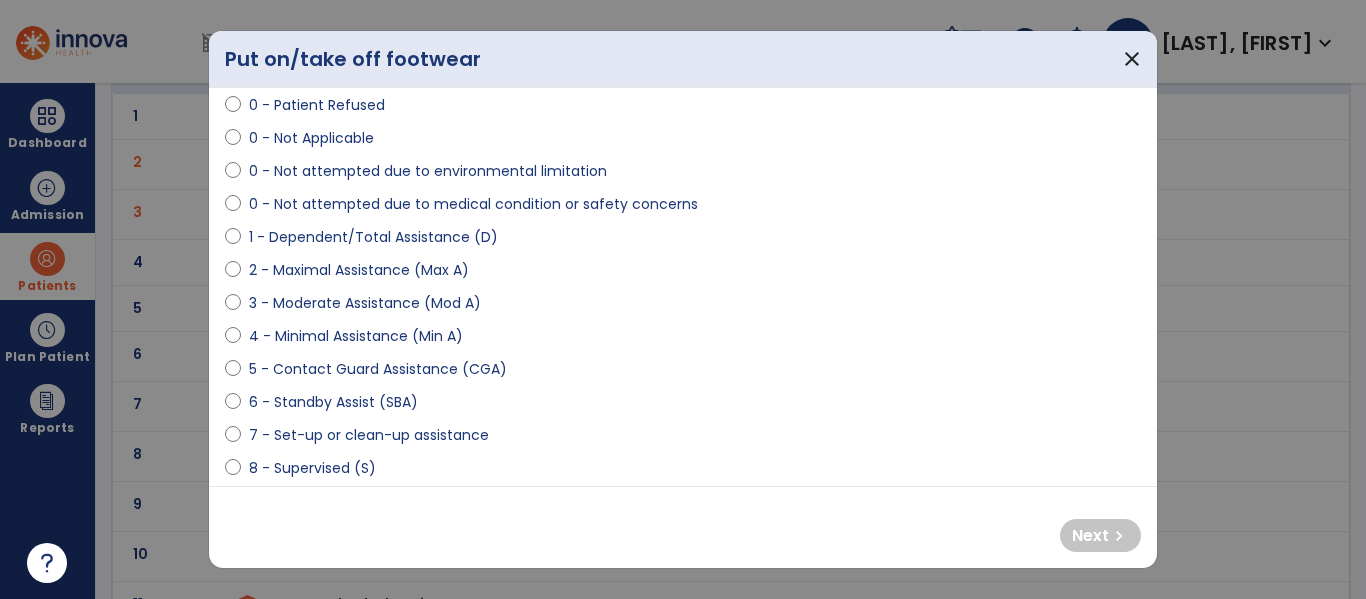 scroll, scrollTop: 126, scrollLeft: 0, axis: vertical 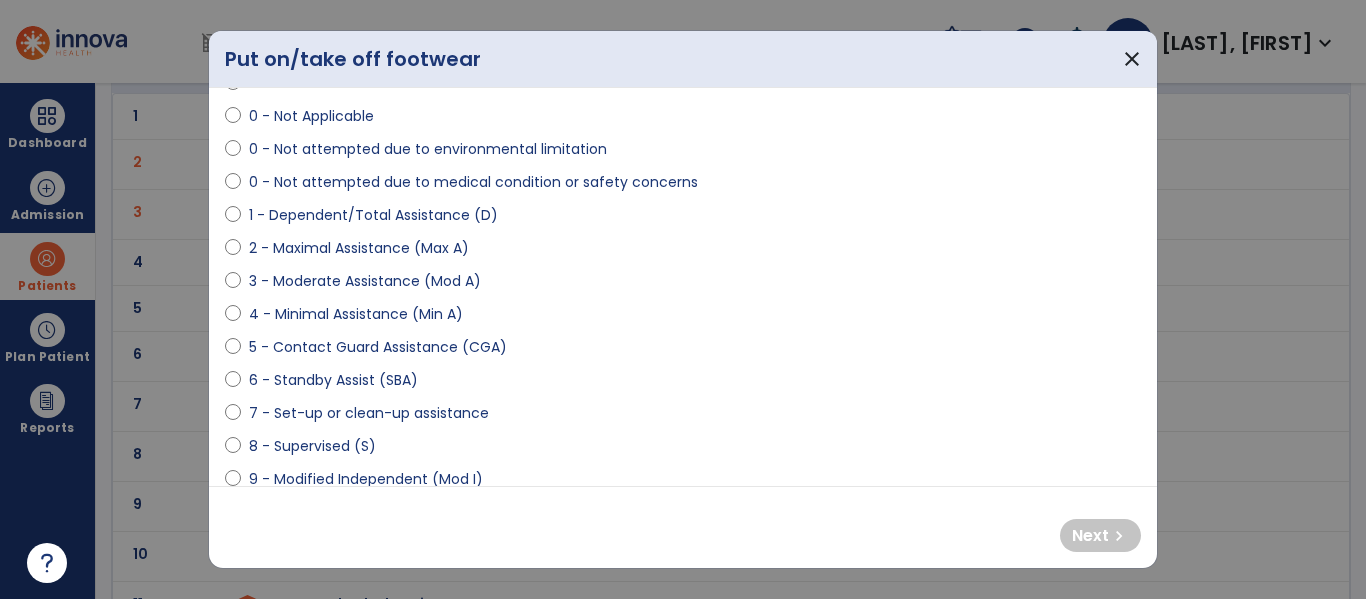 click on "8 - Supervised (S)" at bounding box center (312, 446) 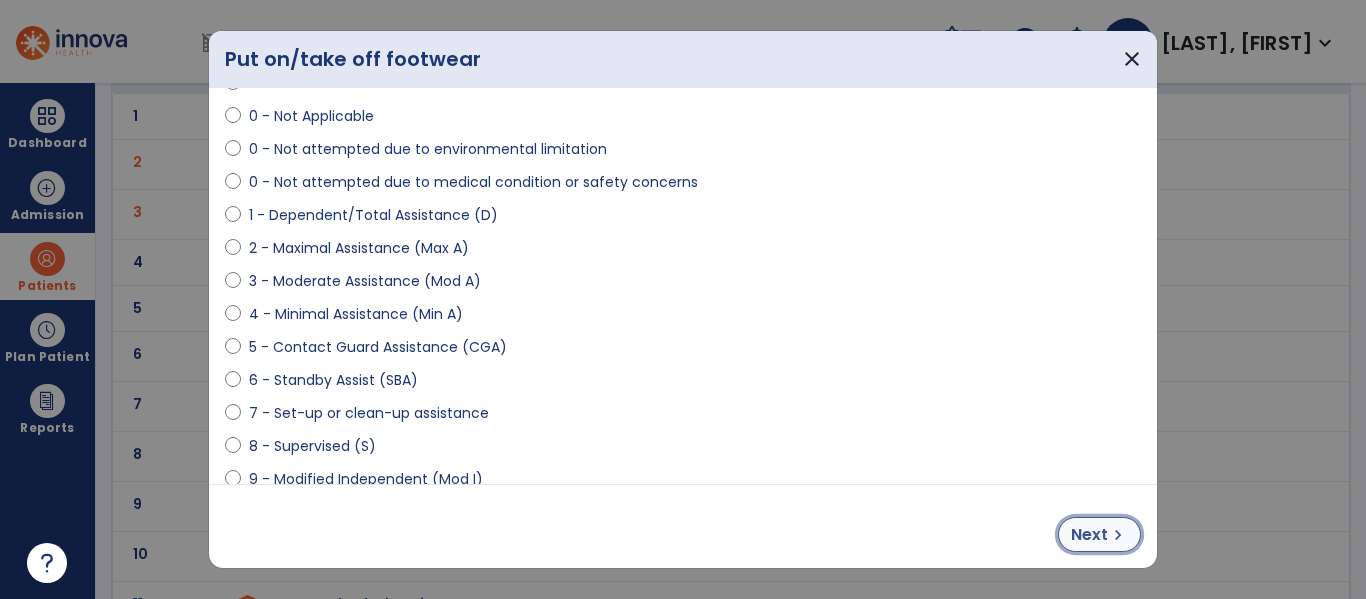 click on "Next" at bounding box center [1089, 535] 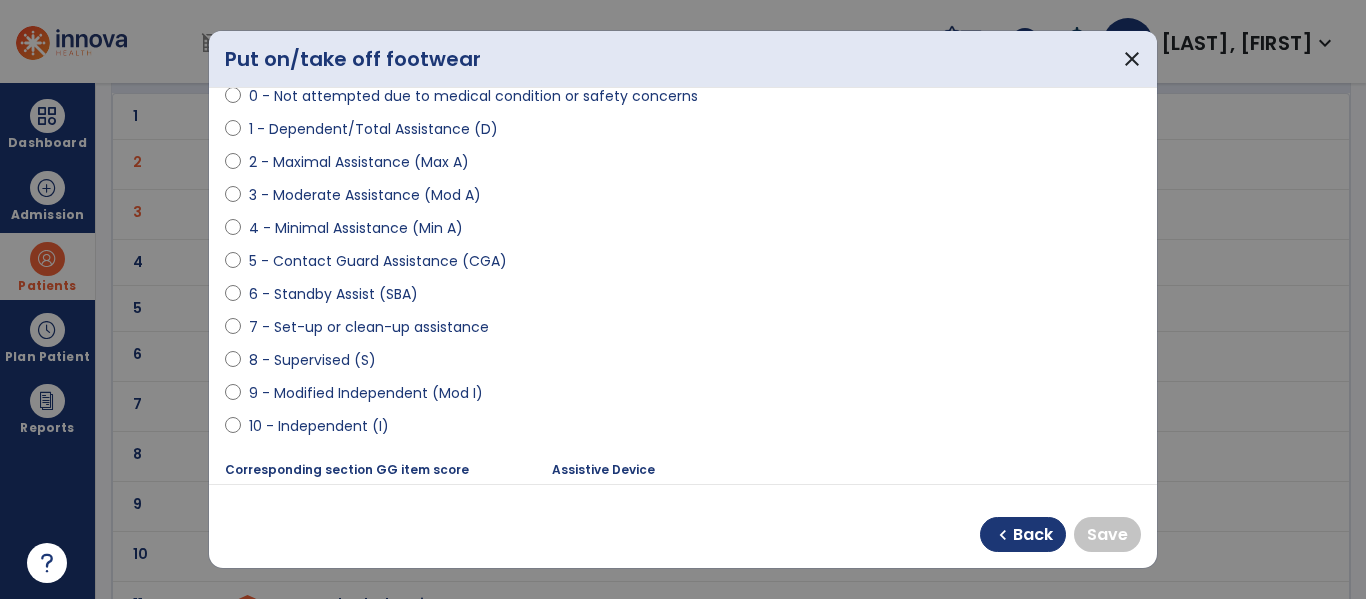 scroll, scrollTop: 209, scrollLeft: 0, axis: vertical 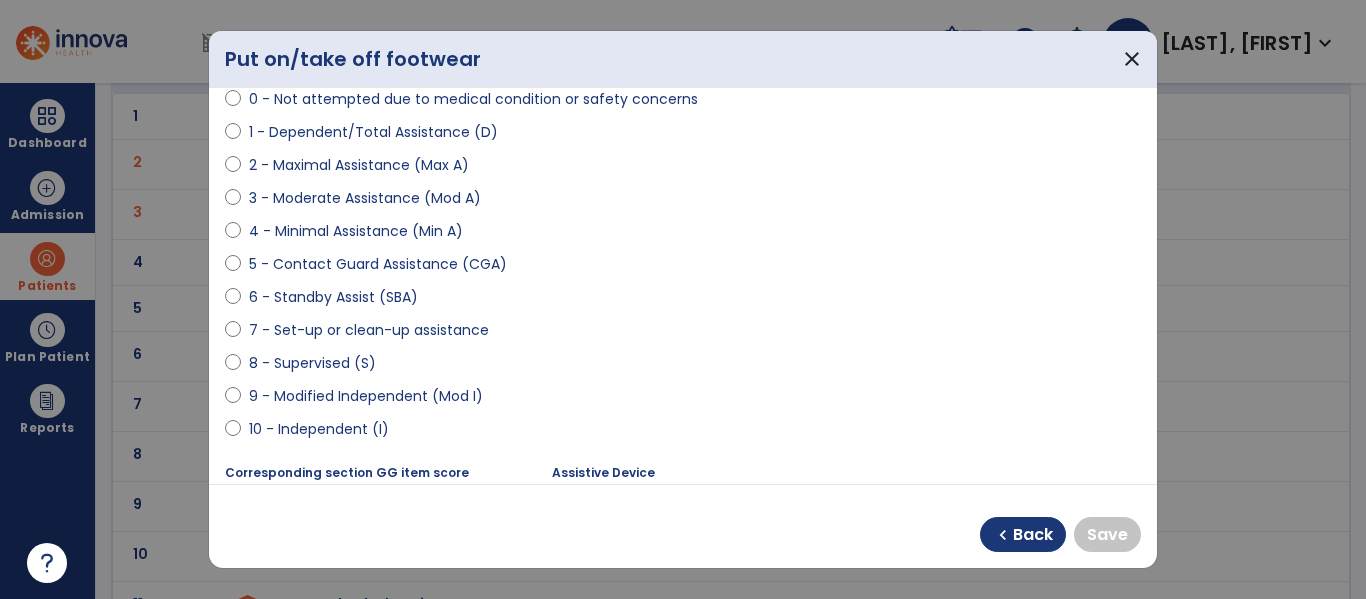 click on "9 - Modified Independent (Mod I)" at bounding box center (366, 396) 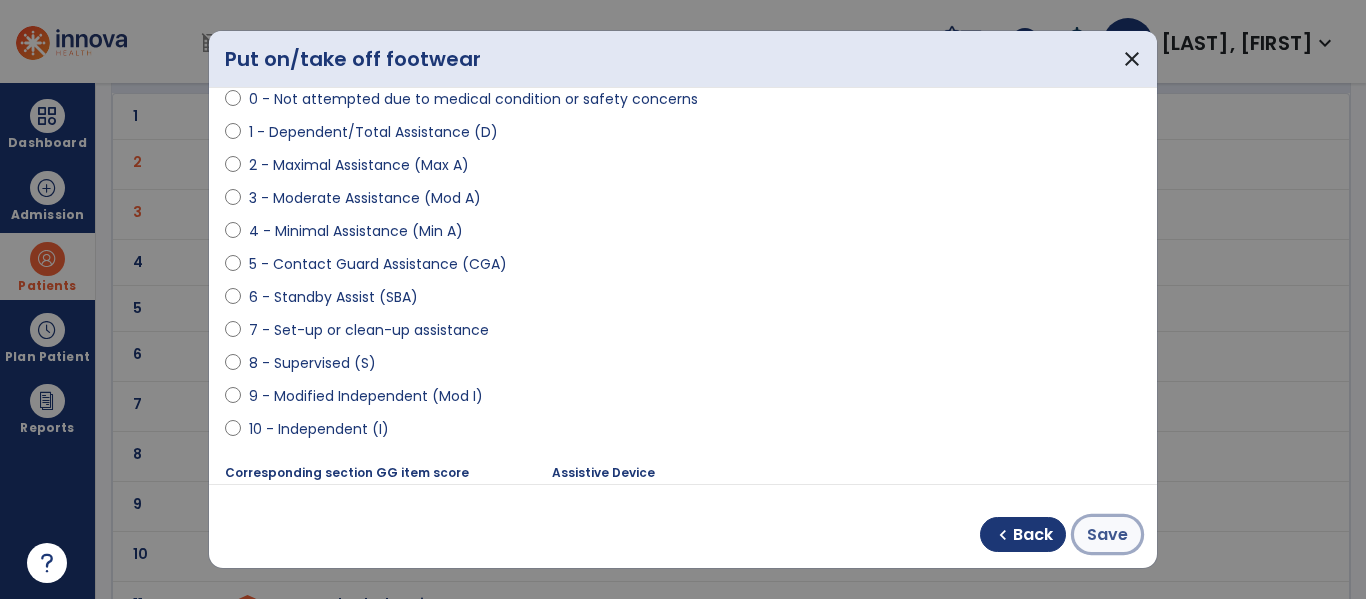 click on "Save" at bounding box center (1107, 535) 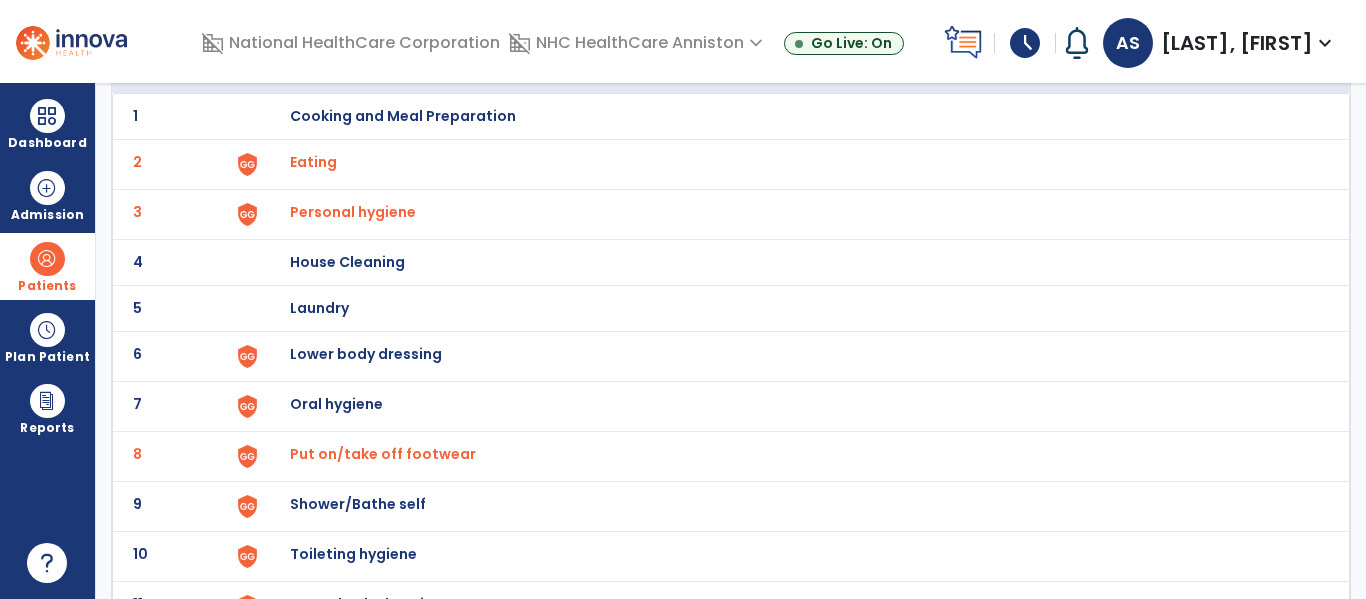 click on "Put on/take off footwear" at bounding box center [313, 162] 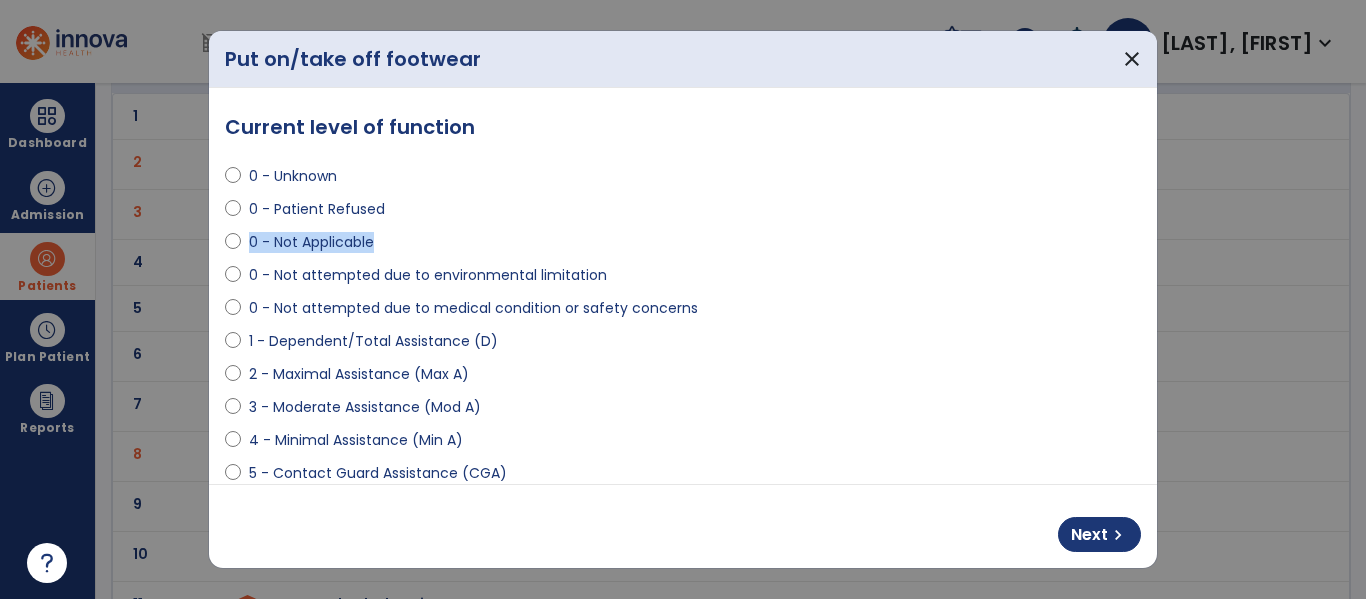 drag, startPoint x: 1151, startPoint y: 205, endPoint x: 1154, endPoint y: 234, distance: 29.15476 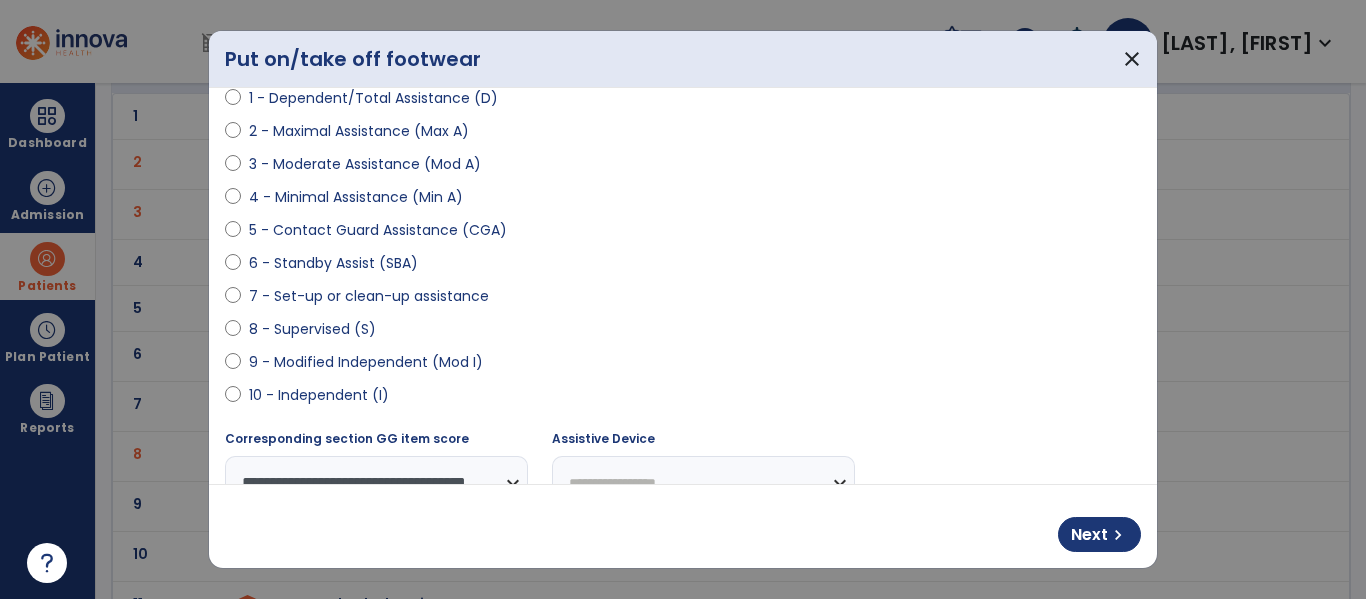 scroll, scrollTop: 244, scrollLeft: 0, axis: vertical 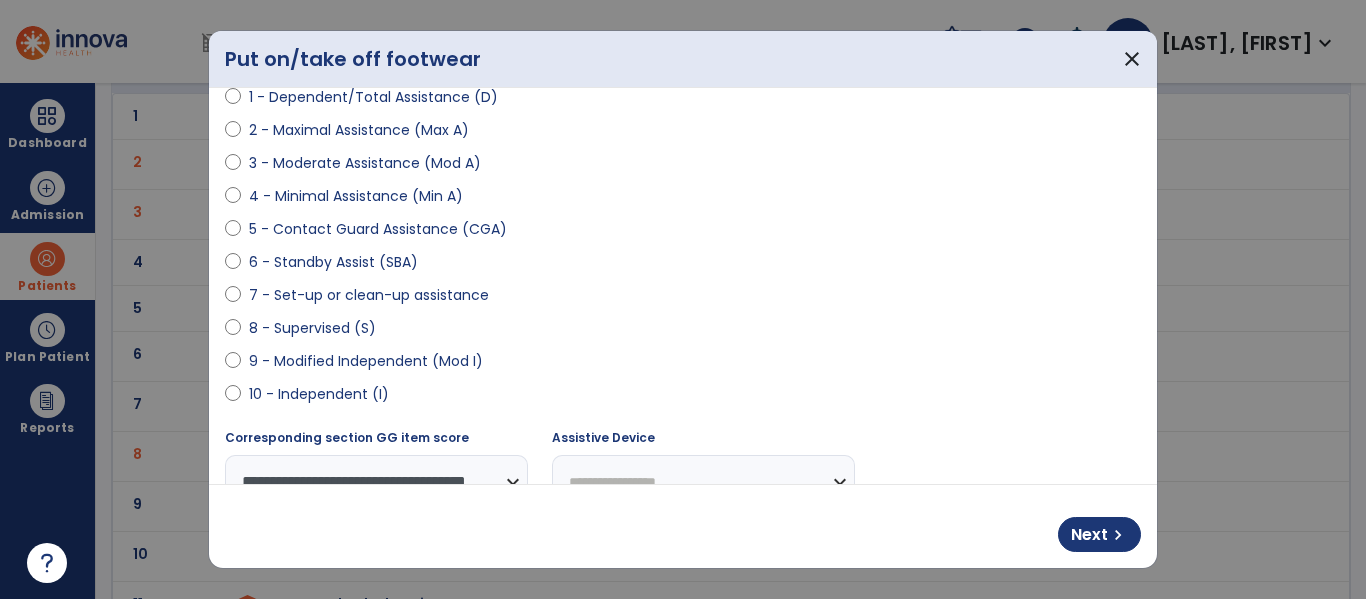 click on "9 - Modified Independent (Mod I)" at bounding box center (366, 361) 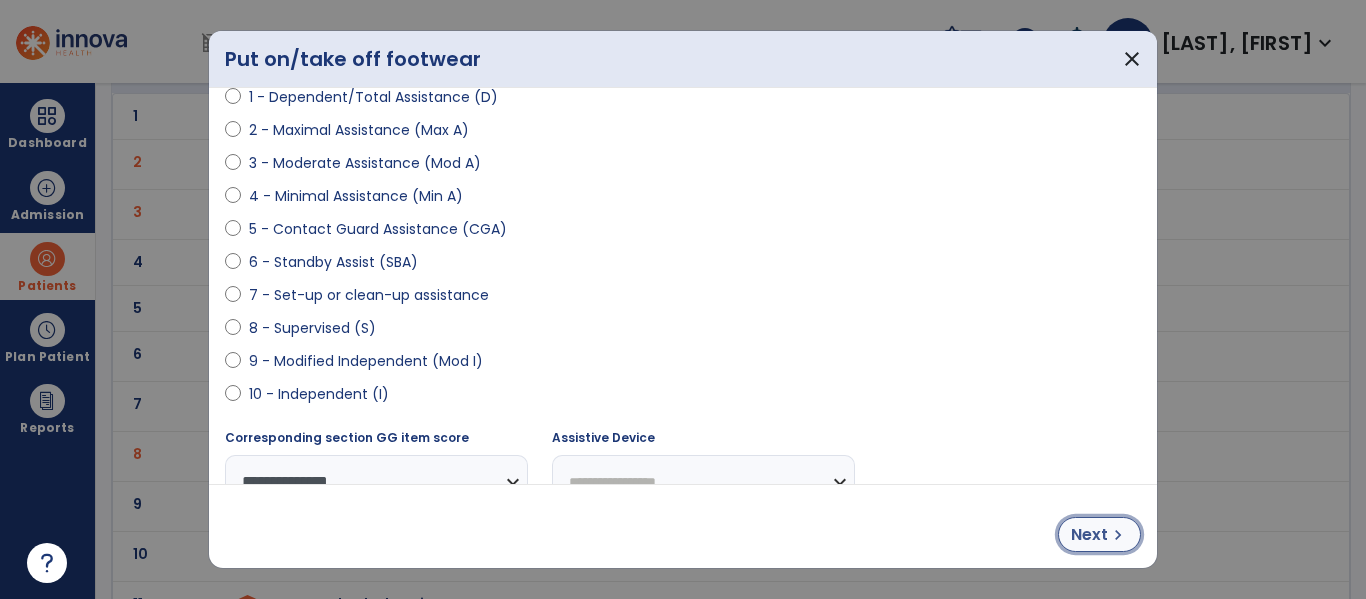 click on "Next" at bounding box center [1089, 535] 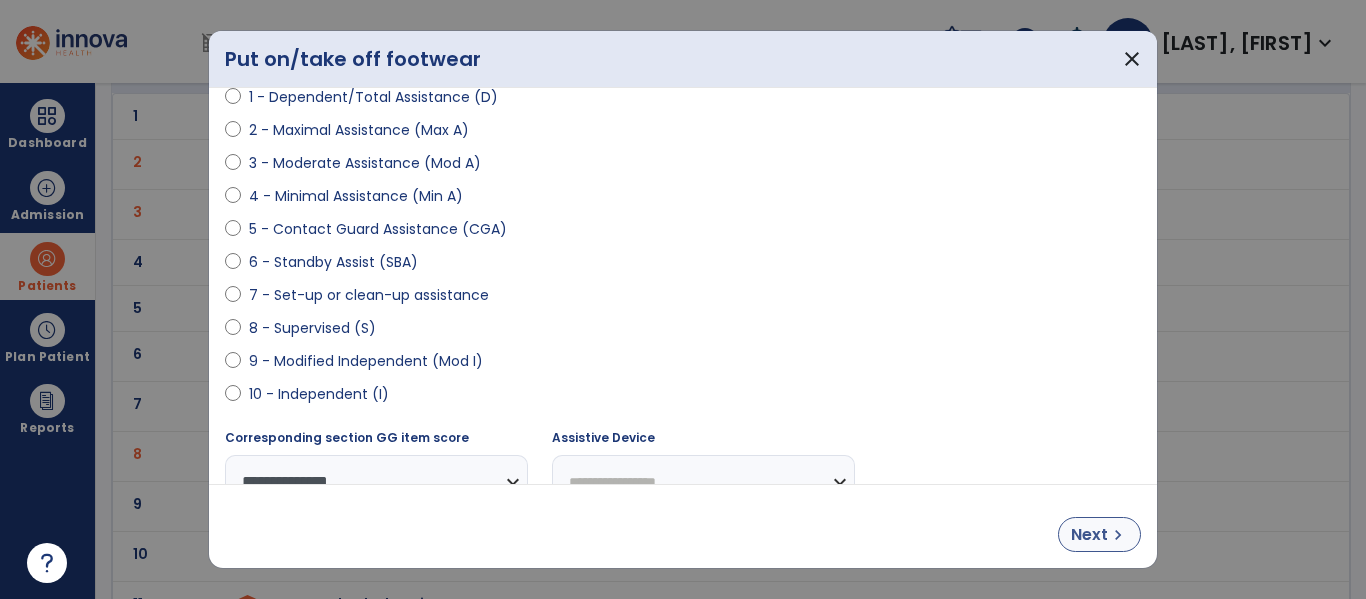 select on "**********" 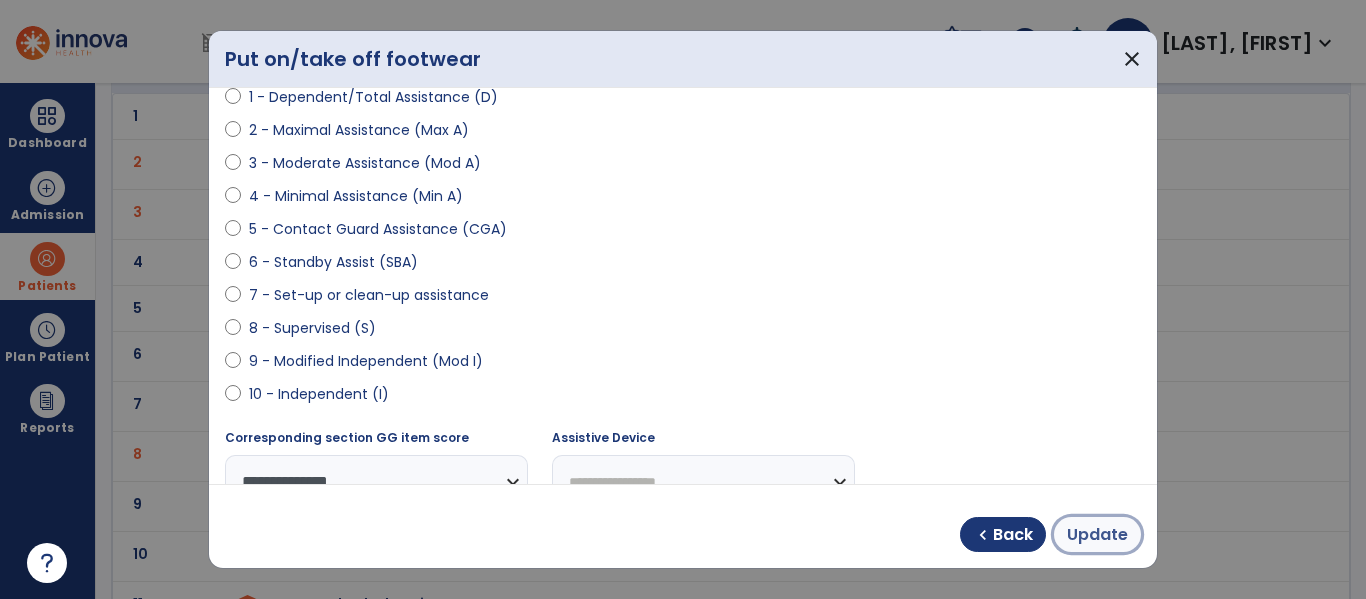 click on "Update" at bounding box center (1097, 535) 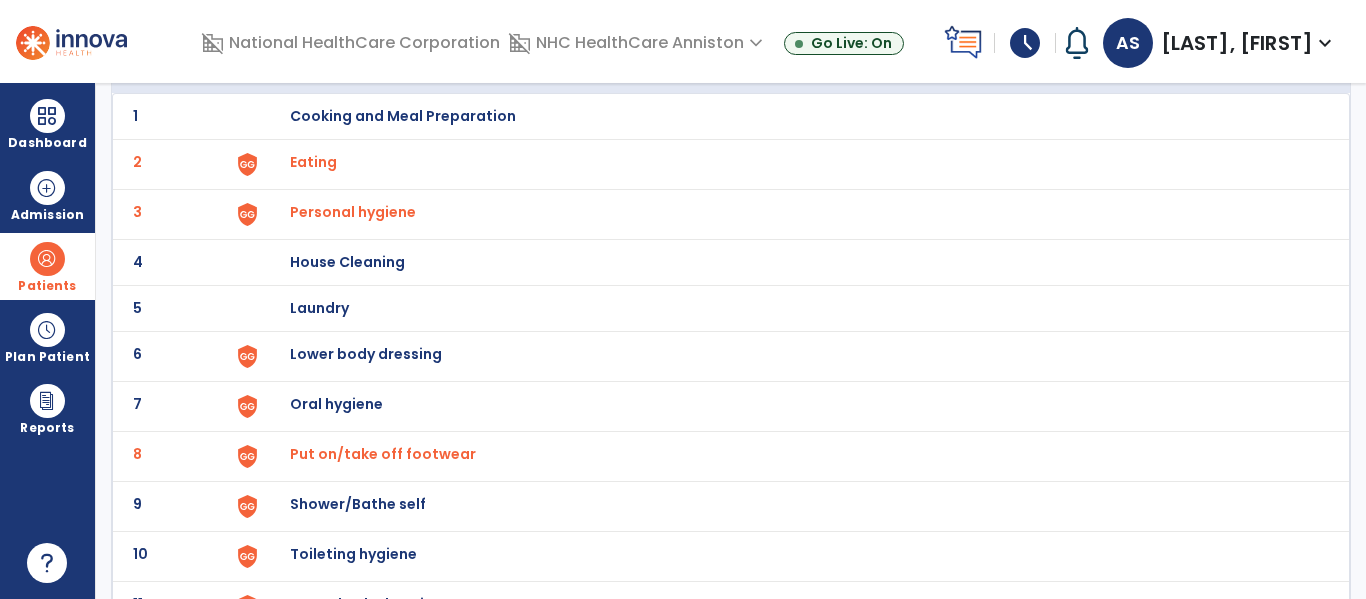 click on "Oral hygiene" at bounding box center (403, 116) 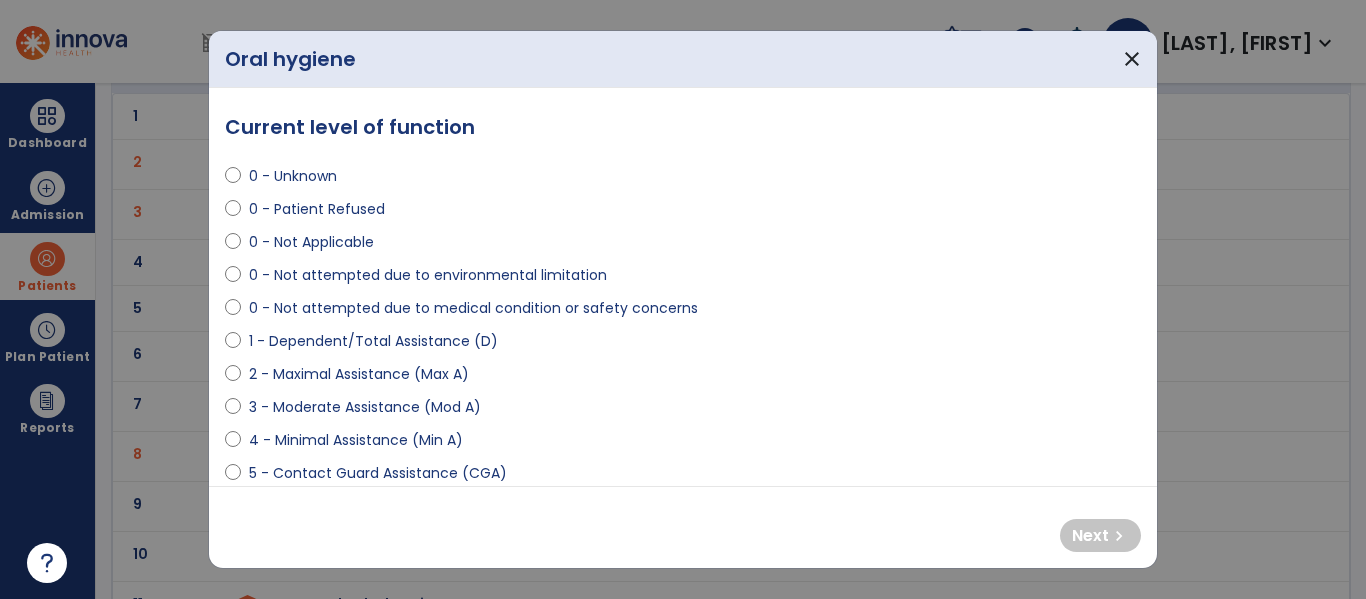 click at bounding box center [683, 299] 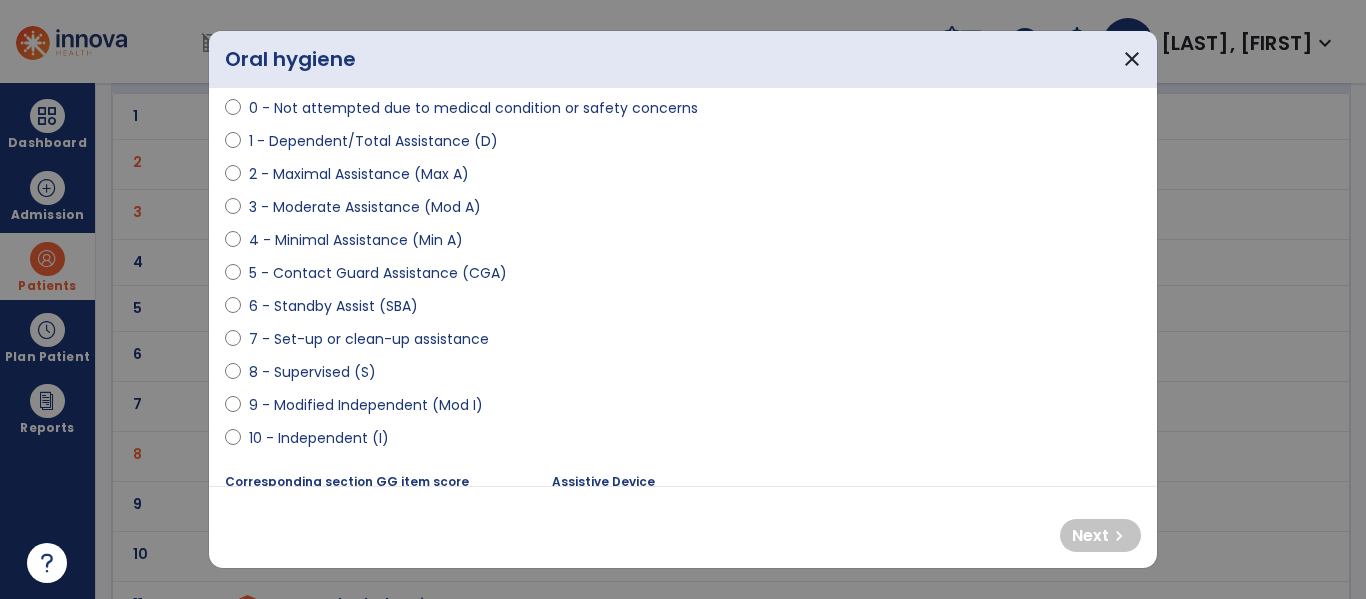 scroll, scrollTop: 261, scrollLeft: 0, axis: vertical 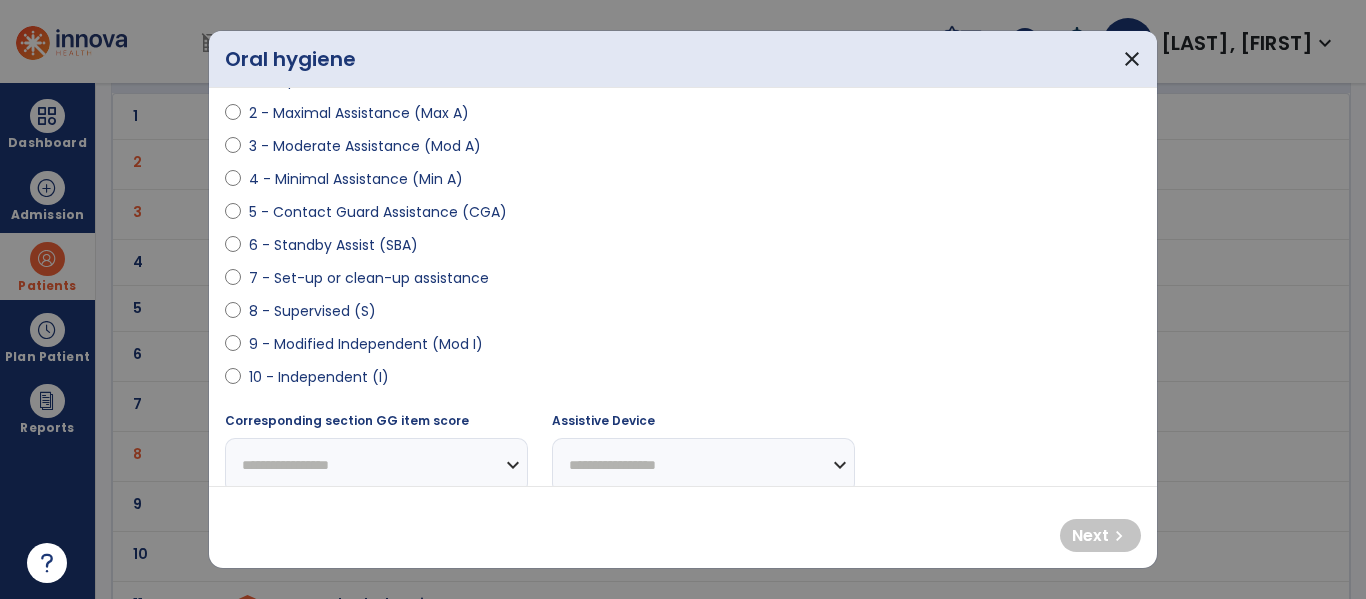 select on "**********" 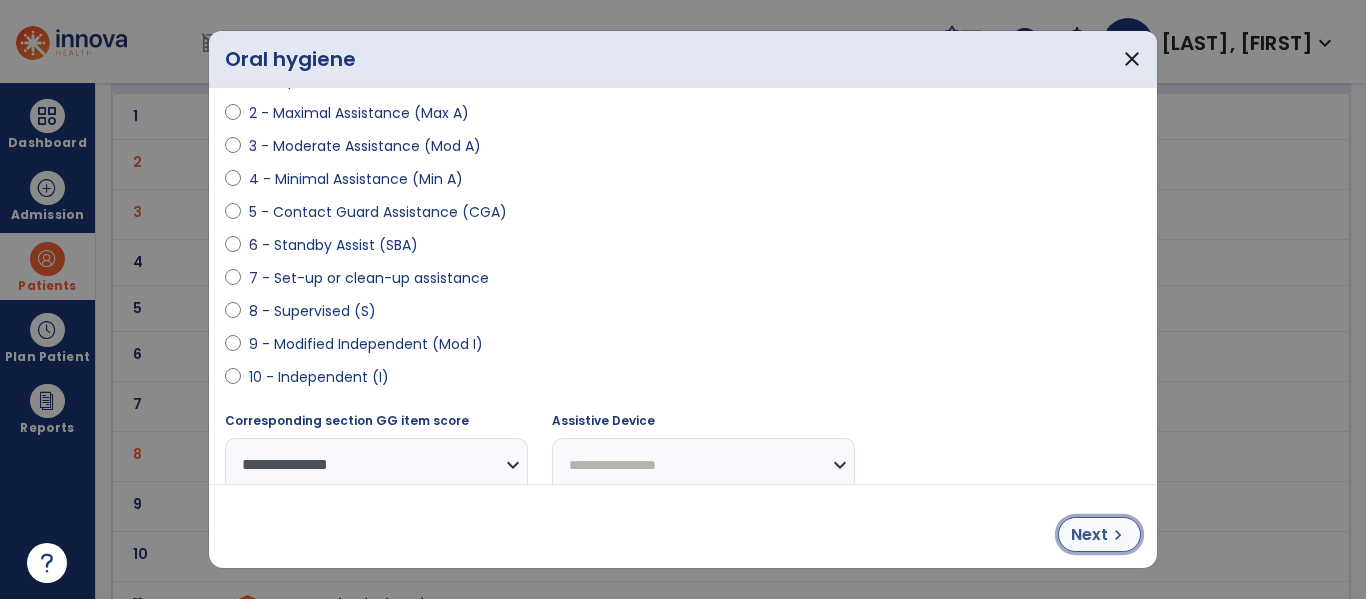 click on "Next" at bounding box center (1089, 535) 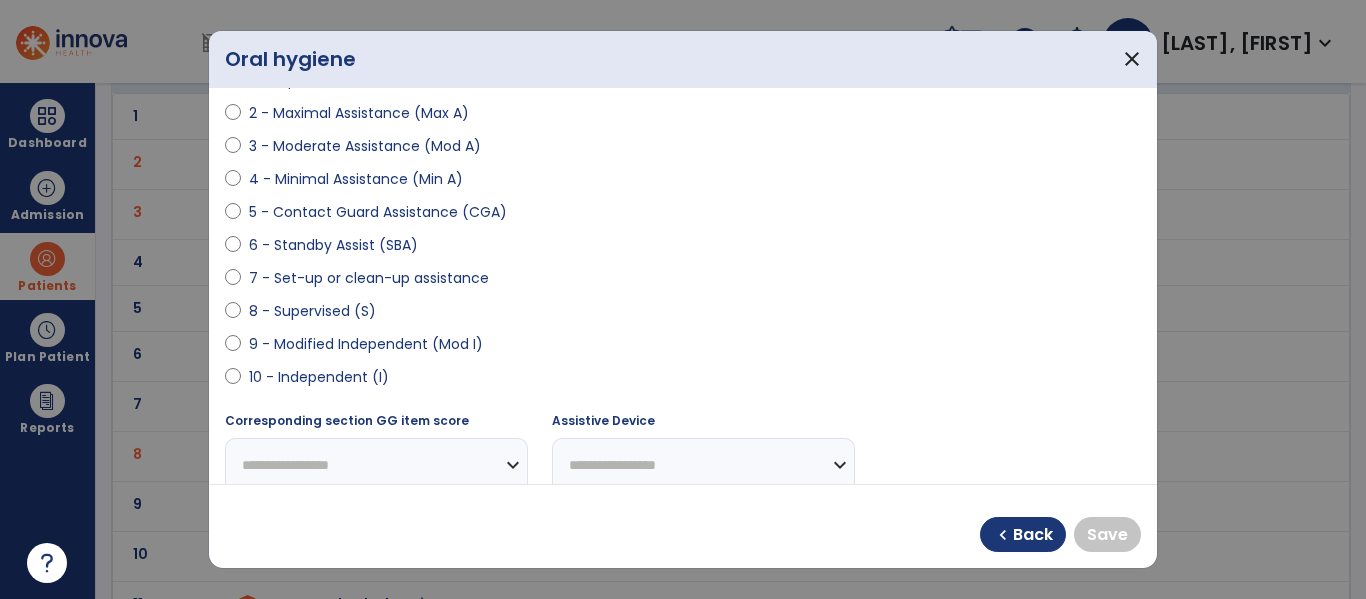 click on "10 - Independent (I)" at bounding box center (319, 377) 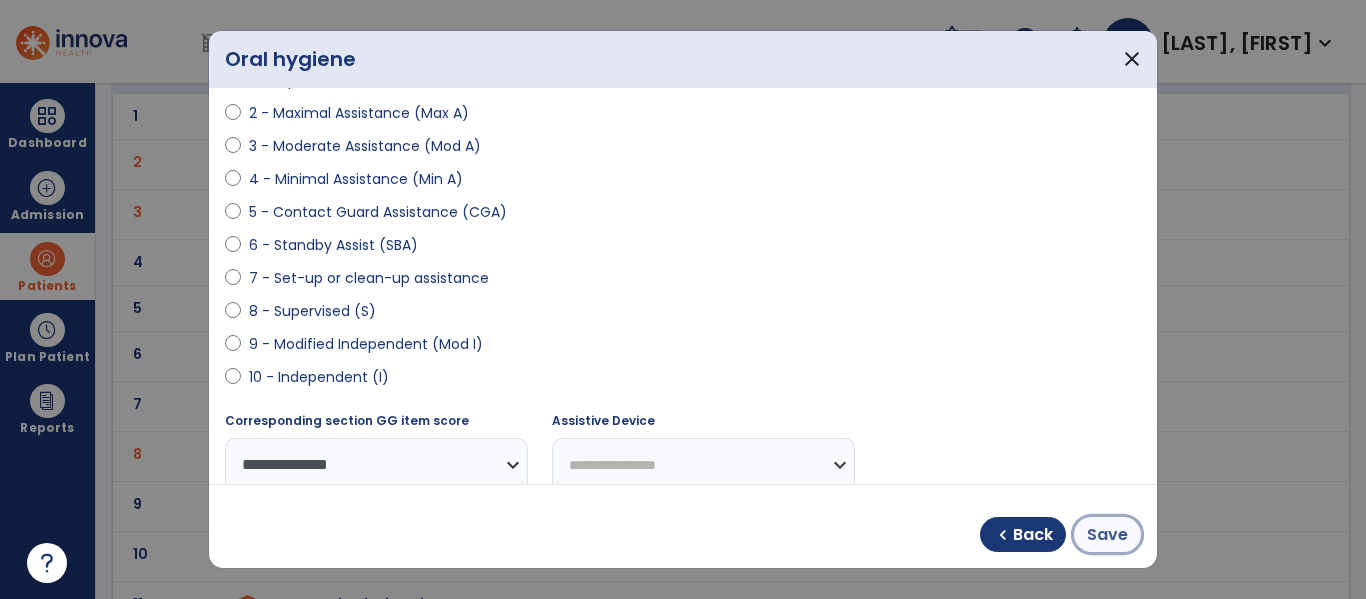 click on "Save" at bounding box center (1107, 535) 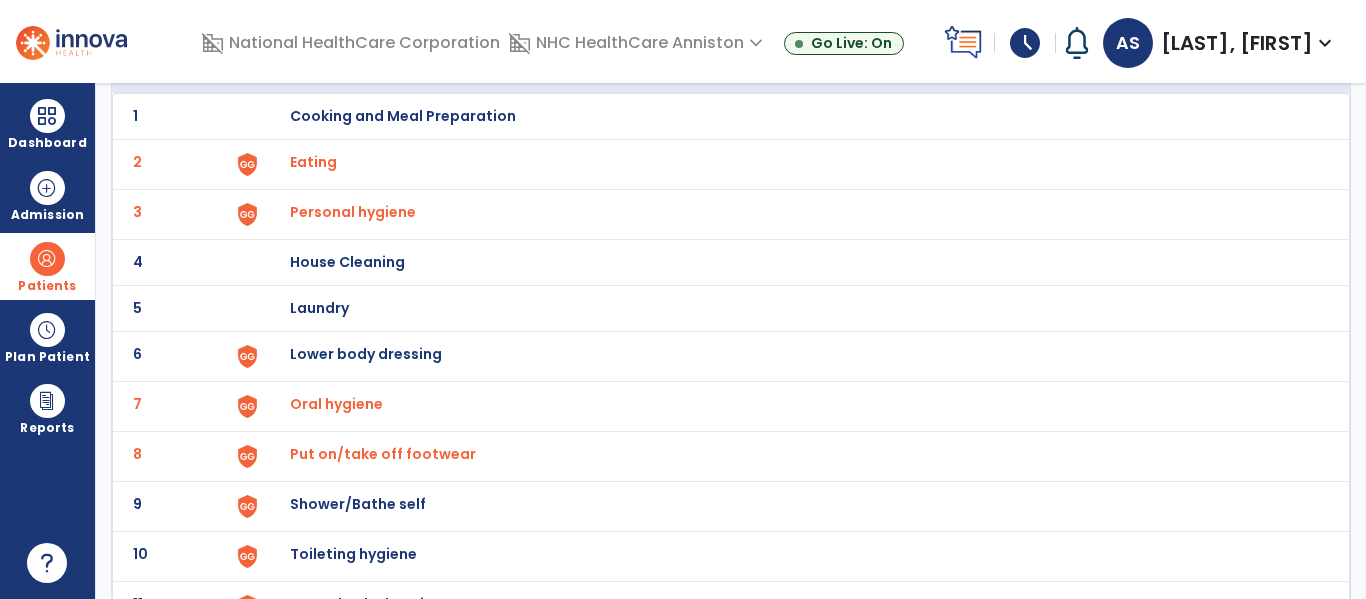 click on "Lower body dressing" at bounding box center (403, 116) 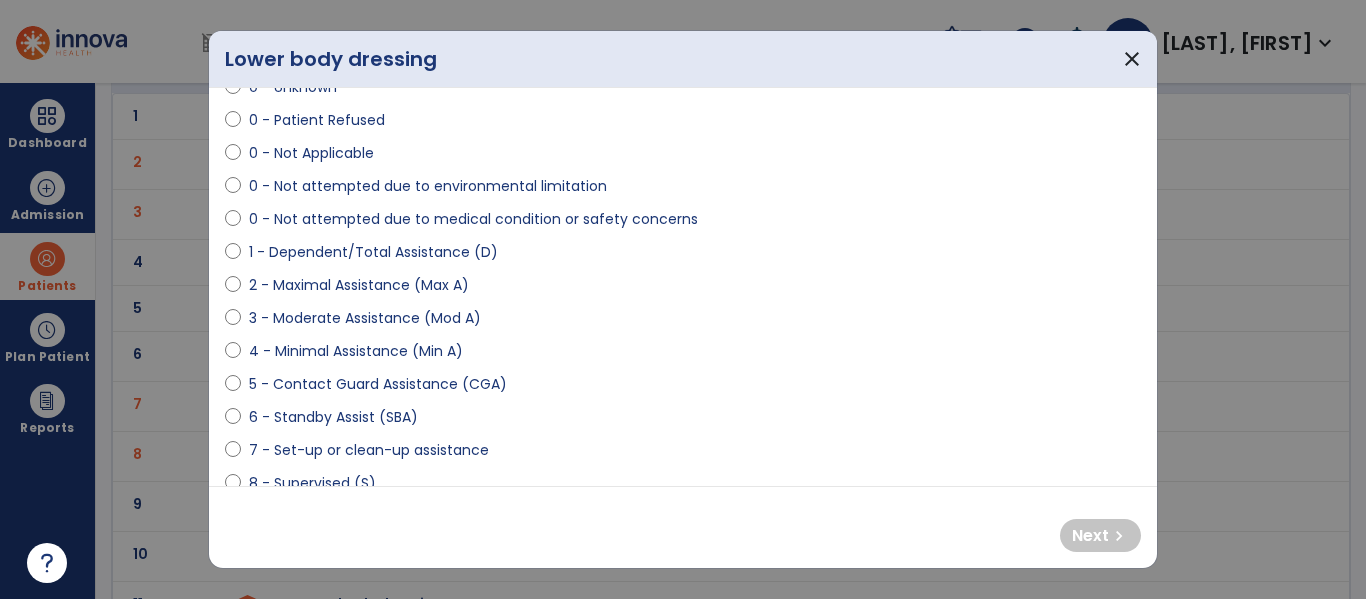 scroll, scrollTop: 93, scrollLeft: 0, axis: vertical 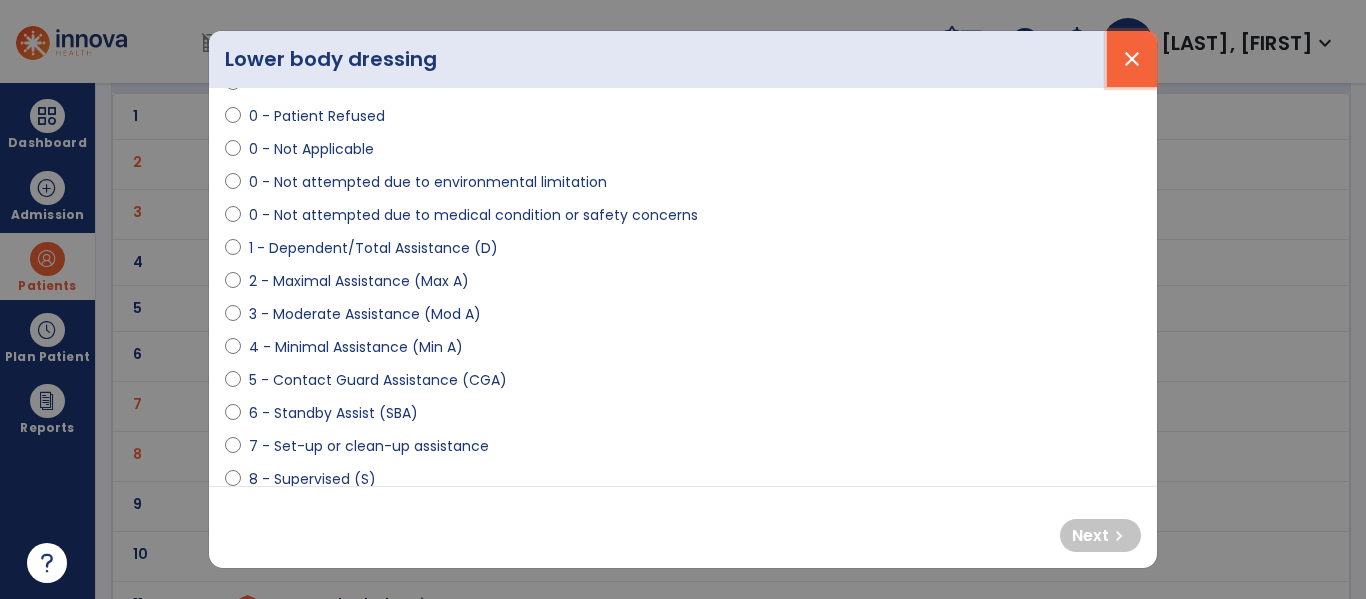 click on "close" at bounding box center (1132, 59) 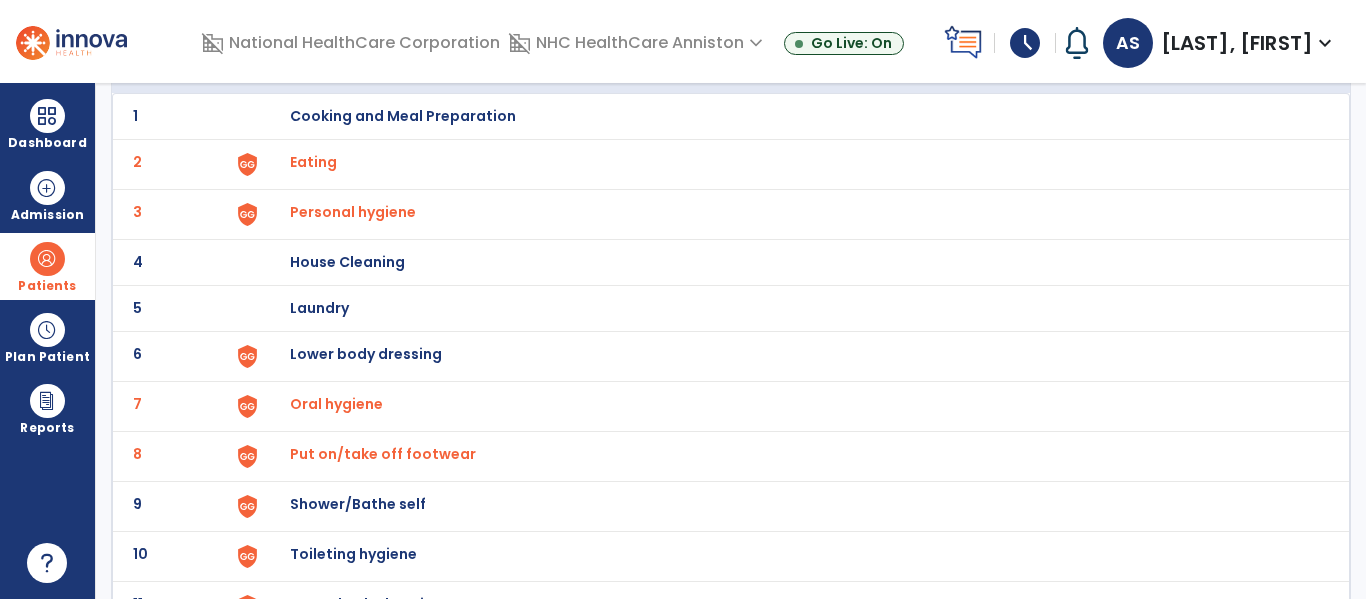 click on "arrow_back   Functional Deficits   Mobility   ADLs/Selfcare  1 Cooking and Meal Preparation 2 Eating 3 Personal hygiene 4 House Cleaning 5 Laundry 6 Lower body dressing 7 Oral hygiene 8 Put on/take off footwear 9 Shower/Bathe self 10 Toileting hygiene 11 Upper body dressing 12 Wash upper body 13 Writing" at bounding box center (731, 341) 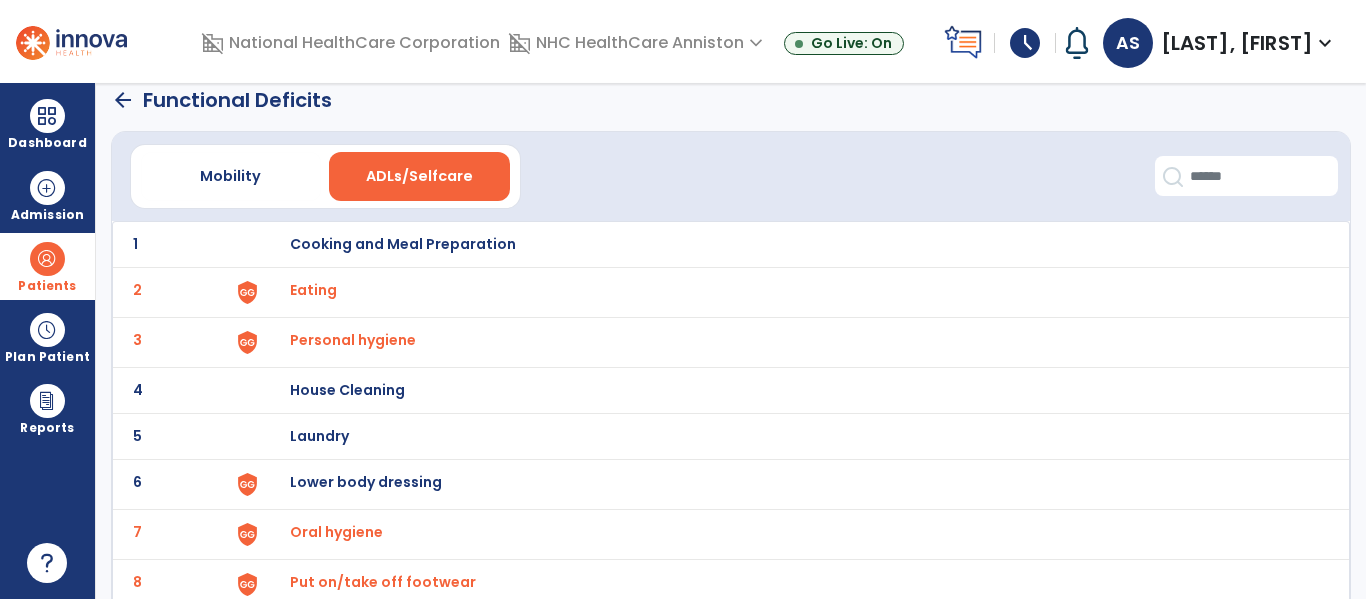 scroll, scrollTop: 0, scrollLeft: 0, axis: both 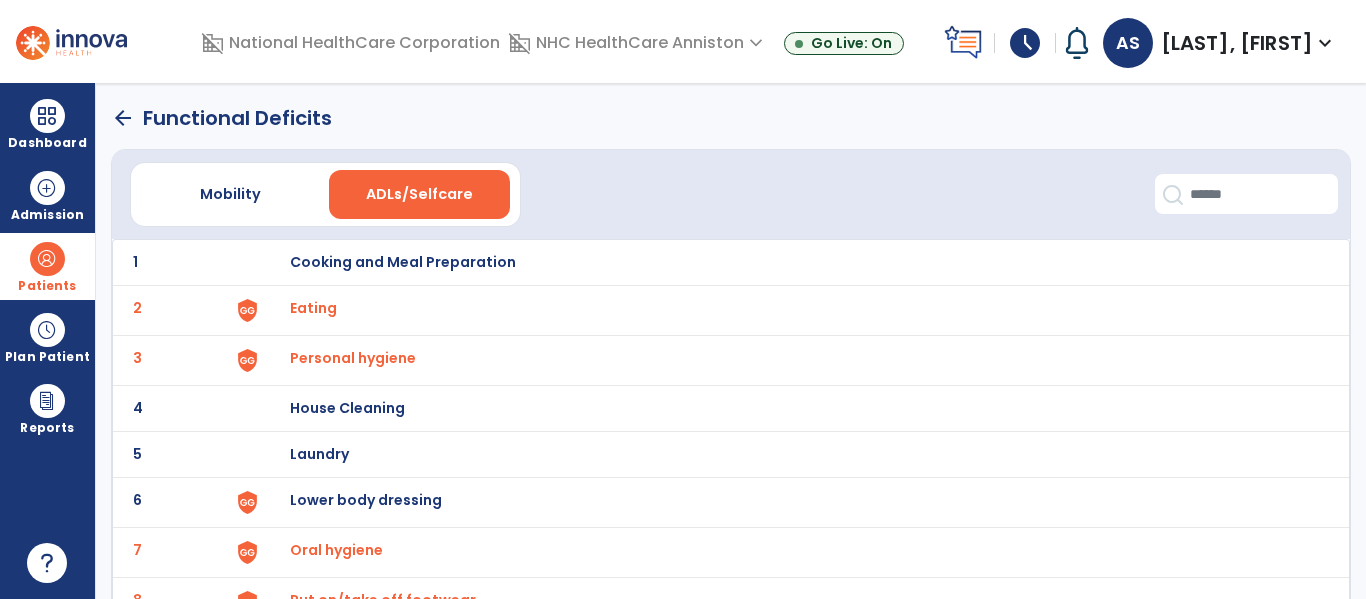 click on "arrow_back" 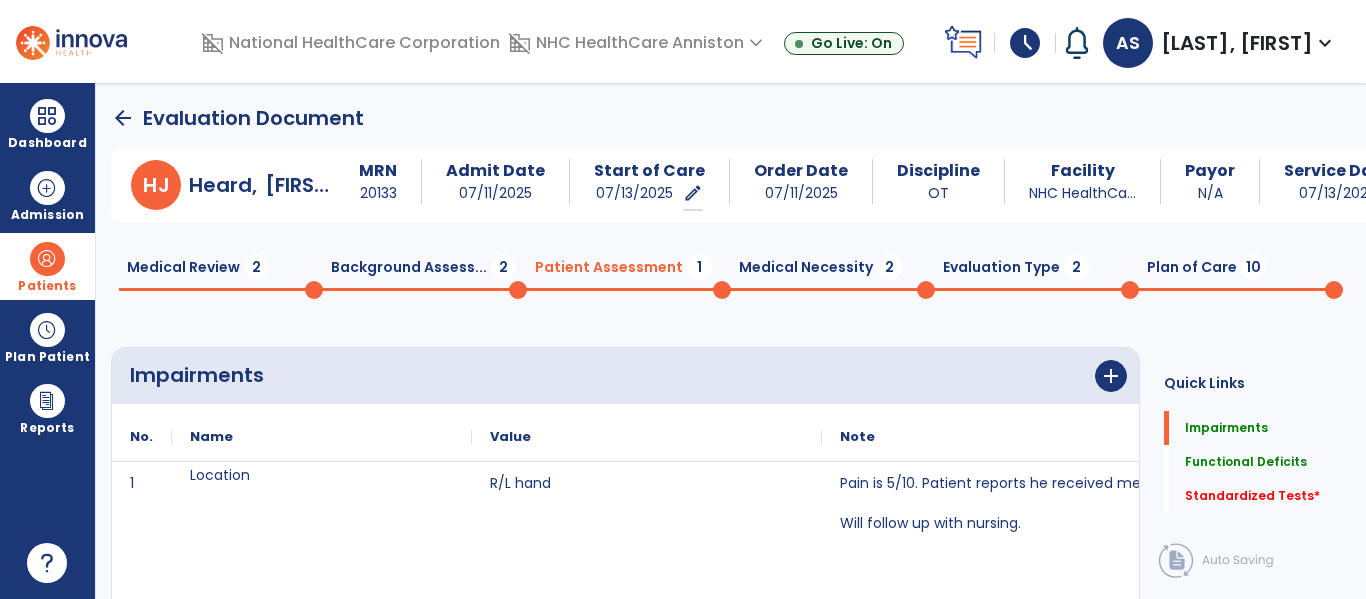 scroll, scrollTop: 20, scrollLeft: 0, axis: vertical 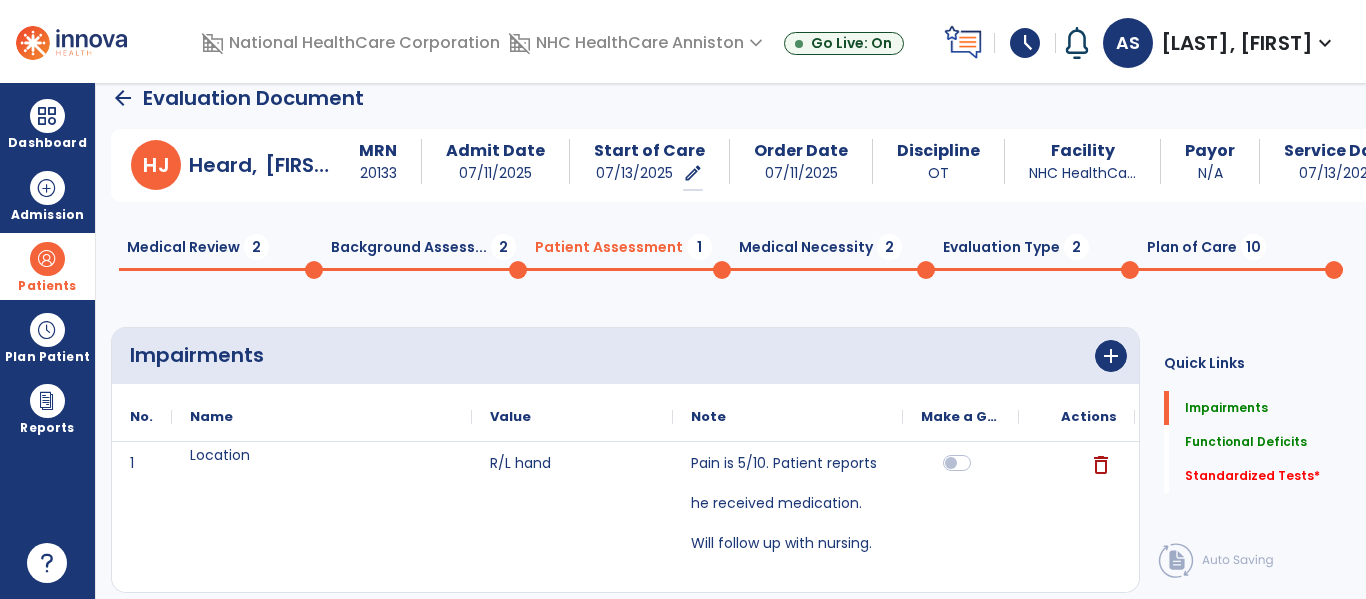 click on "H J Heard, Johnny MRN [MRN] Admit Date [DATE] Start of Care [DATE] edit ********* Order Date [DATE] Discipline OT Facility NHC HealthCa... Payor N/A Service Date [DATE] Medical Review 2 Background Assess... 2 Patient Assessment 1 Medical Necessity 2 Evaluation Type 2 Plan of Care 10 Impairments add No. Description" 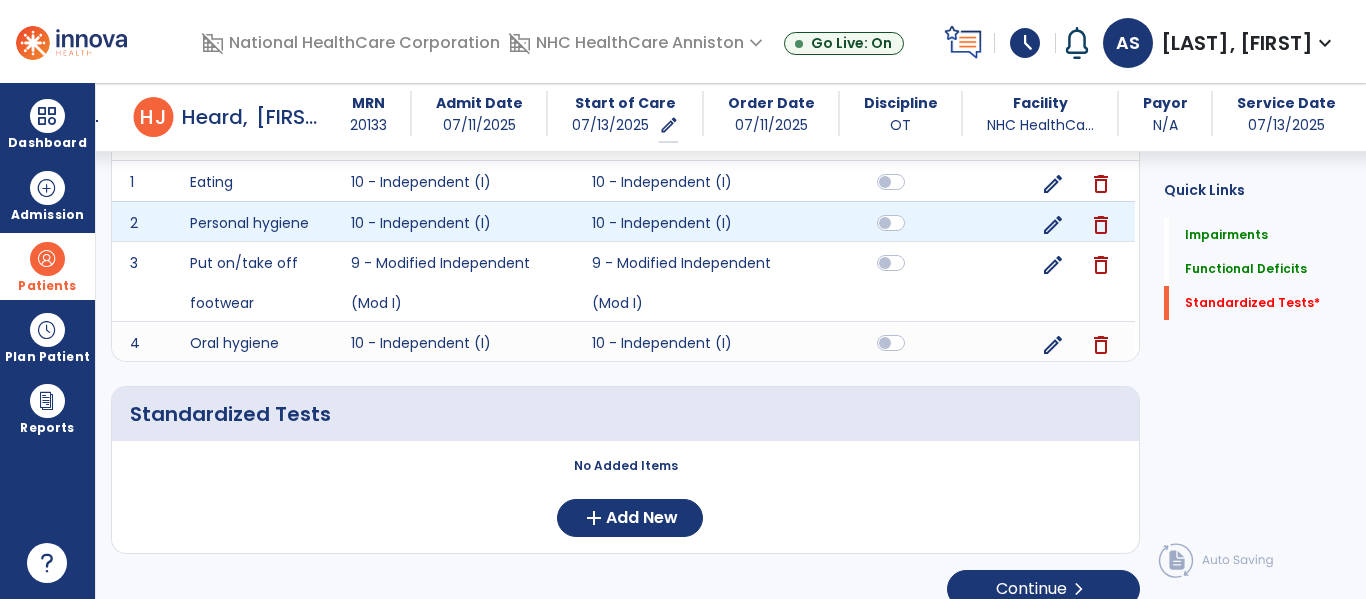 scroll, scrollTop: 598, scrollLeft: 0, axis: vertical 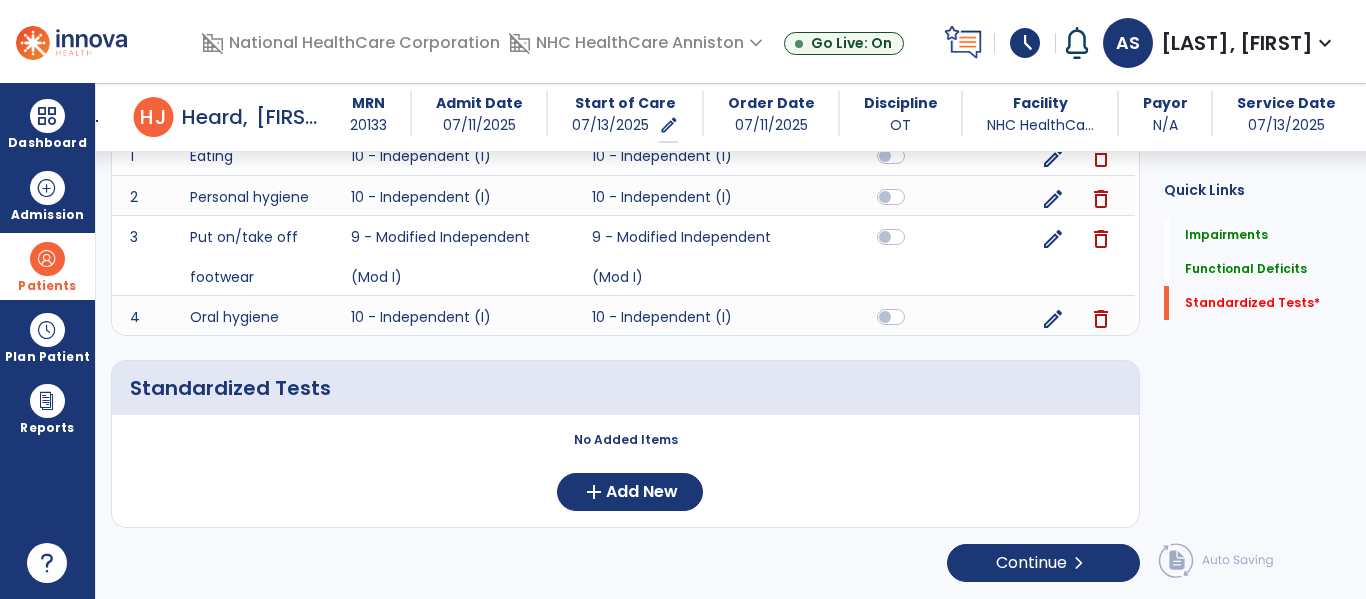 click on "No Added Items  add  Add New" 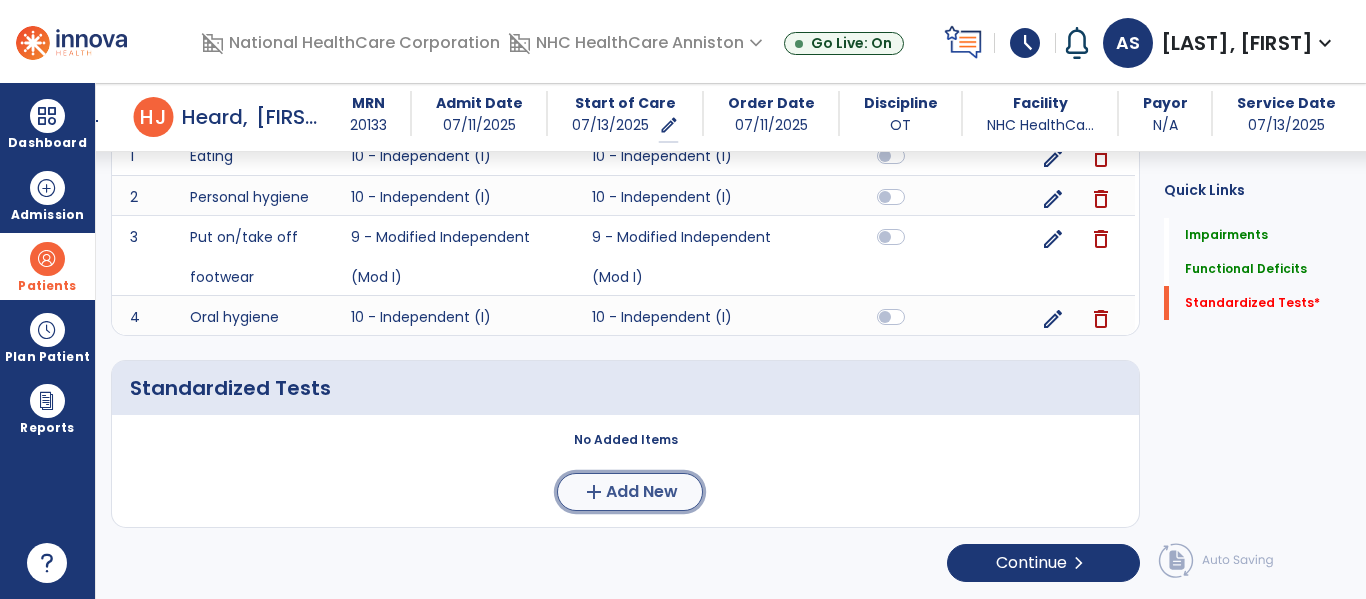 click on "add  Add New" 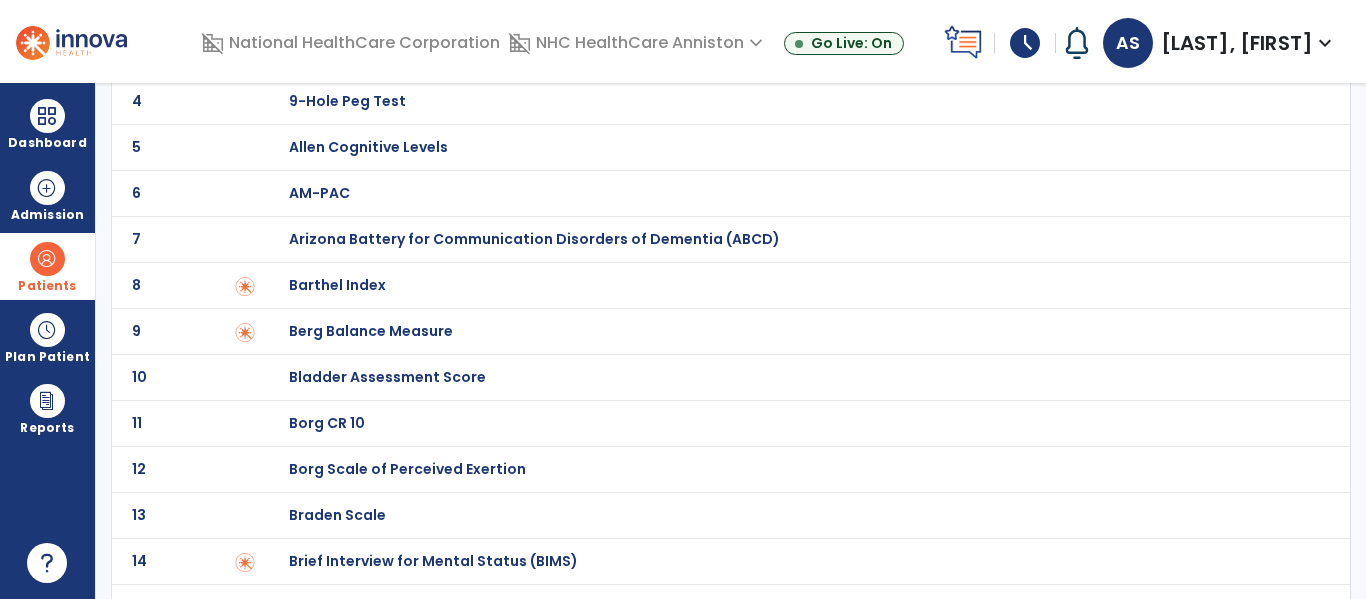 scroll, scrollTop: 240, scrollLeft: 0, axis: vertical 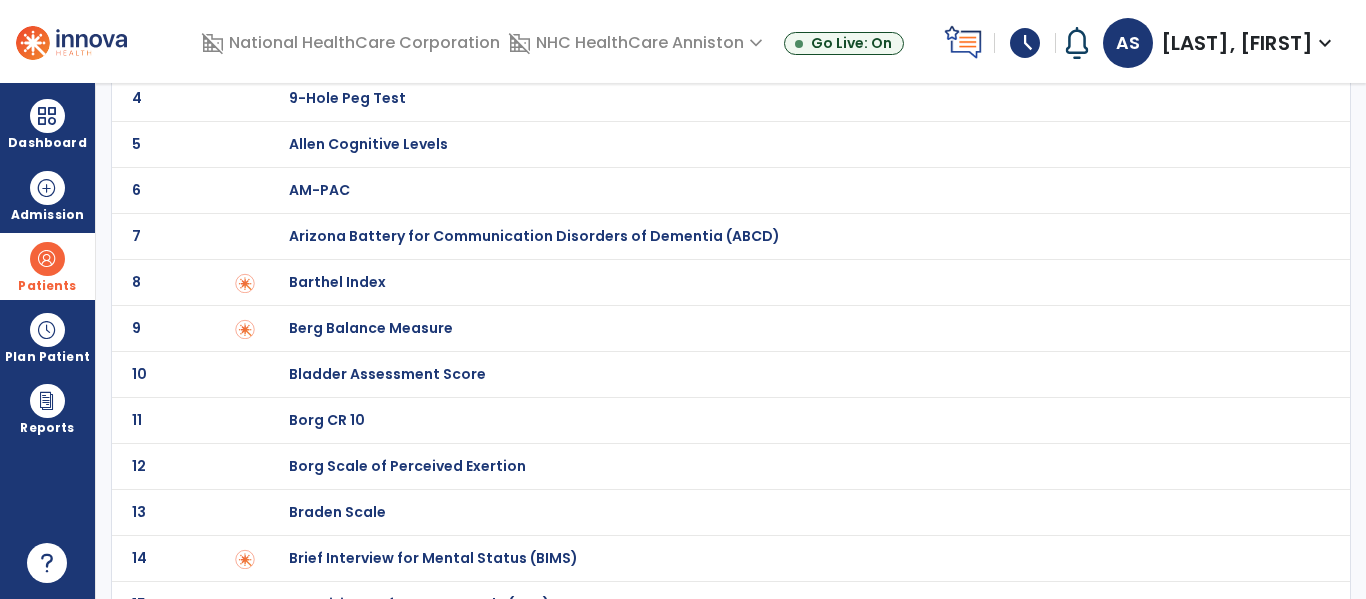 click on "Barthel Index" at bounding box center [789, -40] 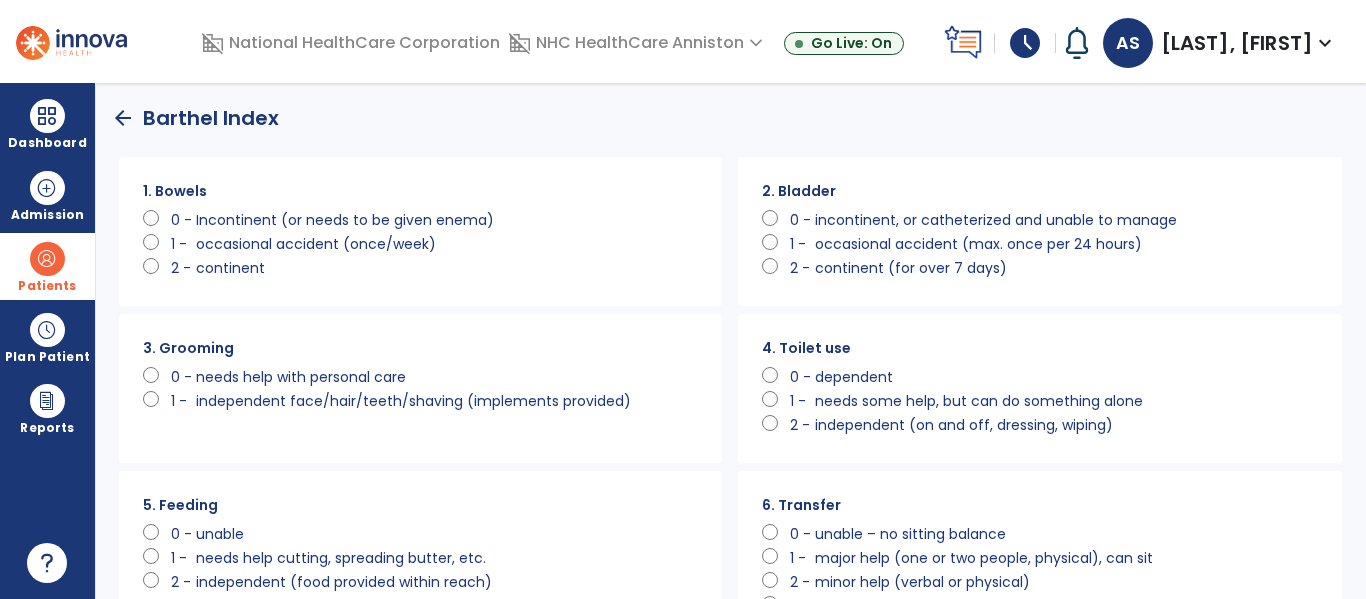 click on "occasional accident (once/week)" 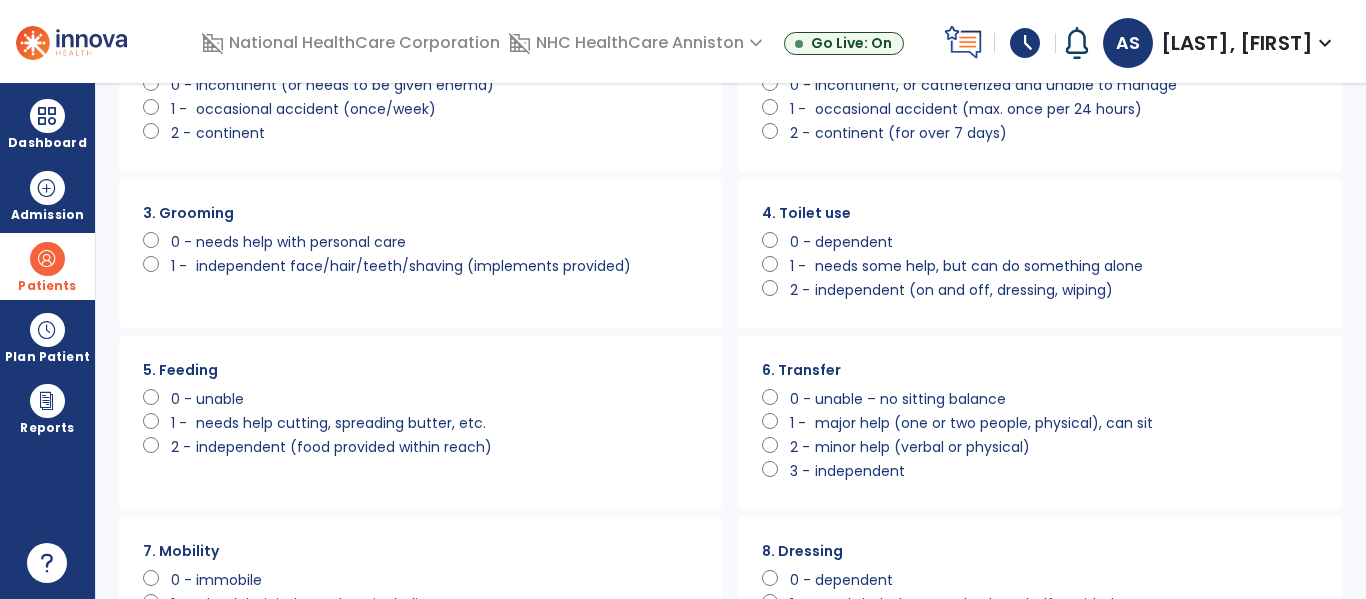 scroll, scrollTop: 160, scrollLeft: 0, axis: vertical 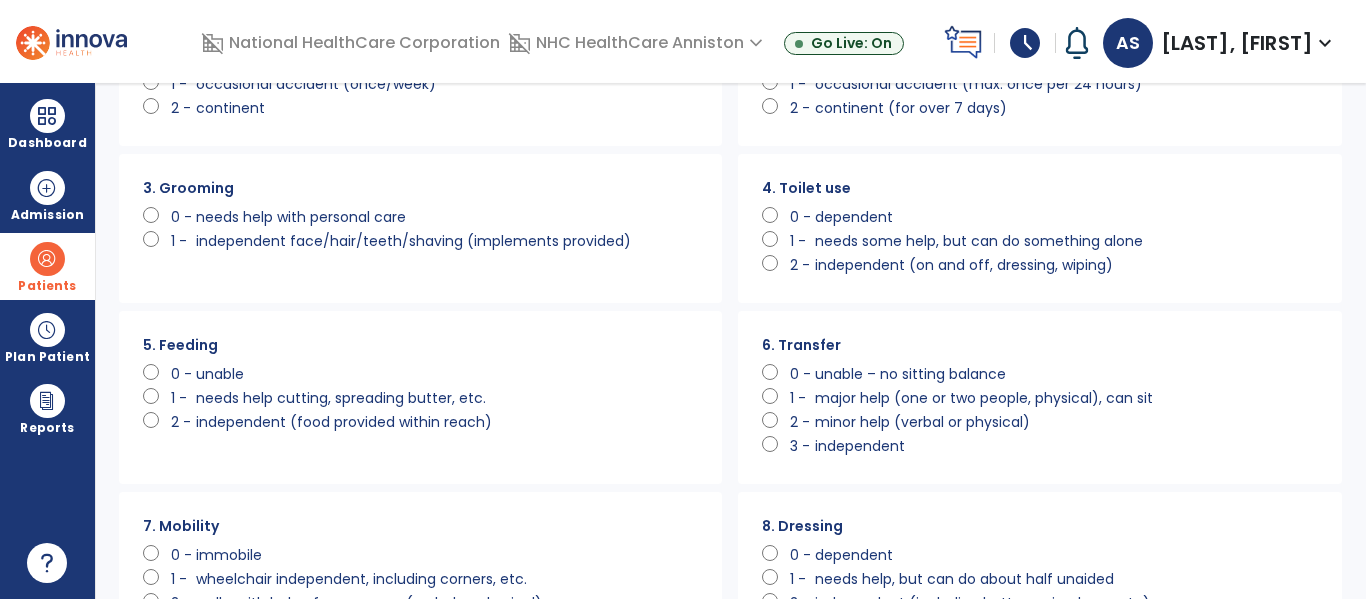 click on "independent face/hair/teeth/shaving (implements provided)" 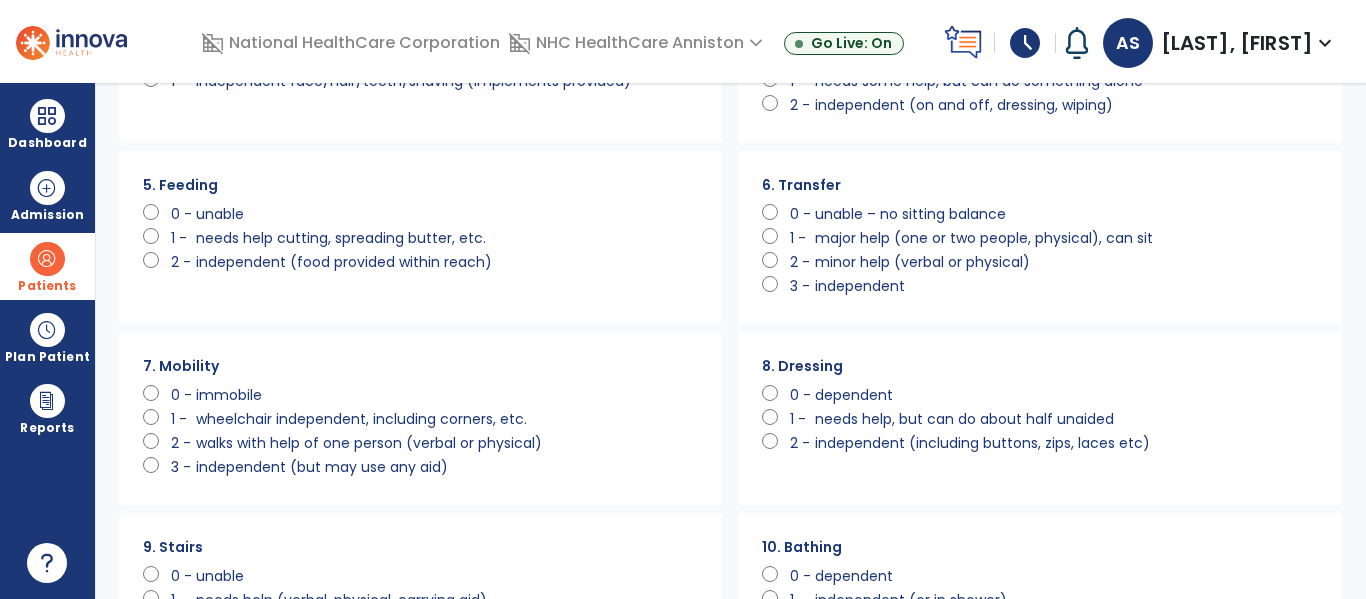 scroll, scrollTop: 360, scrollLeft: 0, axis: vertical 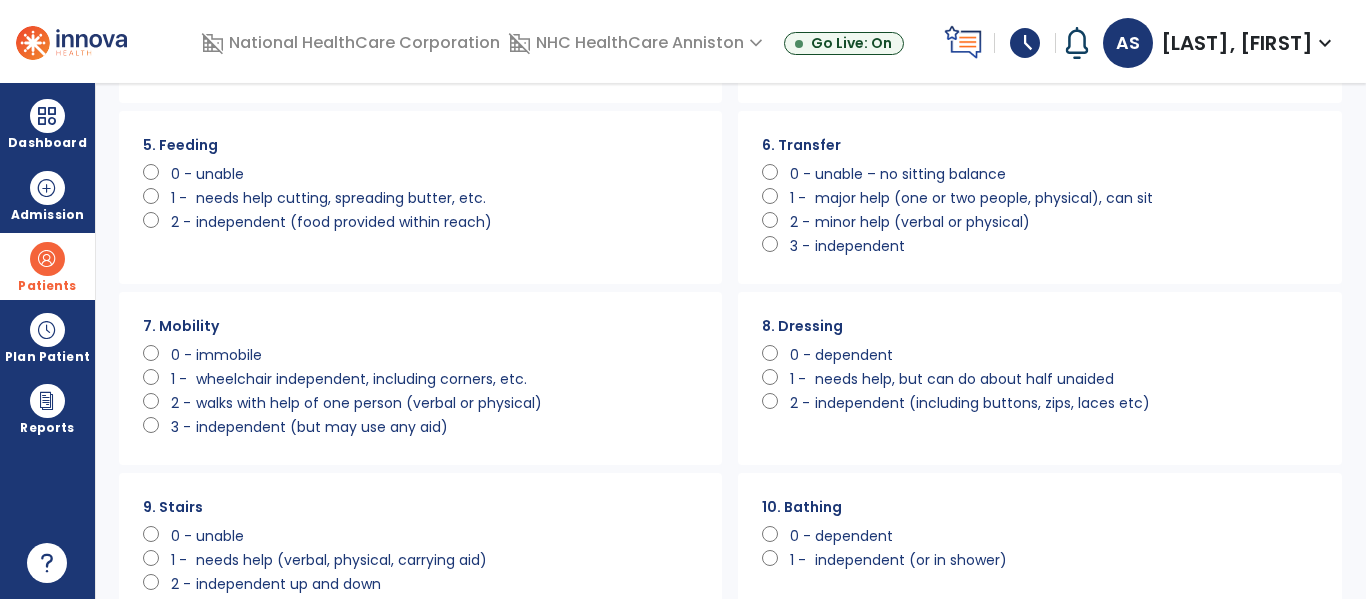 click on "walks with help of one person (verbal or physical)" 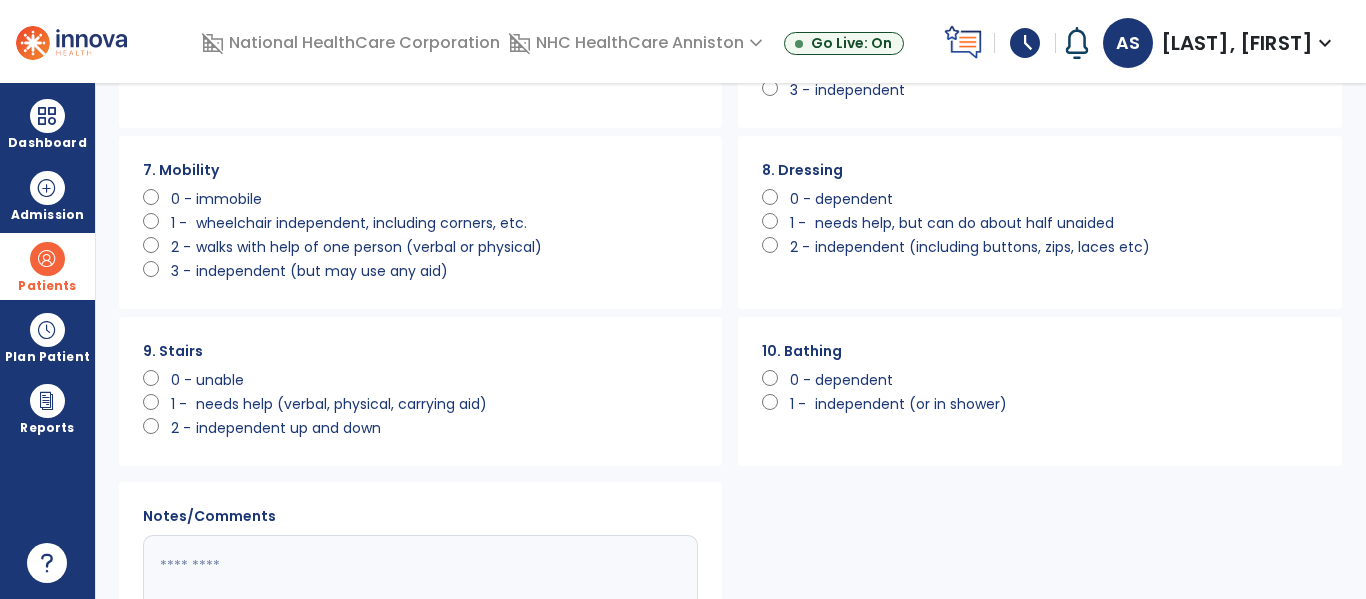 scroll, scrollTop: 520, scrollLeft: 0, axis: vertical 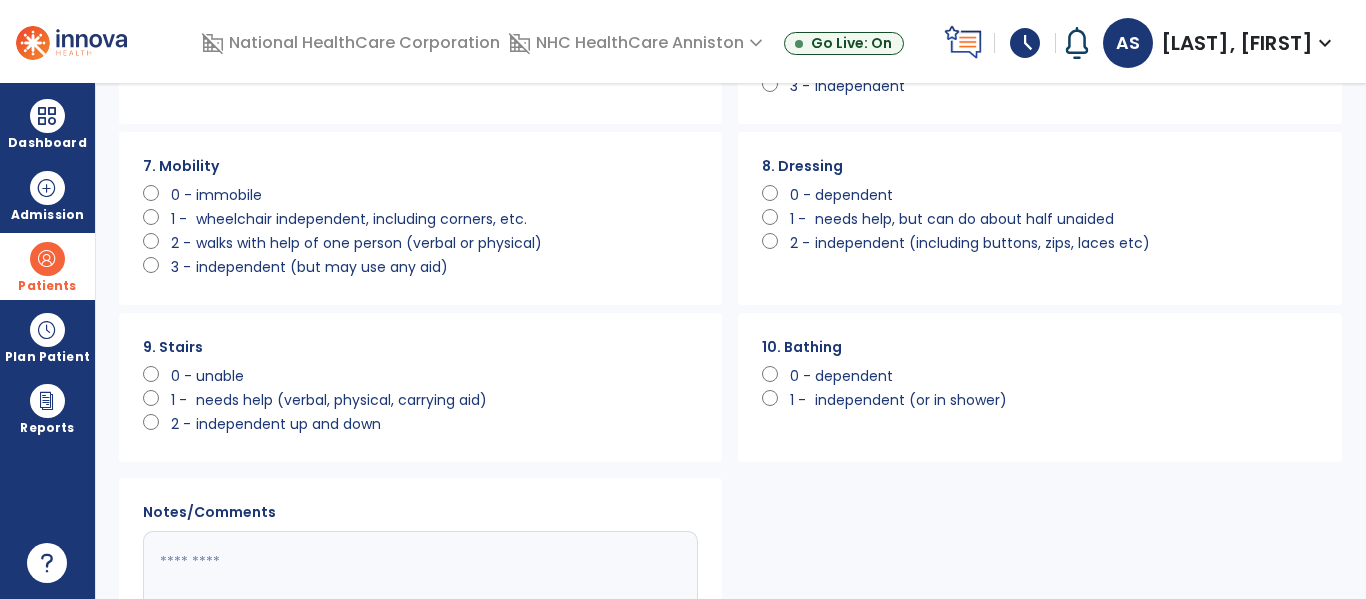 click on "needs help (verbal, physical, carrying aid)" 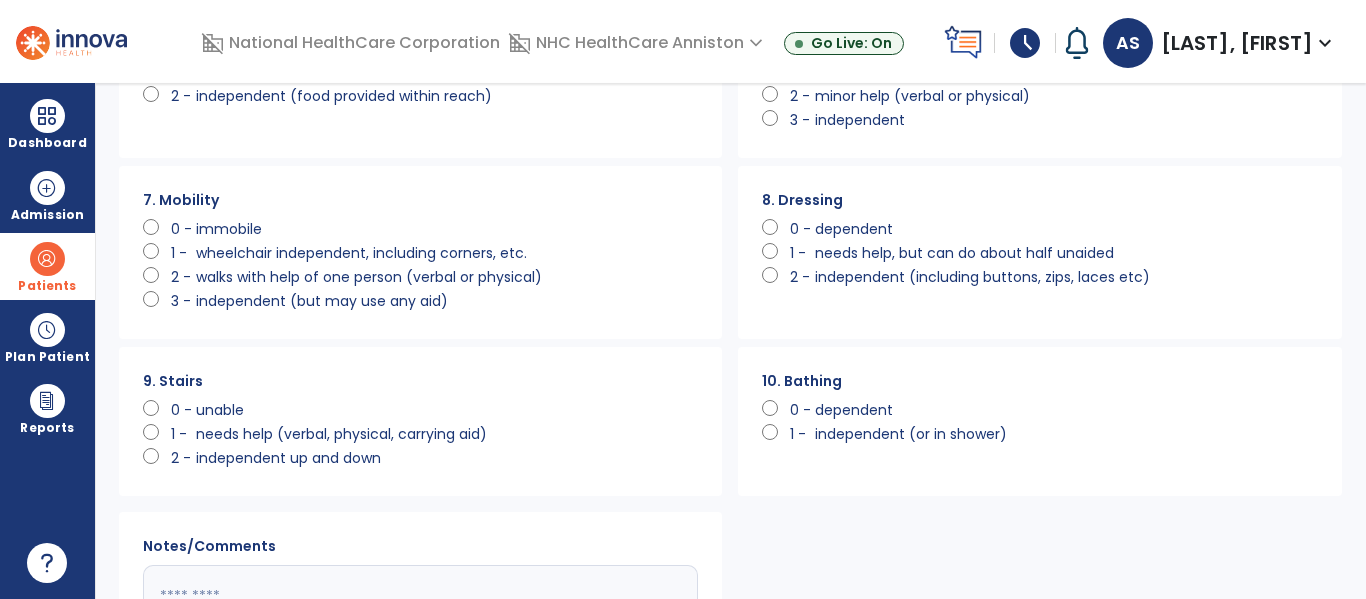 scroll, scrollTop: 710, scrollLeft: 0, axis: vertical 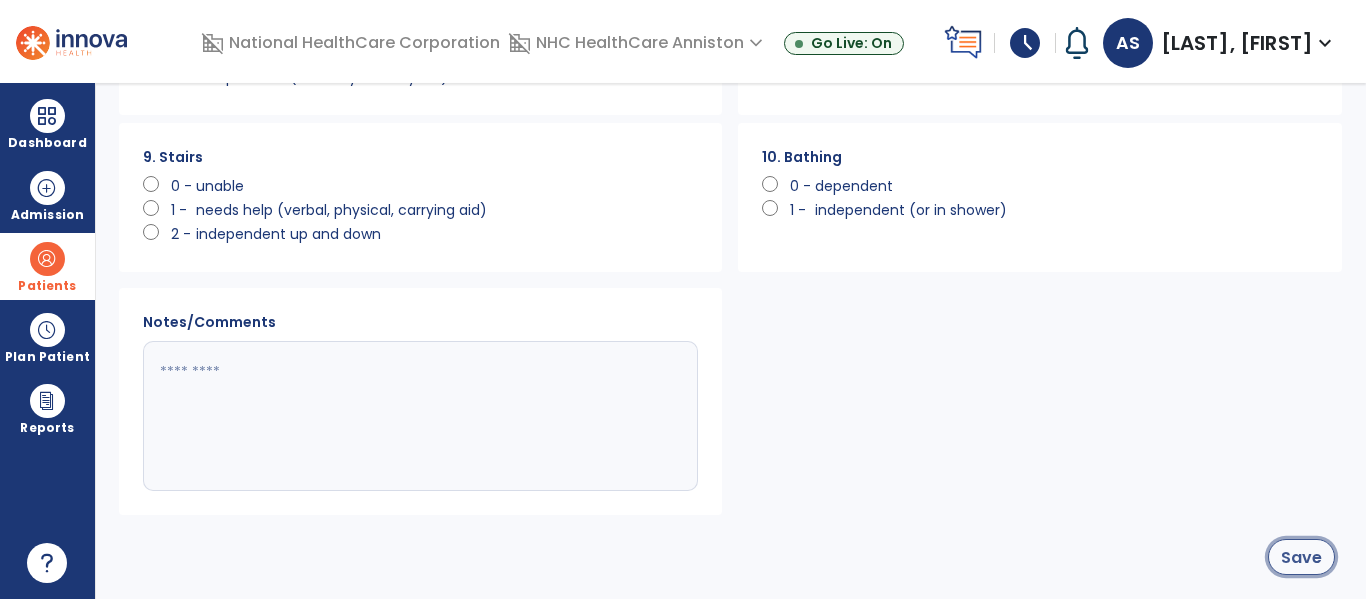 click on "Save" 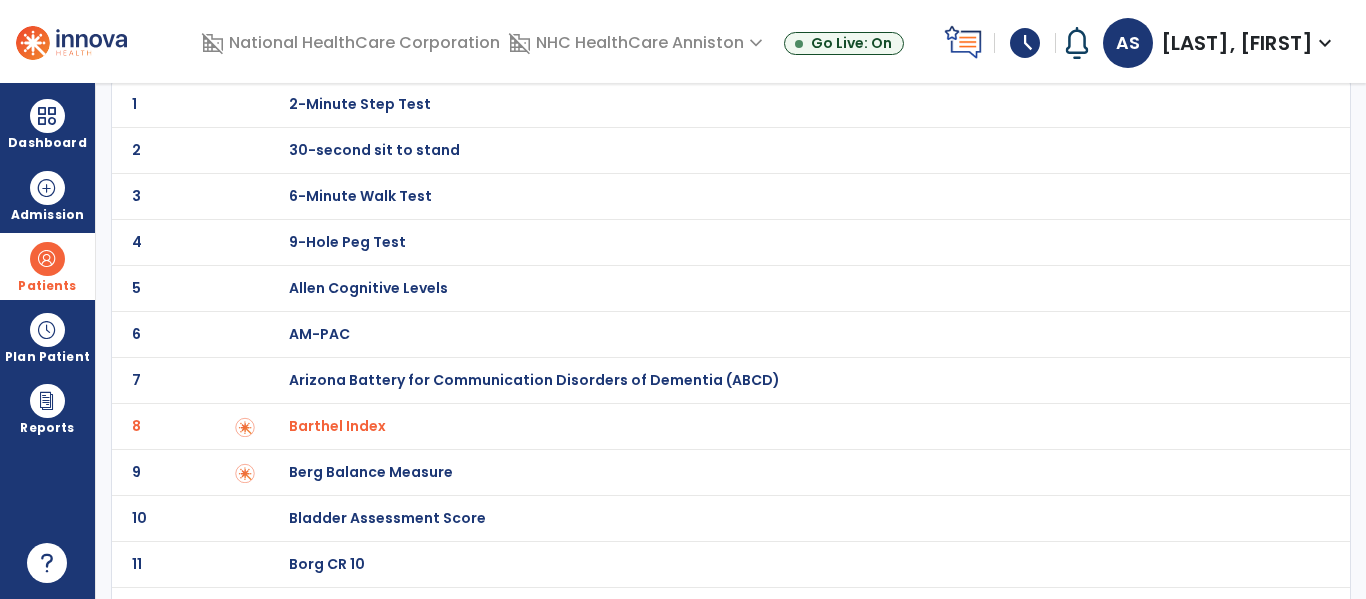 scroll, scrollTop: 0, scrollLeft: 0, axis: both 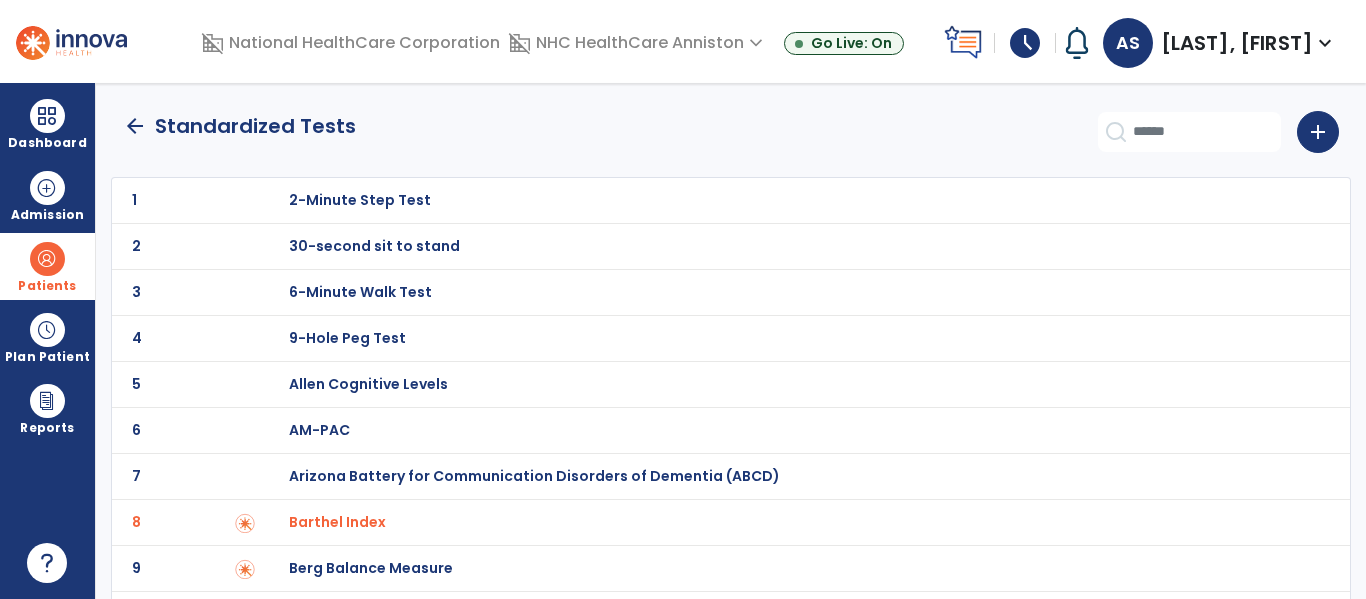 click on "arrow_back" 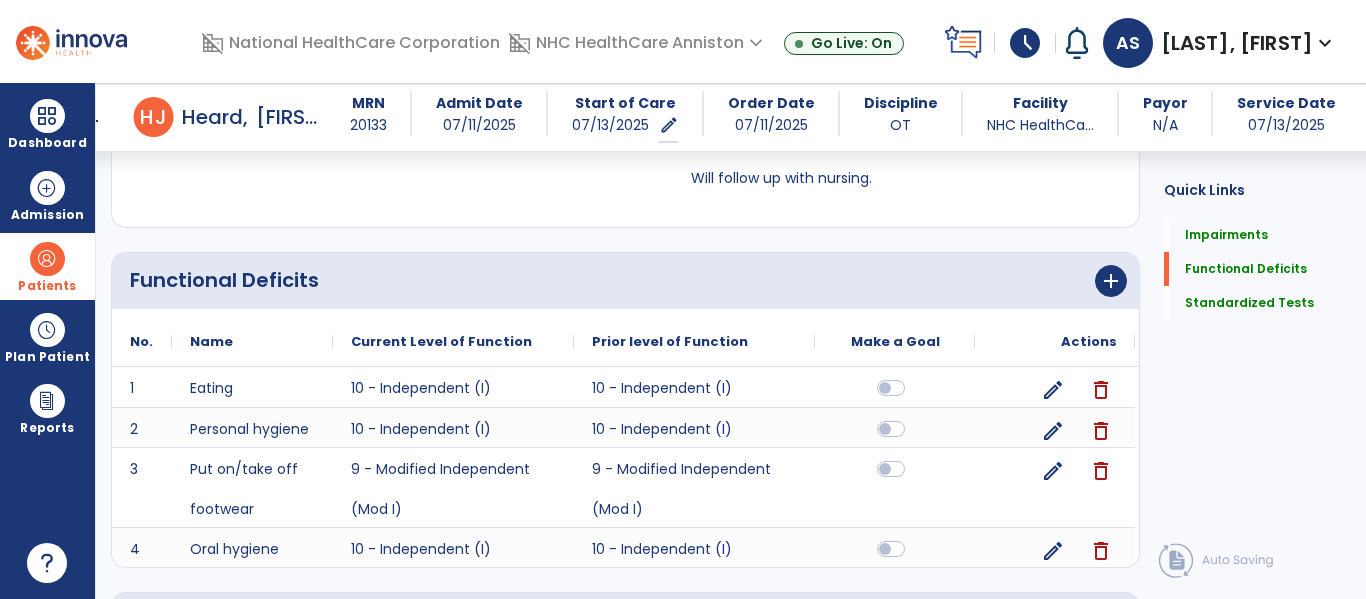 scroll, scrollTop: 380, scrollLeft: 0, axis: vertical 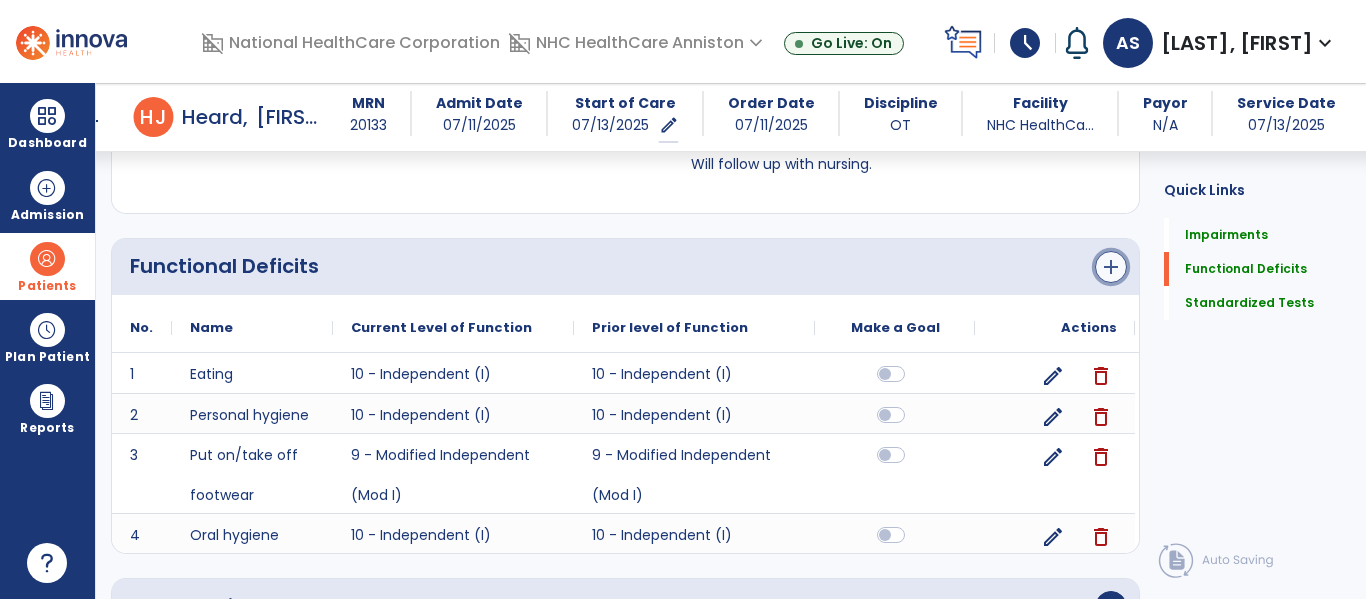 click on "add" 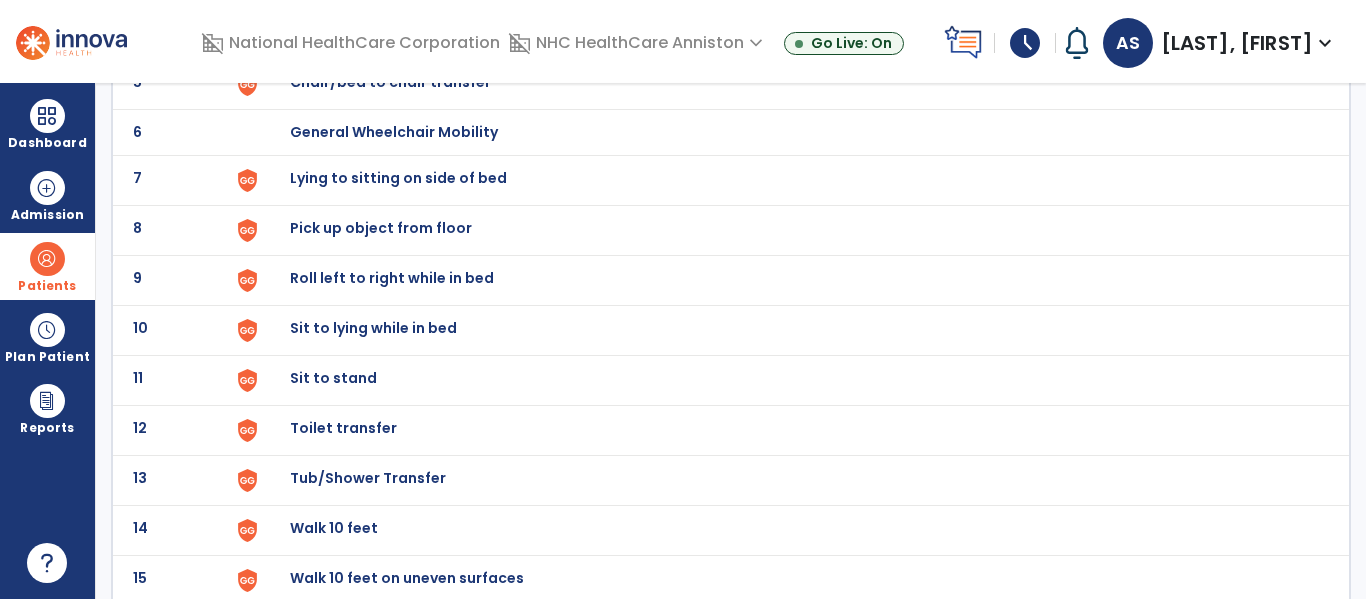 scroll, scrollTop: 0, scrollLeft: 0, axis: both 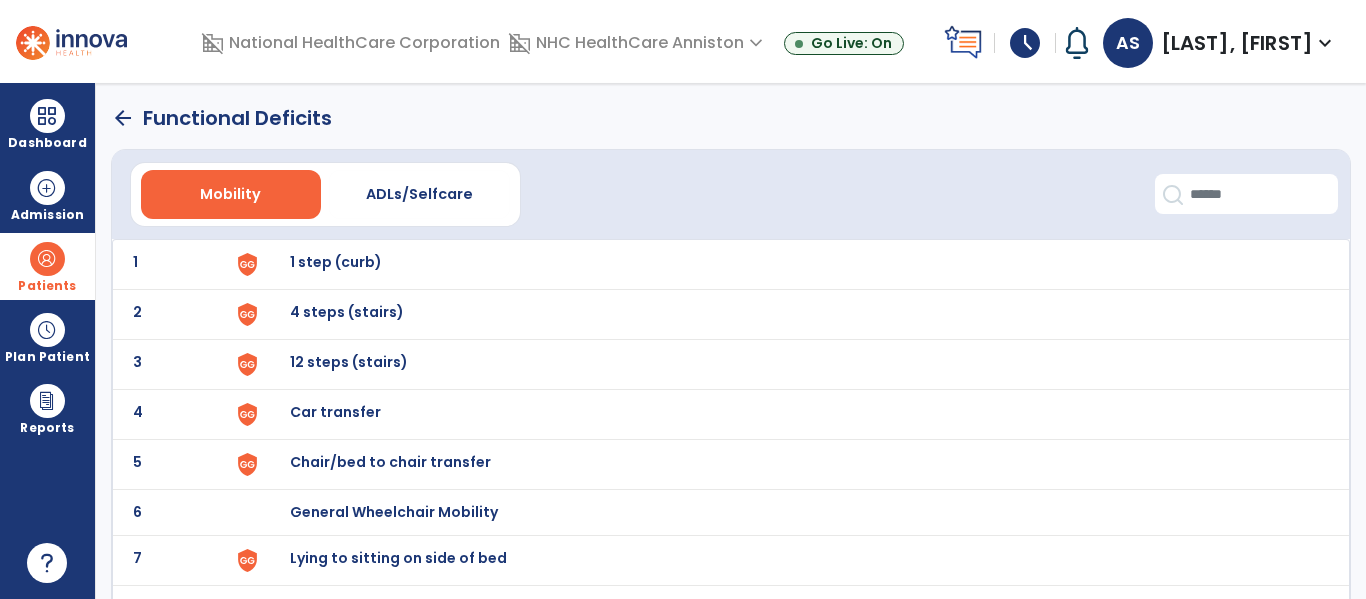 click on "arrow_back" 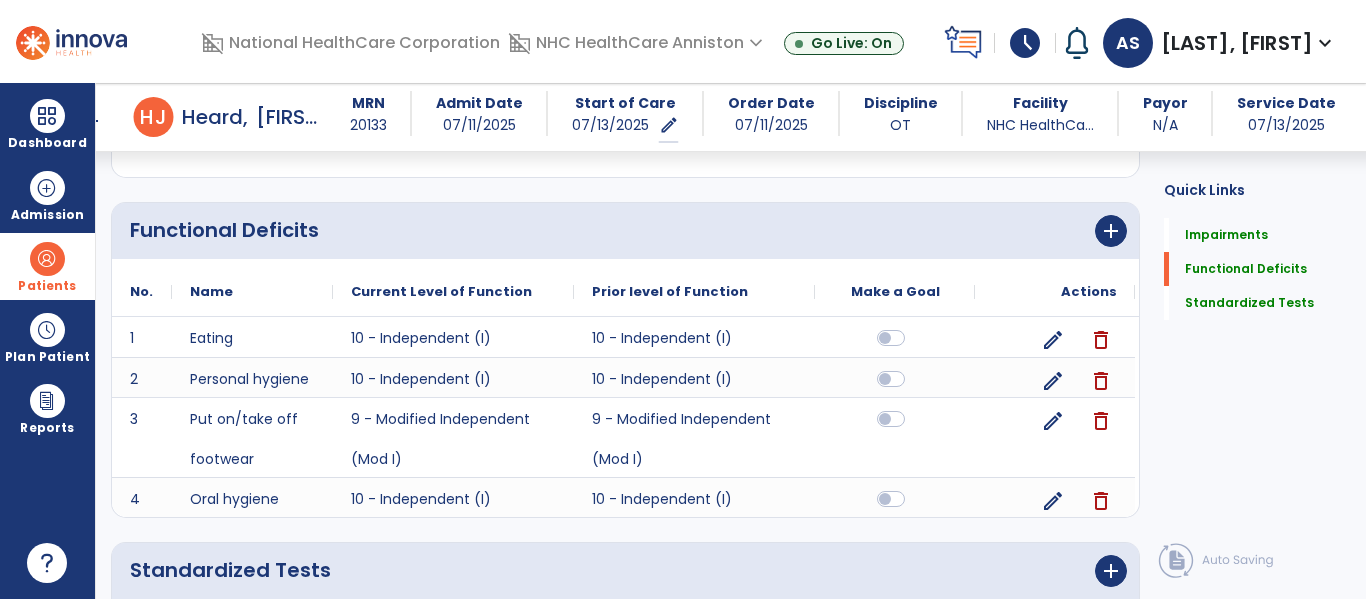 scroll, scrollTop: 376, scrollLeft: 0, axis: vertical 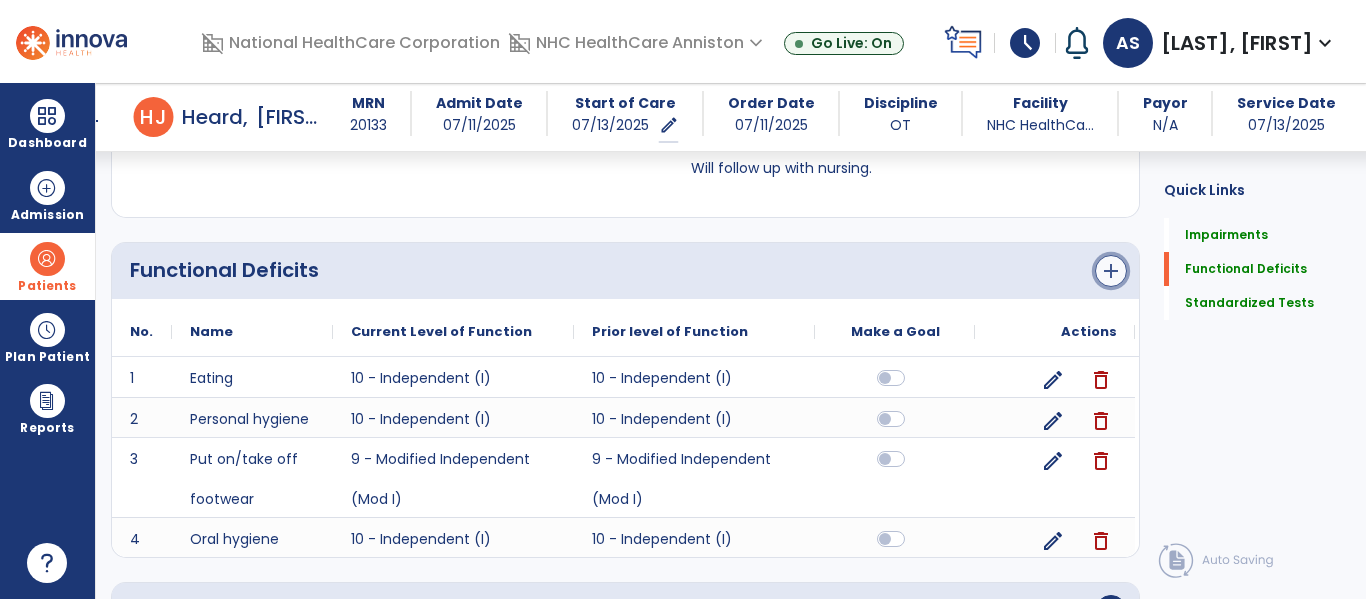click on "add" 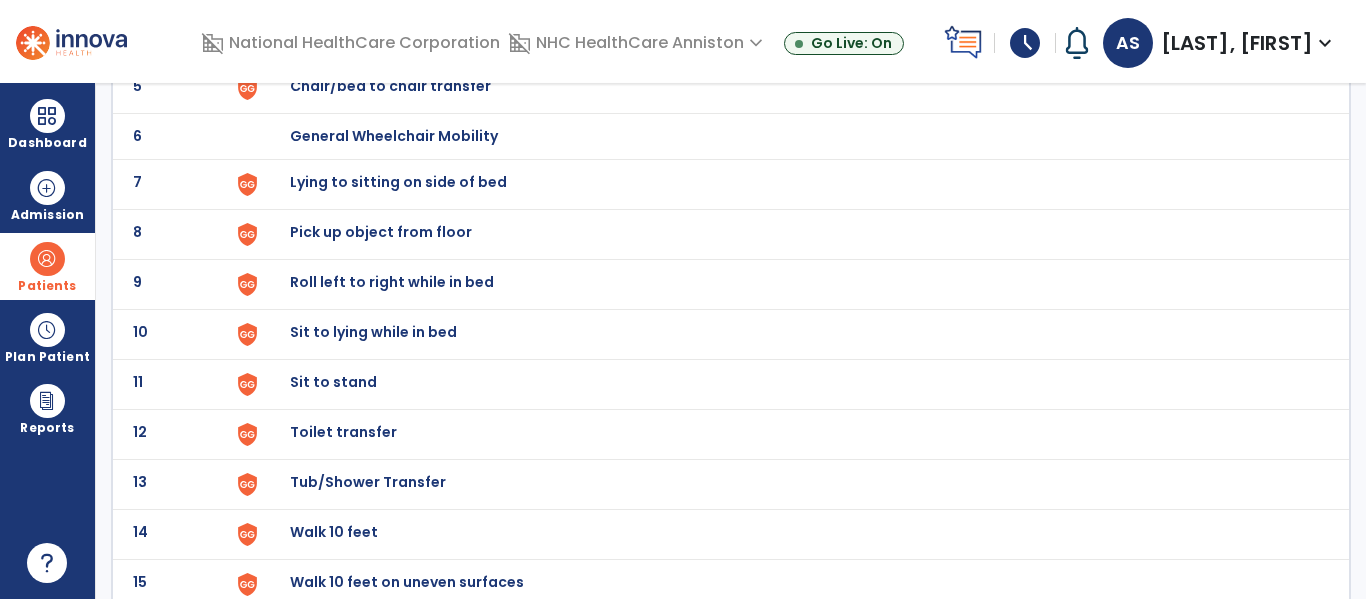 scroll, scrollTop: 0, scrollLeft: 0, axis: both 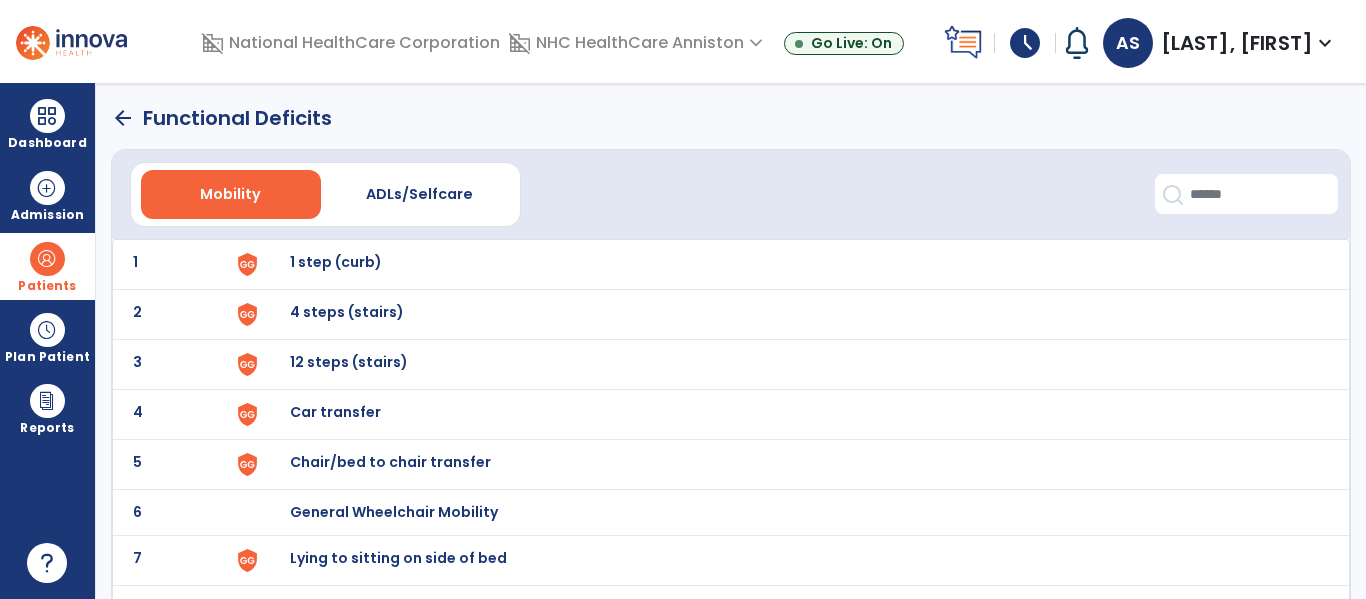 click on "arrow_back" 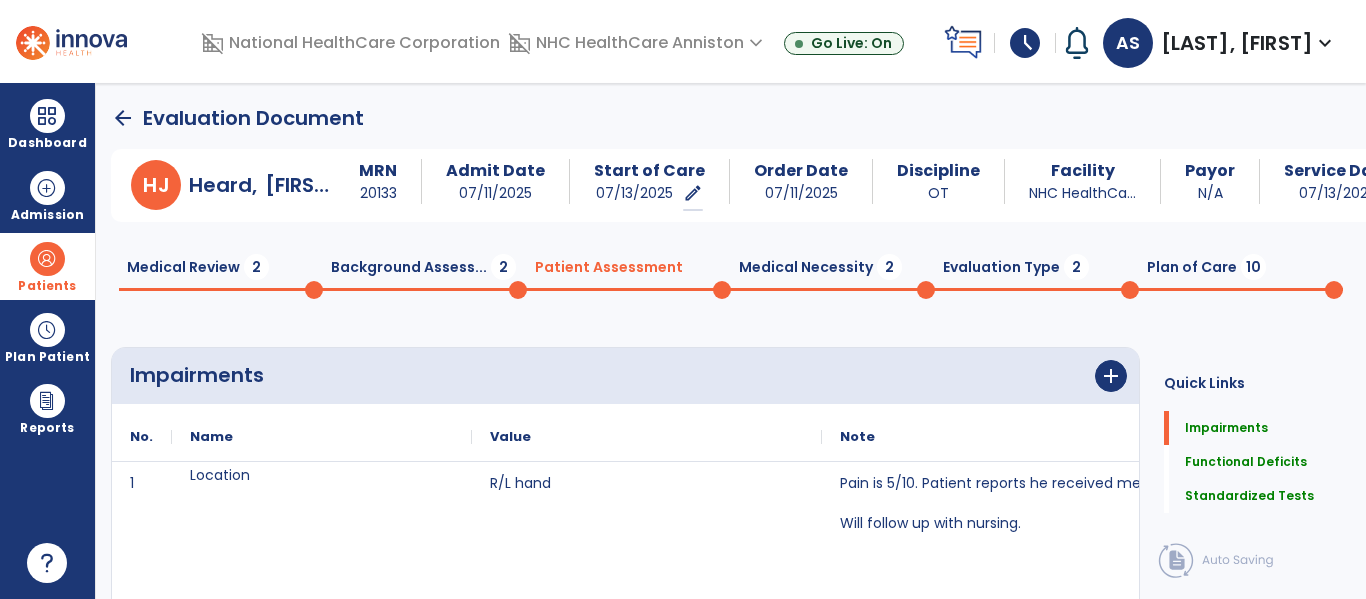 scroll, scrollTop: 20, scrollLeft: 0, axis: vertical 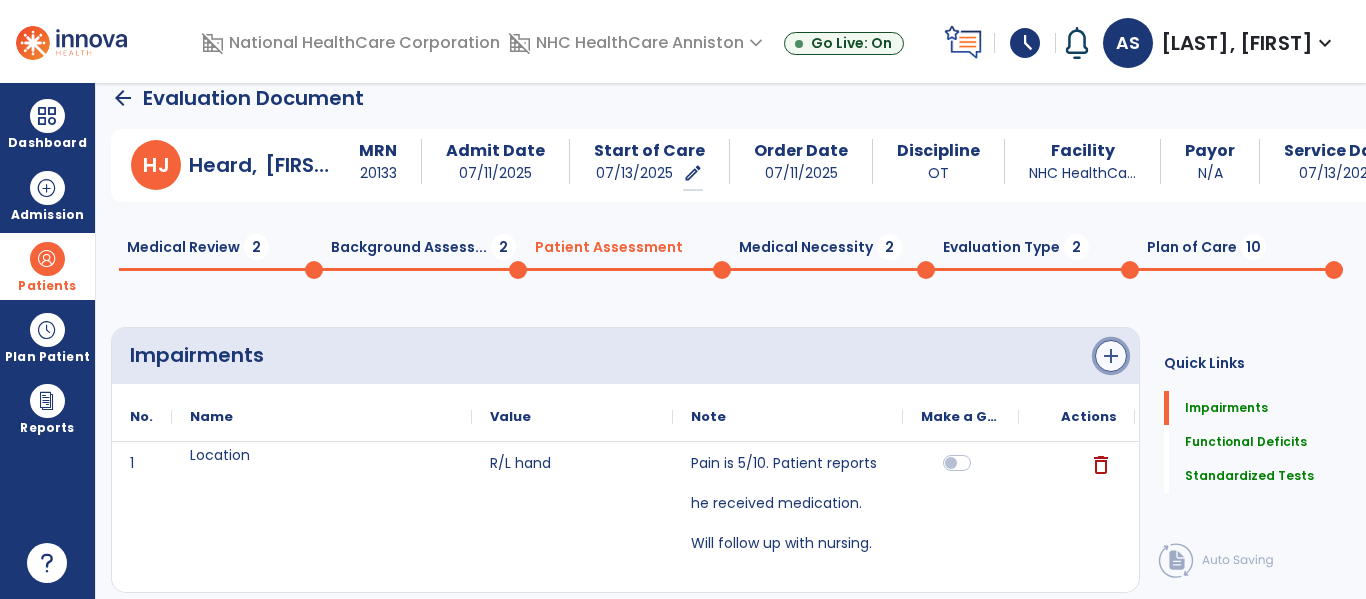 click on "add" 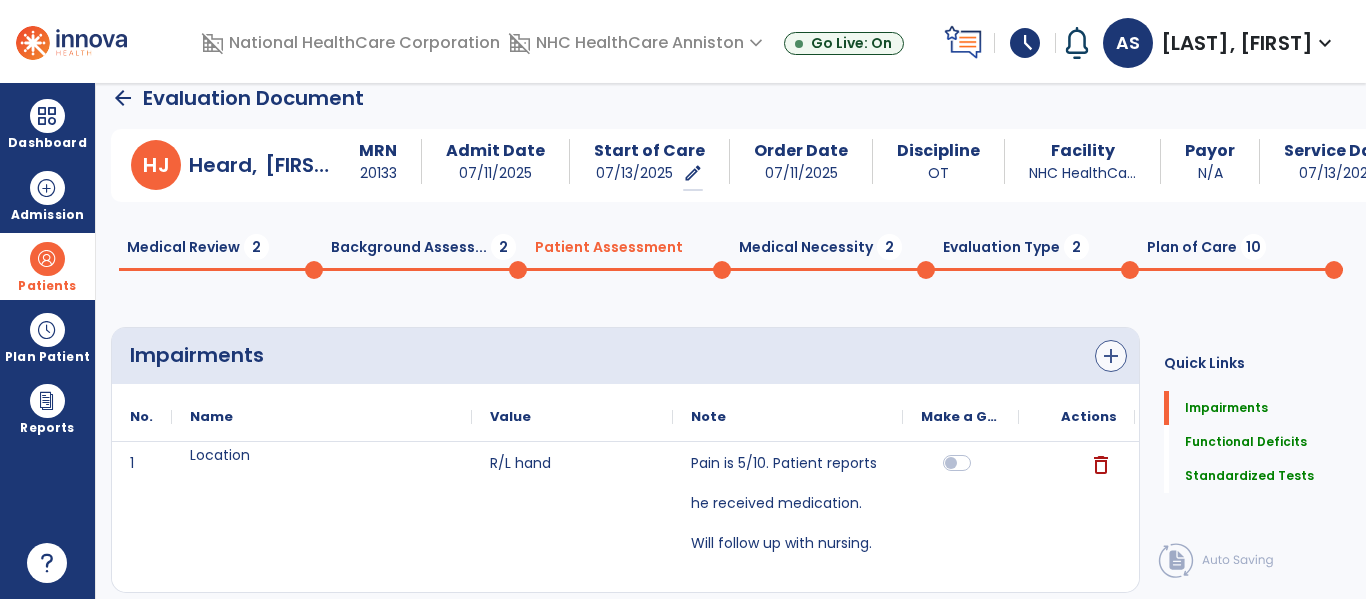 scroll, scrollTop: 0, scrollLeft: 0, axis: both 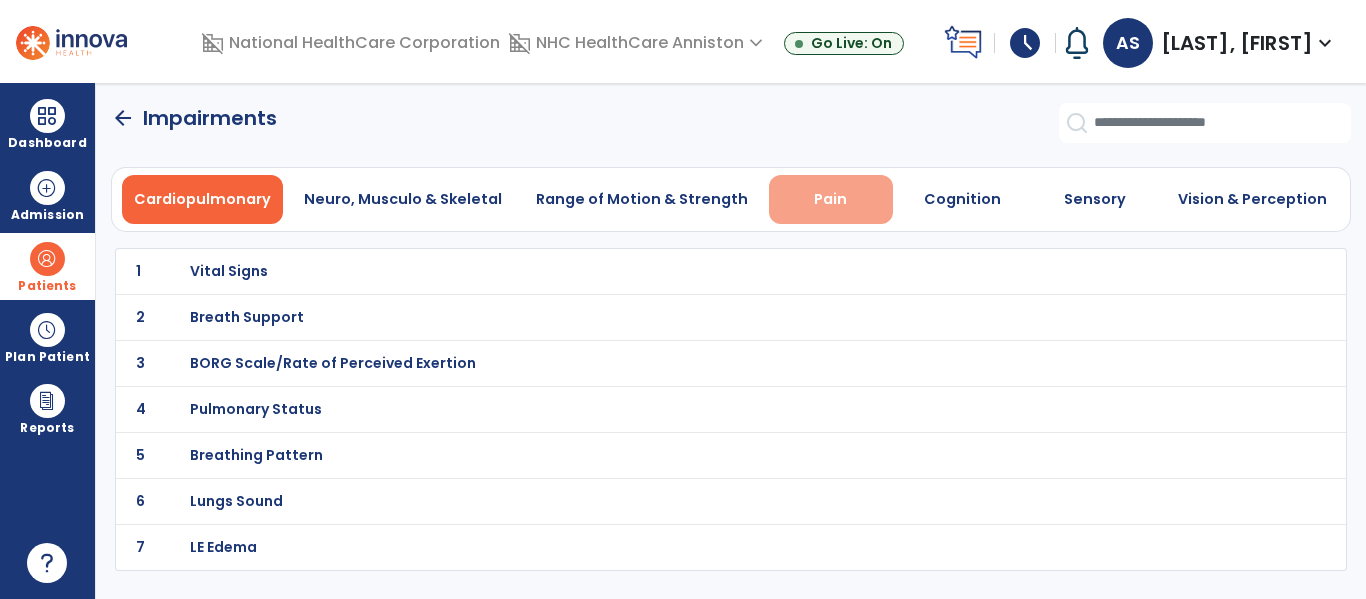 click on "Pain" at bounding box center [831, 199] 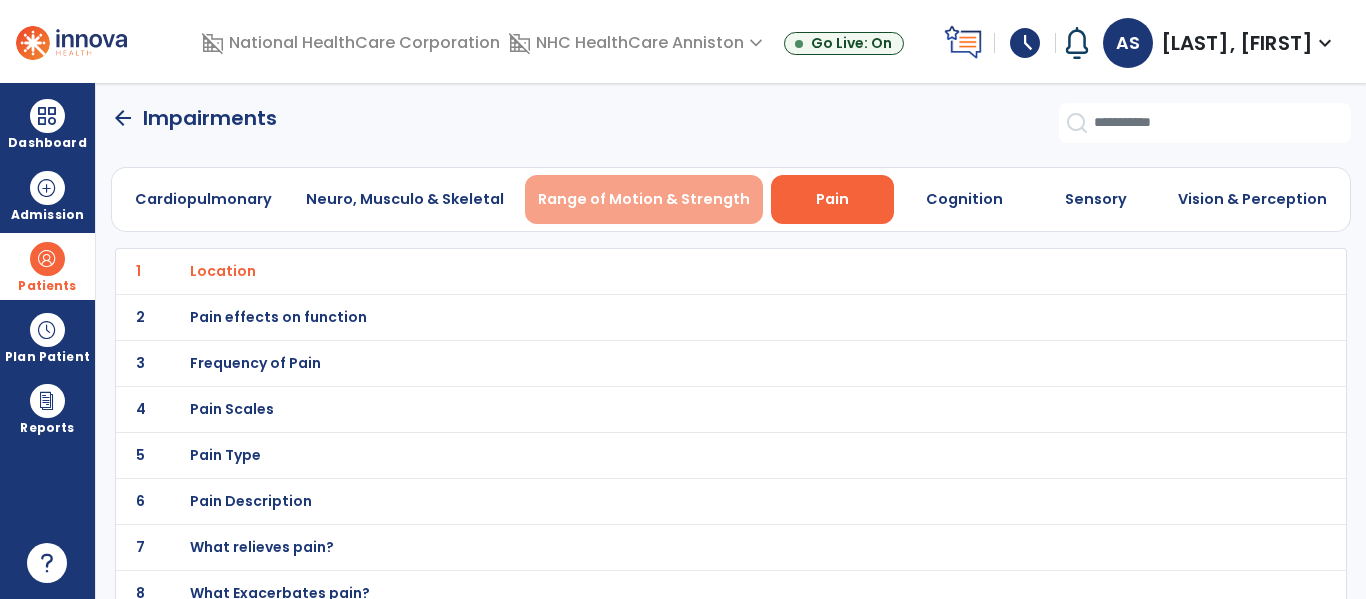 click on "Range of Motion & Strength" at bounding box center [644, 199] 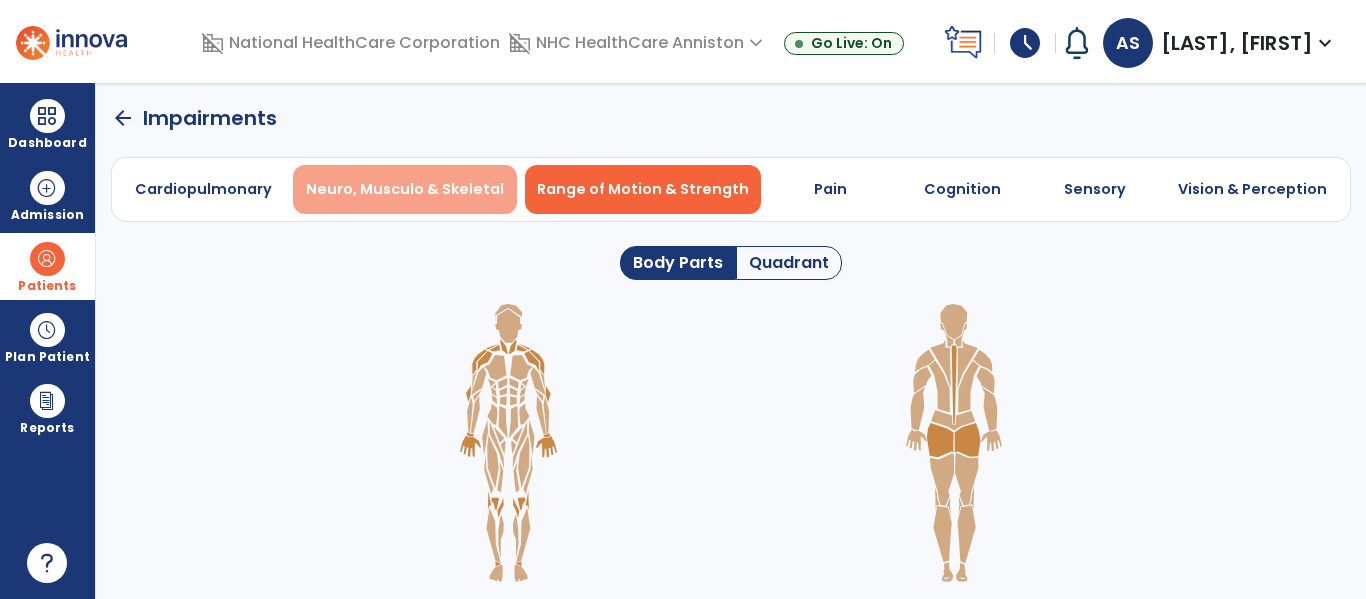 click on "Neuro, Musculo & Skeletal" at bounding box center (405, 189) 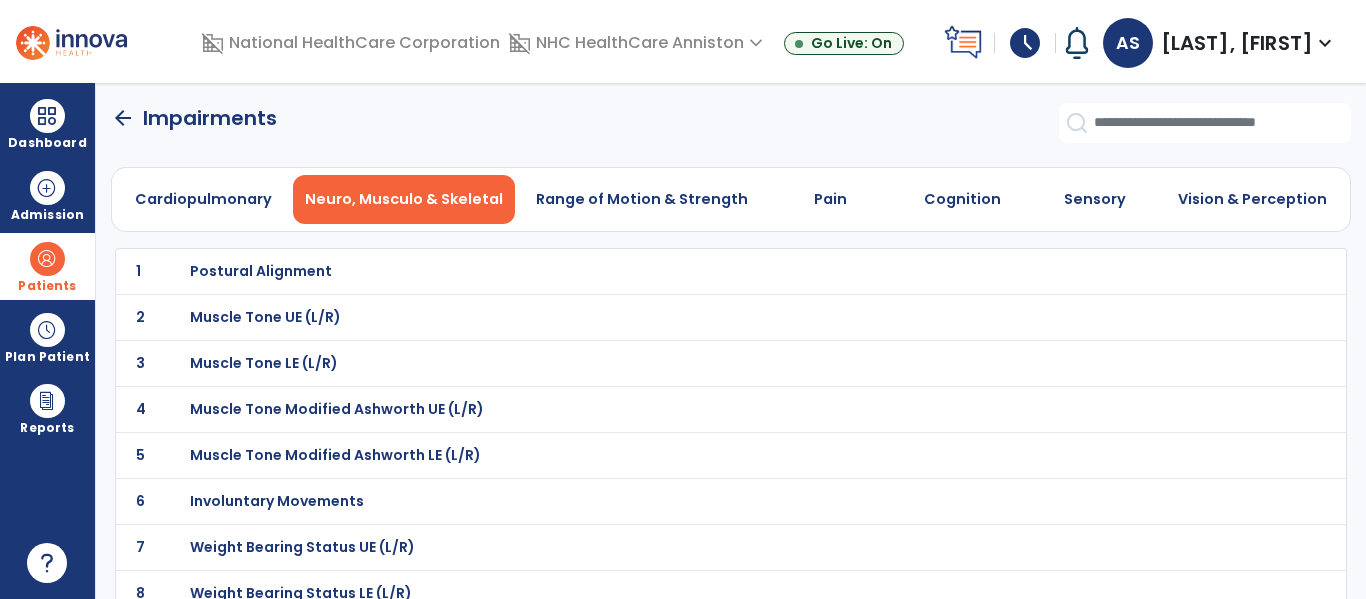 type 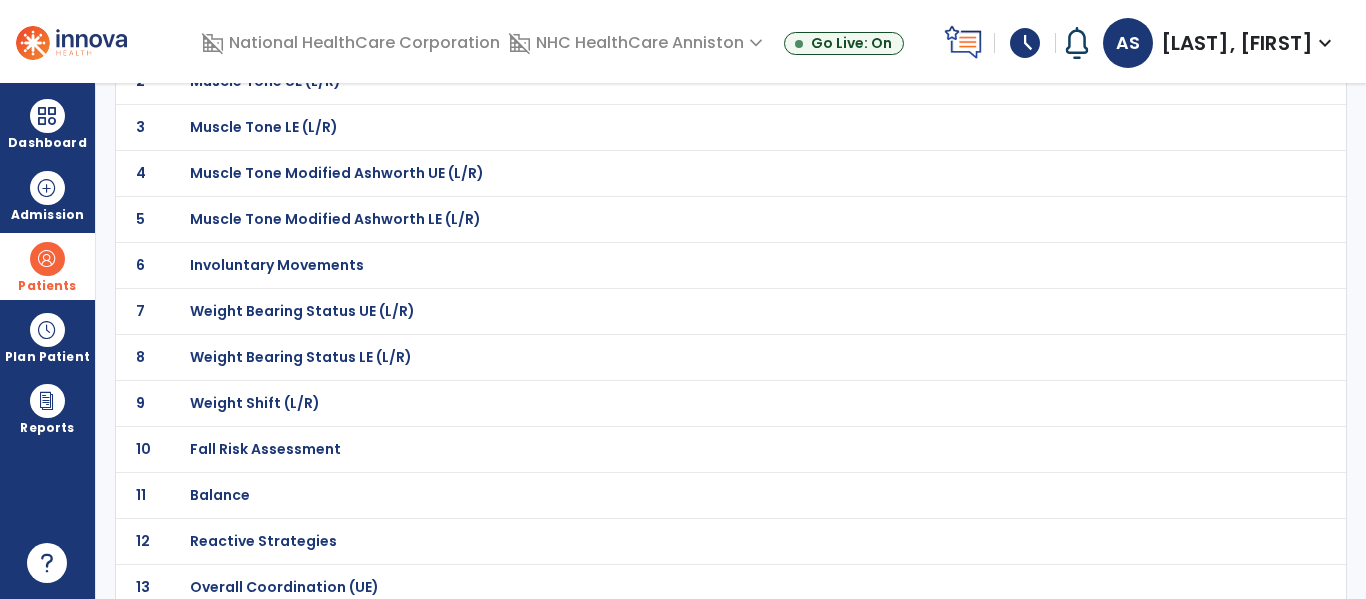scroll, scrollTop: 240, scrollLeft: 0, axis: vertical 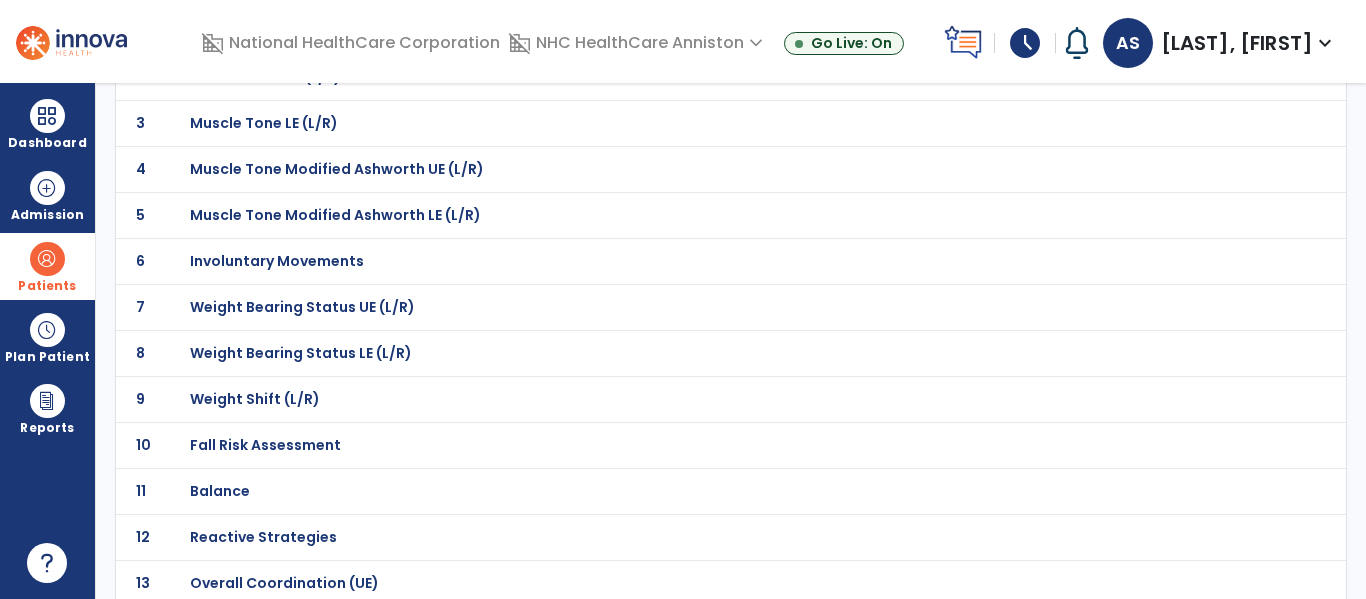 click on "Fall Risk Assessment" at bounding box center [261, 31] 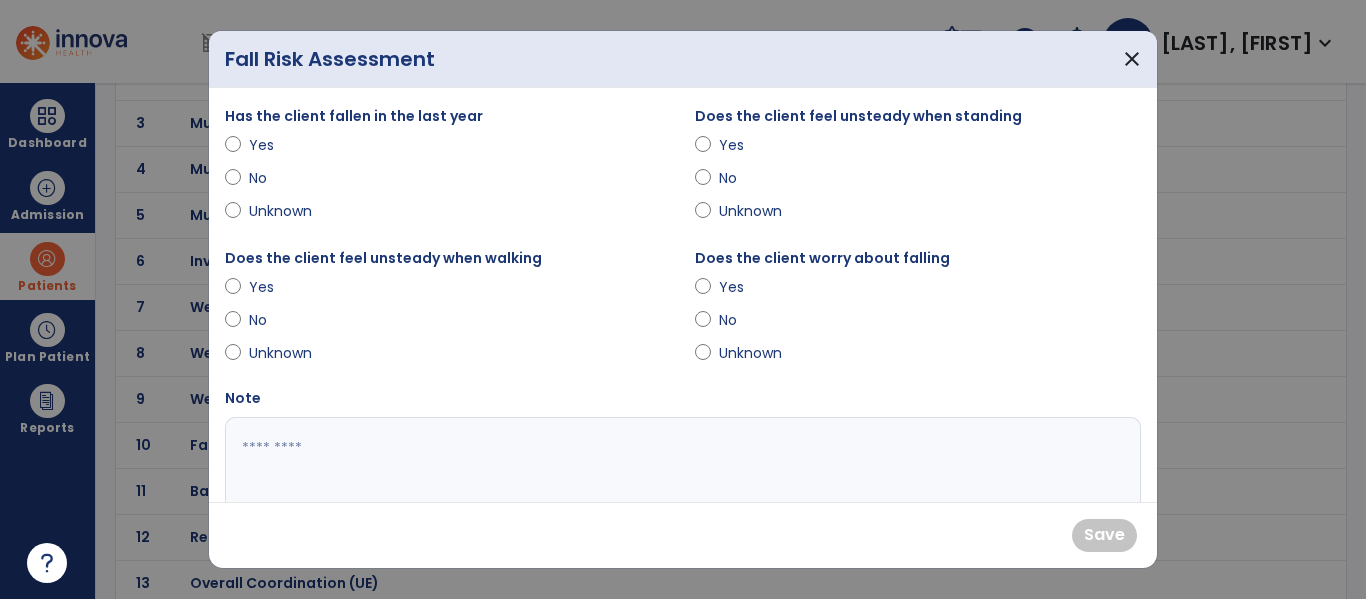 click on "Yes" at bounding box center [284, 145] 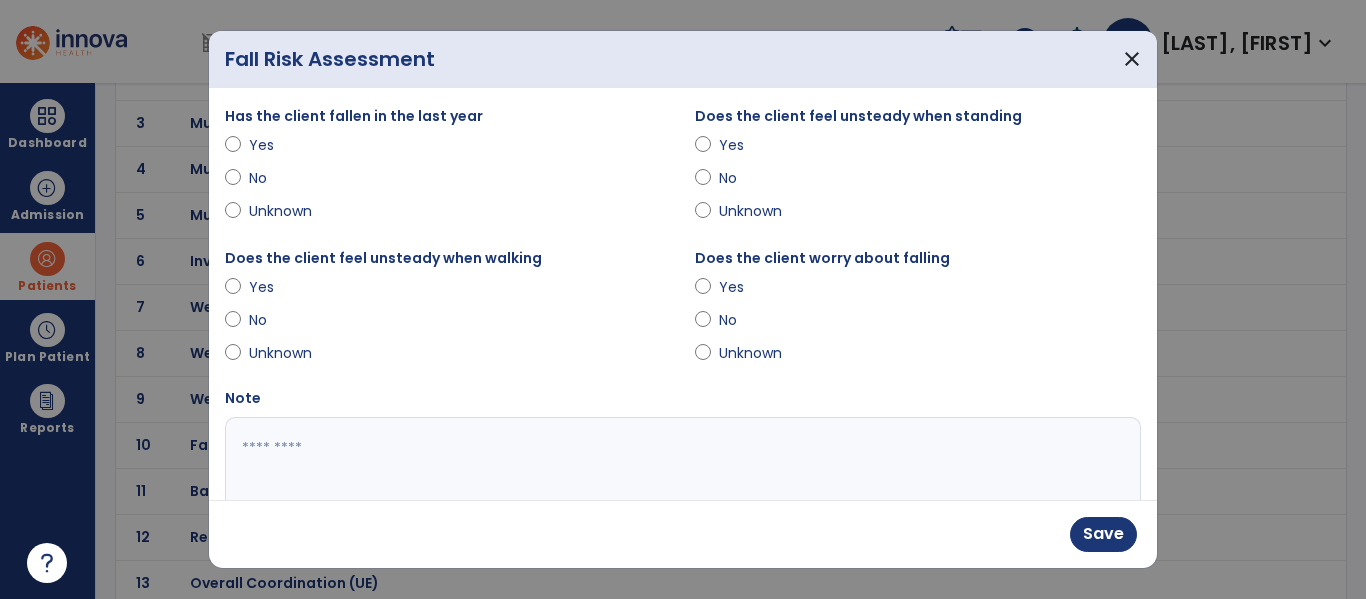click on "No" at bounding box center (754, 320) 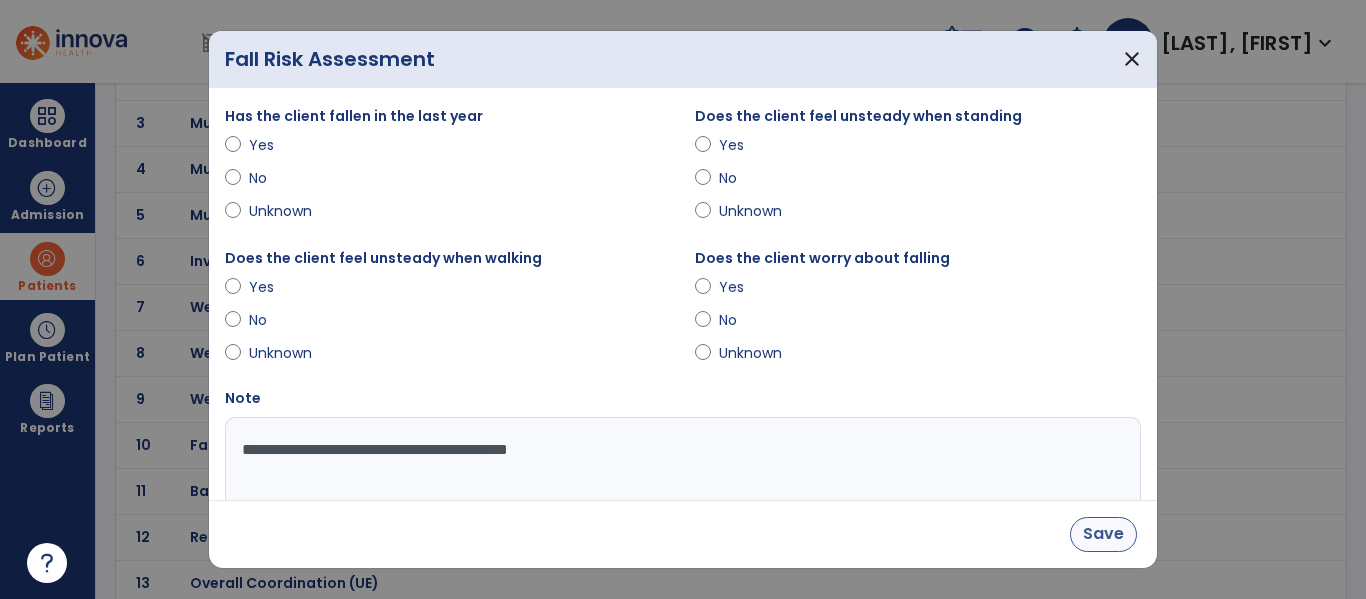 type on "**********" 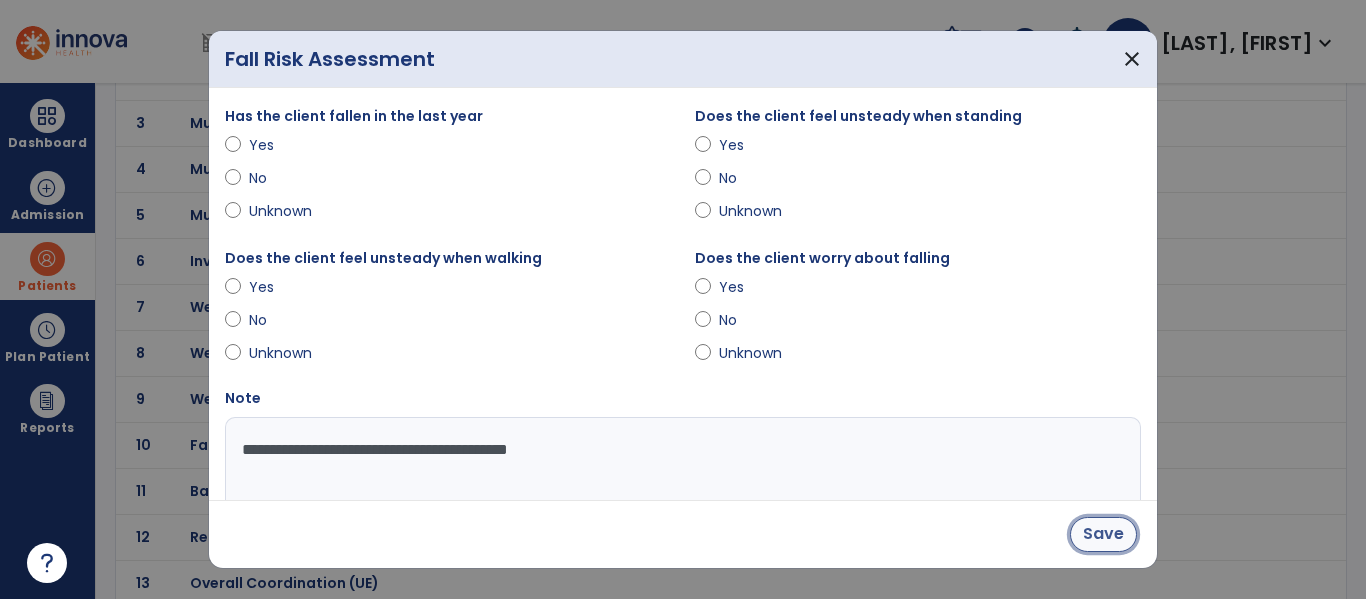 click on "Save" at bounding box center (1103, 534) 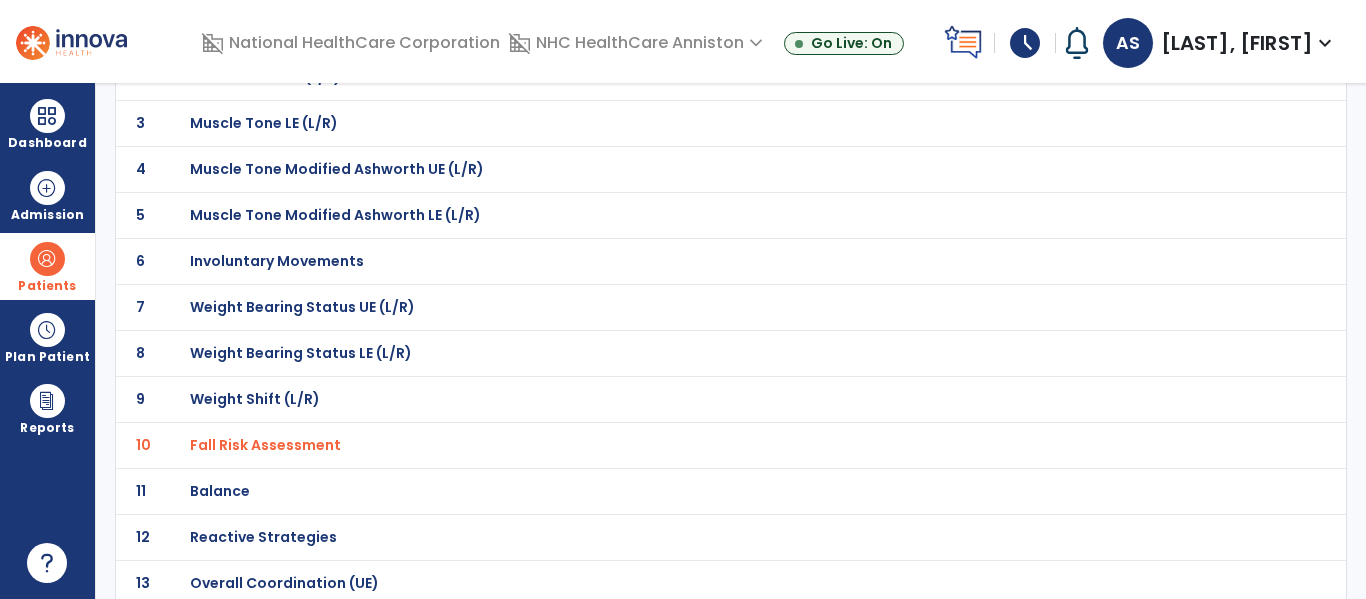 click on "arrow_back   Impairments   Cardiopulmonary   Neuro, Musculo & Skeletal   Range of Motion & Strength   Pain   Cognition   Sensory   Vision & Perception  1 Postural Alignment 2 Muscle Tone UE (L/R) 3 Muscle Tone LE (L/R) 4 Muscle Tone Modified Ashworth UE (L/R) 5 Muscle Tone Modified Ashworth LE (L/R) 6 Involuntary Movements 7 Weight Bearing Status UE (L/R) 8 Weight Bearing Status LE (L/R) 9 Weight Shift (L/R) 10 Fall Risk Assessment 11 Balance 12 Reactive Strategies 13 Overall Coordination (UE) 14 Overall Coordination (LE) 15 Soft Tissue/Skin Integrity 16 Edema 17 Pitting Edema 18 Reflexes UE (L/R) 19 Reflexes LE (L/R) 20 Activity Tolerance 21 Leg Length Discrepancy 22 Limb Girth Measurement 23 Does client experience Incontinence" at bounding box center (731, 341) 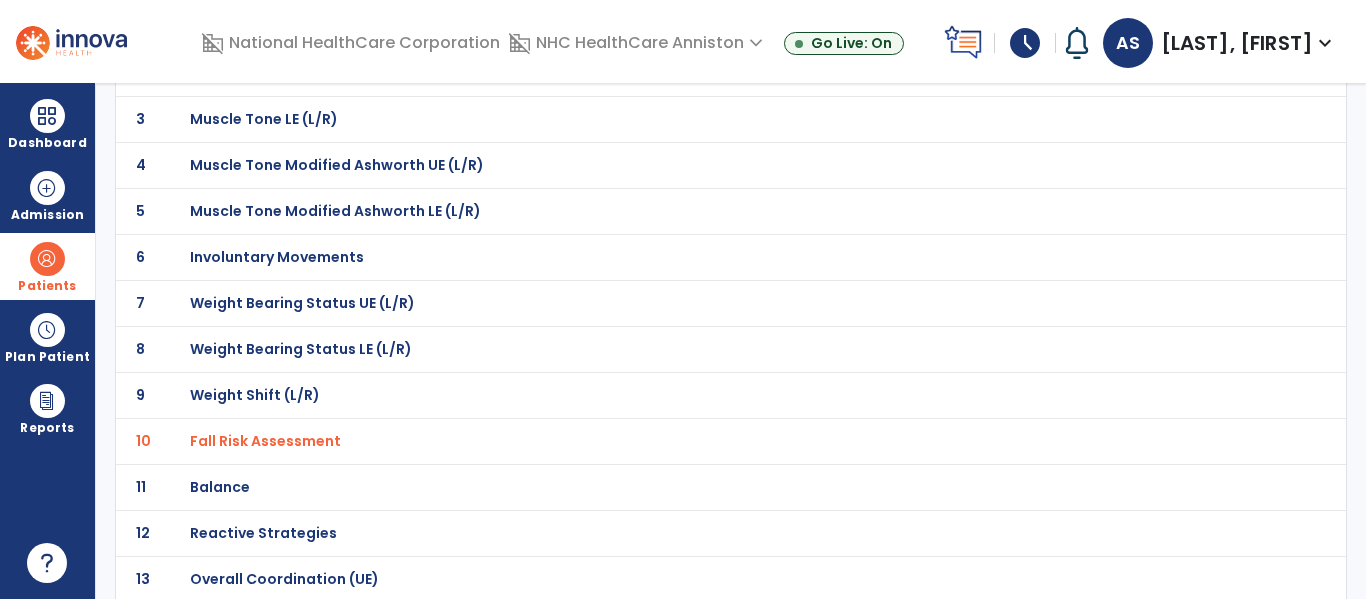scroll, scrollTop: 239, scrollLeft: 0, axis: vertical 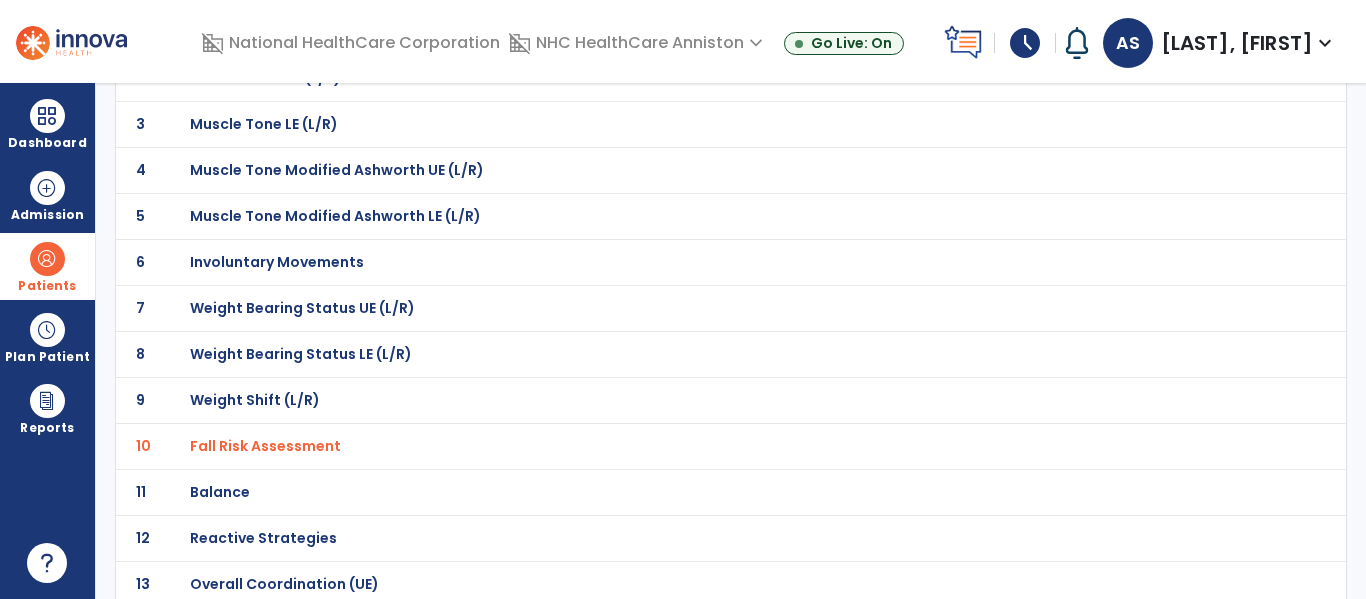 click on "arrow_back   Impairments   Cardiopulmonary   Neuro, Musculo & Skeletal   Range of Motion & Strength   Pain   Cognition   Sensory   Vision & Perception  1 Postural Alignment 2 Muscle Tone UE (L/R) 3 Muscle Tone LE (L/R) 4 Muscle Tone Modified Ashworth UE (L/R) 5 Muscle Tone Modified Ashworth LE (L/R) 6 Involuntary Movements 7 Weight Bearing Status UE (L/R) 8 Weight Bearing Status LE (L/R) 9 Weight Shift (L/R) 10 Fall Risk Assessment 11 Balance 12 Reactive Strategies 13 Overall Coordination (UE) 14 Overall Coordination (LE) 15 Soft Tissue/Skin Integrity 16 Edema 17 Pitting Edema 18 Reflexes UE (L/R) 19 Reflexes LE (L/R) 20 Activity Tolerance 21 Leg Length Discrepancy 22 Limb Girth Measurement 23 Does client experience Incontinence" at bounding box center (731, 341) 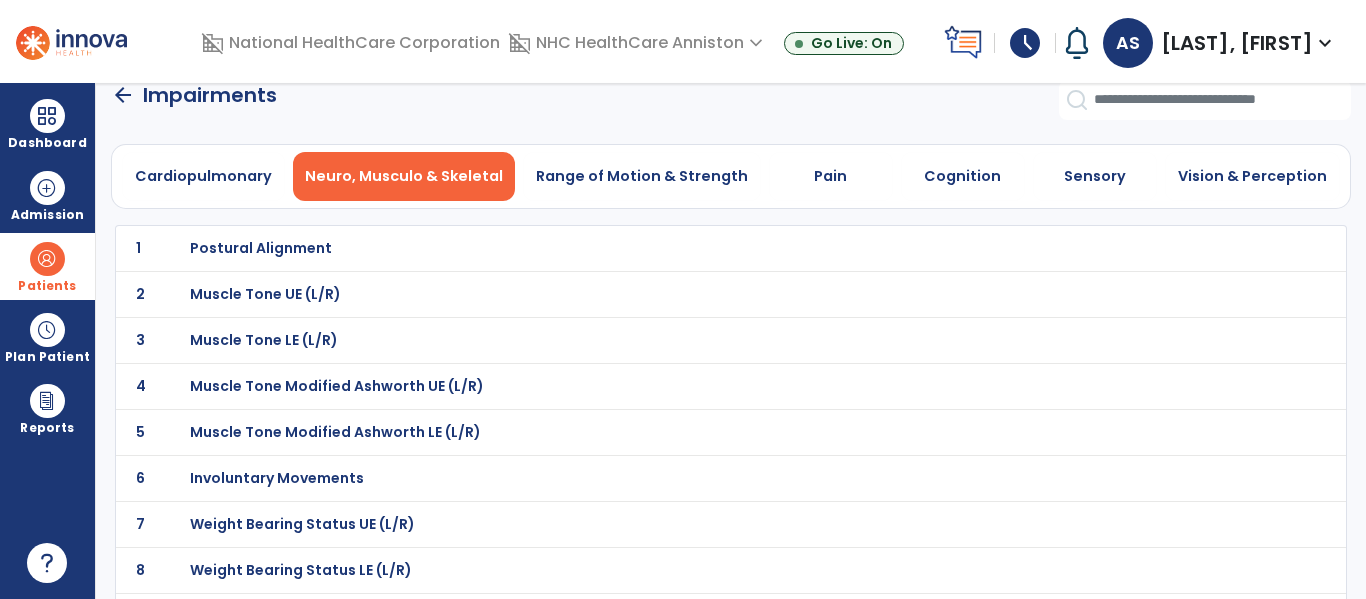 scroll, scrollTop: 28, scrollLeft: 0, axis: vertical 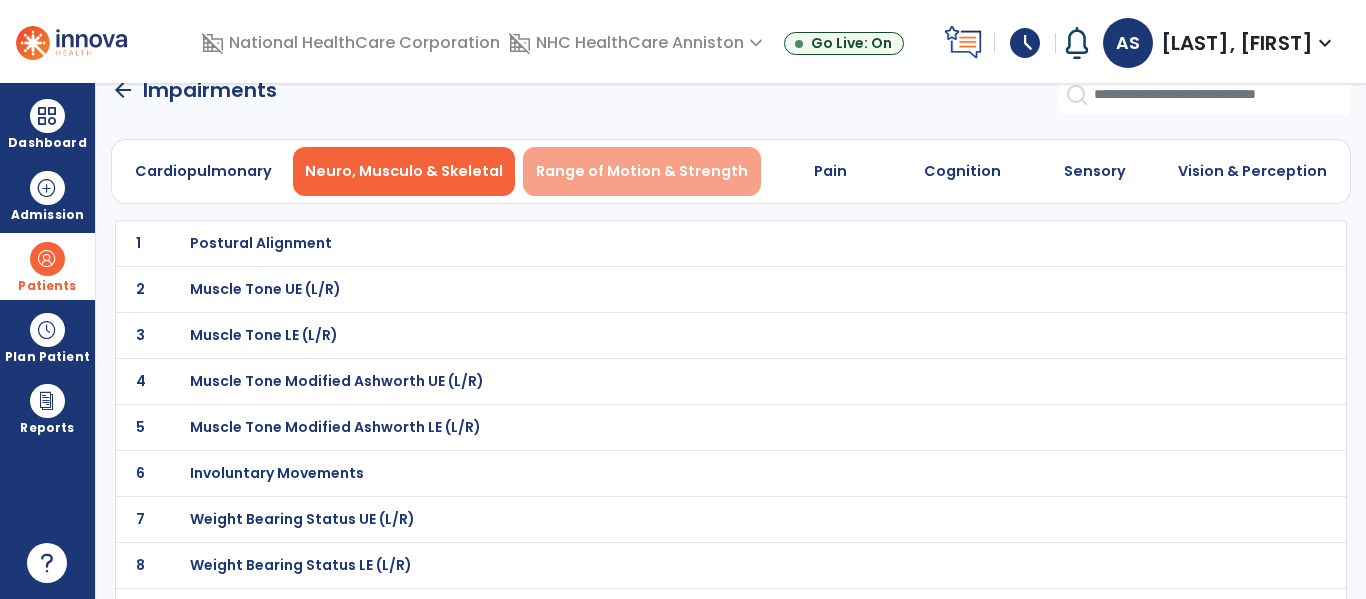 click on "Range of Motion & Strength" at bounding box center [642, 171] 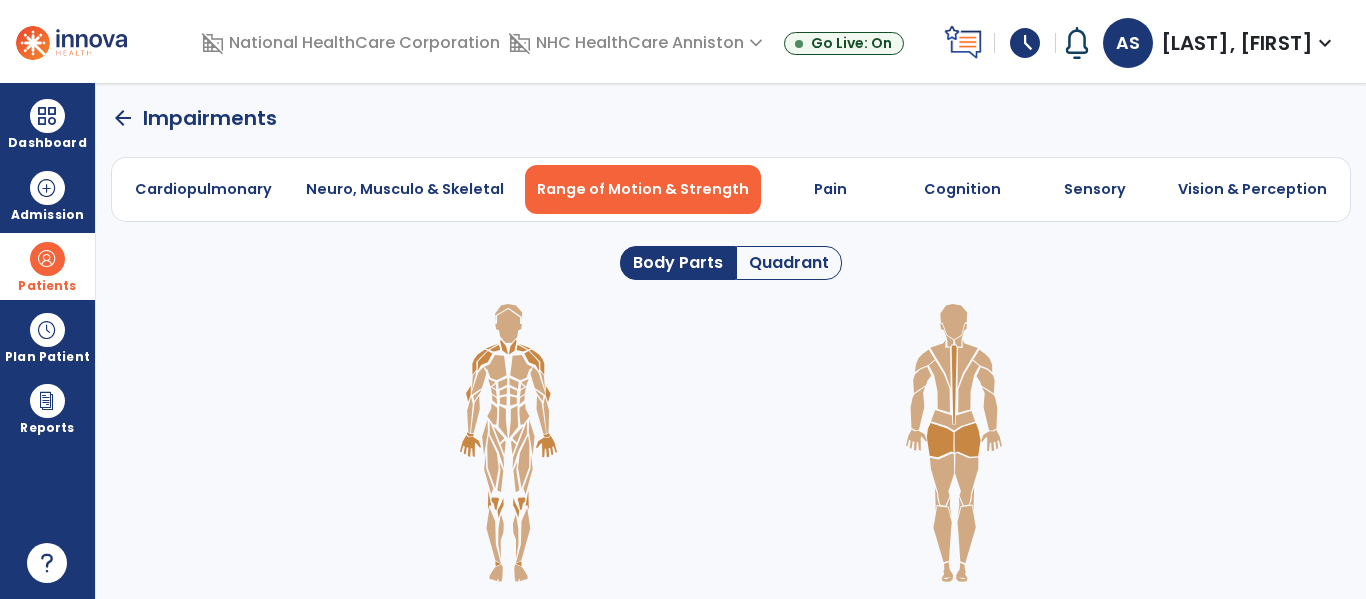 click 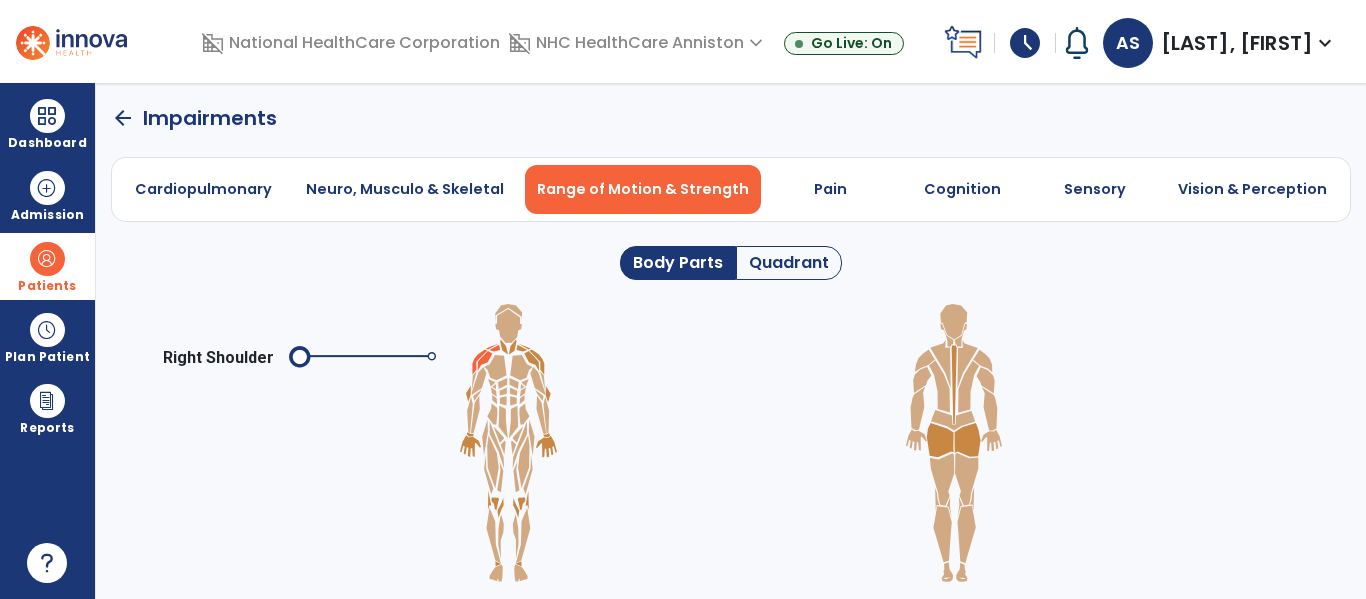 click 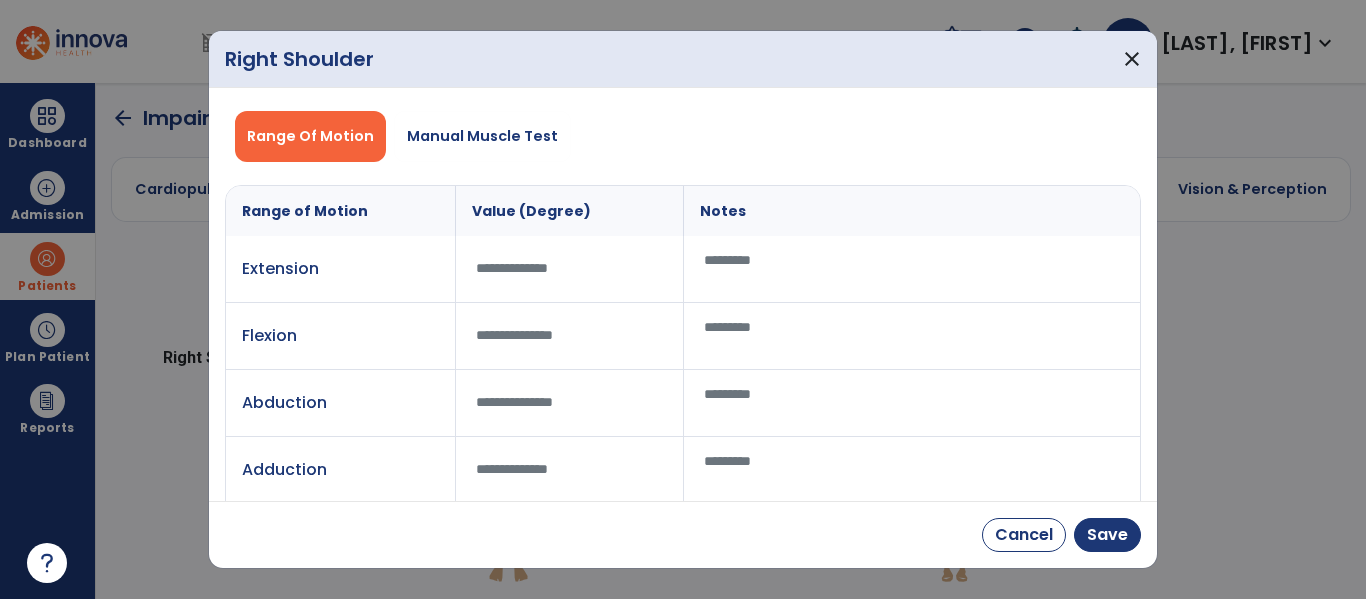 click at bounding box center [912, 336] 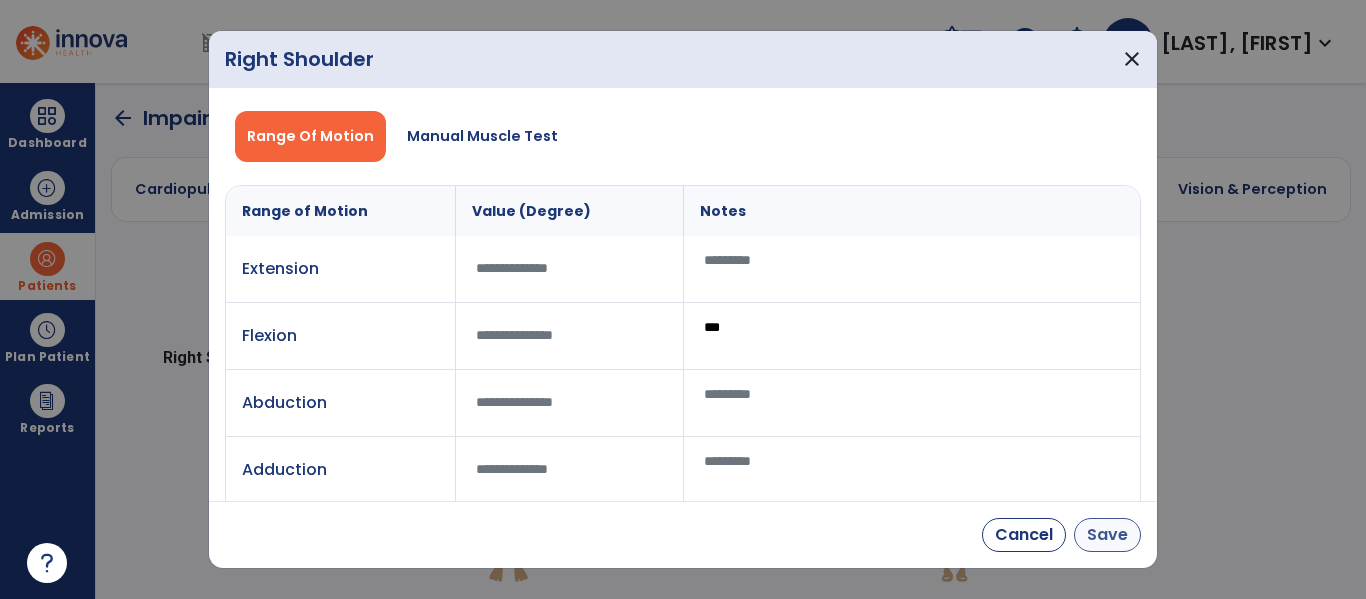 type on "***" 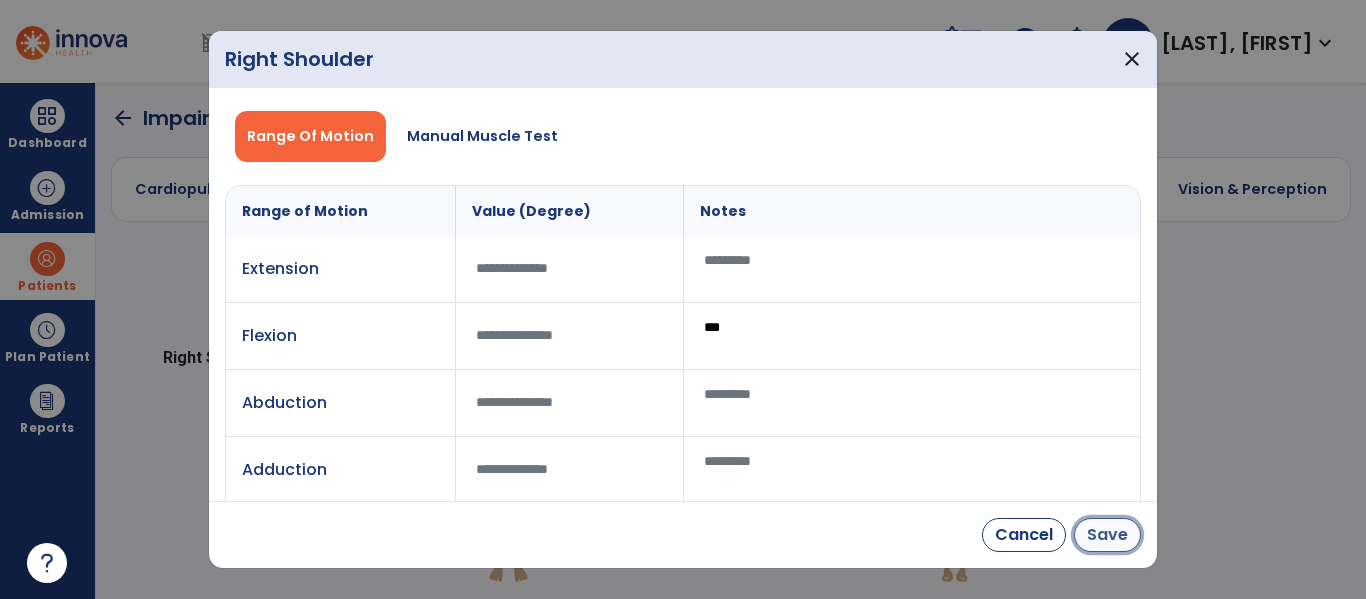 click on "Save" at bounding box center [1107, 535] 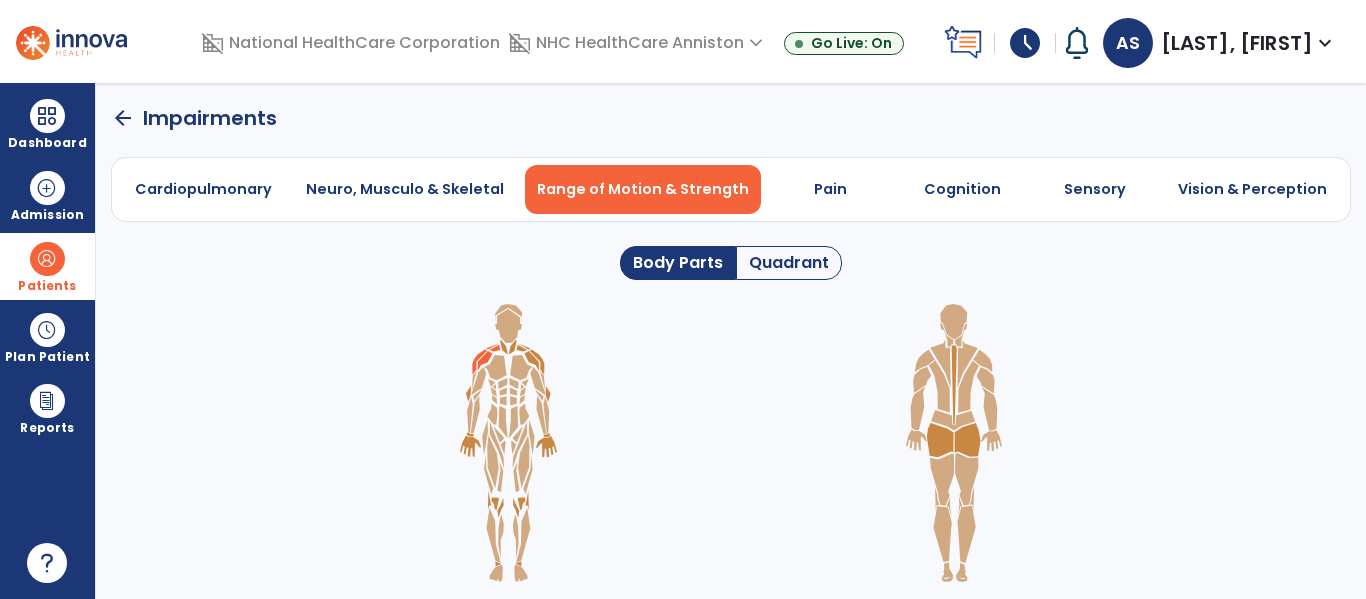 click 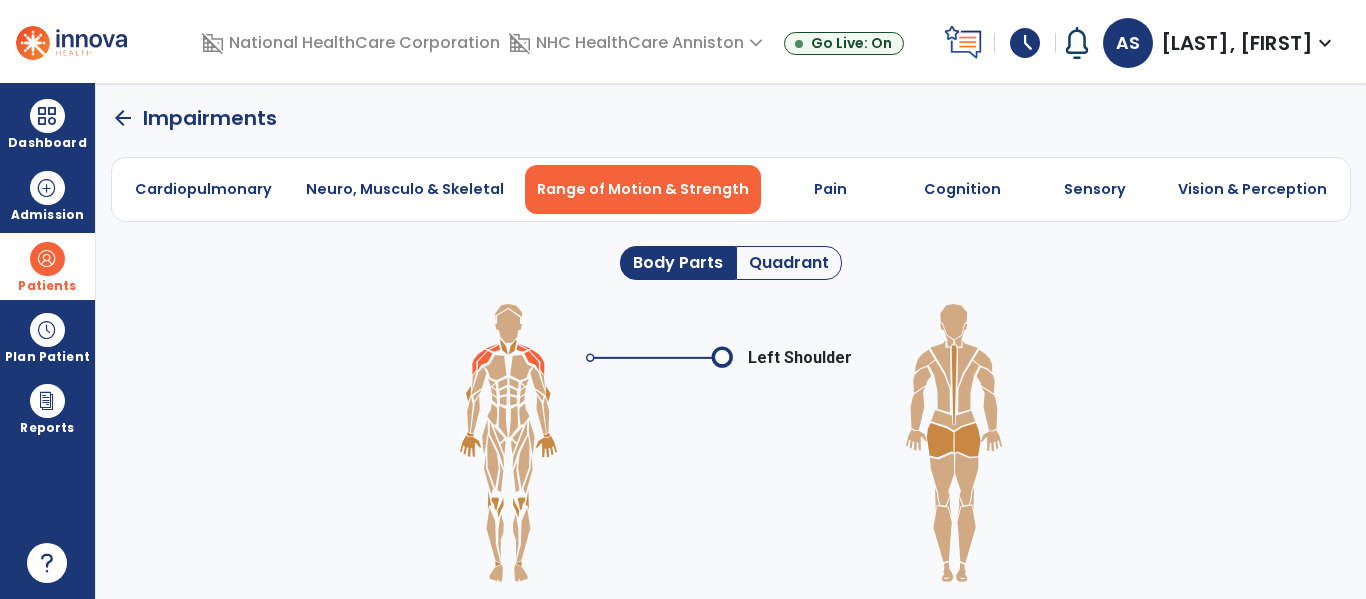 click 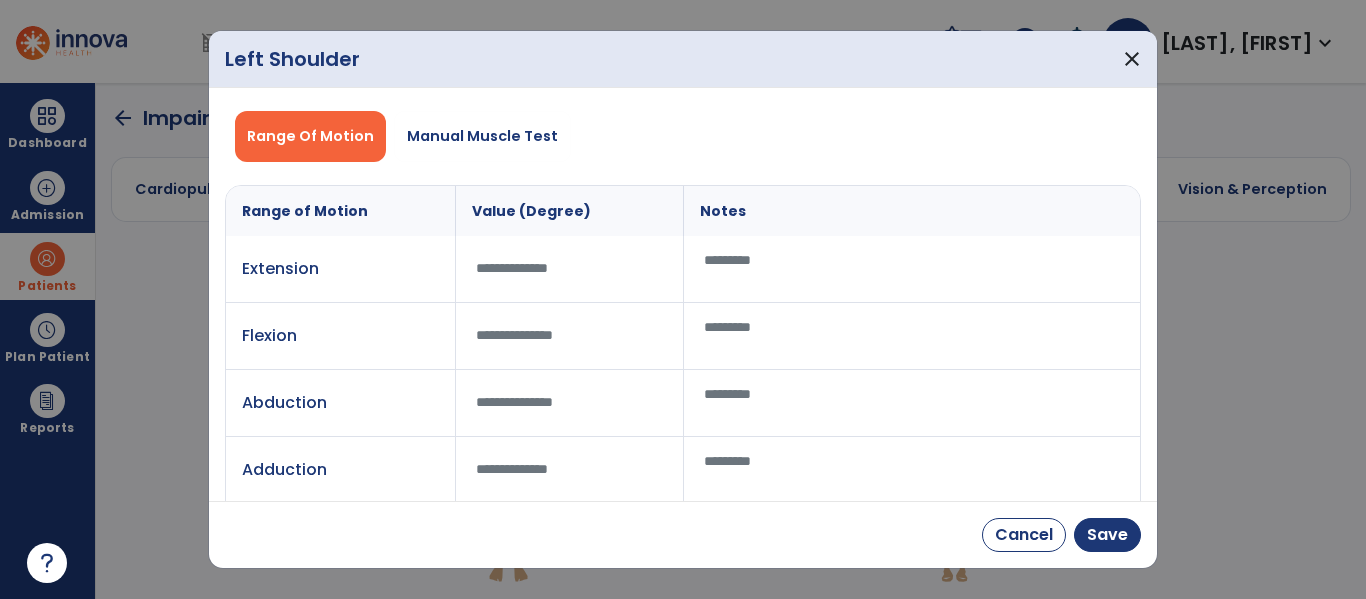 click at bounding box center [912, 336] 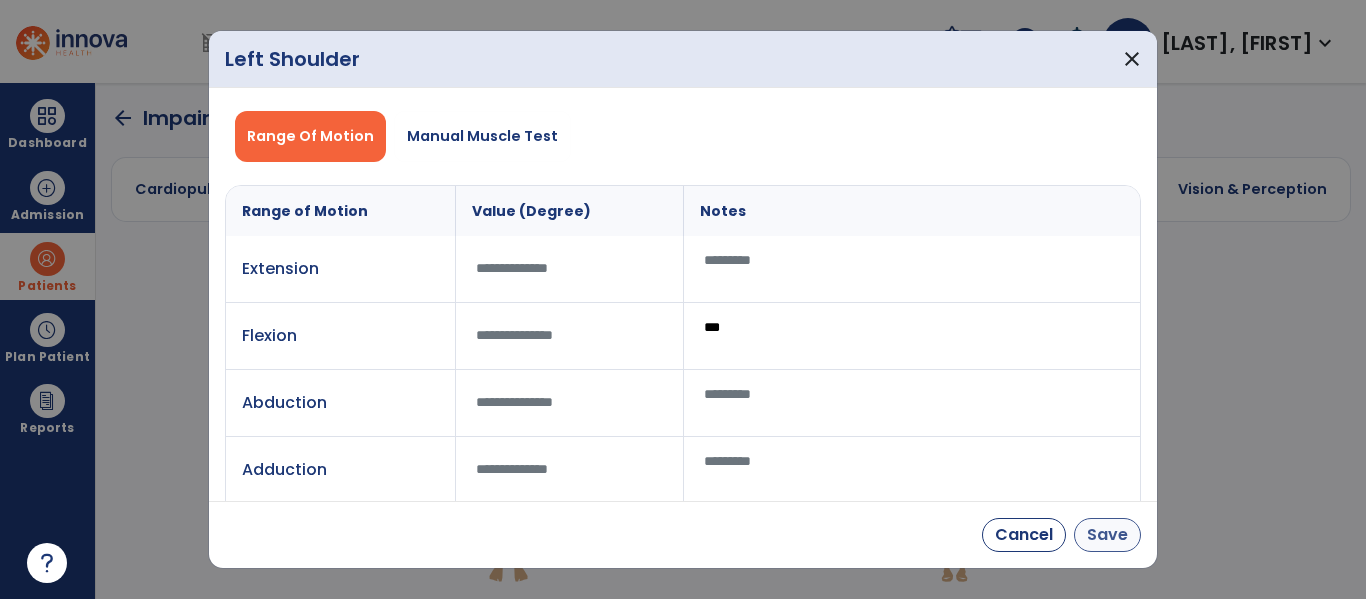 type on "***" 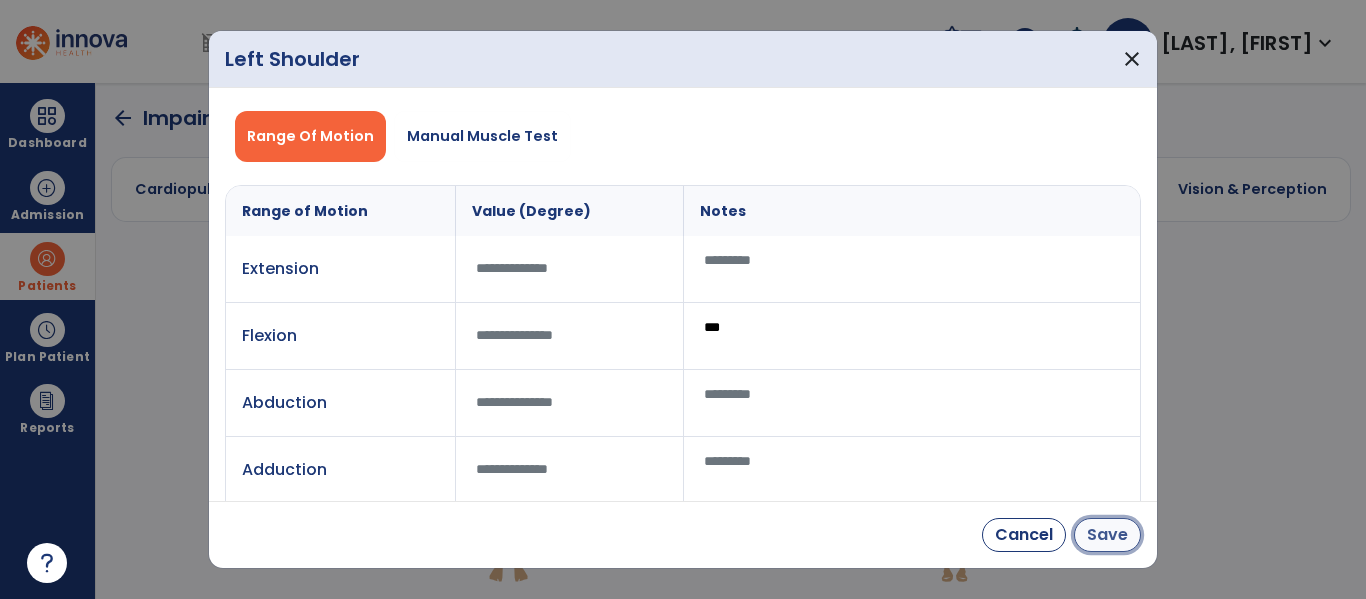 click on "Save" at bounding box center [1107, 535] 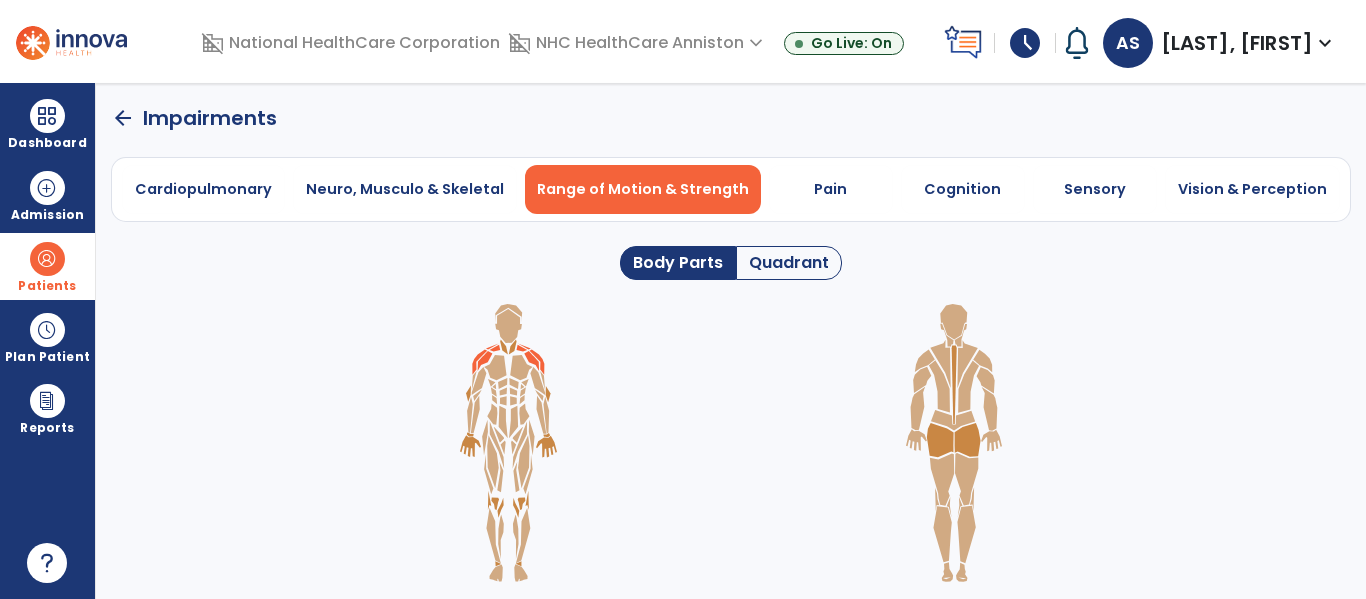 click 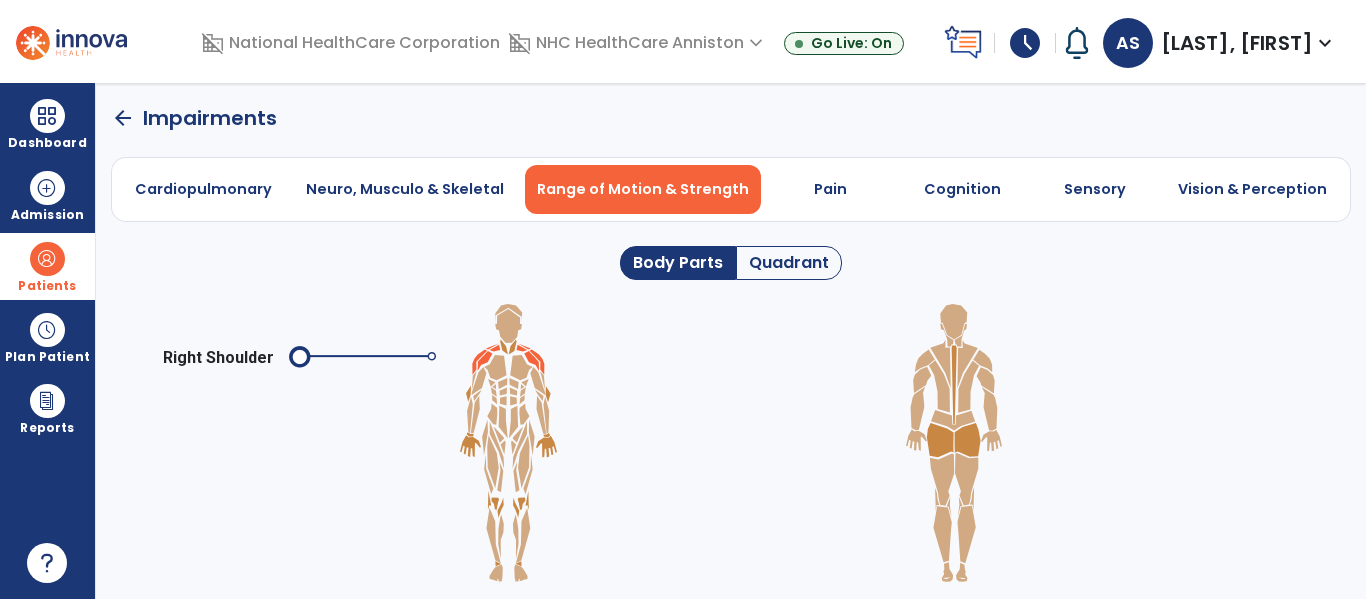 click 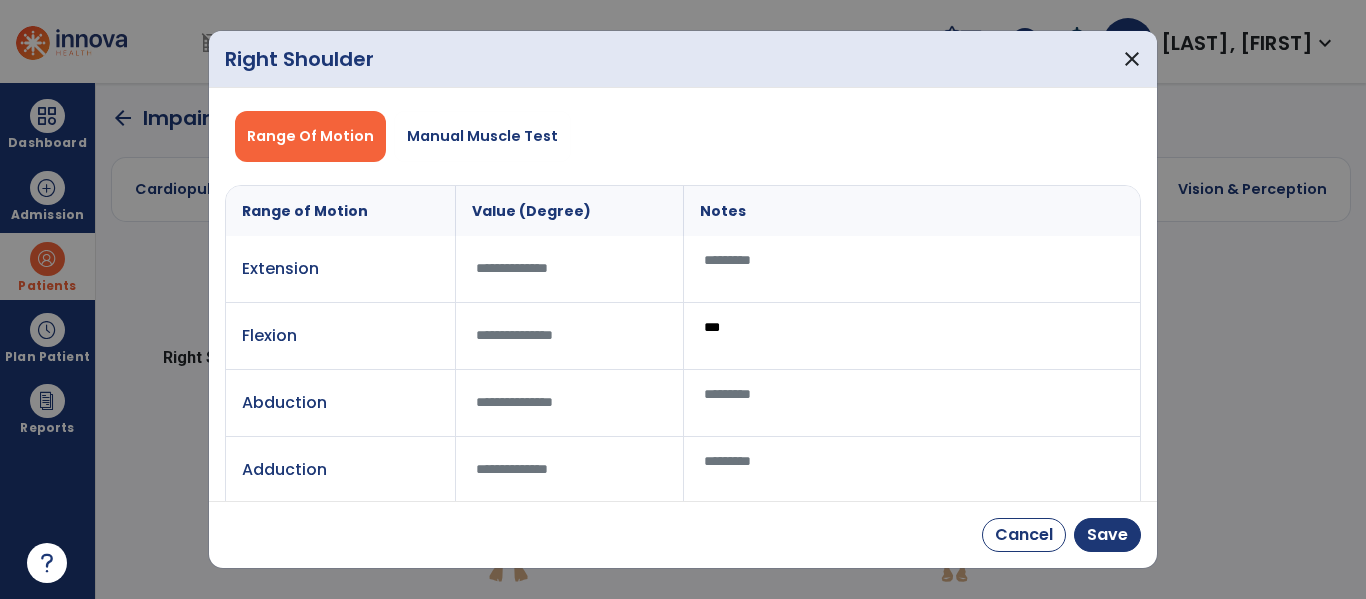 click on "Range Of Motion   Manual Muscle Test" at bounding box center [683, 136] 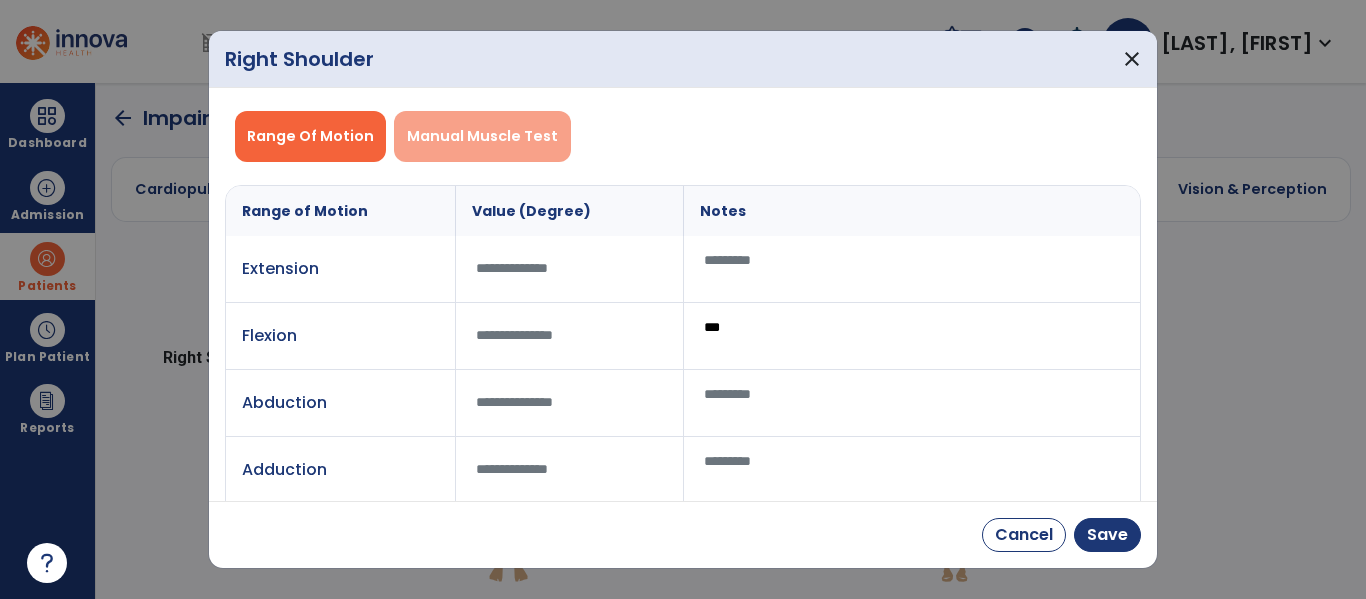 click on "Manual Muscle Test" at bounding box center (482, 136) 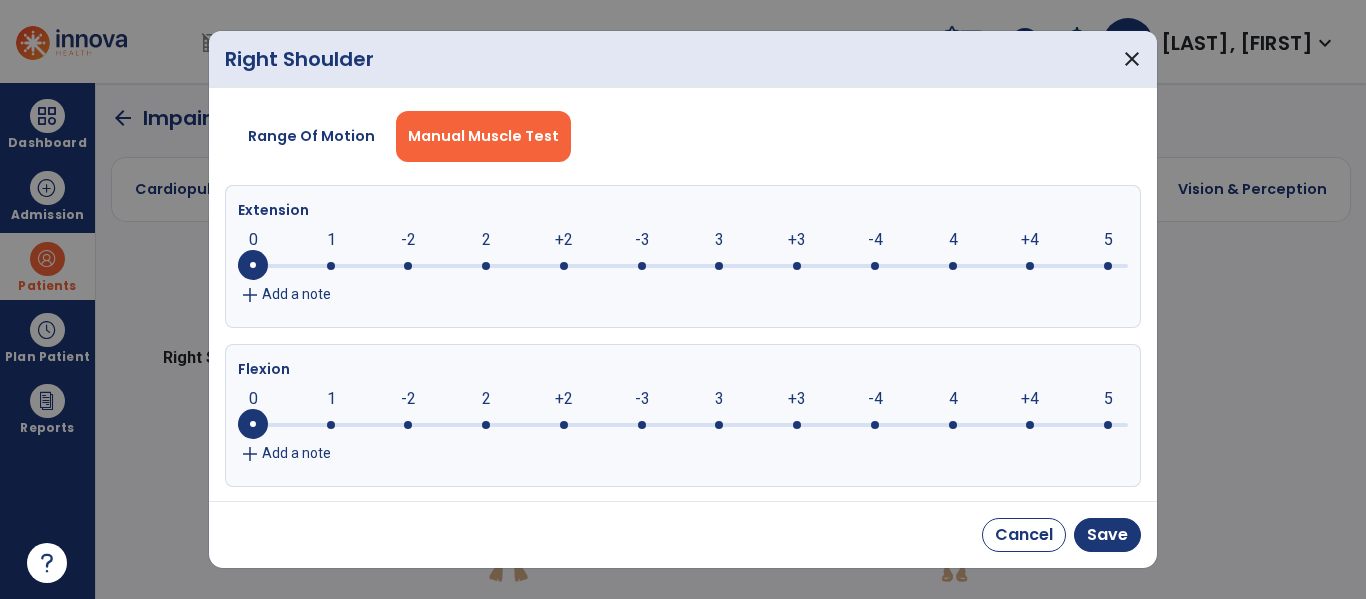 click 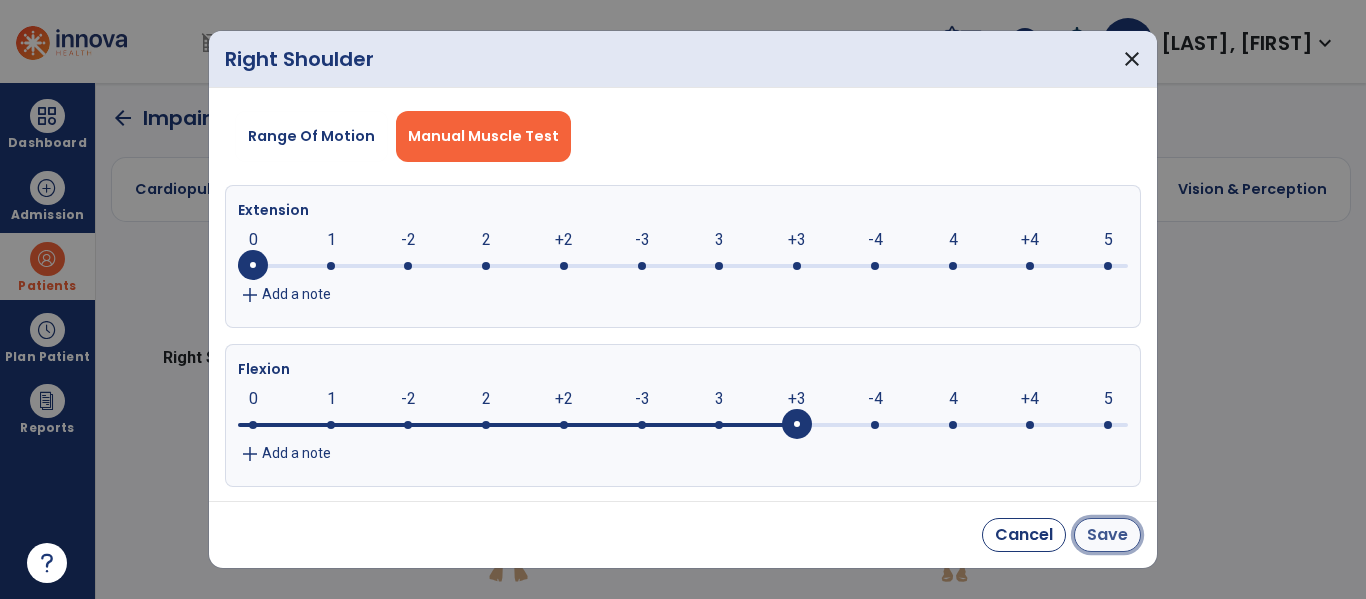 click on "Save" at bounding box center (1107, 535) 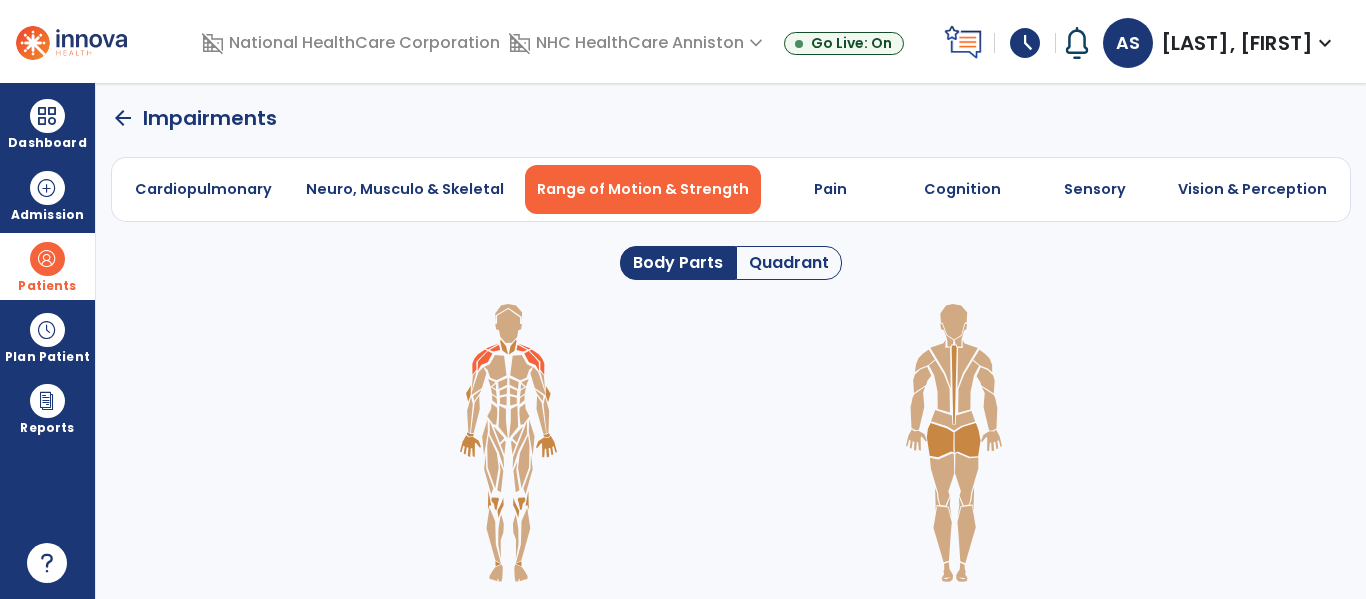click 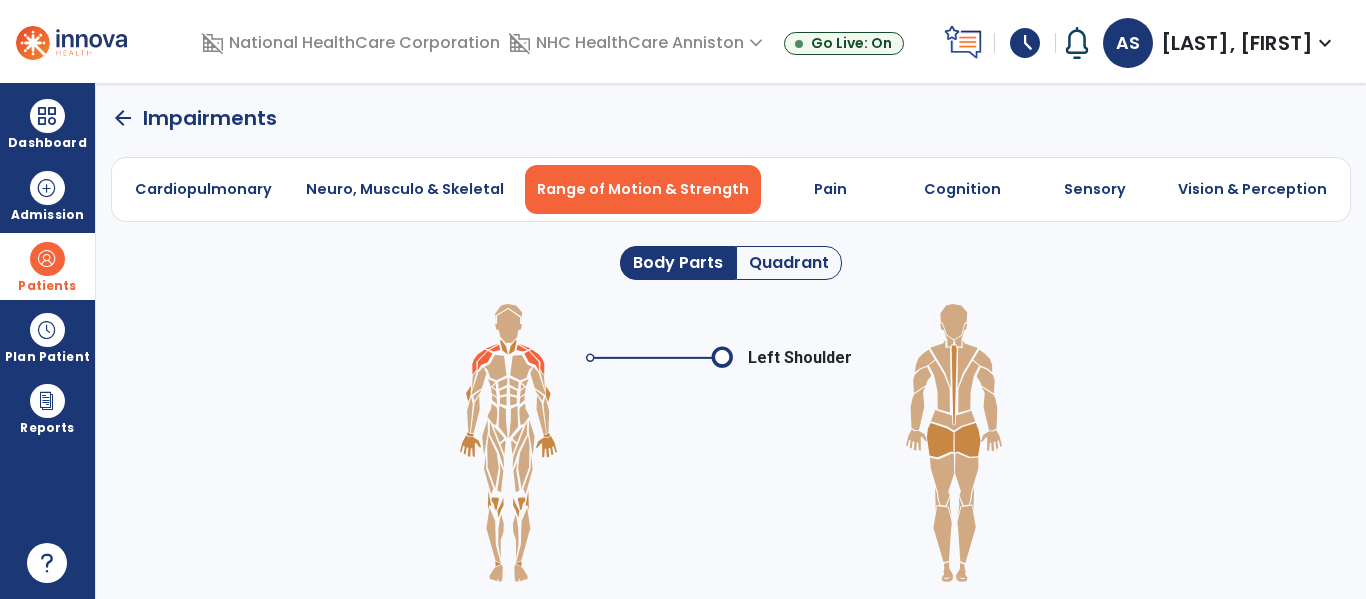 click 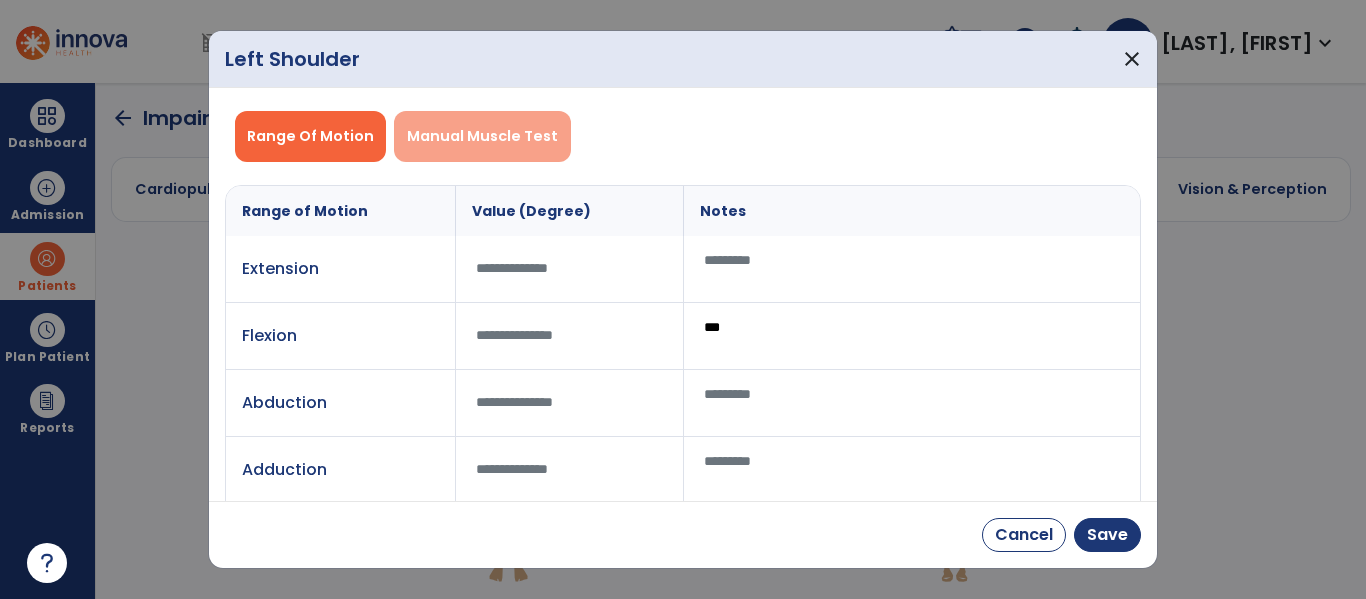 click on "Manual Muscle Test" at bounding box center [482, 136] 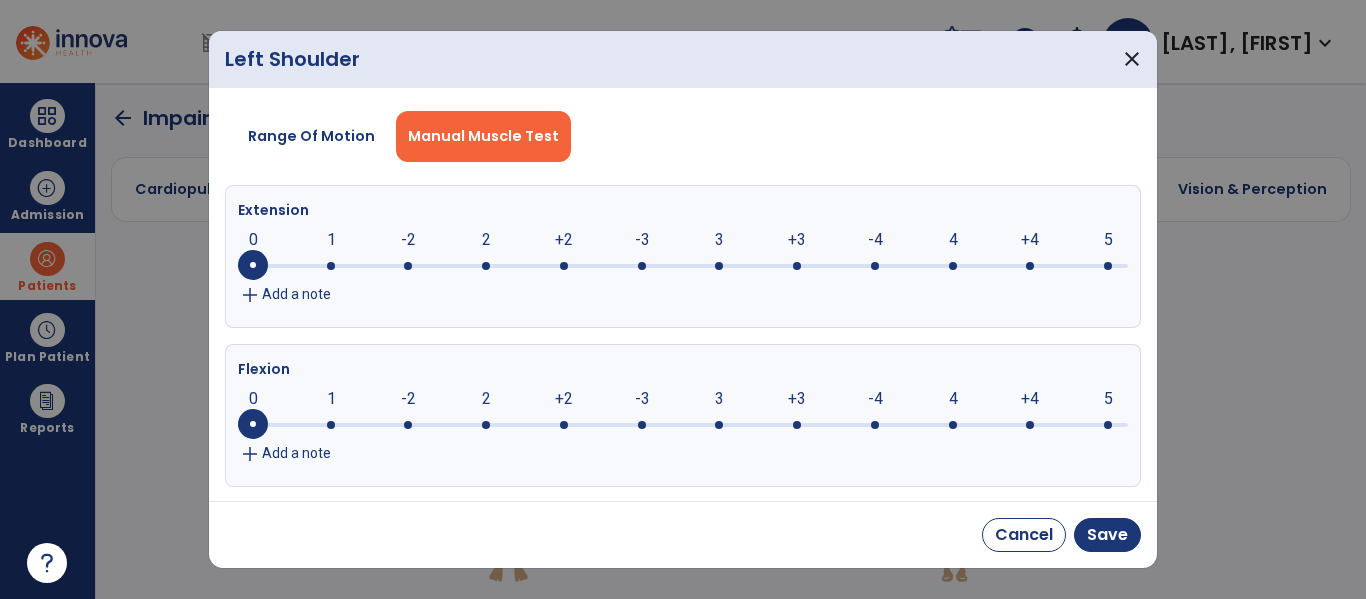 click 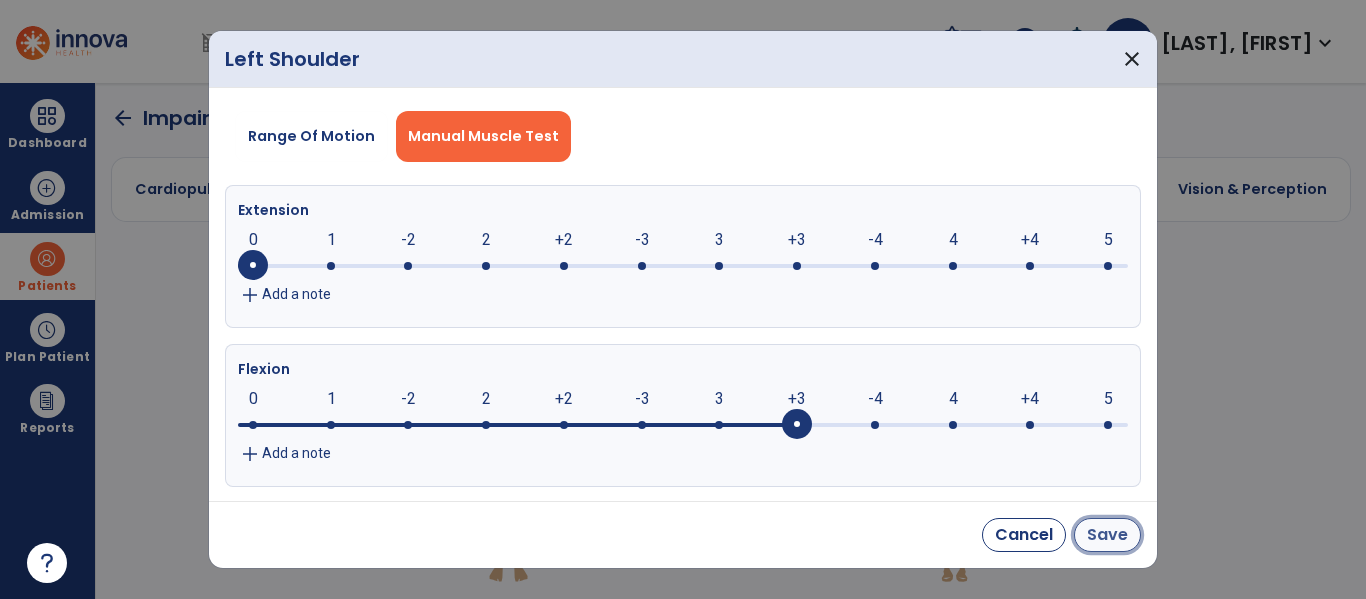click on "Save" at bounding box center (1107, 535) 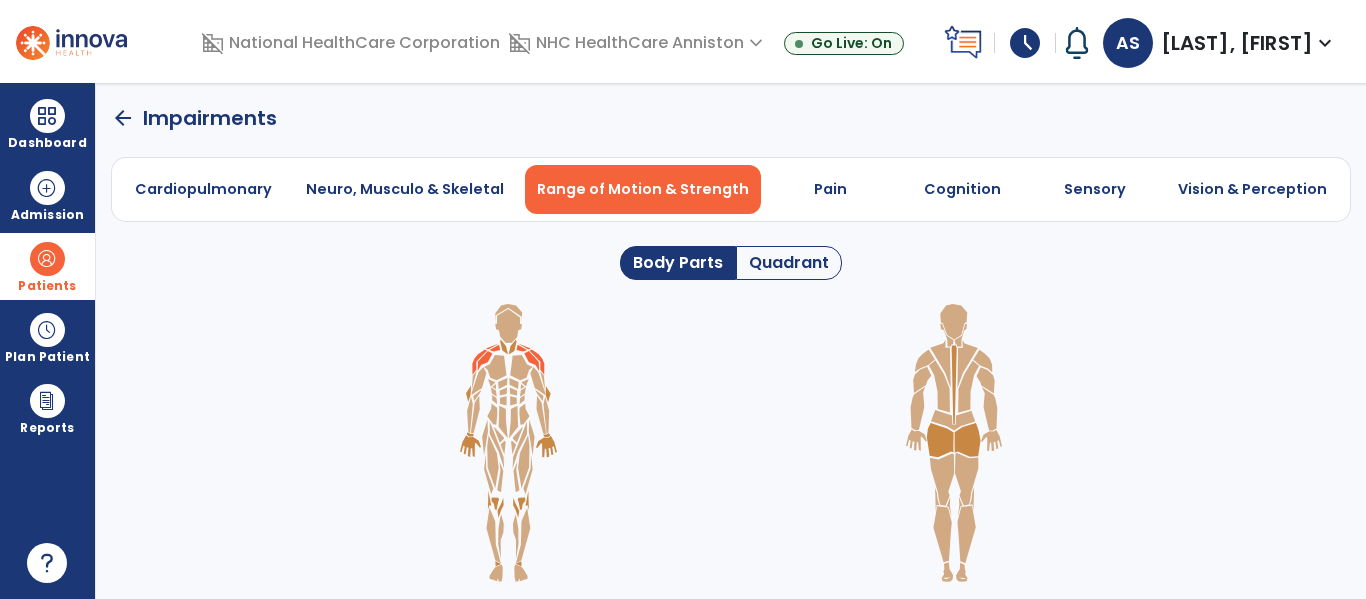 click on "Cardiopulmonary   Neuro, Musculo & Skeletal   Range of Motion & Strength   Pain   Cognition   Sensory   Vision & Perception" 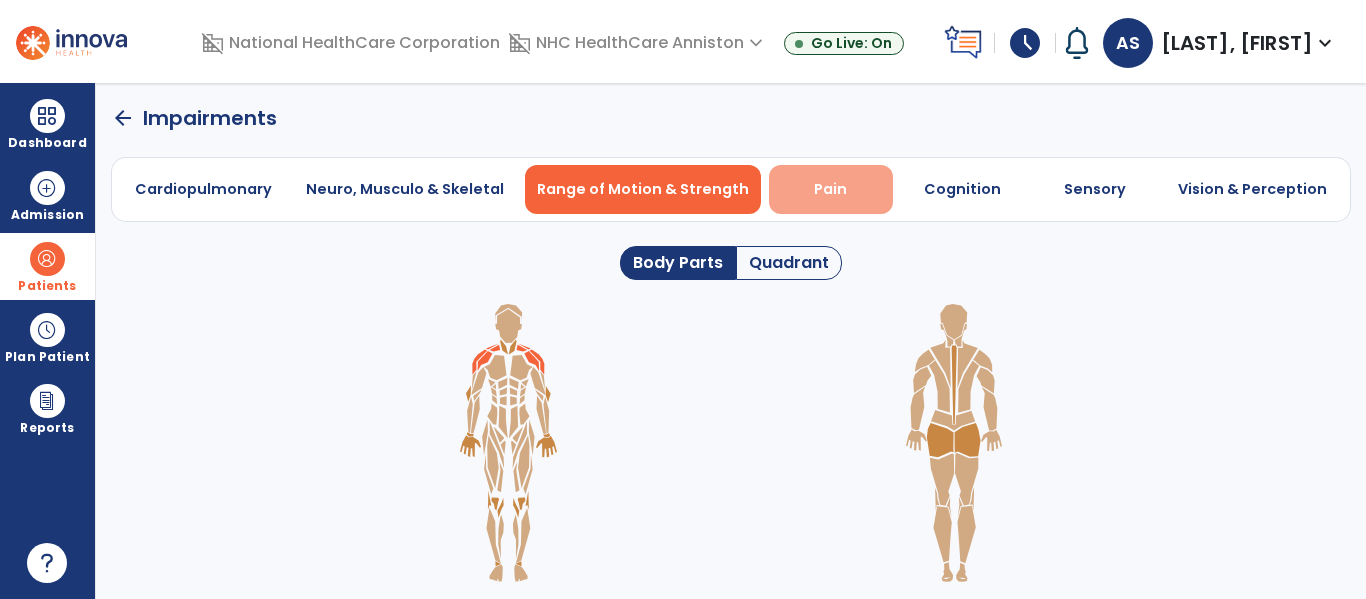 click on "Pain" at bounding box center (830, 189) 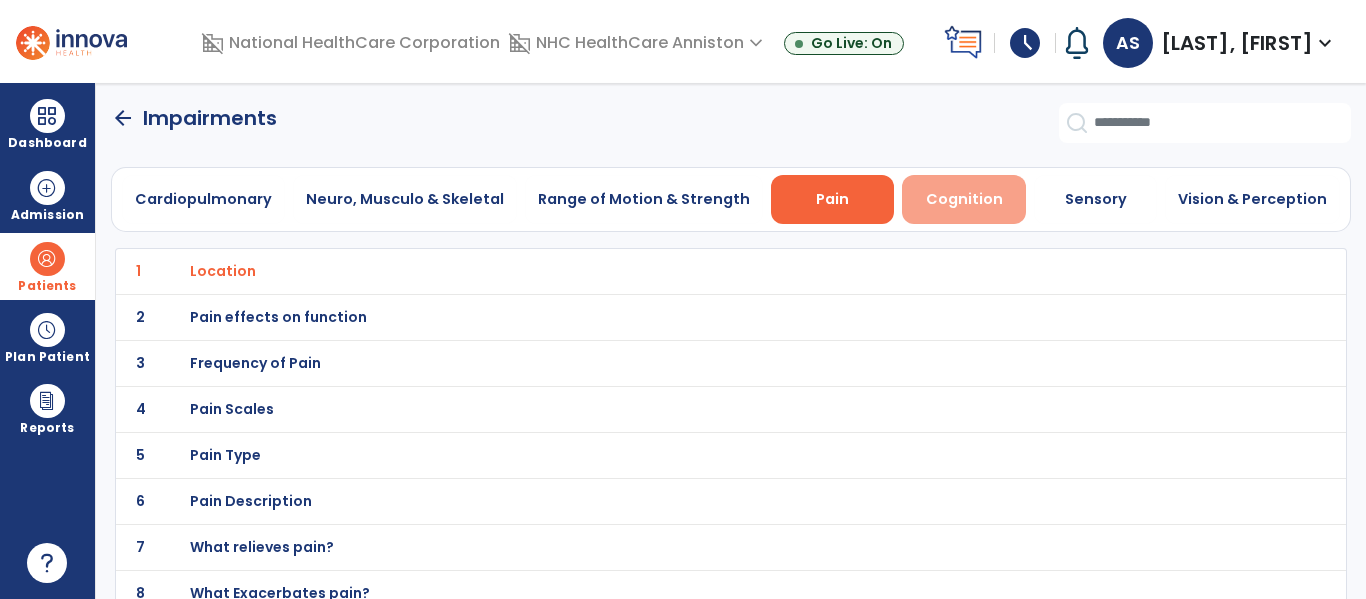 click on "Cognition" at bounding box center [964, 199] 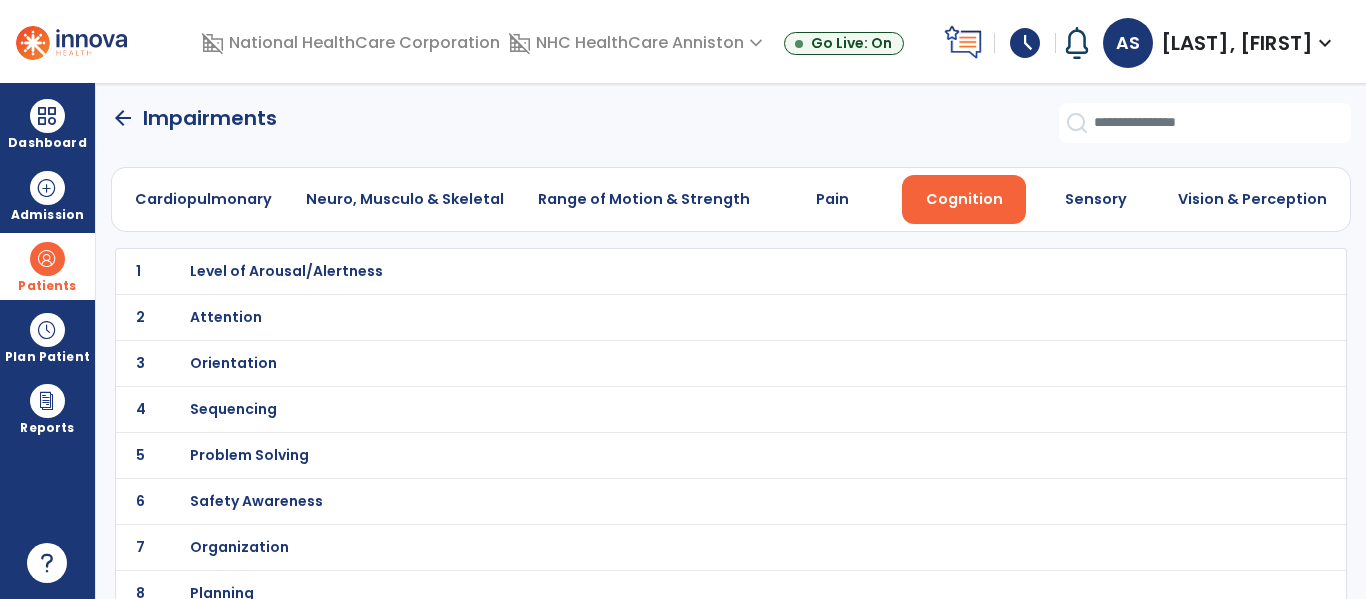 click on "Level of Arousal/Alertness" at bounding box center [687, 271] 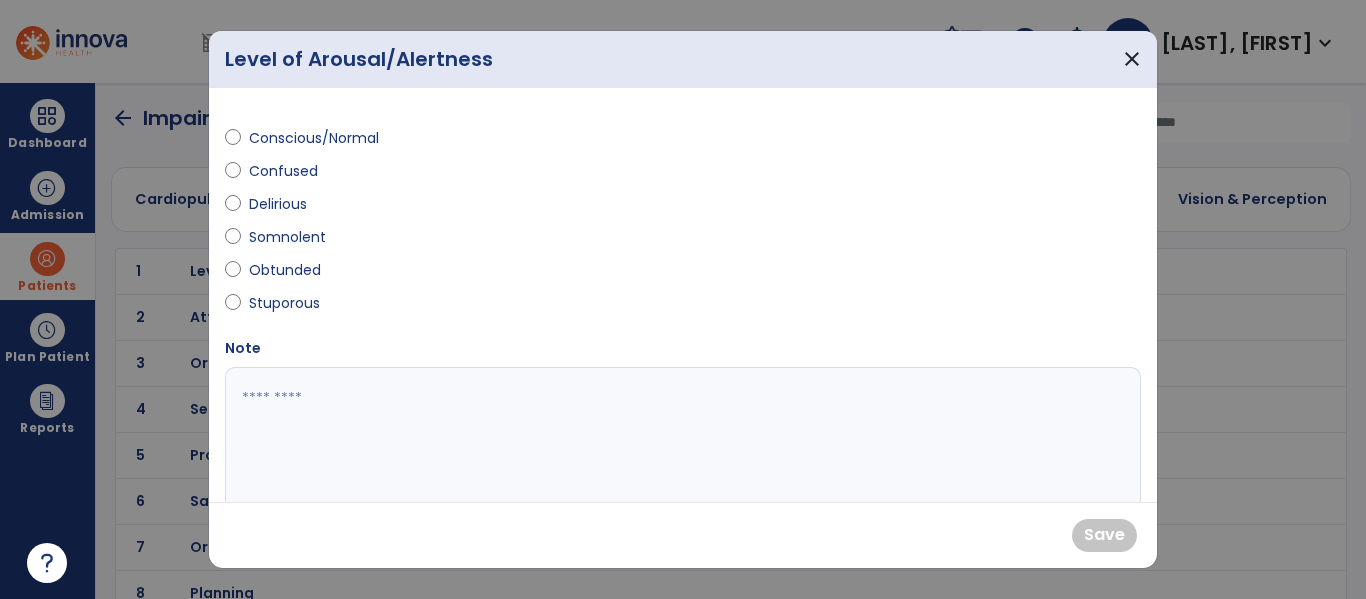 click on "Conscious/Normal" at bounding box center (314, 138) 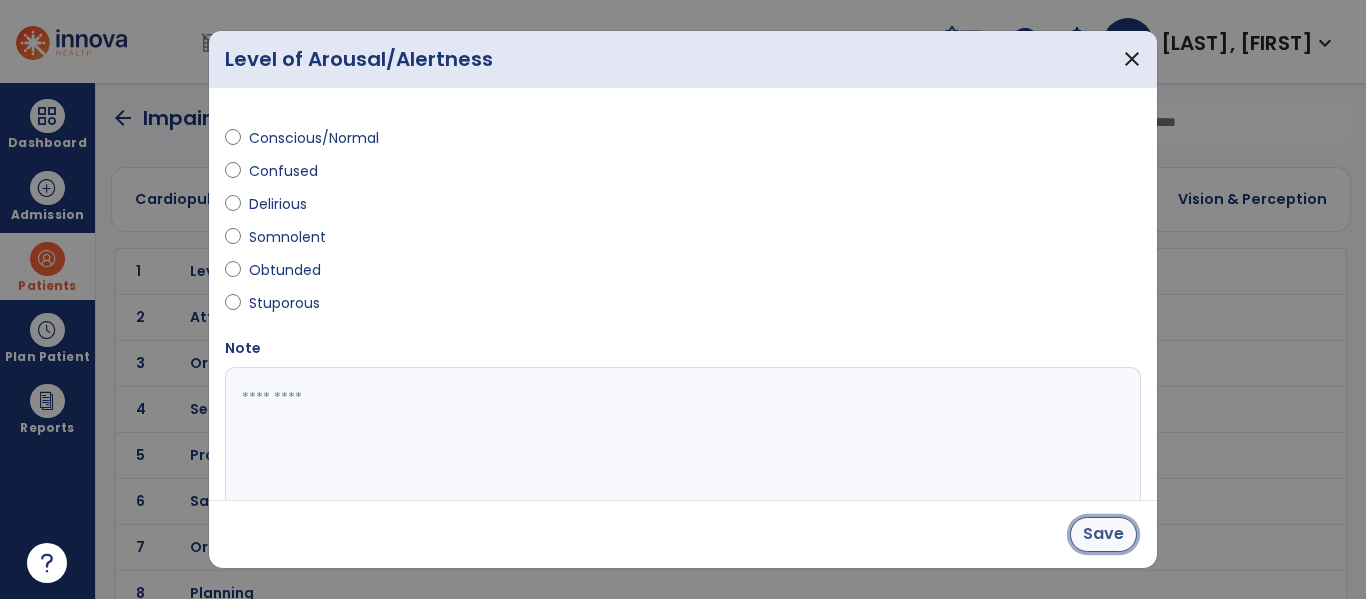 click on "Save" at bounding box center (1103, 534) 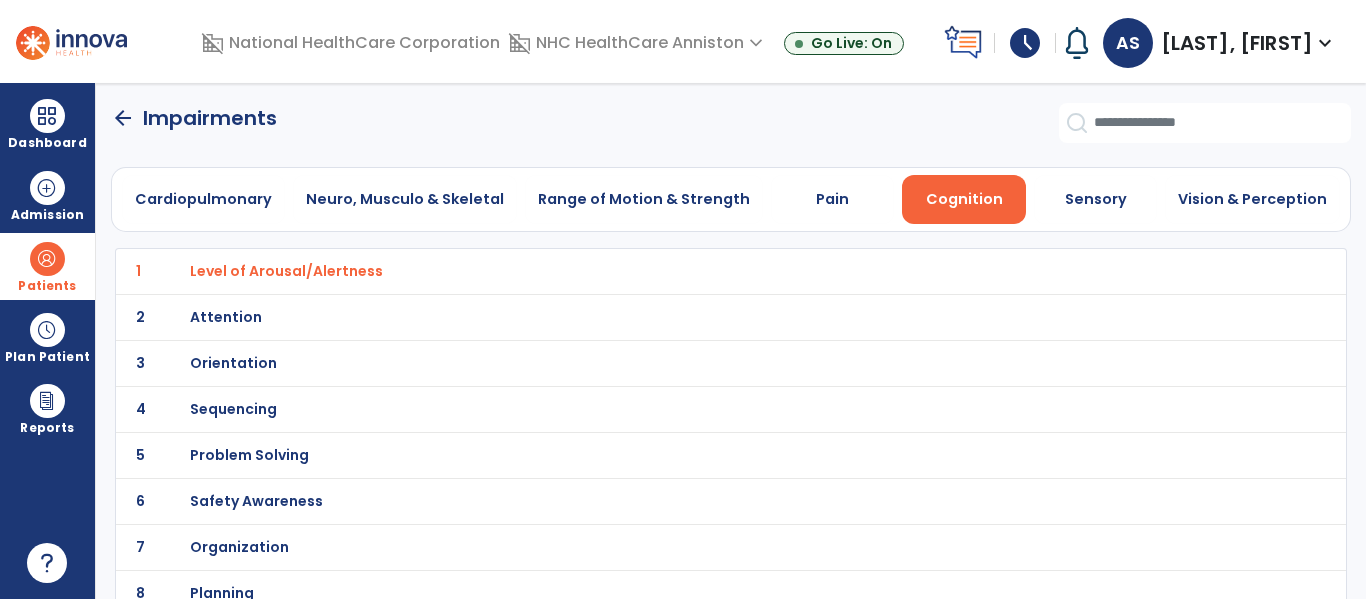 click on "Orientation" at bounding box center [687, 271] 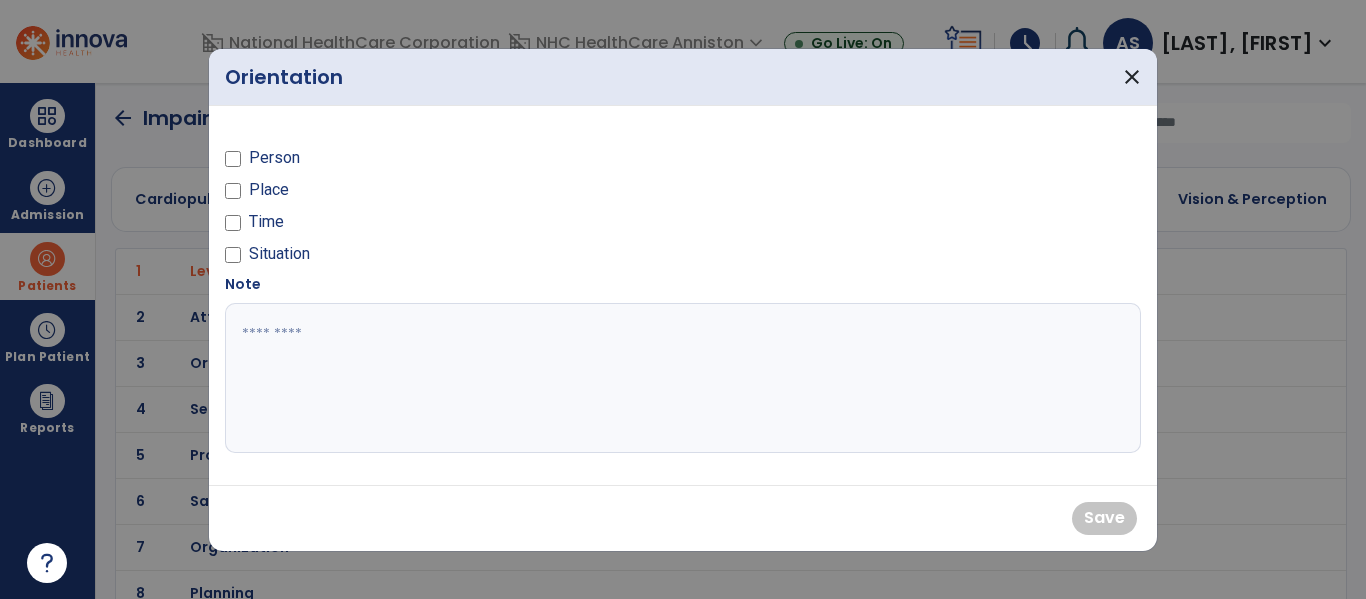 click on "Person" at bounding box center [274, 158] 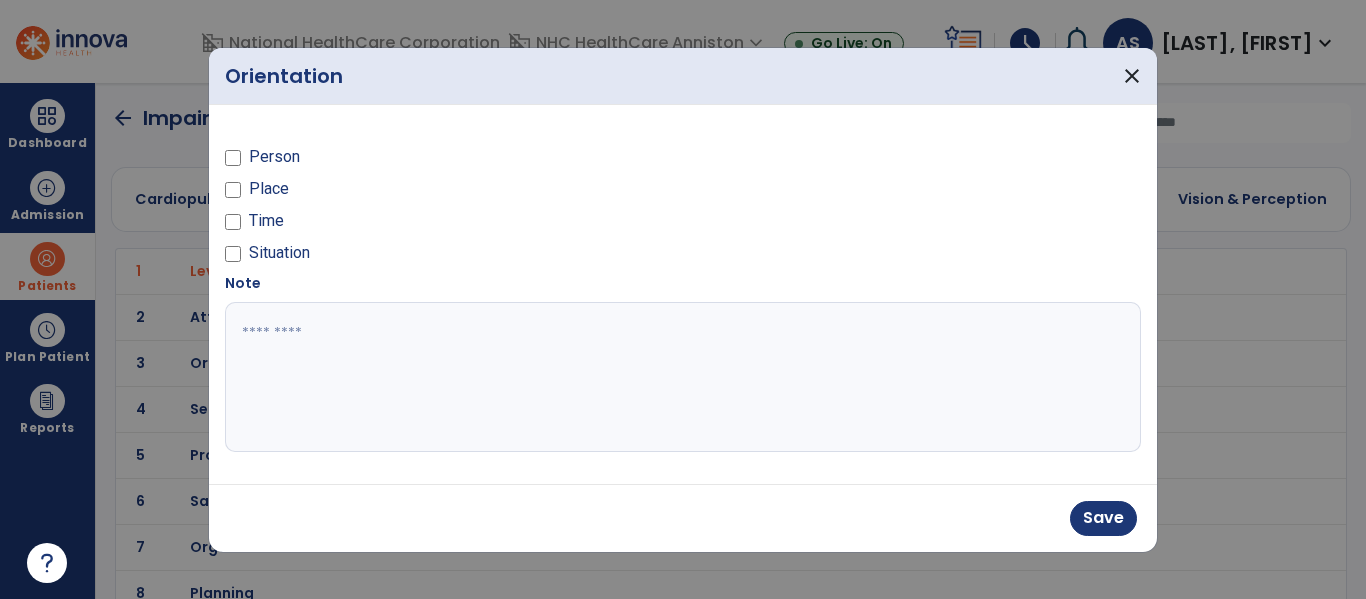 click on "Place" at bounding box center (269, 189) 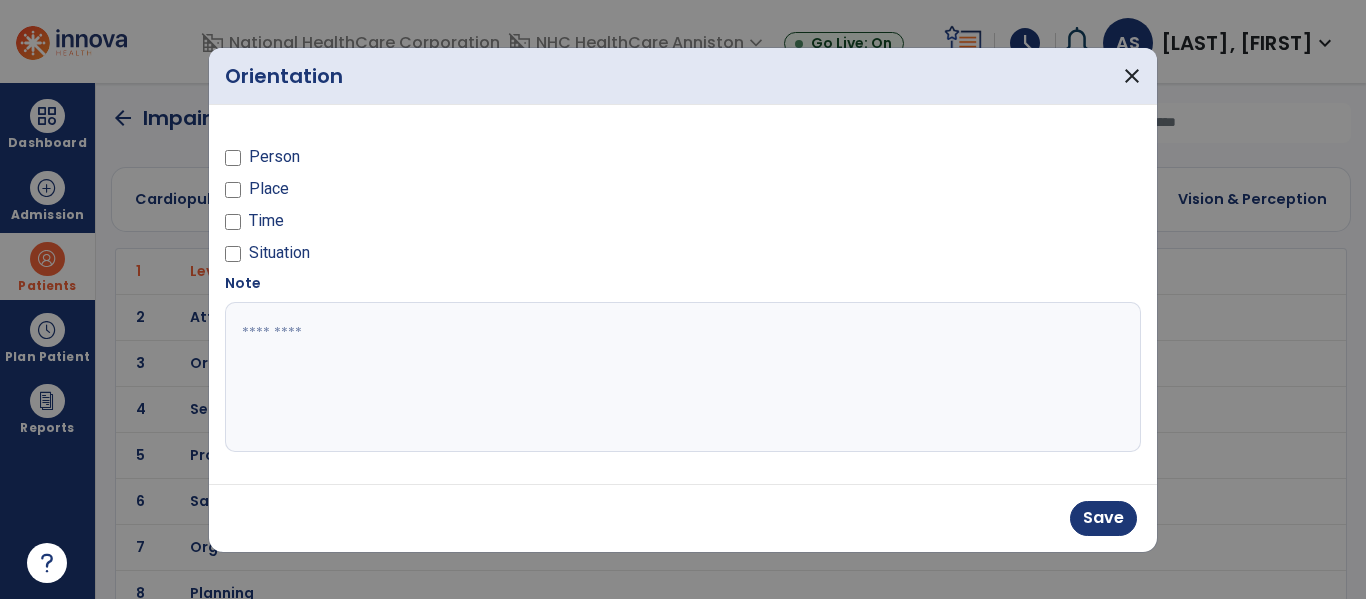 click on "Situation" at bounding box center (279, 253) 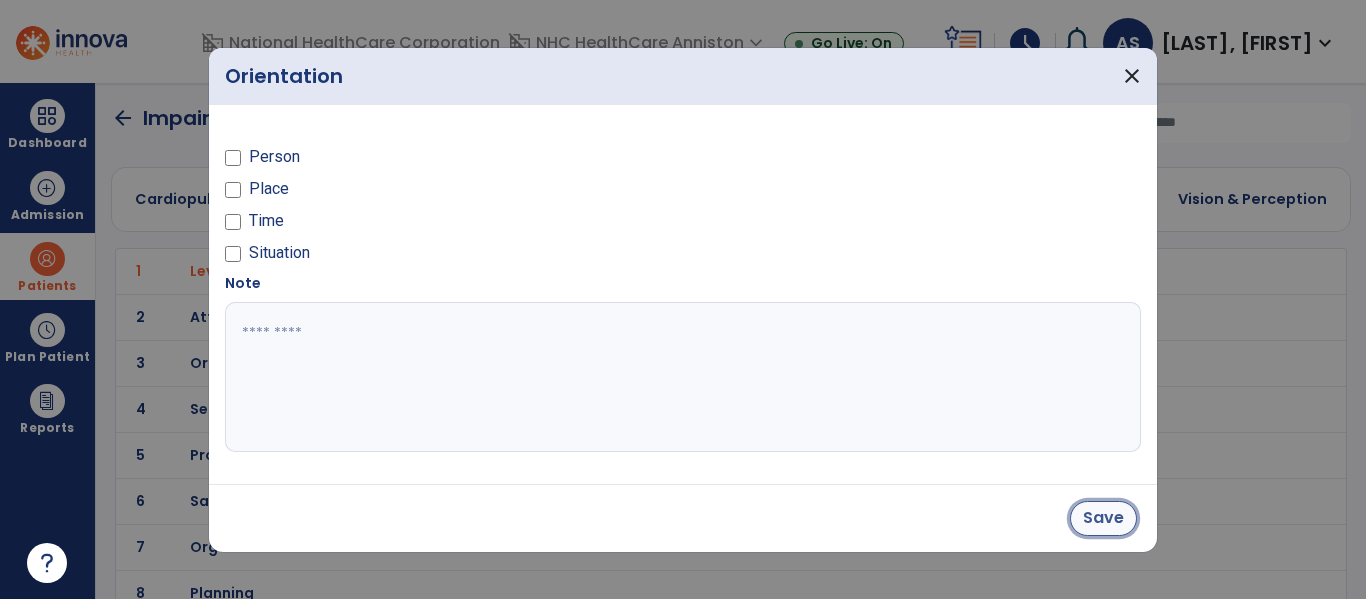 click on "Save" at bounding box center [1103, 518] 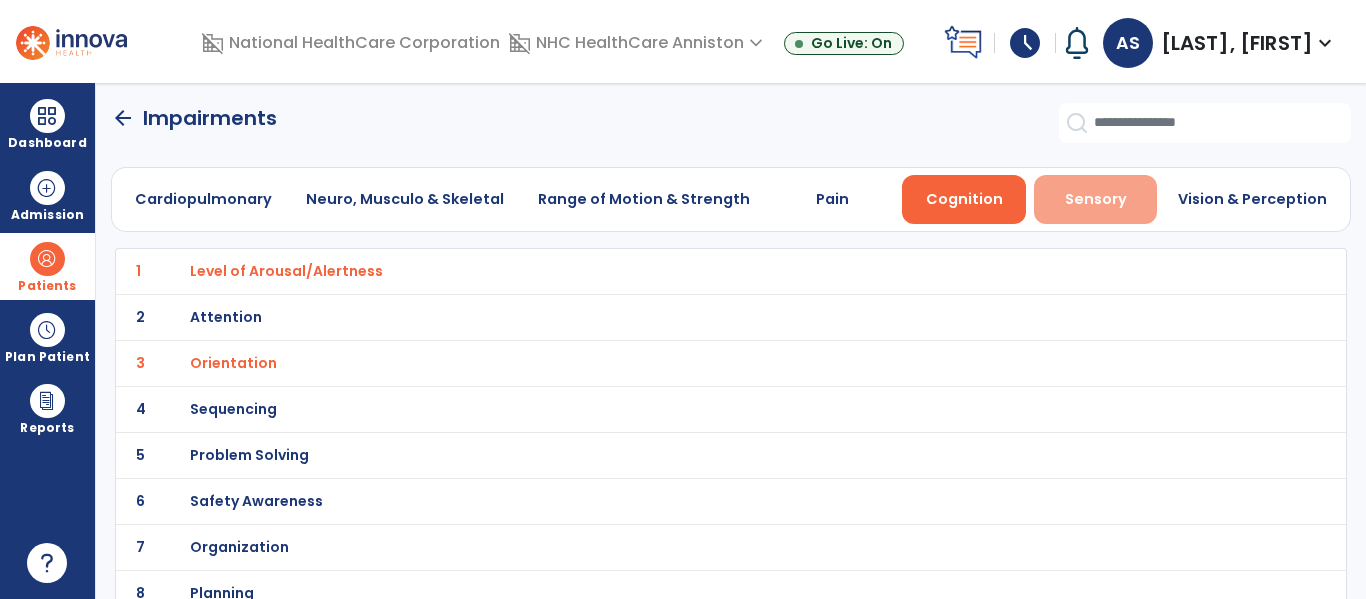 click on "Sensory" at bounding box center (1096, 199) 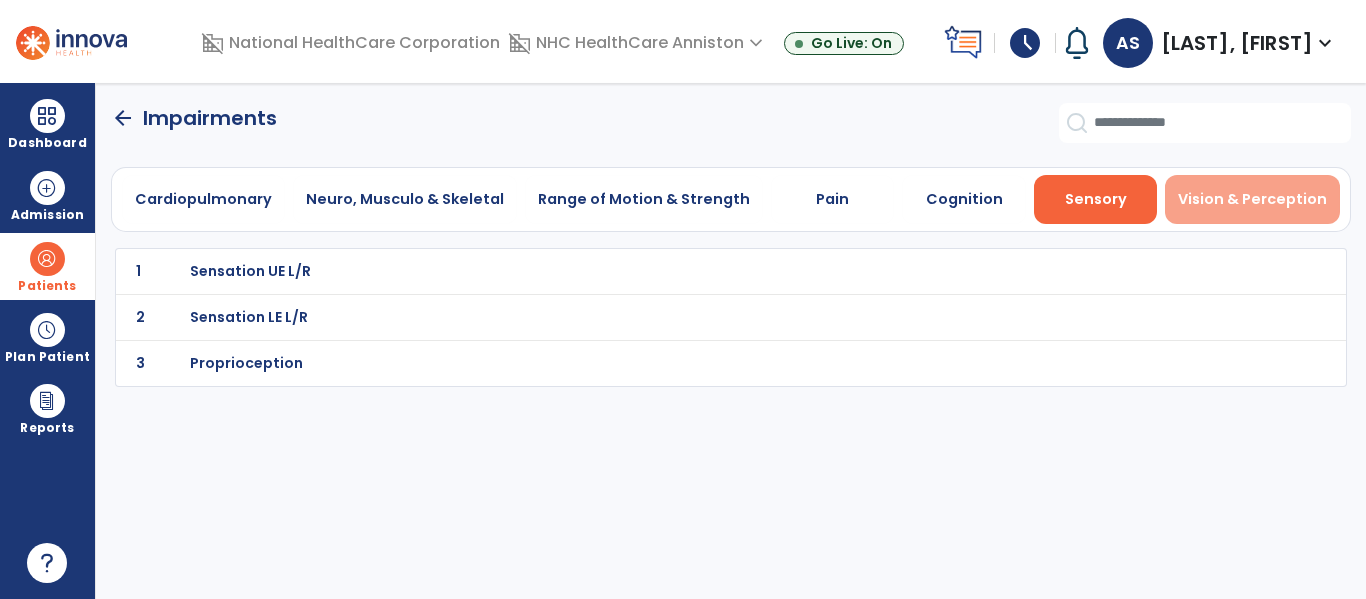 click on "Vision & Perception" at bounding box center [1252, 199] 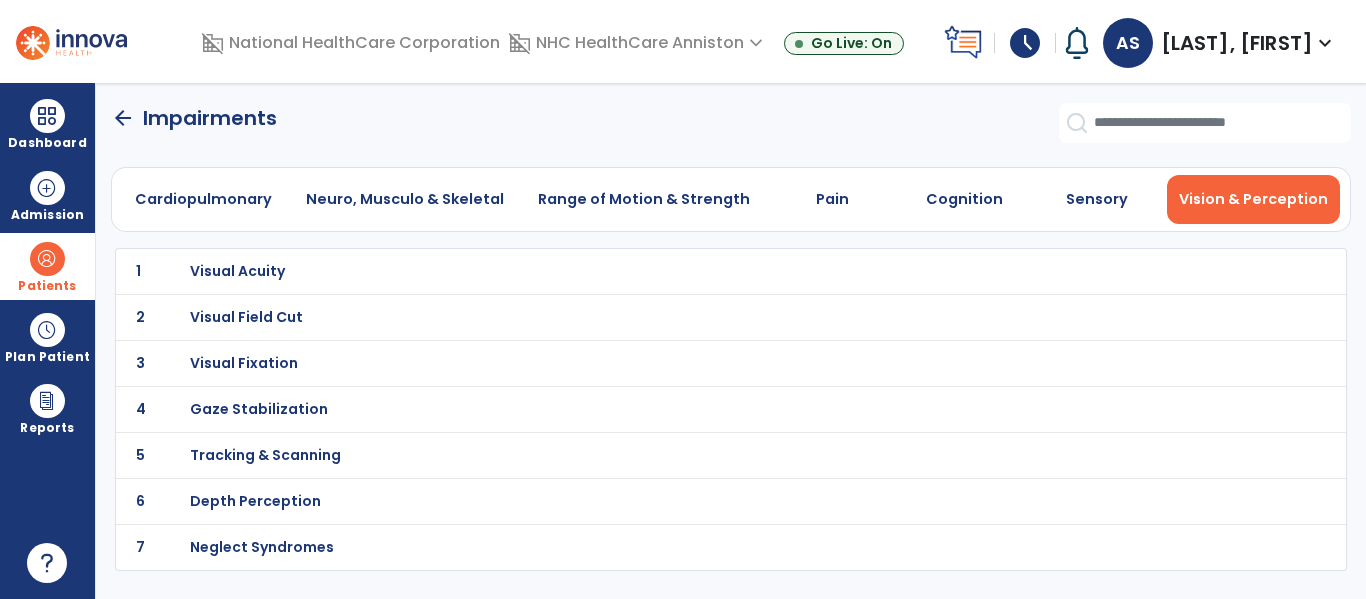 click on "arrow_back" 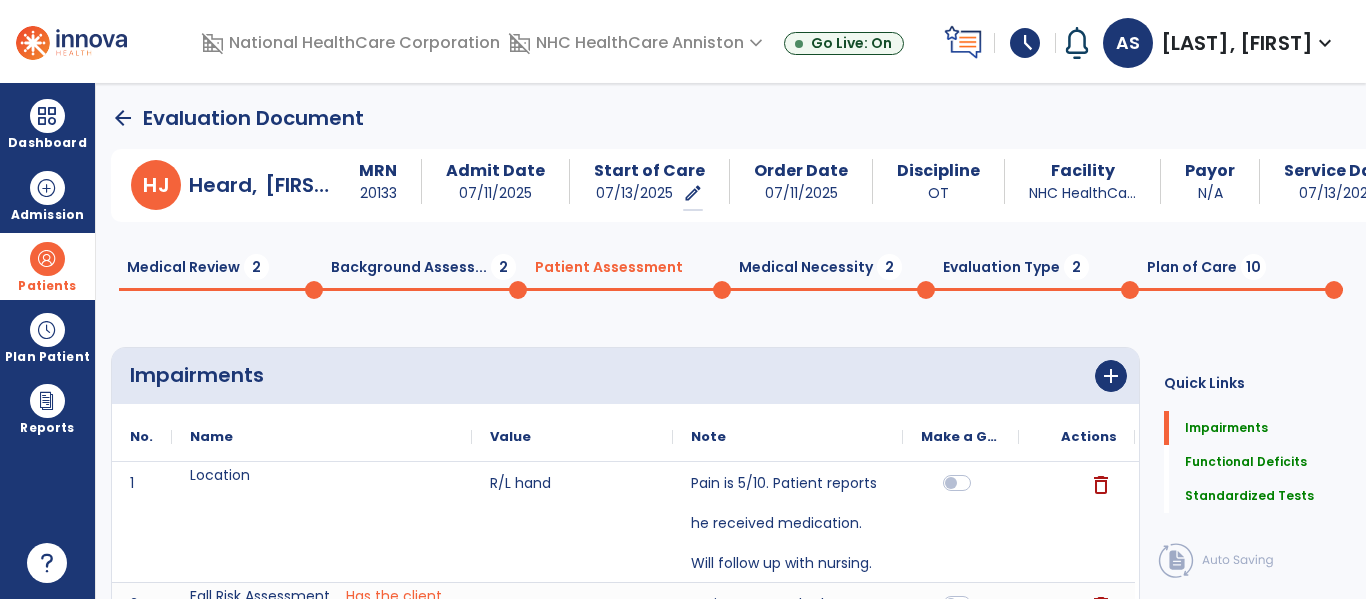click 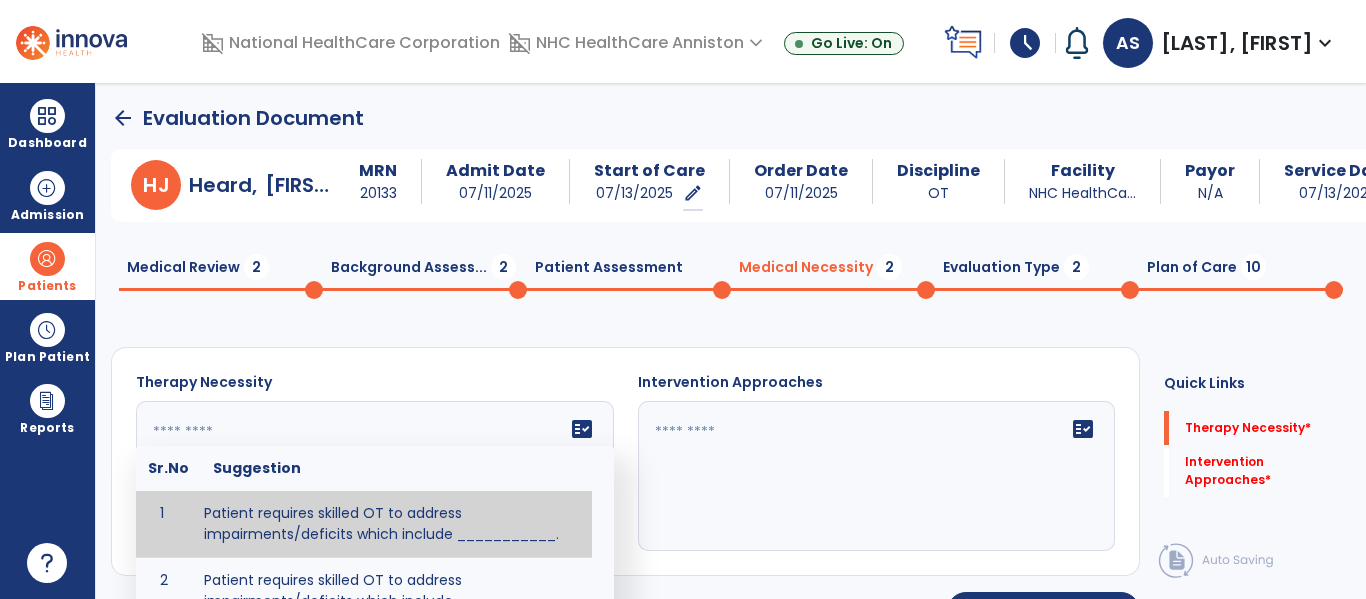 click on "fact_check  Sr.No Suggestion 1 Patient requires skilled OT to address impairments/deficits which include ___________. 2 Patient requires skilled OT to address impairments/deficits which include ___________ related to the patient's recent inpatient hospital stay and diagnosis of _____________." 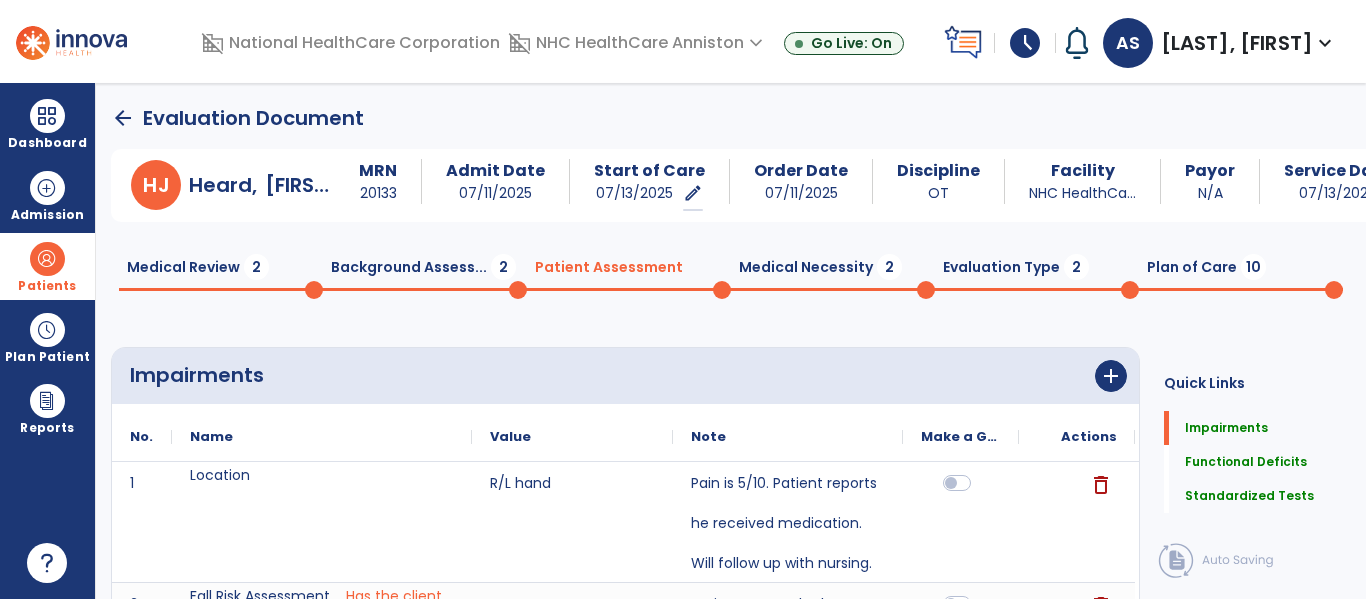 click on "Background Assess...  2" 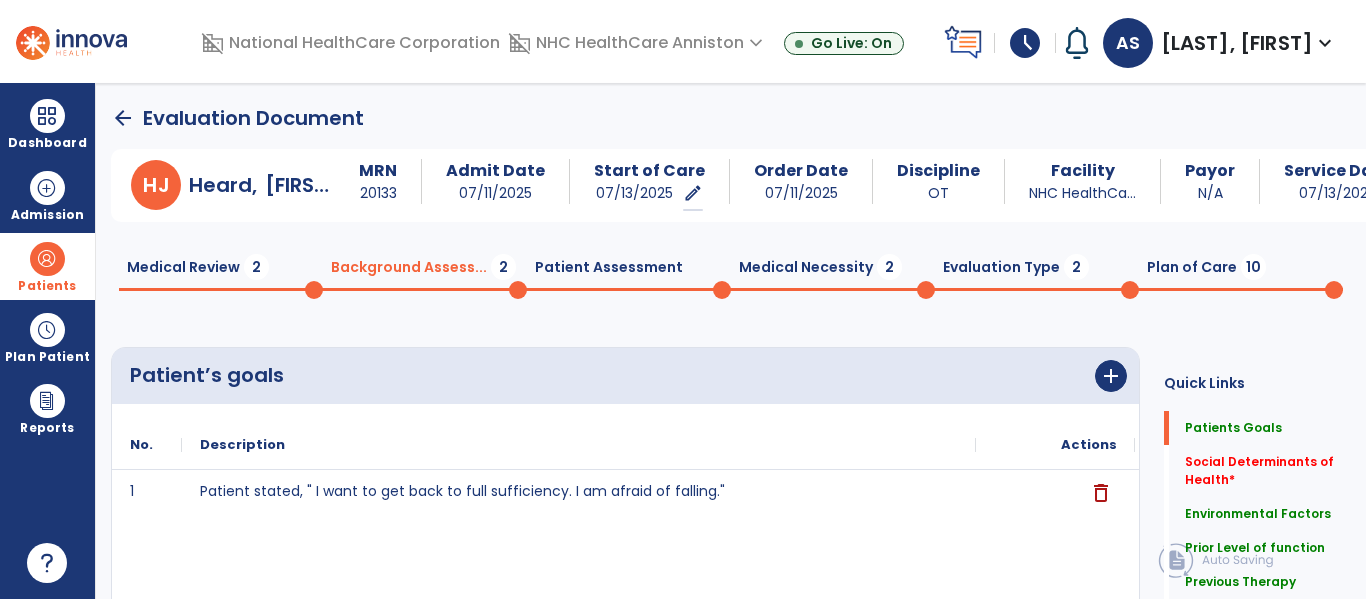 click on "Patient Assessment  0" 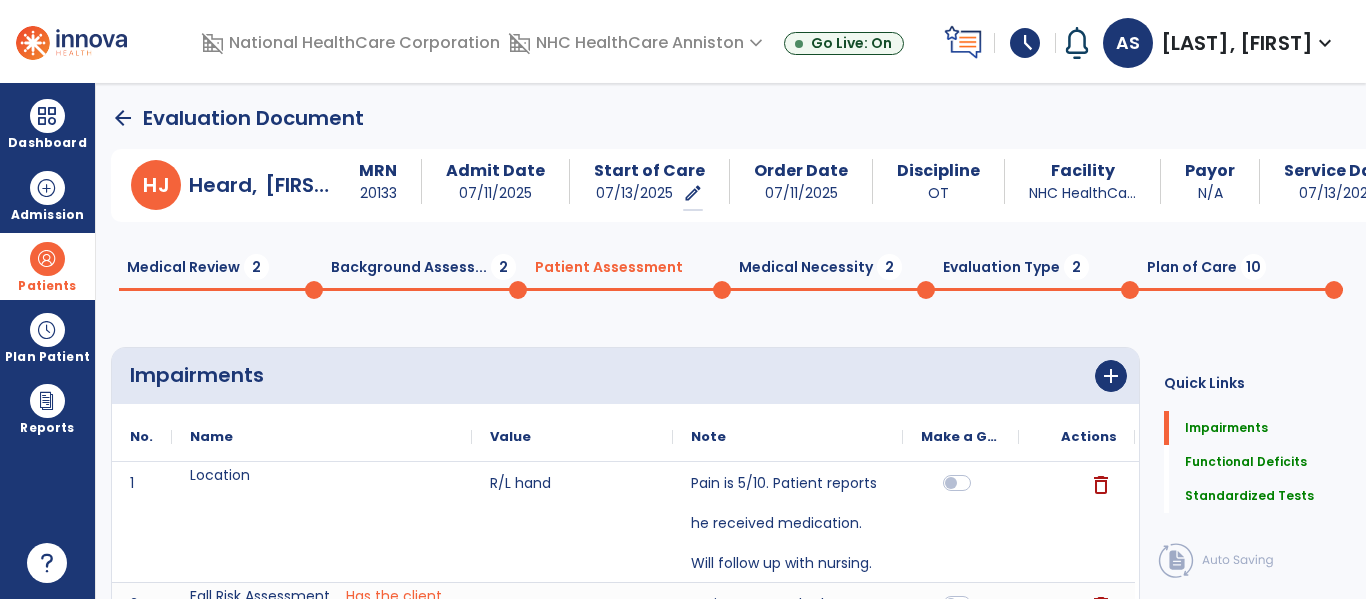 click on "Impairments      add
No.
Name
Value" 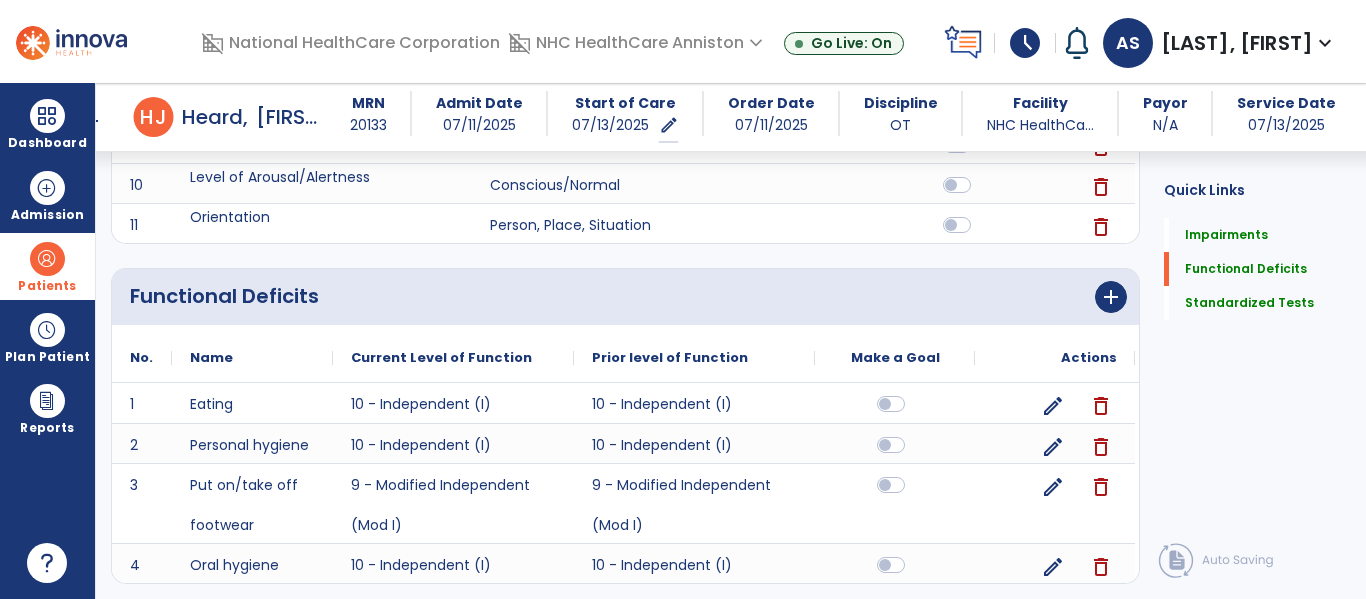scroll, scrollTop: 920, scrollLeft: 0, axis: vertical 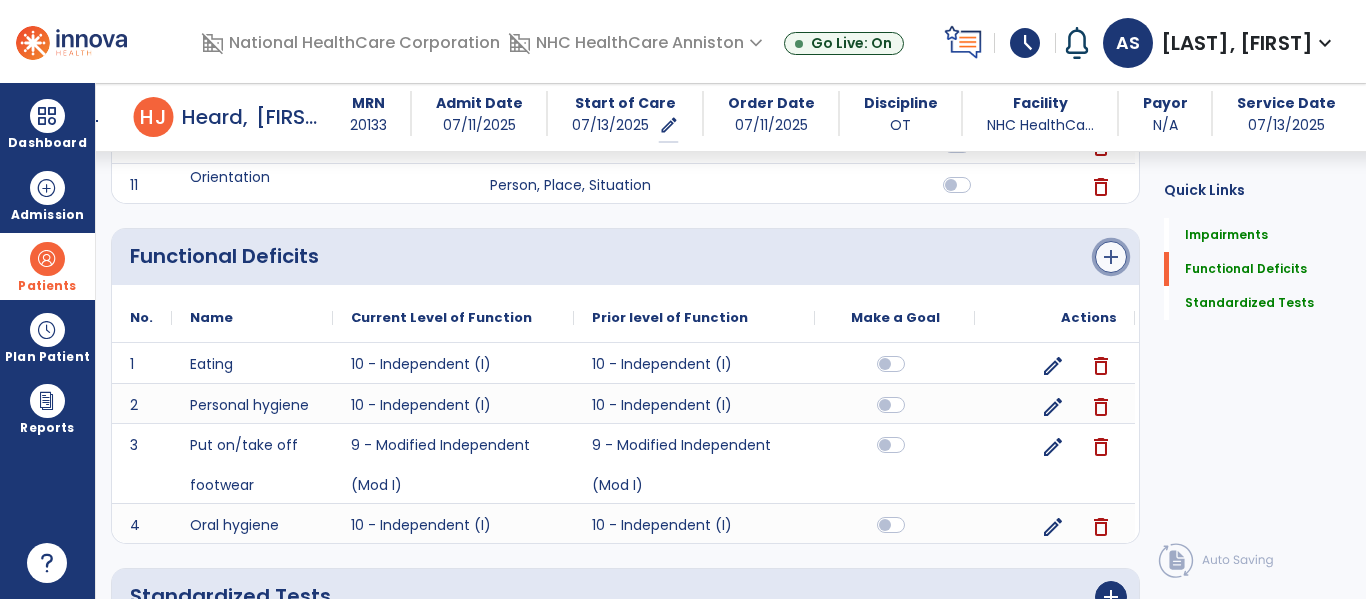 click on "add" 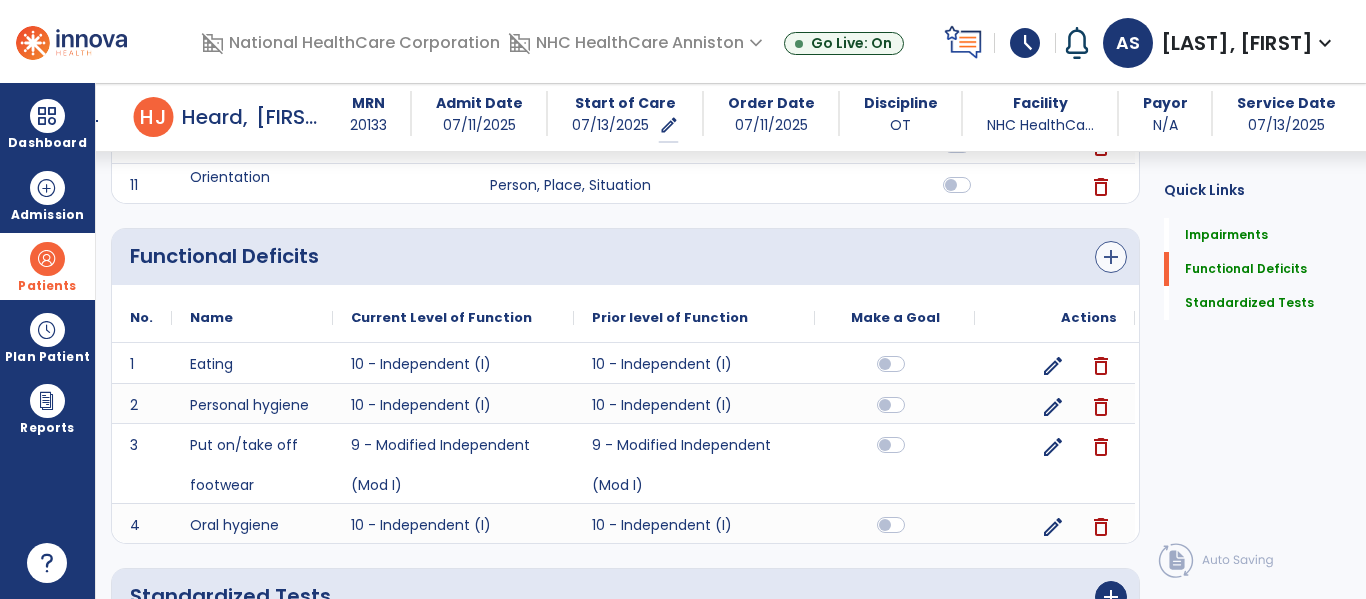scroll, scrollTop: 0, scrollLeft: 0, axis: both 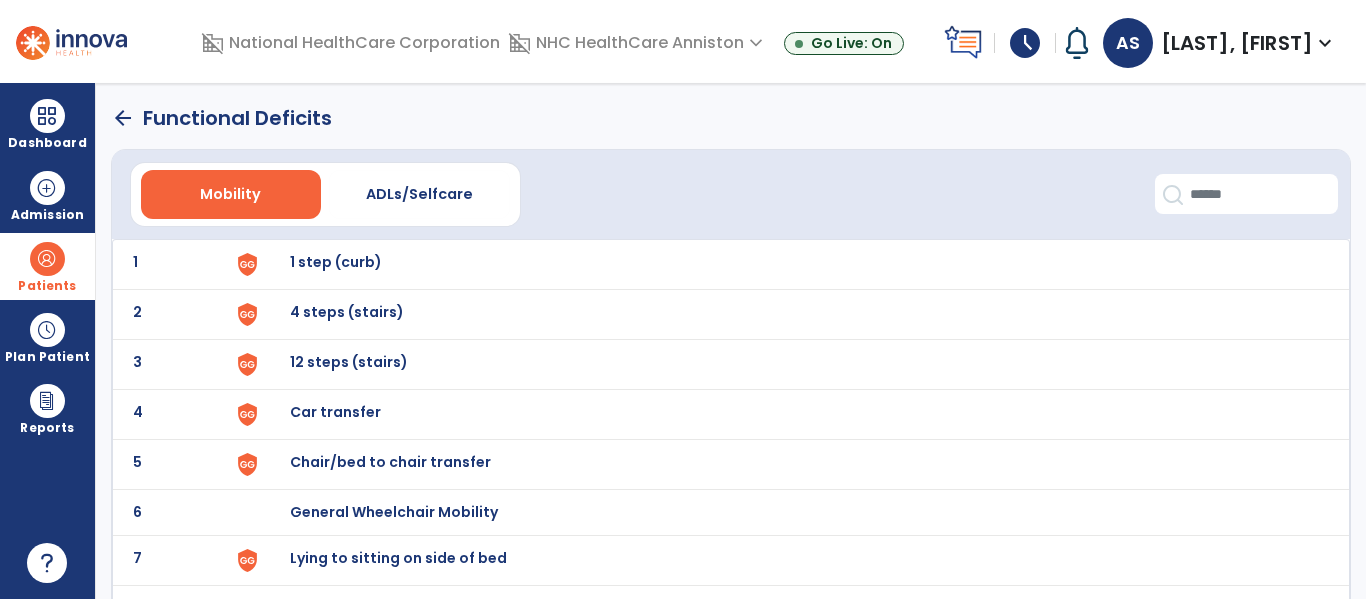 click on "1 step (curb)" at bounding box center (336, 262) 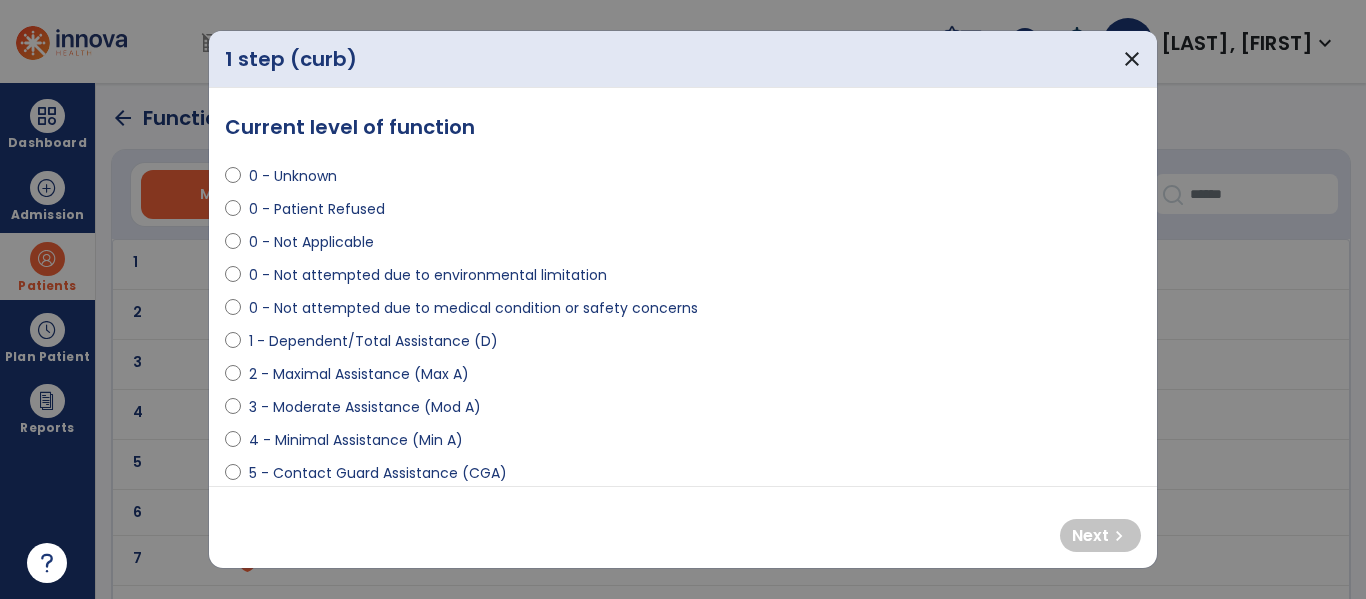 click on "3 - Moderate Assistance (Mod A)" at bounding box center (365, 407) 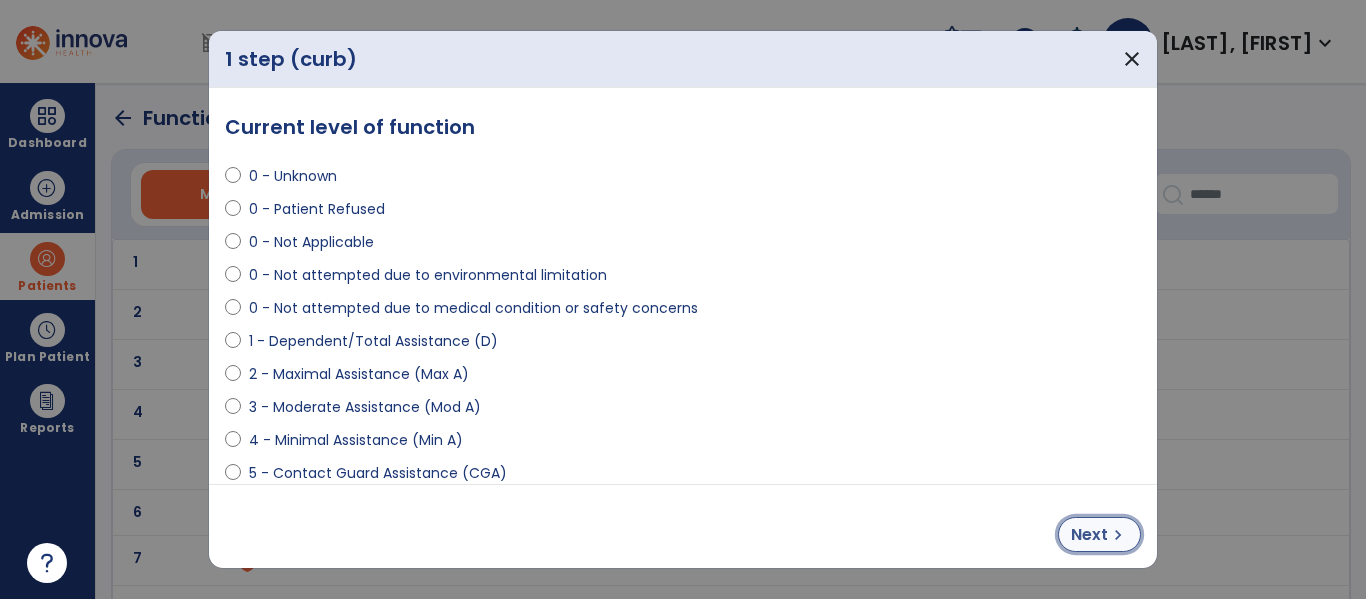 click on "Next" at bounding box center [1089, 535] 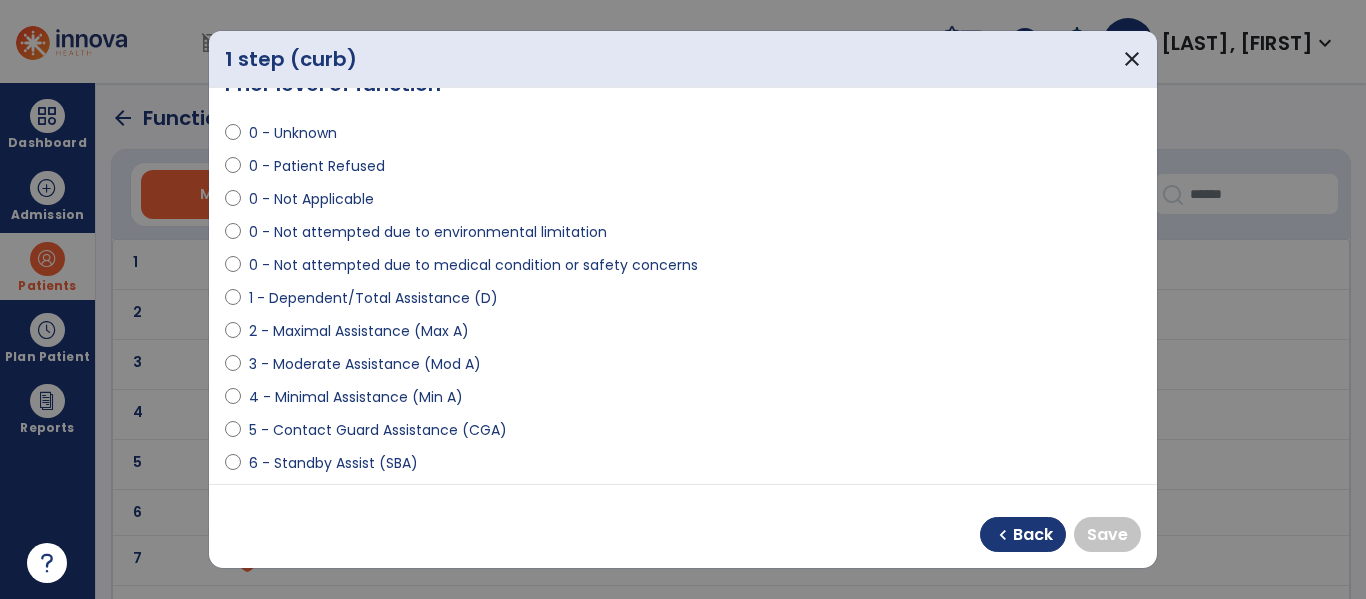 scroll, scrollTop: 38, scrollLeft: 0, axis: vertical 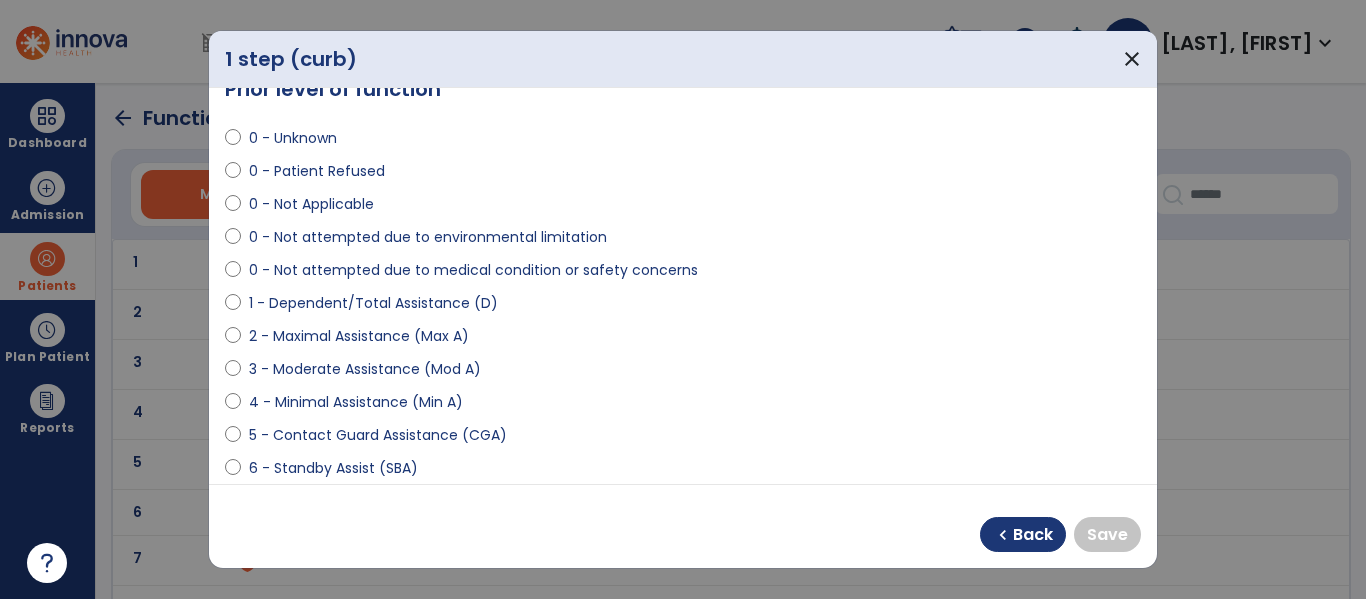 click on "5 - Contact Guard Assistance (CGA)" at bounding box center (378, 435) 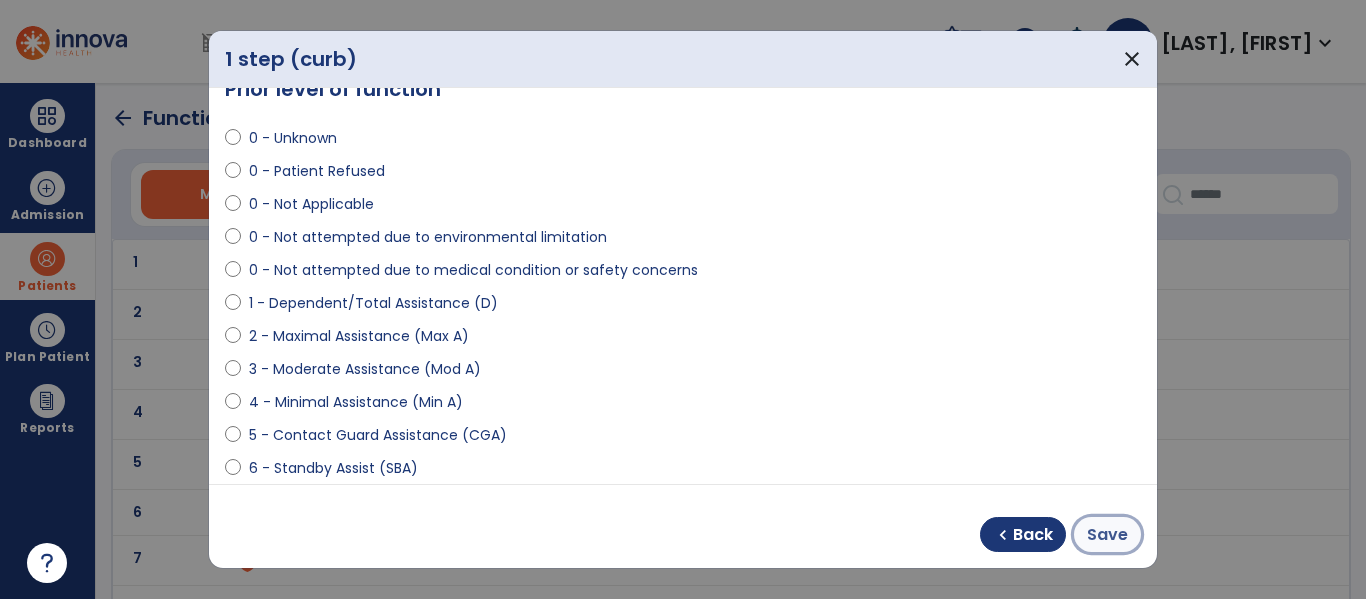 click on "Save" at bounding box center [1107, 535] 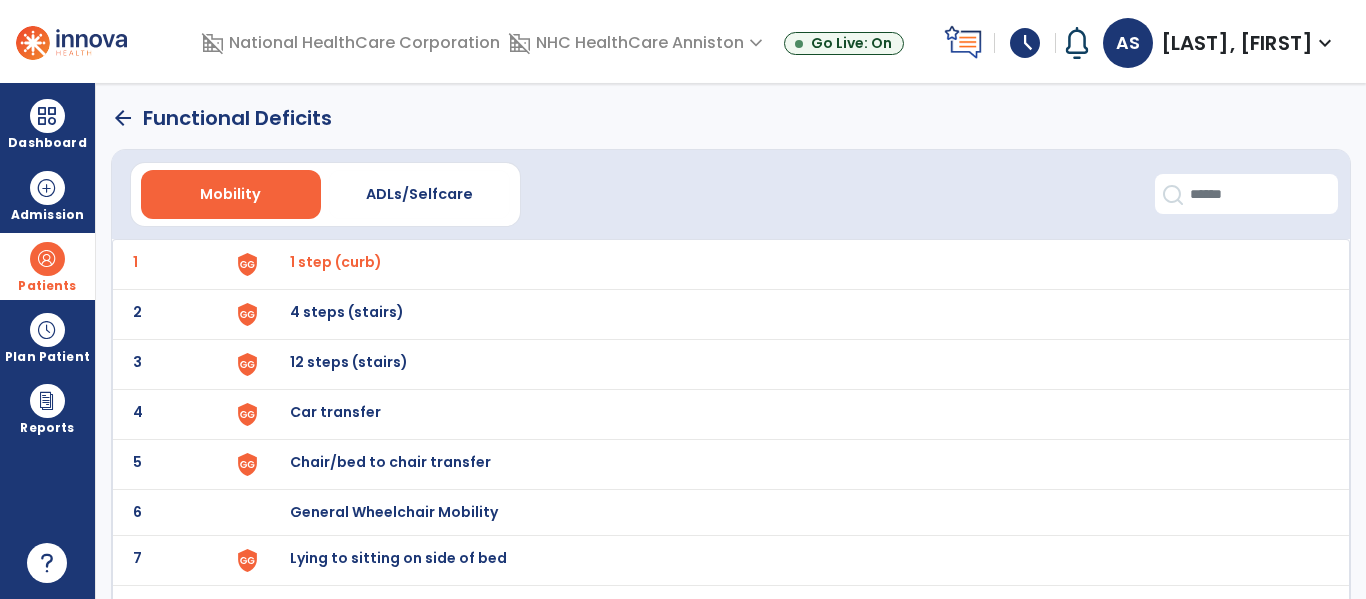 click on "4 steps (stairs)" at bounding box center [336, 262] 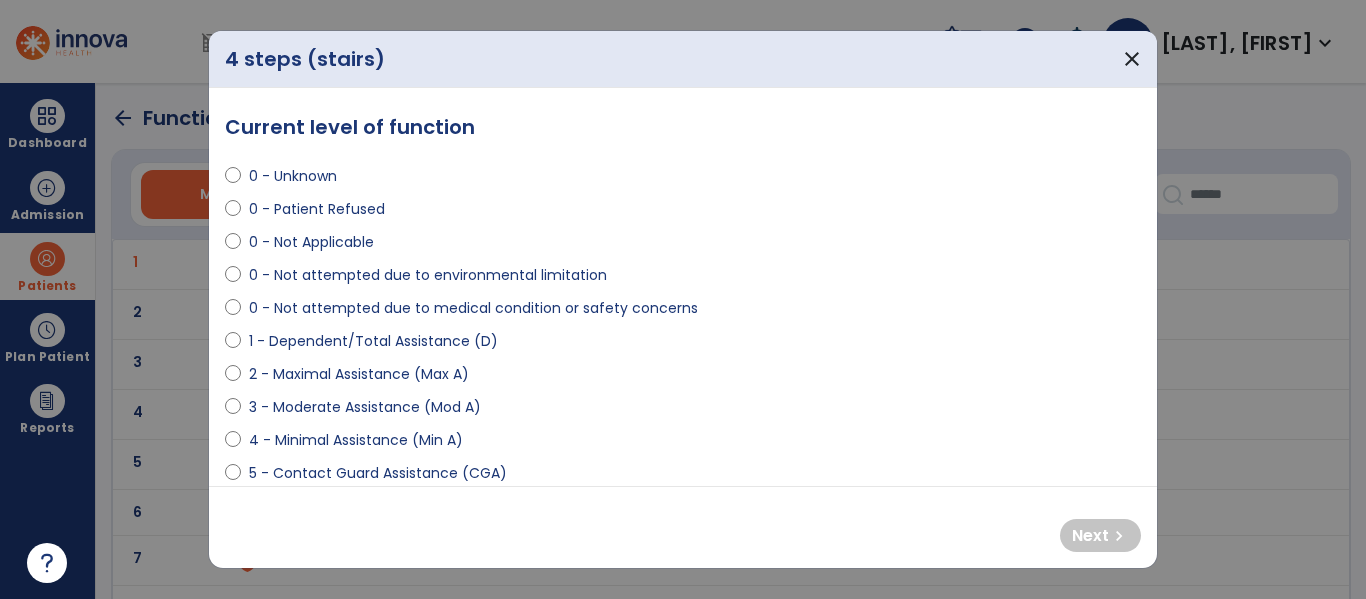 click on "3 - Moderate Assistance (Mod A)" at bounding box center [365, 407] 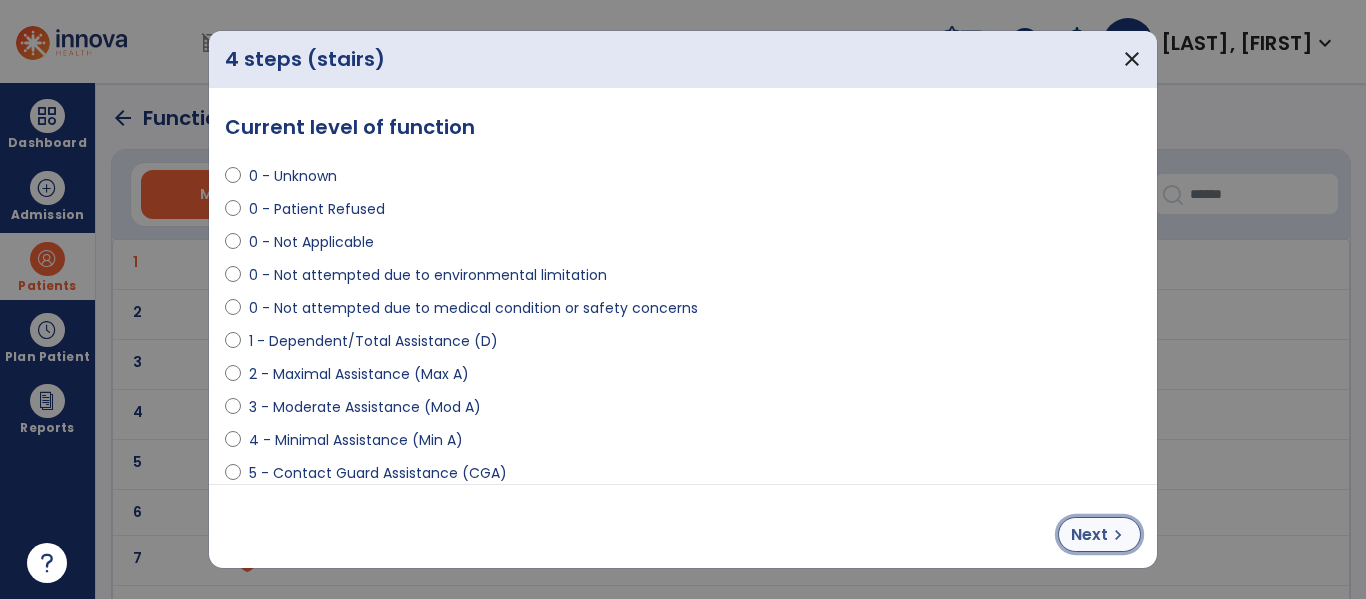 click on "Next" at bounding box center (1089, 535) 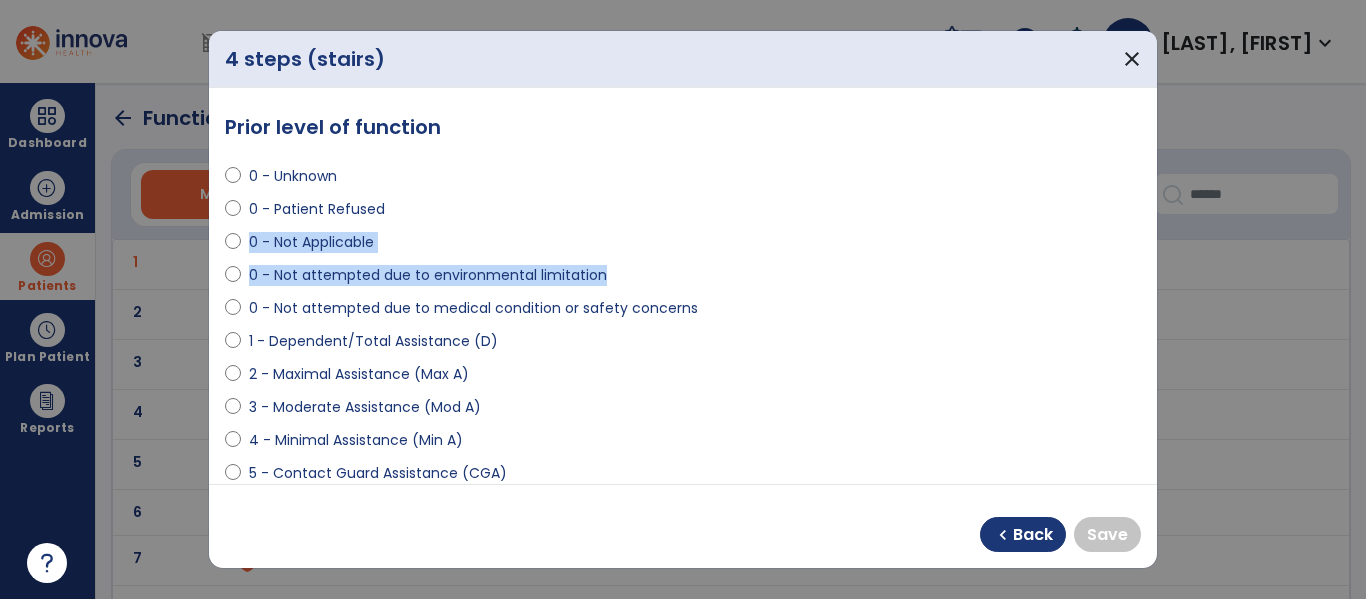 drag, startPoint x: 1151, startPoint y: 212, endPoint x: 1149, endPoint y: 274, distance: 62.03225 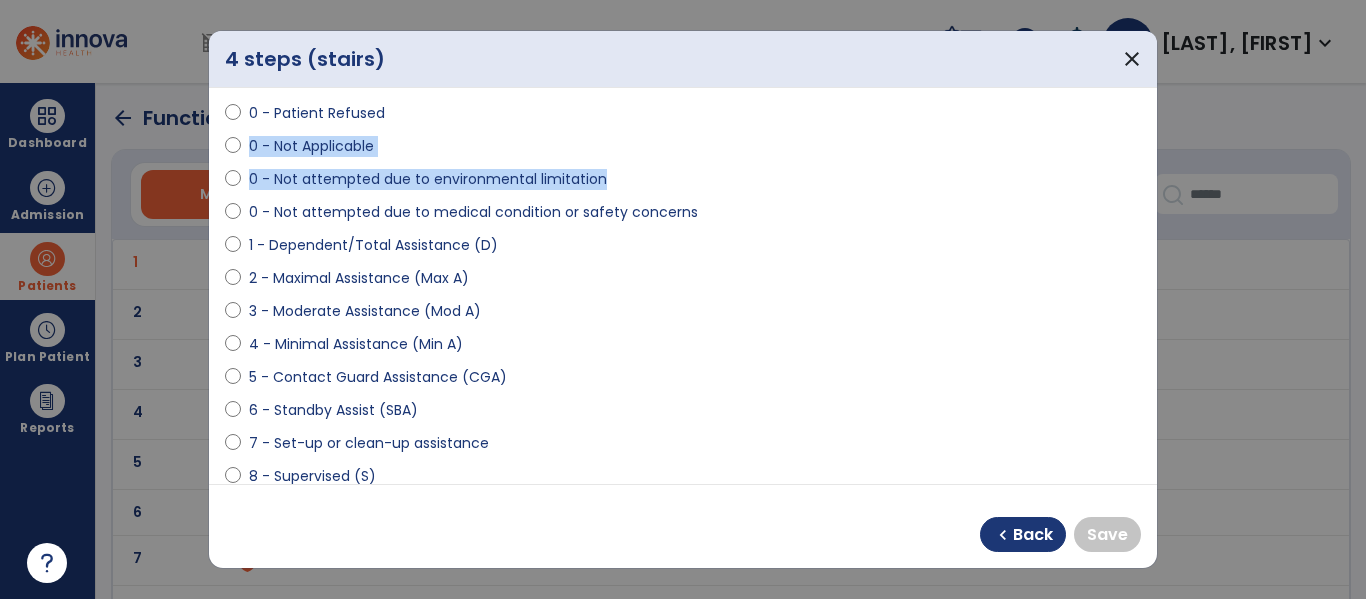 scroll, scrollTop: 91, scrollLeft: 0, axis: vertical 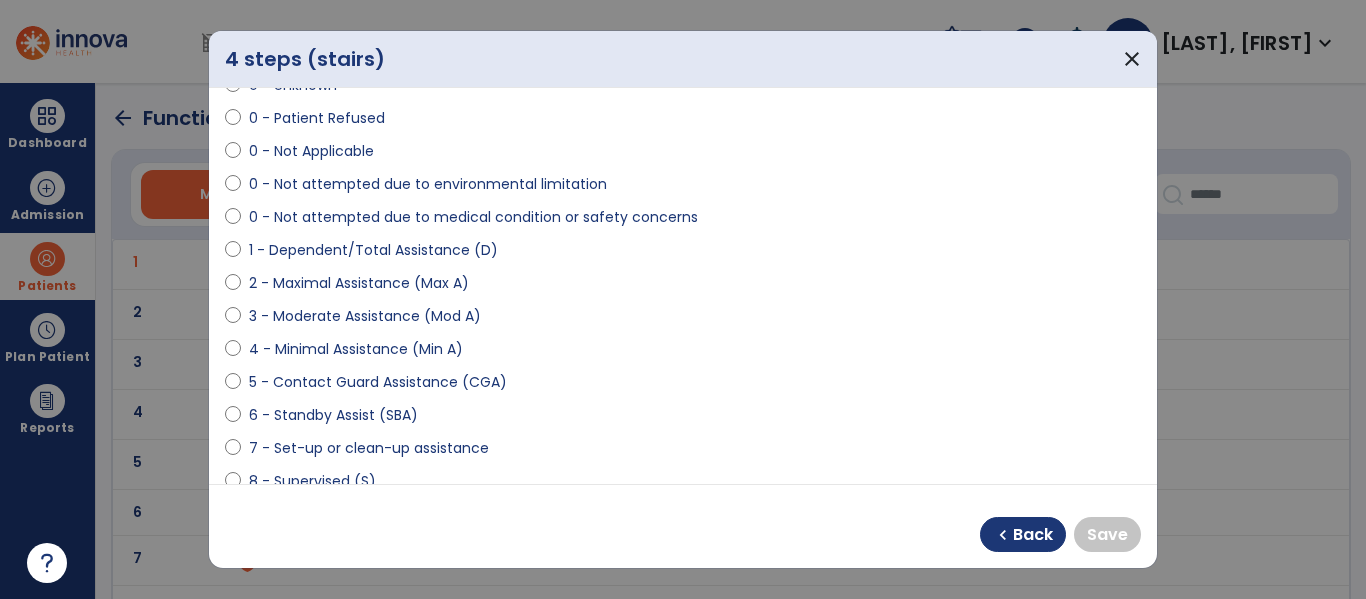 click on "5 - Contact Guard Assistance (CGA)" at bounding box center [378, 382] 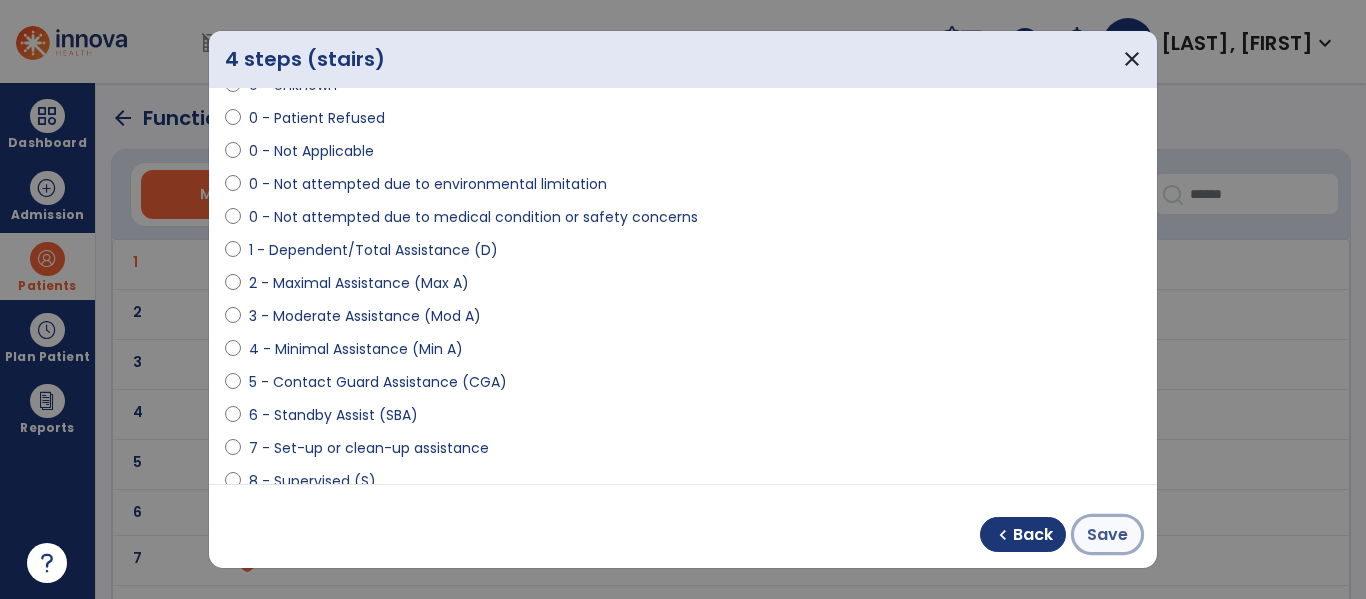 click on "Save" at bounding box center (1107, 534) 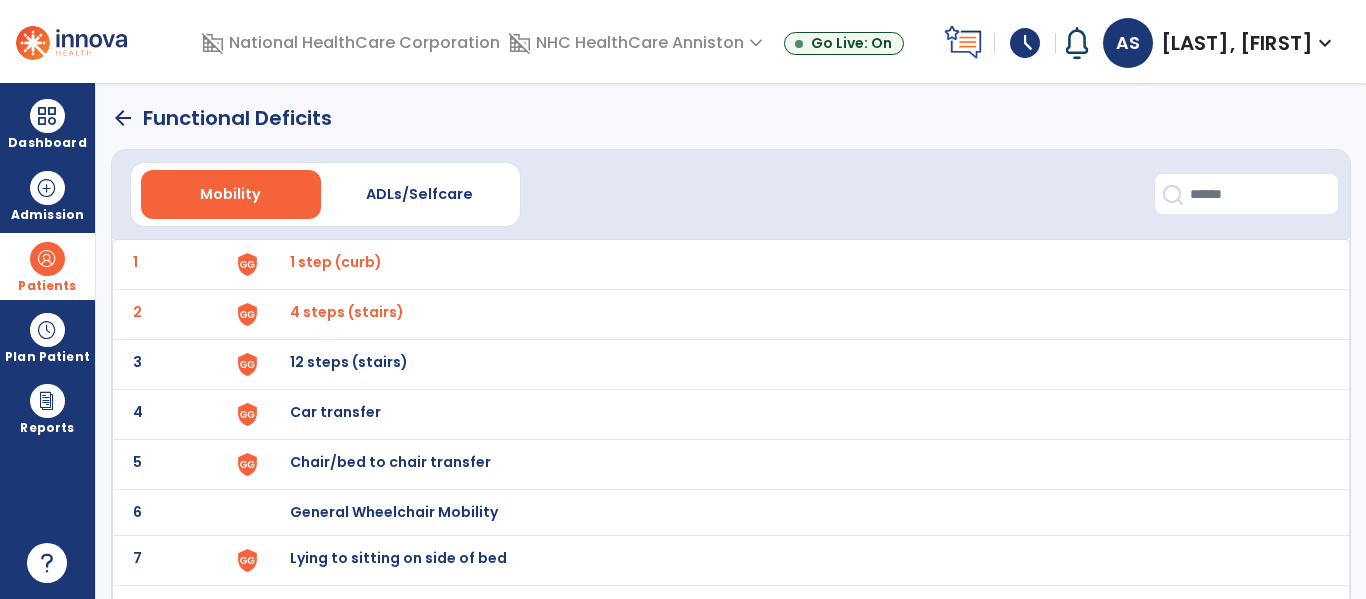 click on "12 steps (stairs)" at bounding box center (336, 262) 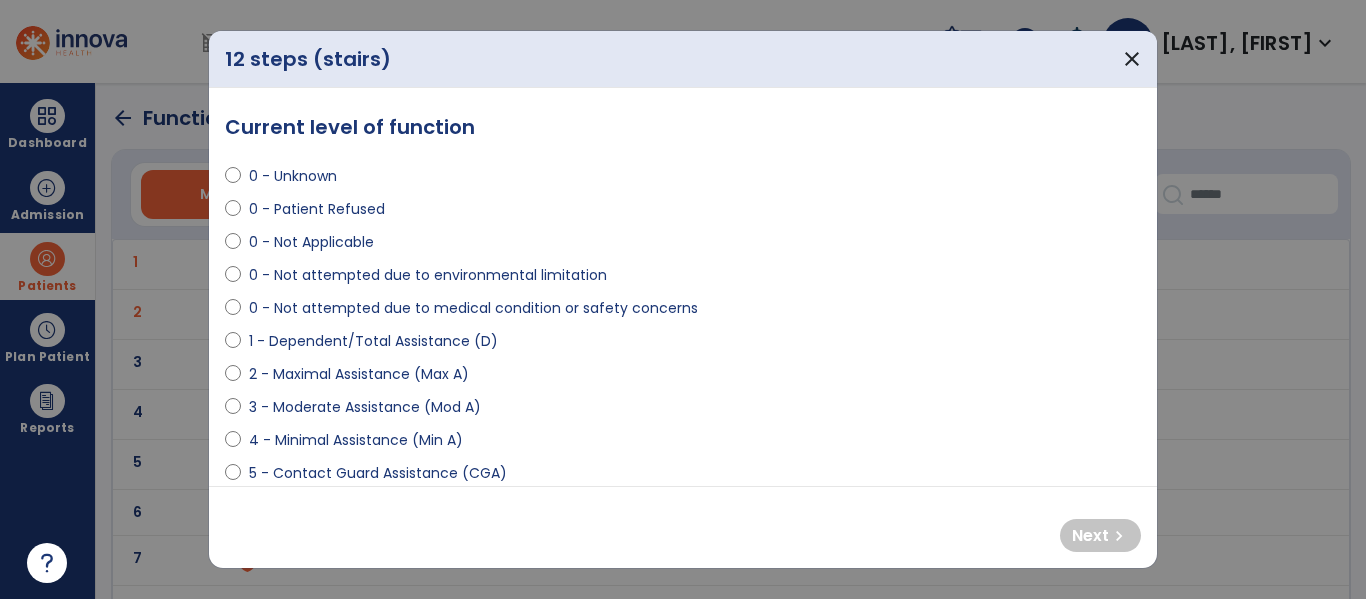 click on "2 - Maximal Assistance (Max A)" at bounding box center (359, 374) 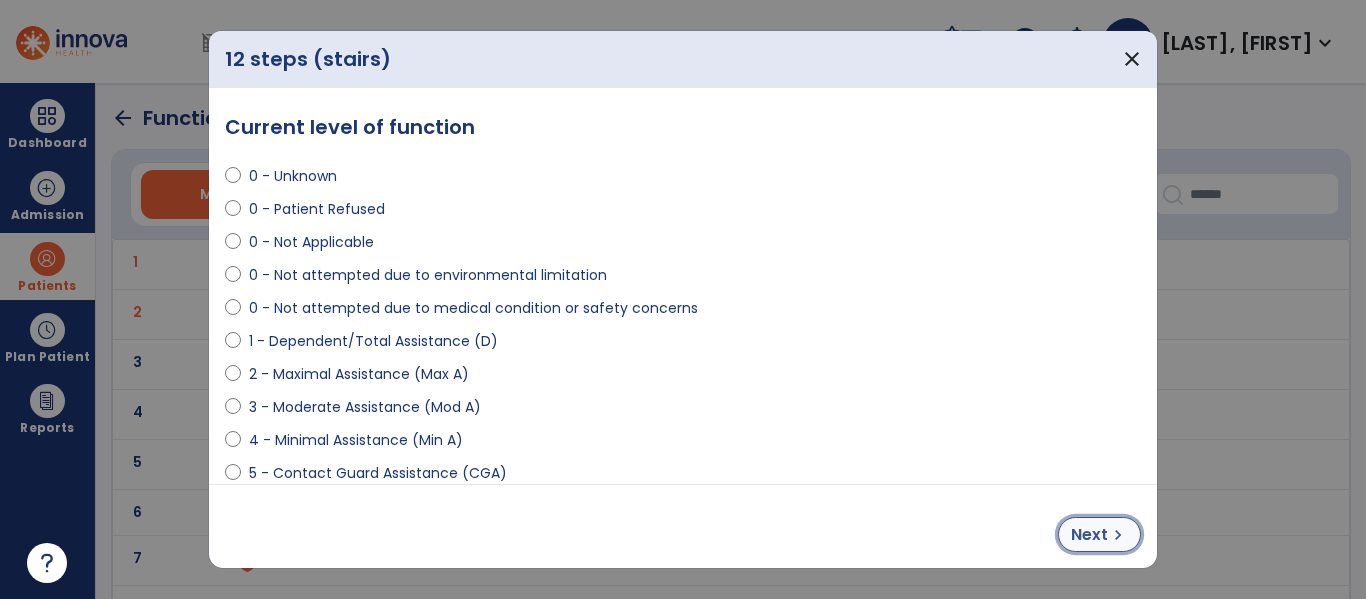 click on "chevron_right" at bounding box center (1118, 535) 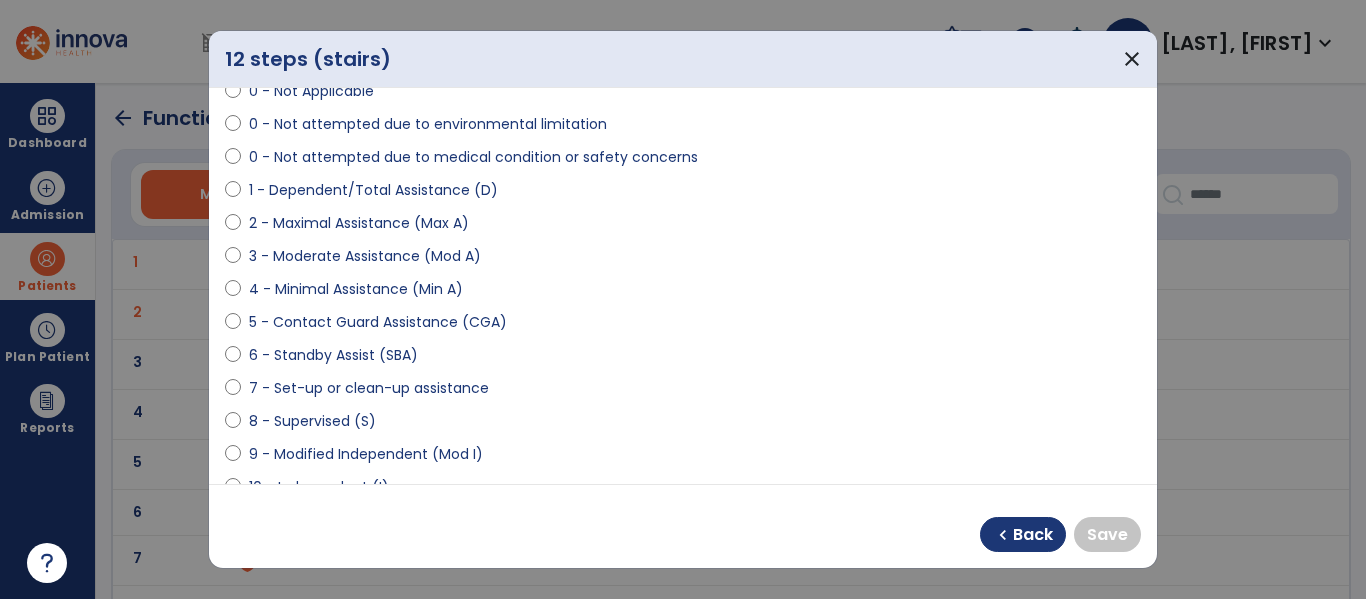 scroll, scrollTop: 79, scrollLeft: 0, axis: vertical 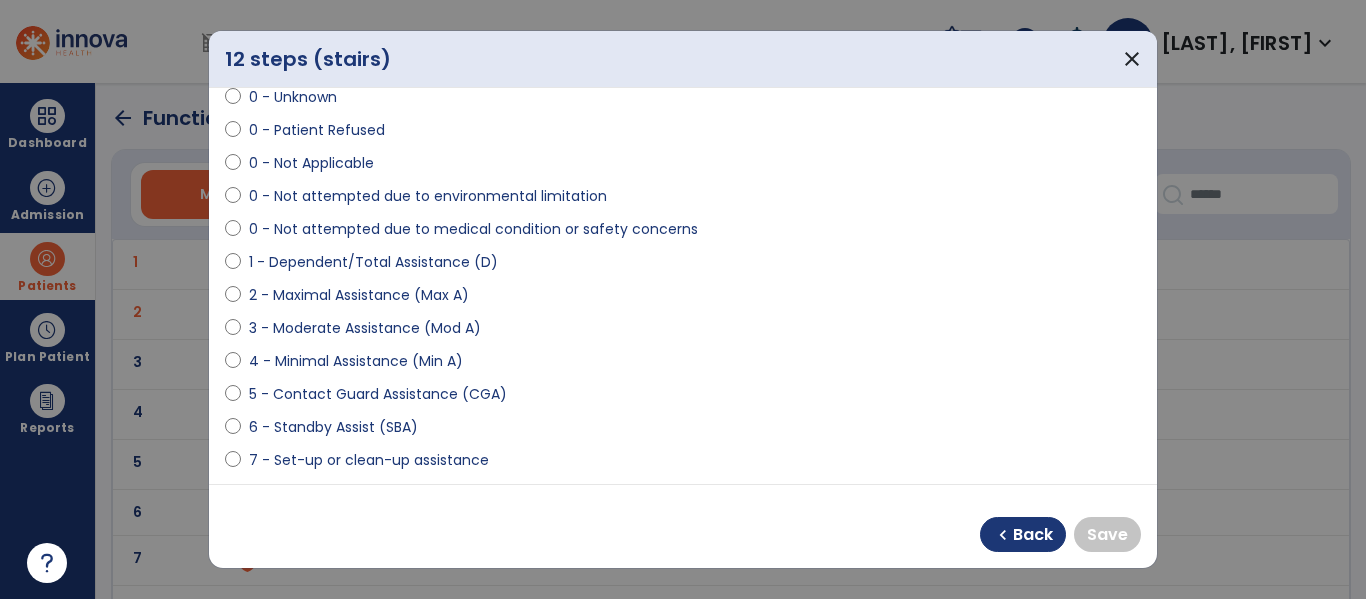 click on "0 - Not attempted due to environmental limitation" at bounding box center [428, 196] 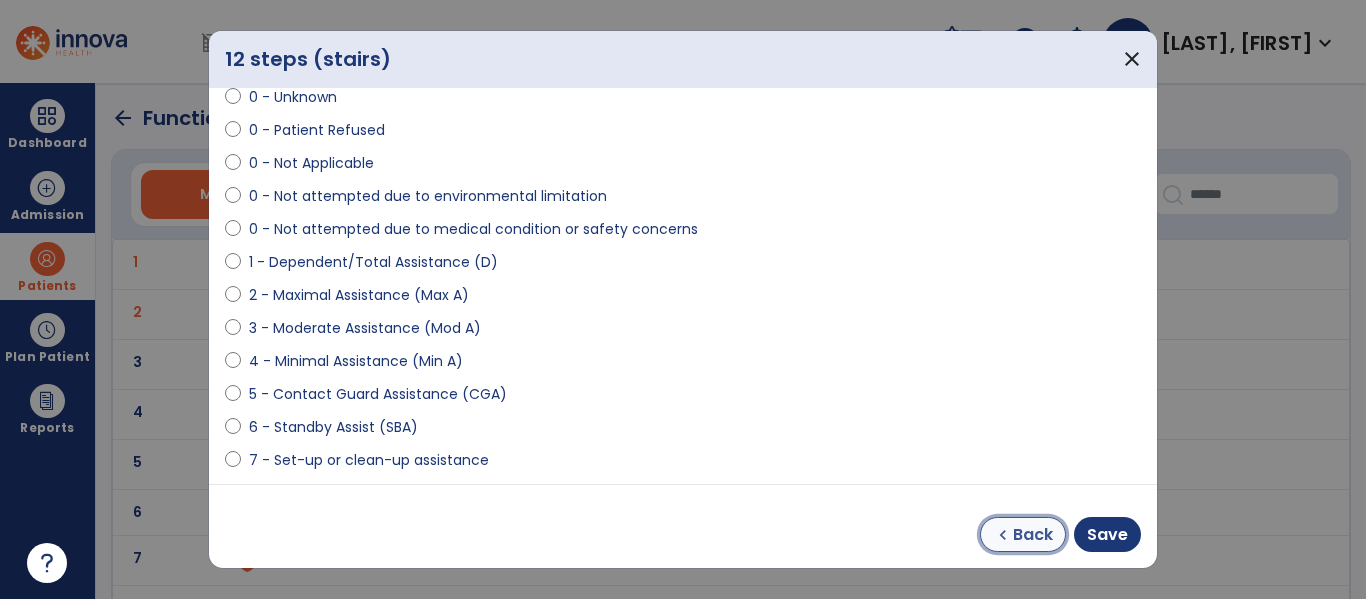 click on "Back" at bounding box center [1033, 535] 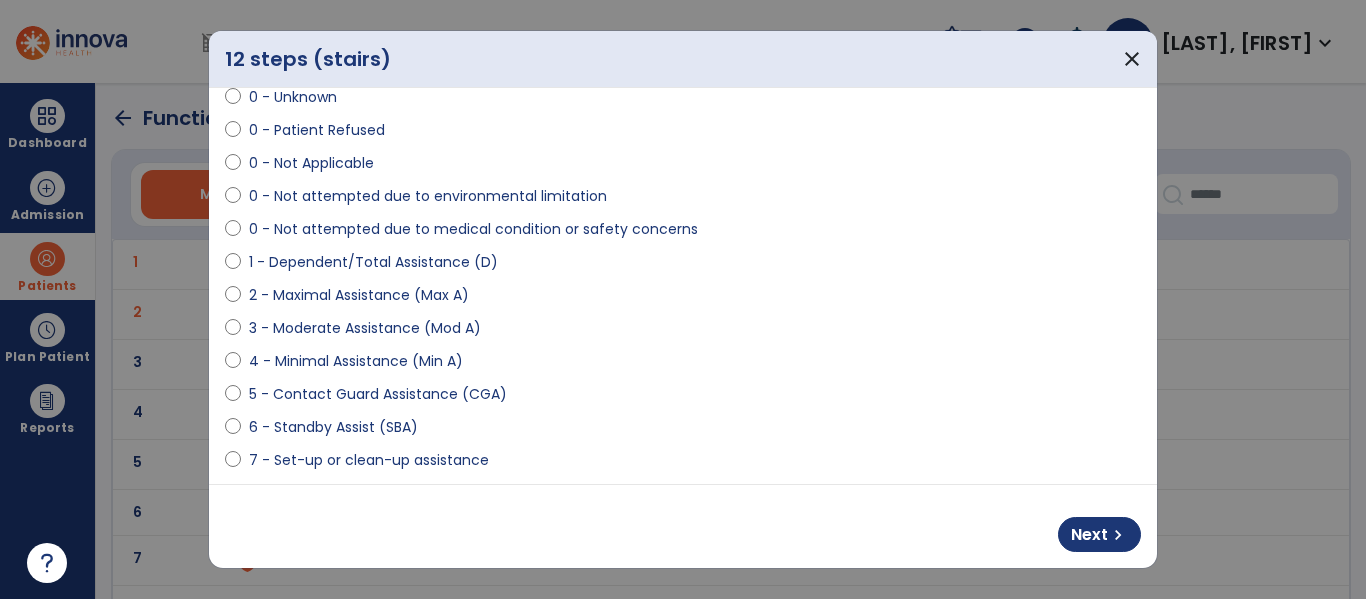 click on "0 - Not attempted due to environmental limitation" at bounding box center [428, 196] 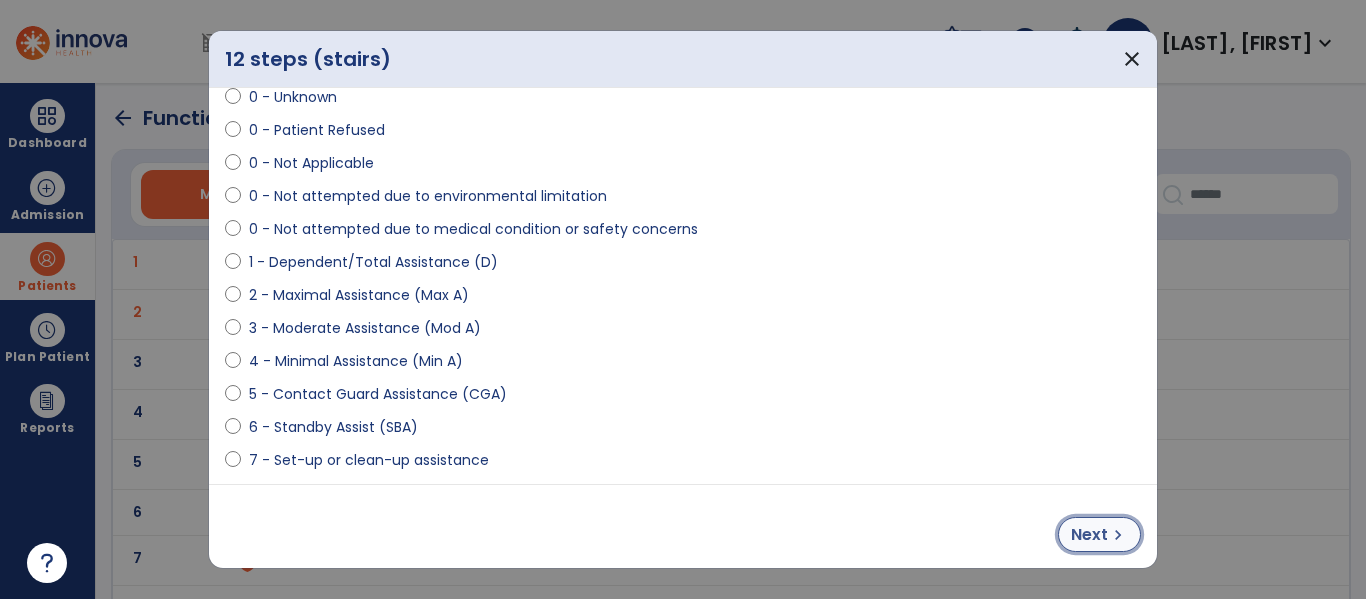 click on "chevron_right" at bounding box center [1118, 535] 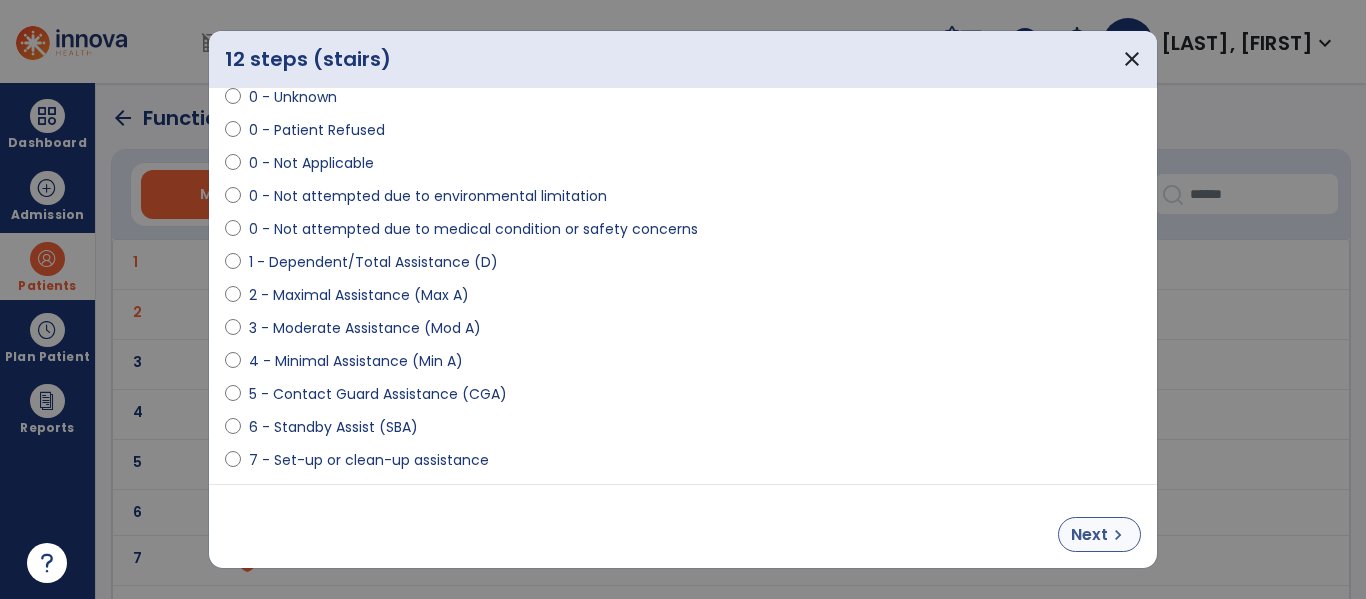 select on "**********" 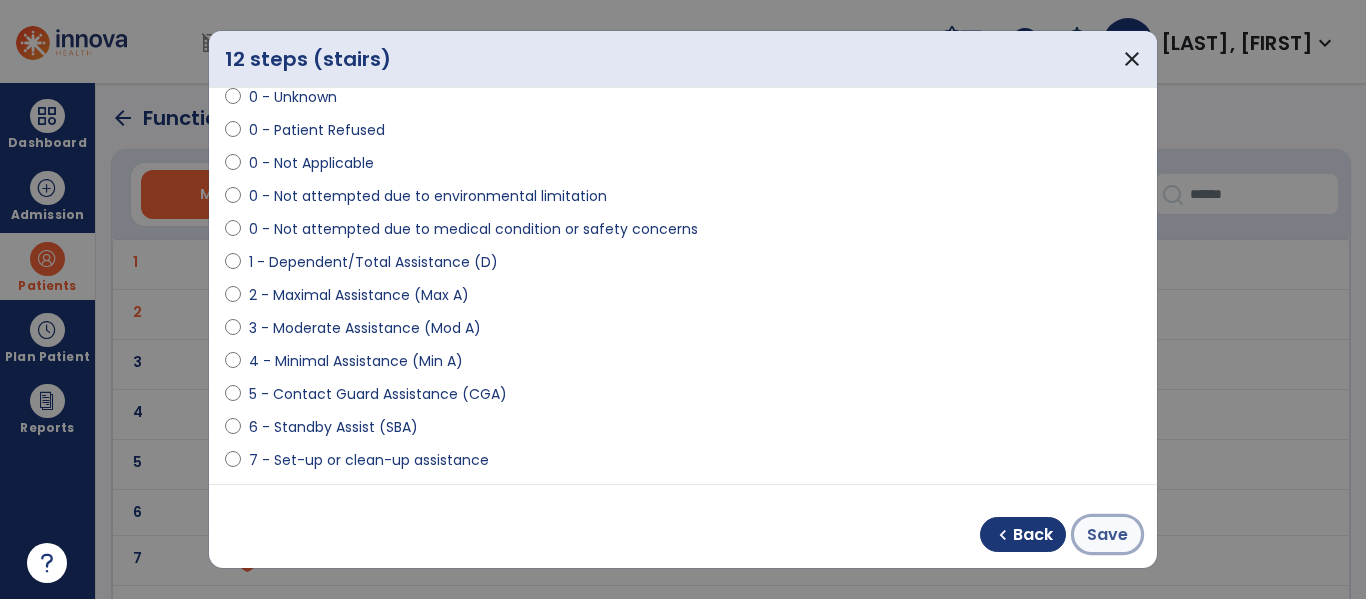 click on "Save" at bounding box center (1107, 535) 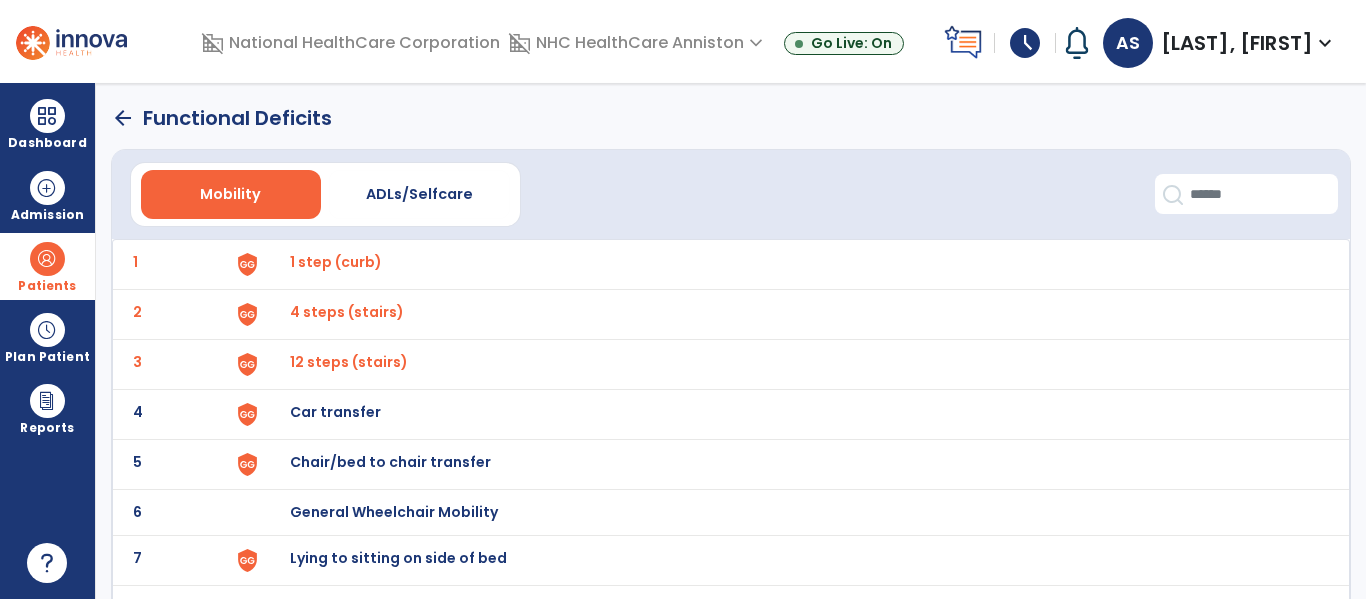 click on "Car transfer" at bounding box center (789, 264) 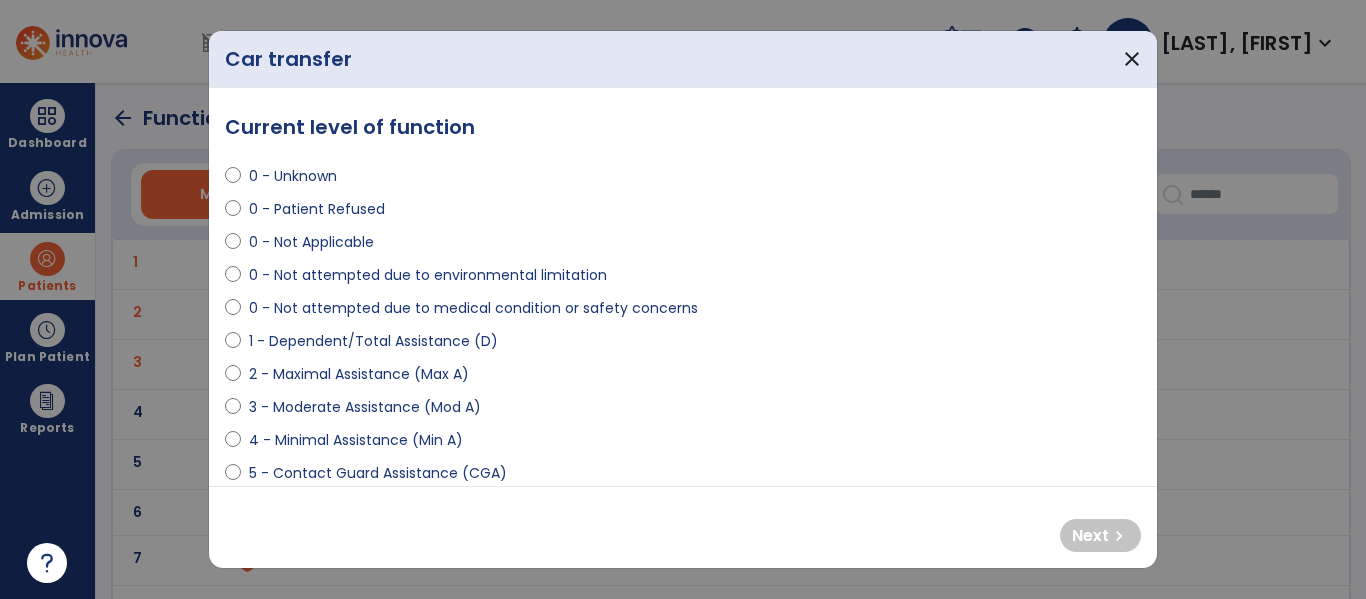click on "4 - Minimal Assistance (Min A)" at bounding box center [356, 440] 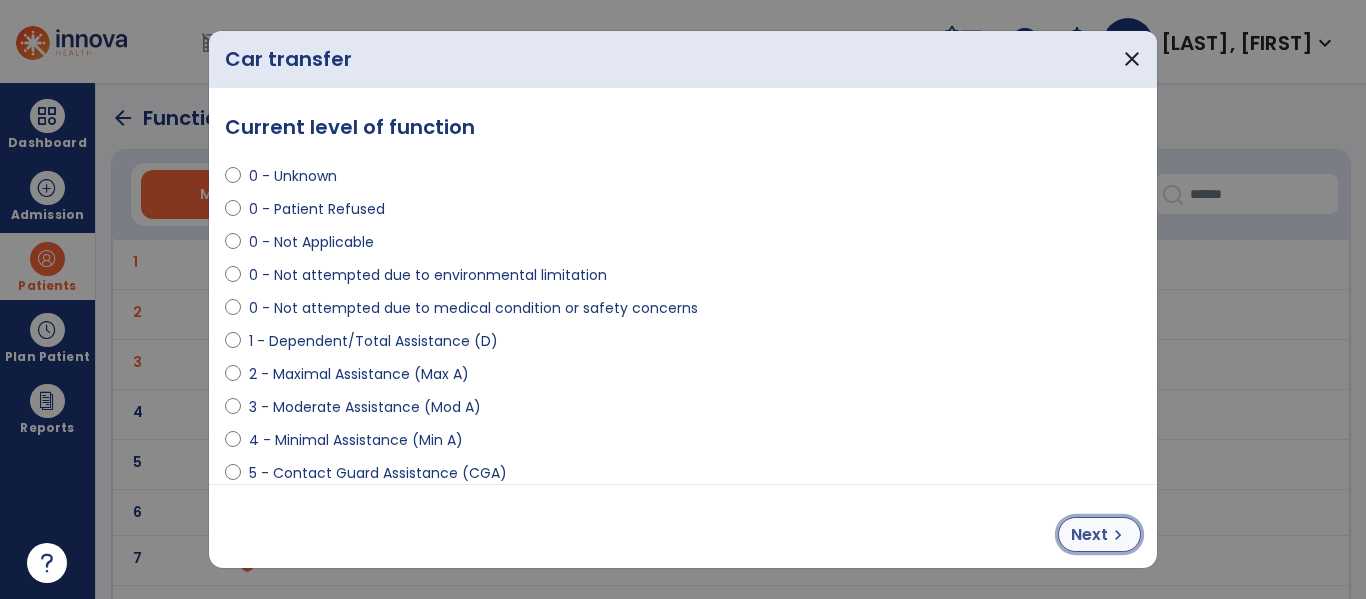 click on "Next" at bounding box center (1089, 535) 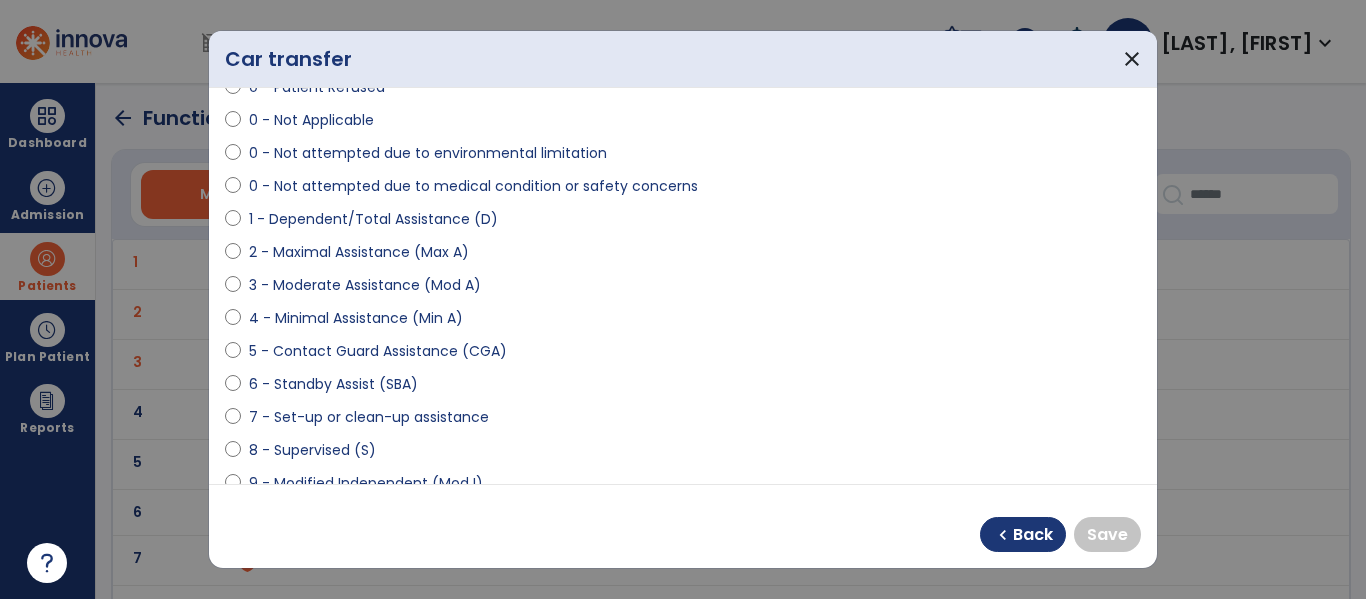scroll, scrollTop: 142, scrollLeft: 0, axis: vertical 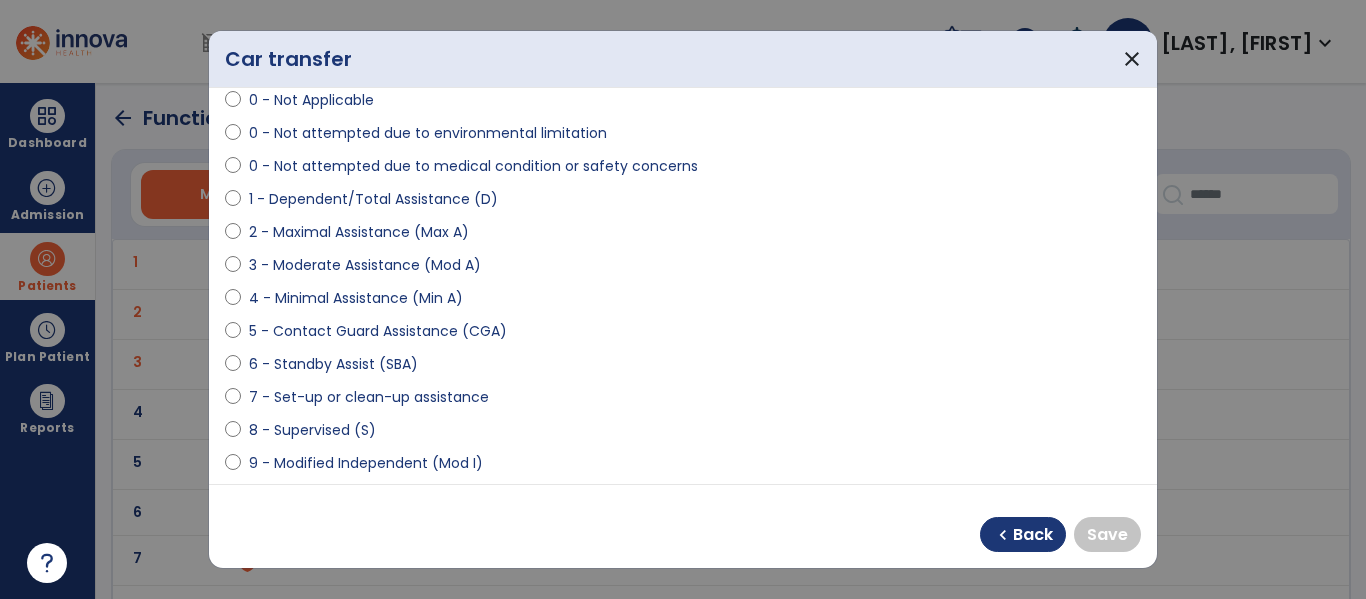 click on "8 - Supervised (S)" at bounding box center [312, 430] 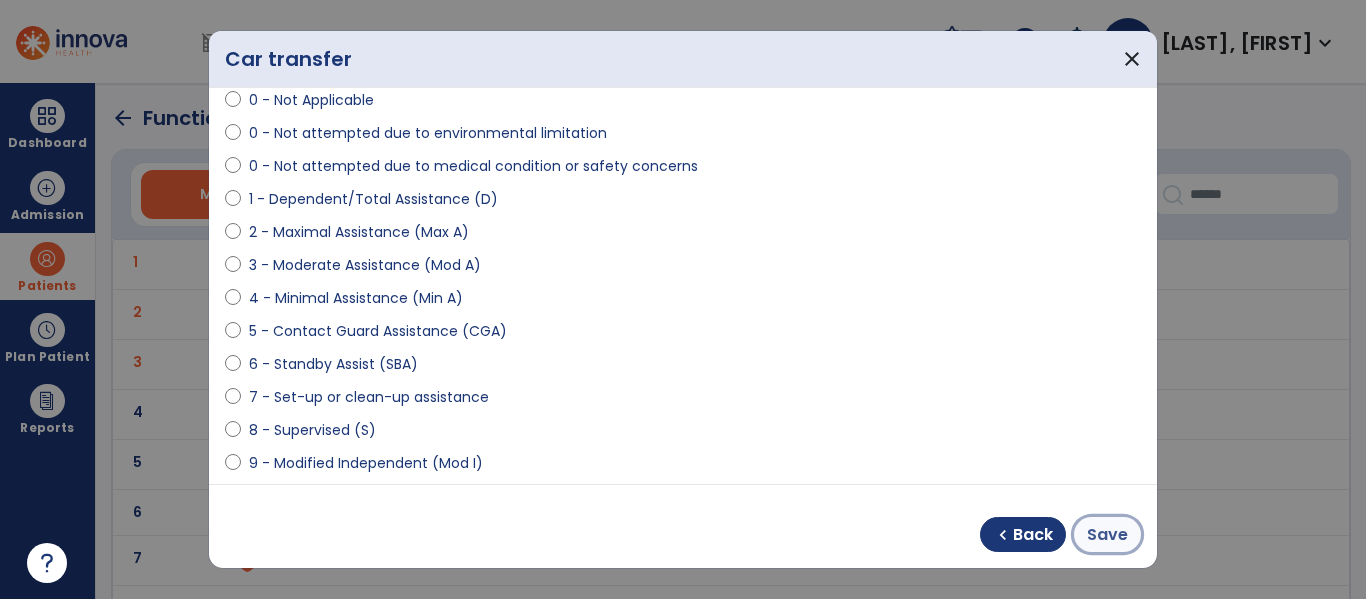 click on "Save" at bounding box center (1107, 534) 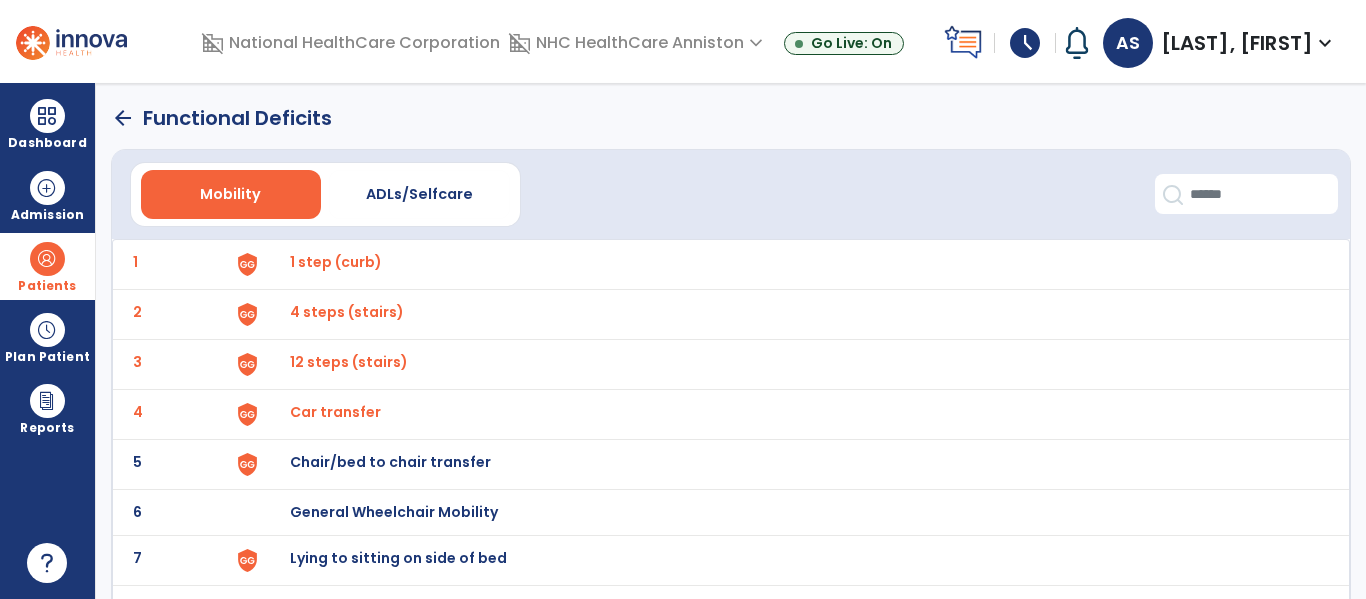 click on "Lying to sitting on side of bed" at bounding box center [336, 262] 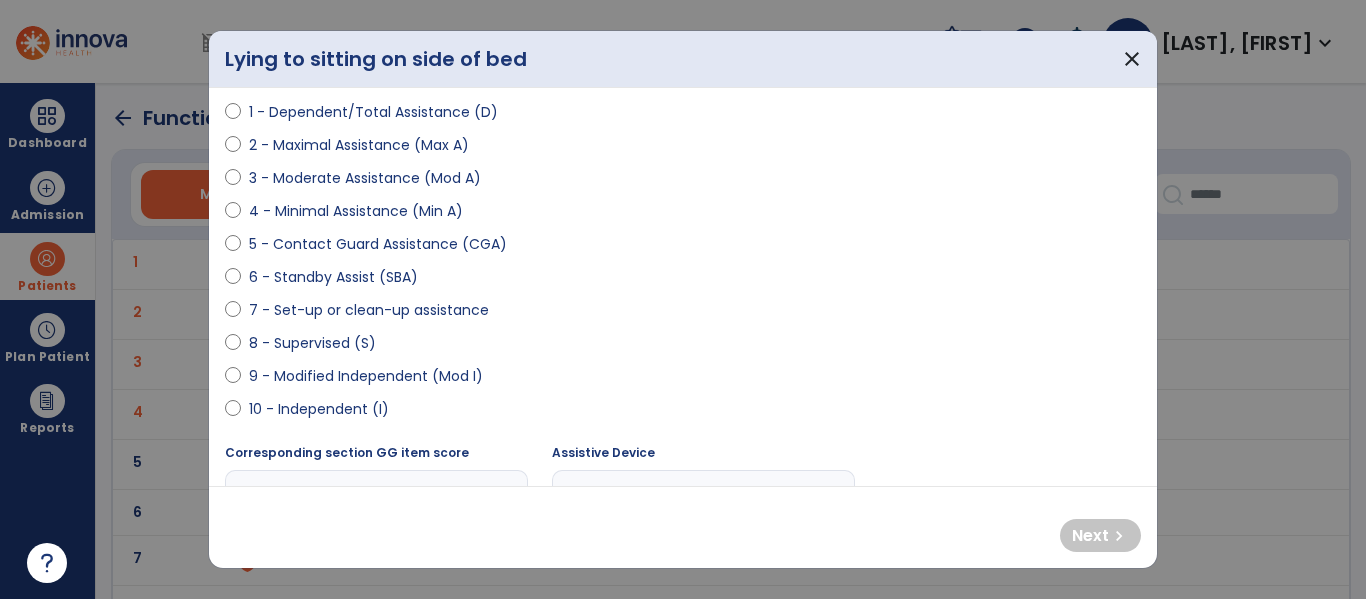 scroll, scrollTop: 234, scrollLeft: 0, axis: vertical 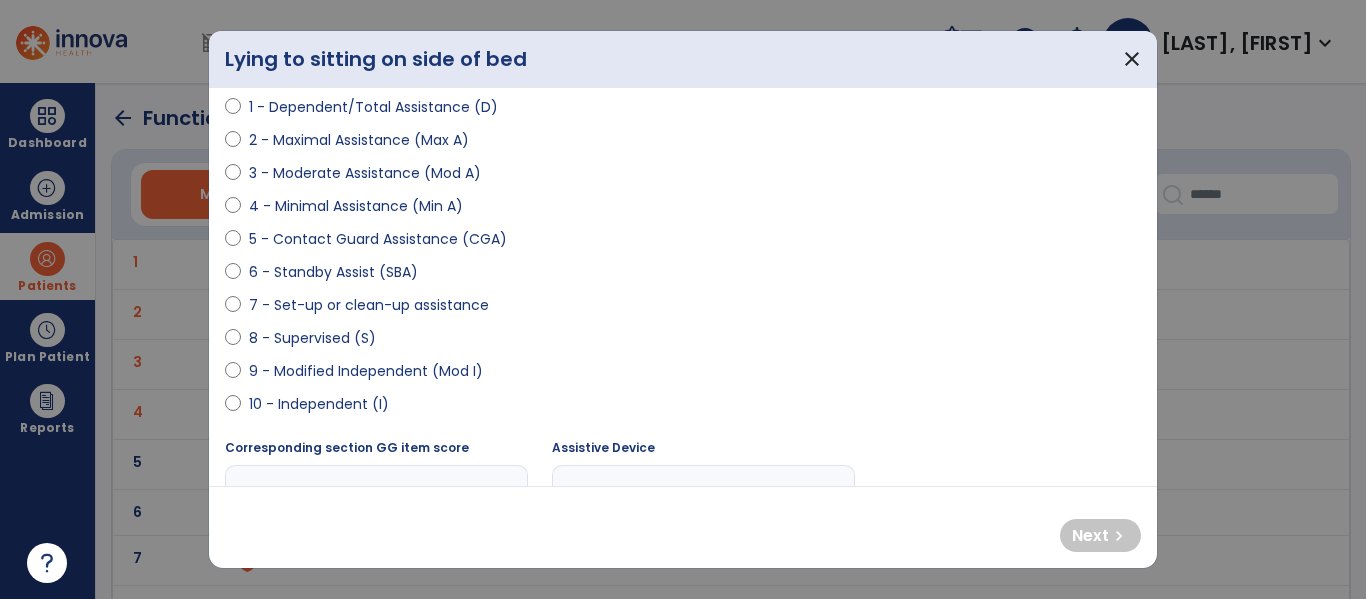 click on "8 - Supervised (S)" at bounding box center (312, 338) 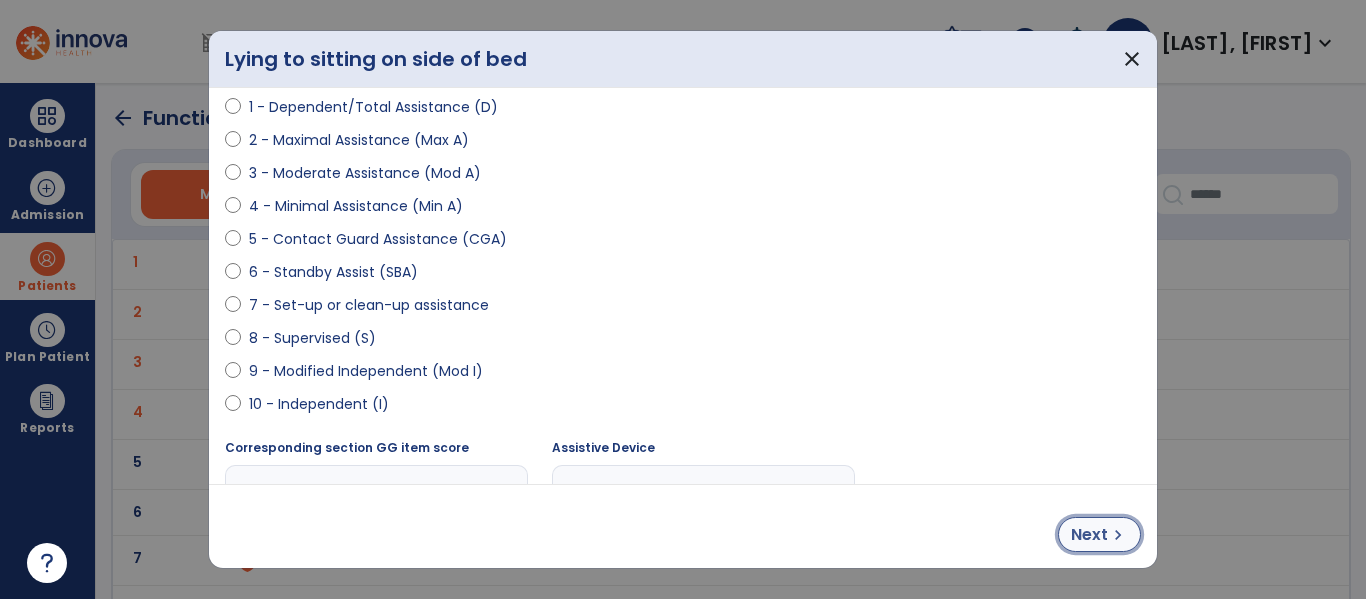 click on "Next" at bounding box center [1089, 535] 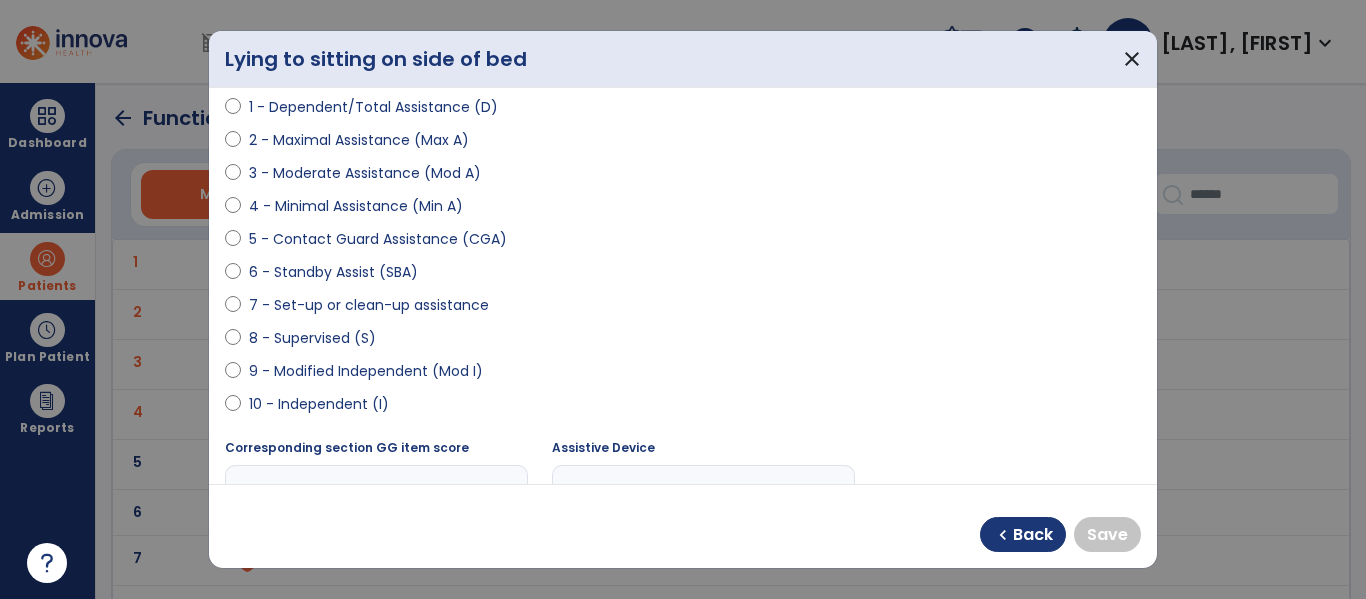 click on "10 - Independent (I)" at bounding box center (319, 404) 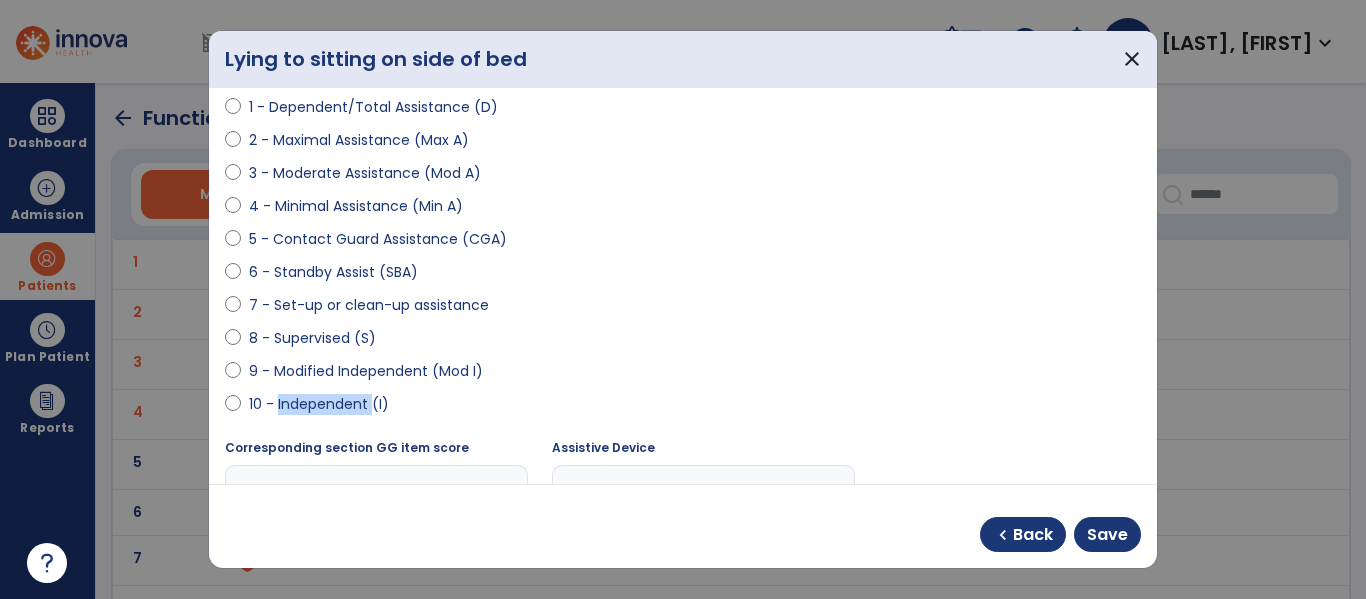 click on "10 - Independent (I)" at bounding box center (319, 404) 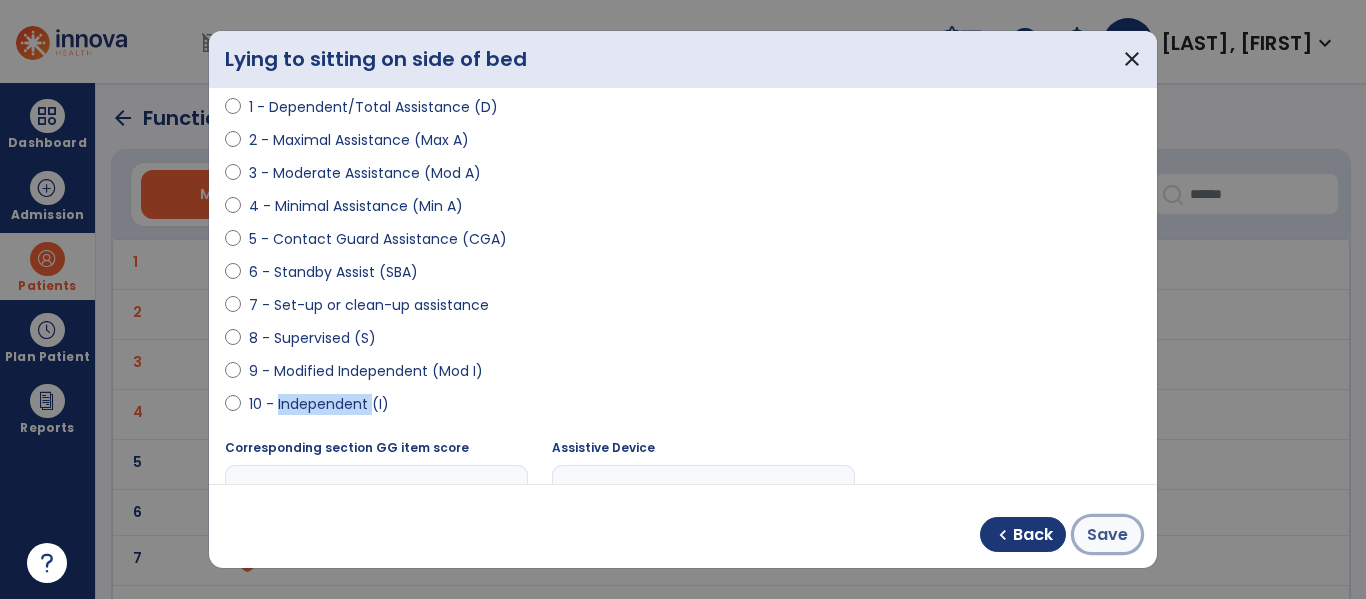 click on "Save" at bounding box center [1107, 535] 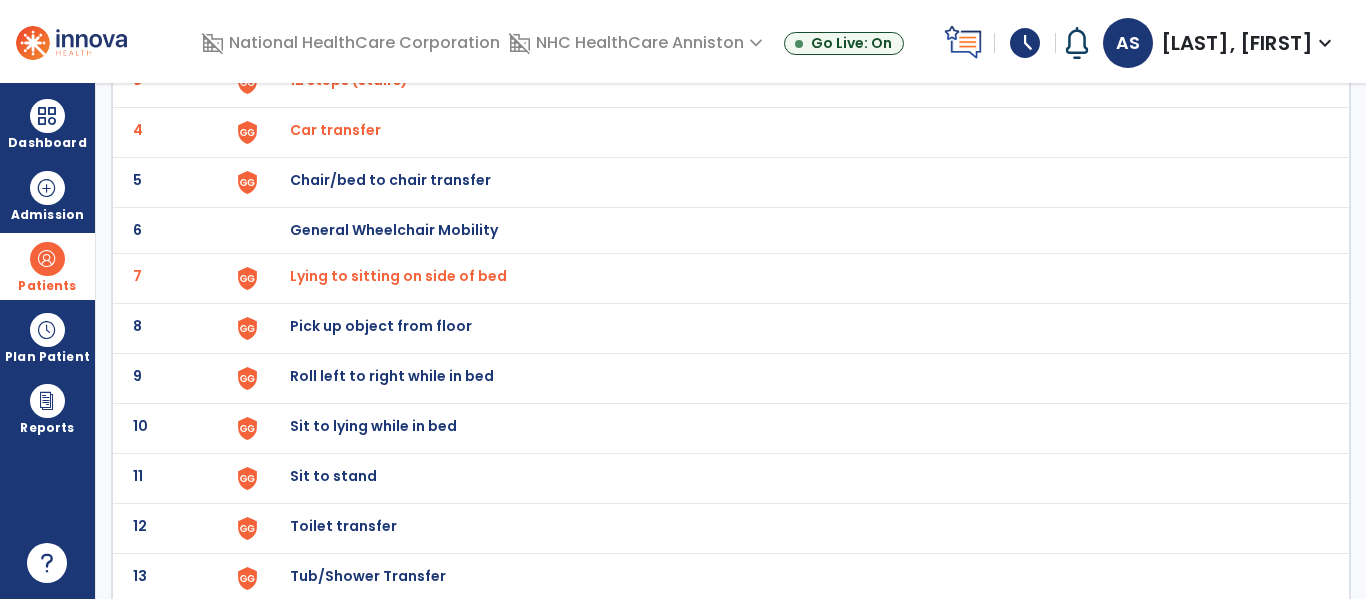 scroll, scrollTop: 285, scrollLeft: 0, axis: vertical 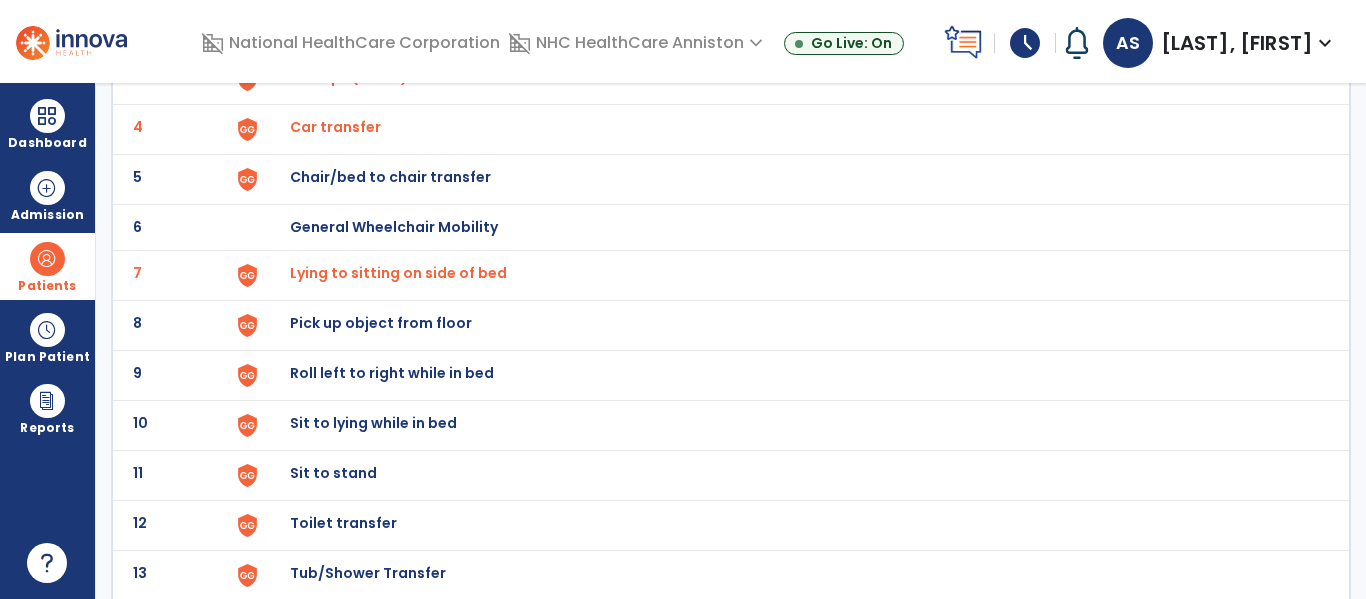 click on "Pick up object from floor" at bounding box center [336, -23] 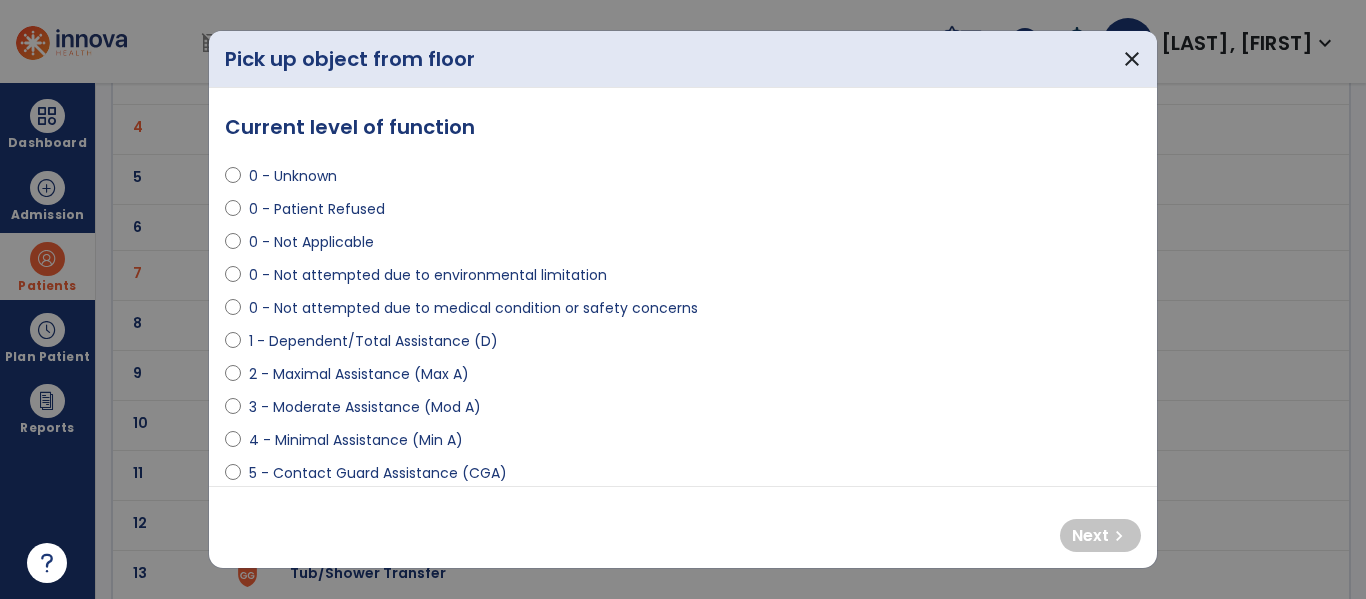click on "2 - Maximal Assistance (Max A)" at bounding box center (359, 374) 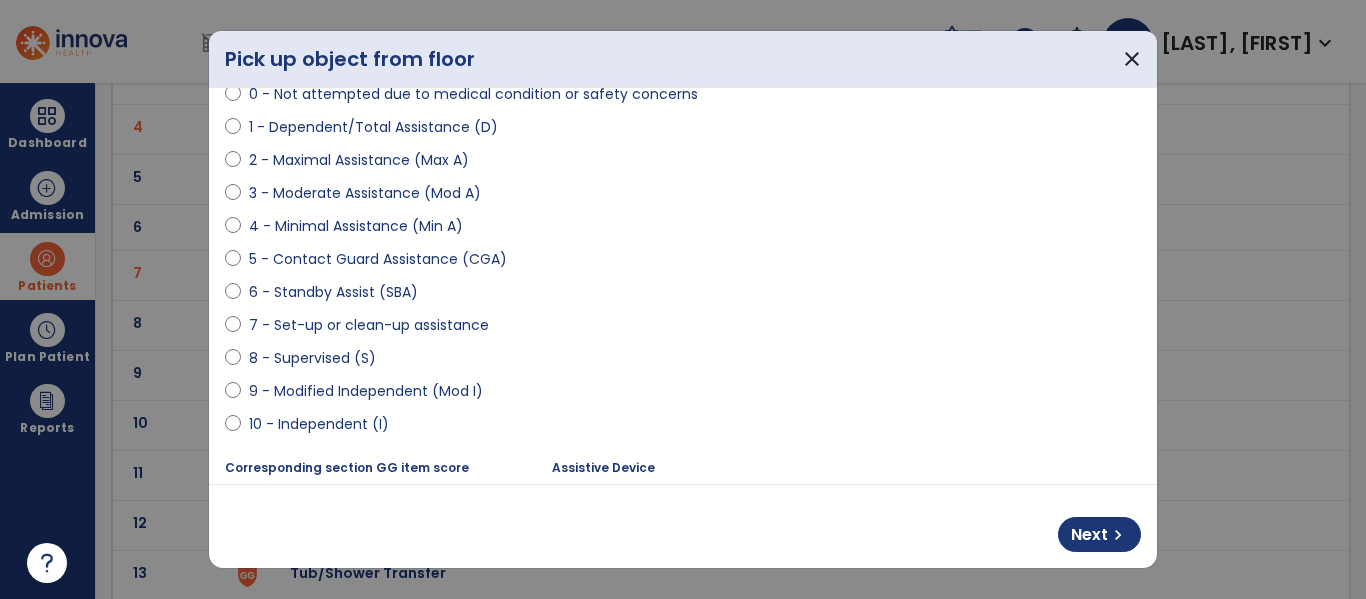 scroll, scrollTop: 241, scrollLeft: 0, axis: vertical 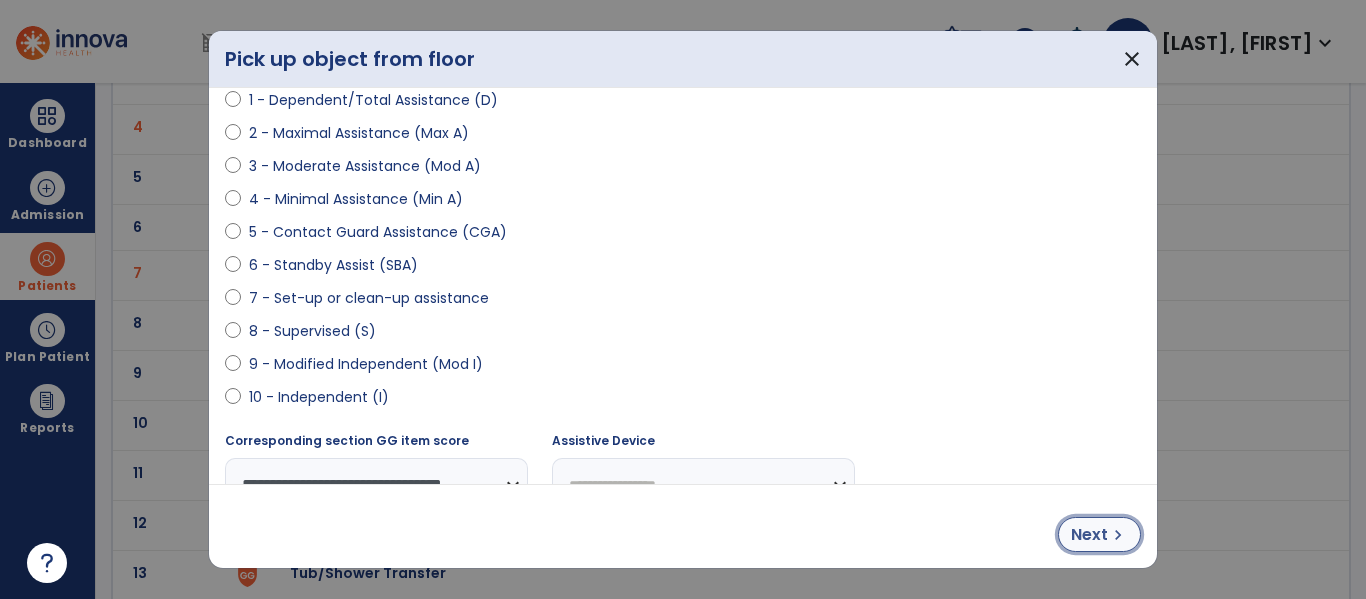 click on "chevron_right" at bounding box center [1118, 535] 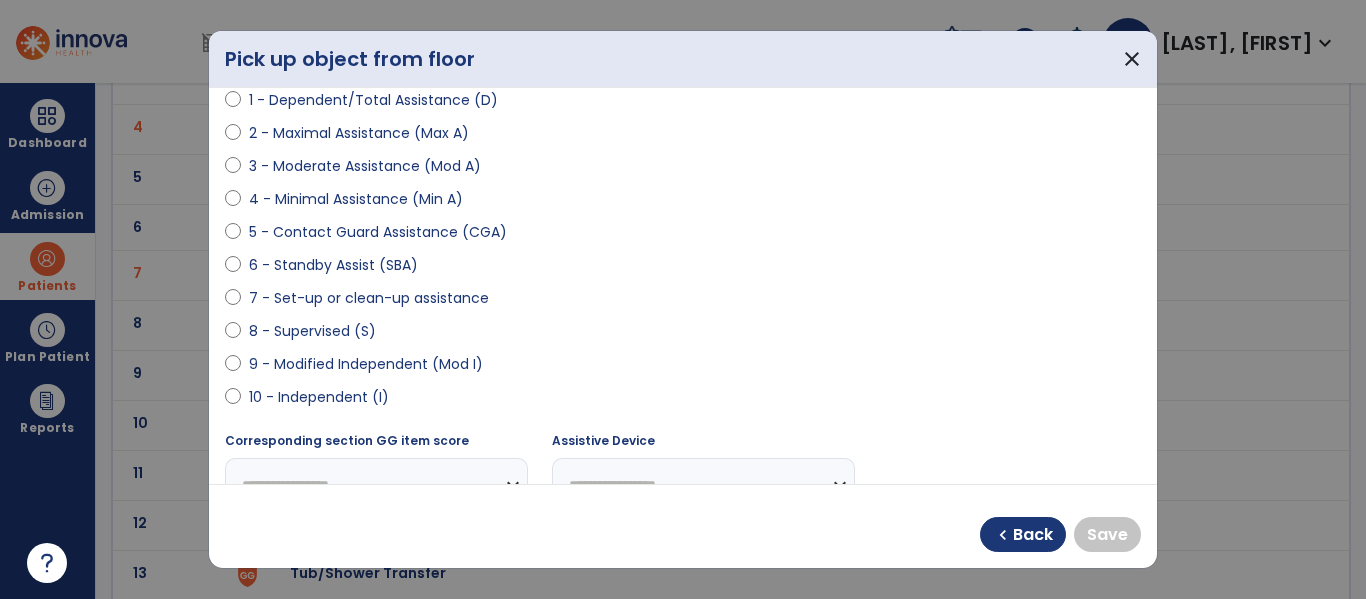 click on "8 - Supervised (S)" at bounding box center (312, 331) 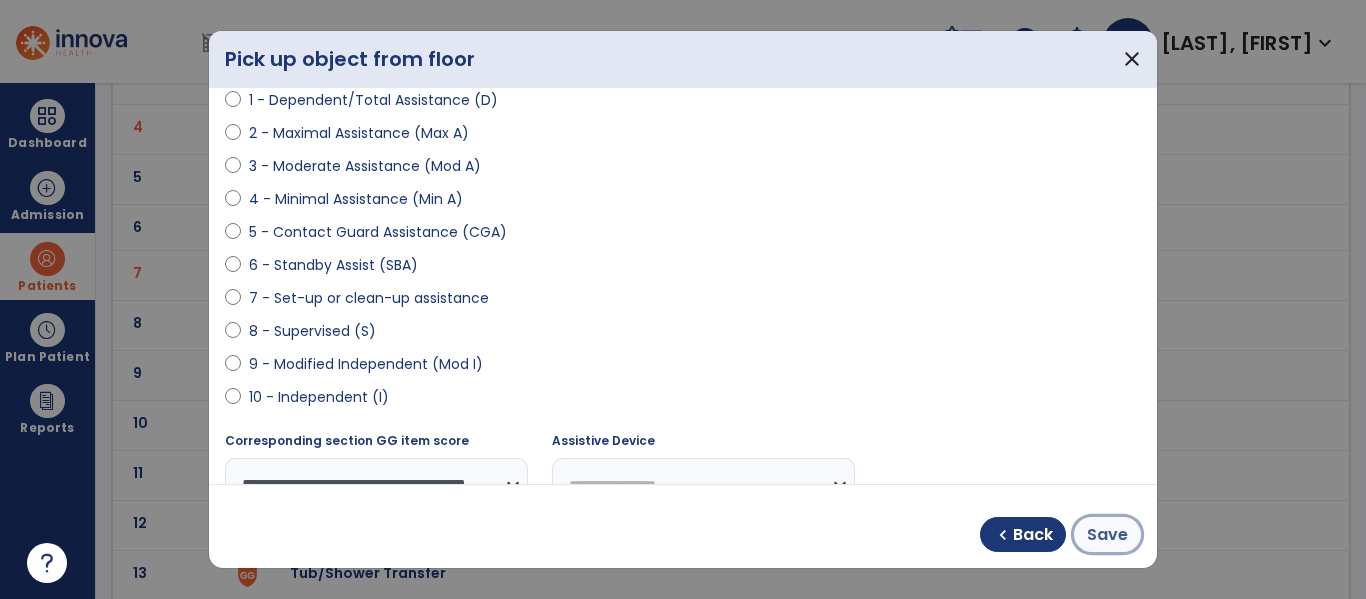 click on "Save" at bounding box center [1107, 535] 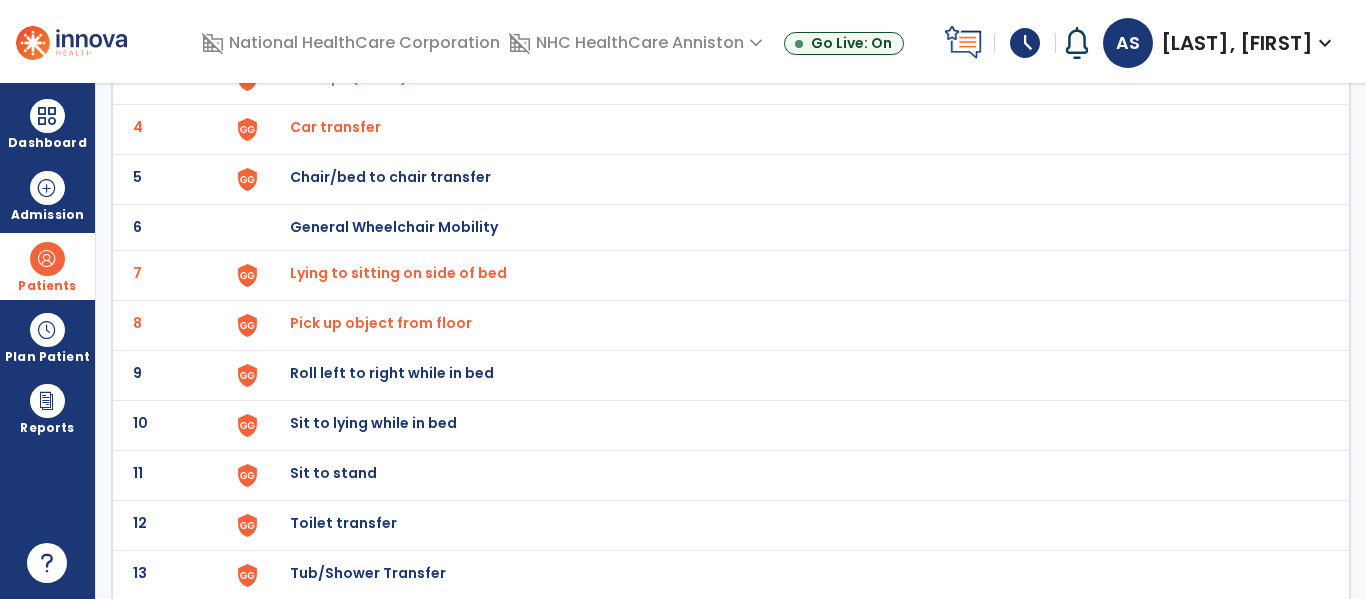 click on "Roll left to right while in bed" at bounding box center (336, -23) 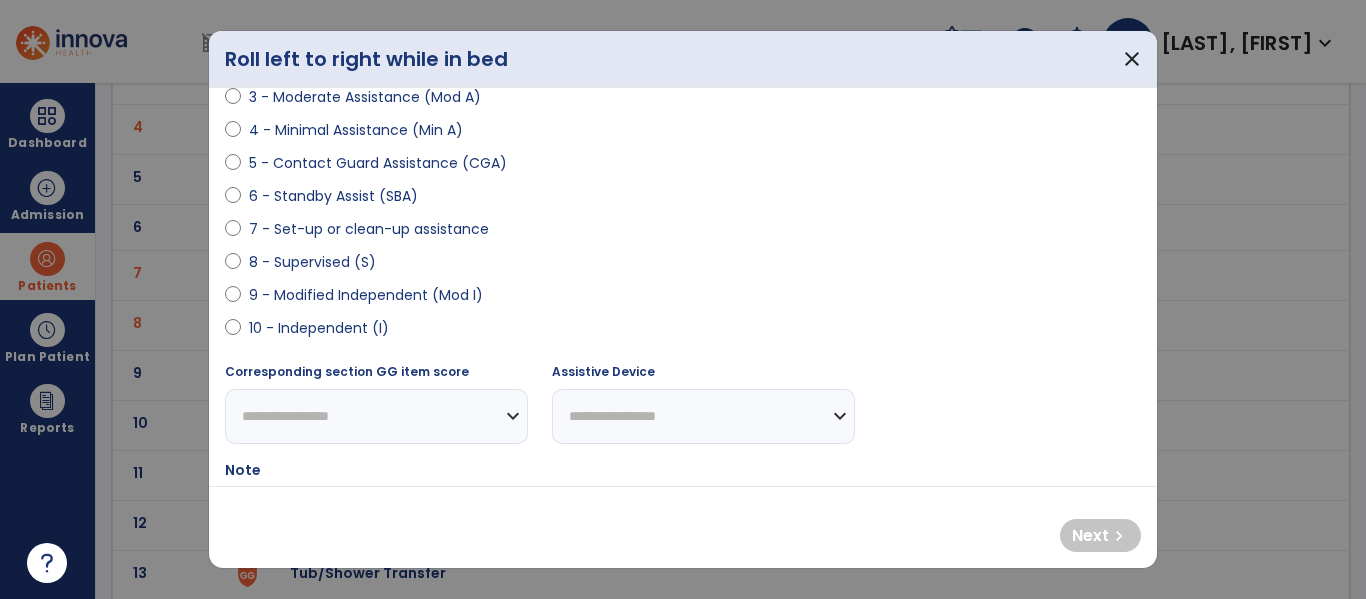 scroll, scrollTop: 318, scrollLeft: 0, axis: vertical 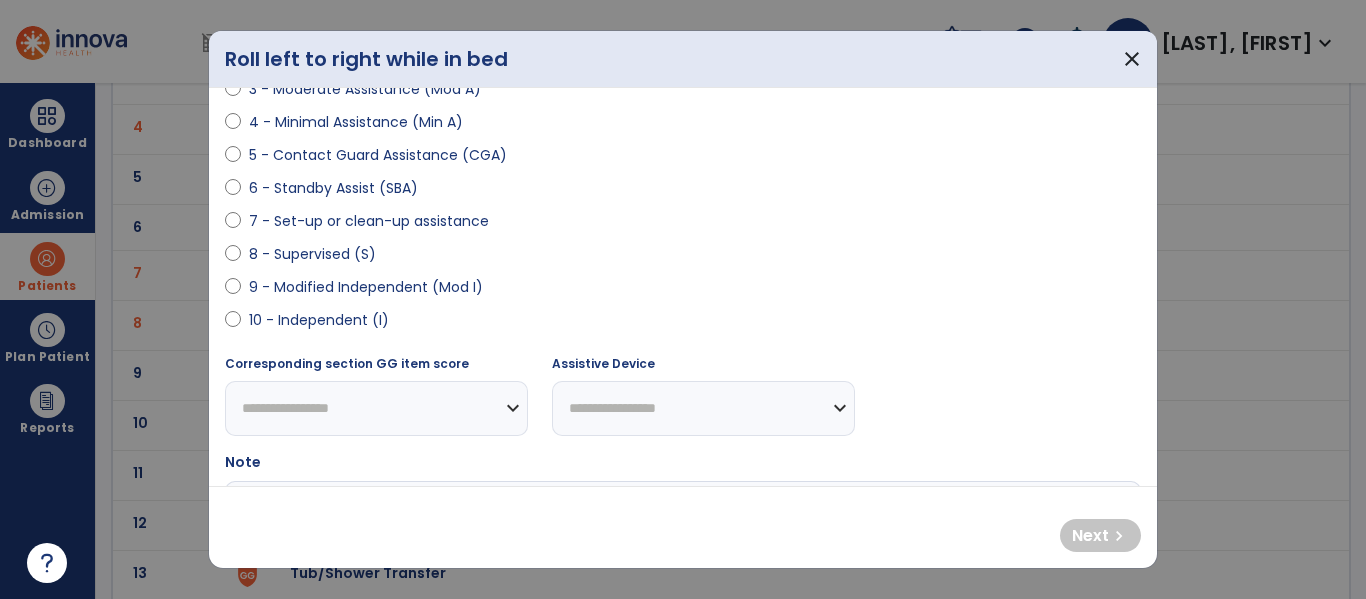 click on "10 - Independent (I)" at bounding box center [319, 320] 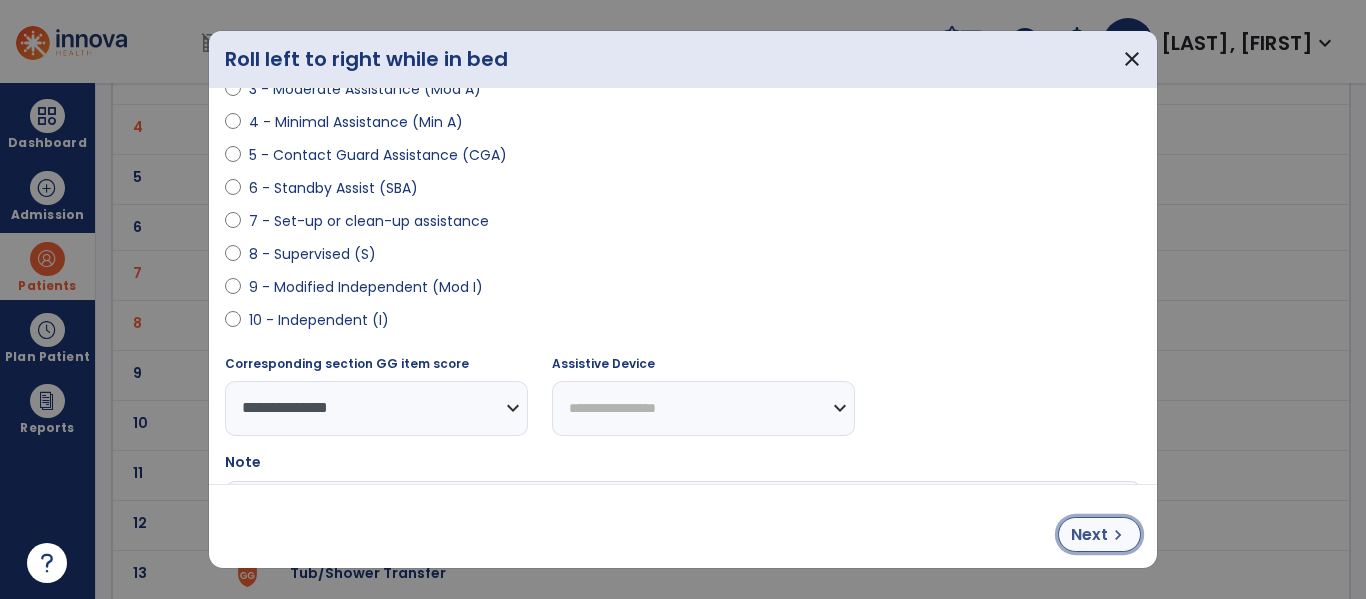 click on "Next" at bounding box center [1089, 535] 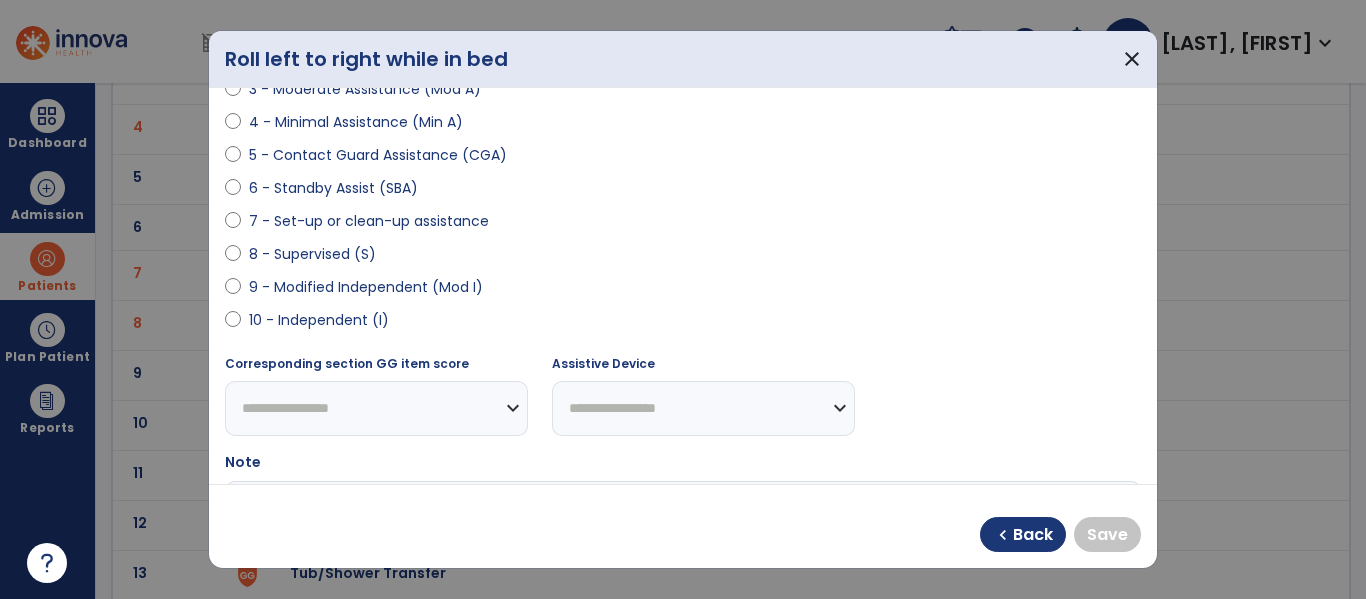 click on "10 - Independent (I)" at bounding box center (319, 320) 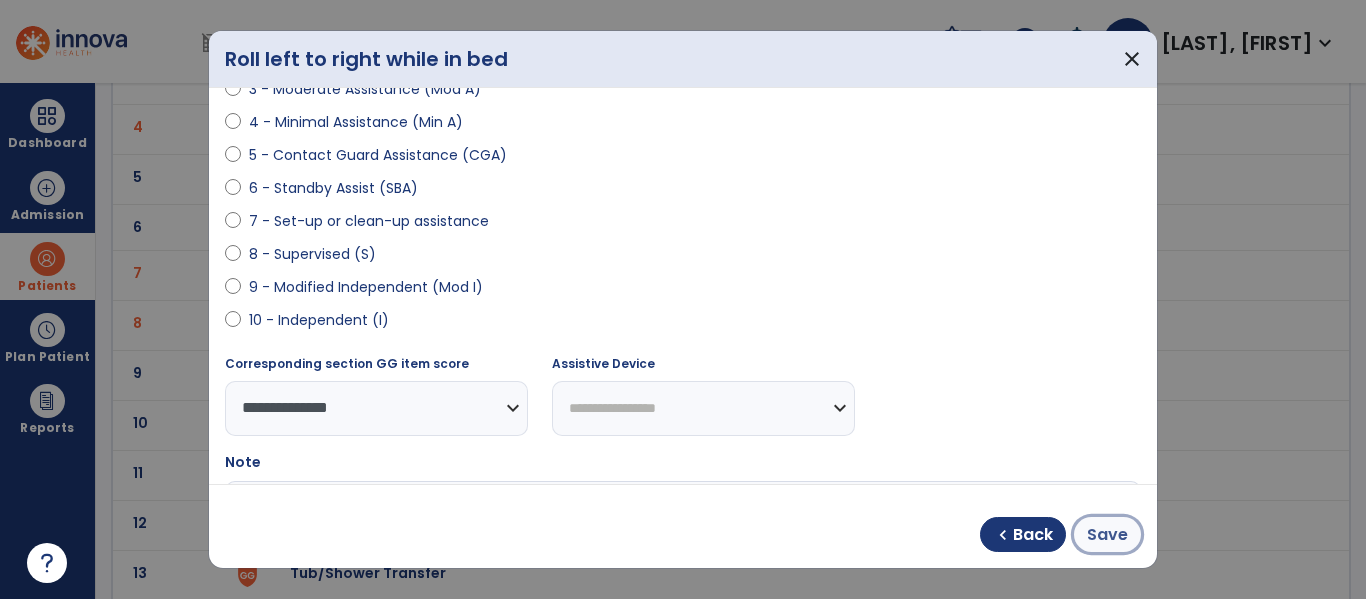 click on "Save" at bounding box center [1107, 535] 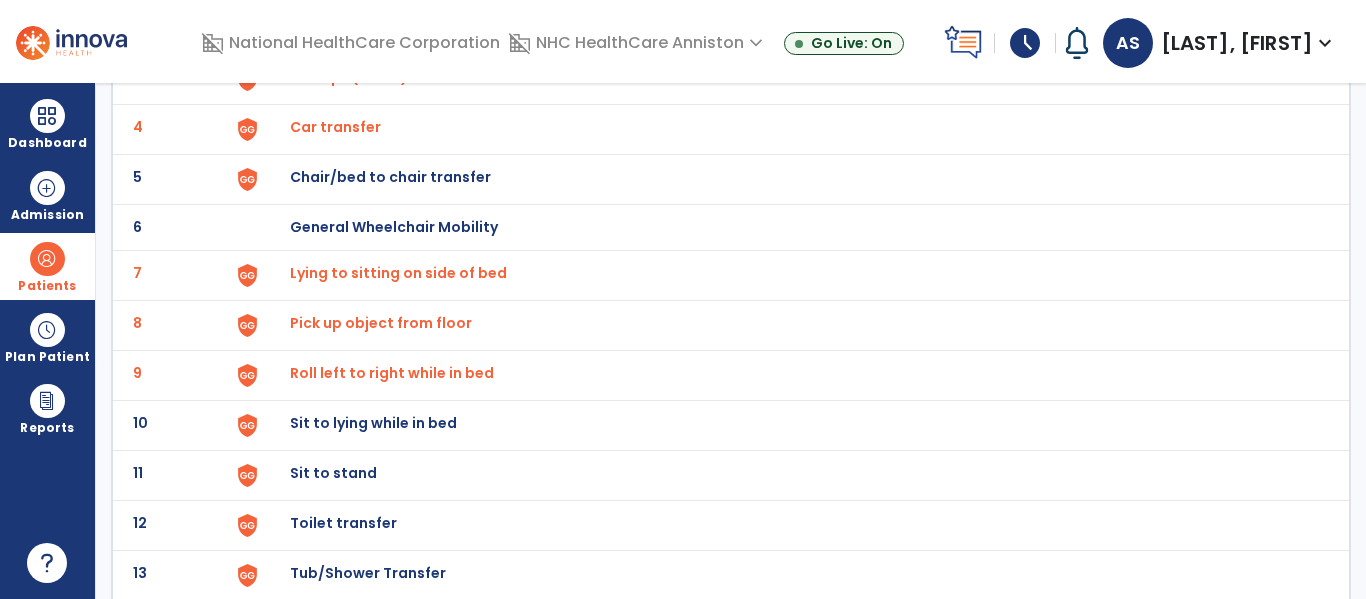 click on "Sit to lying while in bed" at bounding box center [336, -23] 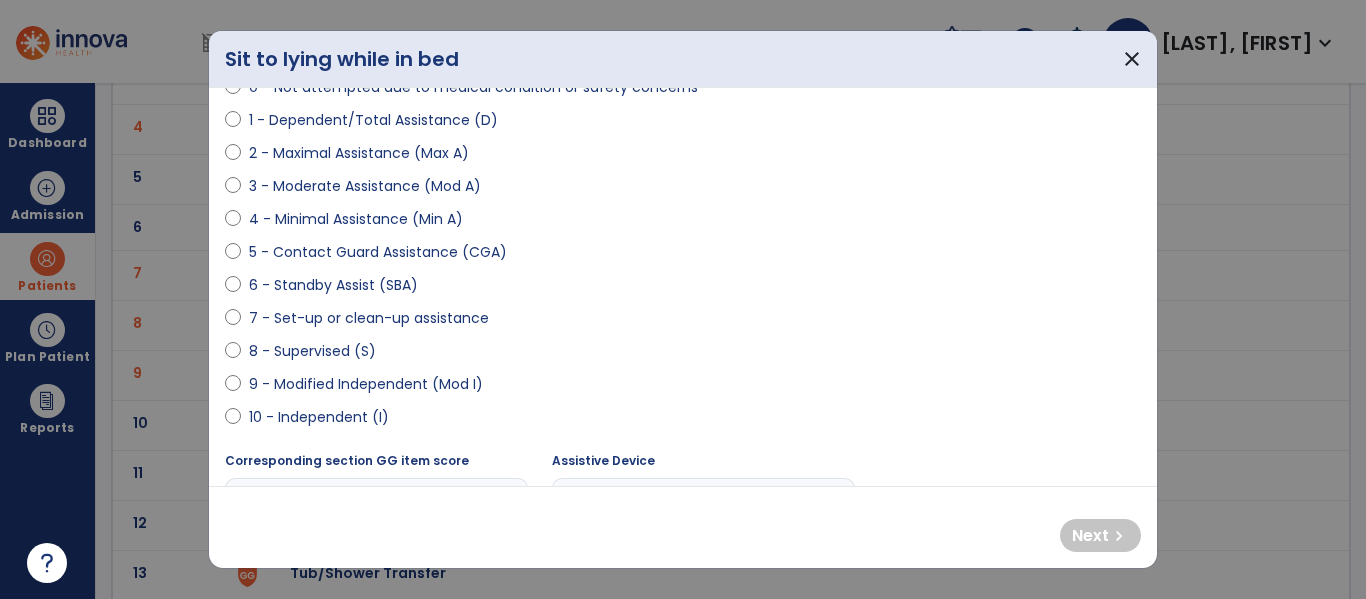 scroll, scrollTop: 217, scrollLeft: 0, axis: vertical 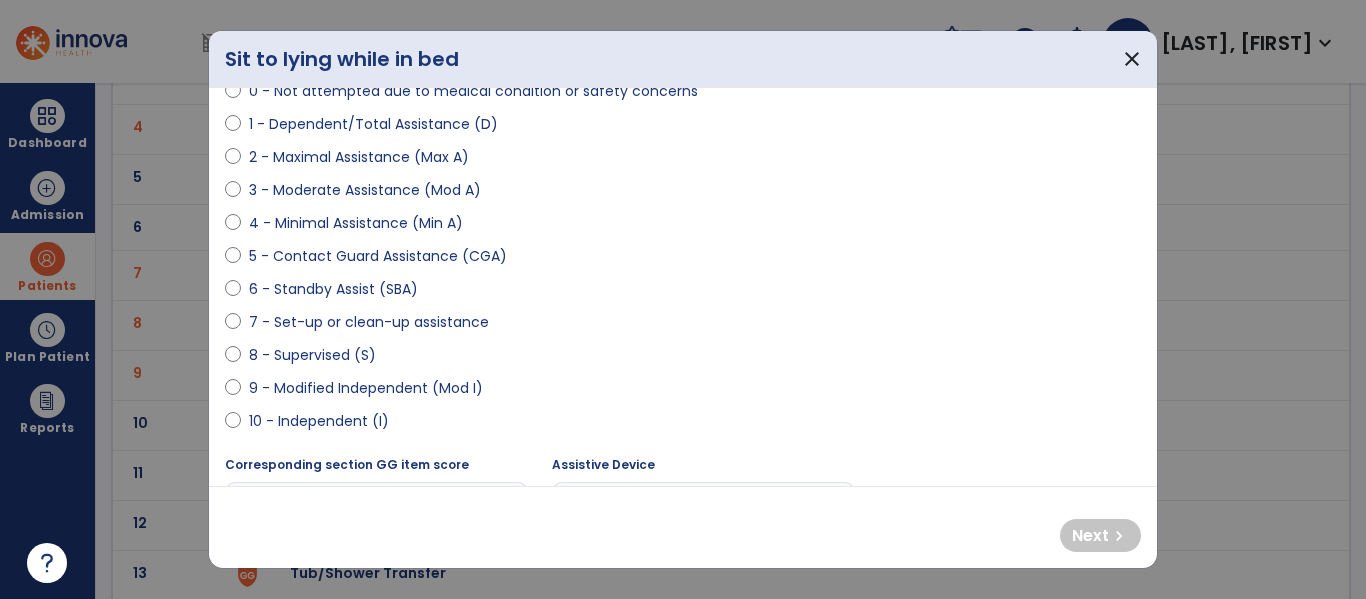 click on "8 - Supervised (S)" at bounding box center [312, 355] 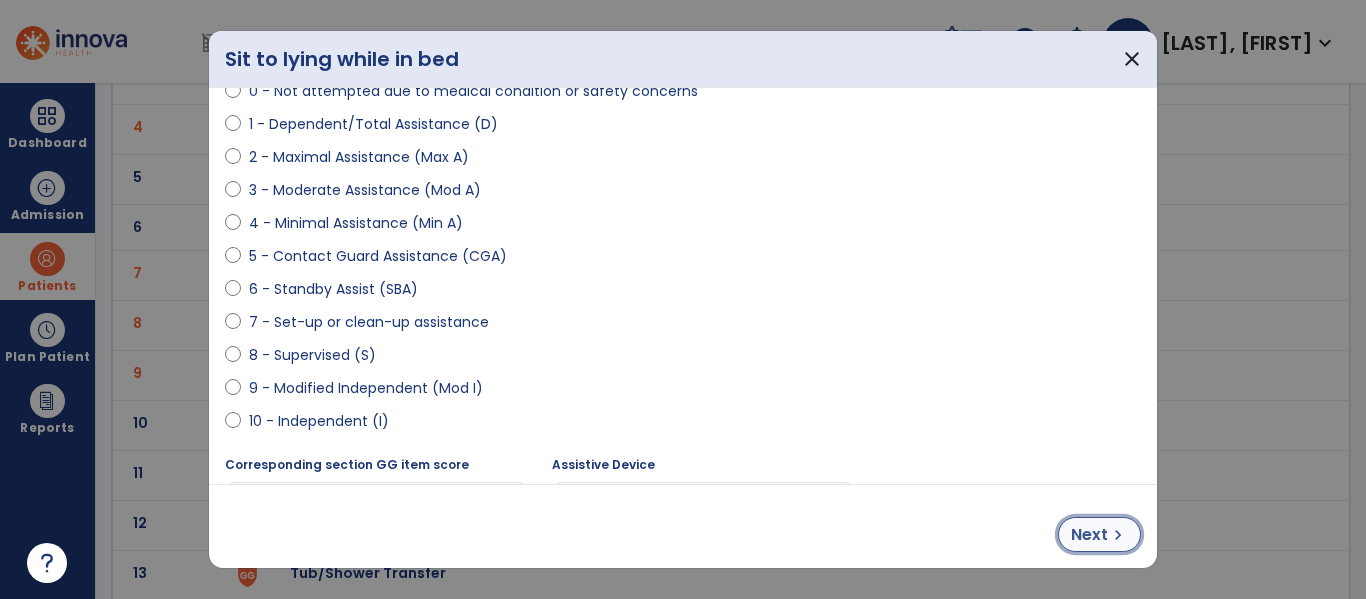 click on "Next" at bounding box center (1089, 535) 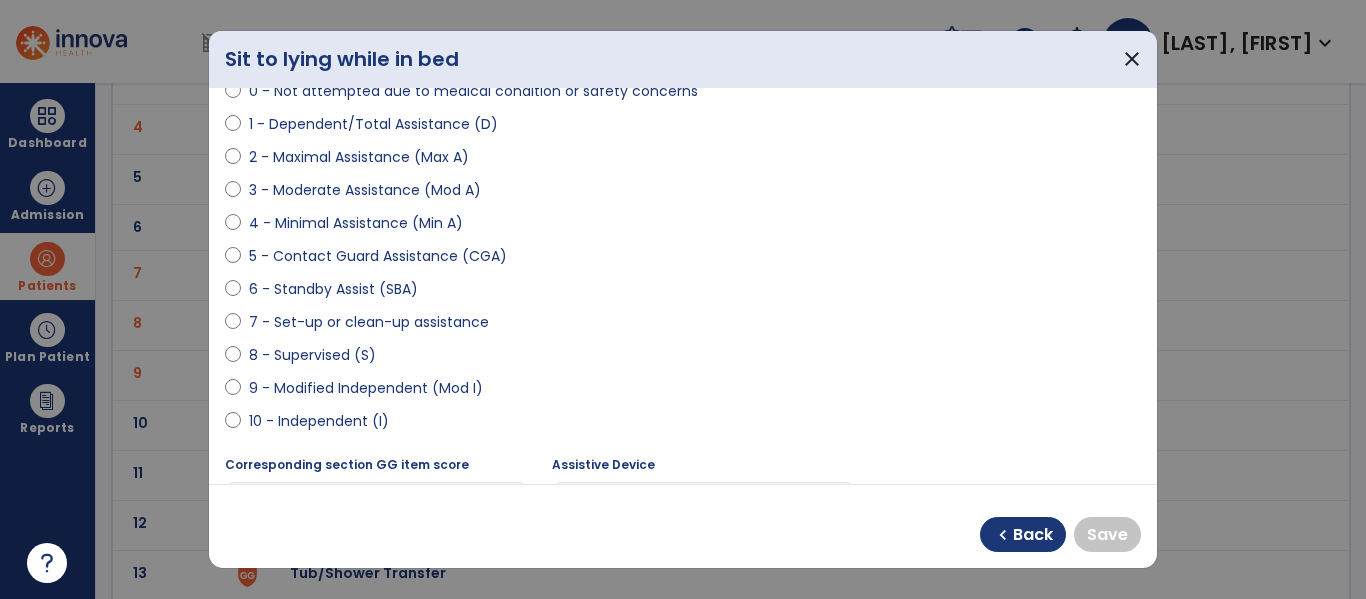 click on "10 - Independent (I)" at bounding box center [319, 421] 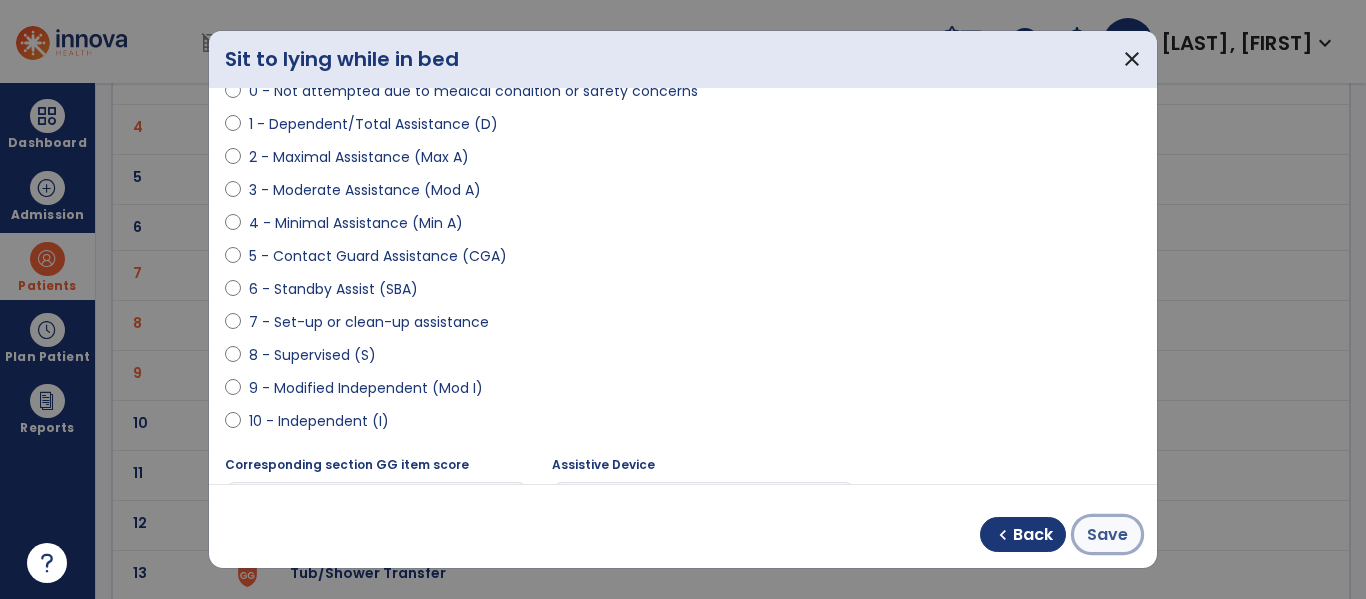 click on "Save" at bounding box center (1107, 535) 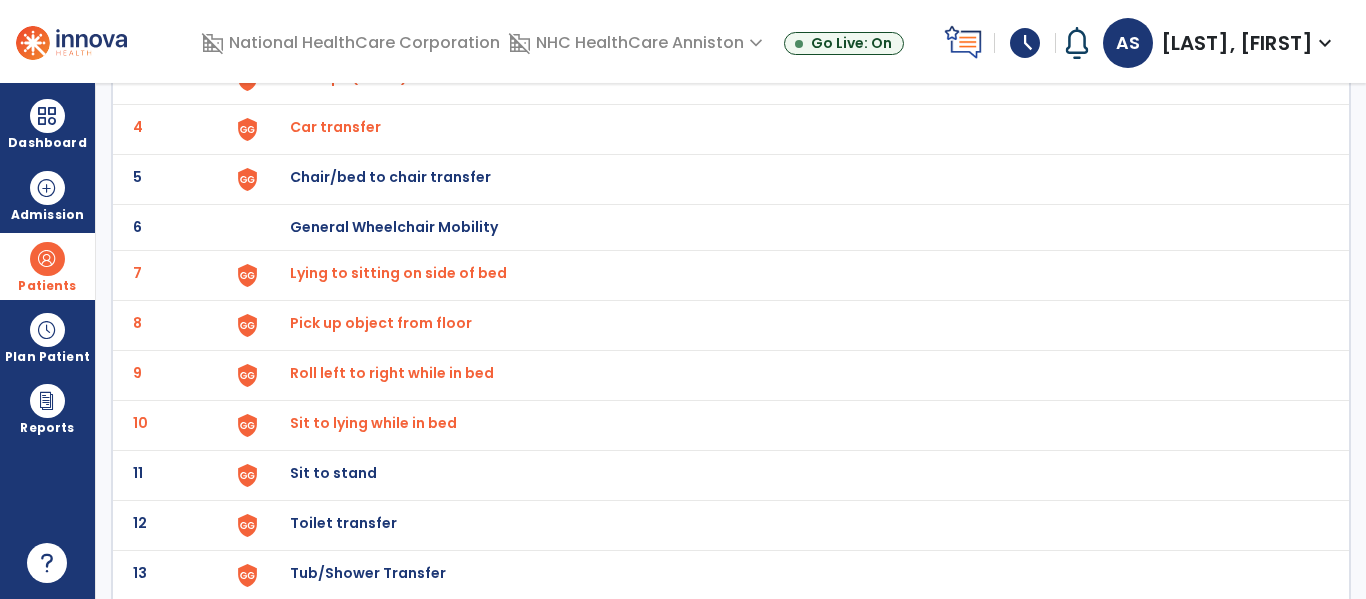 click on "Sit to stand" at bounding box center [789, -21] 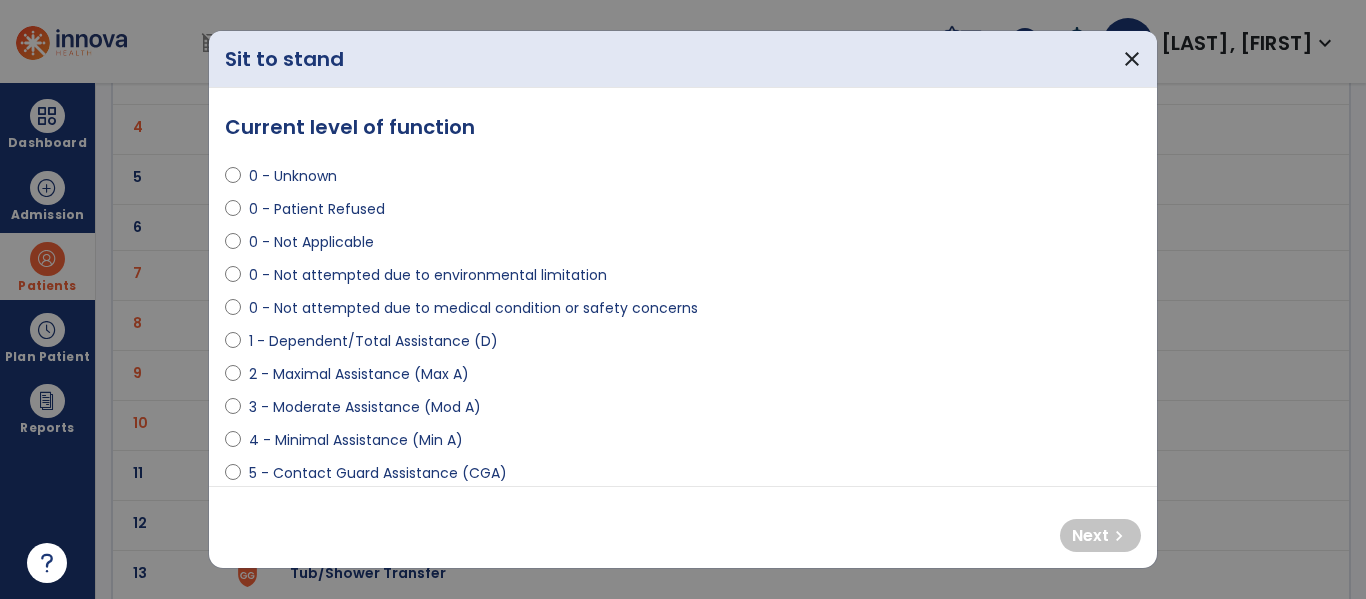 click on "3 - Moderate Assistance (Mod A)" at bounding box center (365, 407) 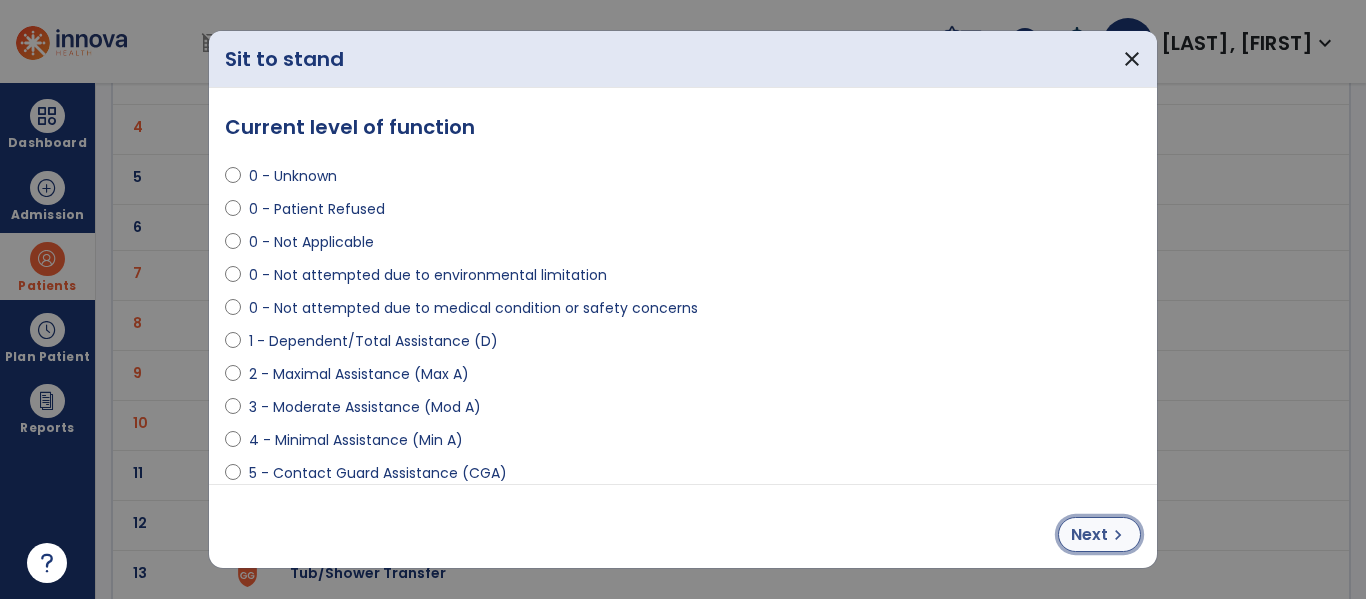 click on "Next" at bounding box center (1089, 535) 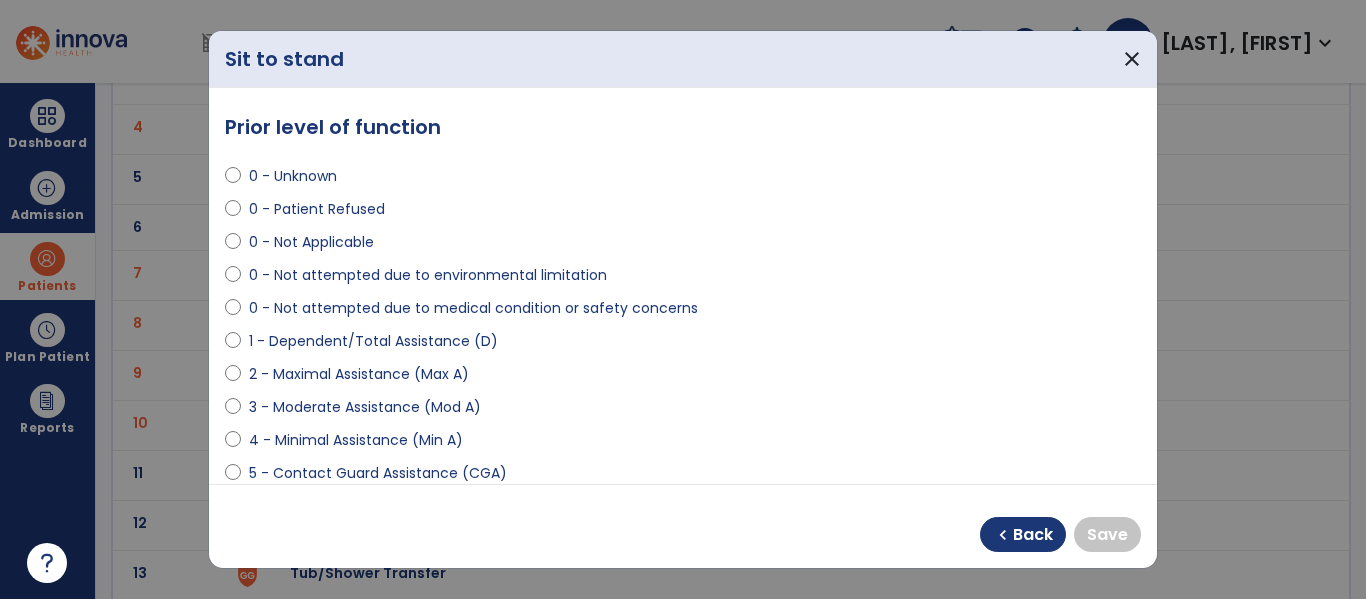 click on "**********" at bounding box center [683, 286] 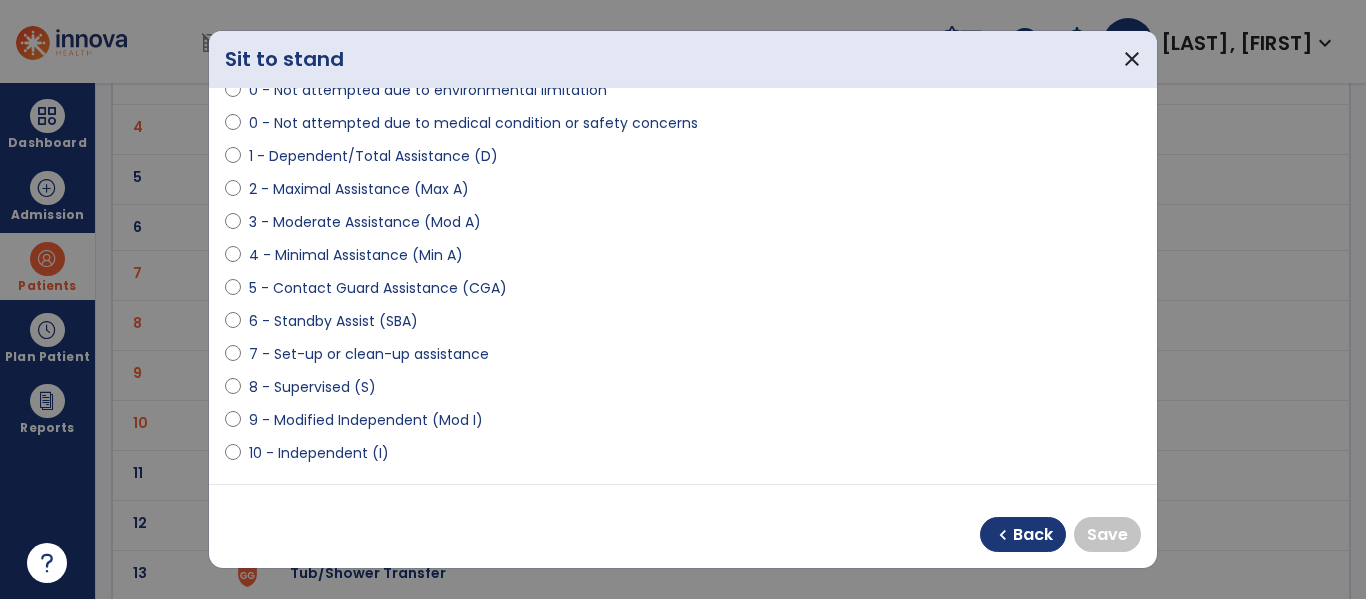 scroll, scrollTop: 251, scrollLeft: 0, axis: vertical 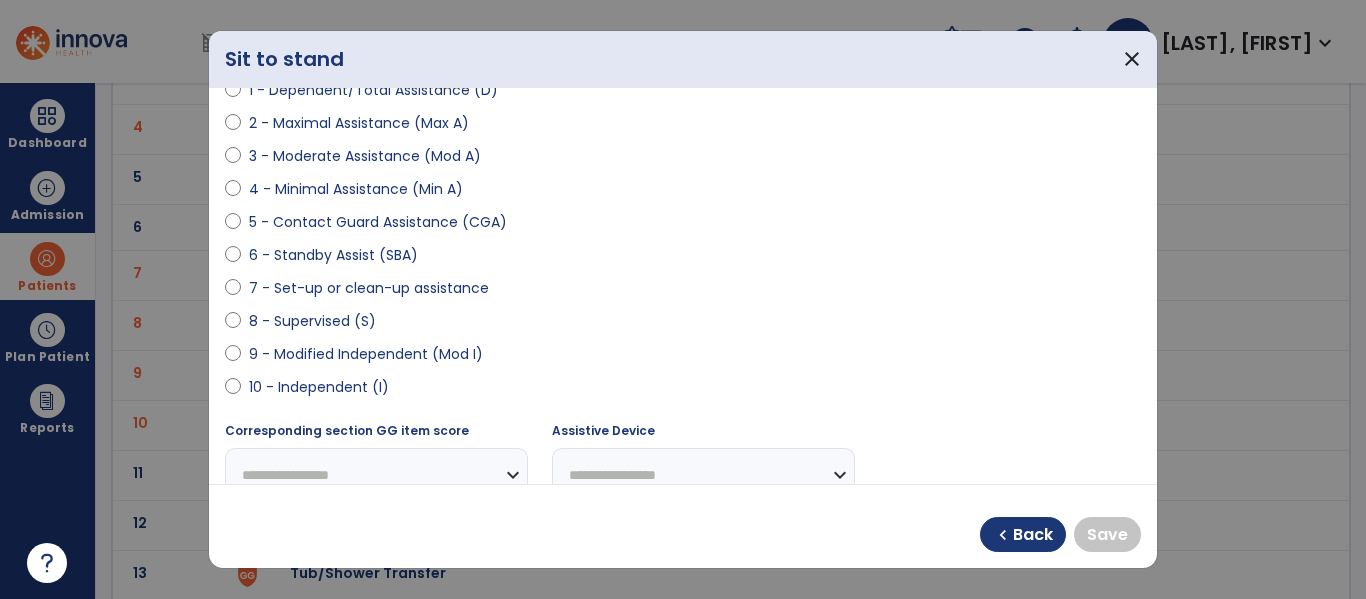 click on "8 - Supervised (S)" at bounding box center (312, 321) 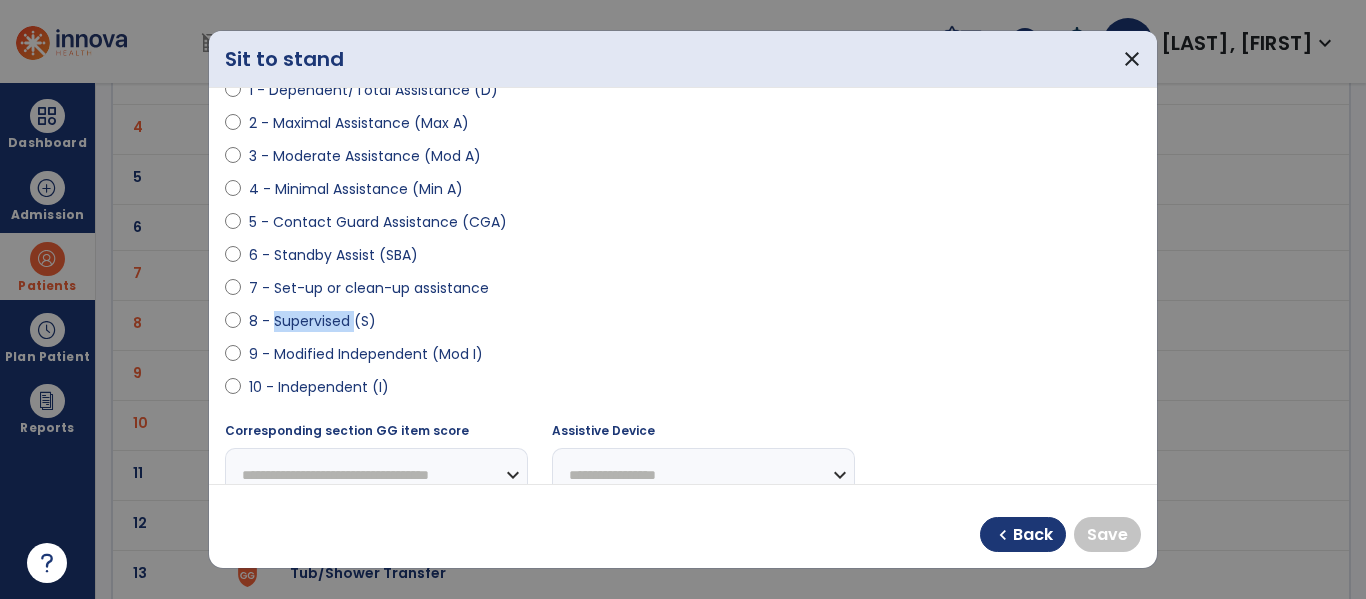 click on "8 - Supervised (S)" at bounding box center [312, 321] 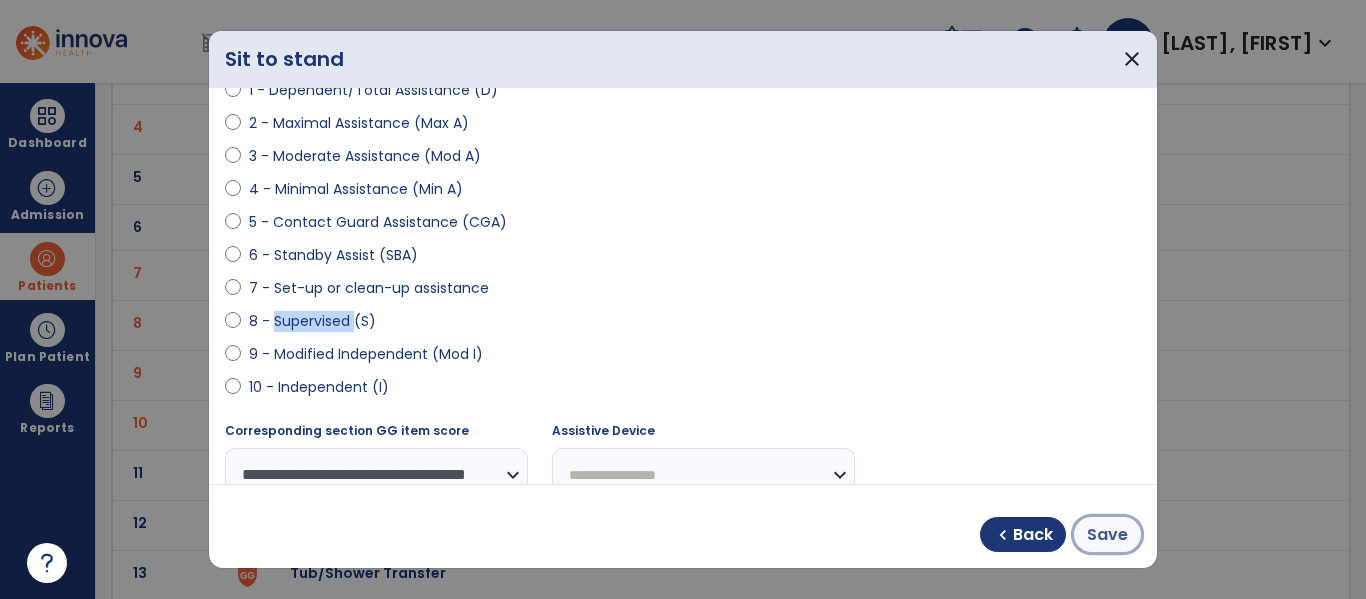 click on "Save" at bounding box center [1107, 534] 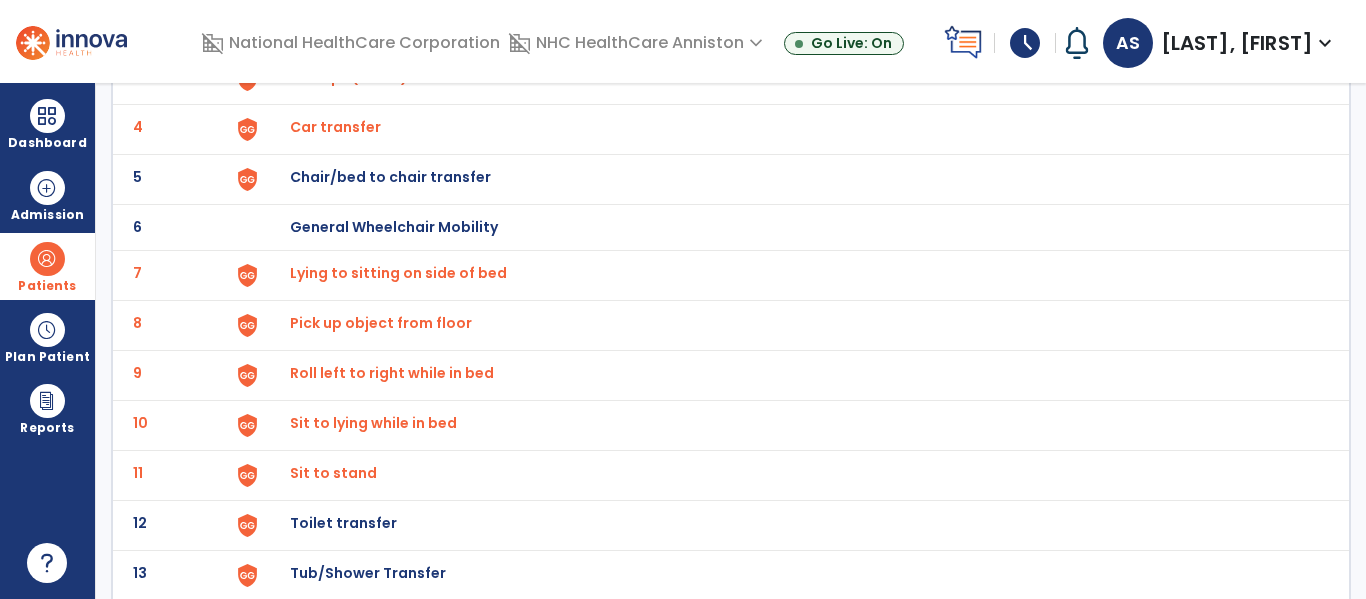 click on "Toilet transfer" at bounding box center [336, -23] 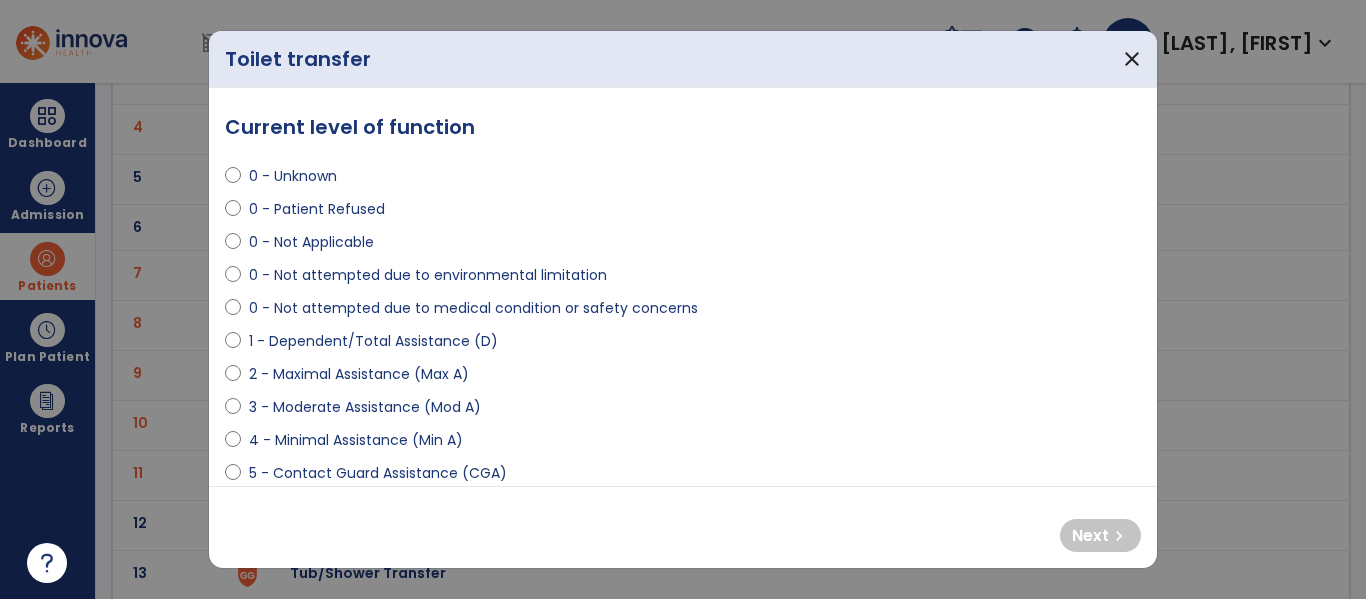 click on "3 - Moderate Assistance (Mod A)" at bounding box center (365, 407) 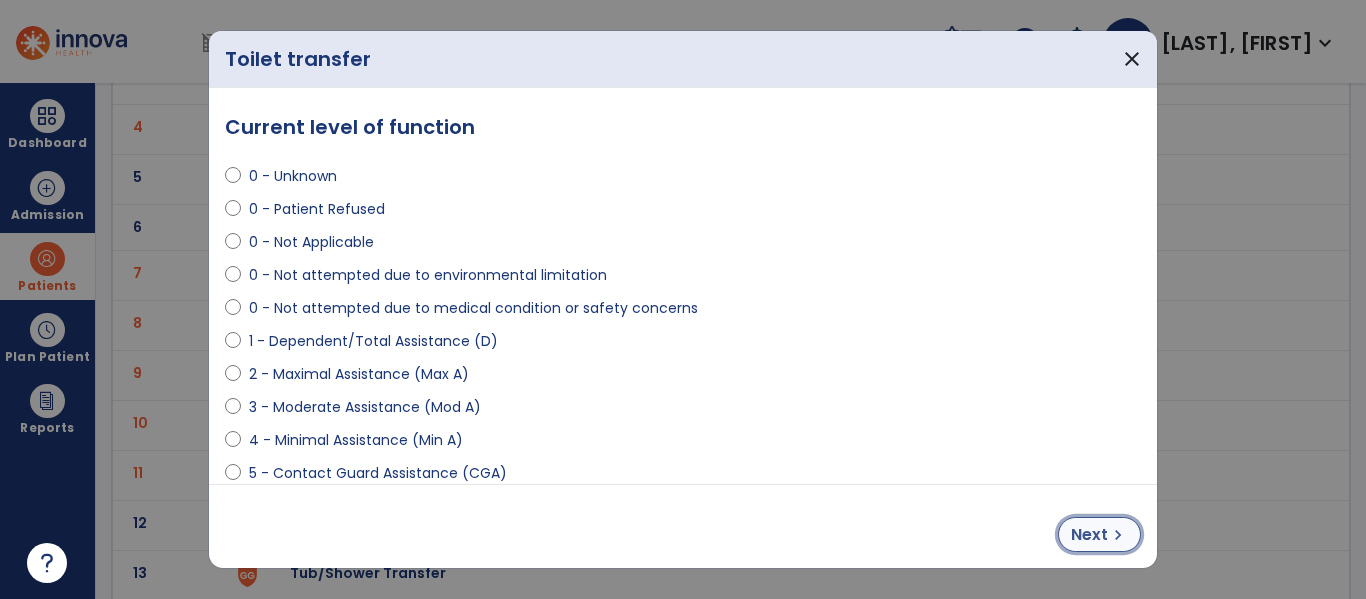 click on "Next  chevron_right" at bounding box center [1099, 534] 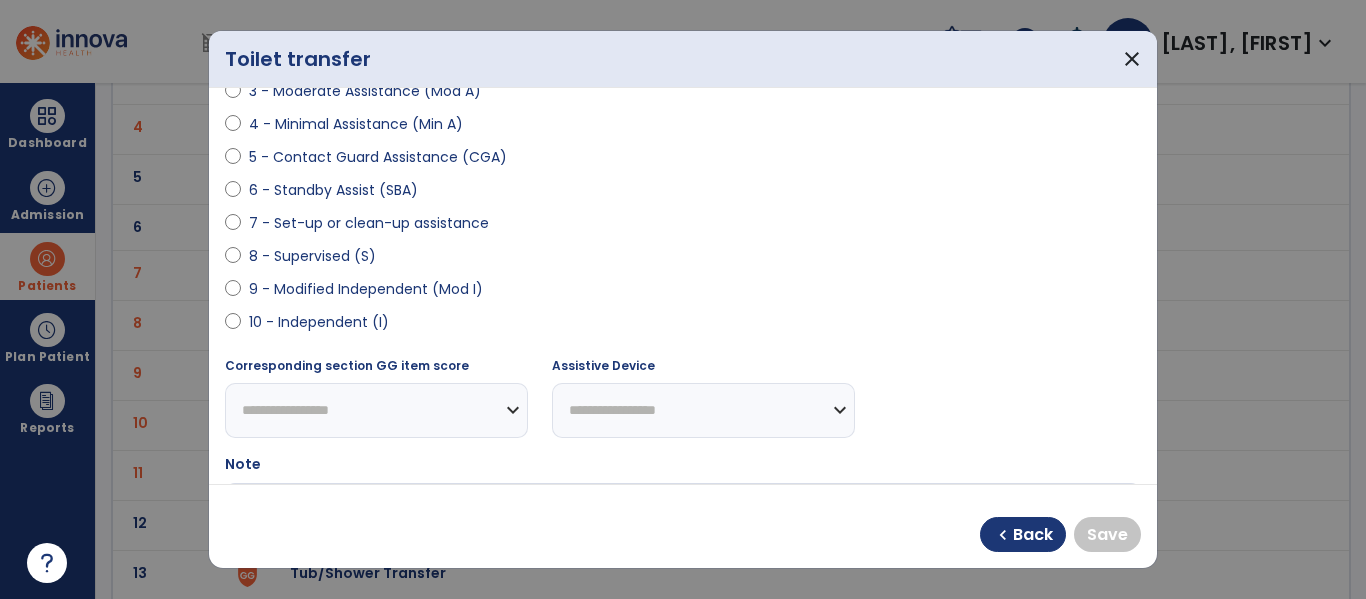 scroll, scrollTop: 313, scrollLeft: 0, axis: vertical 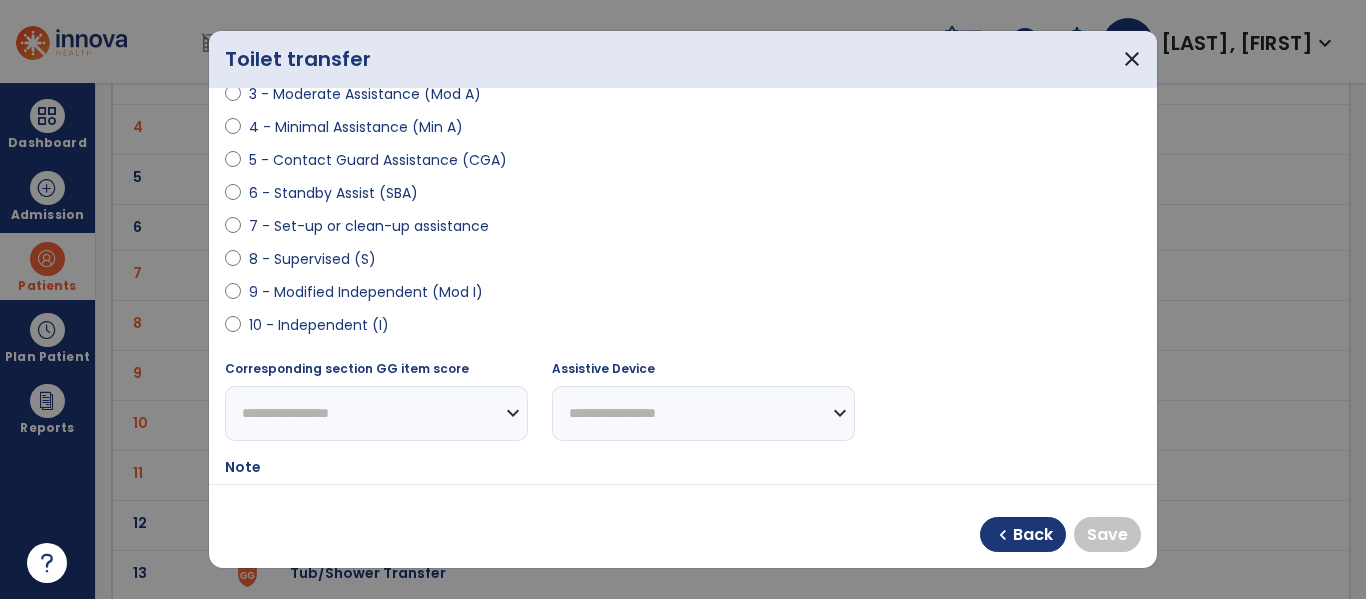 click on "8 - Supervised (S)" at bounding box center [312, 259] 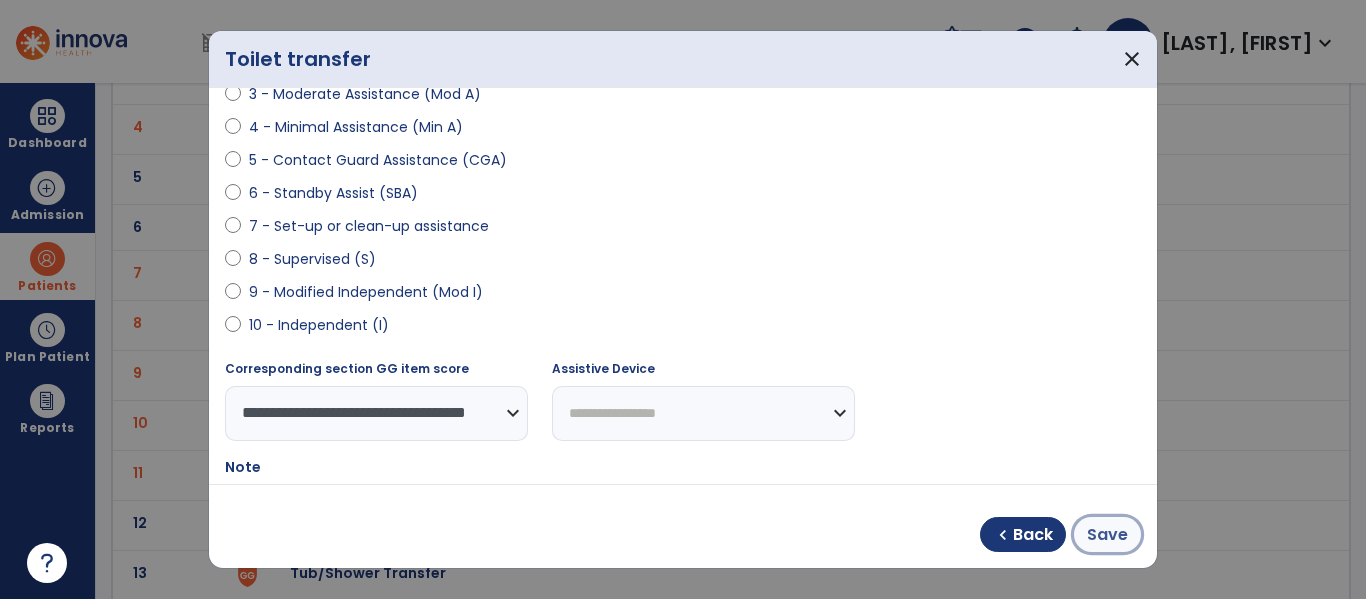 click on "Save" at bounding box center (1107, 535) 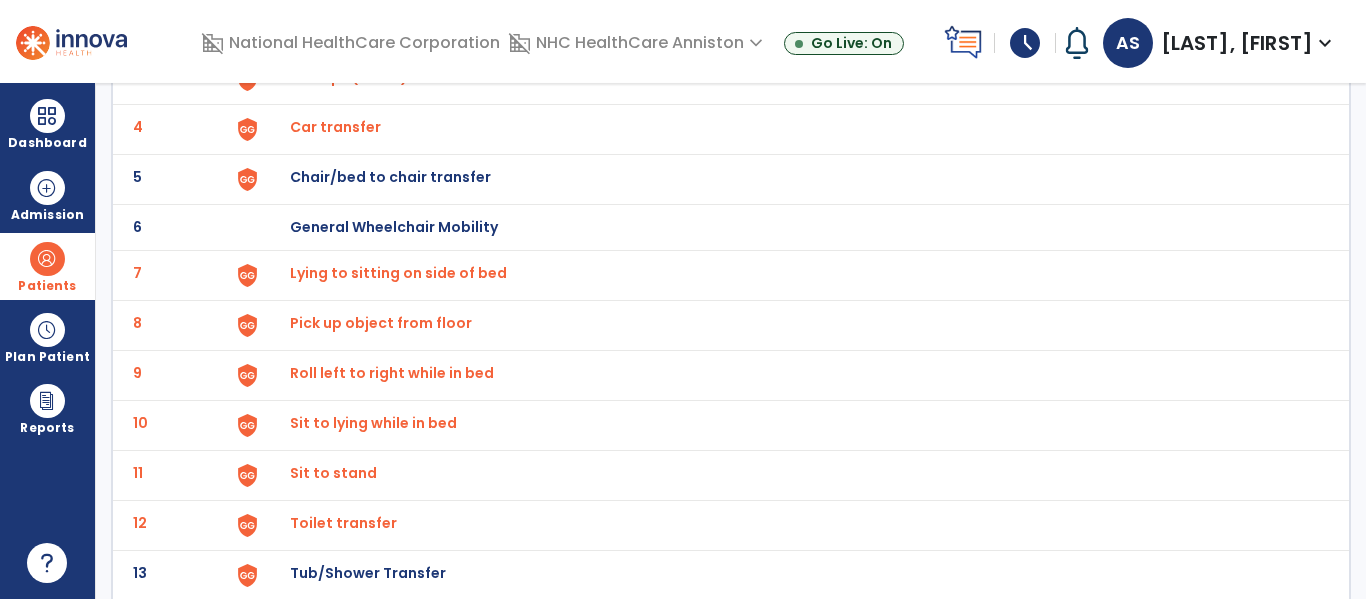 click on "Tub/Shower Transfer" at bounding box center (789, -21) 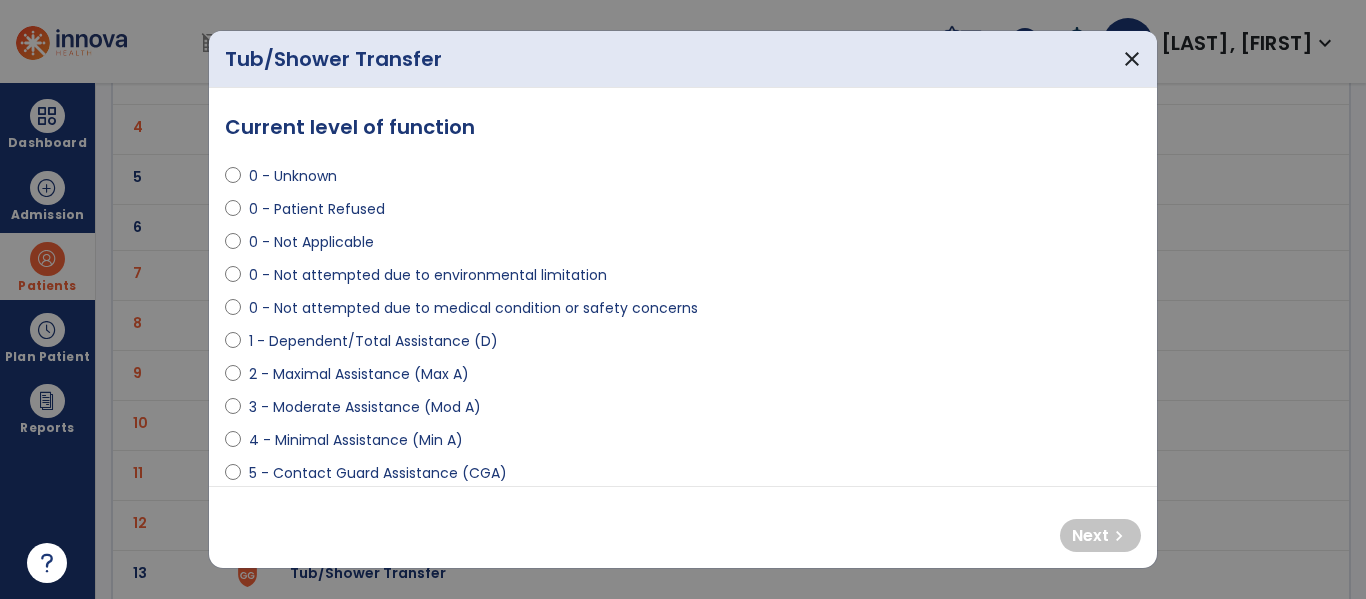 click on "2 - Maximal Assistance (Max A)" at bounding box center (359, 374) 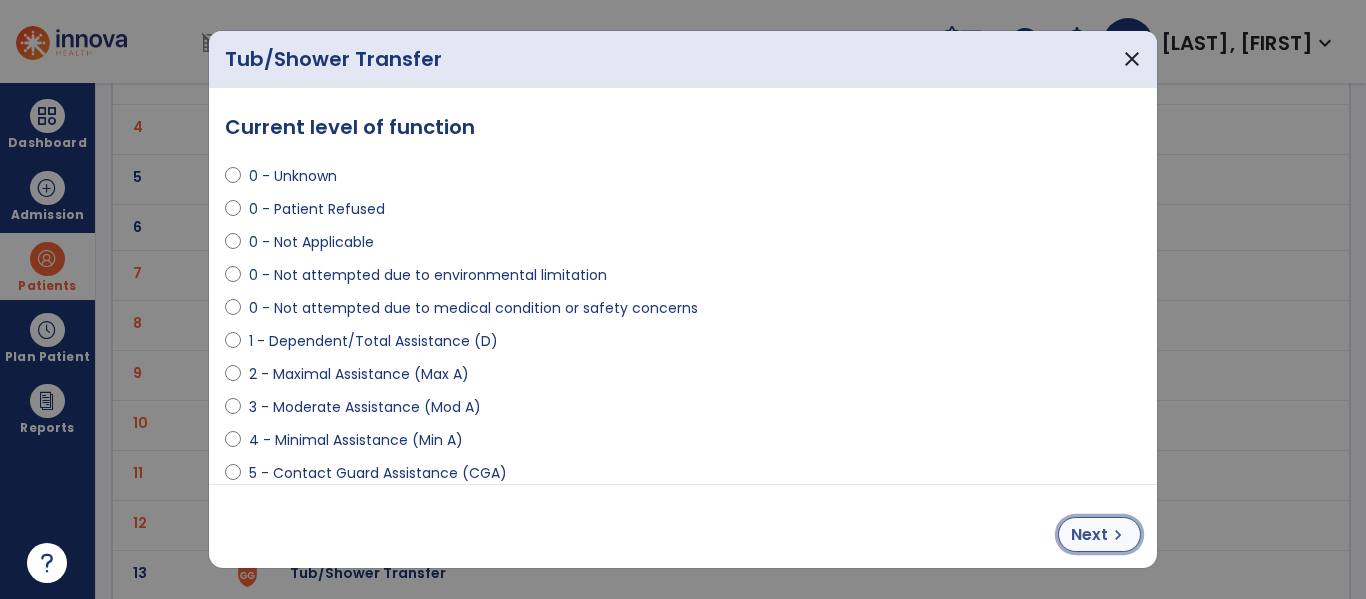 click on "Next" at bounding box center (1089, 535) 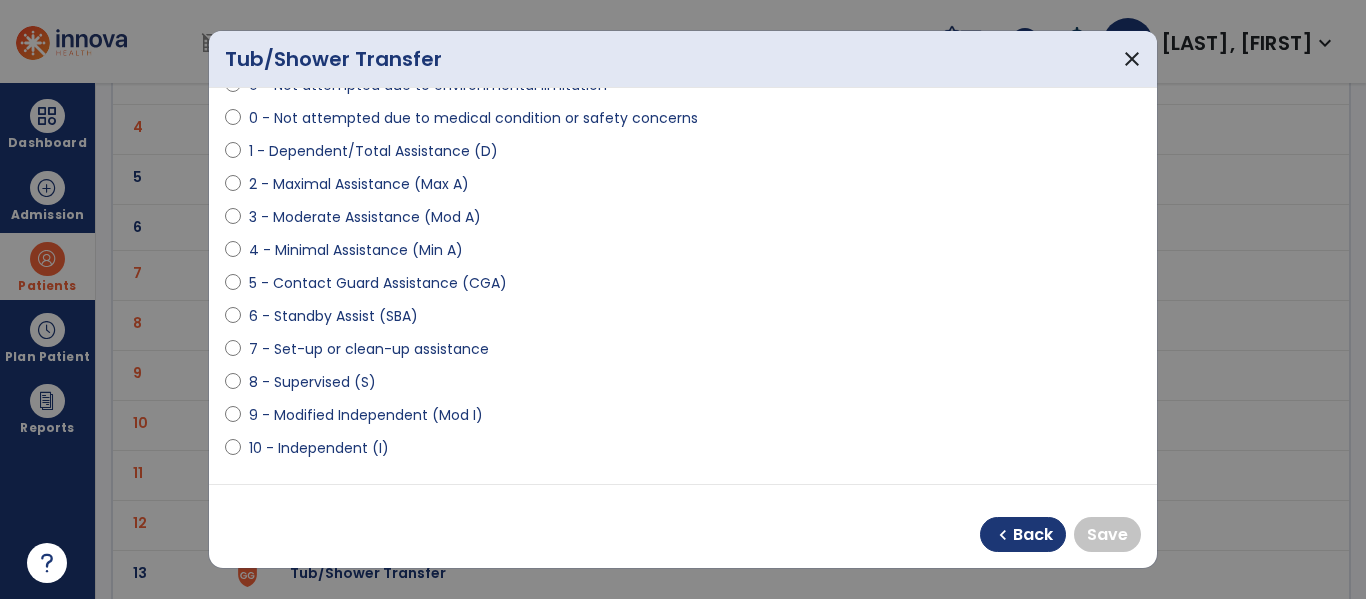 scroll, scrollTop: 187, scrollLeft: 0, axis: vertical 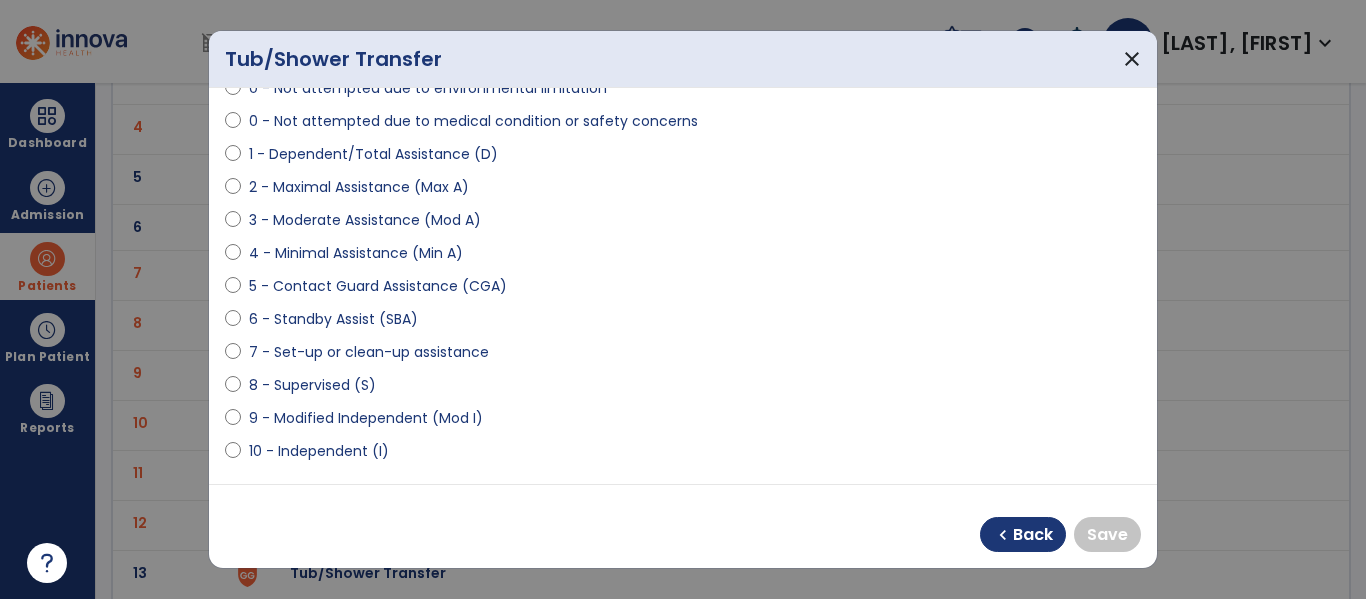 click on "8 - Supervised (S)" at bounding box center [312, 385] 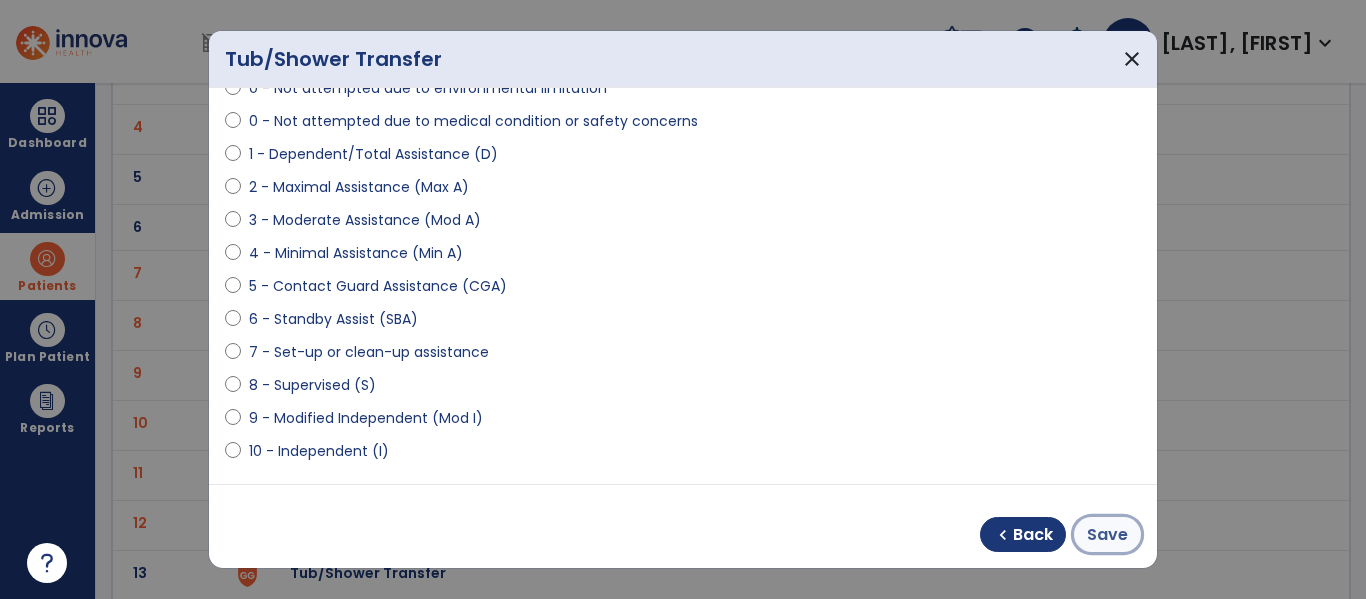 click on "Save" at bounding box center (1107, 534) 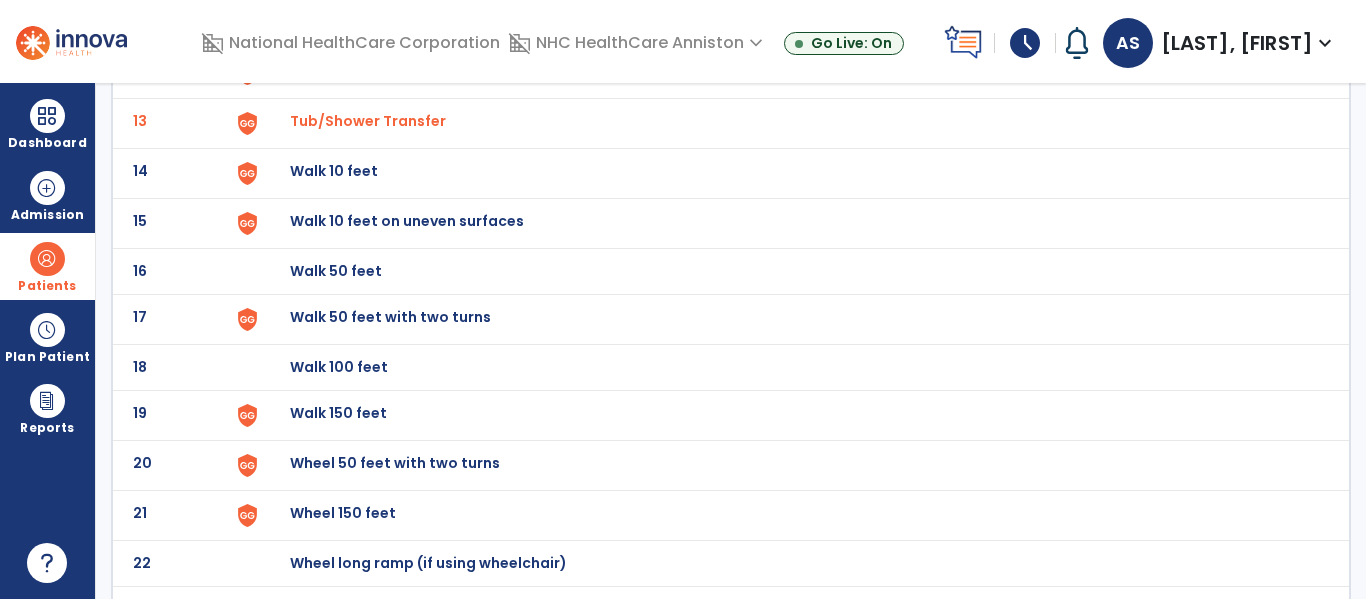 scroll, scrollTop: 724, scrollLeft: 0, axis: vertical 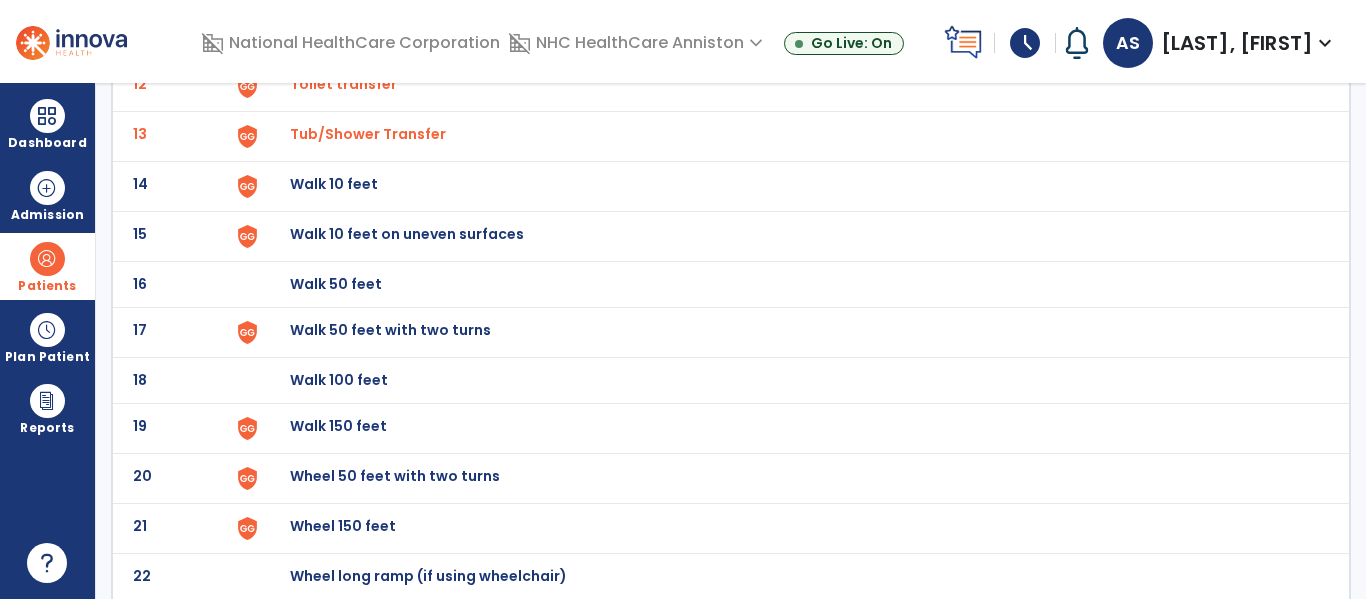 click on "Walk 10 feet" at bounding box center (336, -462) 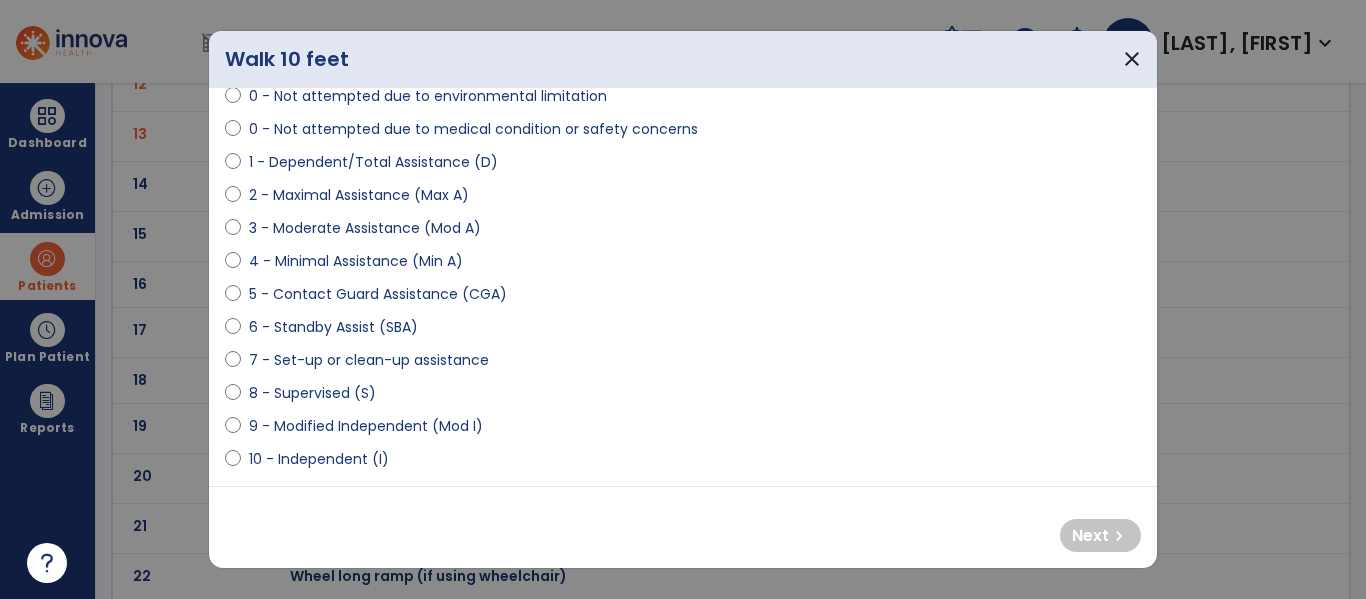 scroll, scrollTop: 205, scrollLeft: 0, axis: vertical 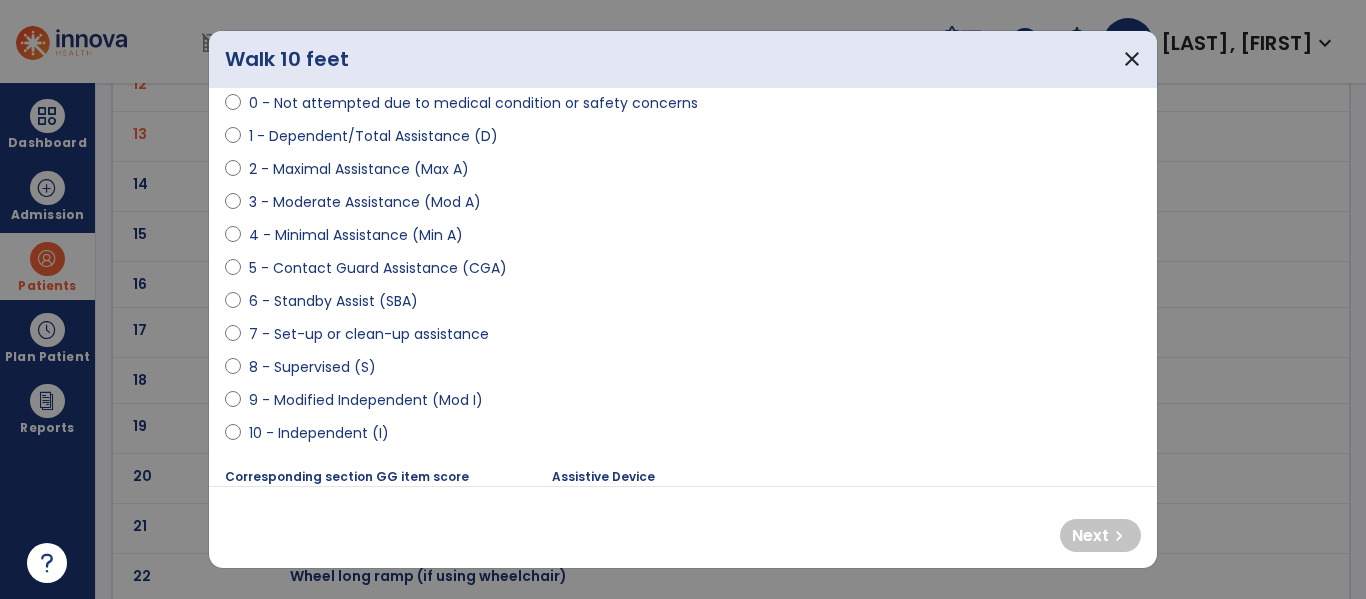 drag, startPoint x: 354, startPoint y: 224, endPoint x: 300, endPoint y: 244, distance: 57.58472 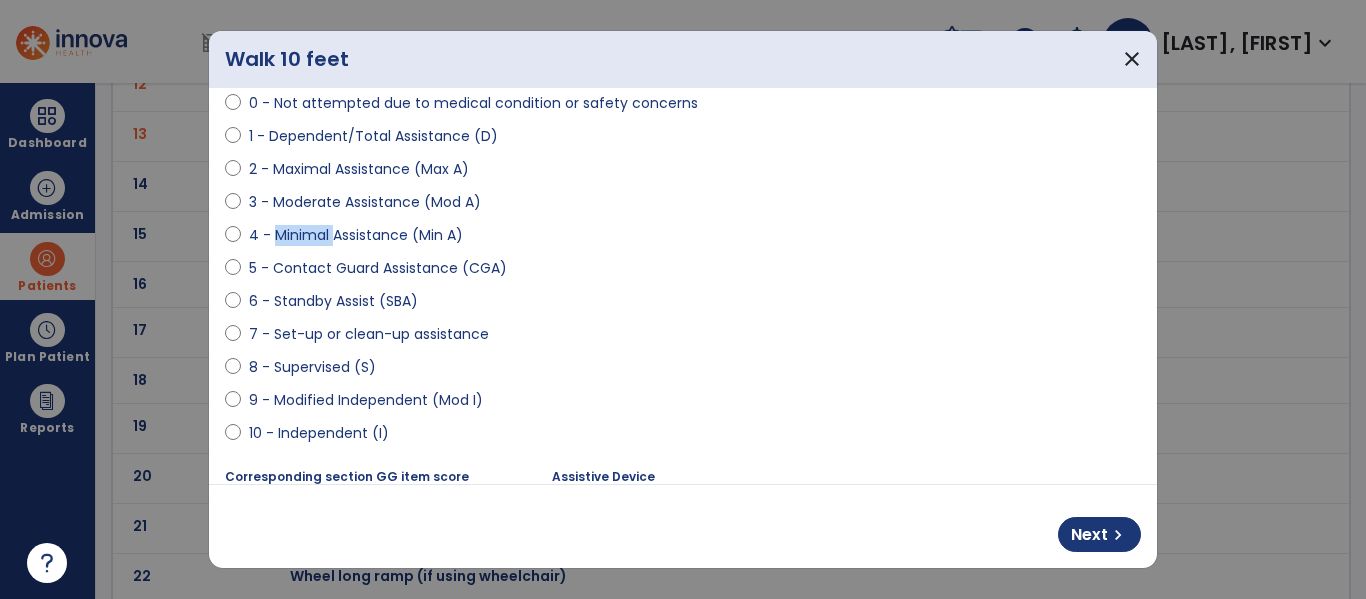 click on "4 - Minimal Assistance (Min A)" at bounding box center [356, 235] 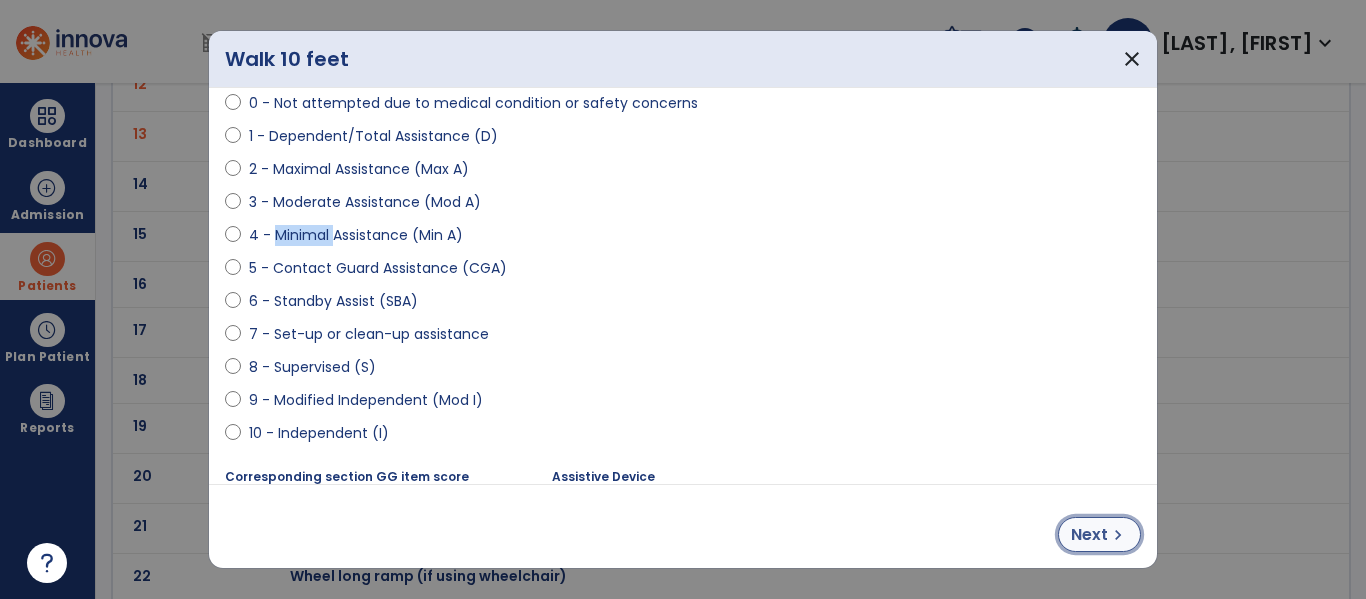 click on "chevron_right" at bounding box center (1118, 535) 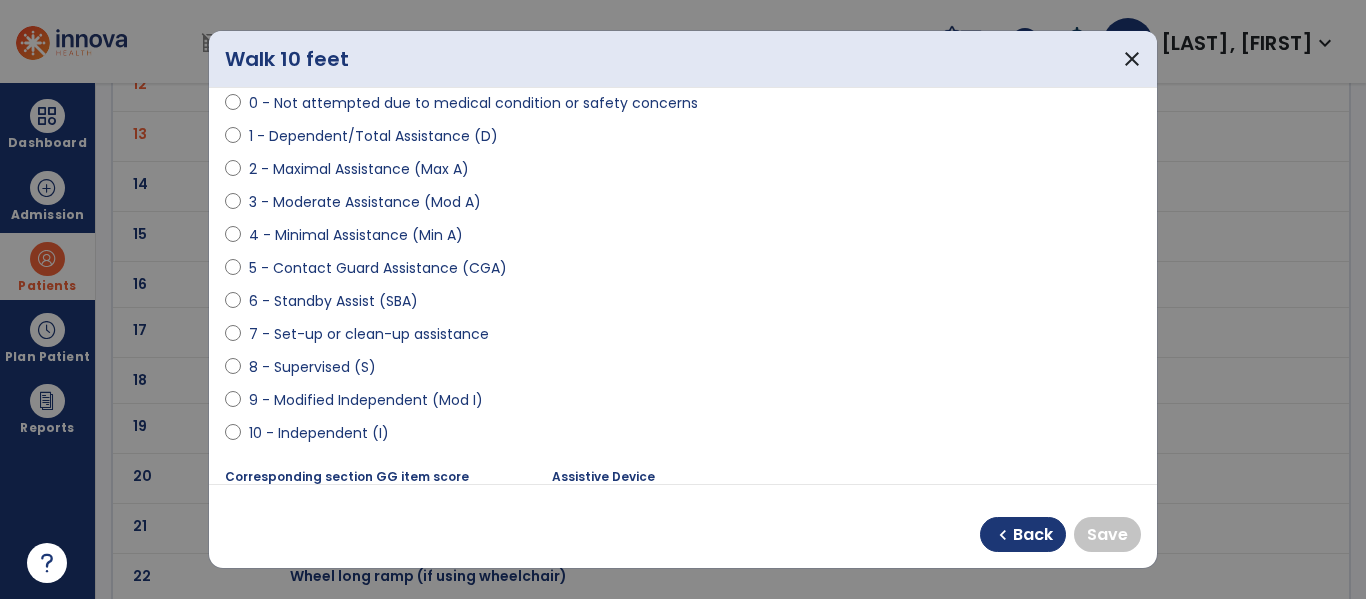 click on "9 - Modified Independent (Mod I)" at bounding box center [366, 400] 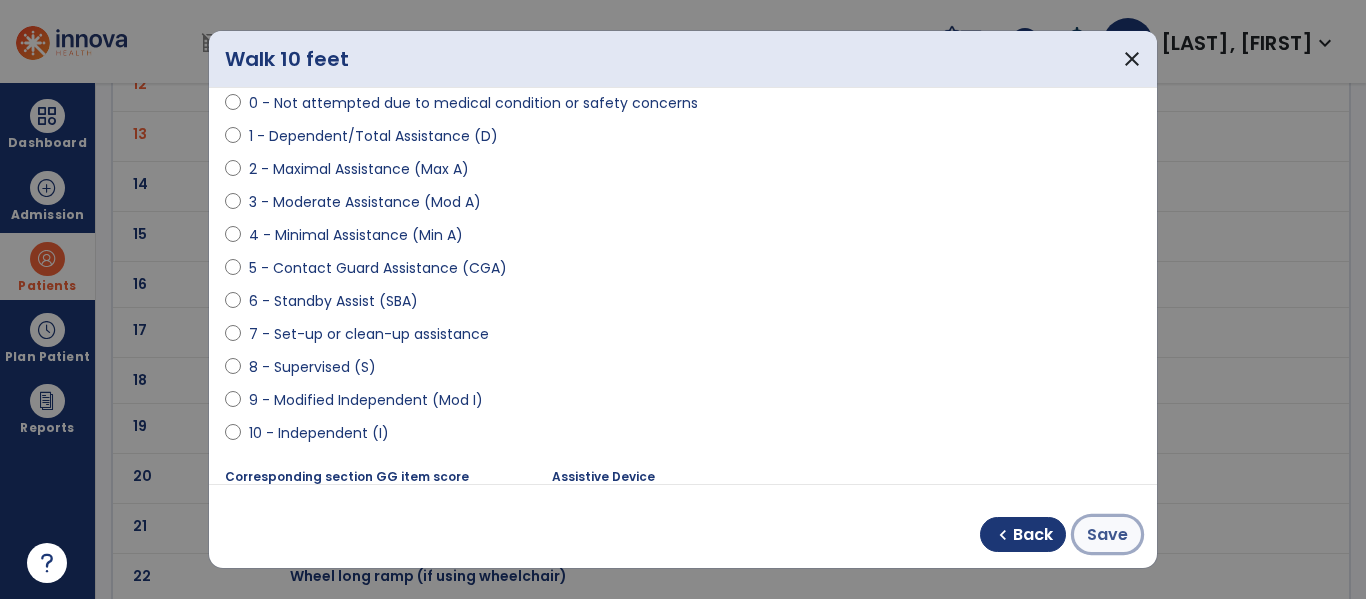 click on "Save" at bounding box center [1107, 534] 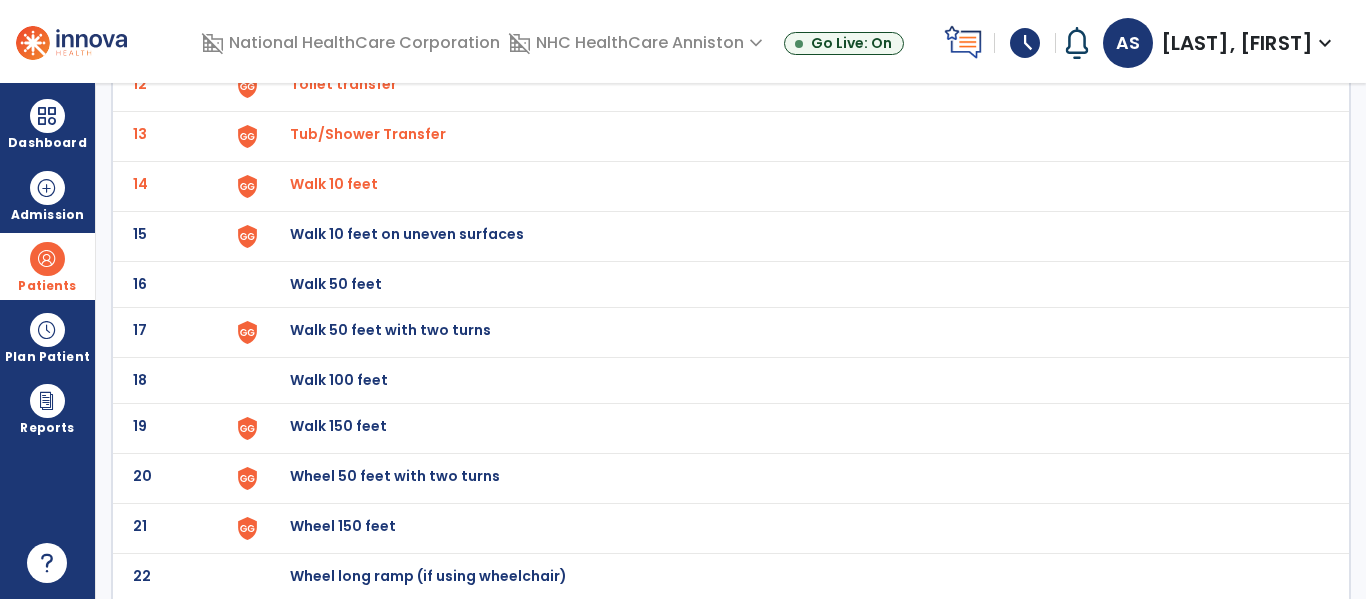 click on "Walk 10 feet on uneven surfaces" at bounding box center (336, -462) 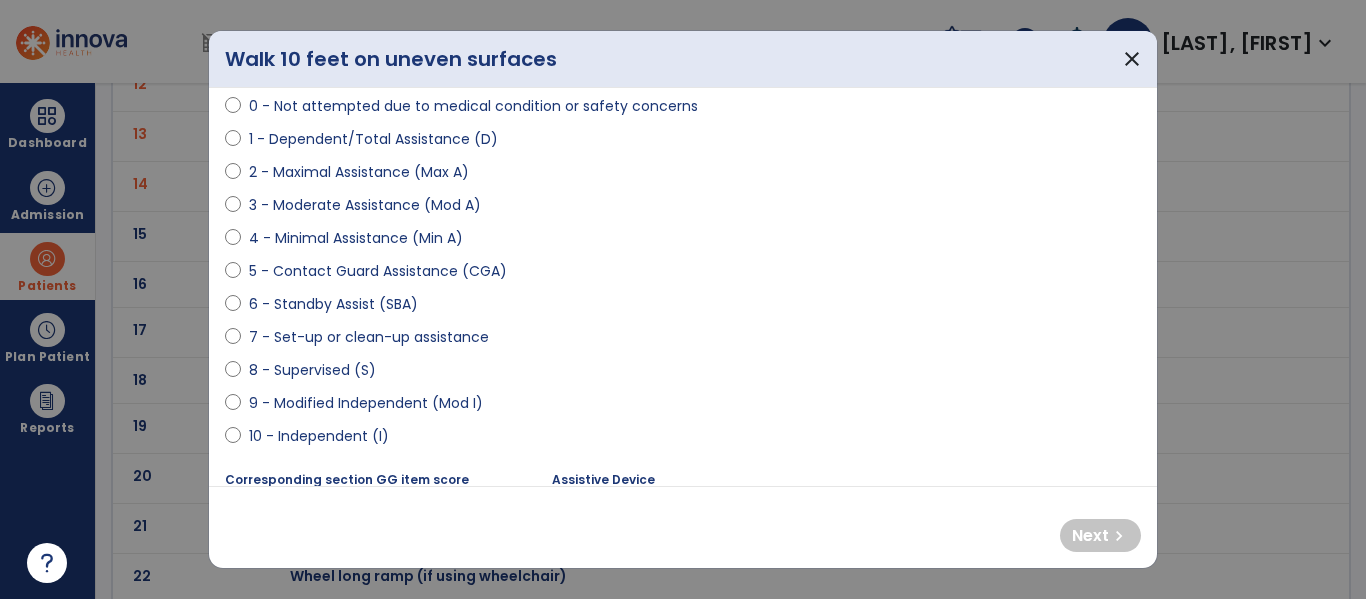 scroll, scrollTop: 214, scrollLeft: 0, axis: vertical 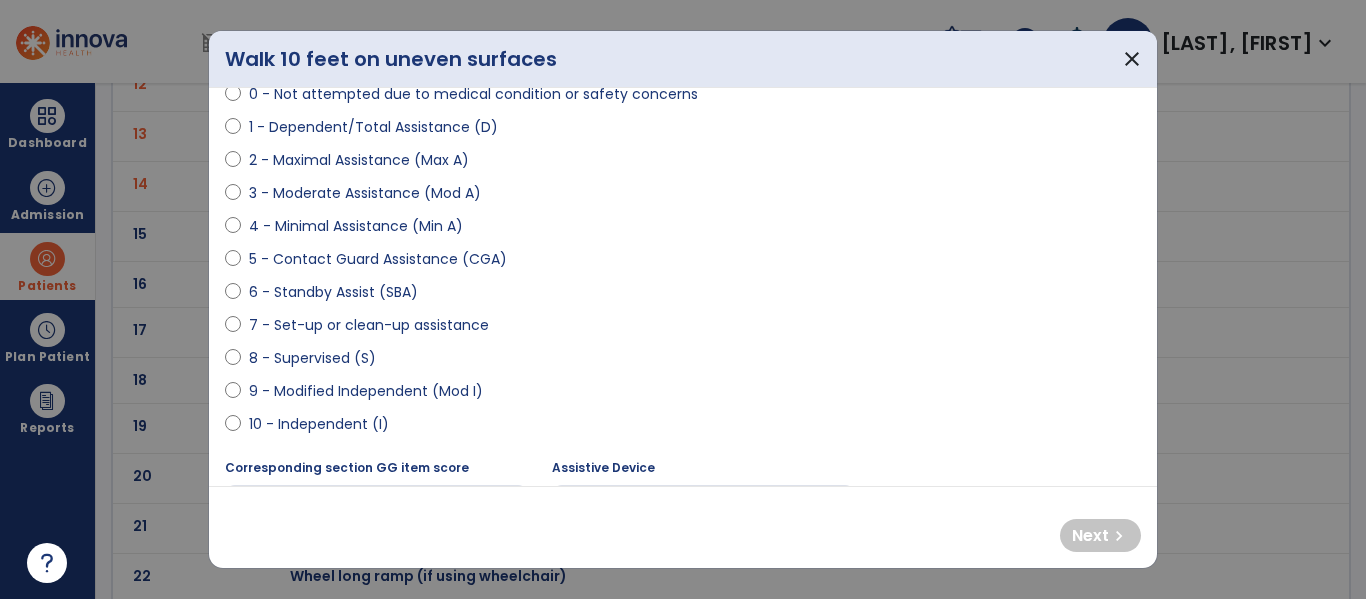 click on "3 - Moderate Assistance (Mod A)" at bounding box center (365, 193) 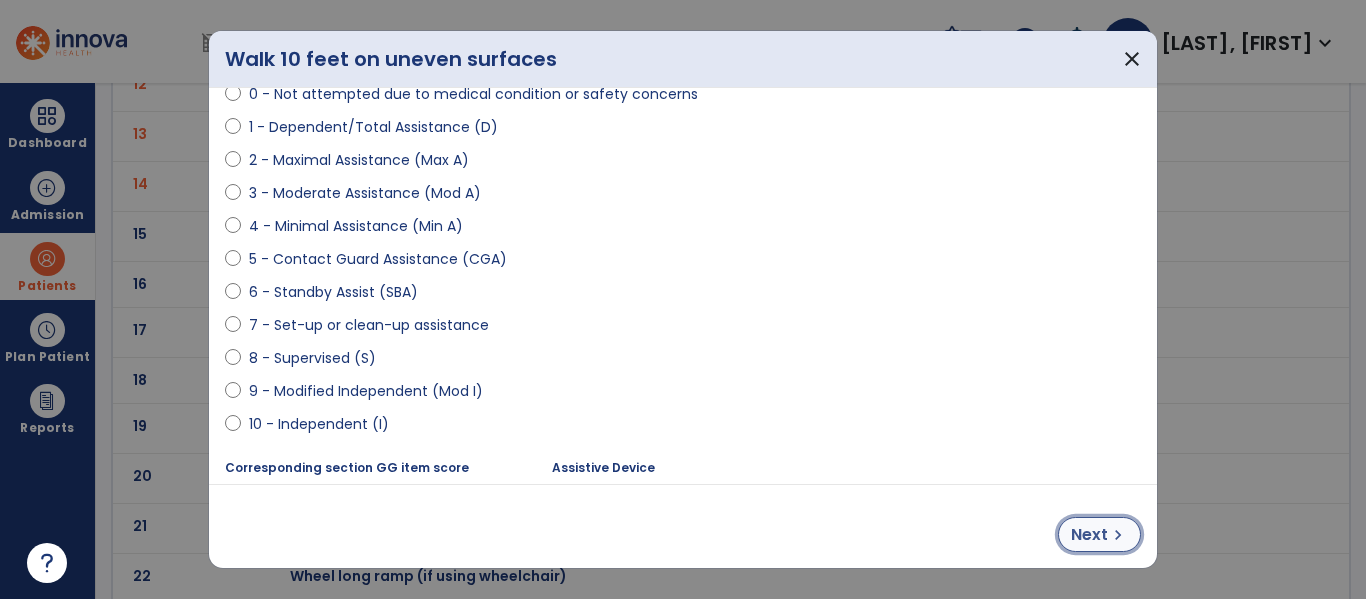 click on "Next" at bounding box center [1089, 535] 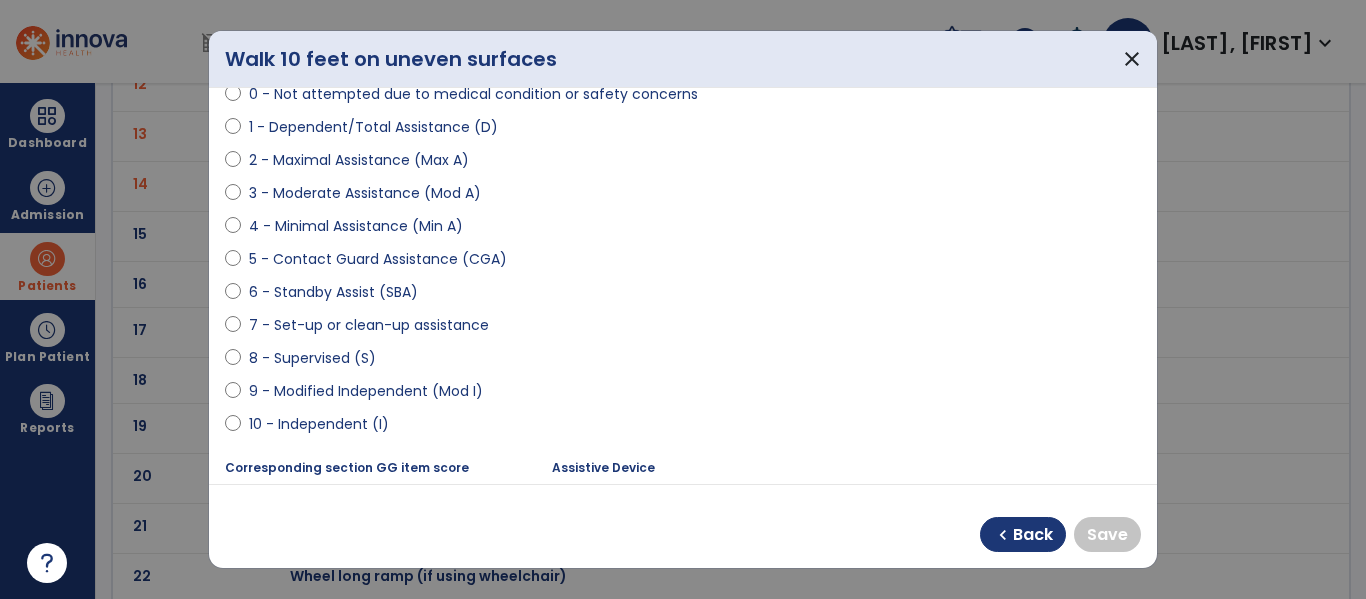 click on "8 - Supervised (S)" at bounding box center (312, 358) 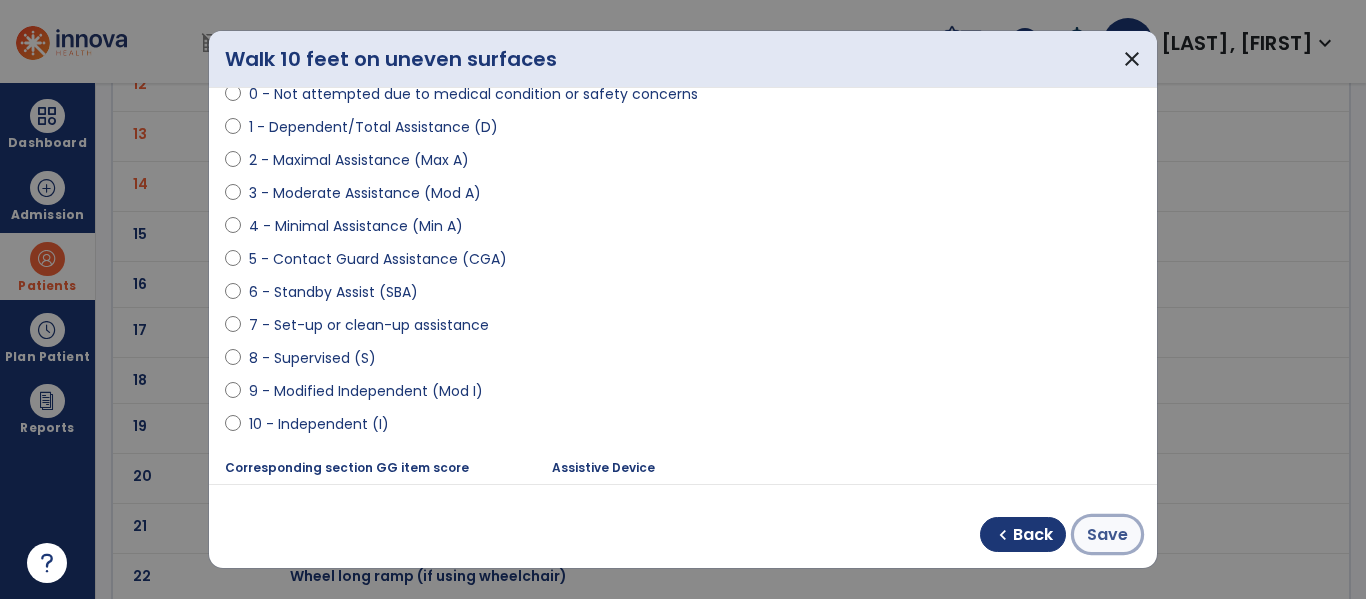 click on "Save" at bounding box center (1107, 535) 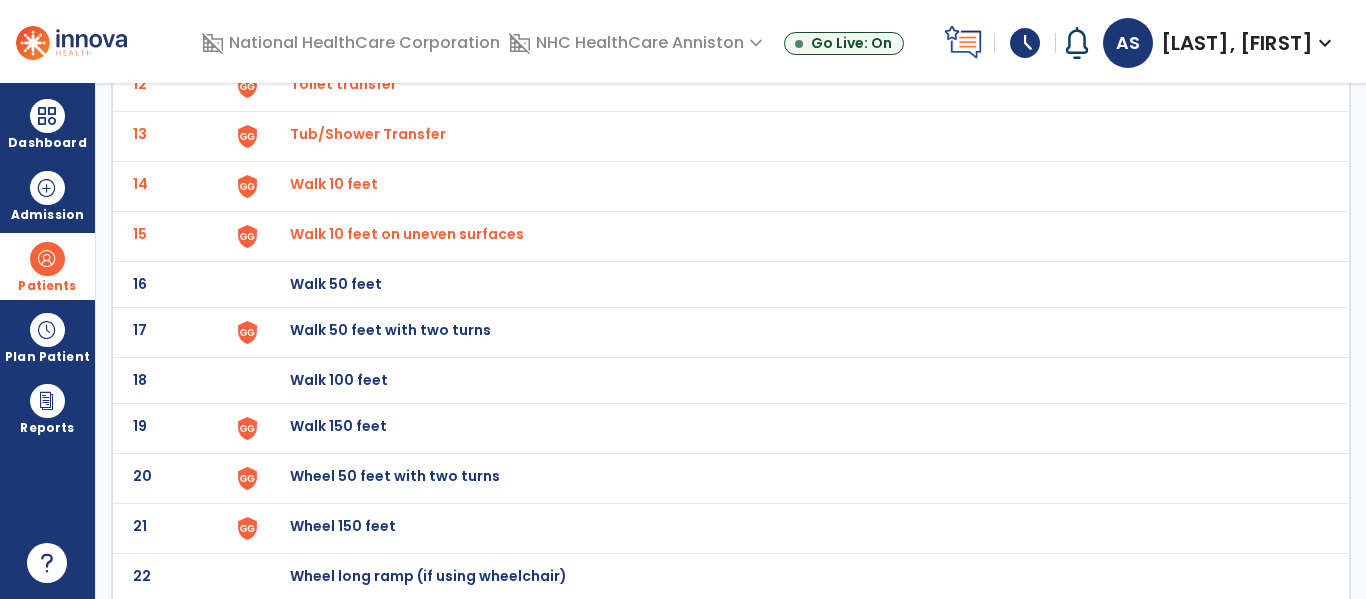 click on "Walk 50 feet with two turns" at bounding box center [336, -462] 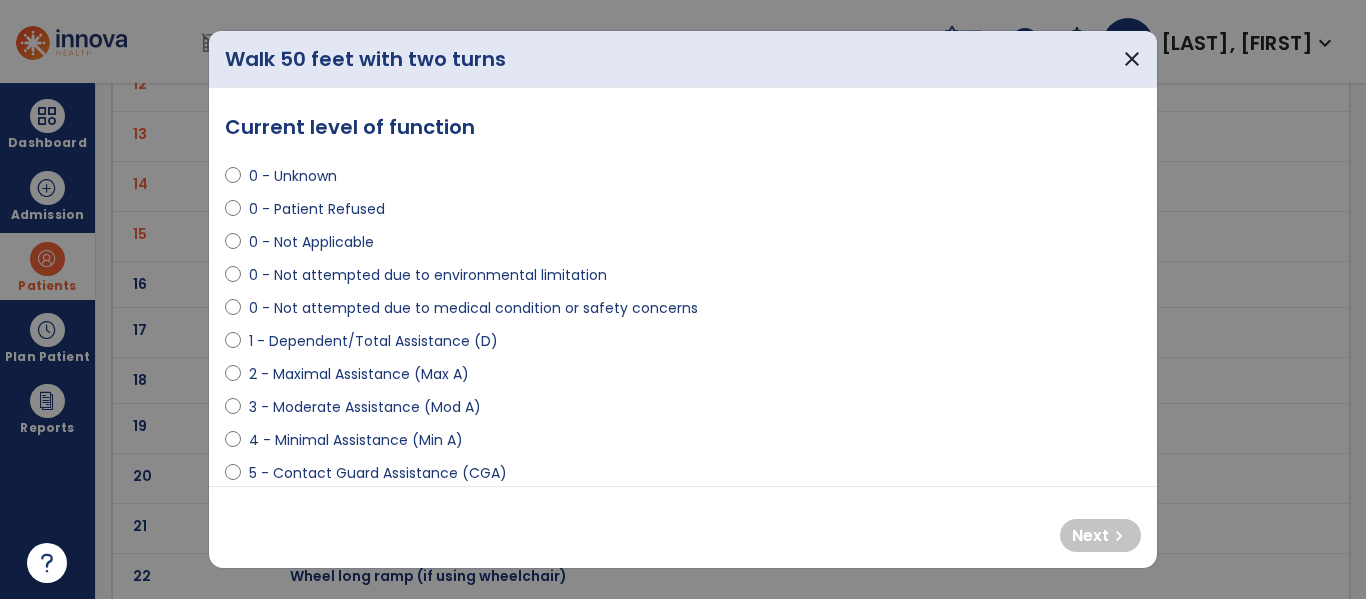 click on "3 - Moderate Assistance (Mod A)" at bounding box center [365, 407] 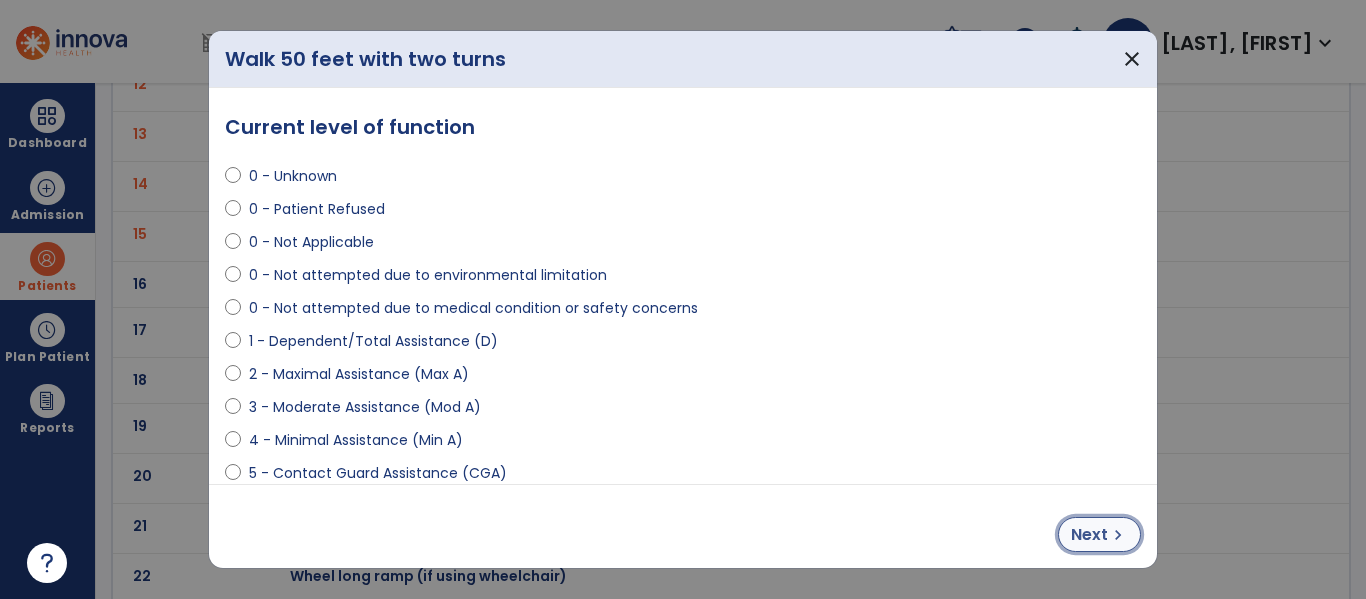 click on "chevron_right" at bounding box center (1118, 535) 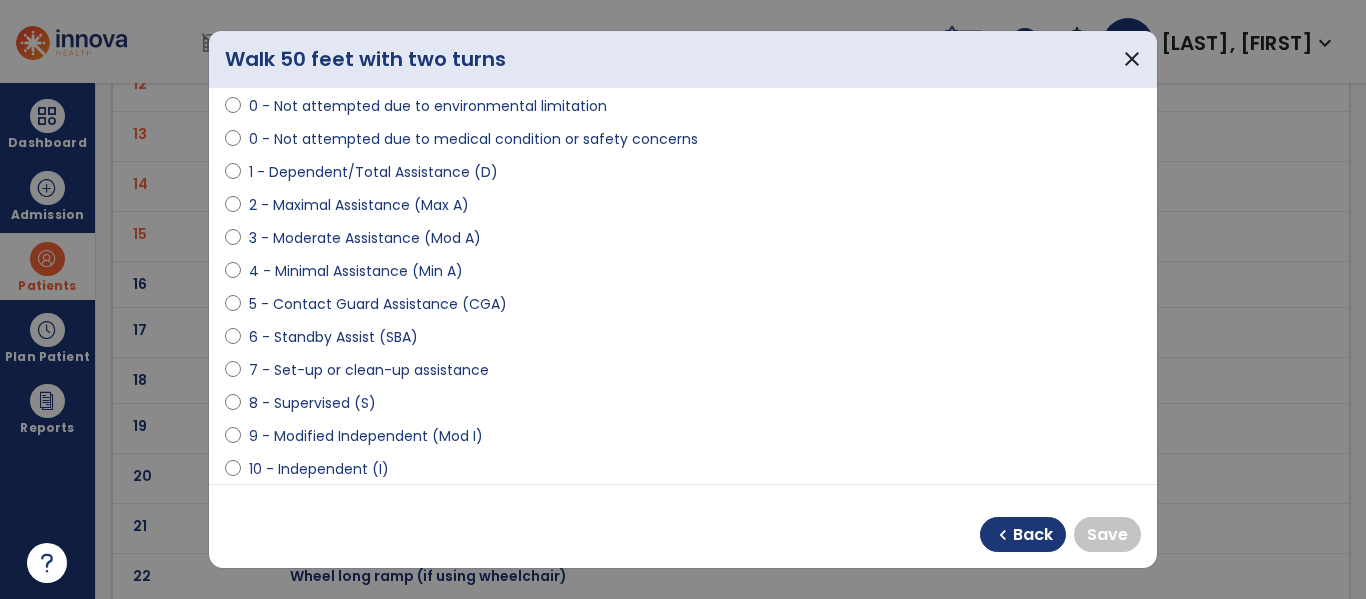 scroll, scrollTop: 241, scrollLeft: 0, axis: vertical 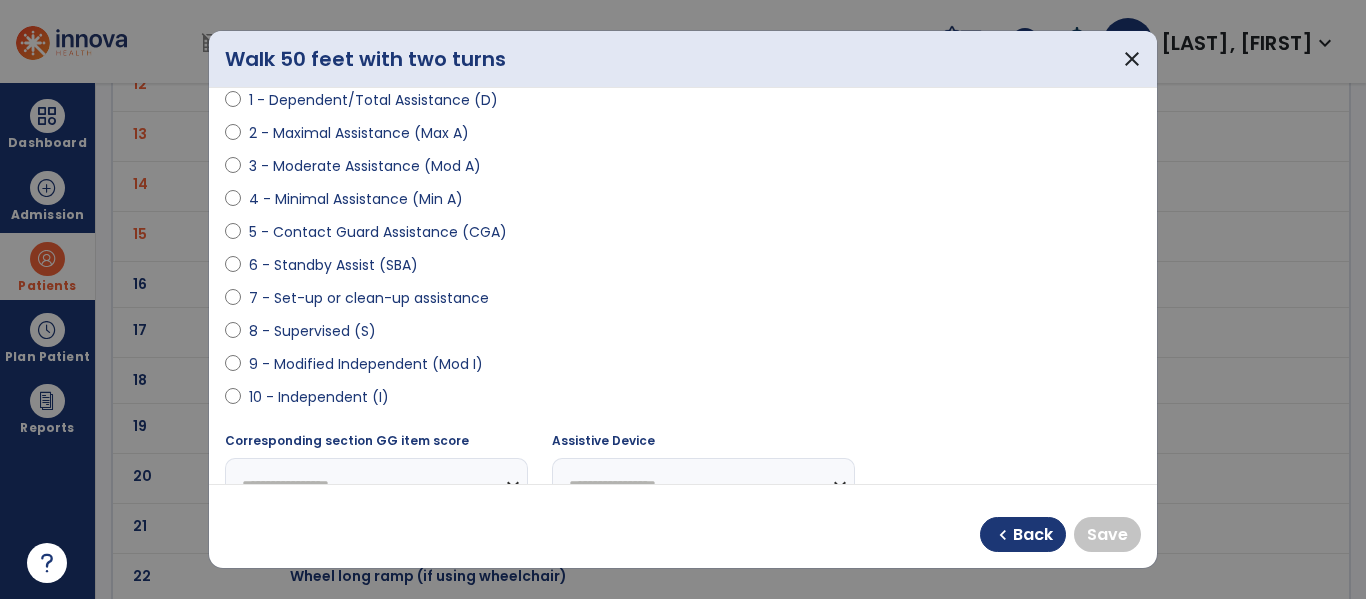 click on "8 - Supervised (S)" at bounding box center (312, 331) 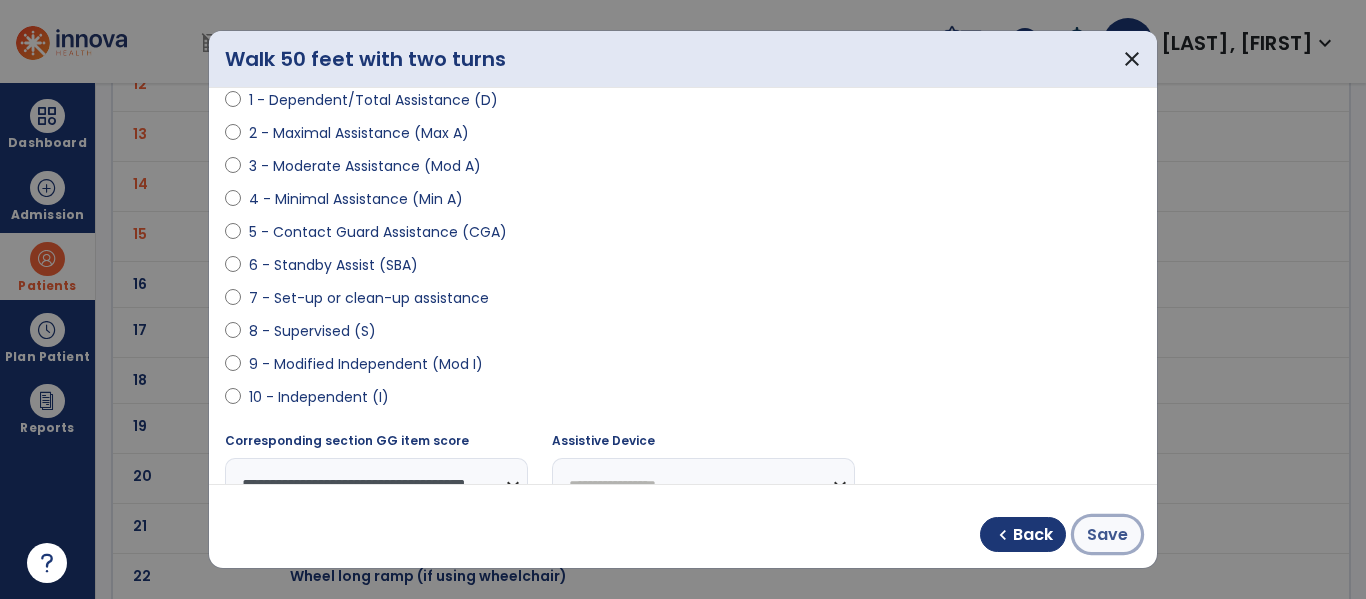 click on "Save" at bounding box center [1107, 535] 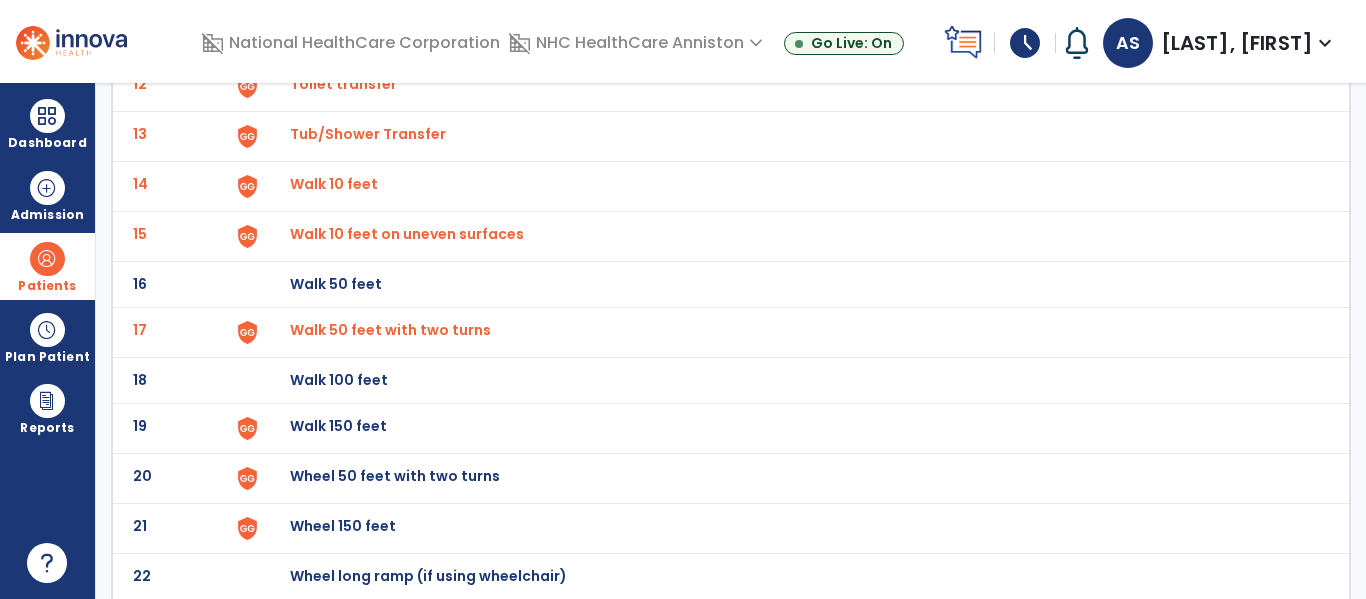 click on "Walk 150 feet" at bounding box center (336, -462) 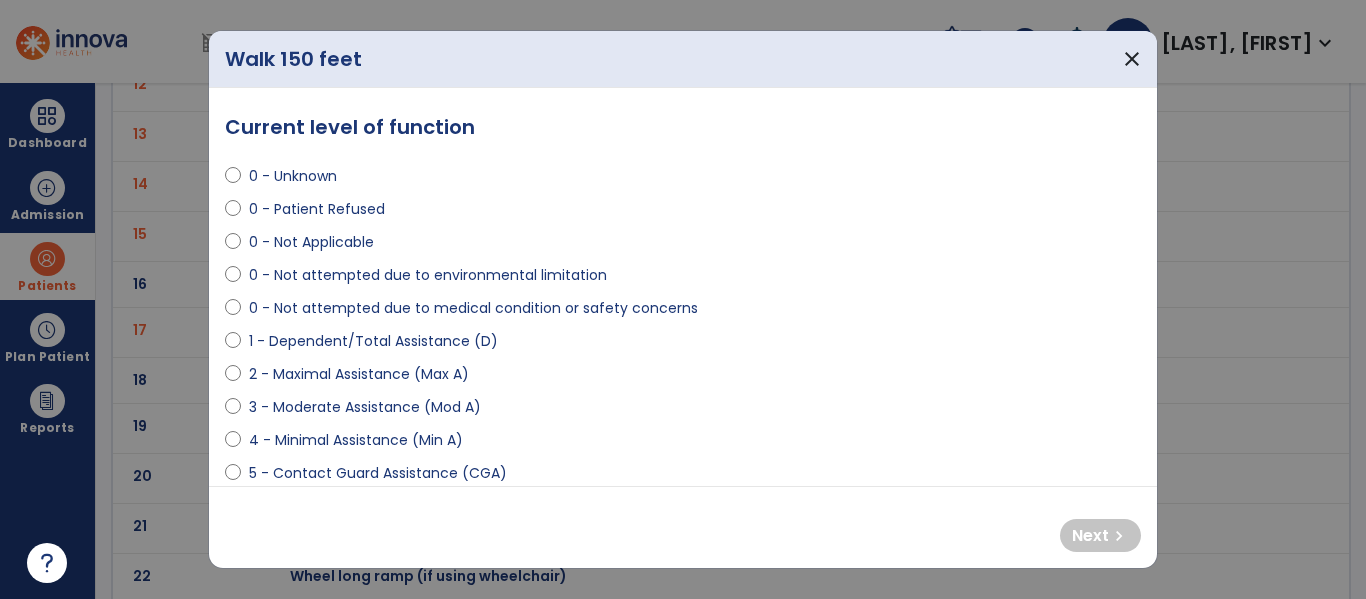 click on "3 - Moderate Assistance (Mod A)" at bounding box center (365, 407) 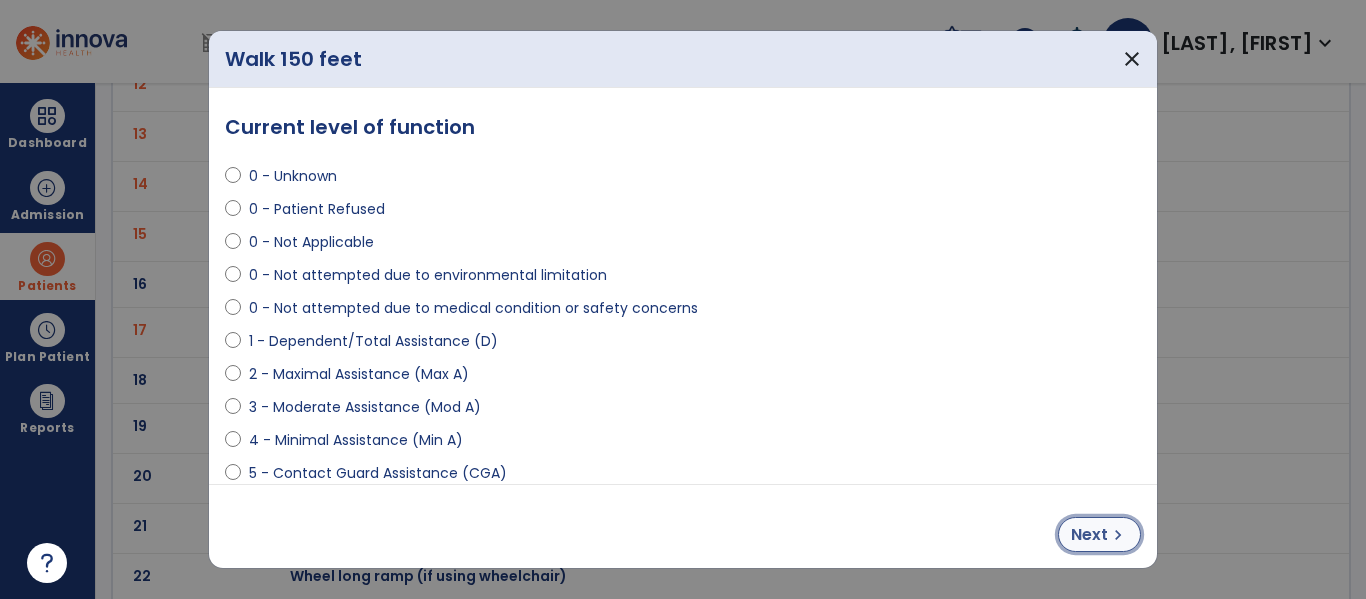 click on "chevron_right" at bounding box center [1118, 535] 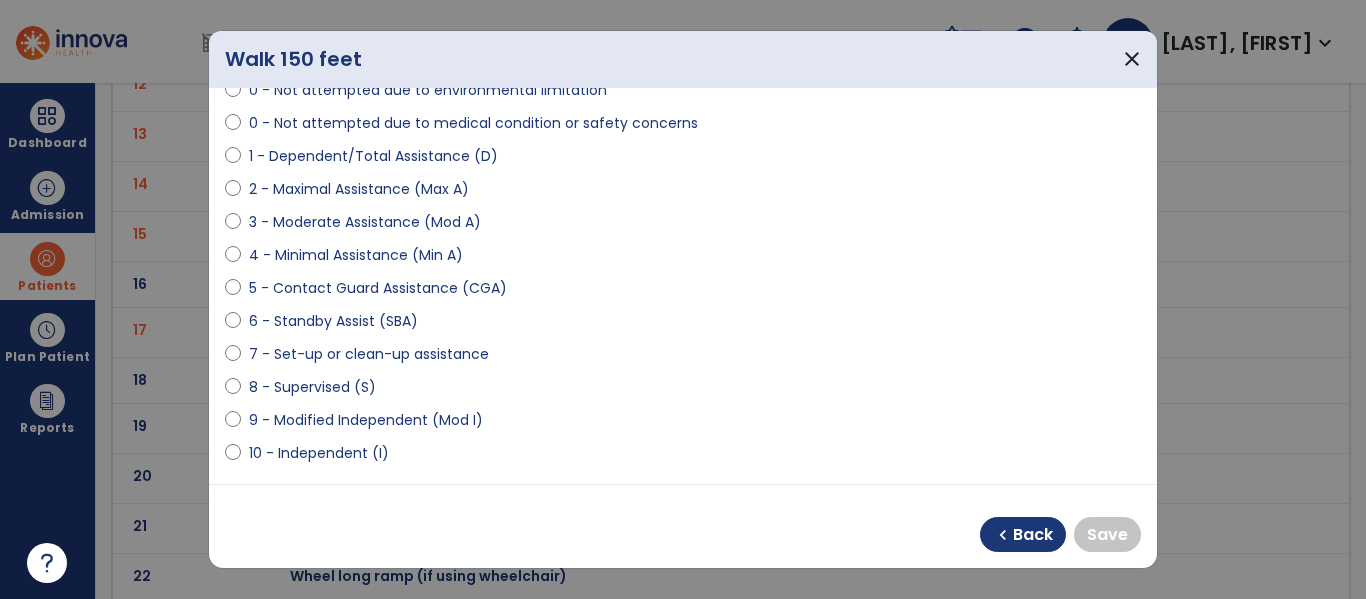 scroll, scrollTop: 201, scrollLeft: 0, axis: vertical 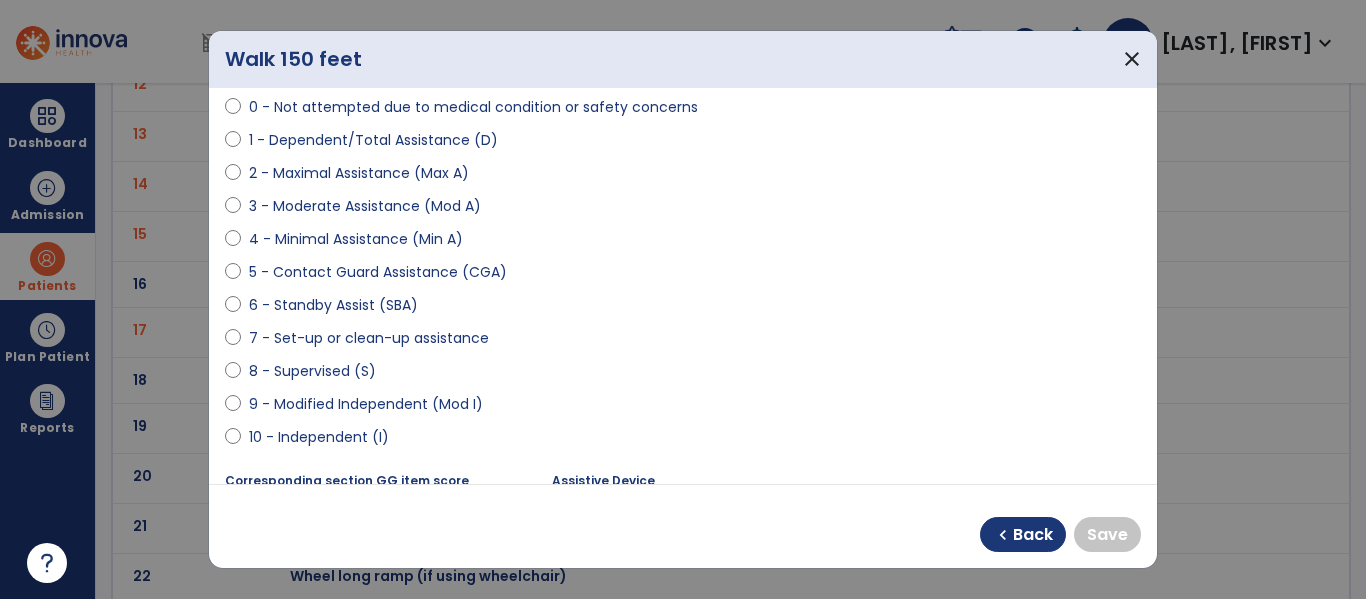 click on "8 - Supervised (S)" at bounding box center [312, 371] 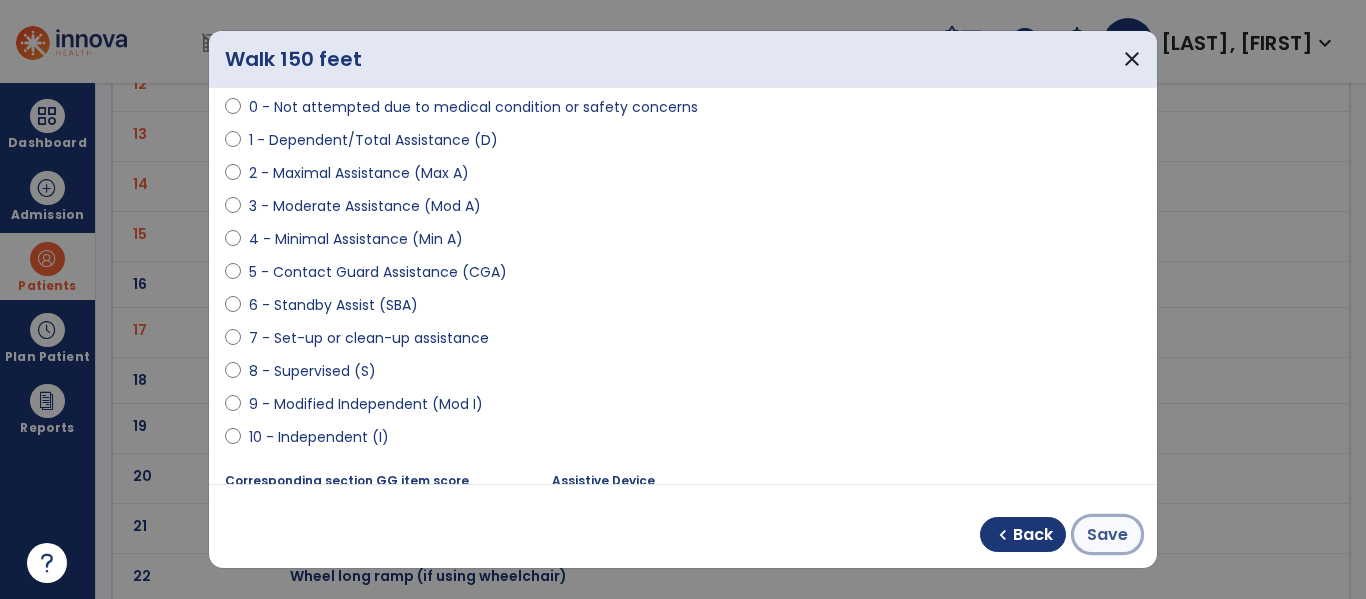 click on "Save" at bounding box center (1107, 535) 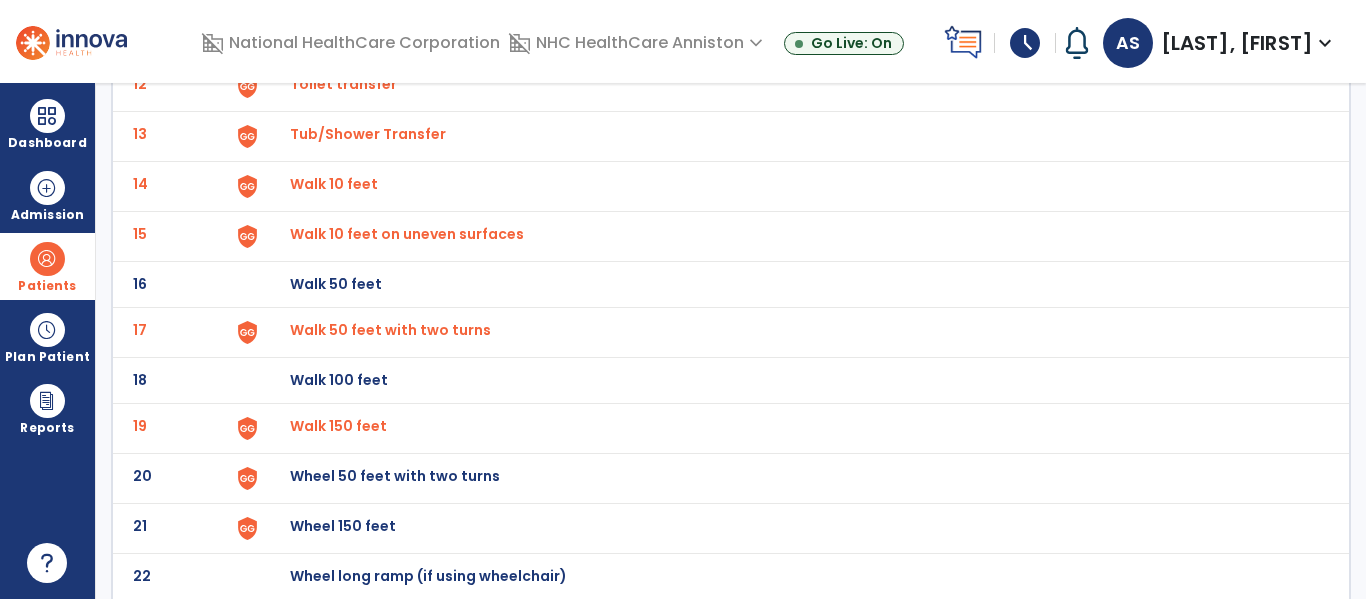 click on "Wheel 50 feet with two turns" at bounding box center (336, -462) 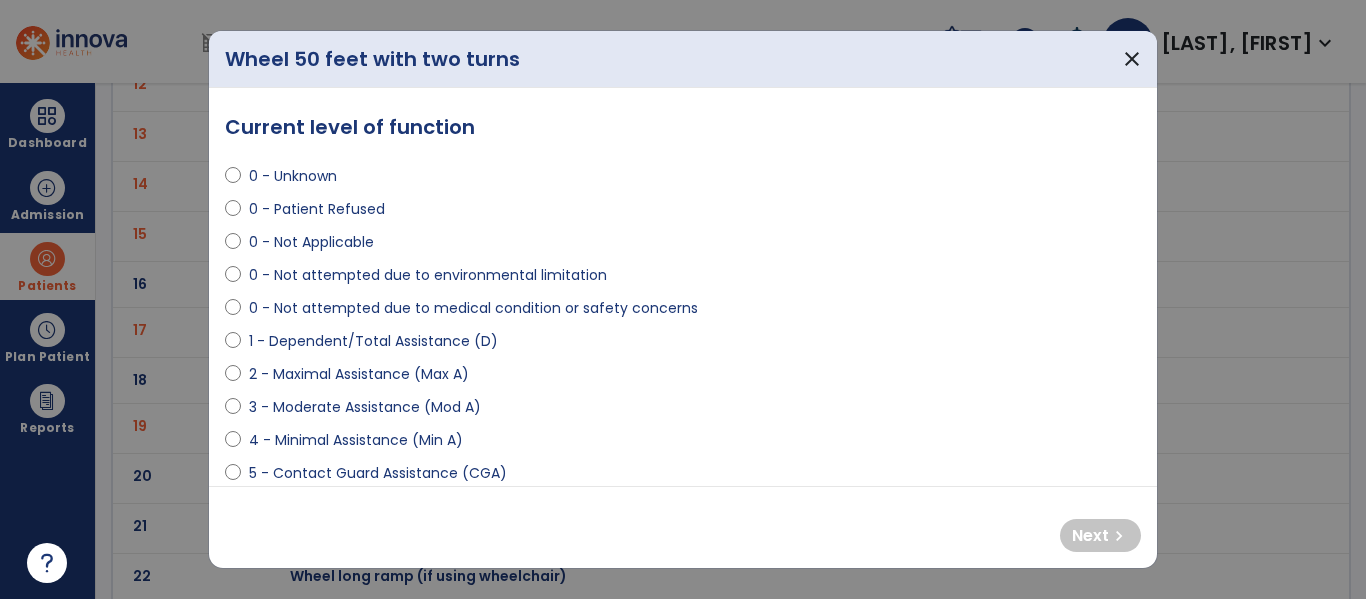 select on "**********" 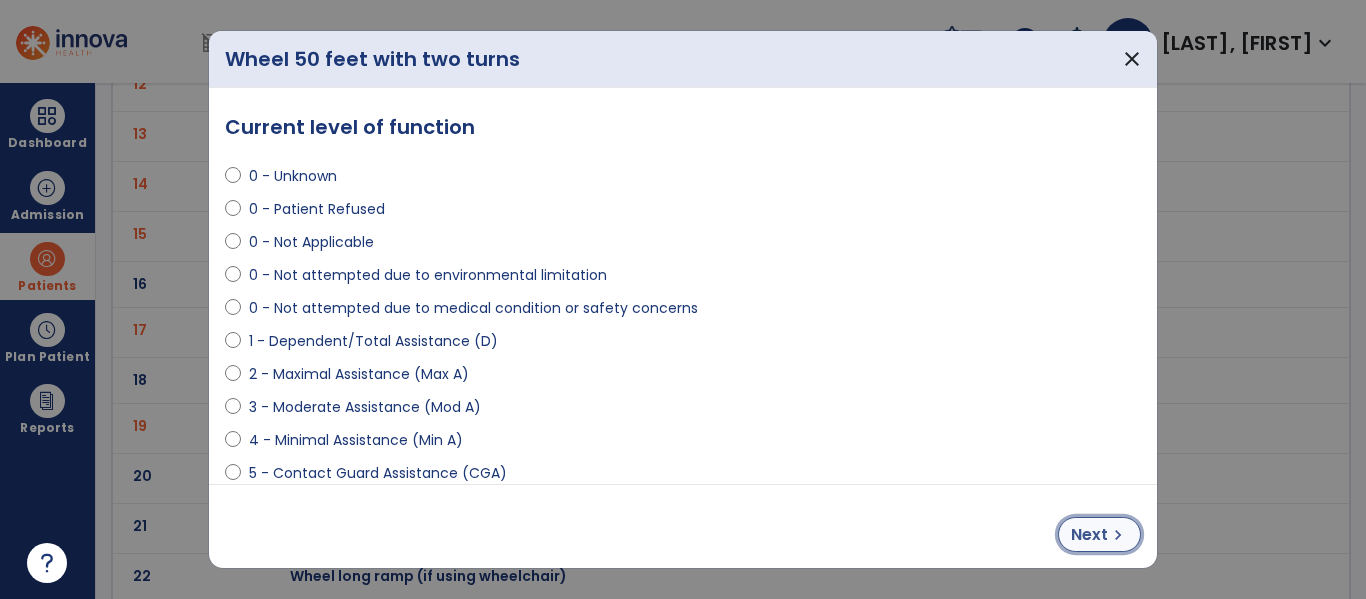 click on "Next" at bounding box center [1089, 535] 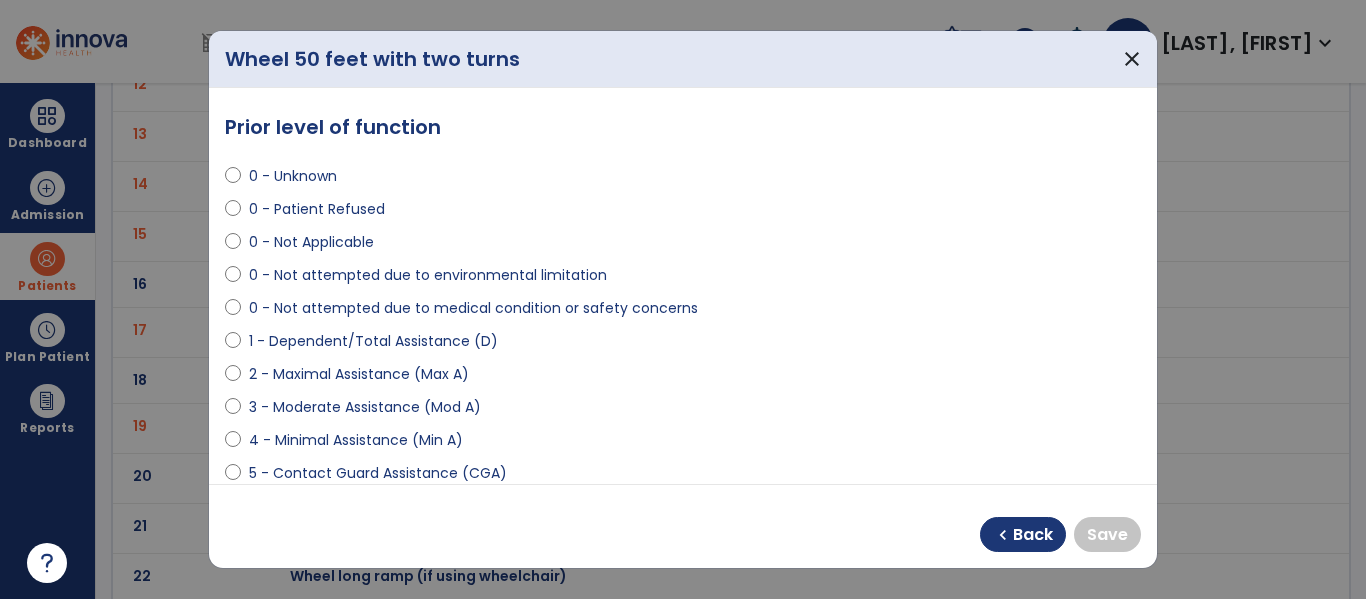 click on "0 - Not Applicable" at bounding box center [683, 246] 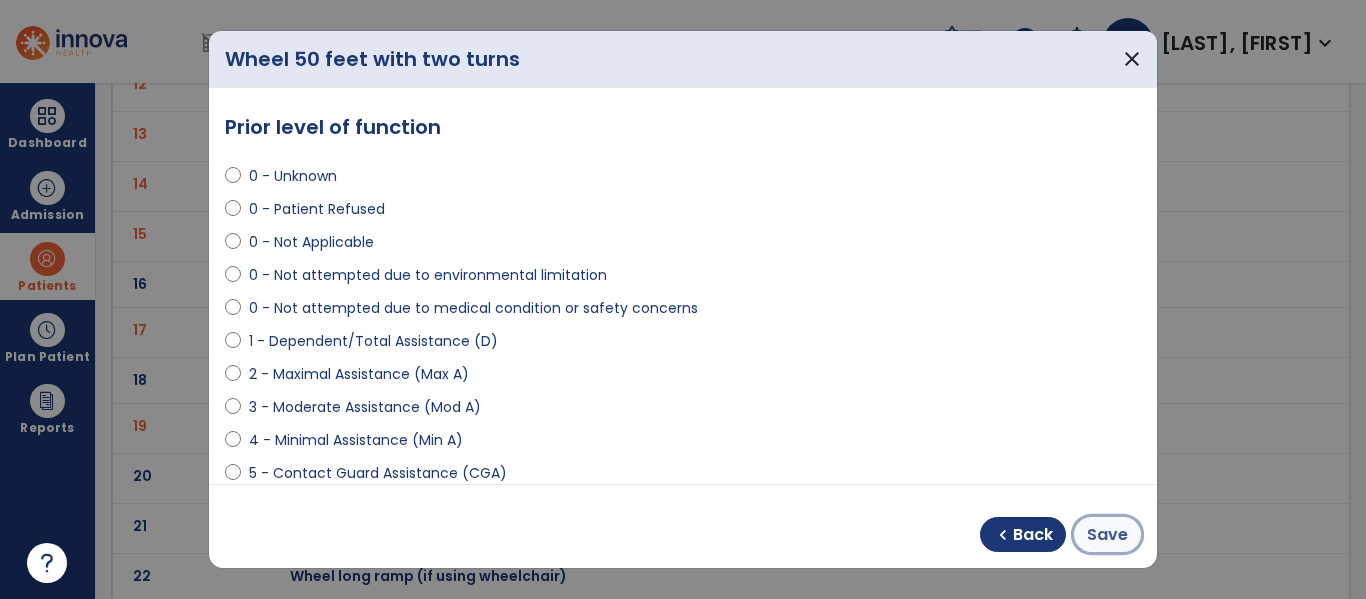 click on "Save" at bounding box center (1107, 535) 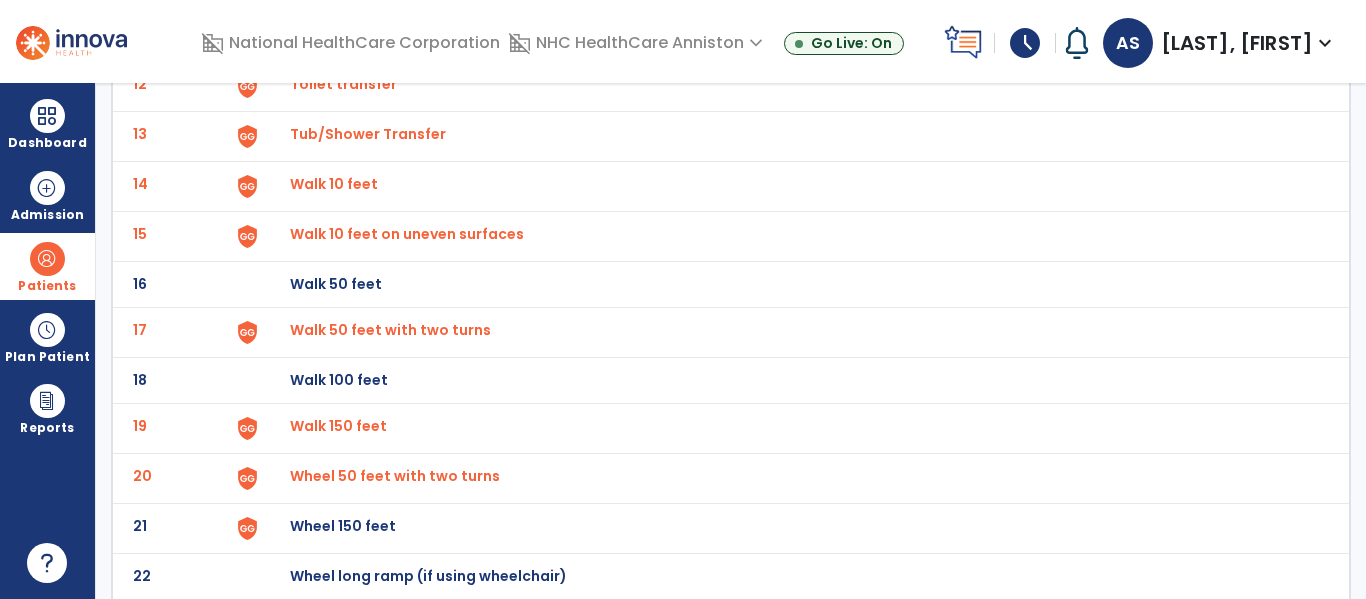 click on "Wheel 150 feet" at bounding box center (336, -462) 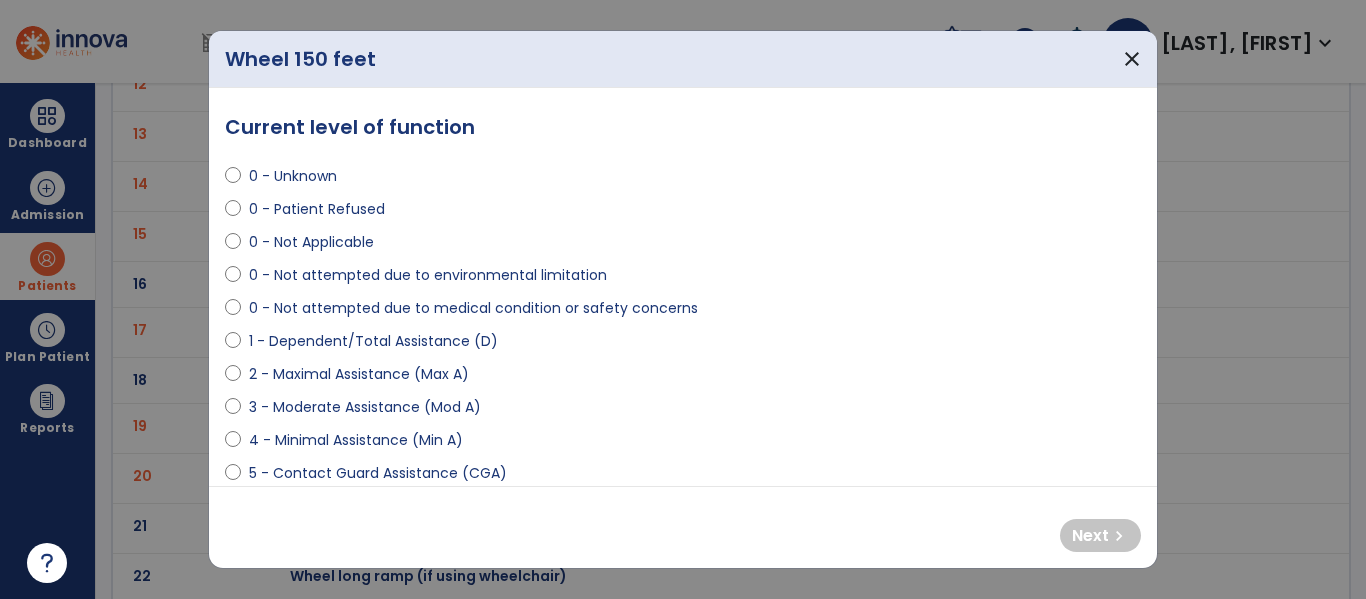 select on "**********" 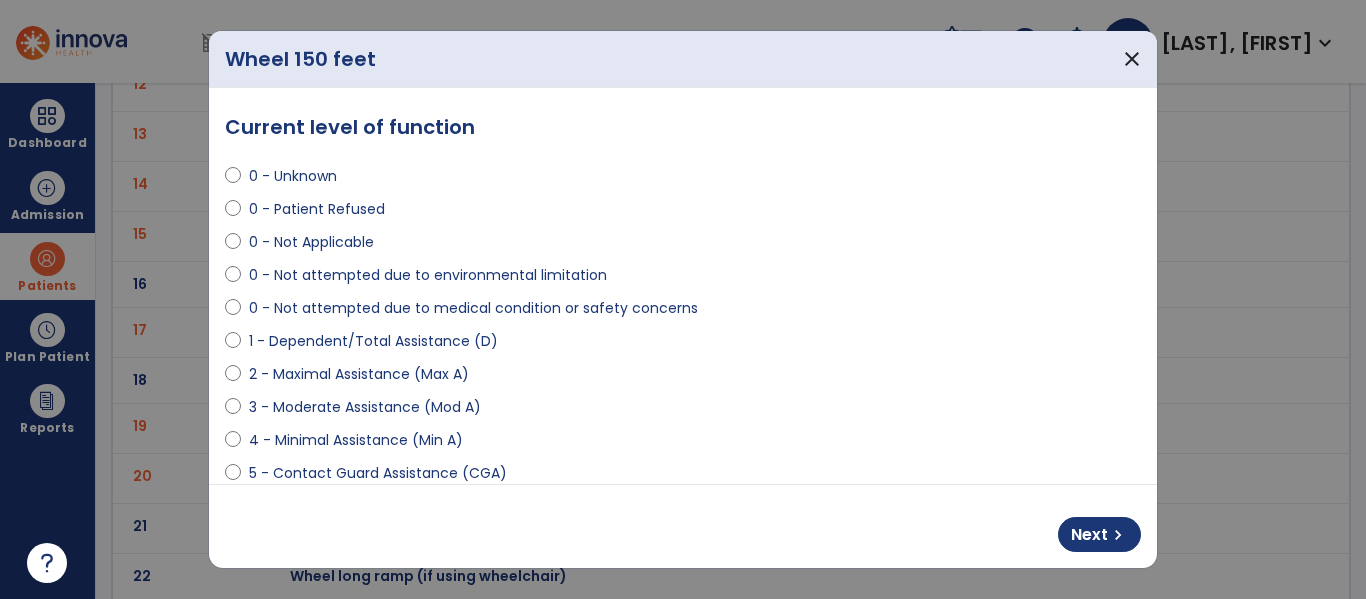 click on "Next  chevron_right" at bounding box center (683, 526) 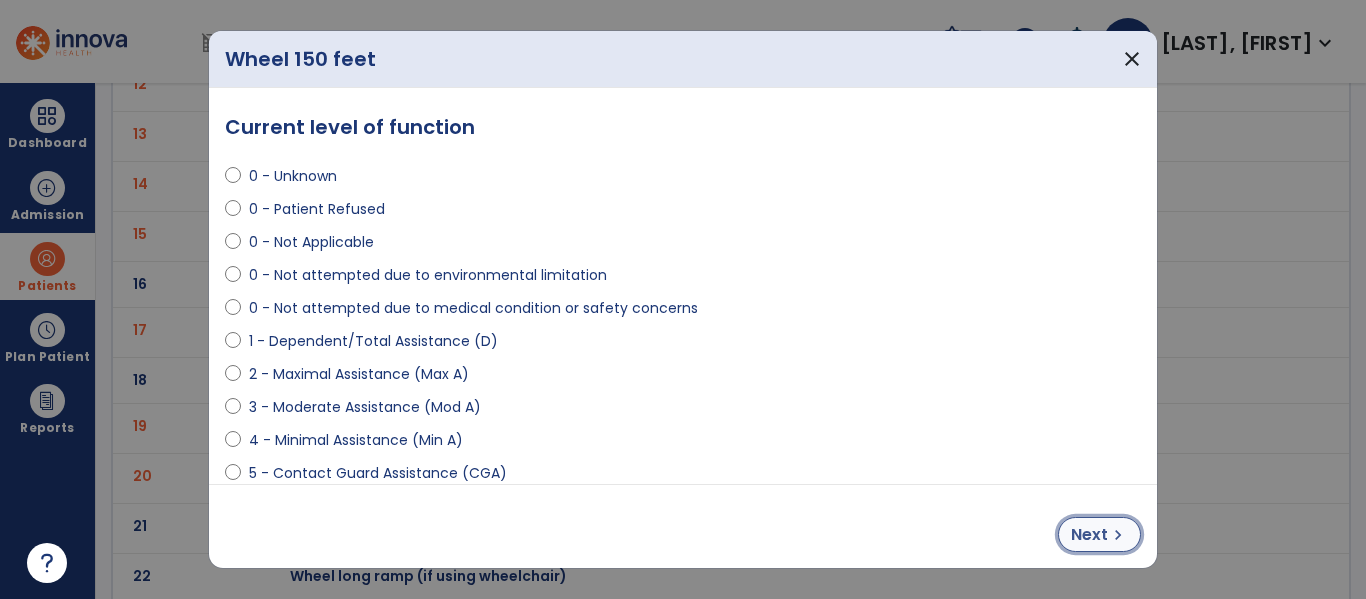 click on "Next  chevron_right" at bounding box center (1099, 534) 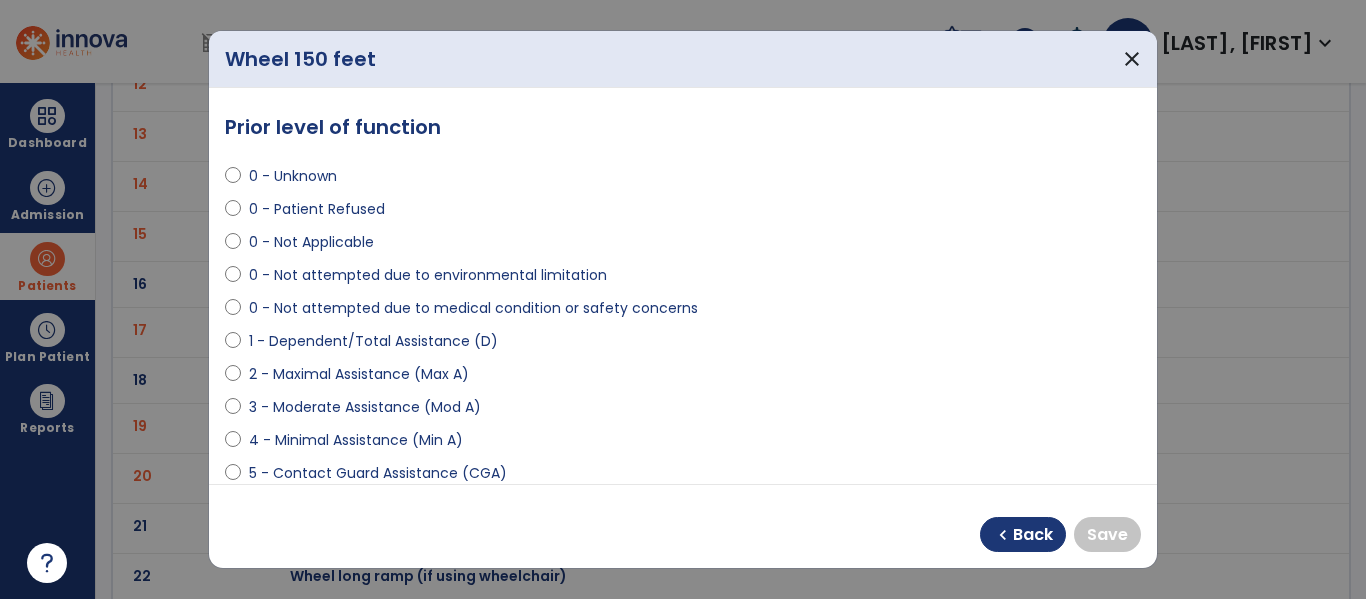 click on "0 - Not Applicable" at bounding box center (311, 242) 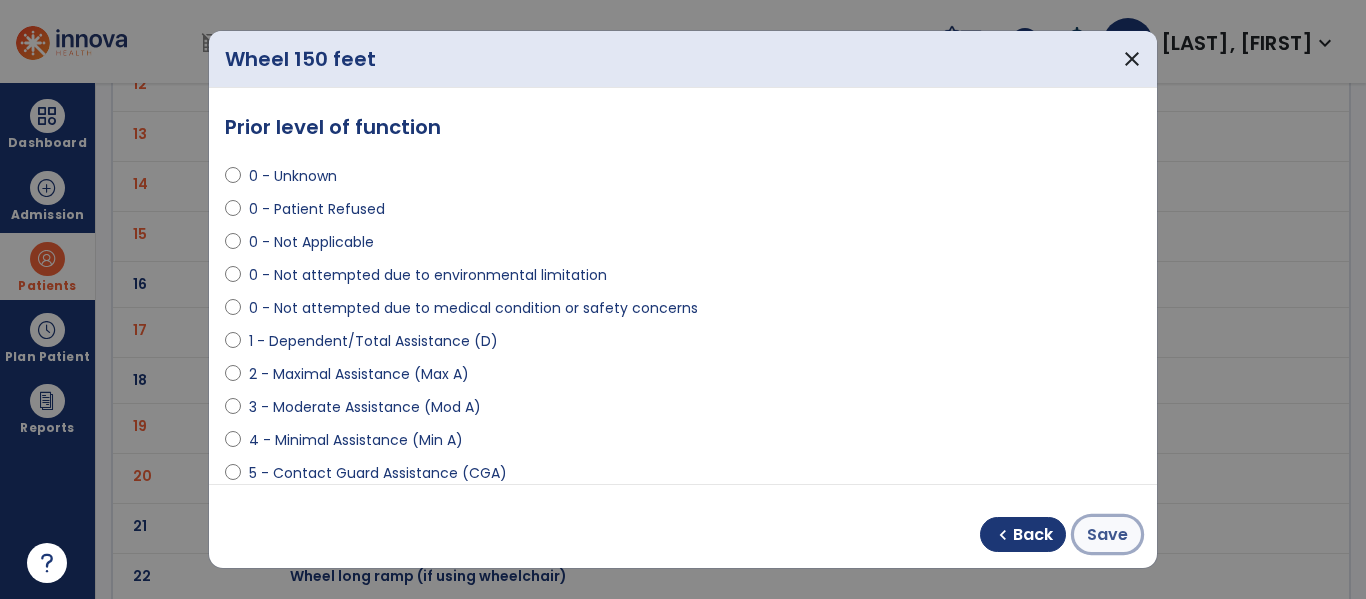 click on "Save" at bounding box center (1107, 535) 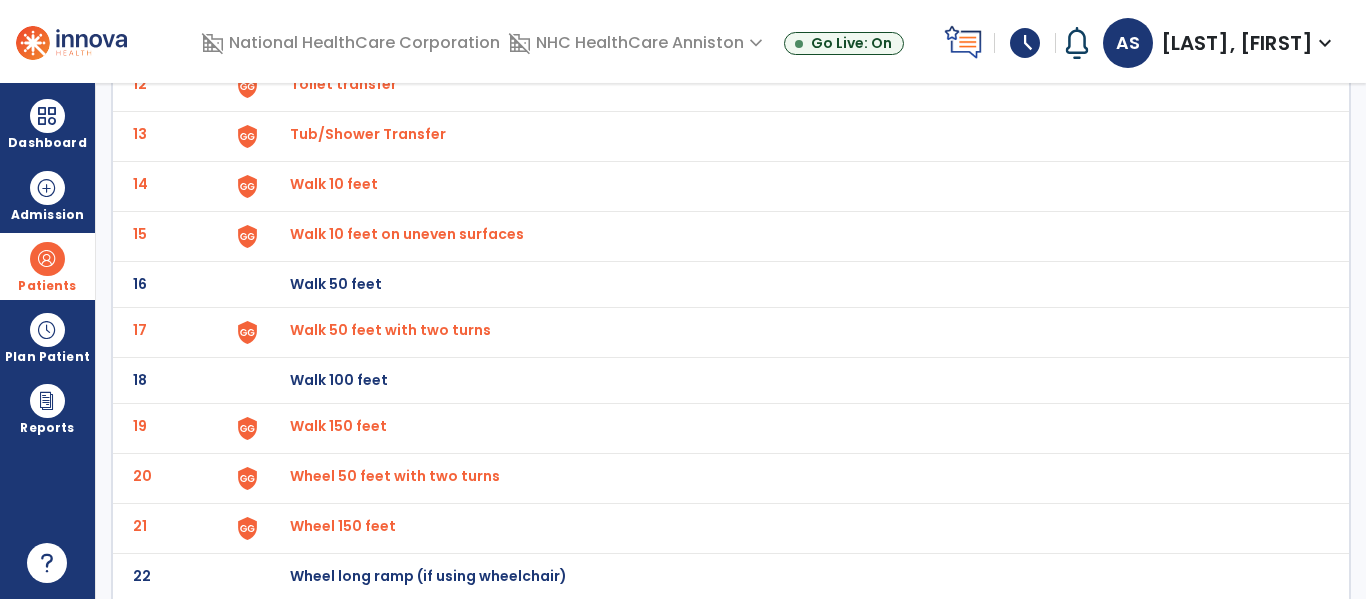 click on "Walk 50 feet" at bounding box center [789, -460] 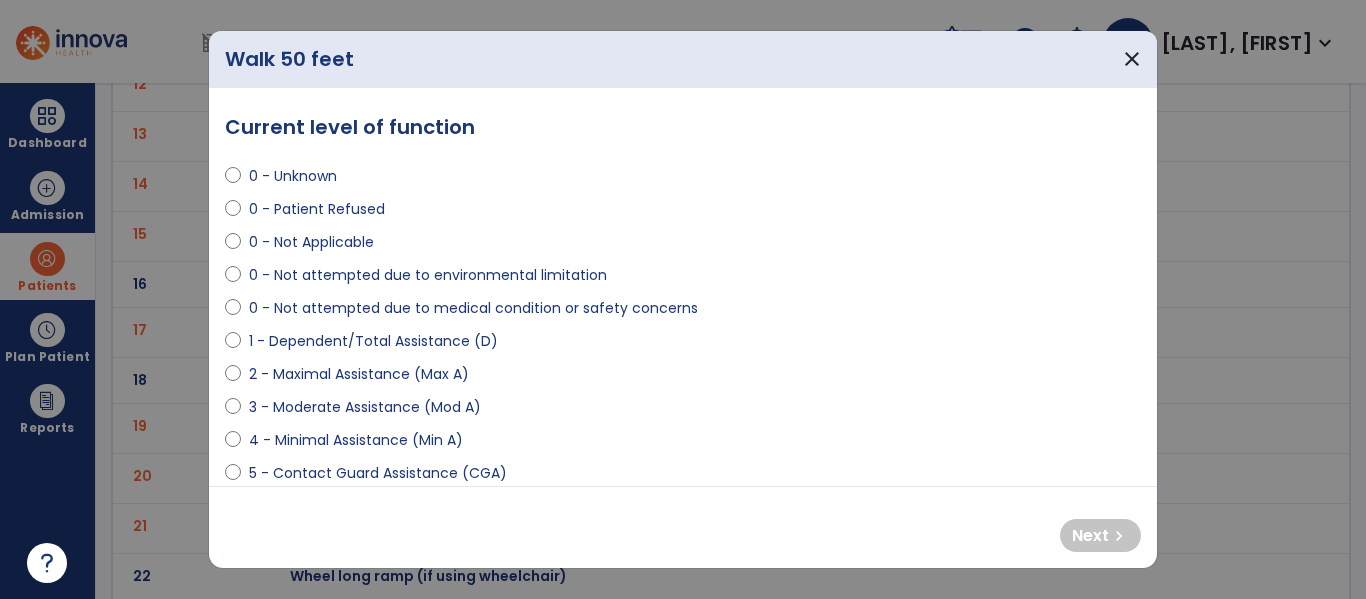 scroll, scrollTop: 684, scrollLeft: 0, axis: vertical 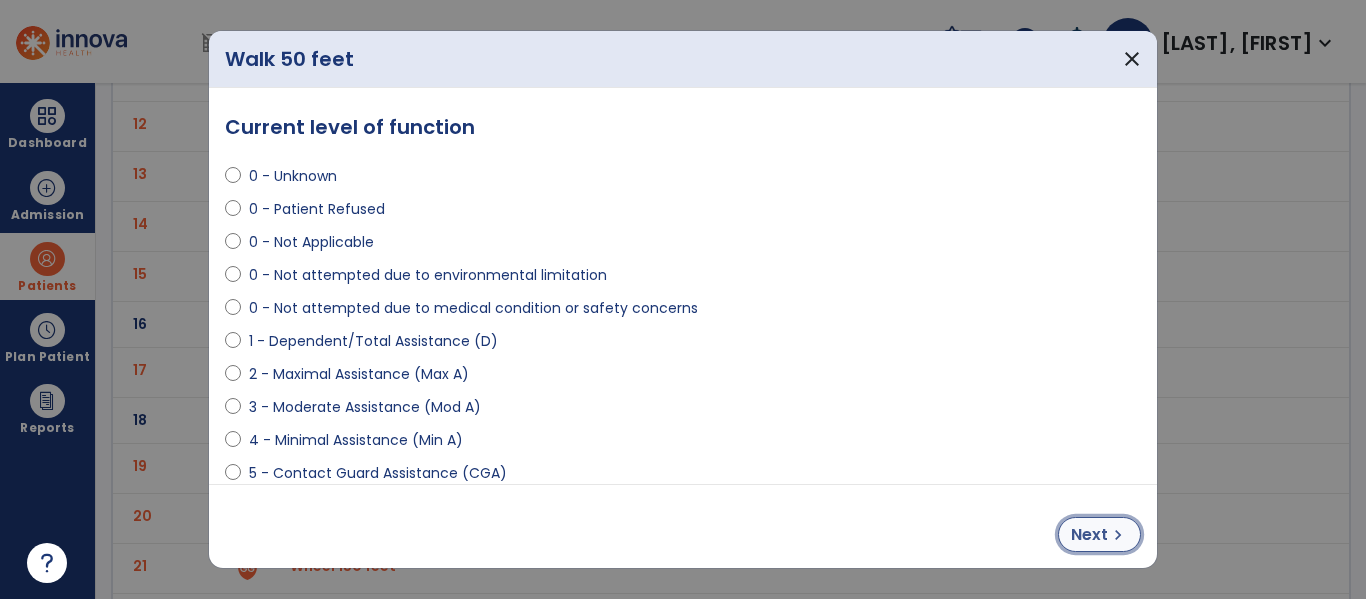 click on "Next  chevron_right" at bounding box center (1099, 534) 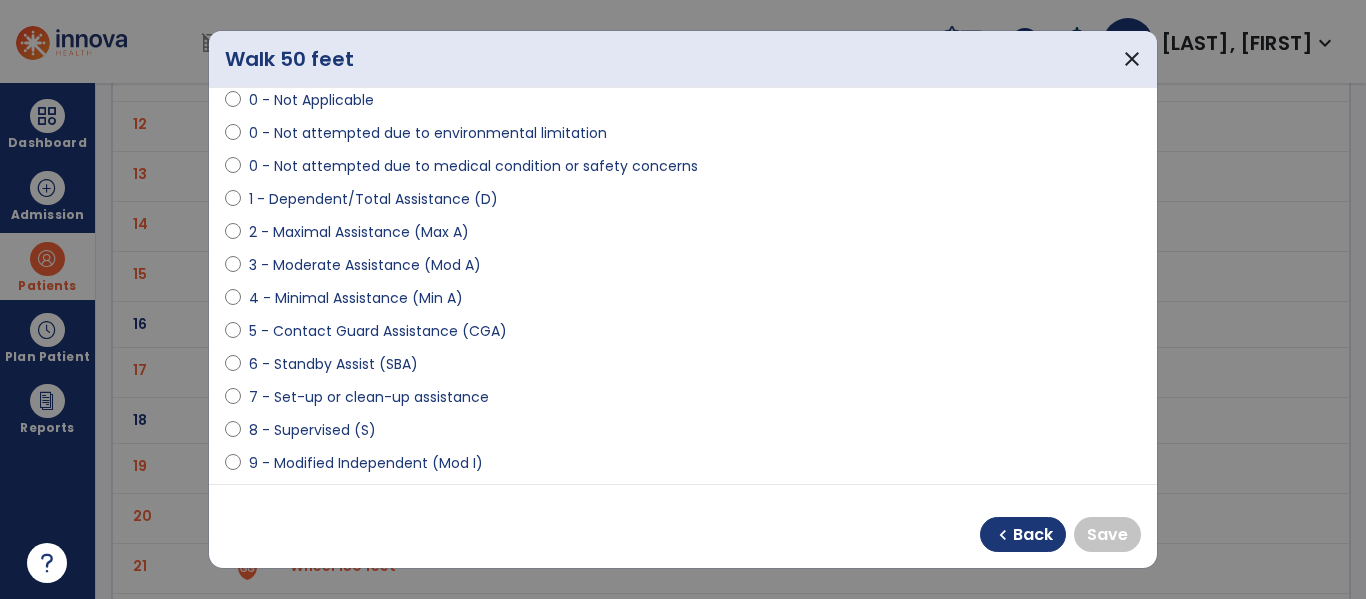 scroll, scrollTop: 187, scrollLeft: 0, axis: vertical 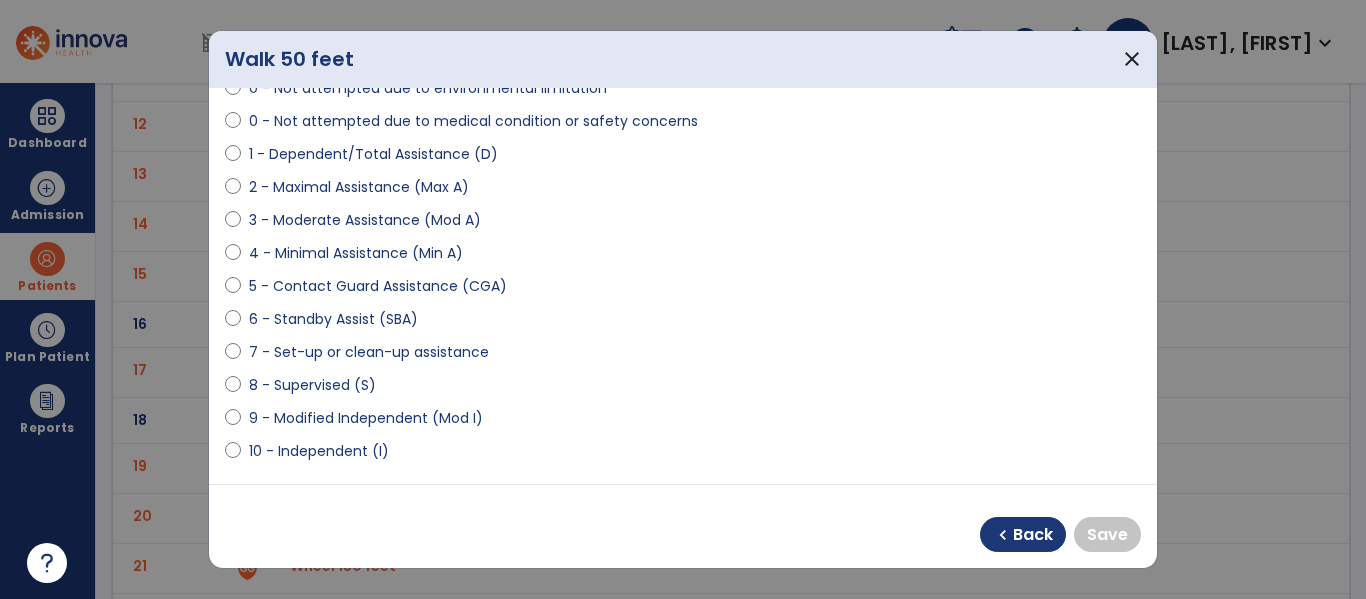 click on "8 - Supervised (S)" at bounding box center [312, 385] 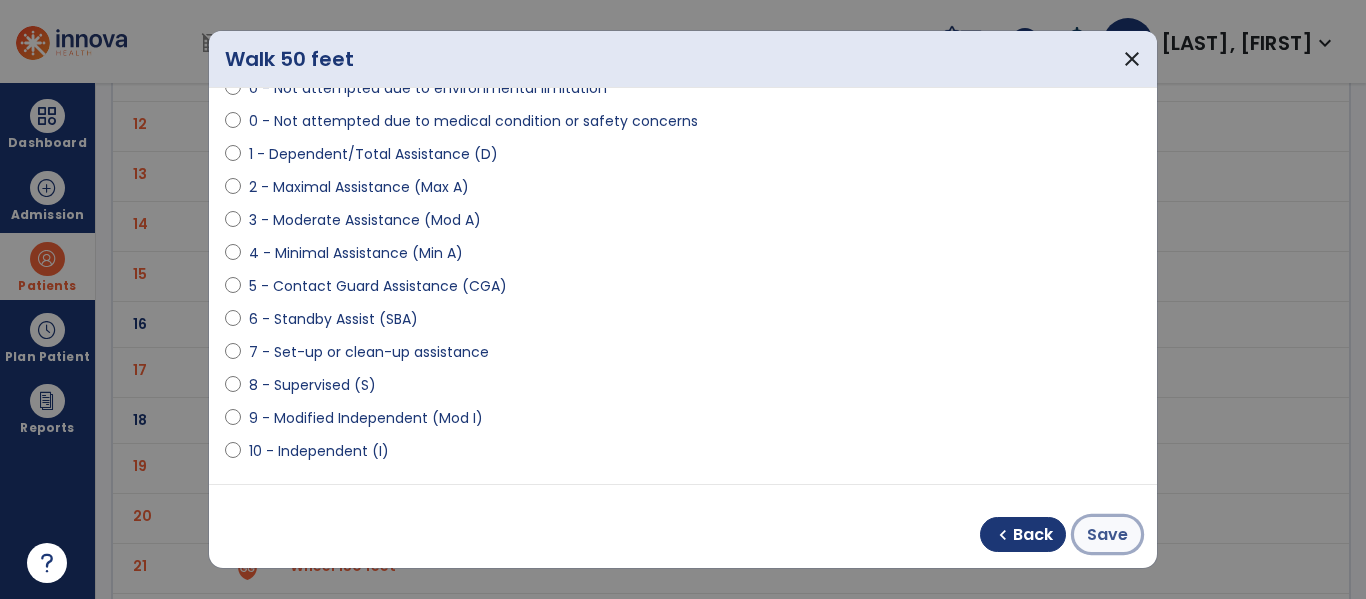 click on "Save" at bounding box center [1107, 535] 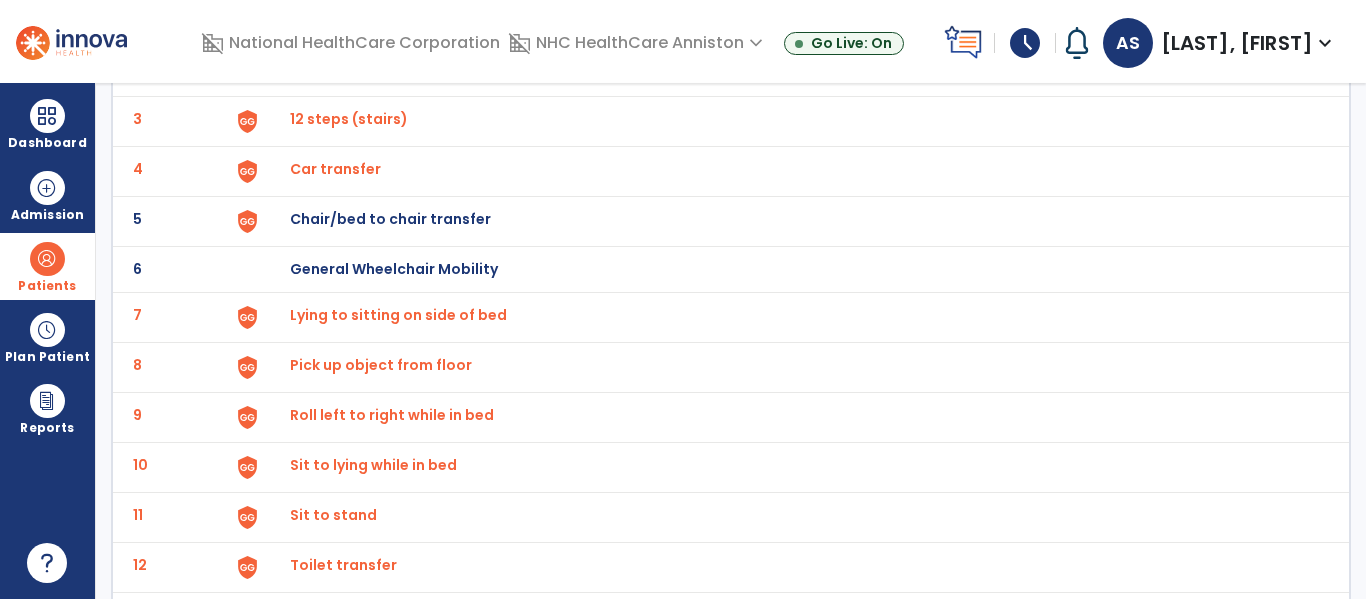scroll, scrollTop: 0, scrollLeft: 0, axis: both 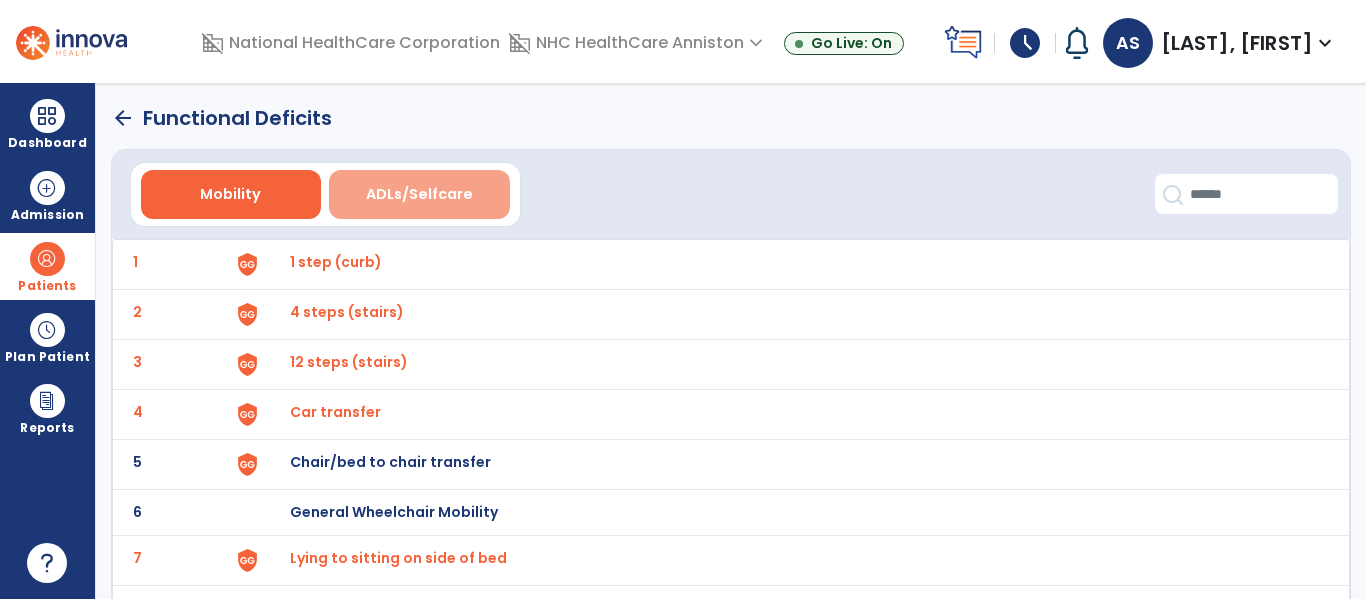 click on "ADLs/Selfcare" at bounding box center [419, 194] 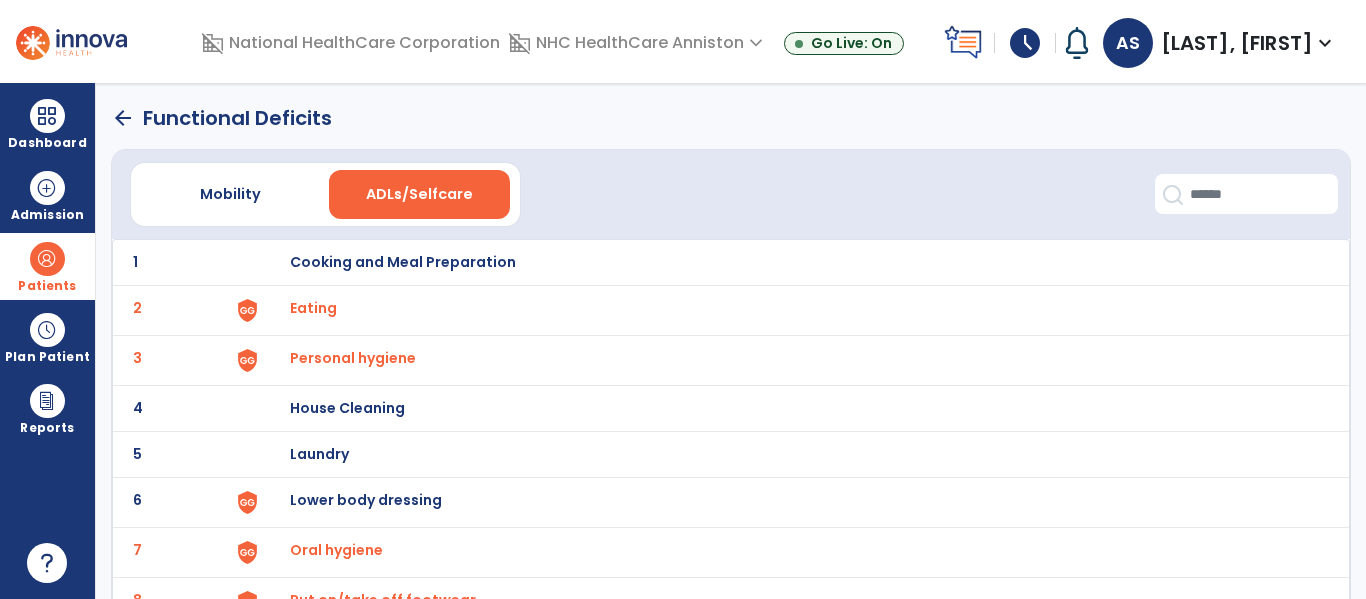 type 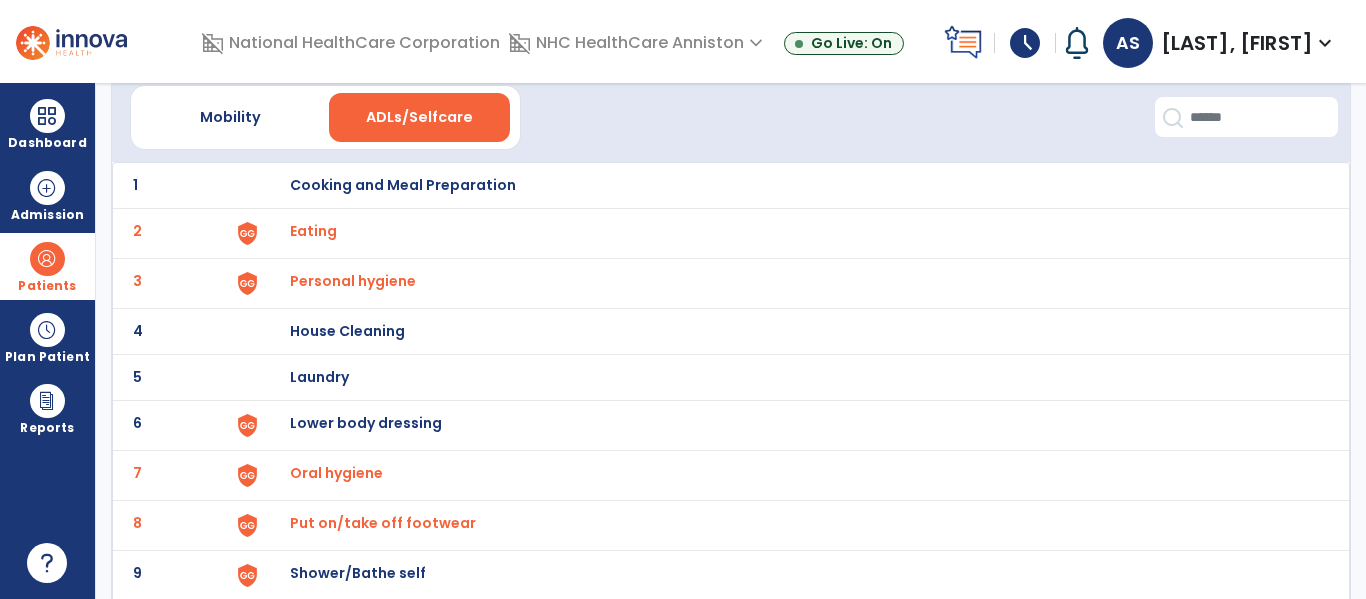 scroll, scrollTop: 120, scrollLeft: 0, axis: vertical 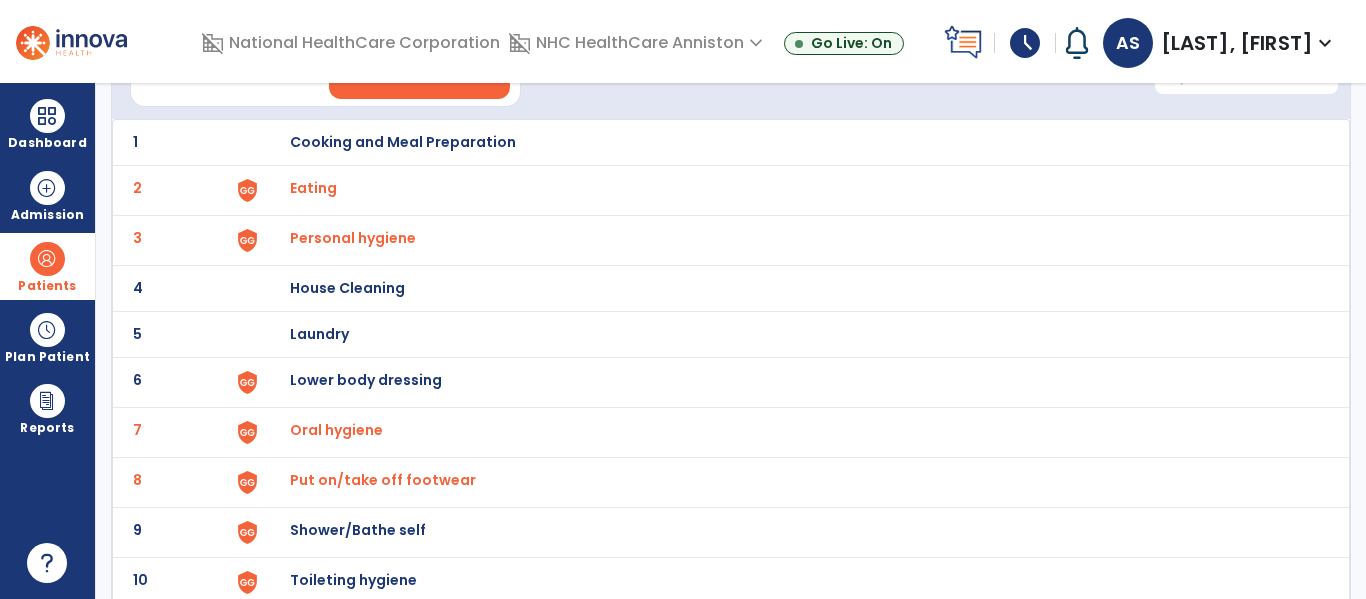 click on "Lower body dressing" at bounding box center (403, 142) 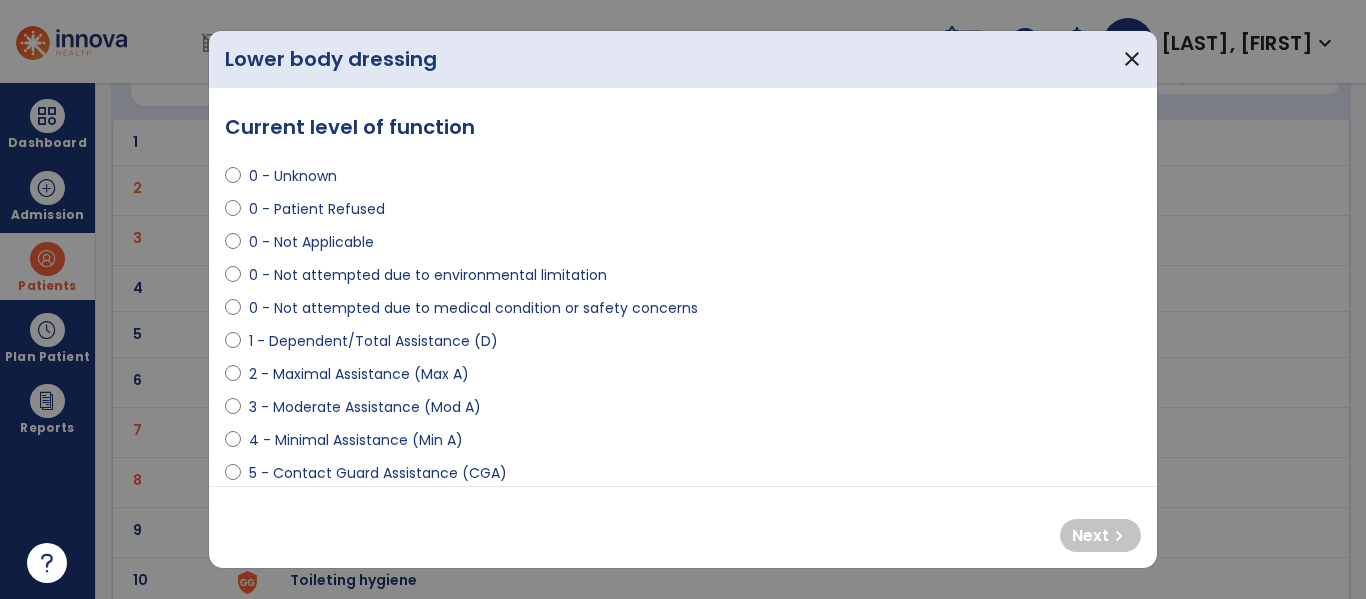click on "4 - Minimal Assistance (Min A)" at bounding box center [356, 440] 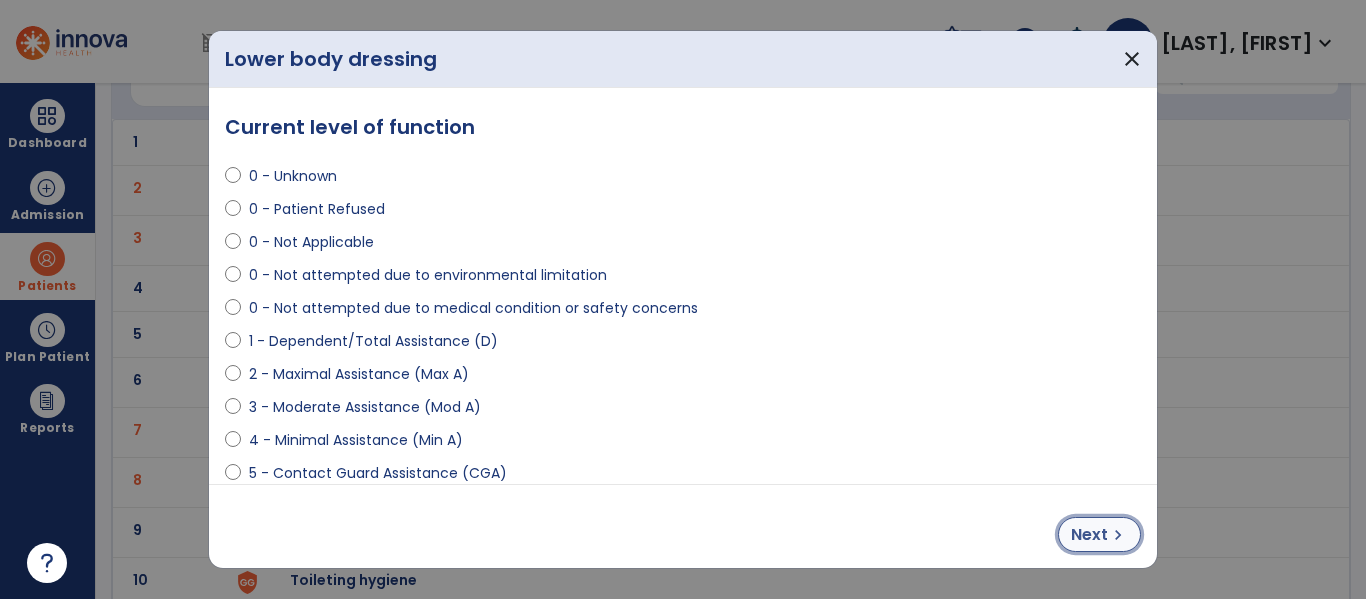 click on "Next" at bounding box center [1089, 535] 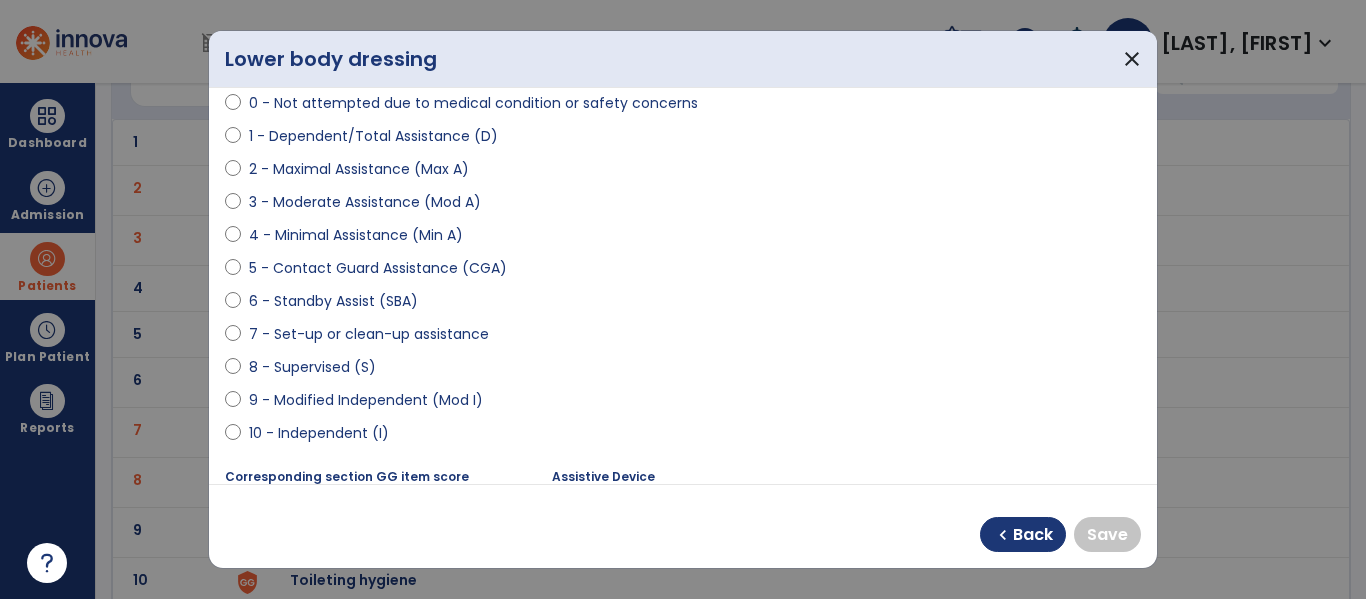 scroll, scrollTop: 239, scrollLeft: 0, axis: vertical 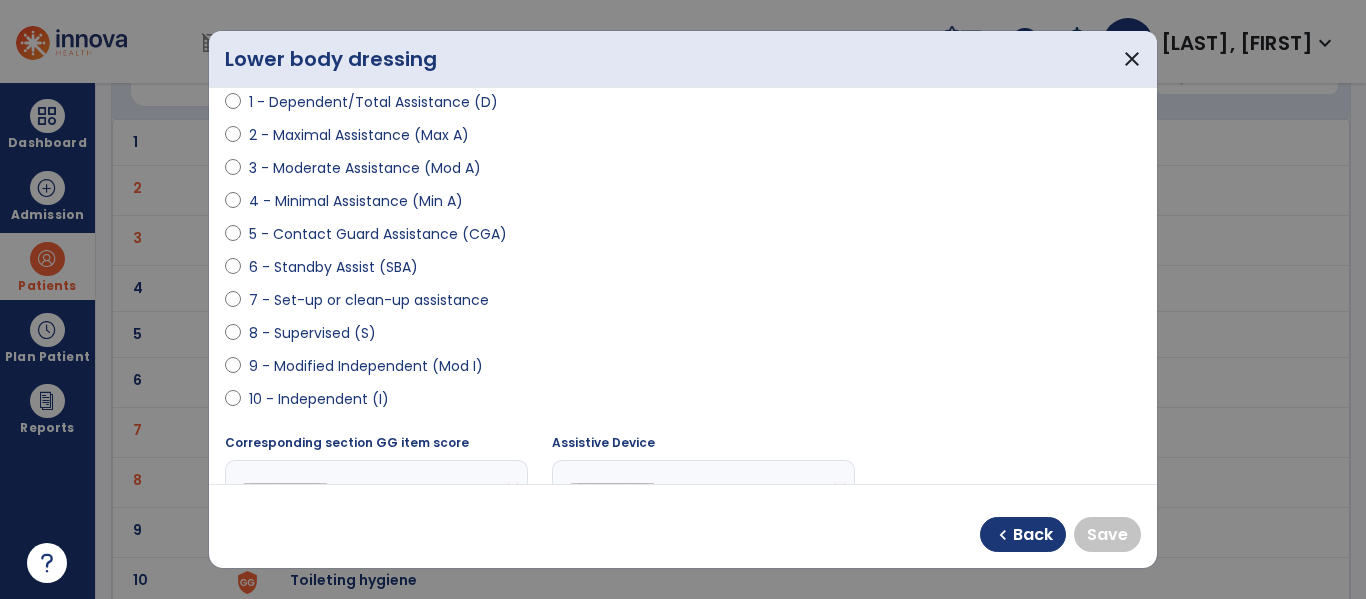 click on "9 - Modified Independent (Mod I)" at bounding box center [366, 366] 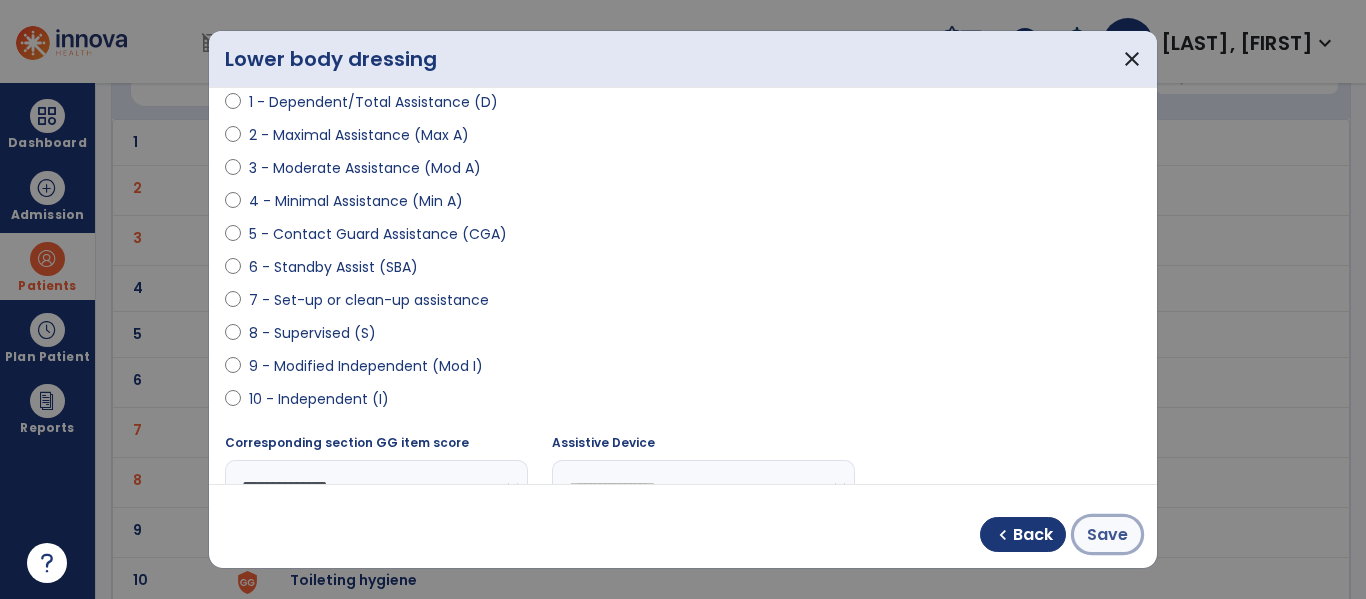click on "Save" at bounding box center [1107, 534] 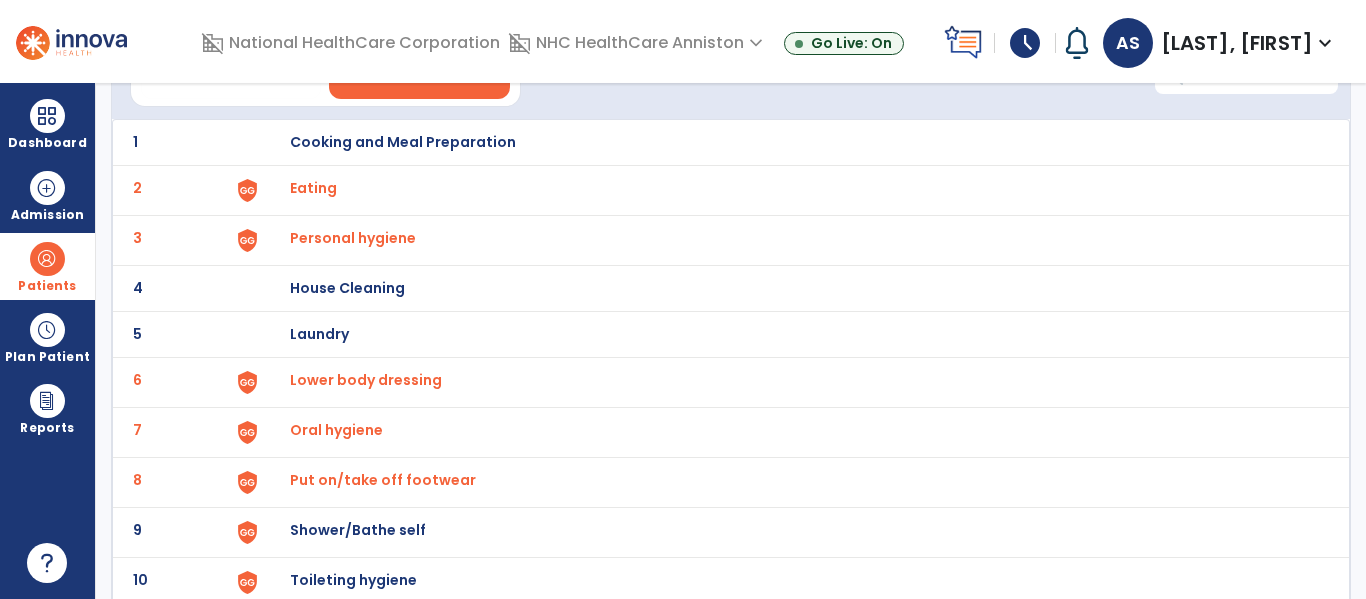click on "Shower/Bathe self" at bounding box center [789, 142] 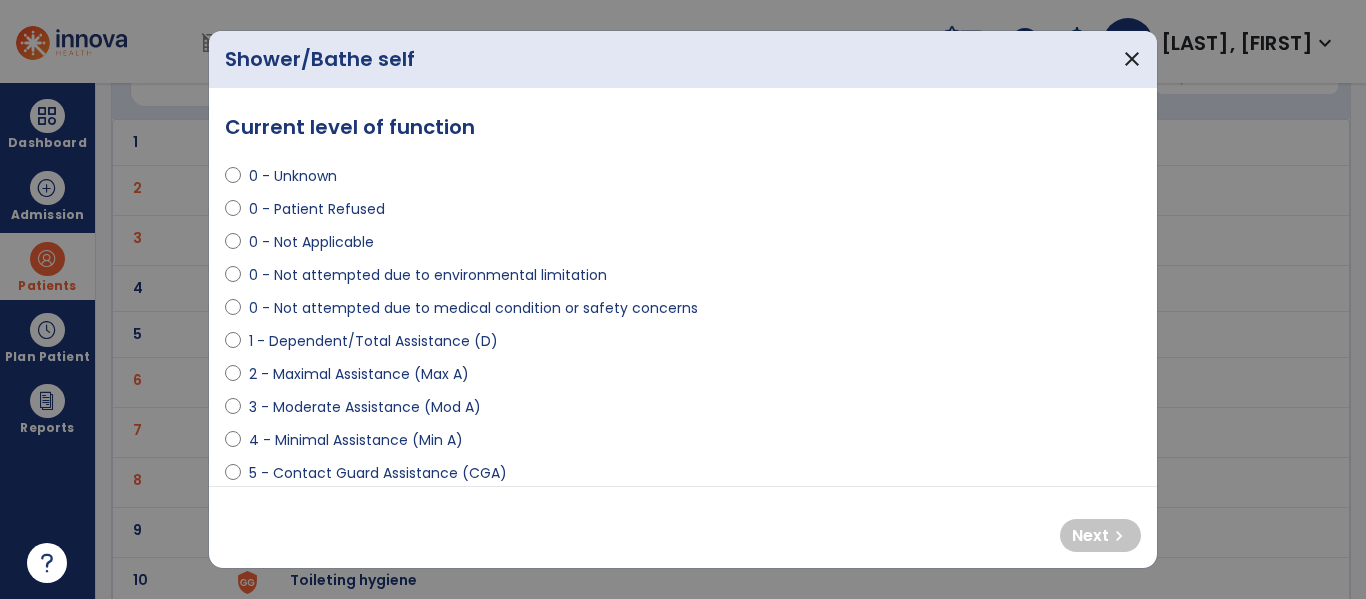 click on "4 - Minimal Assistance (Min A)" at bounding box center (683, 444) 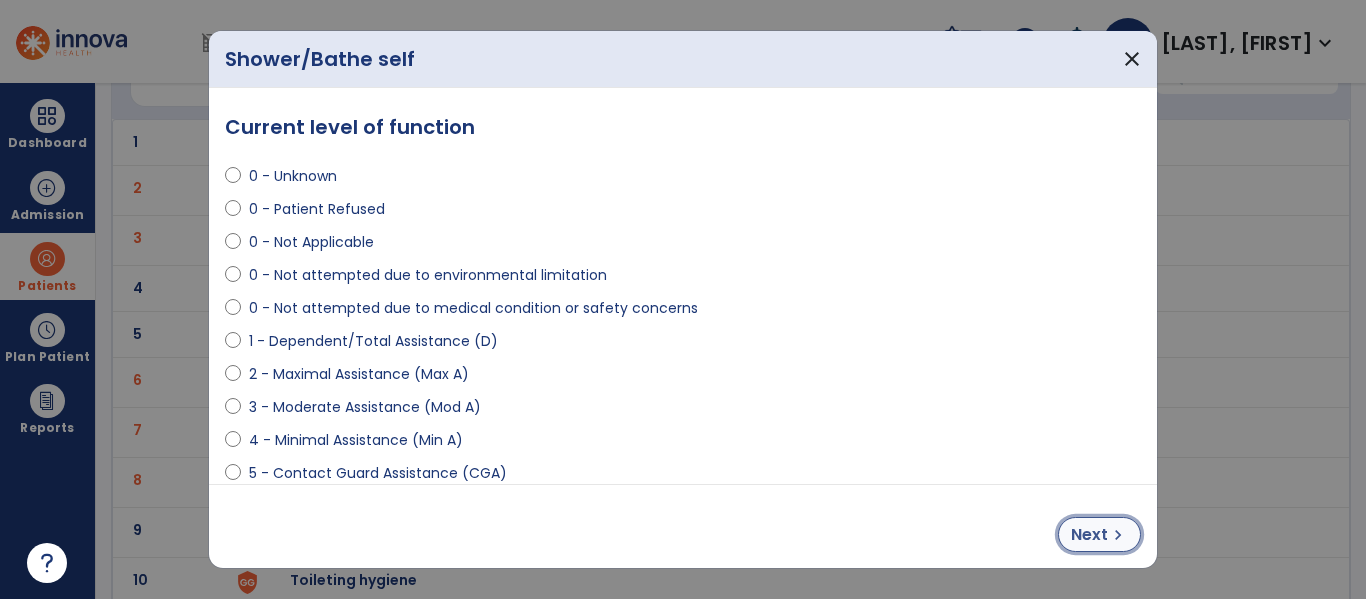 click on "Next" at bounding box center [1089, 535] 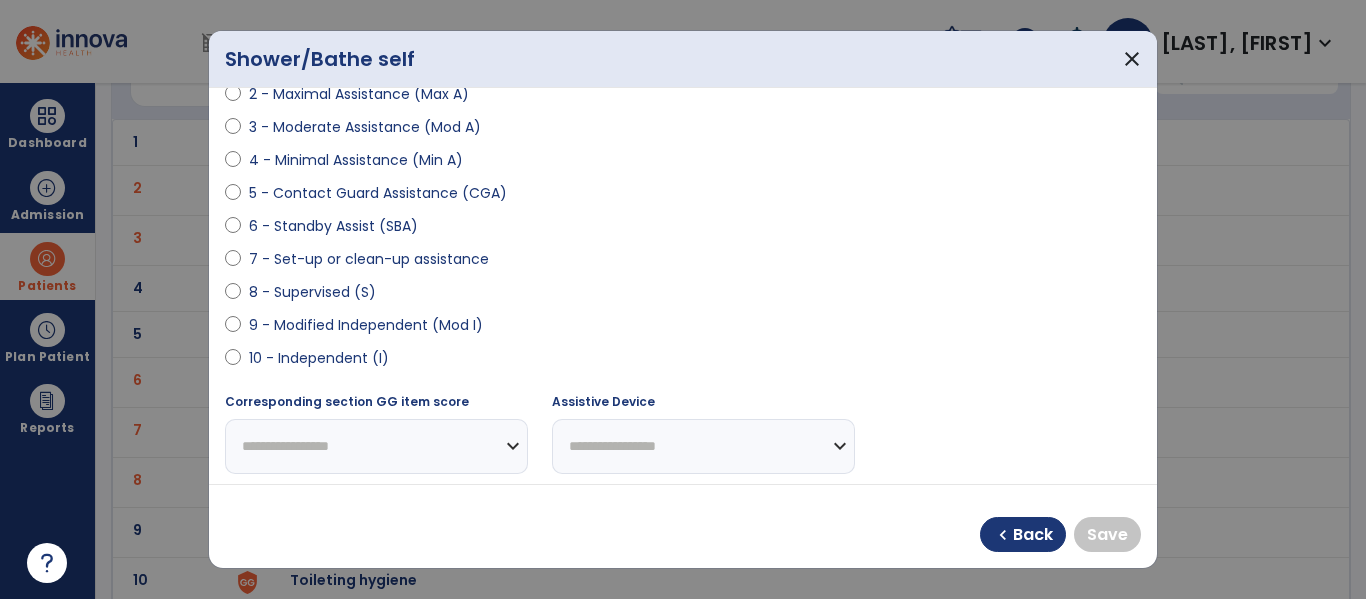 scroll, scrollTop: 277, scrollLeft: 0, axis: vertical 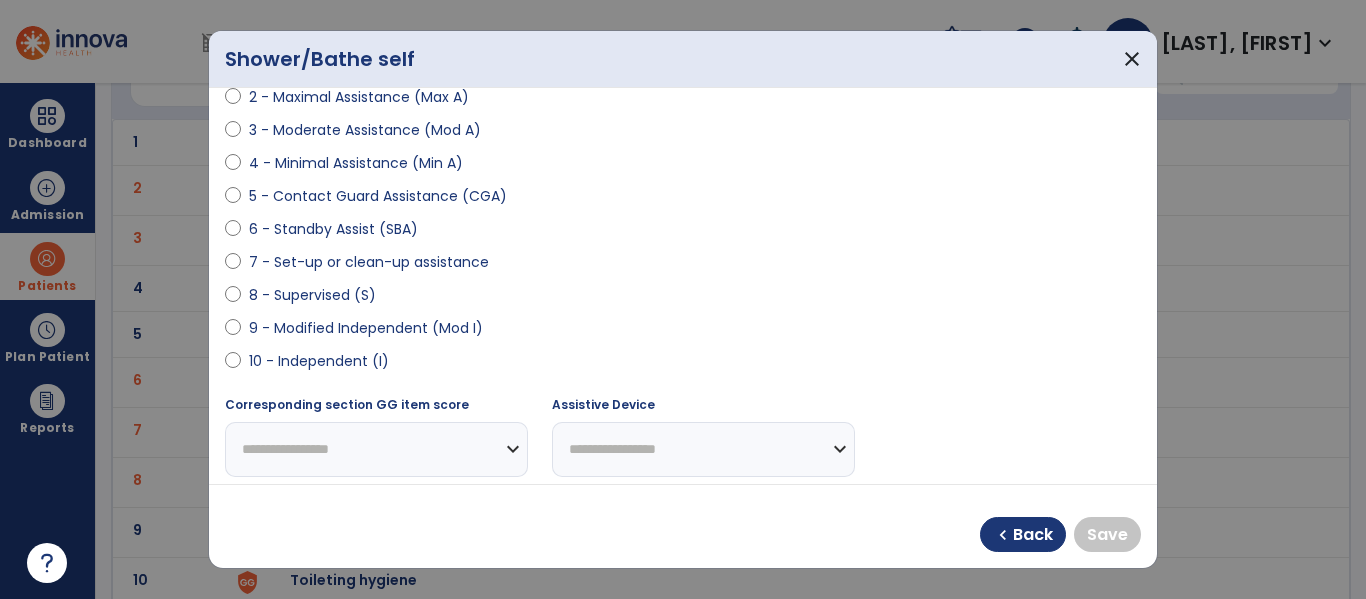click on "9 - Modified Independent (Mod I)" at bounding box center (366, 328) 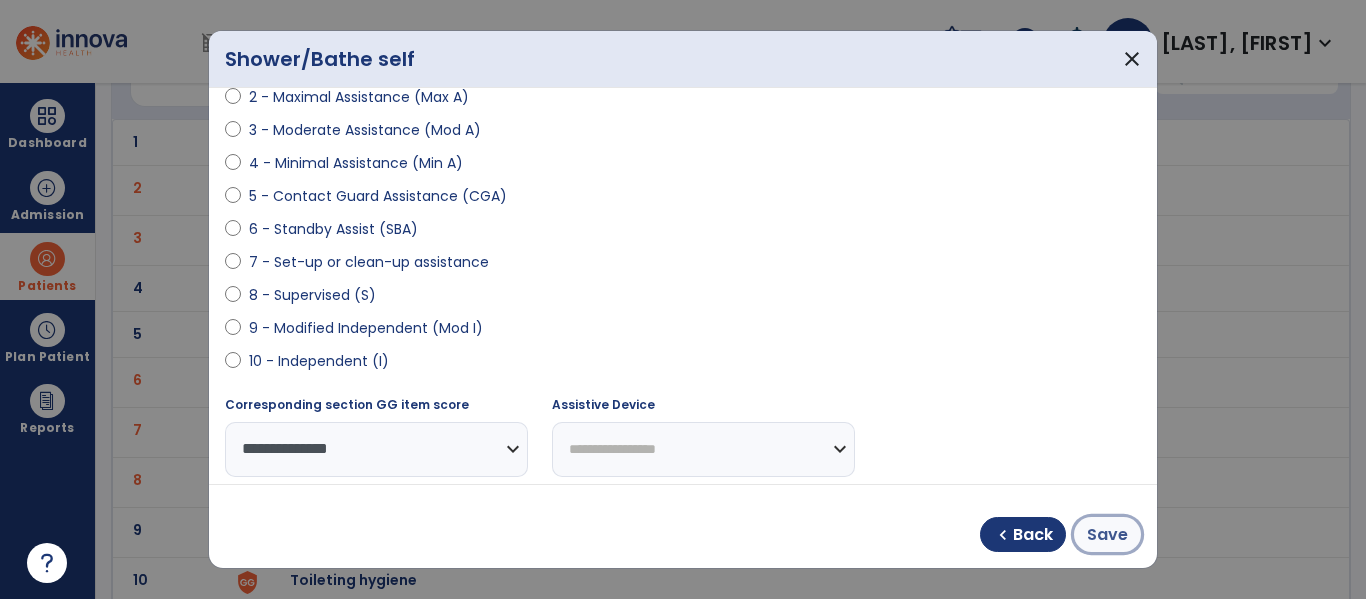 click on "Save" at bounding box center (1107, 535) 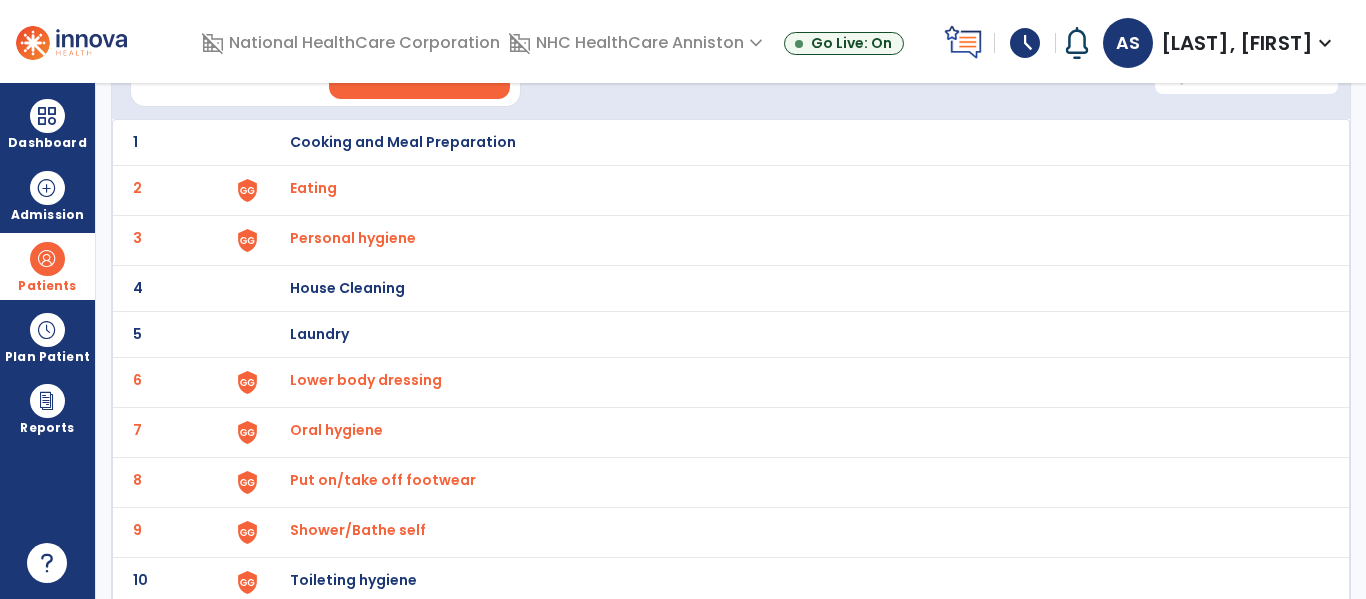 scroll, scrollTop: 206, scrollLeft: 0, axis: vertical 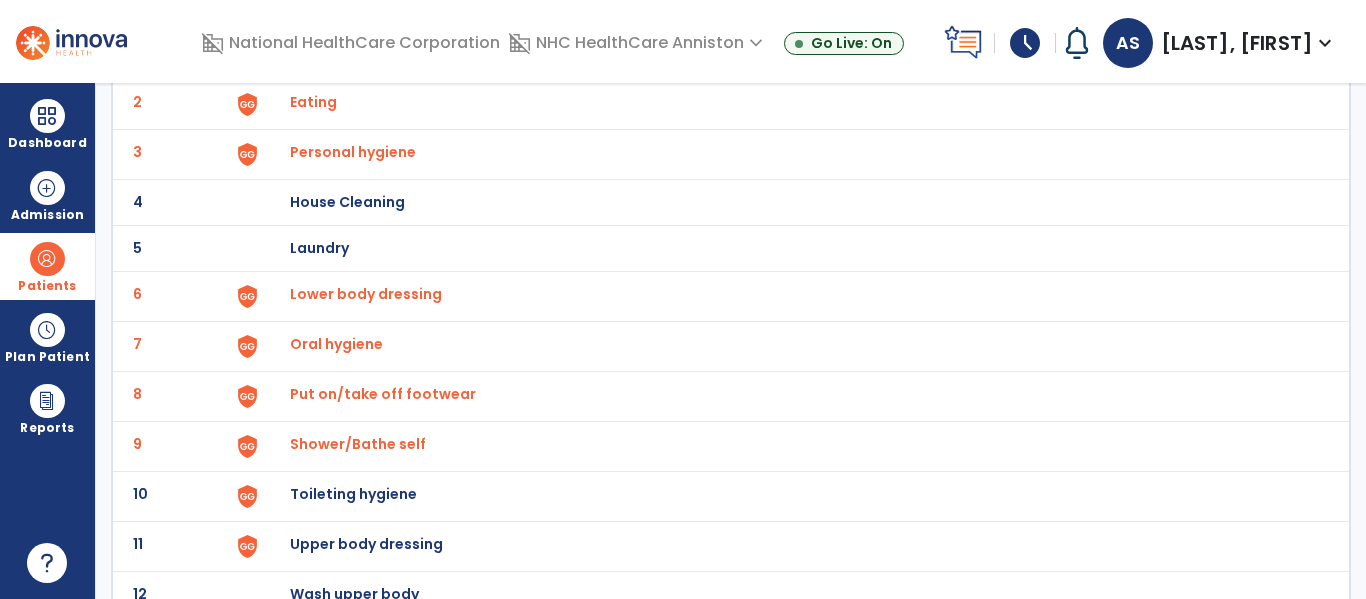 click on "10 Toileting hygiene" 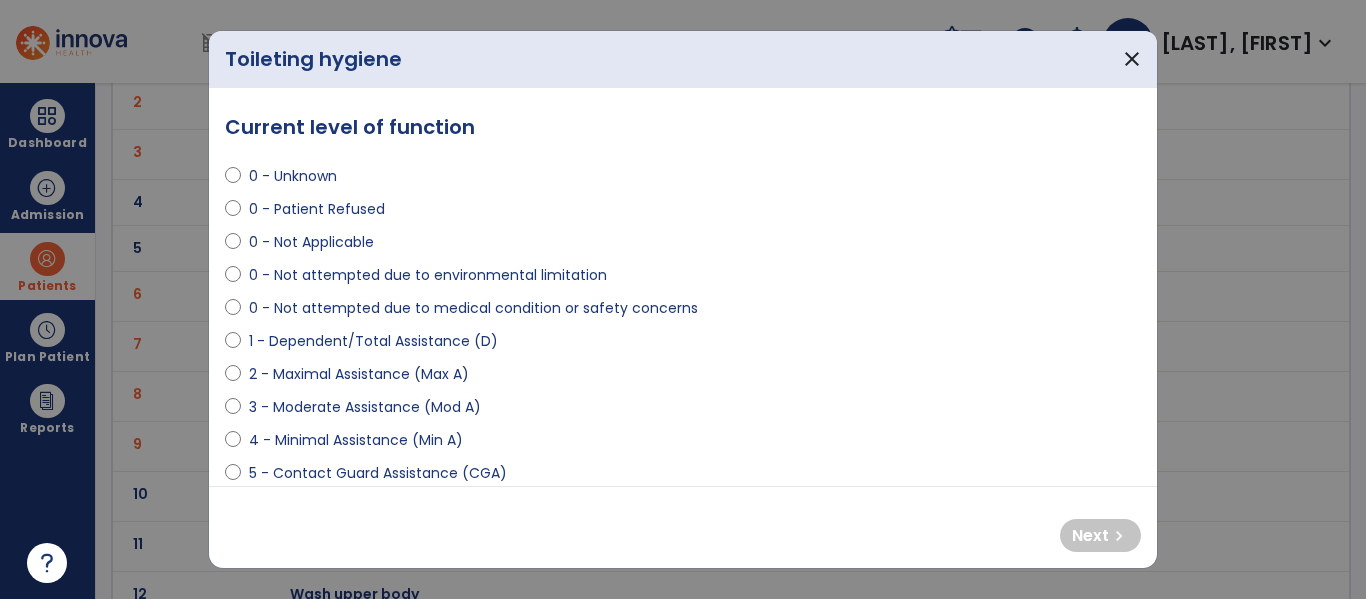 click on "3 - Moderate Assistance (Mod A)" at bounding box center (365, 407) 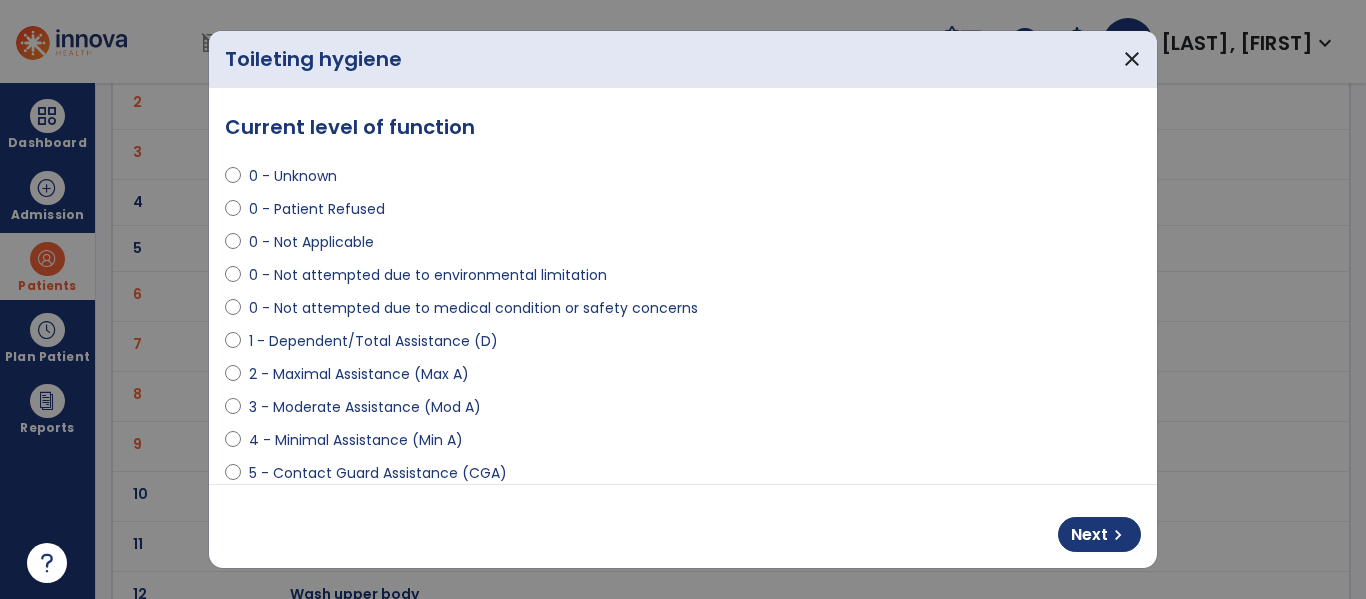 click on "4 - Minimal Assistance (Min A)" at bounding box center (356, 440) 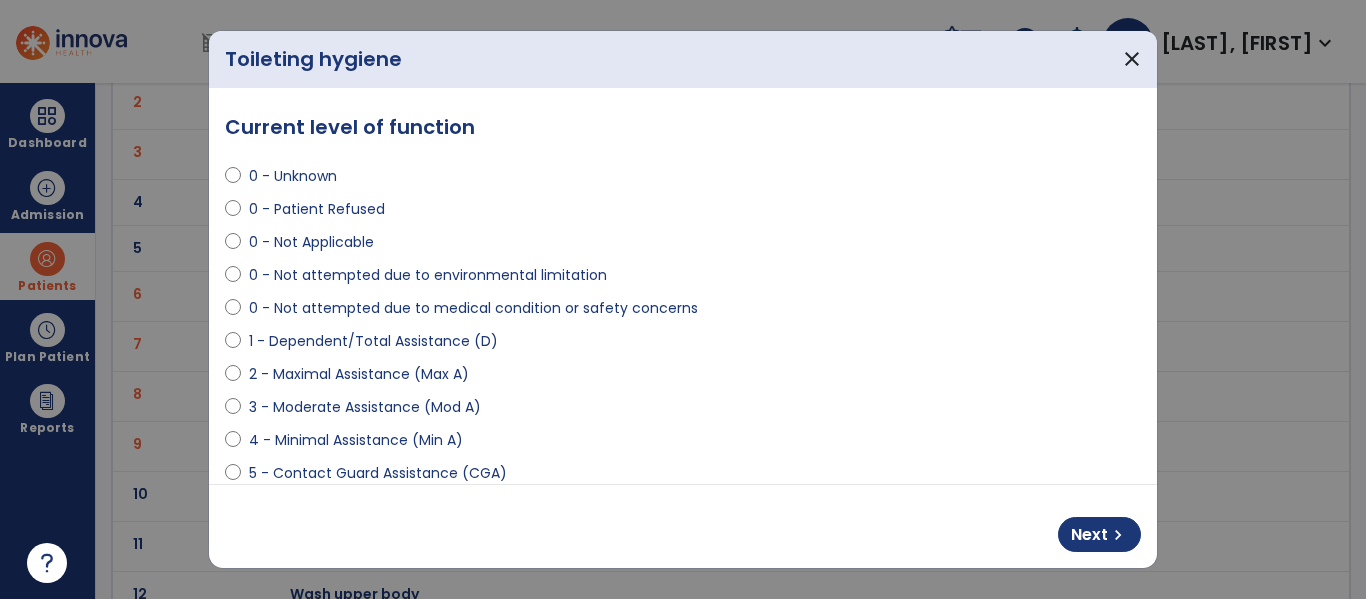 click on "3 - Moderate Assistance (Mod A)" at bounding box center [365, 407] 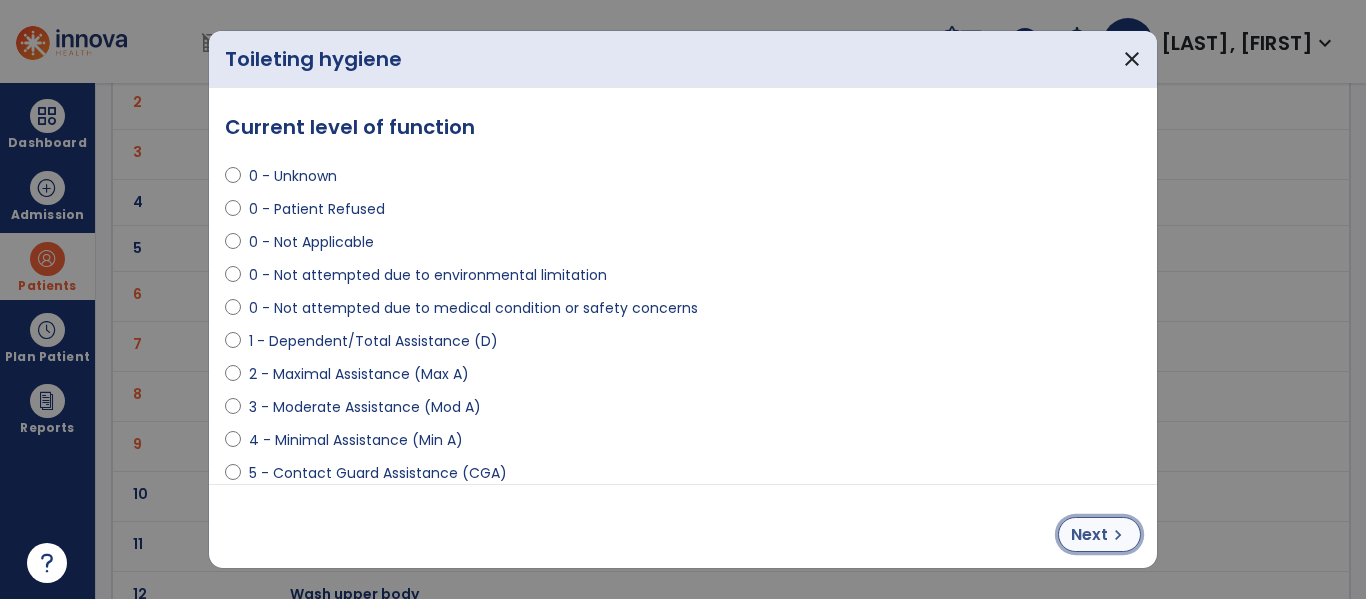 click on "Next  chevron_right" at bounding box center [1099, 534] 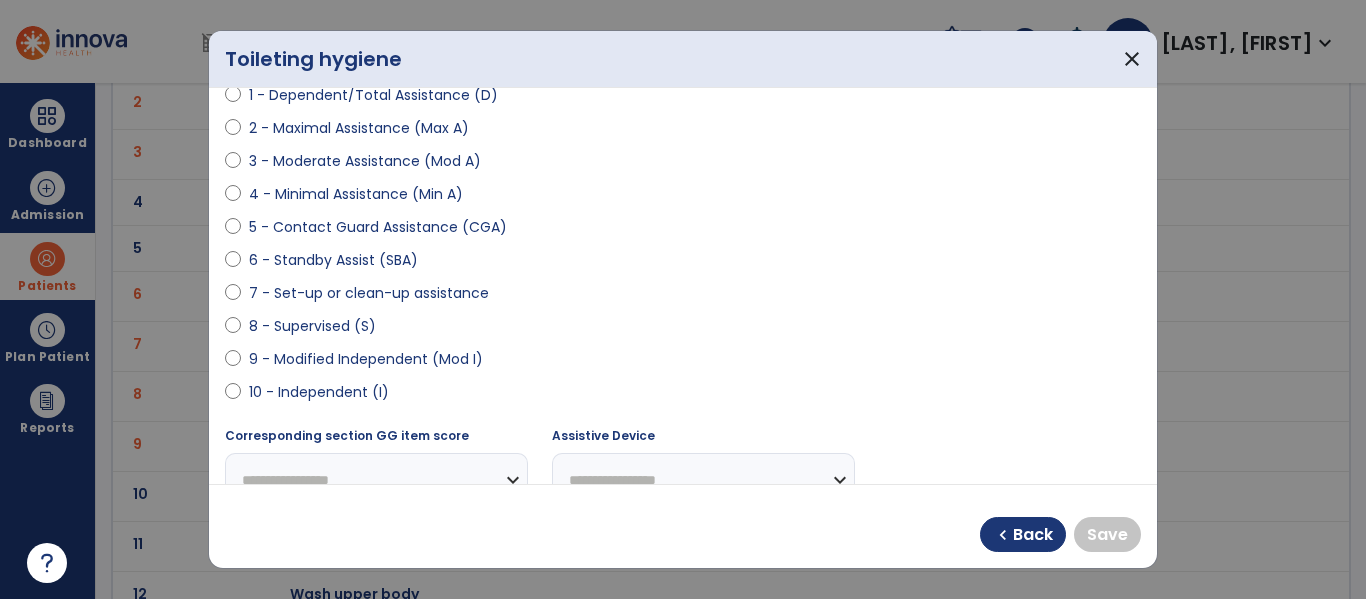 scroll, scrollTop: 239, scrollLeft: 0, axis: vertical 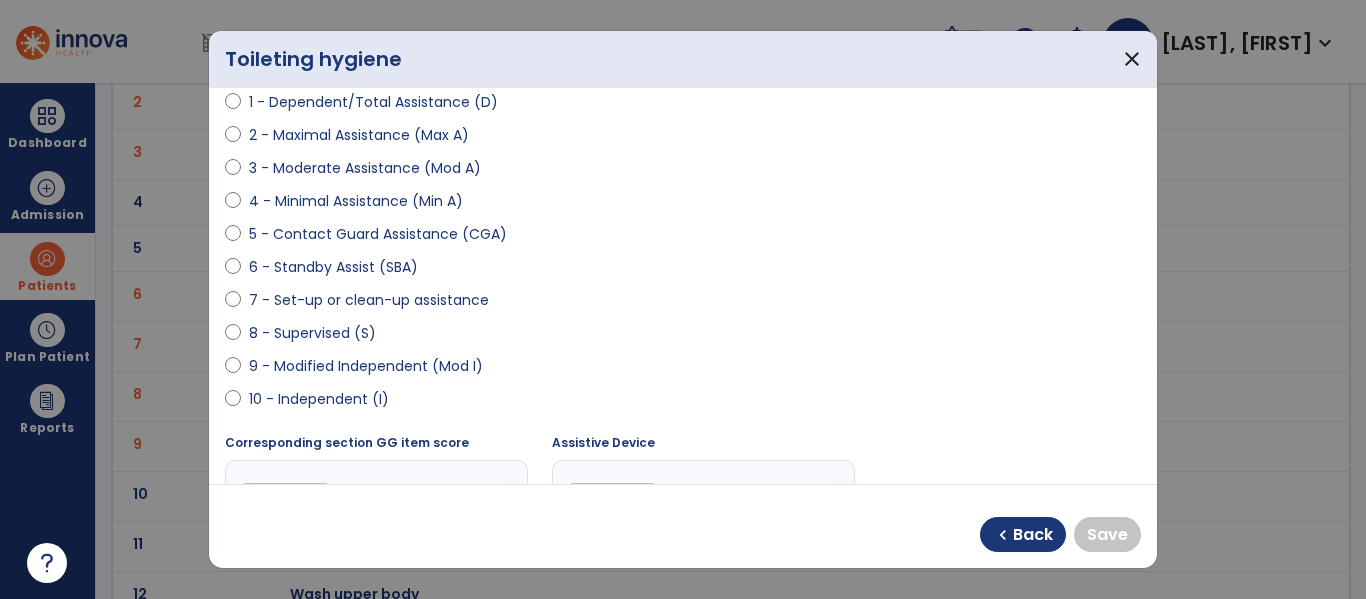 click on "9 - Modified Independent (Mod I)" at bounding box center (366, 366) 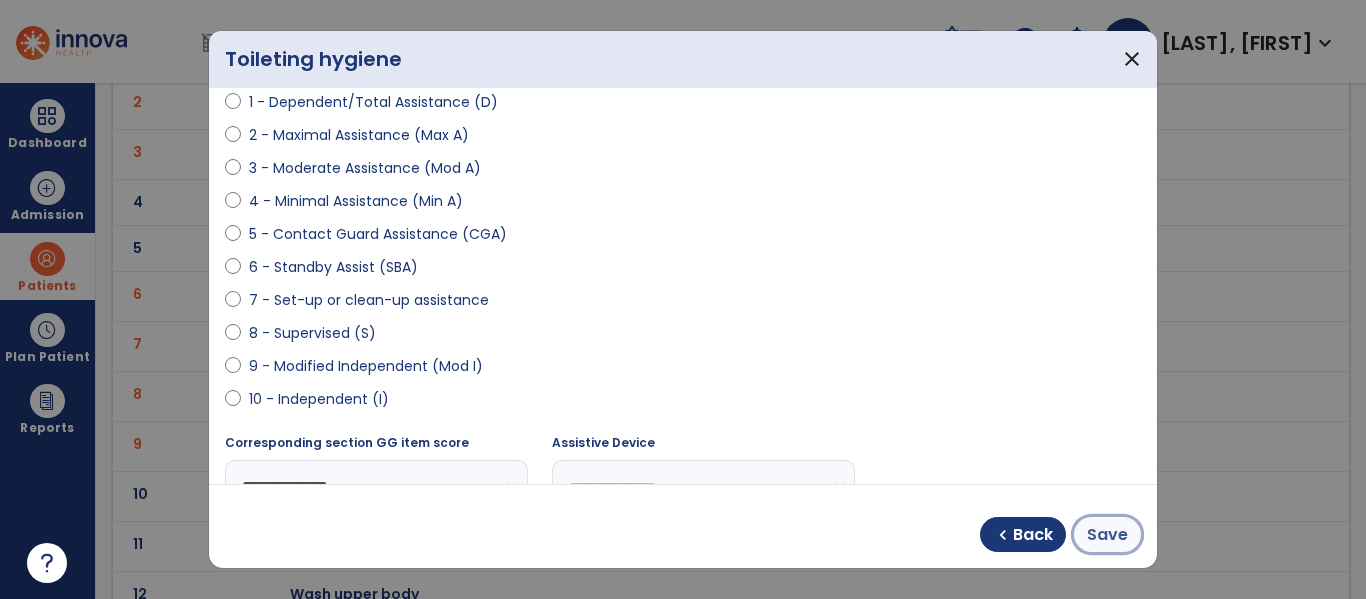 click on "Save" at bounding box center (1107, 535) 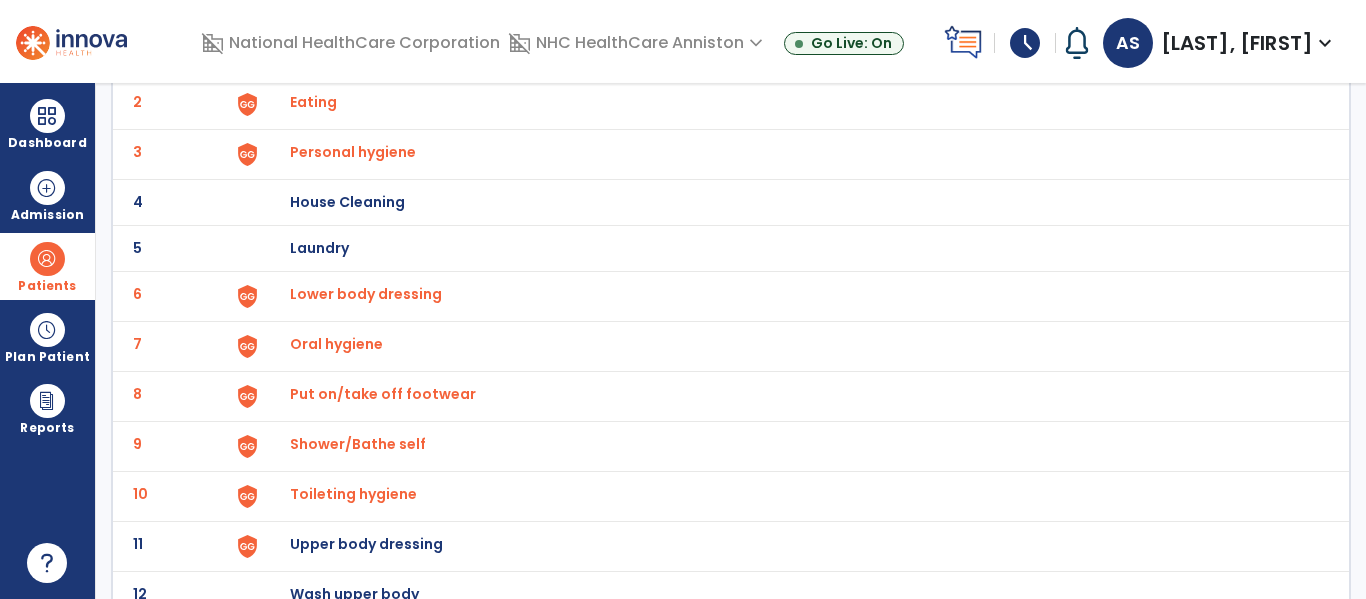 click on "Upper body dressing" at bounding box center (789, 56) 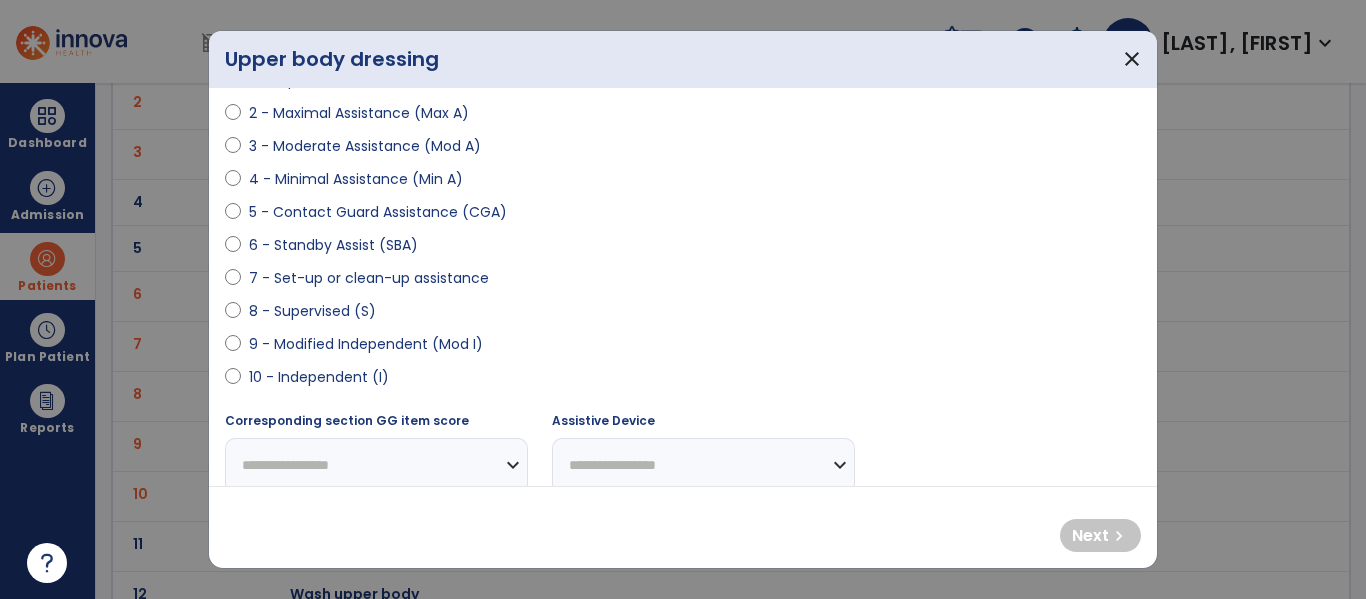 scroll, scrollTop: 263, scrollLeft: 0, axis: vertical 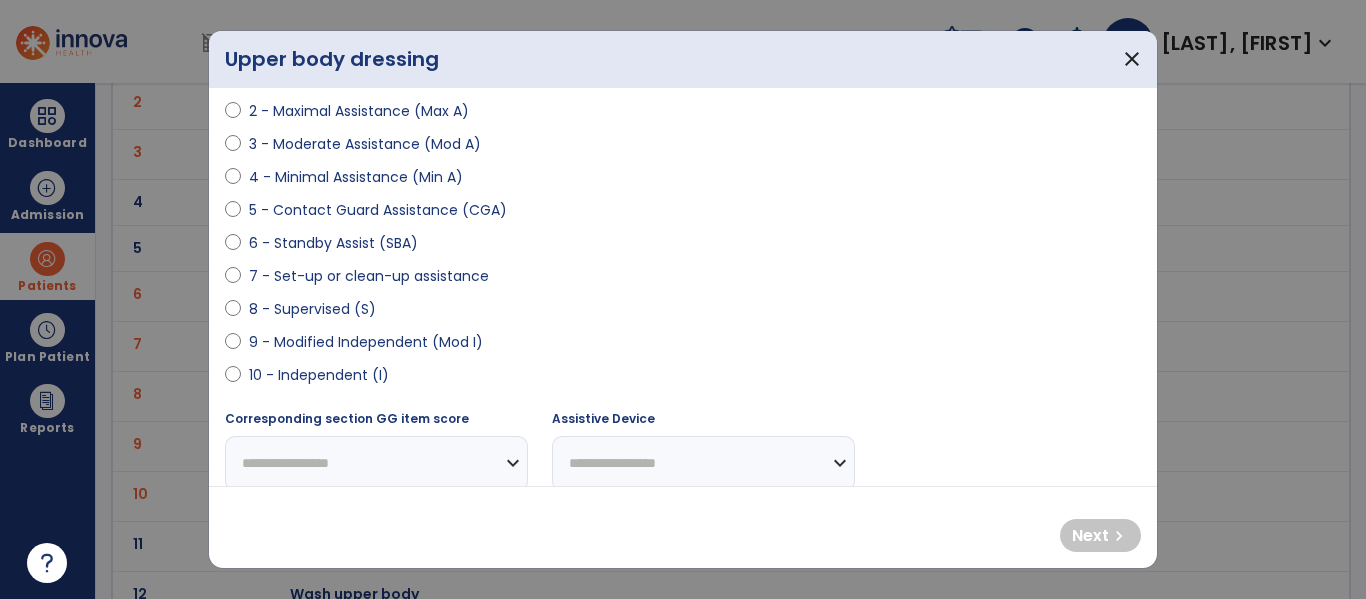 click on "9 - Modified Independent (Mod I)" at bounding box center [366, 342] 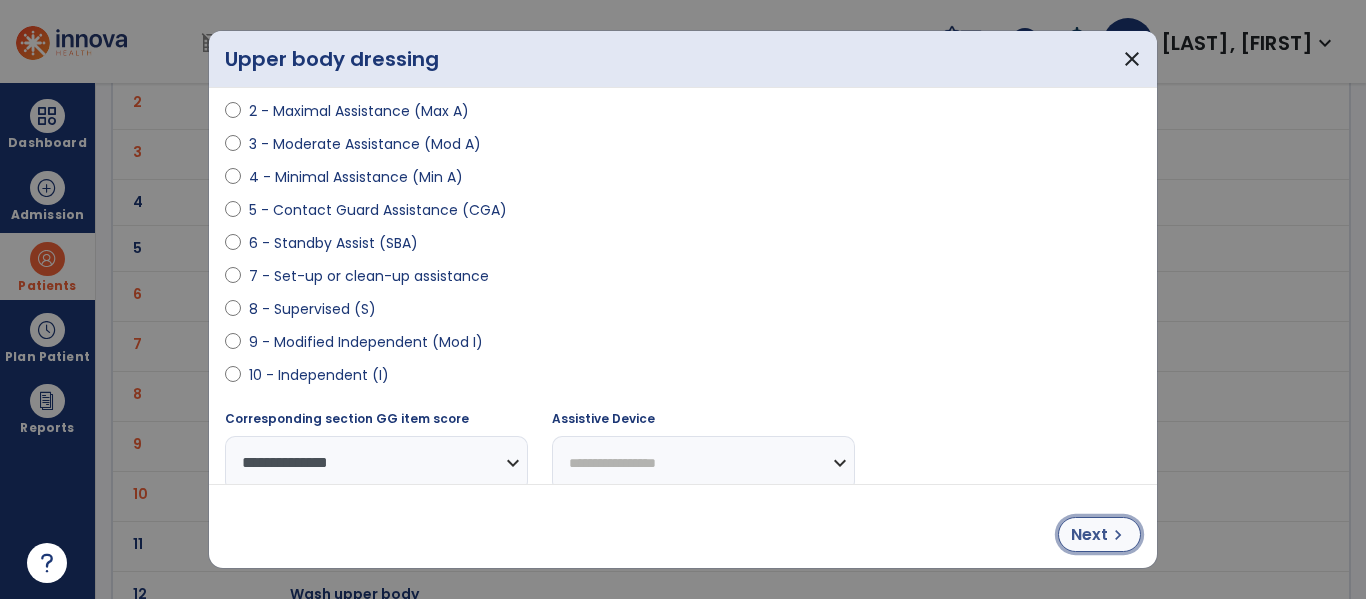 click on "Next  chevron_right" at bounding box center [1099, 534] 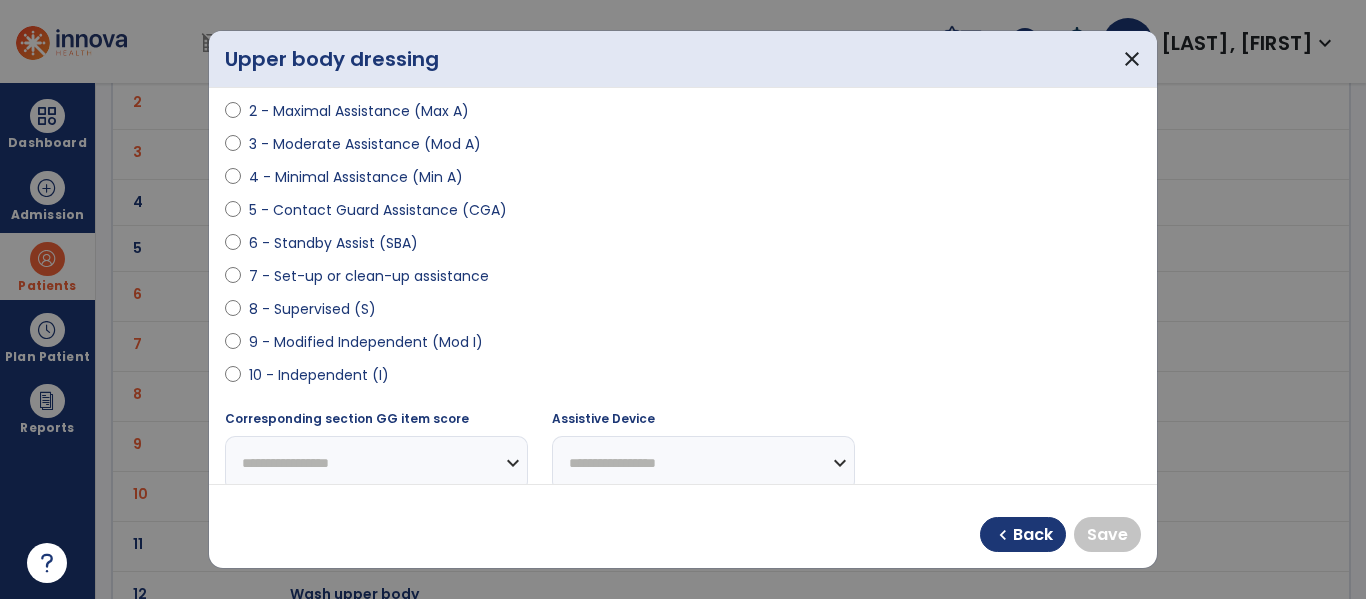 click on "9 - Modified Independent (Mod I)" at bounding box center [366, 342] 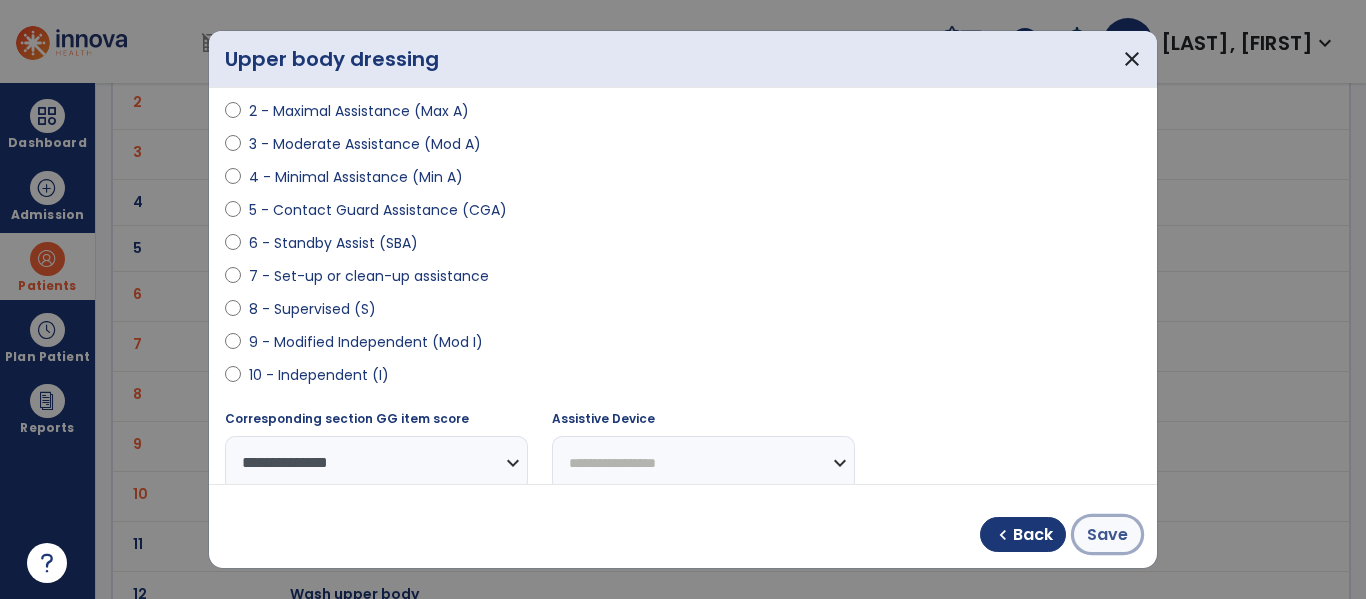 click on "Save" at bounding box center (1107, 535) 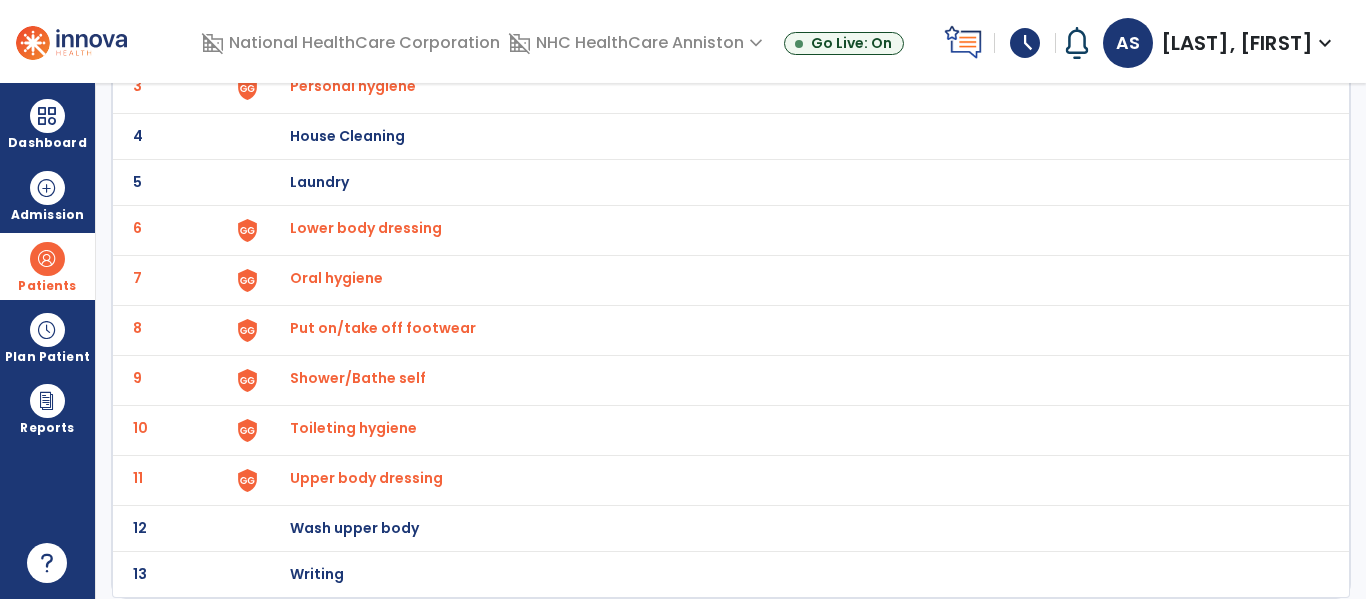 scroll, scrollTop: 0, scrollLeft: 0, axis: both 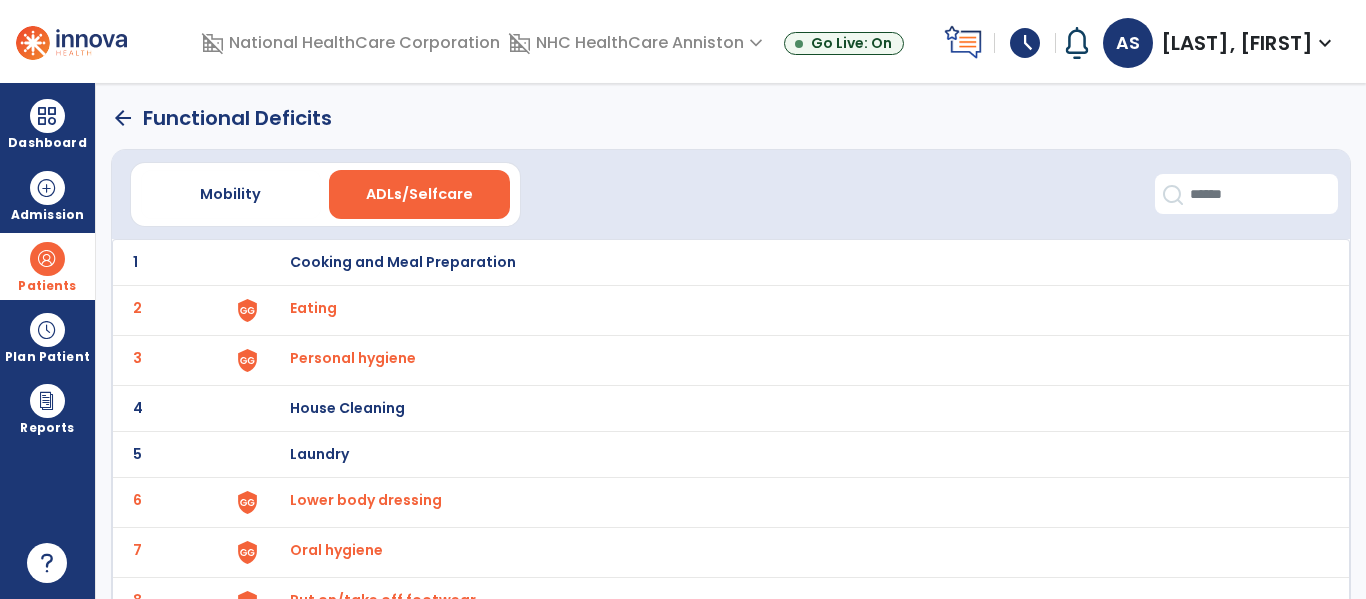 click on "arrow_back" 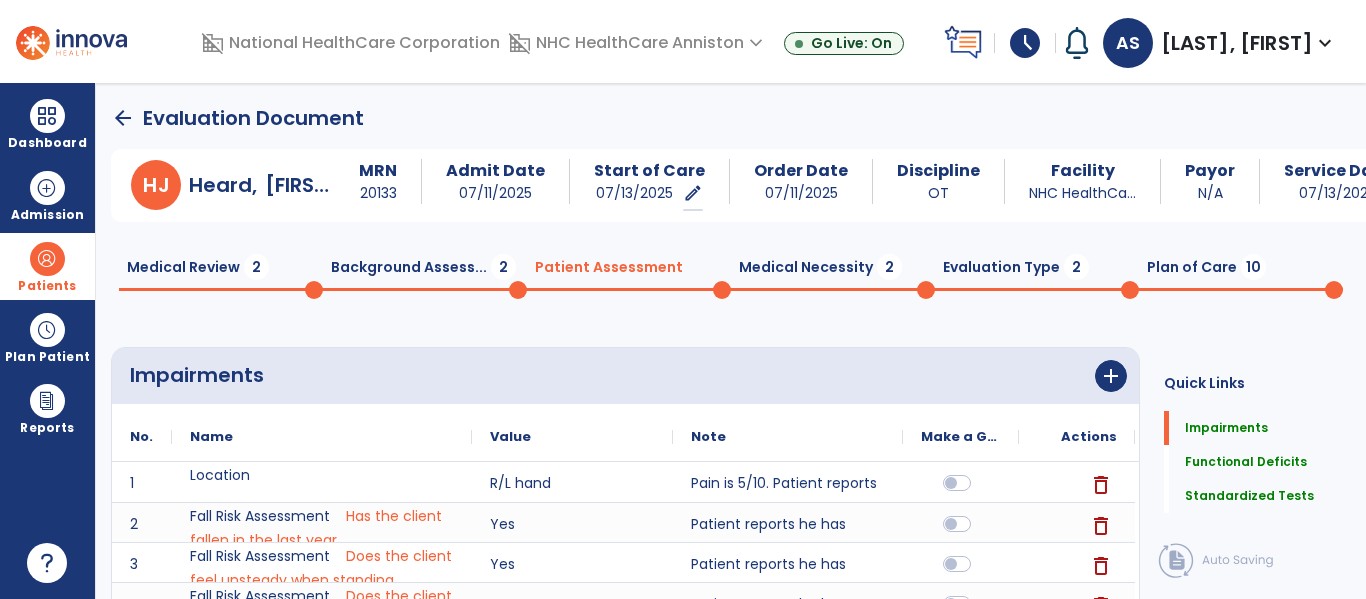 scroll, scrollTop: 20, scrollLeft: 0, axis: vertical 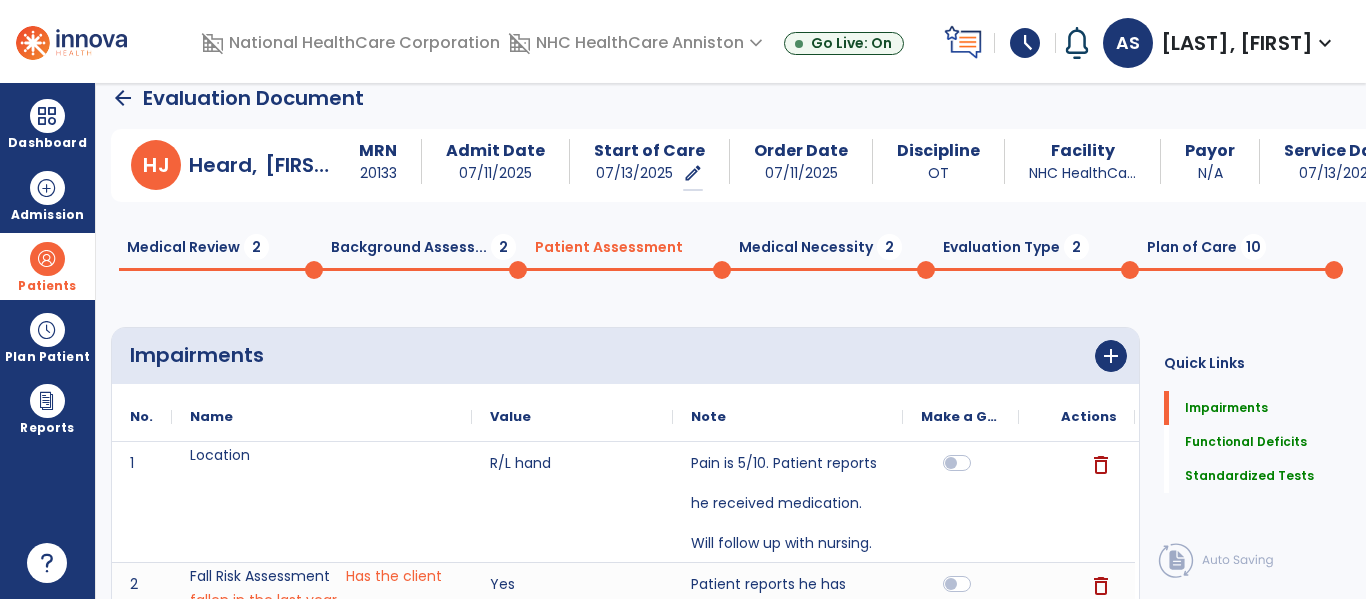 click on "Impairments      add
No.
Name
Value" 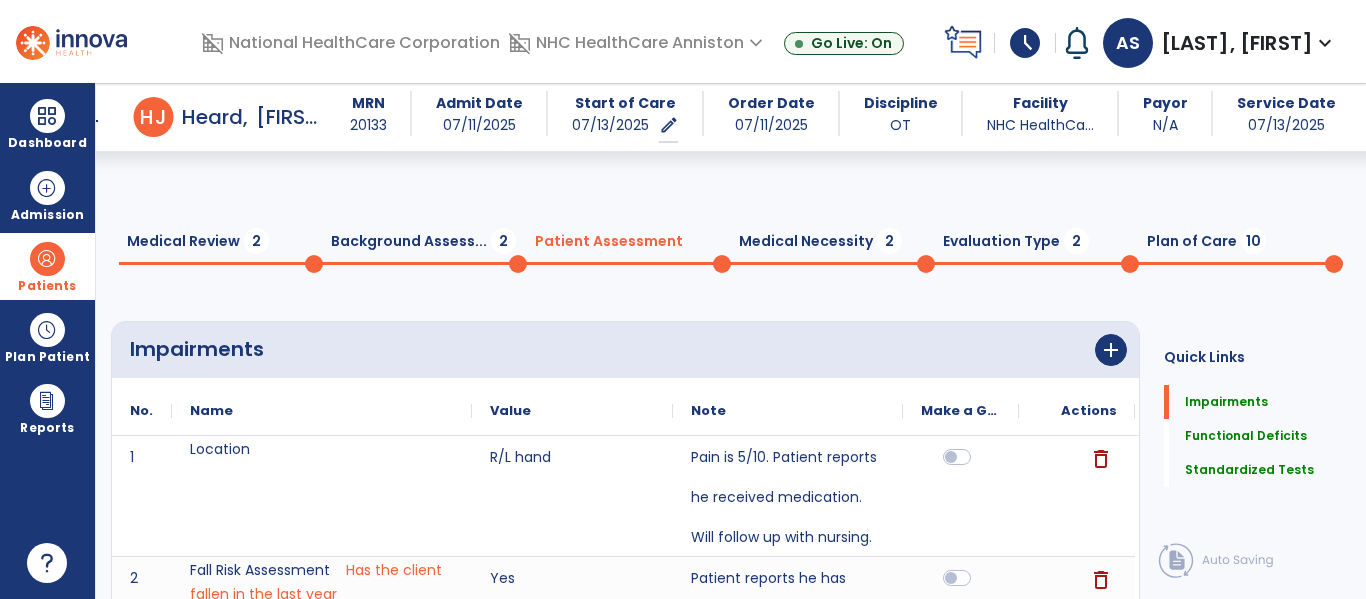scroll, scrollTop: 0, scrollLeft: 0, axis: both 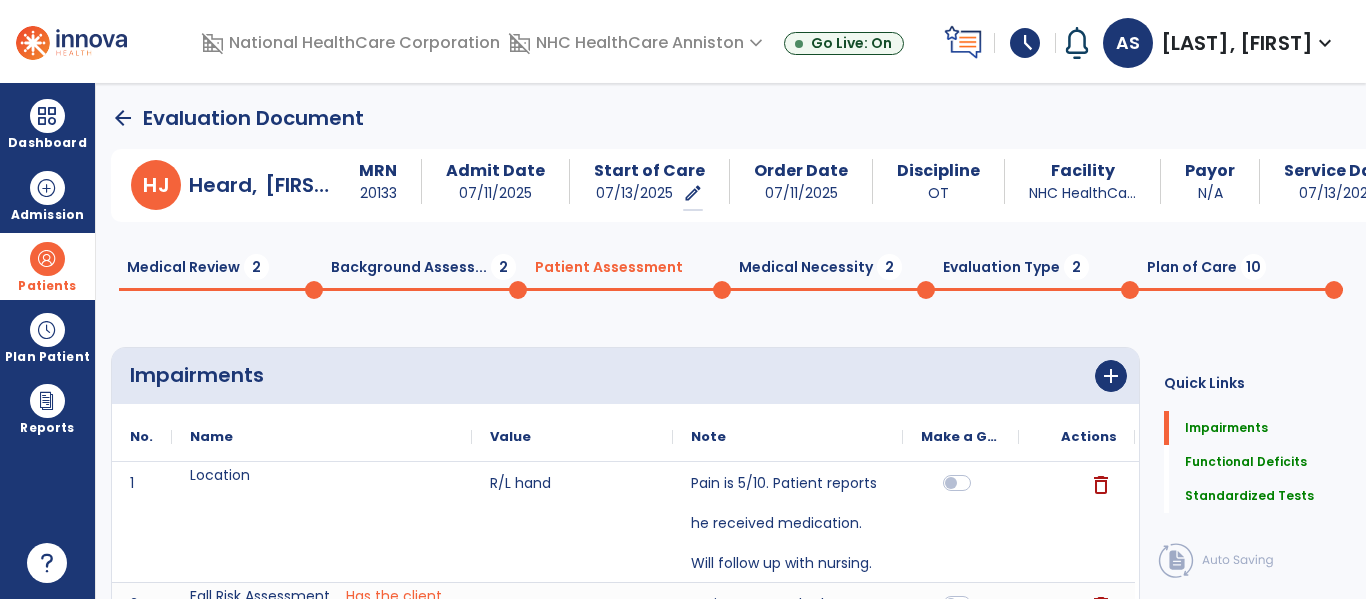click on "Medical Necessity  2" 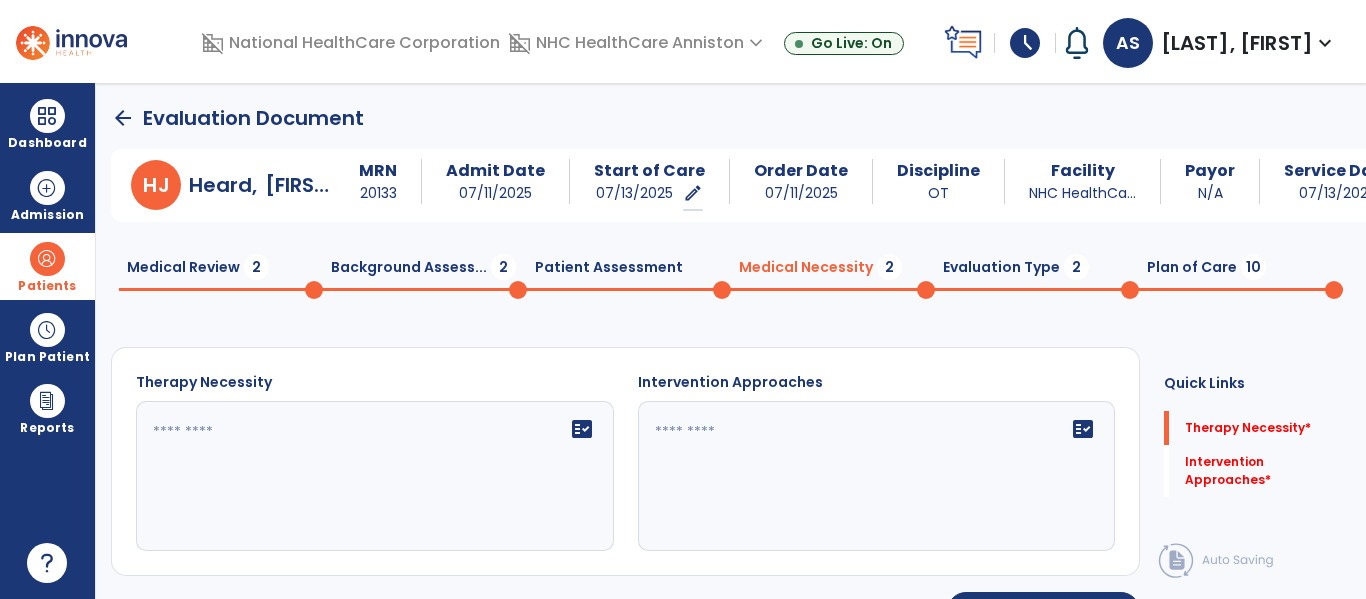 click on "Patient Assessment  0" 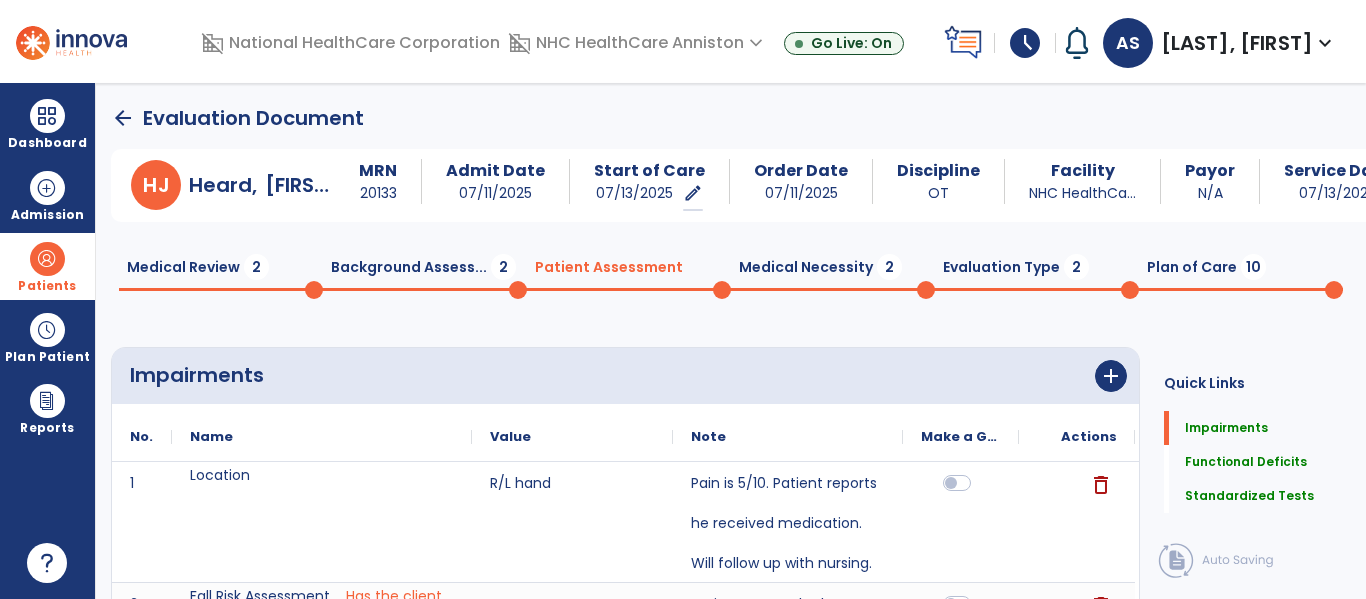 click on "Background Assess...  2" 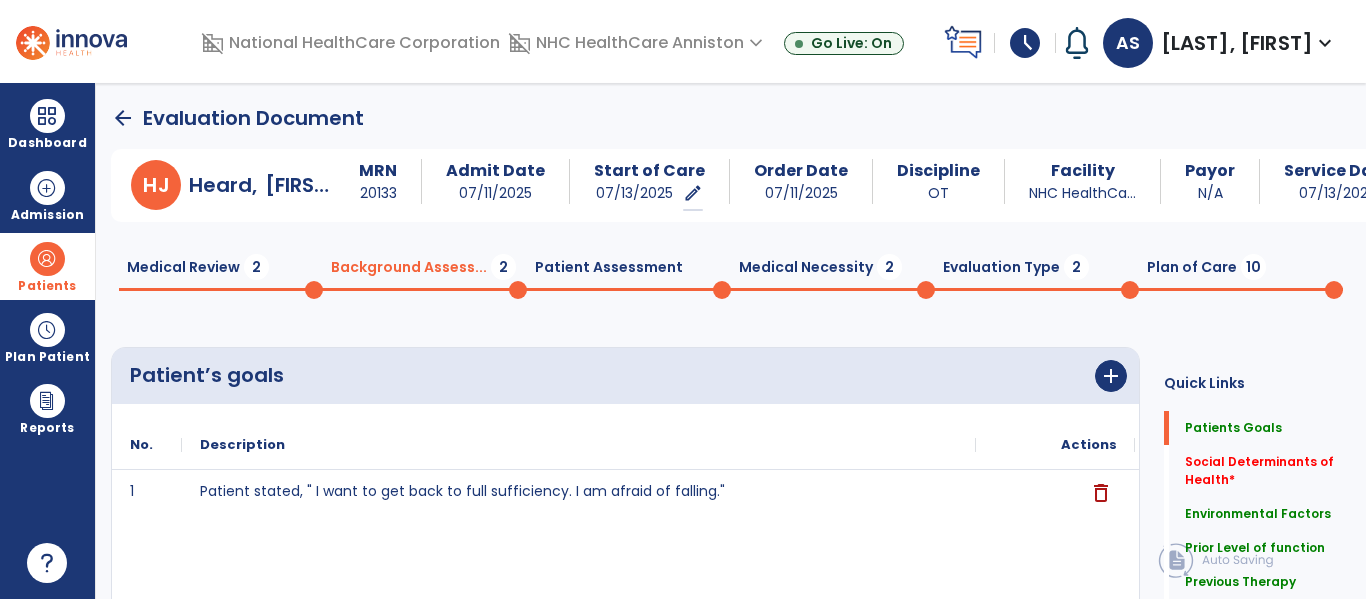click on "H J Heard, Johnny MRN [MRN] Admit Date [DATE] Start of Care [DATE] edit ********* Order Date [DATE] Discipline OT Facility NHC HealthCa... Payor N/A Service Date [DATE] Medical Review 2 Background Assess... 2 Patient Assessment 0 Medical Necessity 2 Evaluation Type 2 Plan of Care 10 Patient’s goals add No. Description" 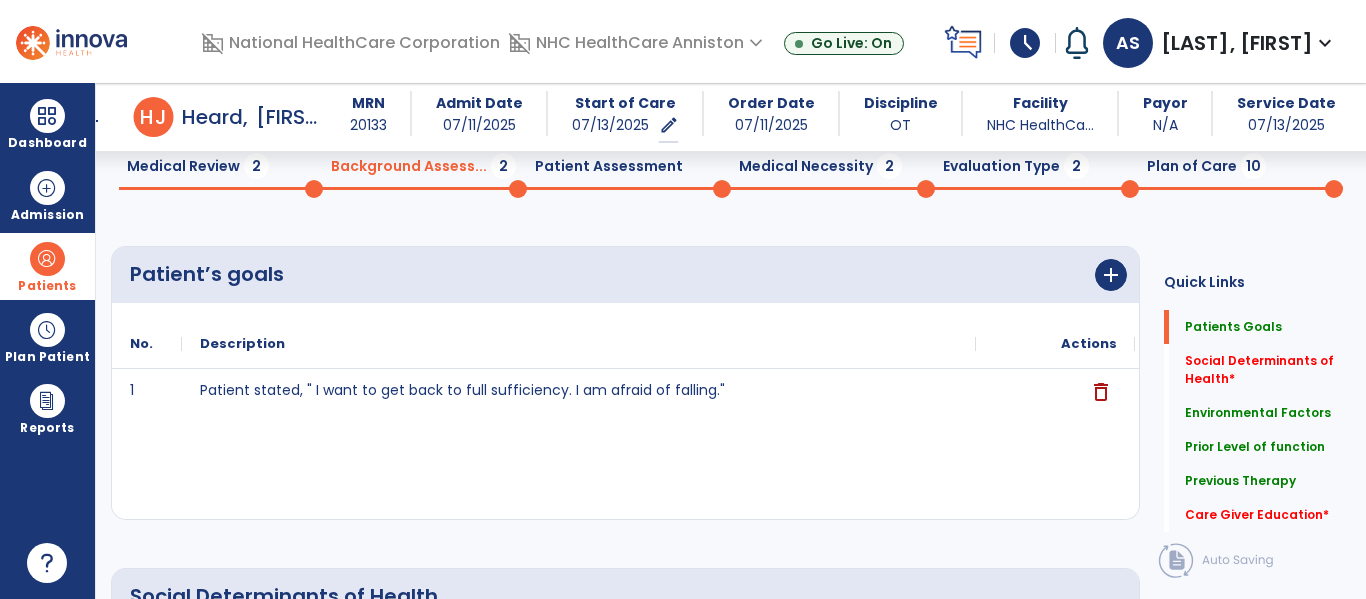 scroll, scrollTop: 0, scrollLeft: 0, axis: both 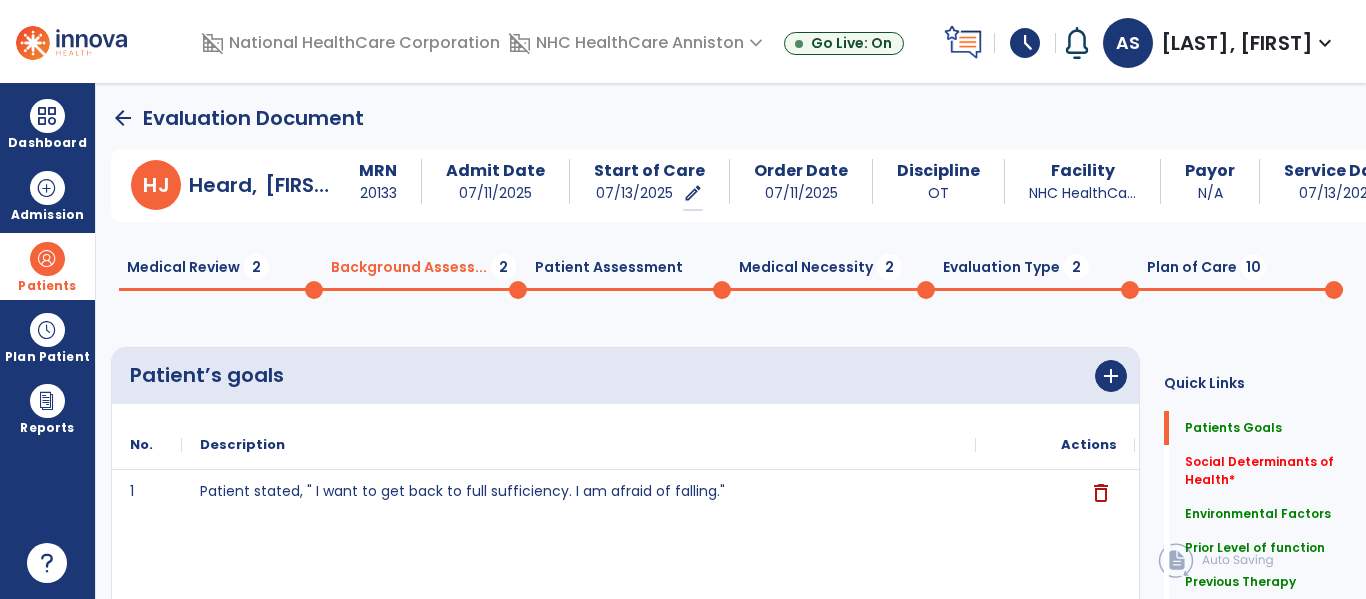 click on "Medical Review  2" 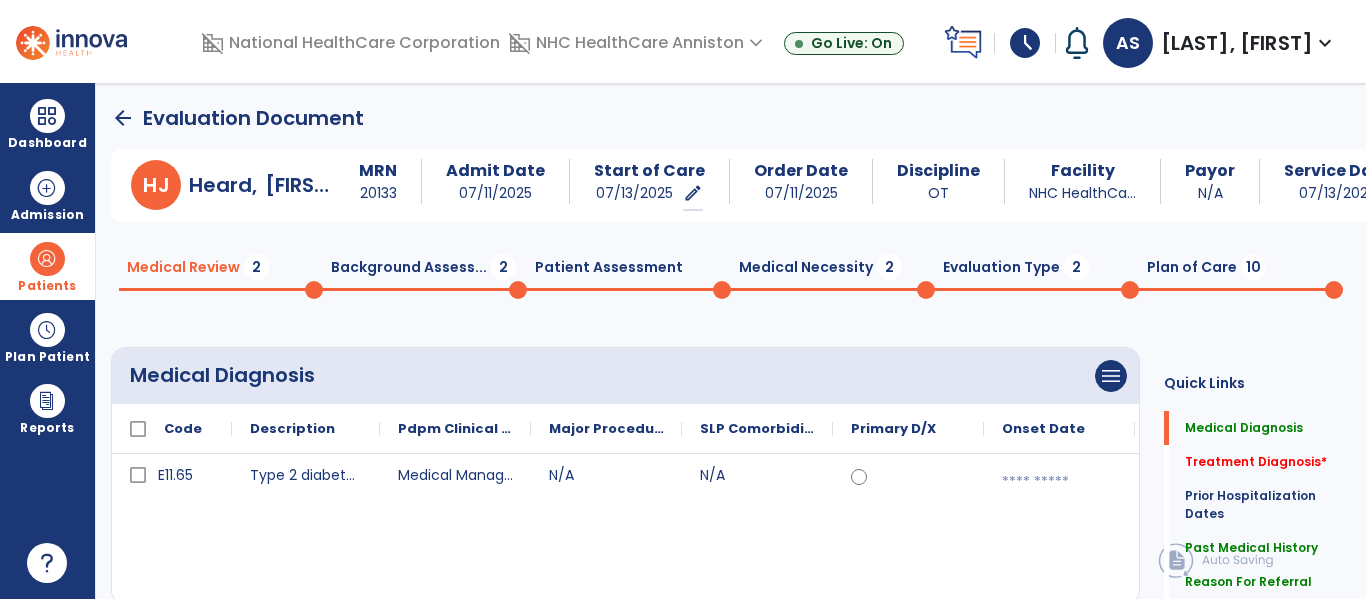 click on "Medical Diagnosis      menu   Add Medical Diagnosis   Delete Medical Diagnosis
Code
Description
Pdpm Clinical Category" 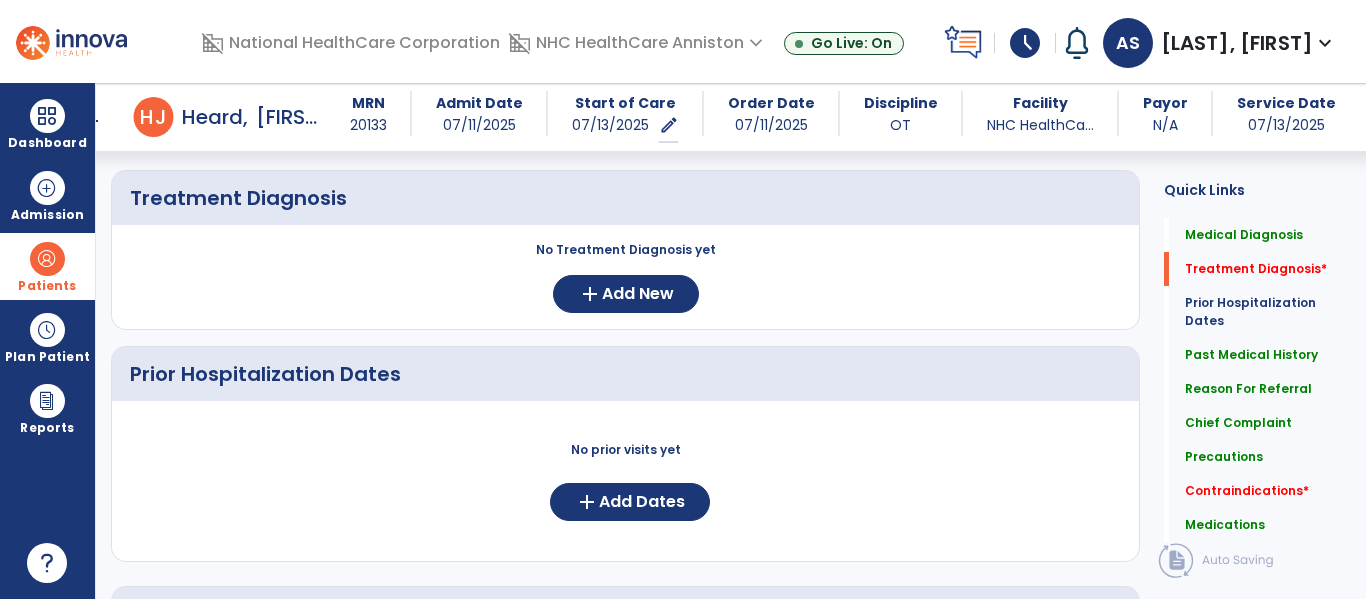 scroll, scrollTop: 400, scrollLeft: 0, axis: vertical 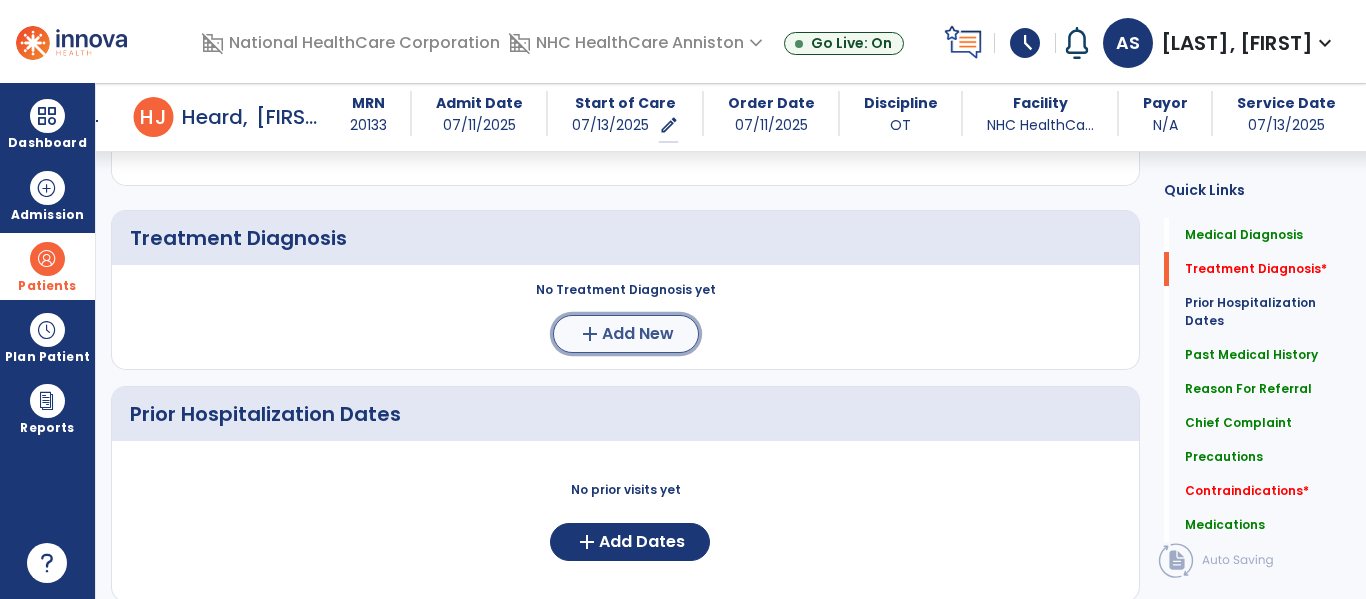 click on "add" 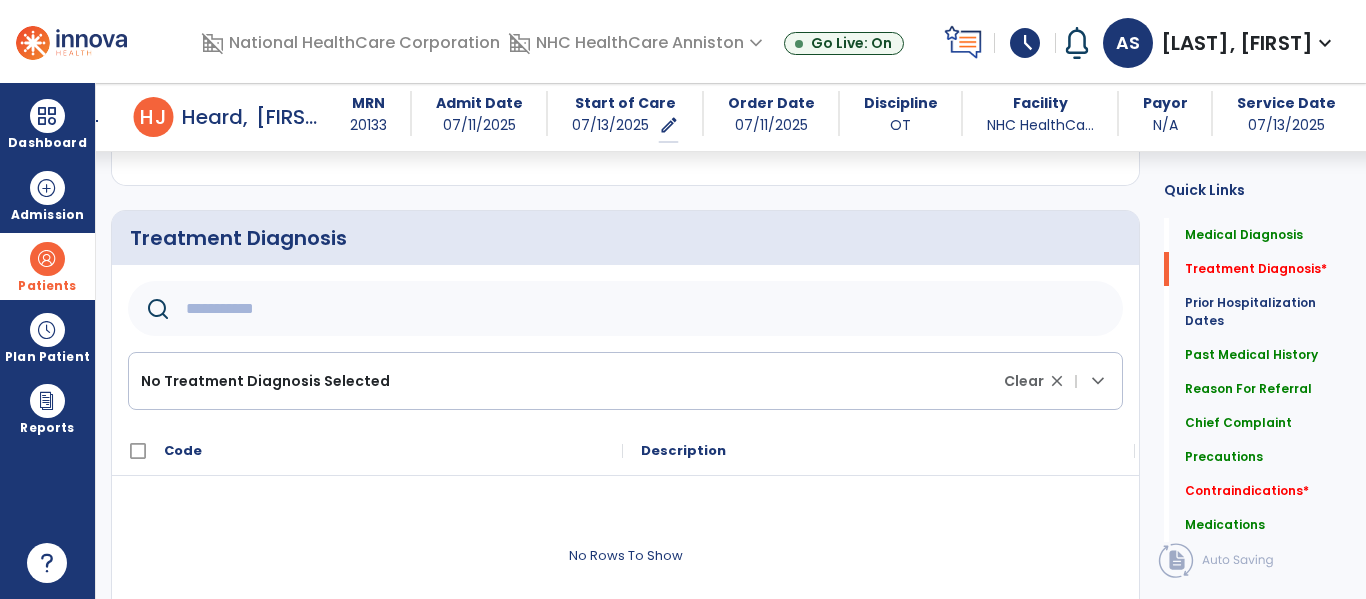 click 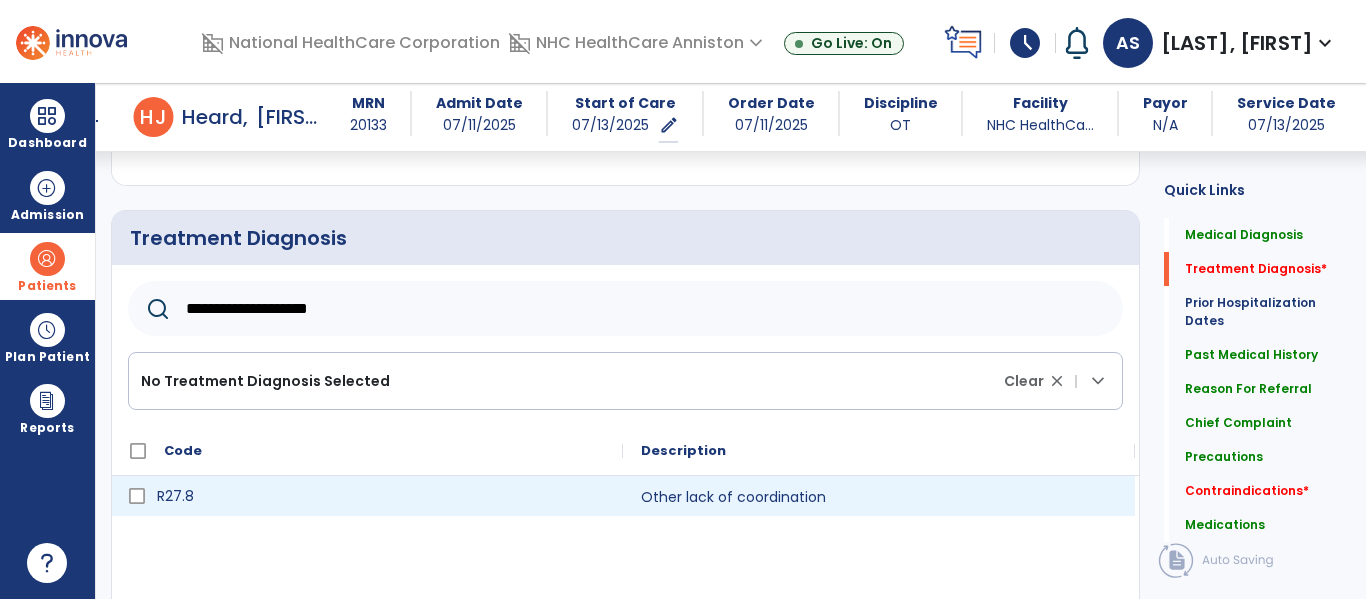 click on "R27.8" 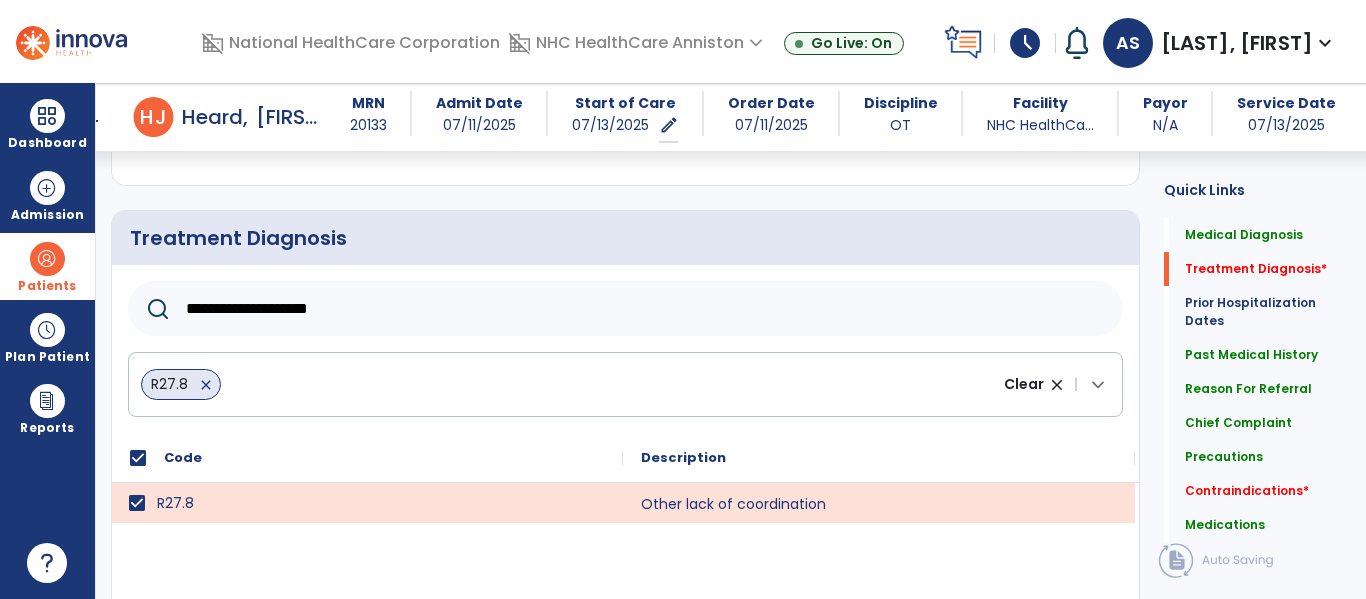 click on "**********" 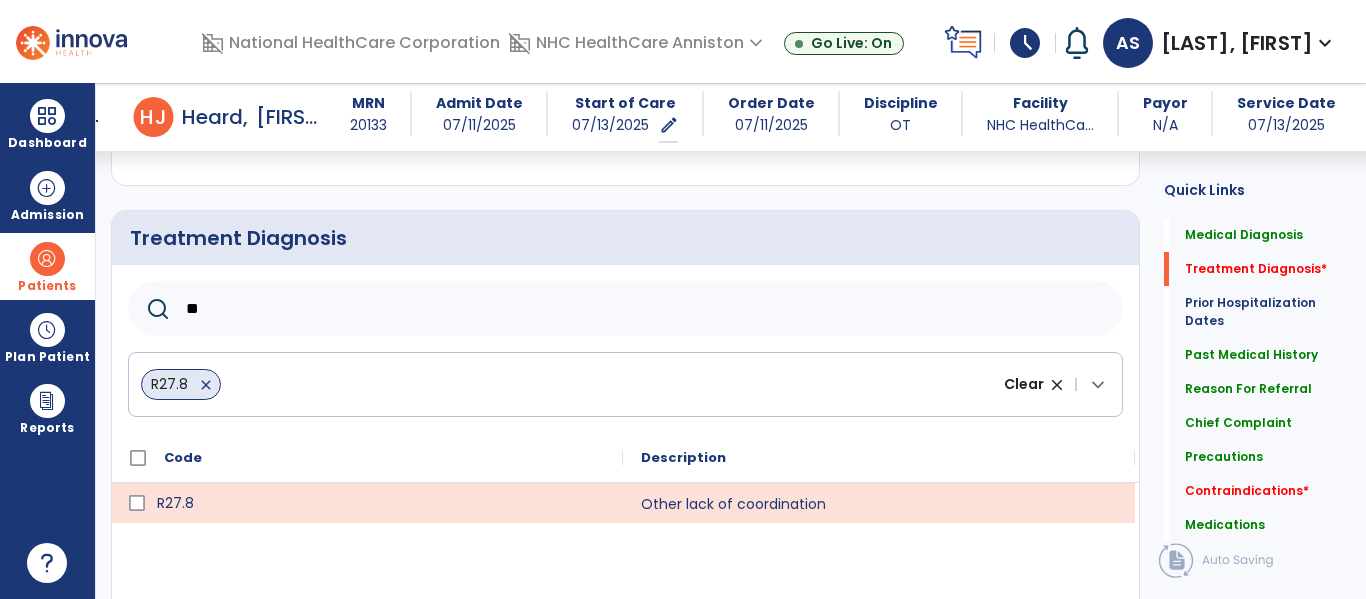 type on "*" 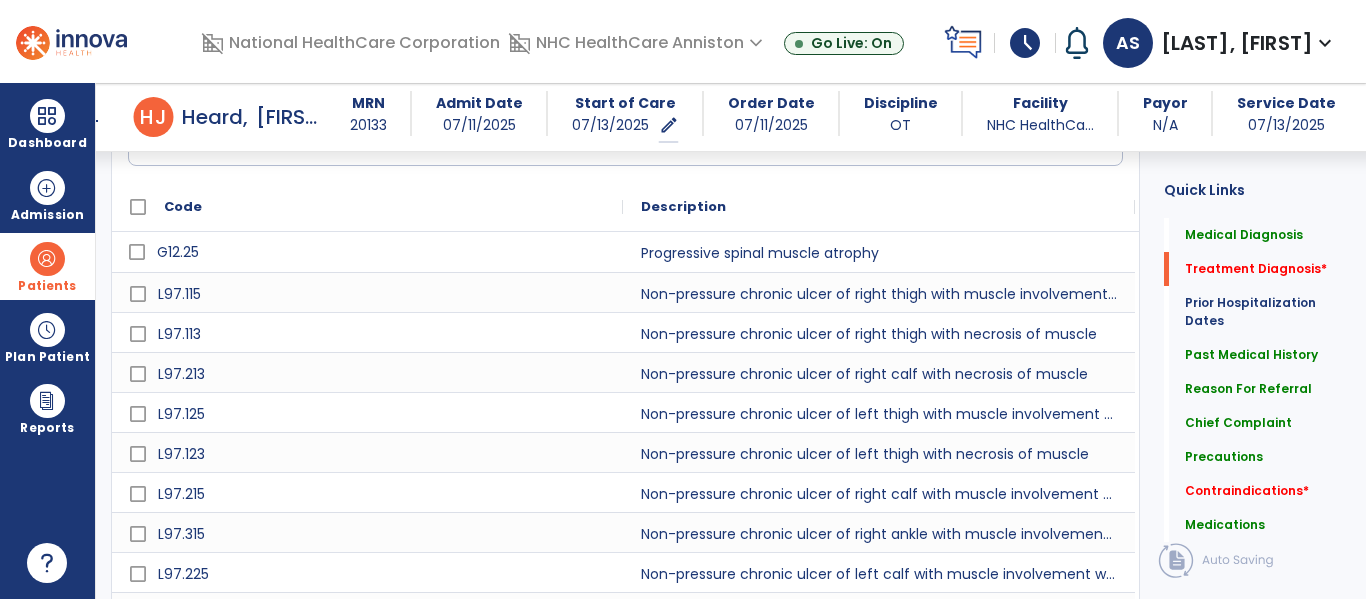 scroll, scrollTop: 730, scrollLeft: 0, axis: vertical 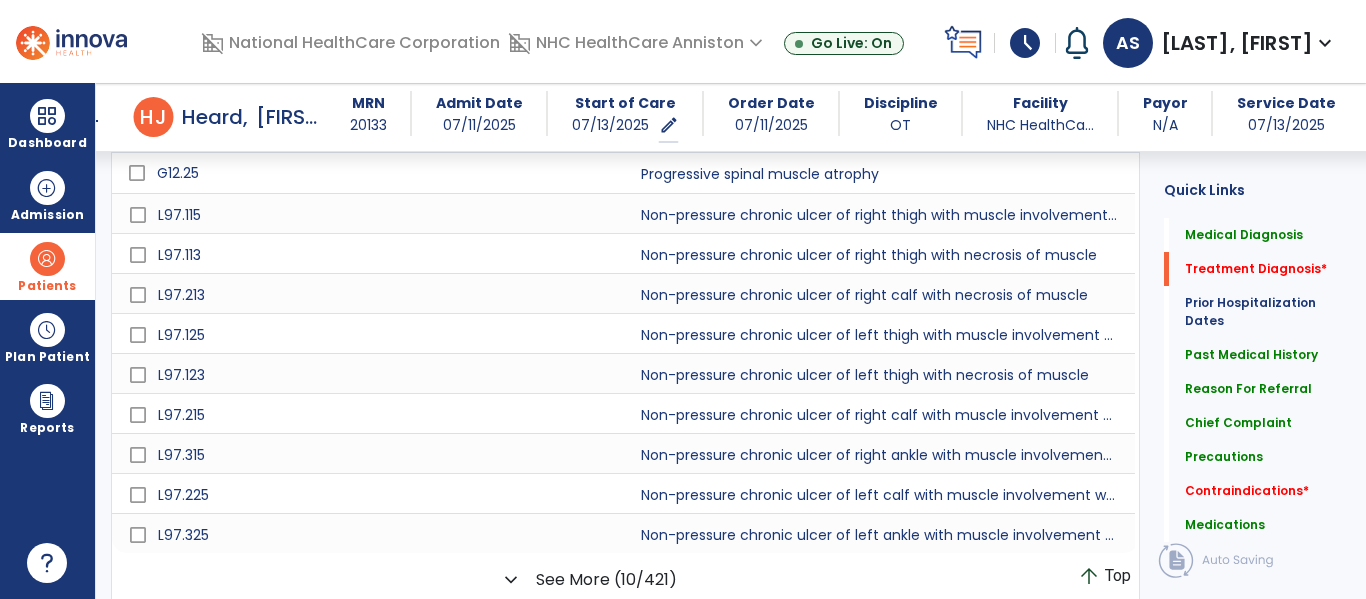 click on "Treatment Diagnosis     ******  R27.8   close  Clear close |  keyboard_arrow_down
Code
Description
to" 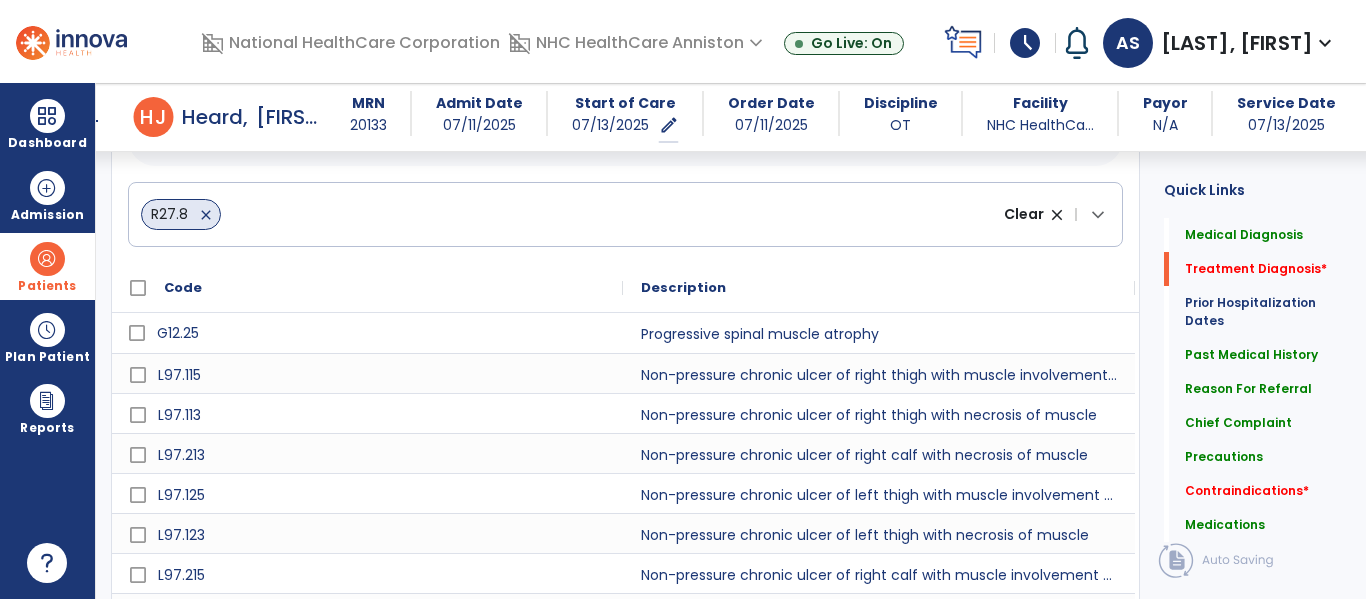 scroll, scrollTop: 530, scrollLeft: 0, axis: vertical 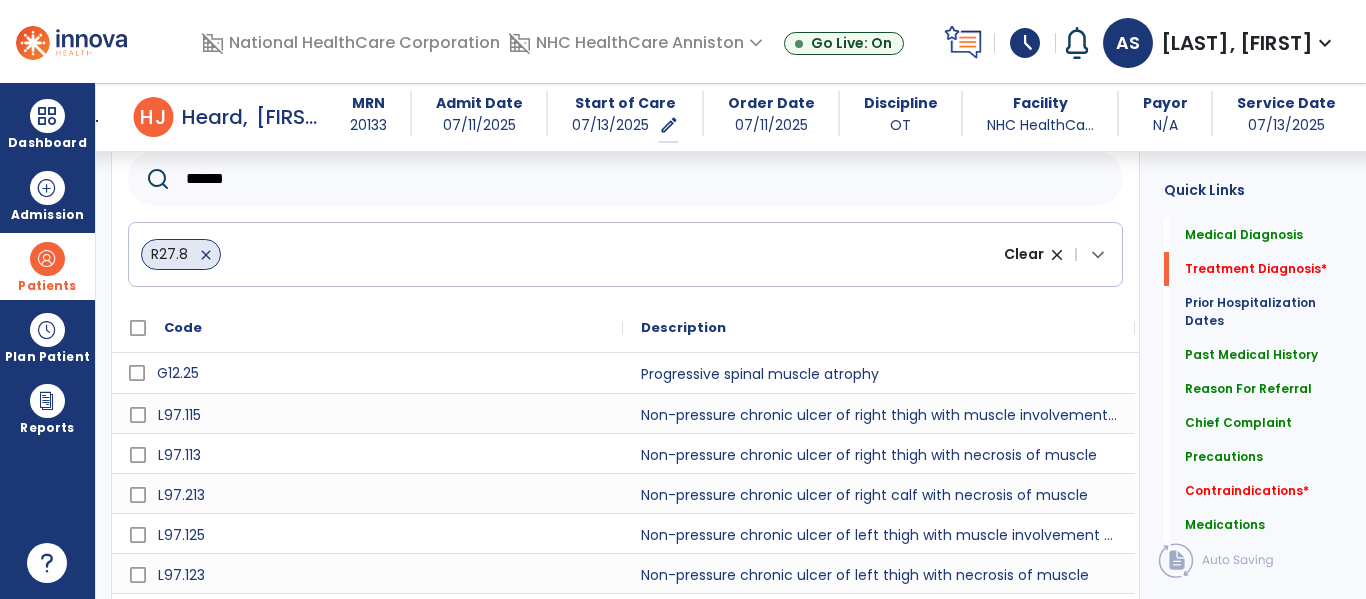 click on "******" 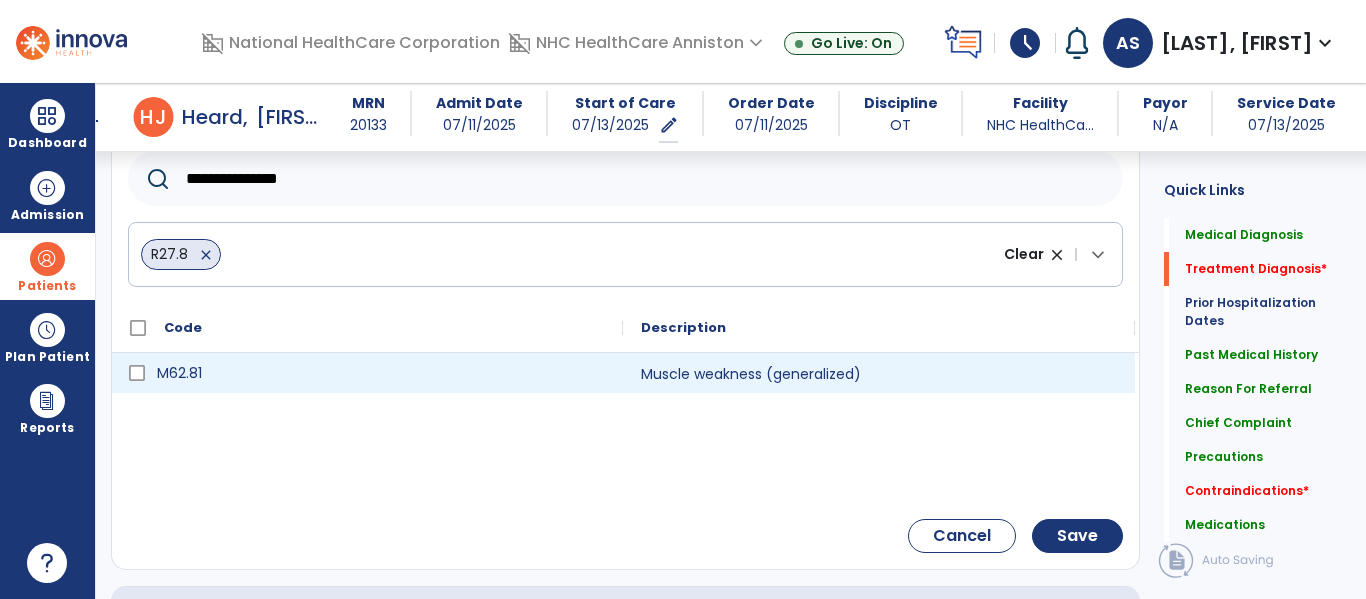 type on "**********" 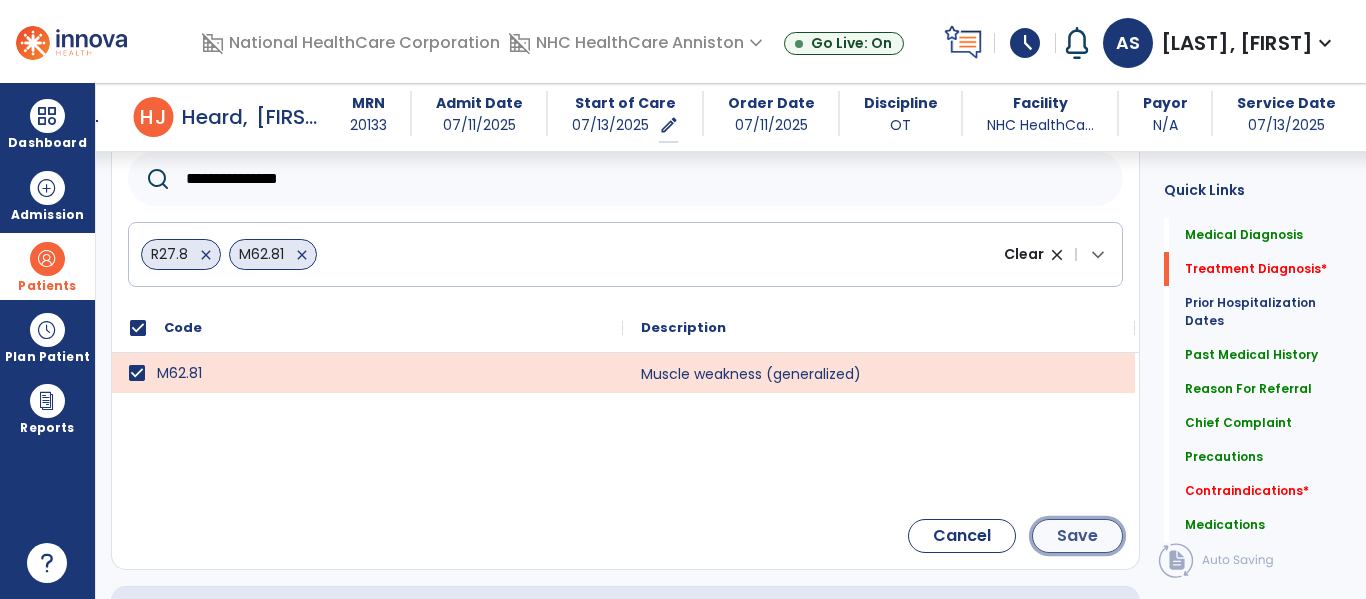 click on "Save" 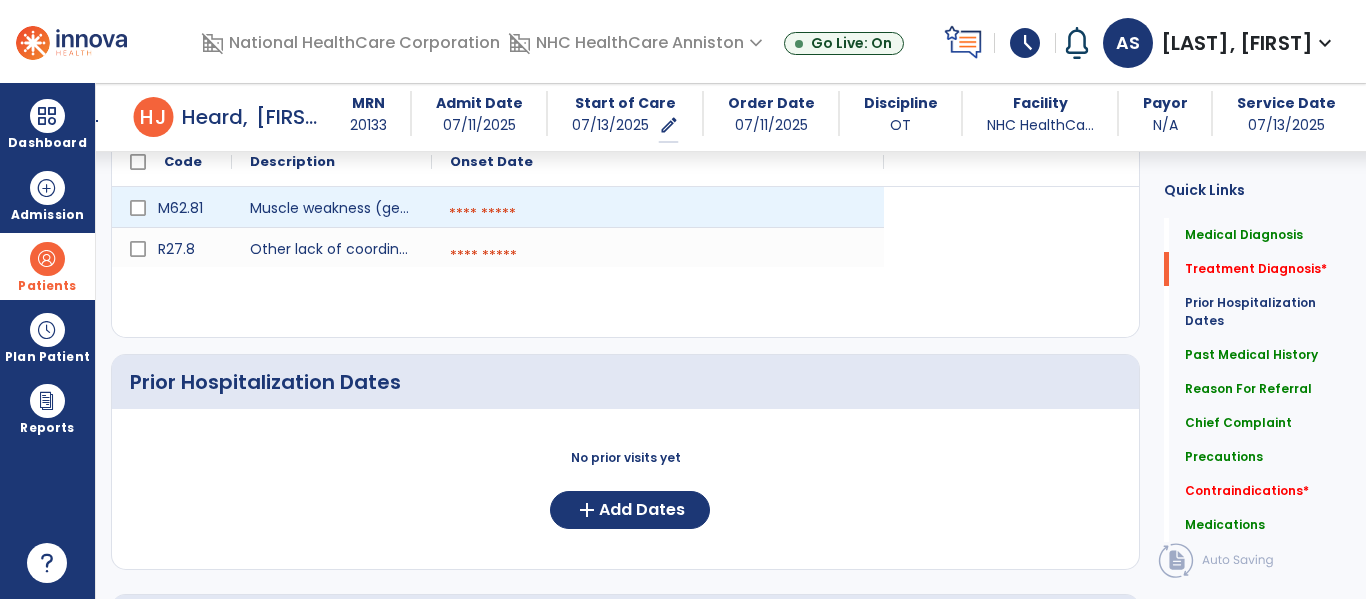 click at bounding box center [658, 214] 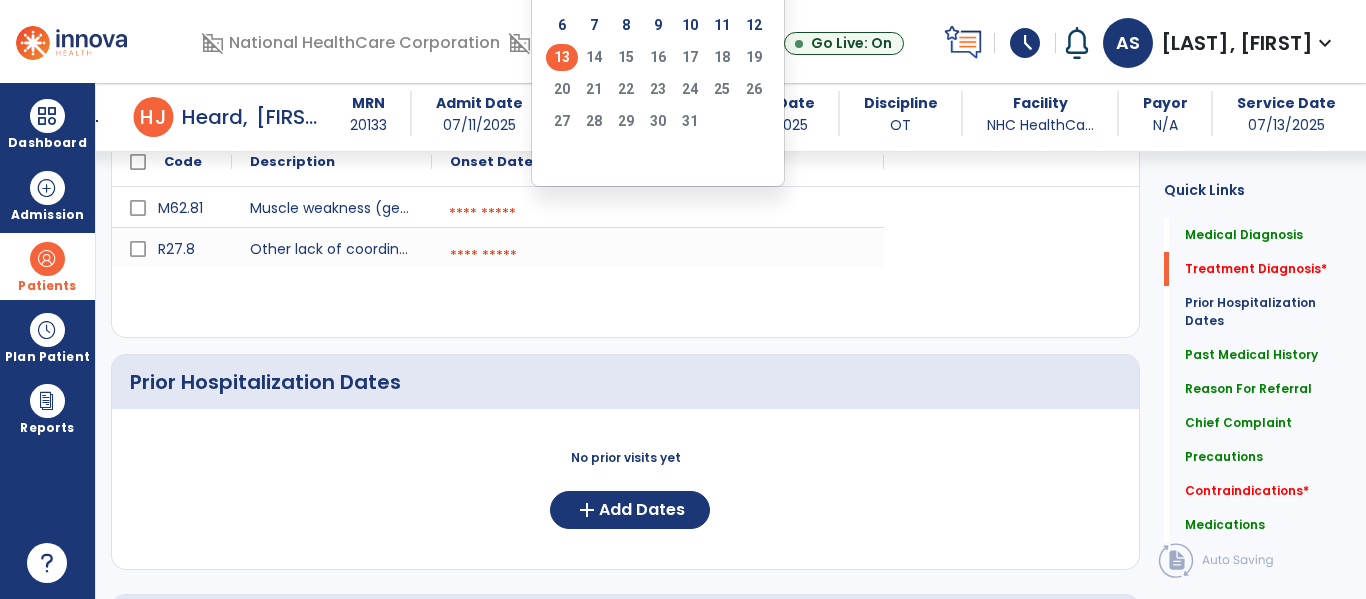 click on "13" 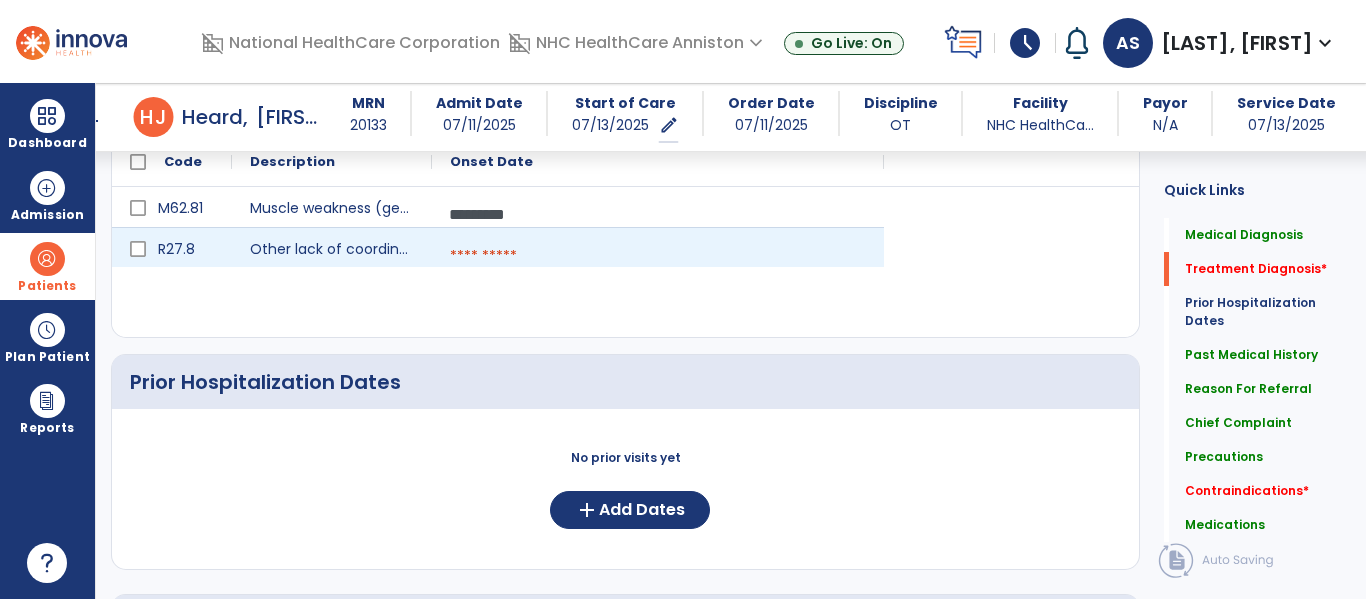 click at bounding box center (658, 256) 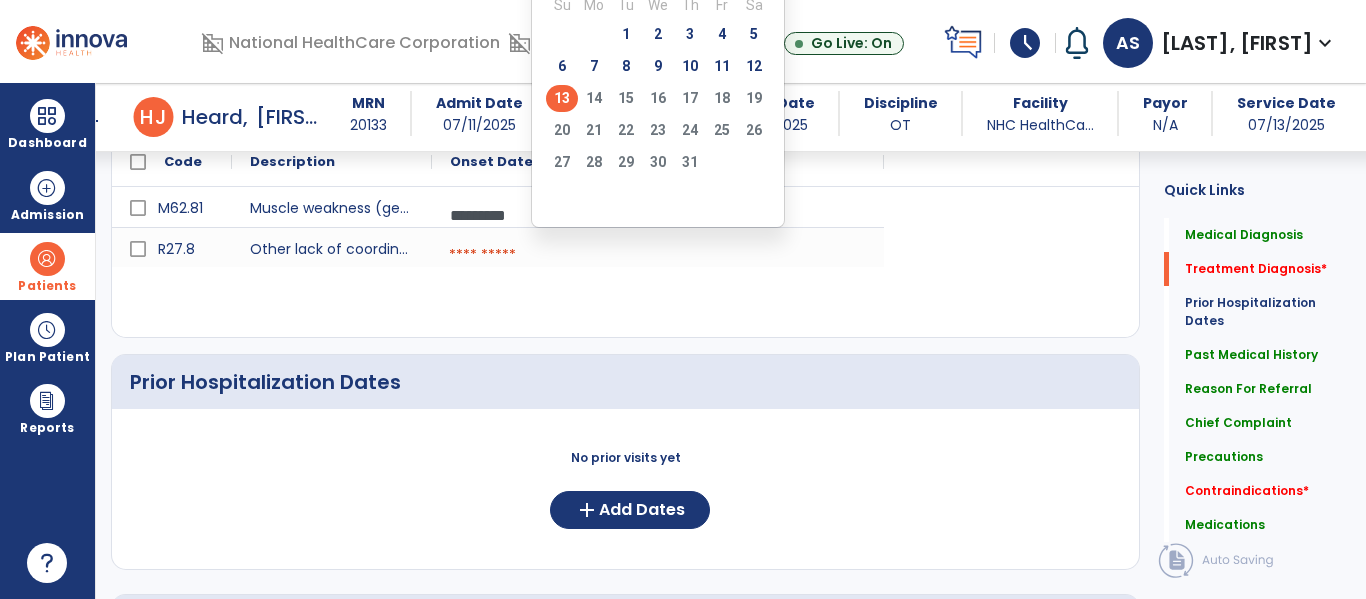 click on "13" 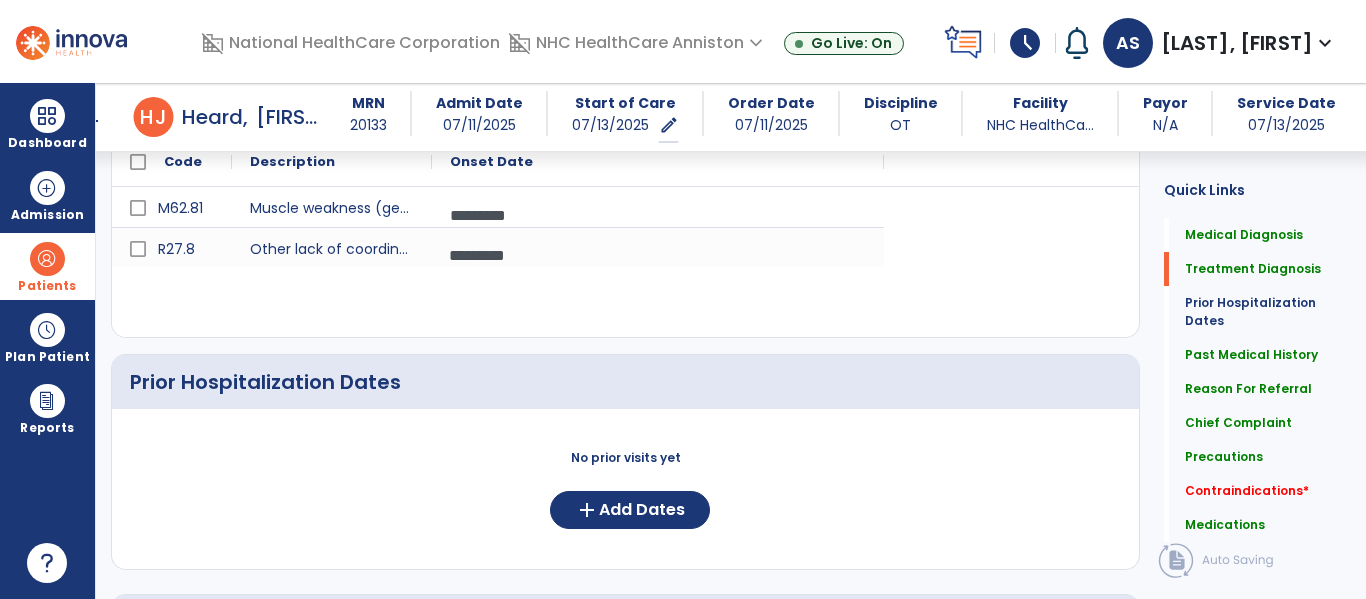 click on "Medical Diagnosis      menu   Add Medical Diagnosis   Delete Medical Diagnosis
Code
Description
Pdpm Clinical Category" 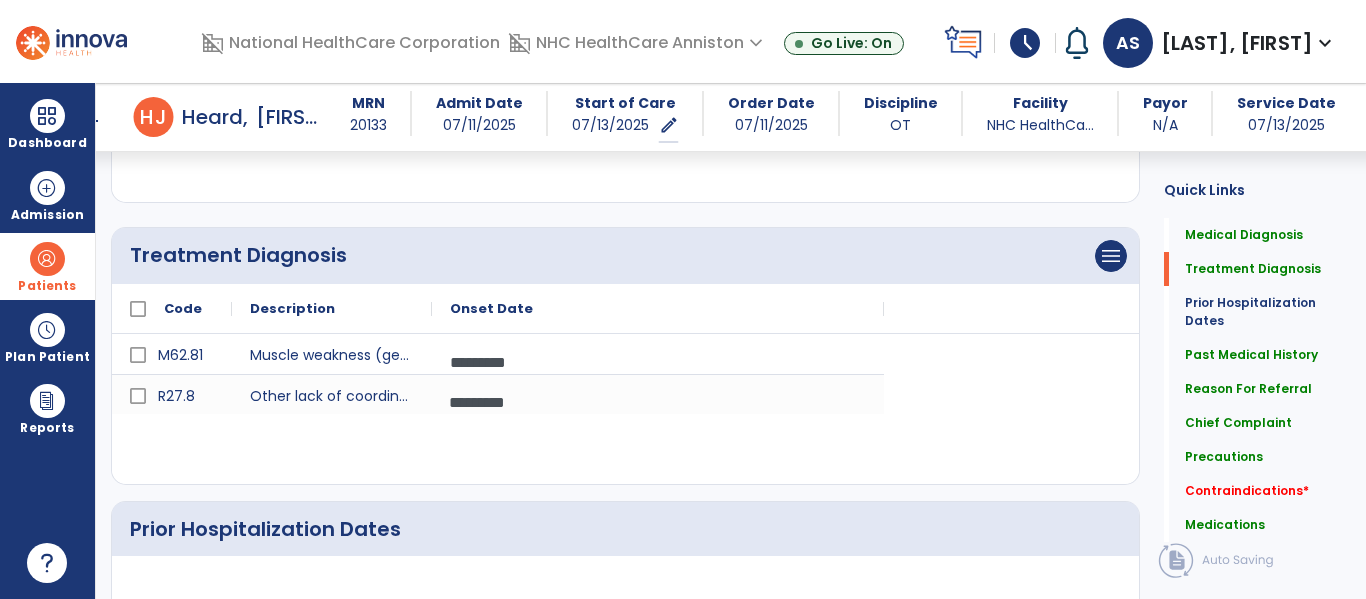scroll, scrollTop: 370, scrollLeft: 0, axis: vertical 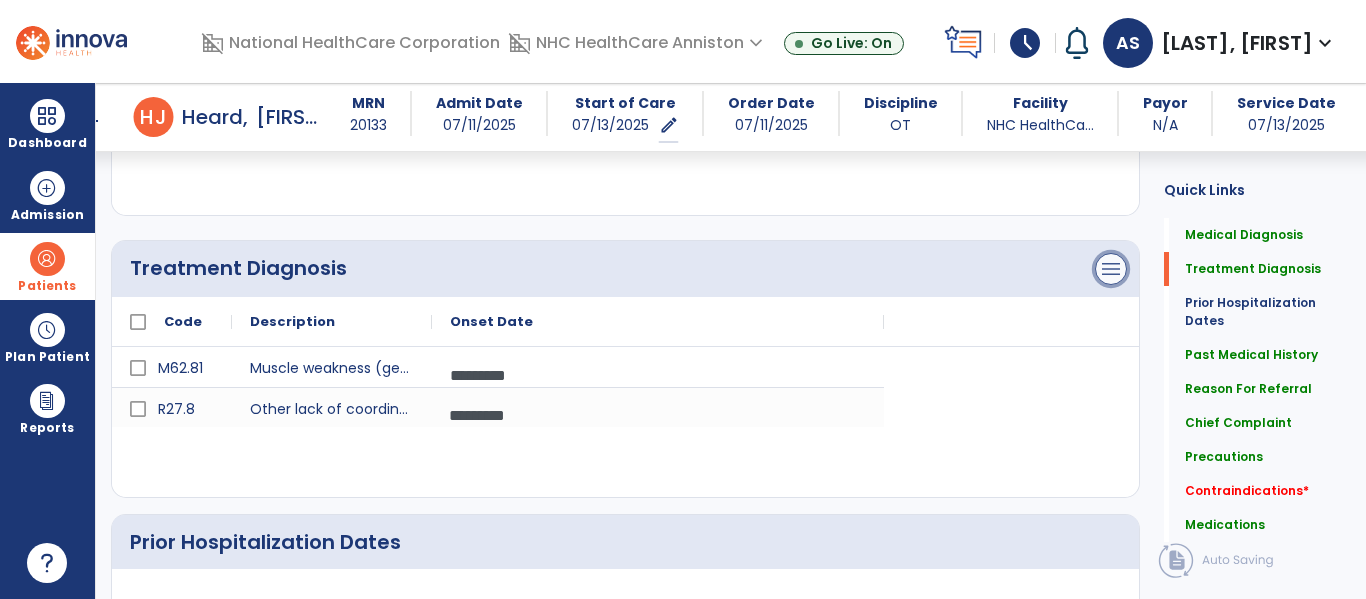 click on "menu" at bounding box center [1111, -13] 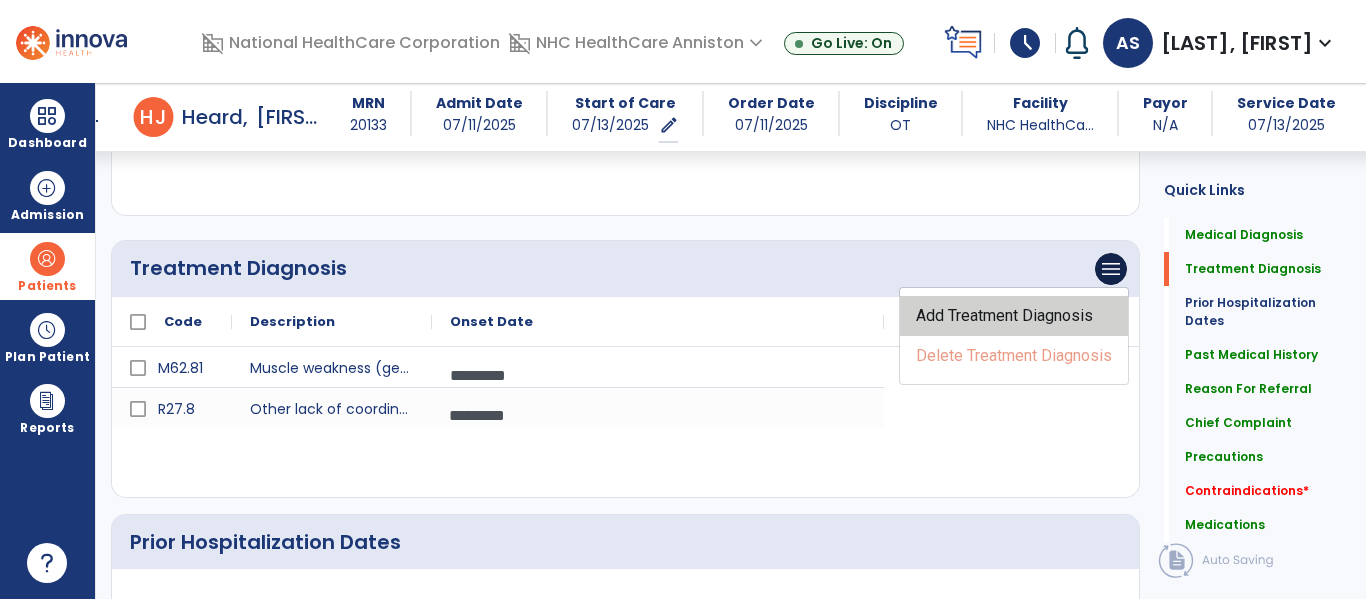 click on "Add Treatment Diagnosis" 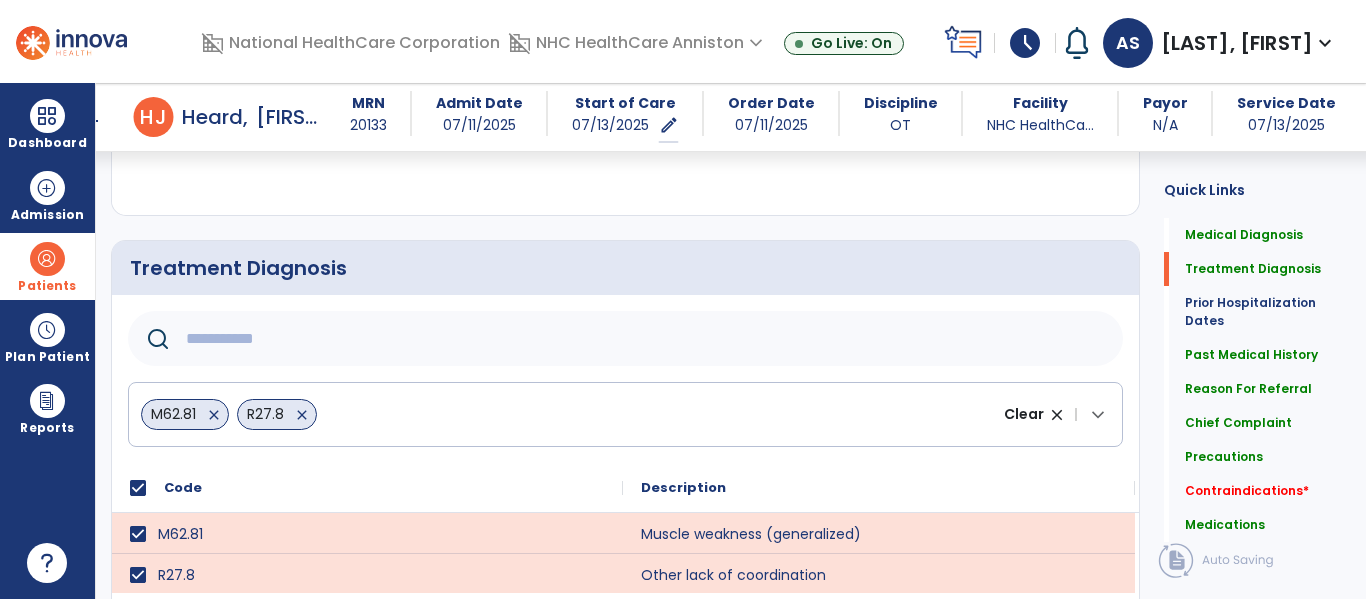 click 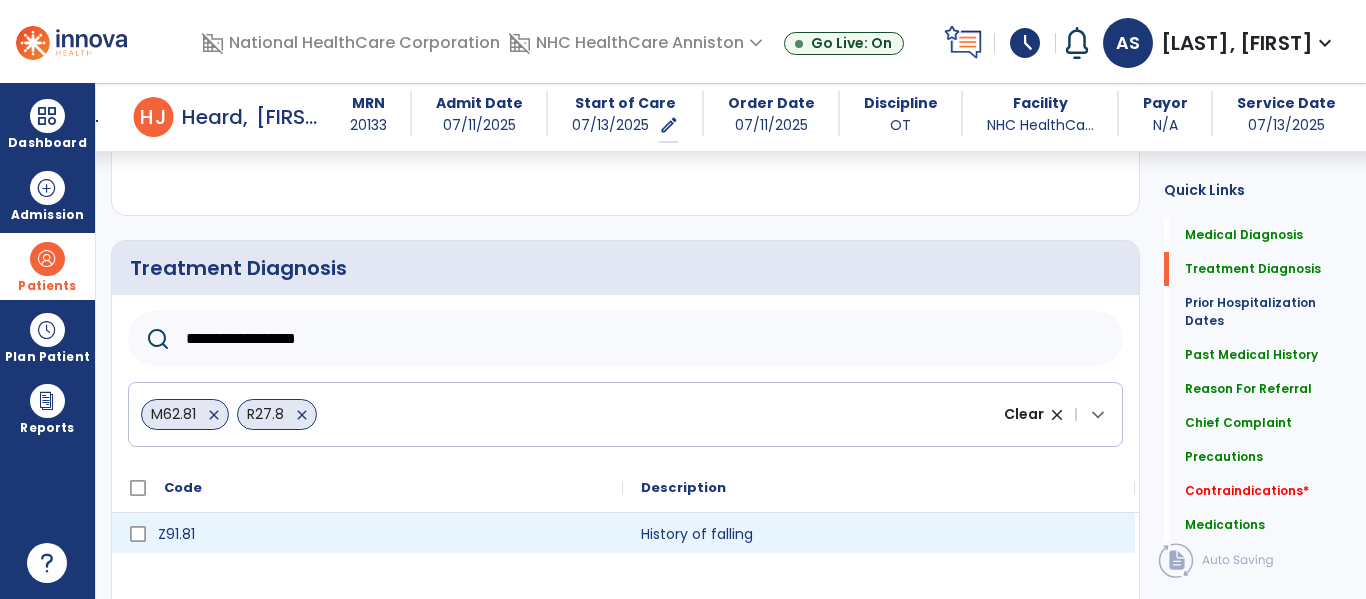 type on "**********" 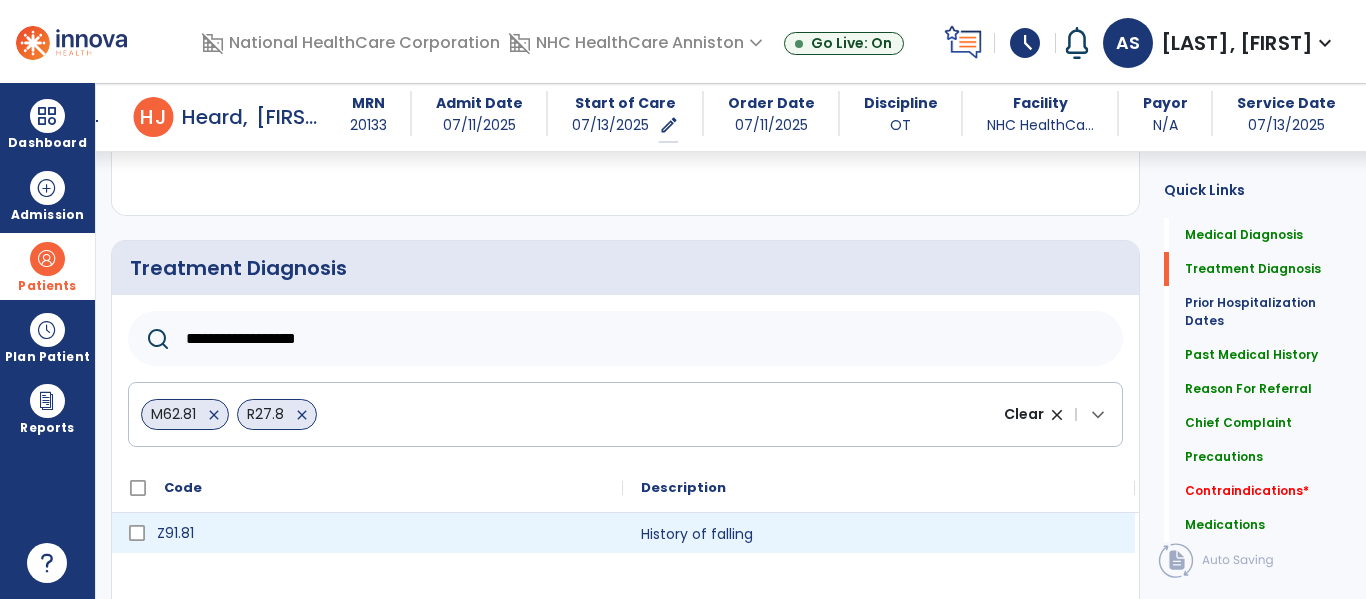click on "Z91.81" at bounding box center (381, 533) 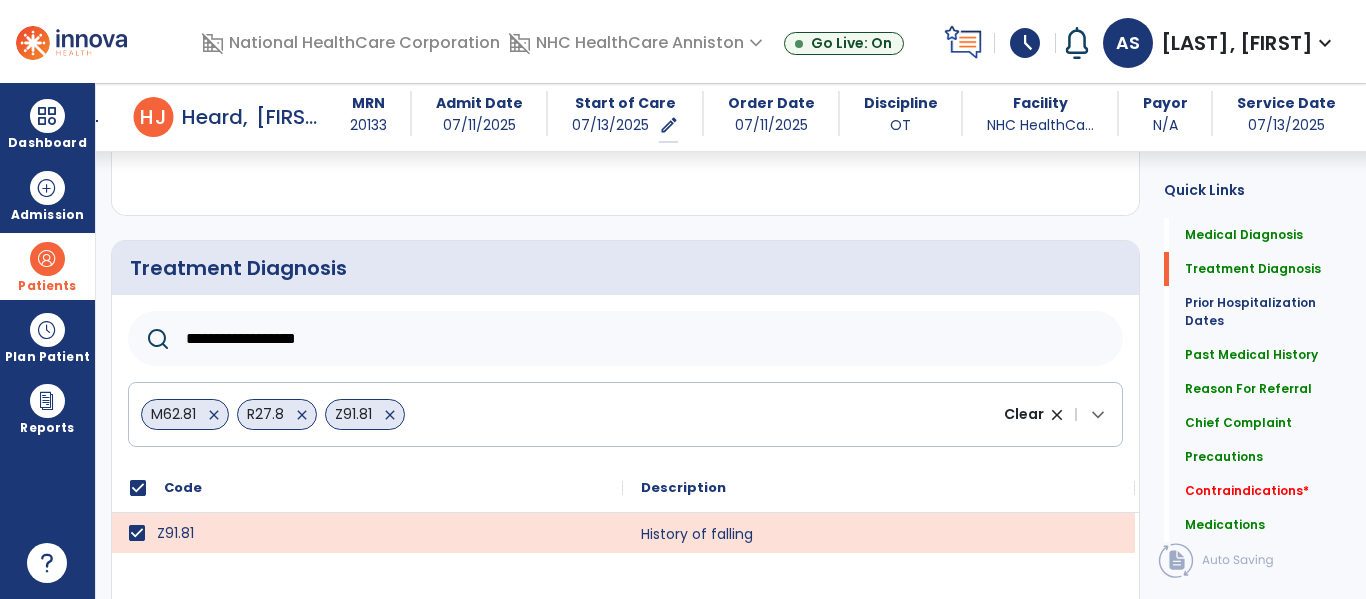 click on "**********" 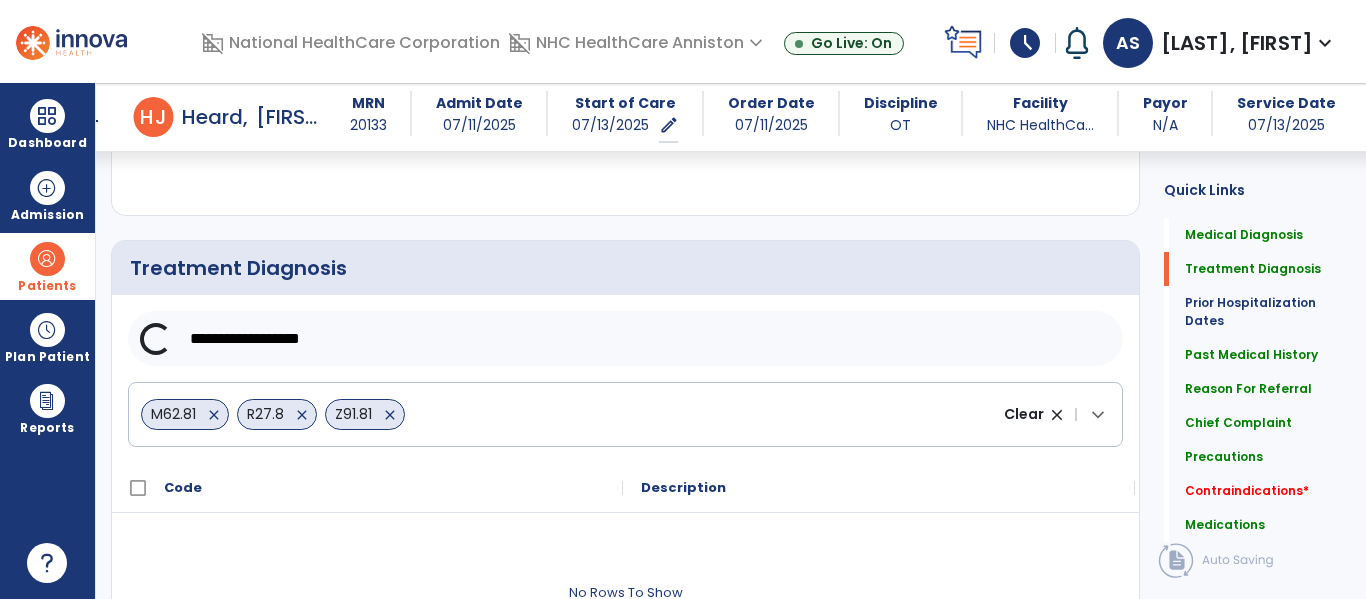 click on "**********" 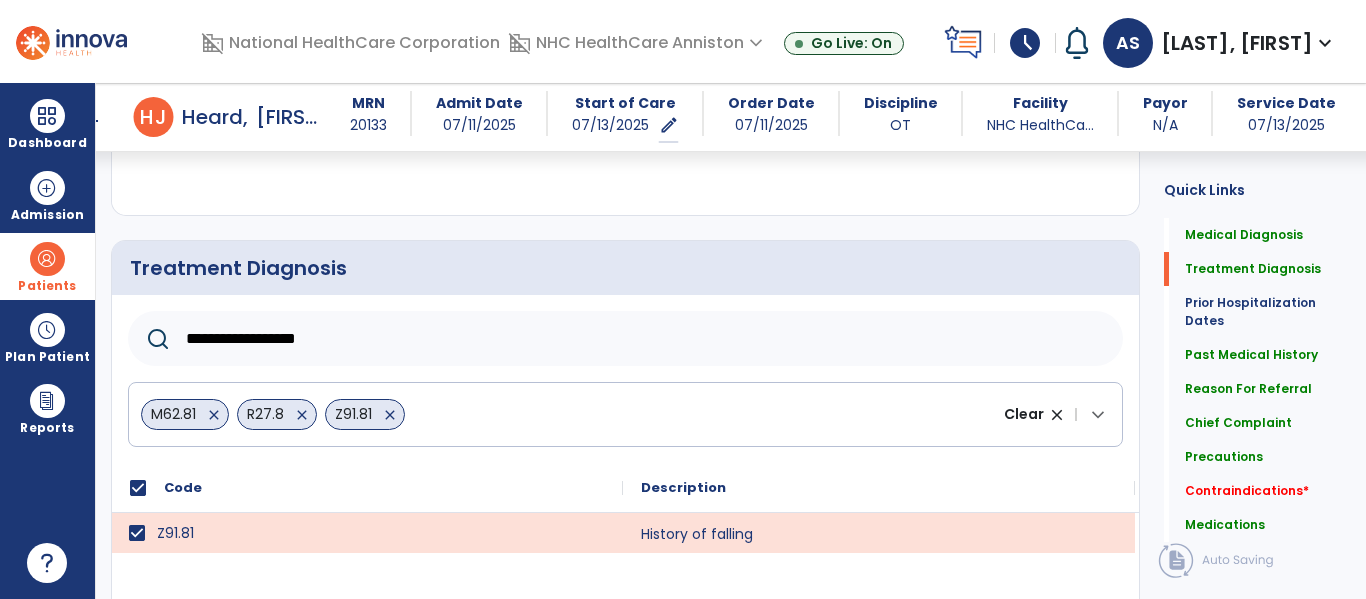 click on "**********" 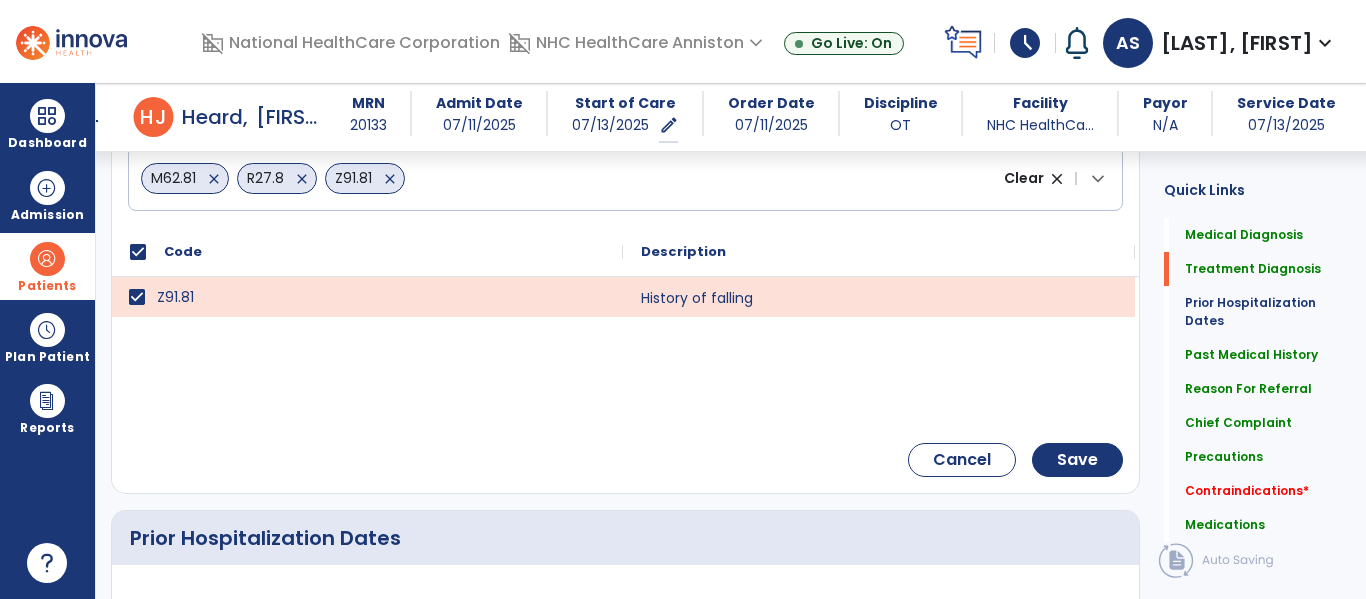 scroll, scrollTop: 610, scrollLeft: 0, axis: vertical 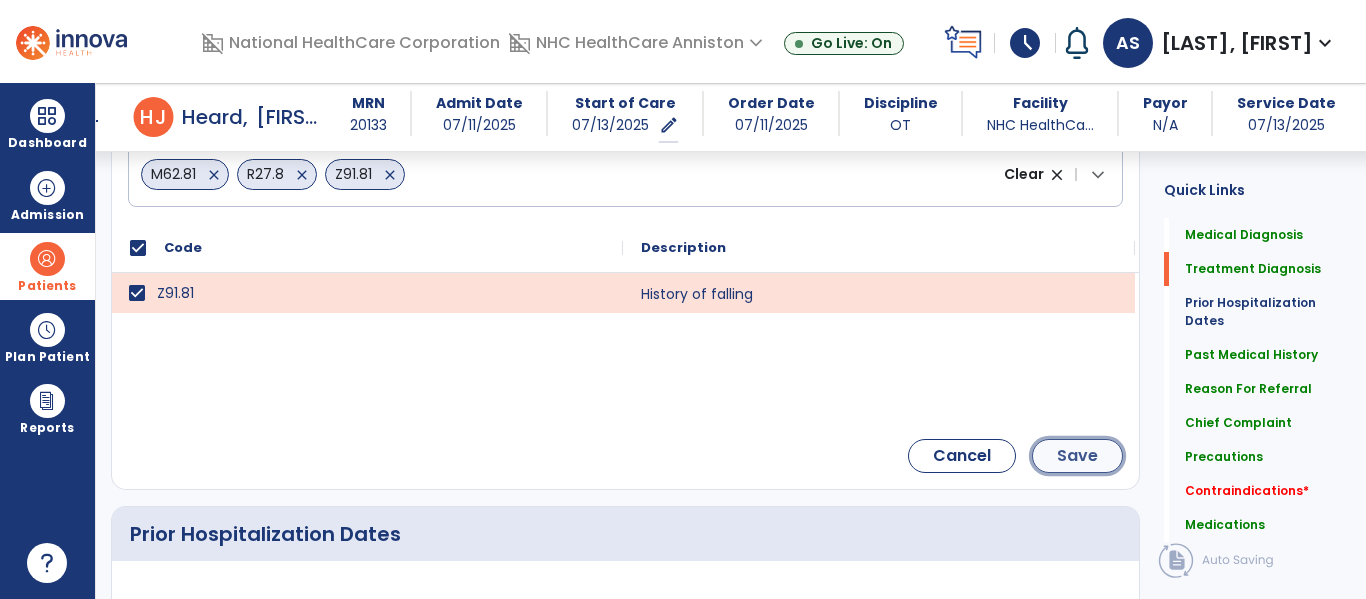 click on "Save" 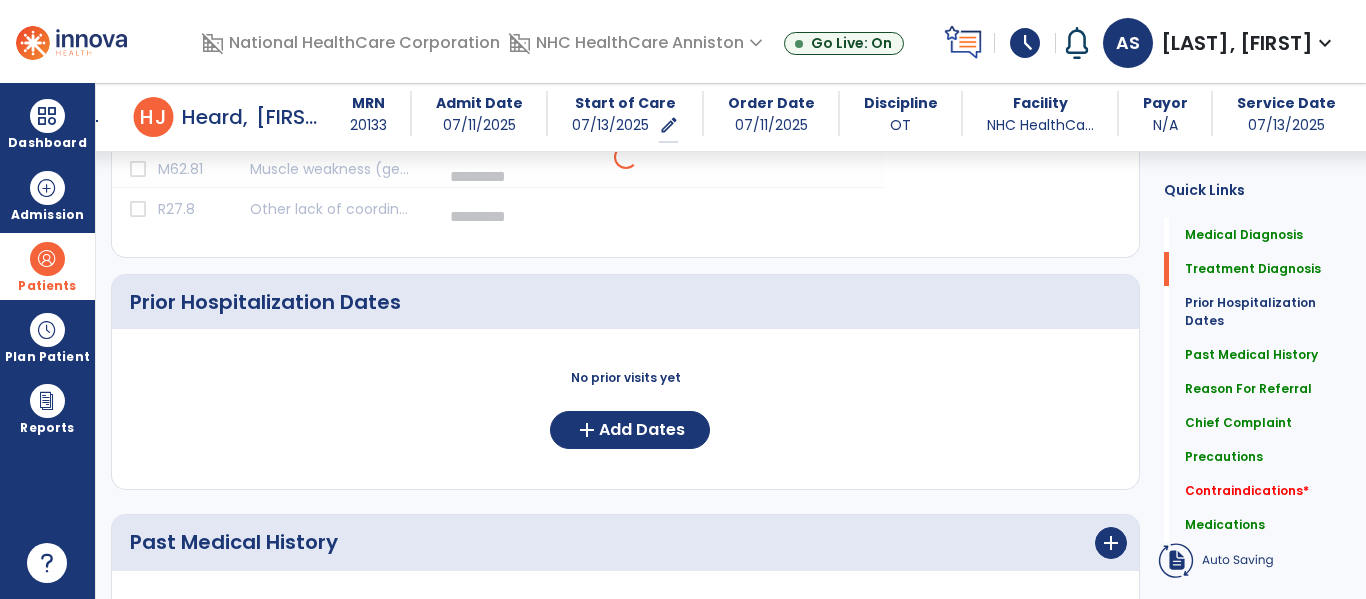 scroll, scrollTop: 444, scrollLeft: 0, axis: vertical 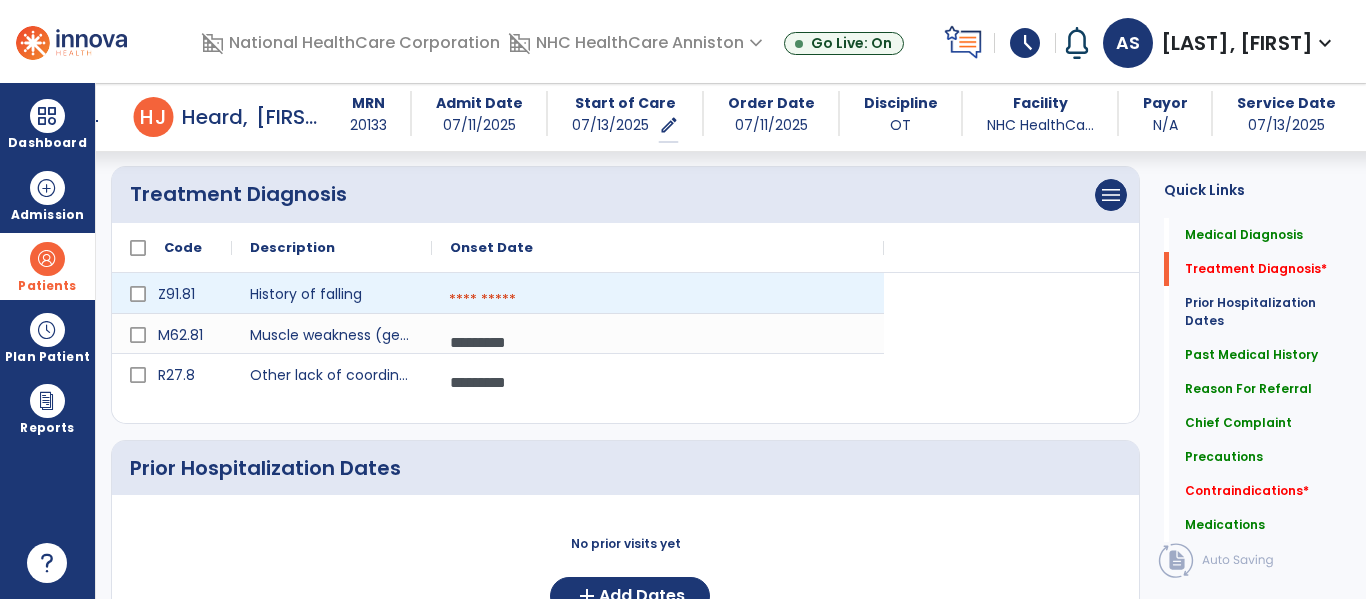 click at bounding box center (658, 300) 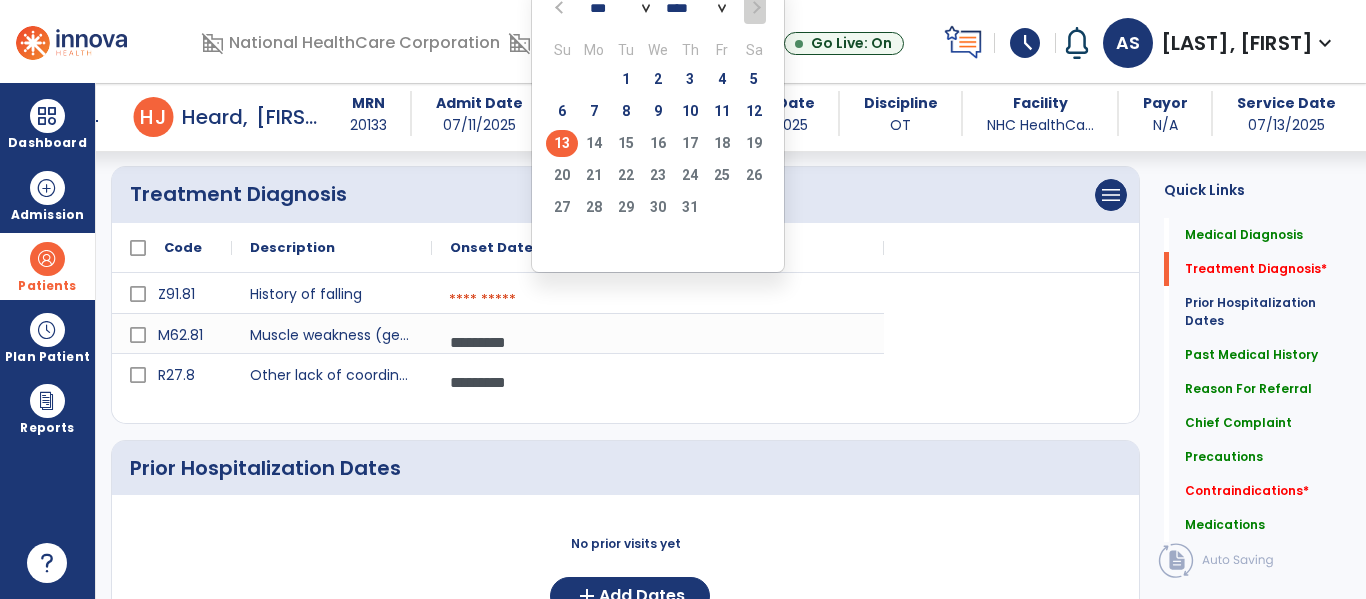 click on "13" 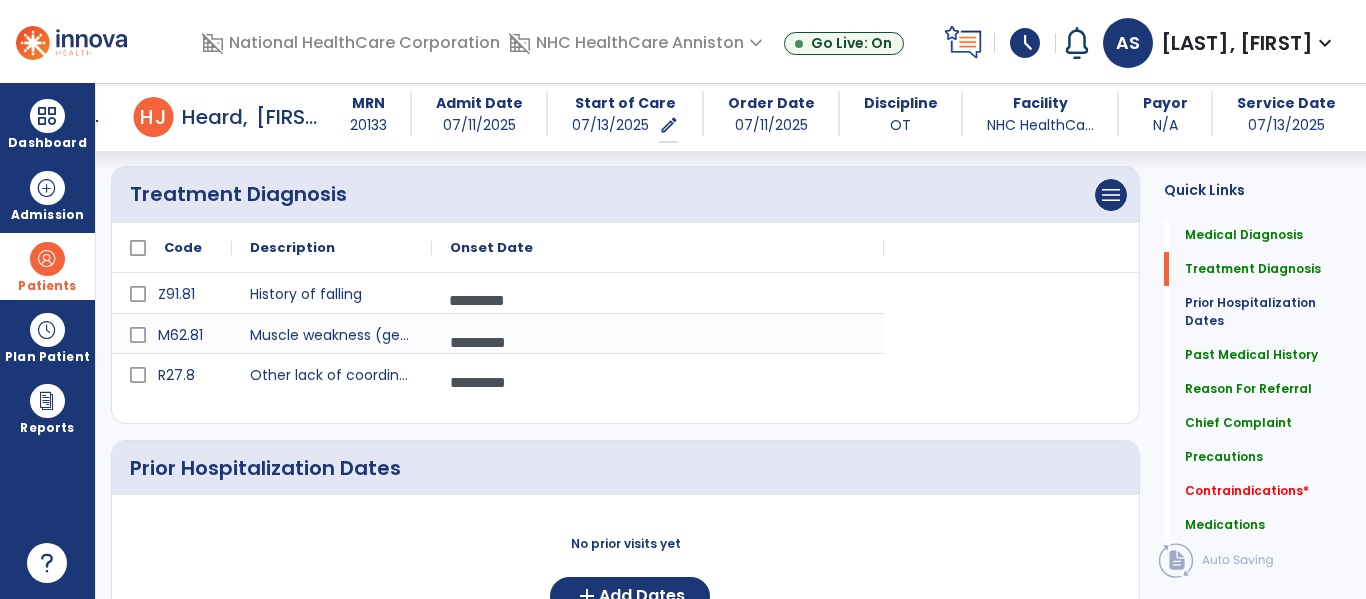 click on "Quick Links  Medical Diagnosis   Medical Diagnosis   Treatment Diagnosis   Treatment Diagnosis   Prior Hospitalization Dates   Prior Hospitalization Dates   Past Medical History   Past Medical History   Reason For Referral   Reason For Referral   Chief Complaint   Chief Complaint   Precautions   Precautions   Contraindications   *  Contraindications   *  Medications   Medications" 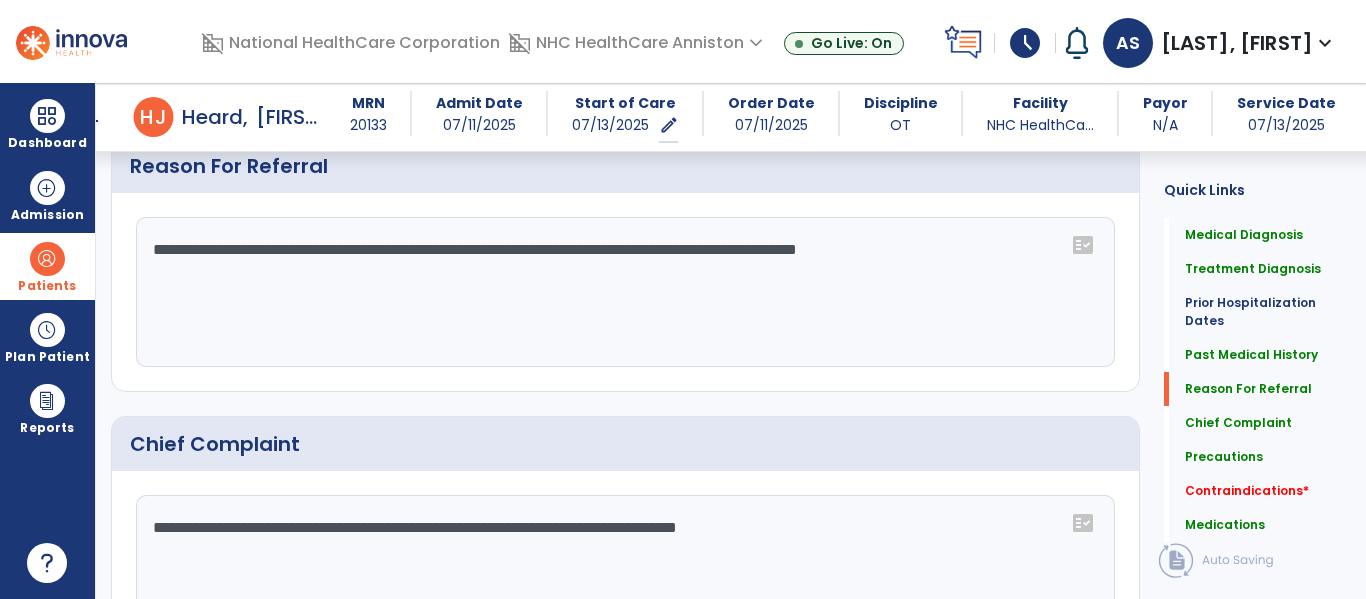 scroll, scrollTop: 1324, scrollLeft: 0, axis: vertical 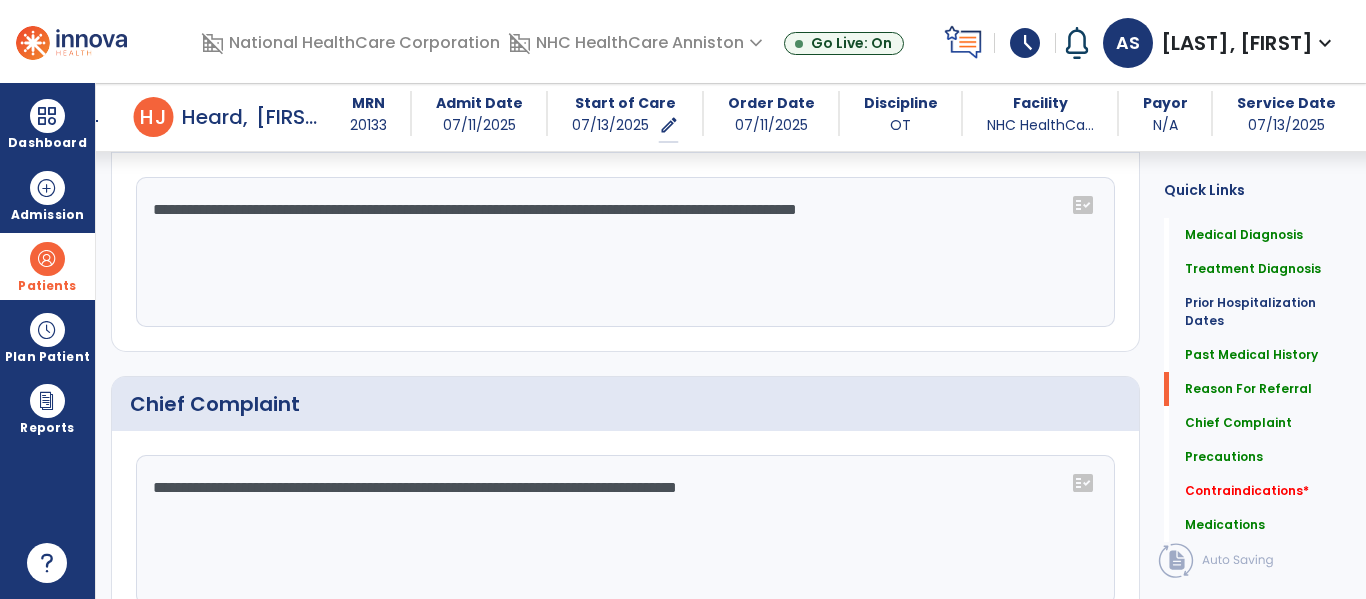 click on "**********" 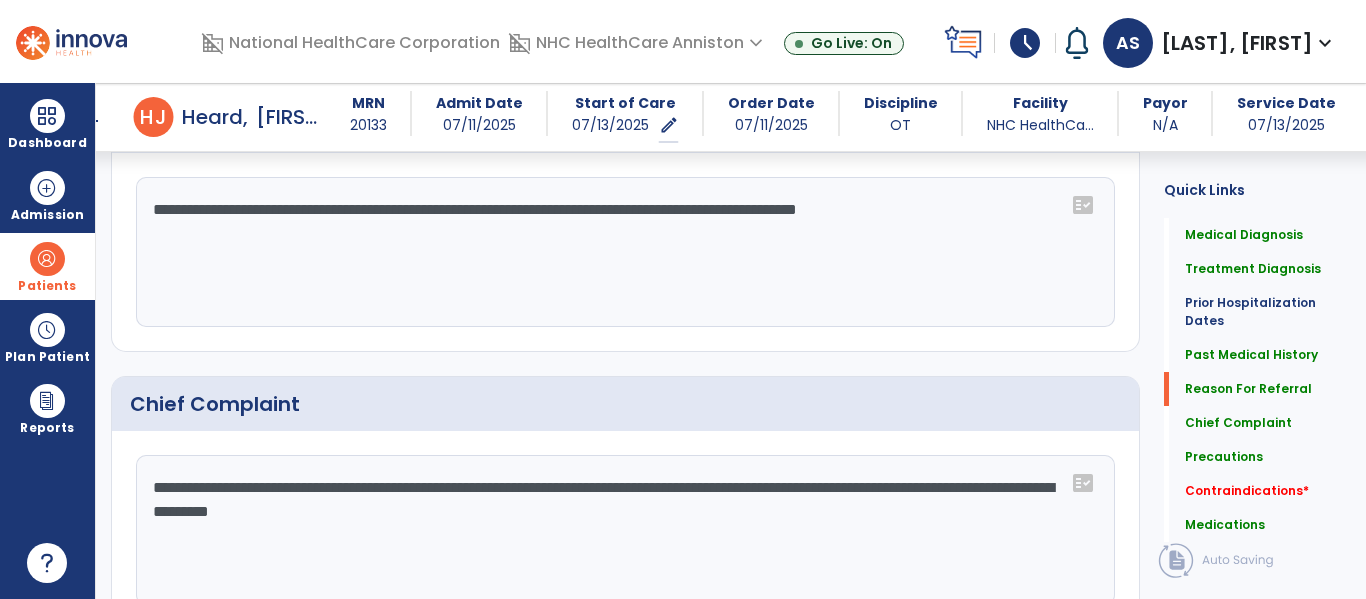 click on "**********" 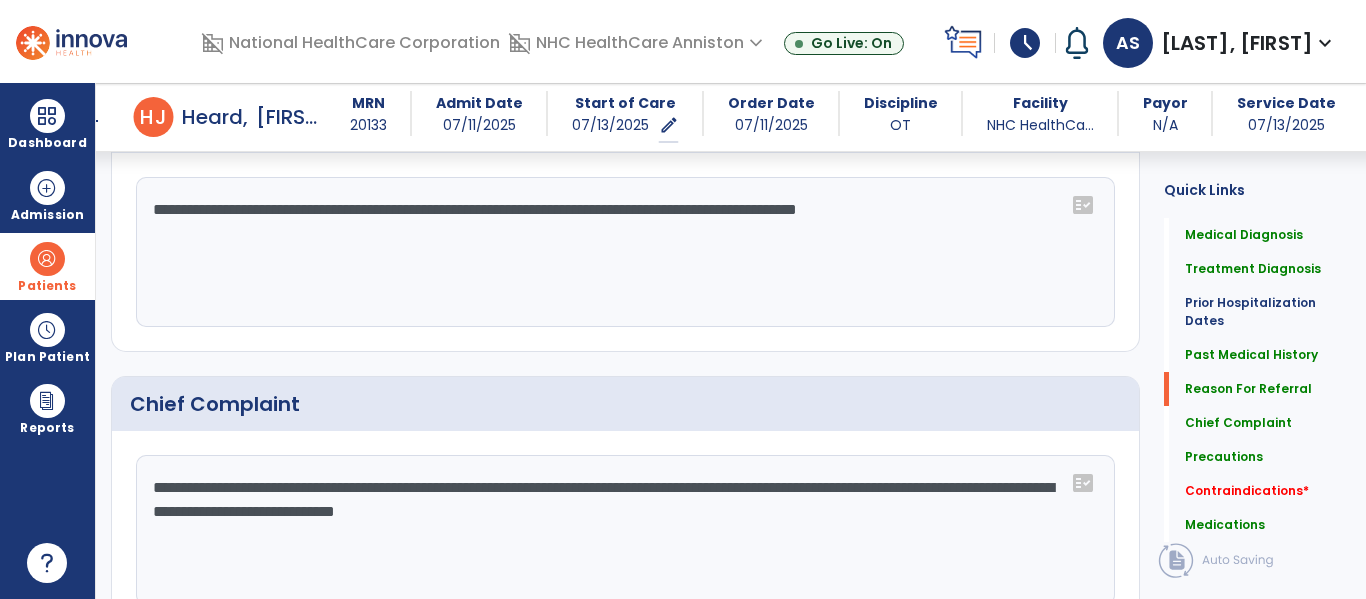 click on "**********" 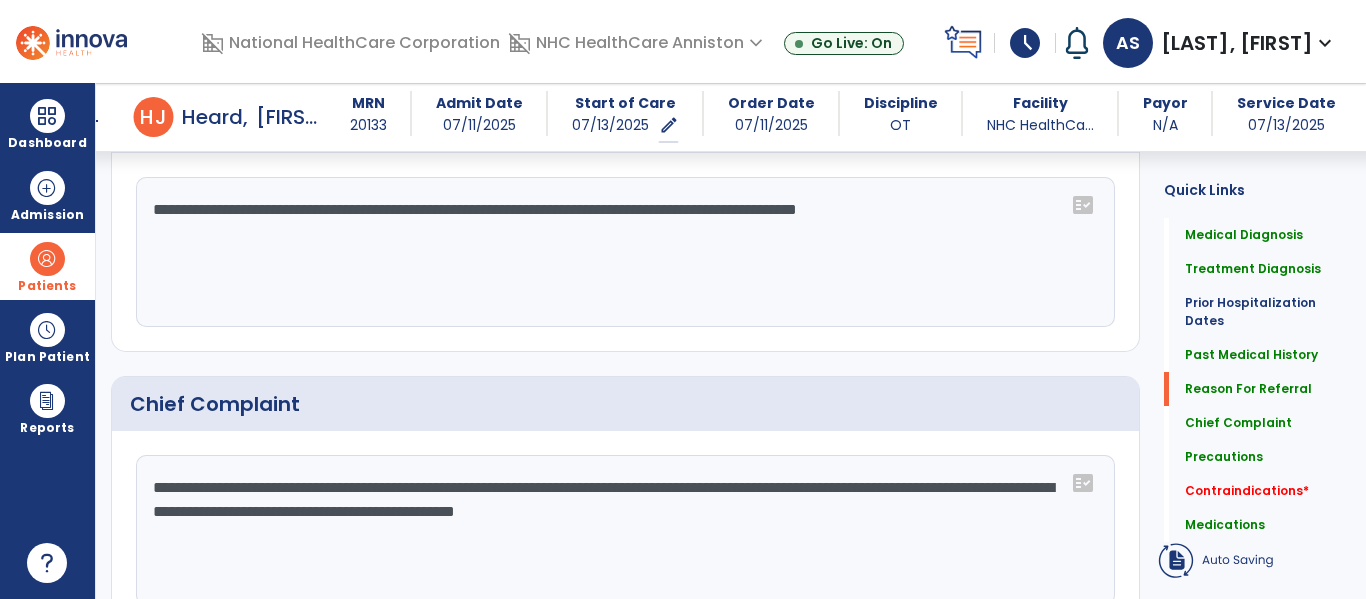 click on "**********" 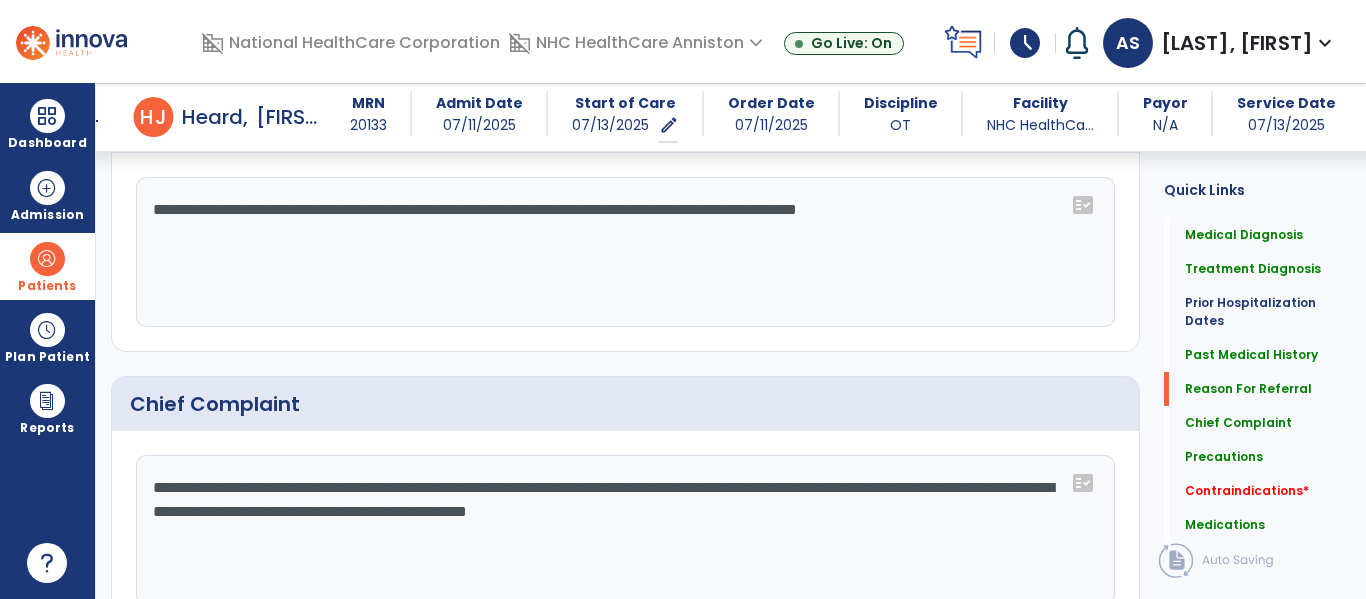 click on "**********" 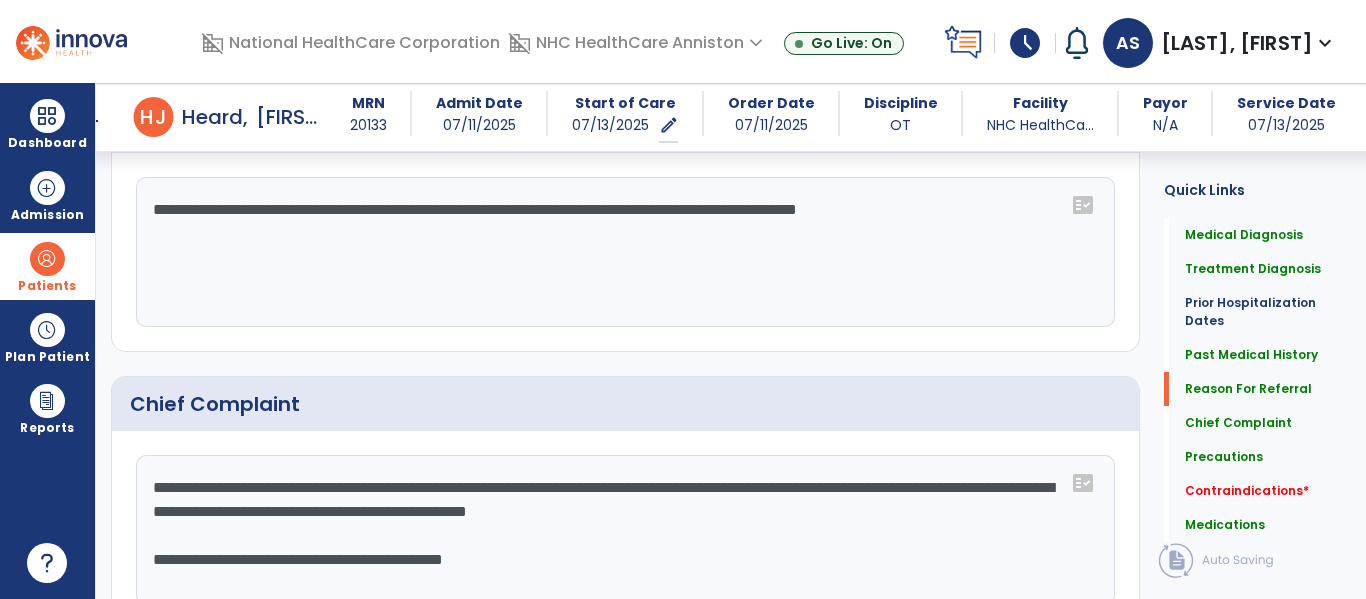 type on "**********" 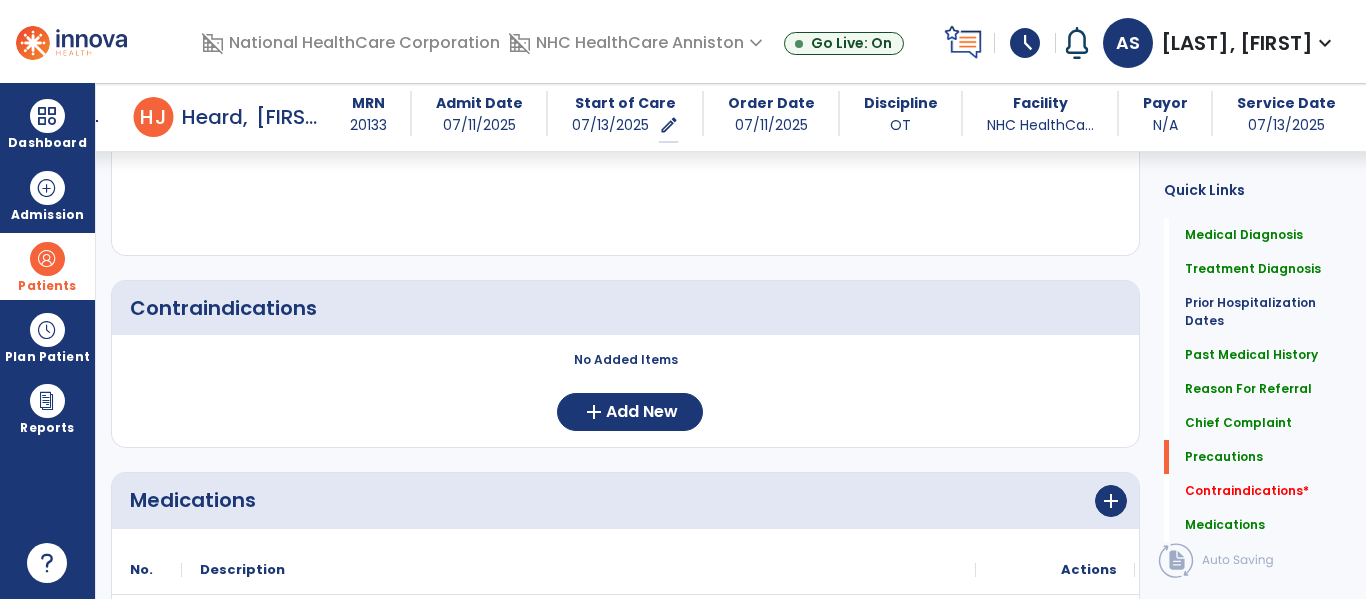 scroll, scrollTop: 2044, scrollLeft: 0, axis: vertical 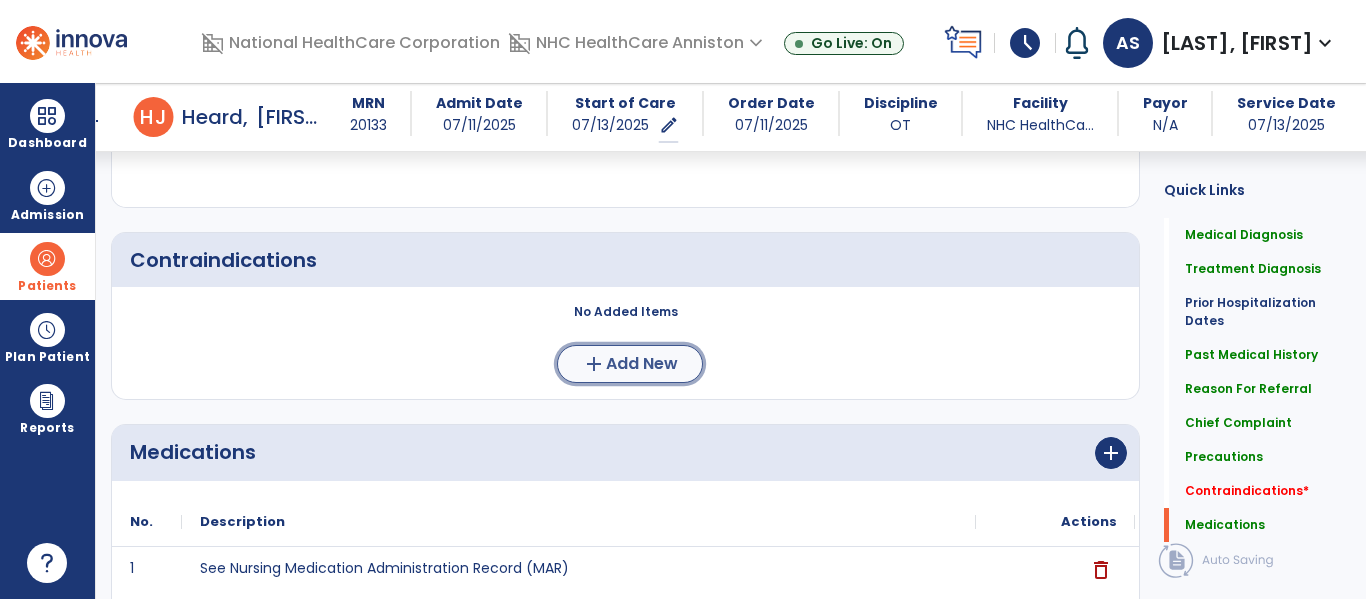 click on "add  Add New" 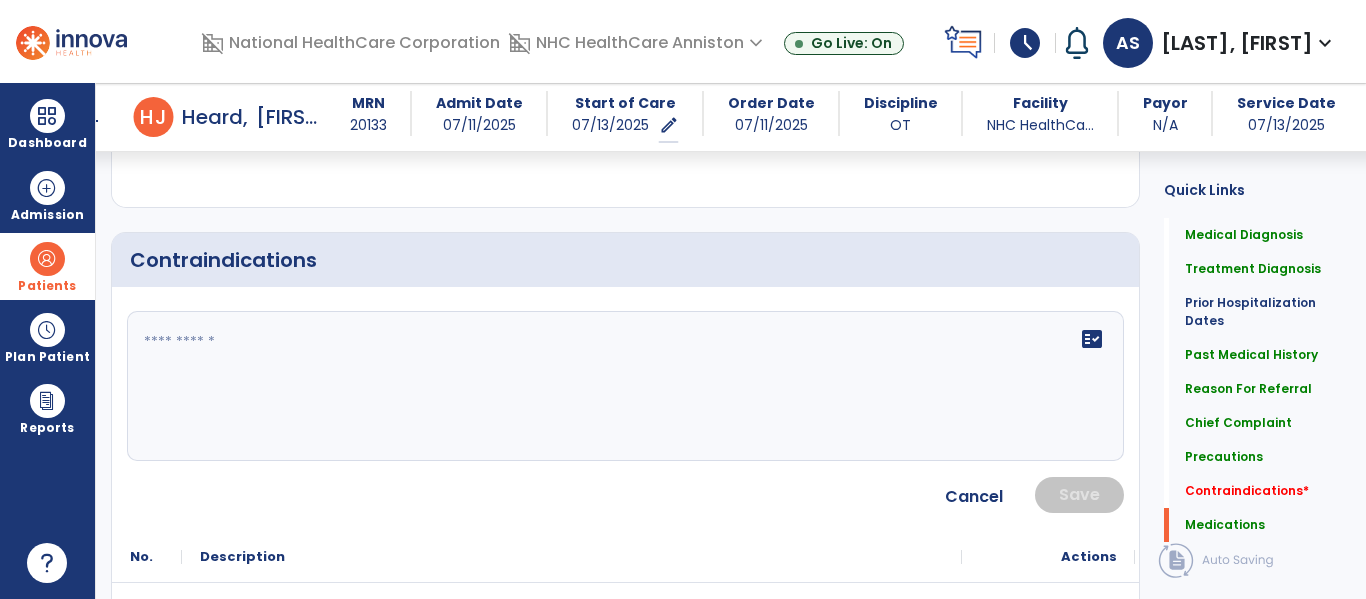 click on "fact_check" 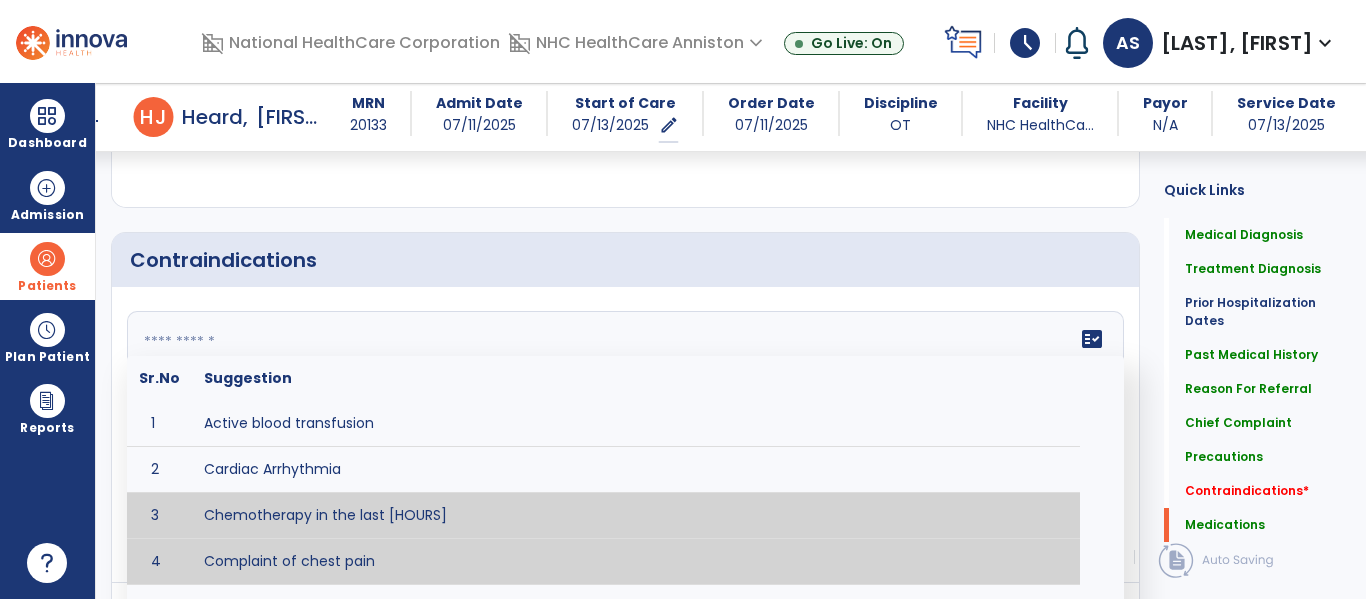 scroll, scrollTop: 2076, scrollLeft: 0, axis: vertical 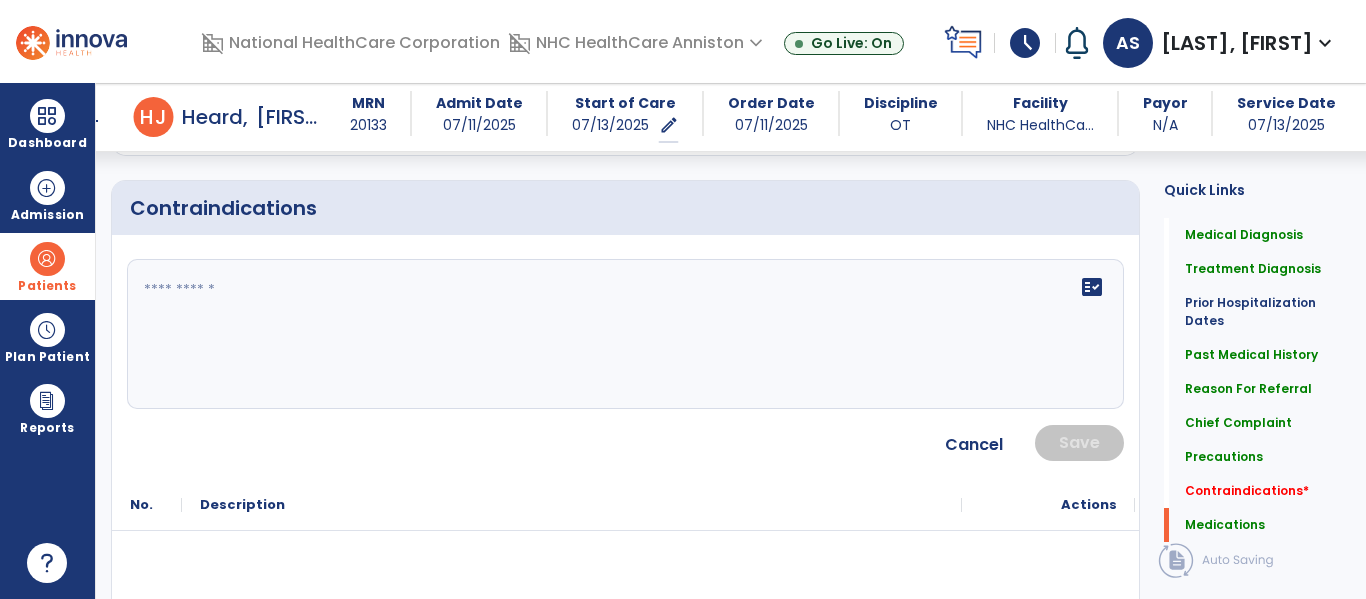 click on "fact_check" 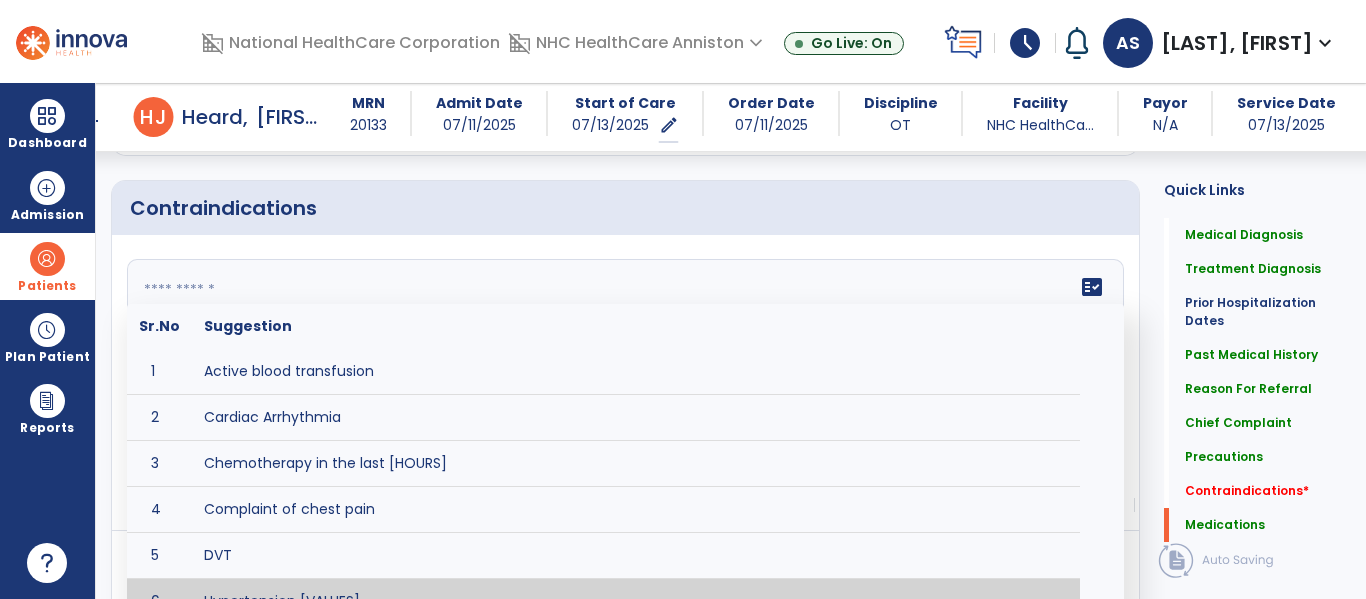 scroll, scrollTop: 26, scrollLeft: 0, axis: vertical 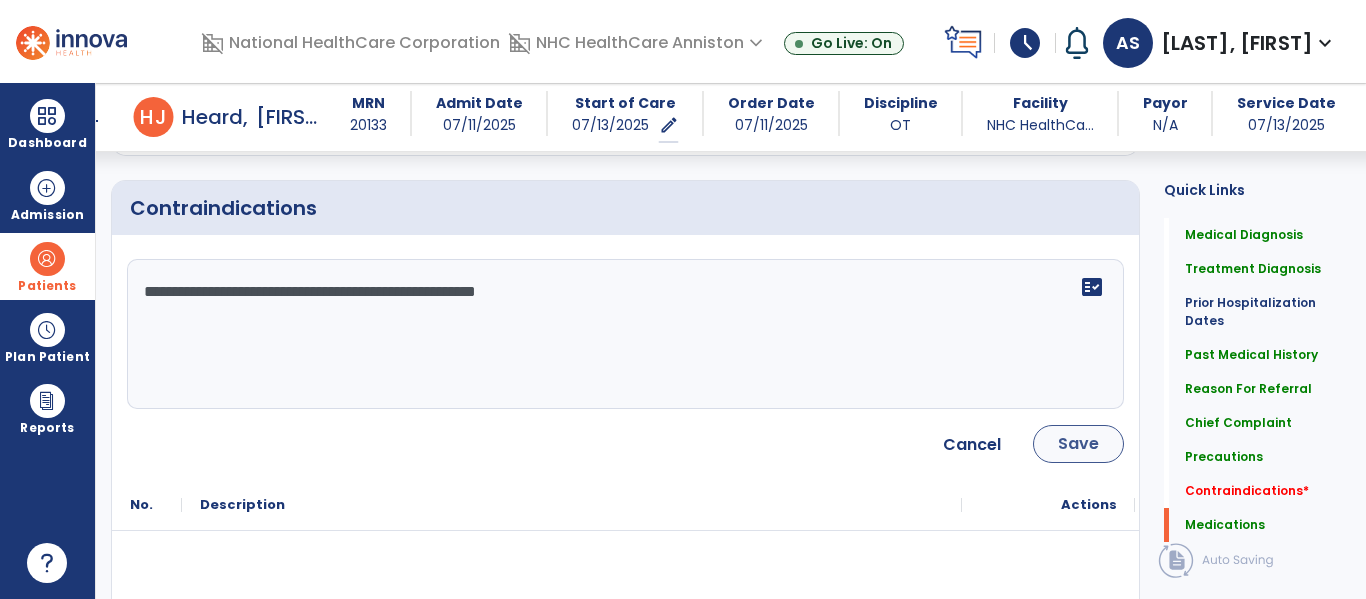 type on "**********" 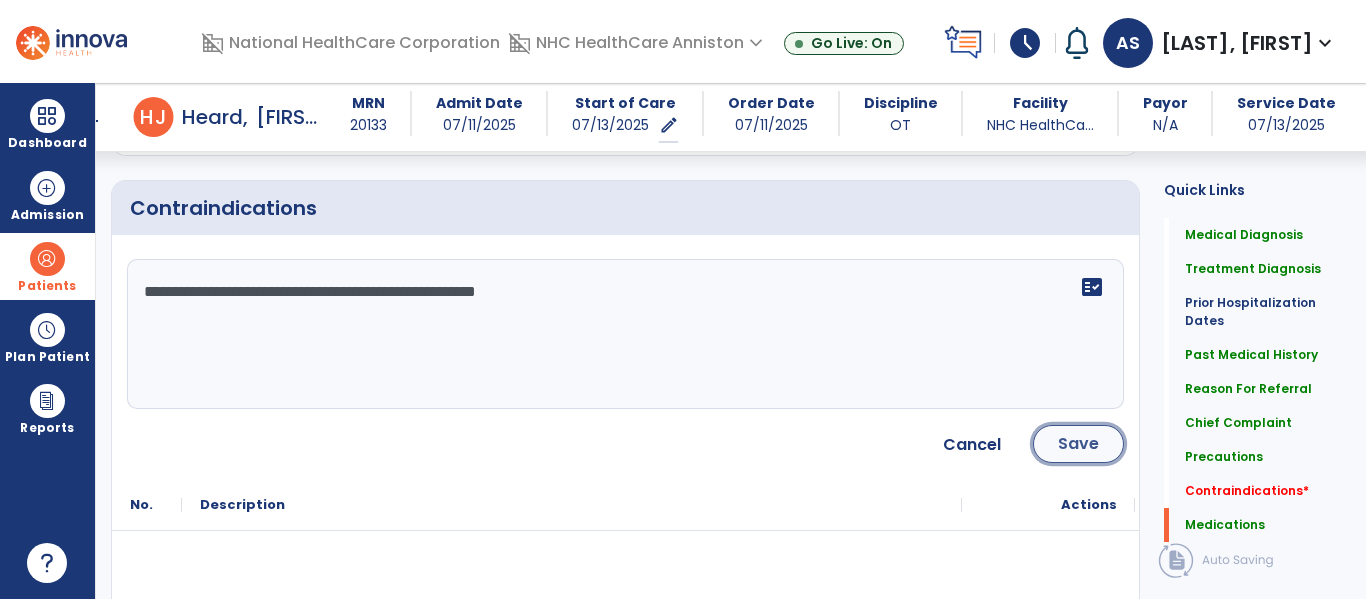 click on "Save" 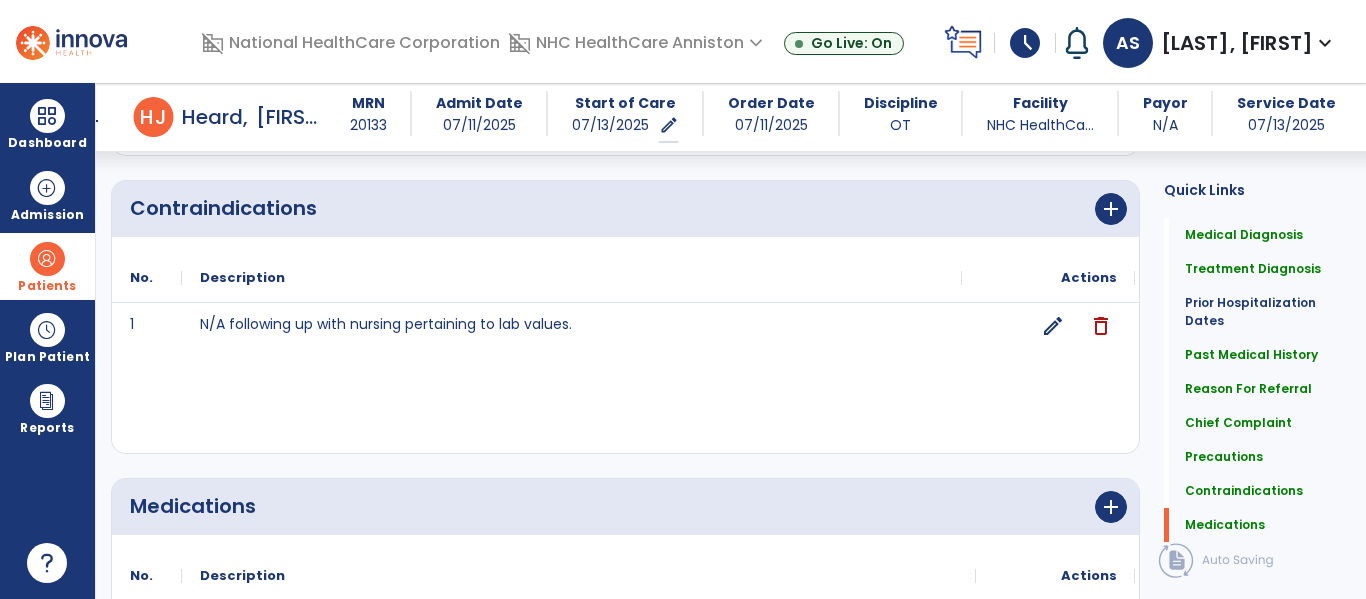 click on "Medical Diagnosis      menu   Add Medical Diagnosis   Delete Medical Diagnosis
Code
Description
Pdpm Clinical Category" 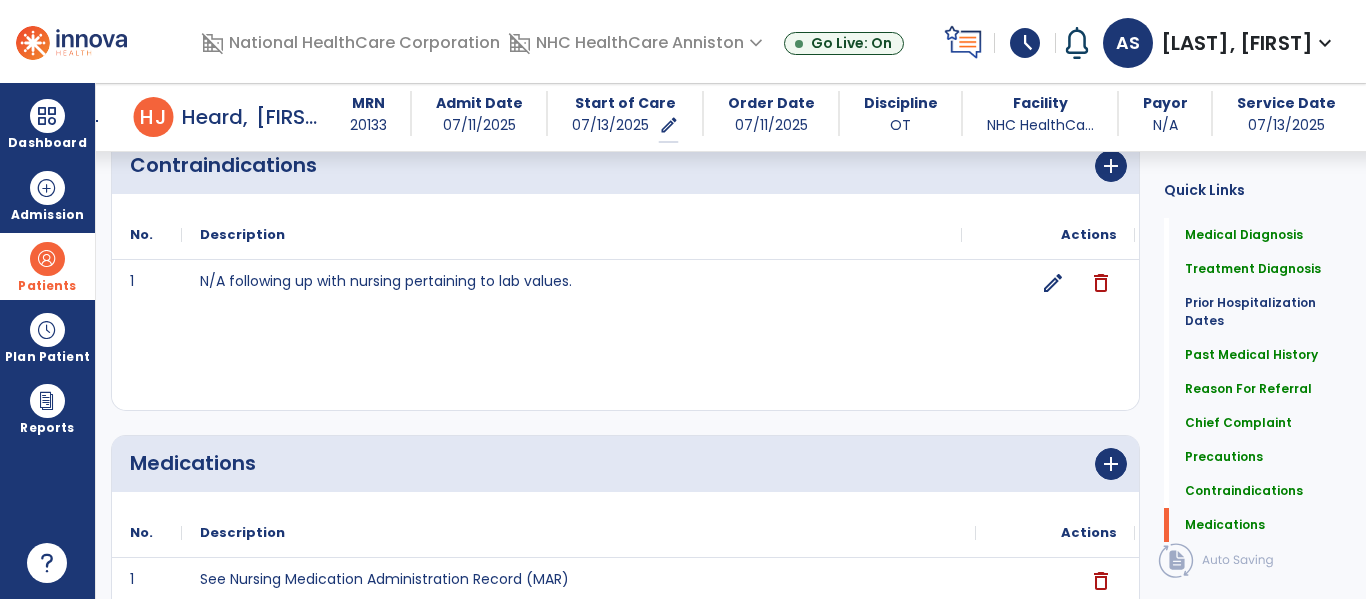 scroll, scrollTop: 2136, scrollLeft: 0, axis: vertical 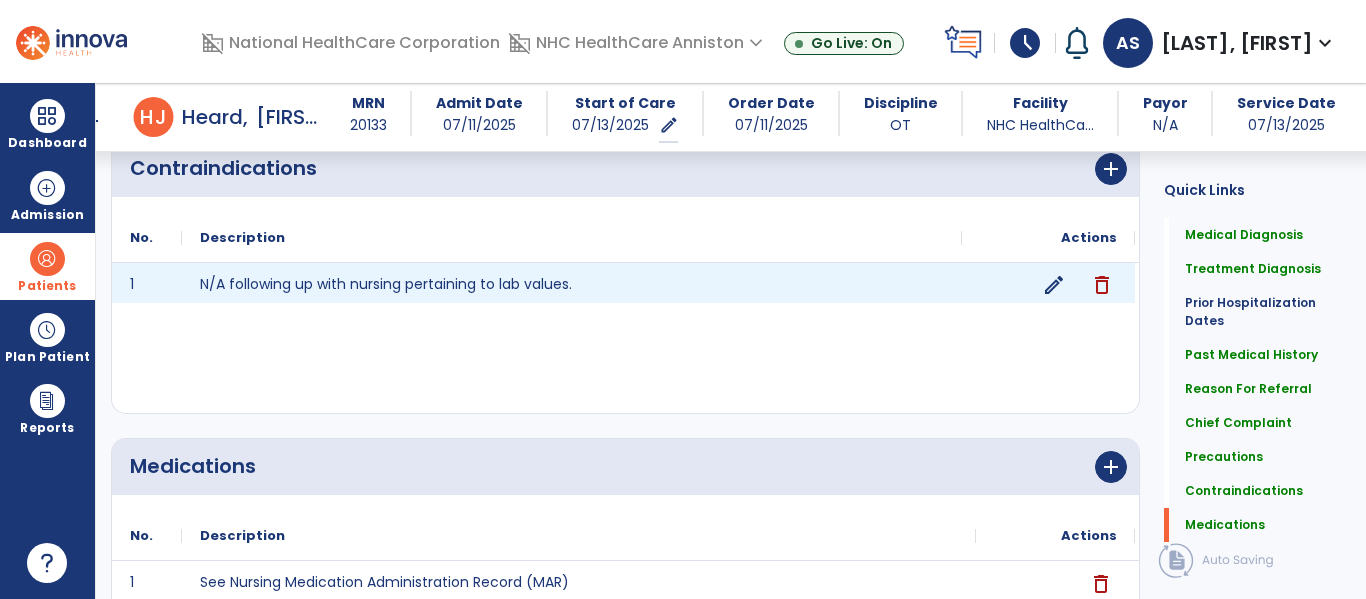 drag, startPoint x: 1051, startPoint y: 299, endPoint x: 1052, endPoint y: 288, distance: 11.045361 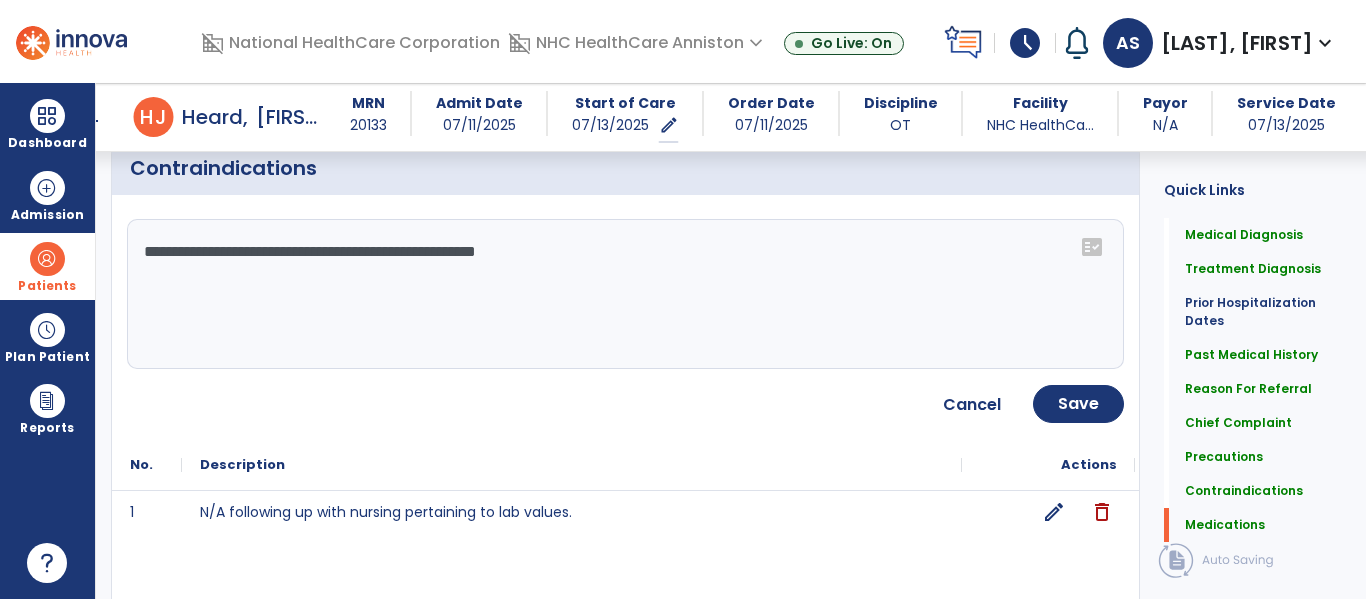 click on "**********" 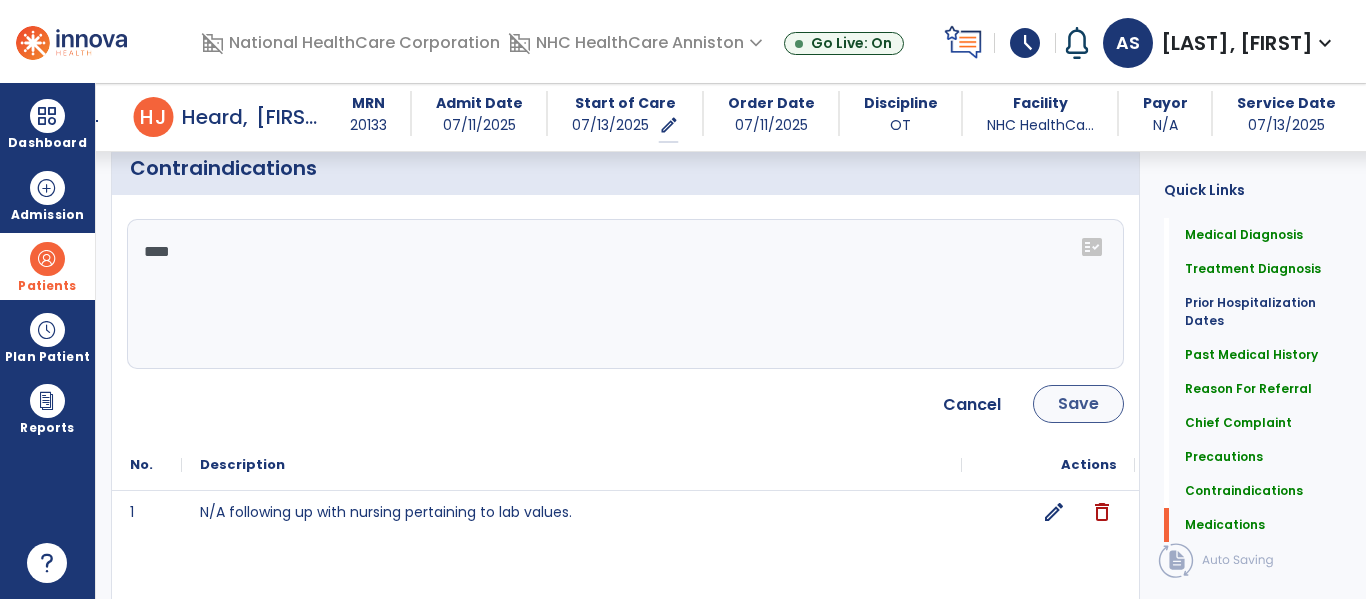 type on "***" 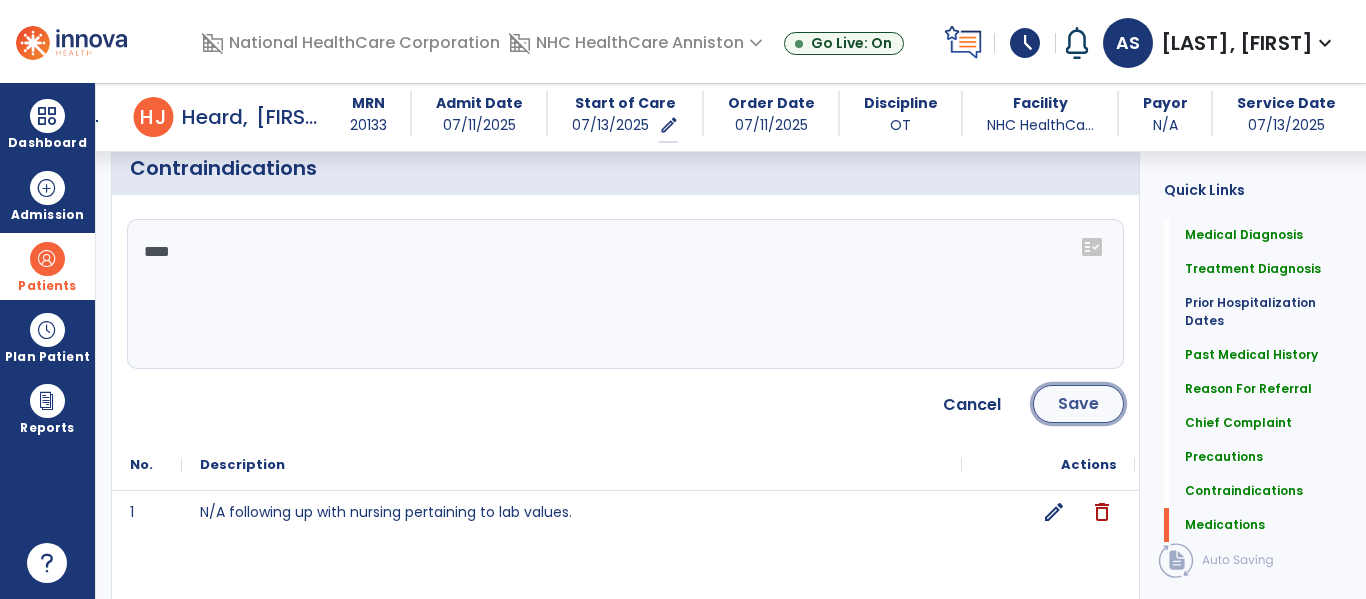 click on "Save" 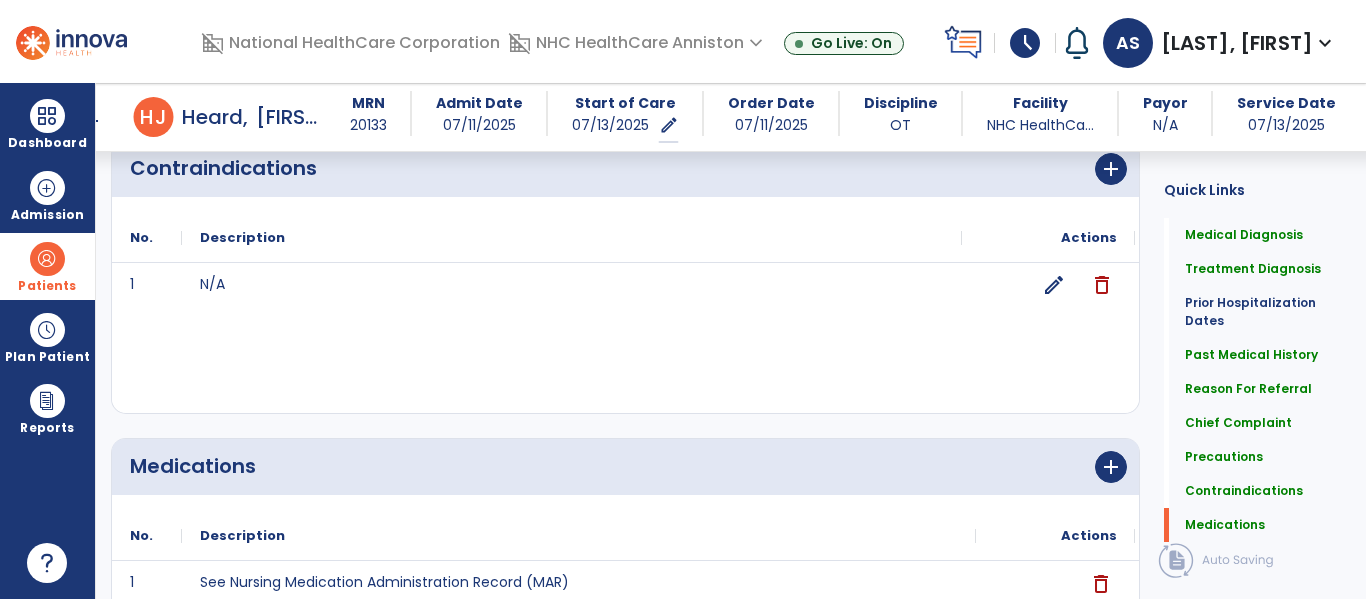 click on "1 N/A  edit delete" 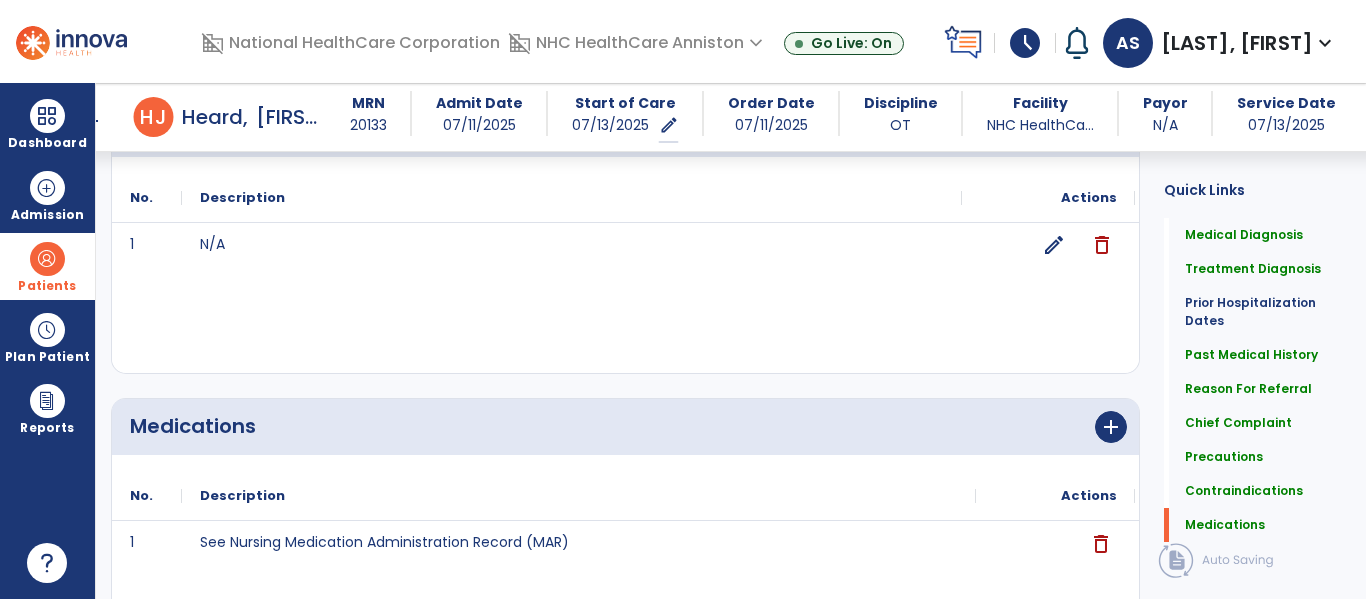 scroll, scrollTop: 2320, scrollLeft: 0, axis: vertical 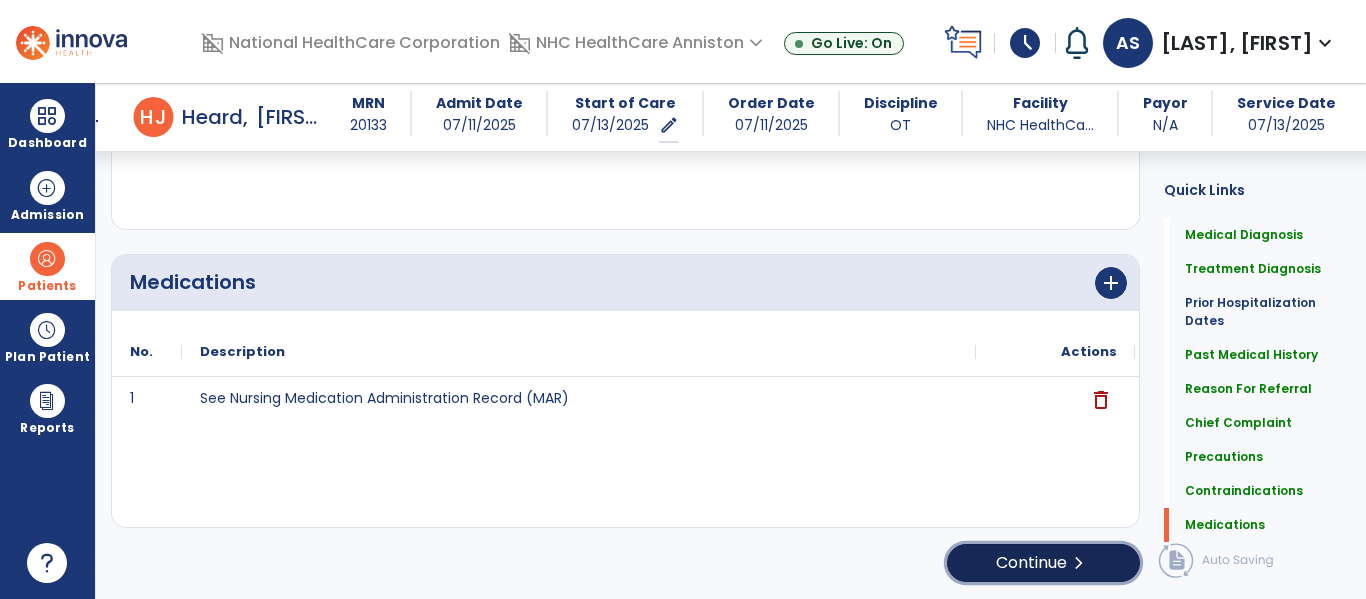 click on "Continue  chevron_right" 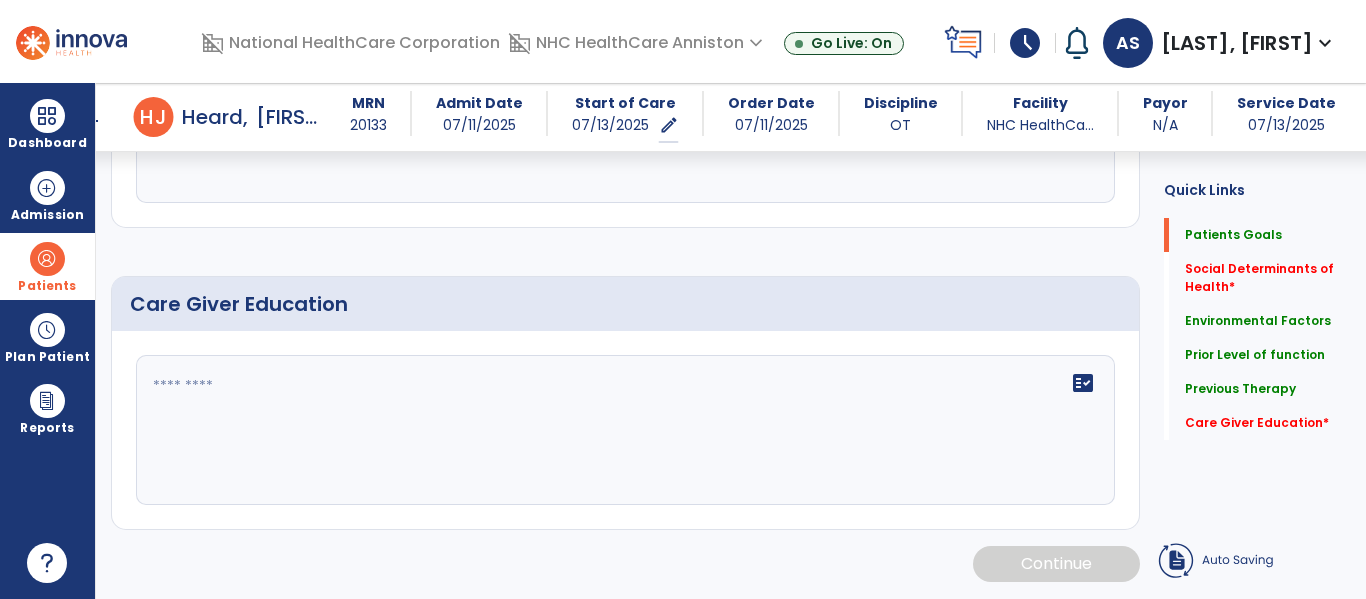 scroll, scrollTop: 106, scrollLeft: 0, axis: vertical 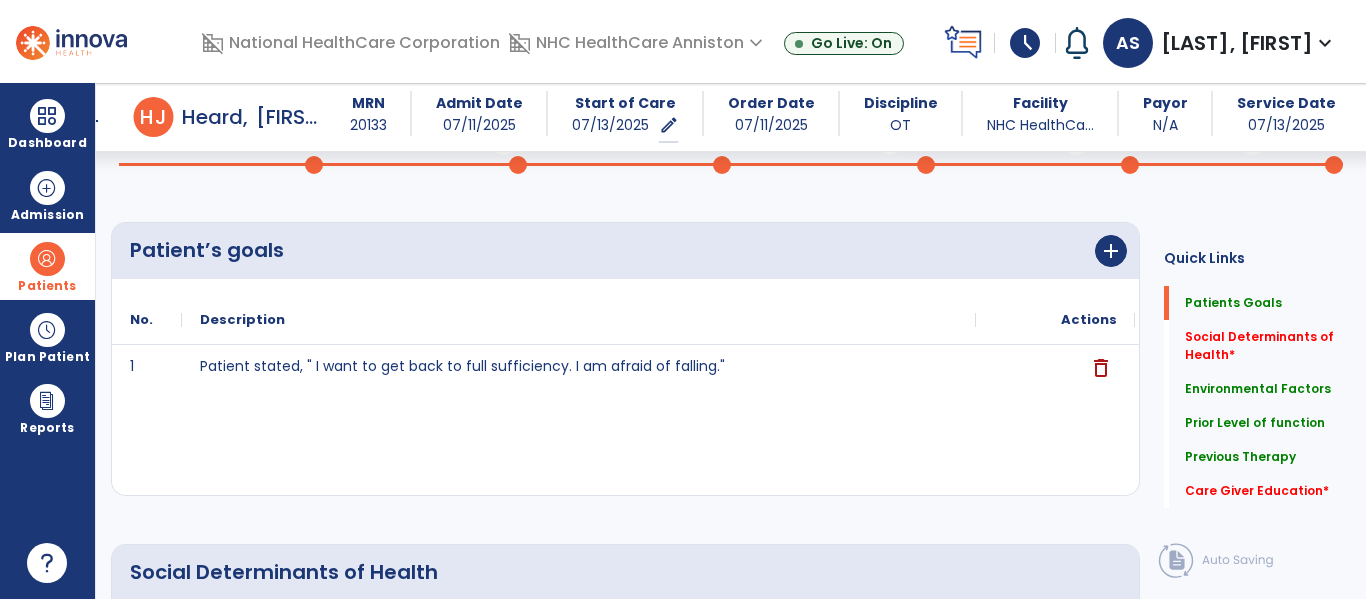 click on "Quick Links  Patients Goals   Patients Goals   Social Determinants of Health   *  Social Determinants of Health   *  Environmental Factors   Environmental Factors   Prior Level of function   Prior Level of function   Previous Therapy   Previous Therapy   Care Giver Education   *  Care Giver Education   *" 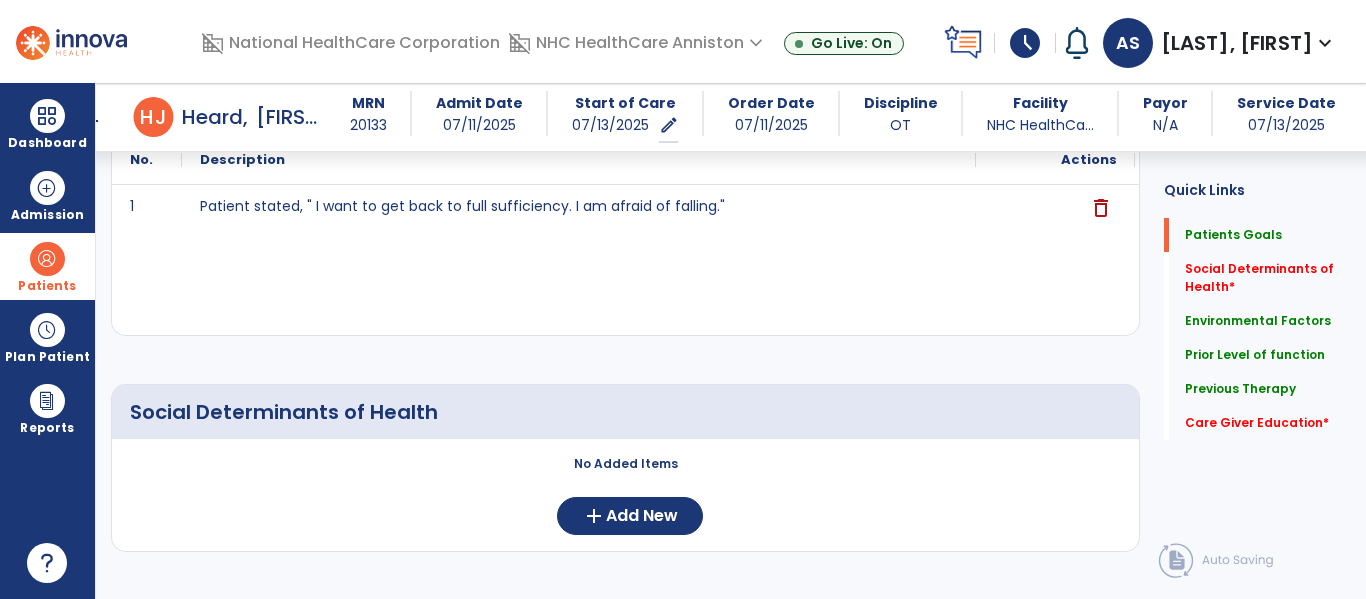 scroll, scrollTop: 306, scrollLeft: 0, axis: vertical 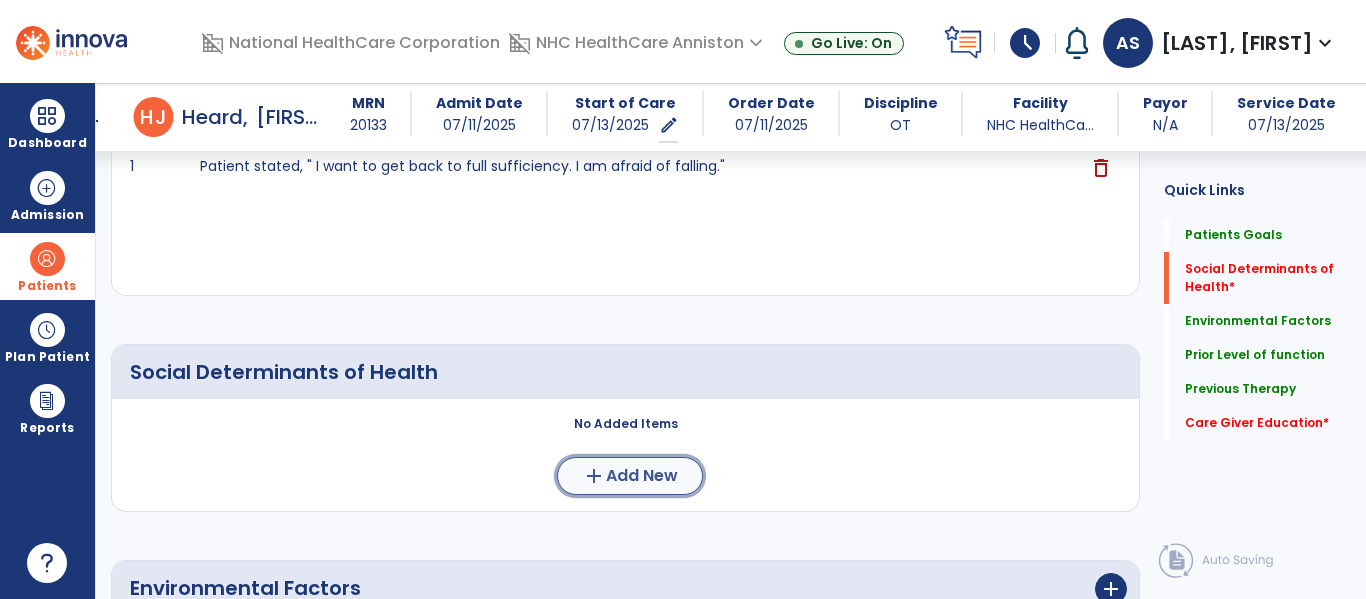 click on "Add New" 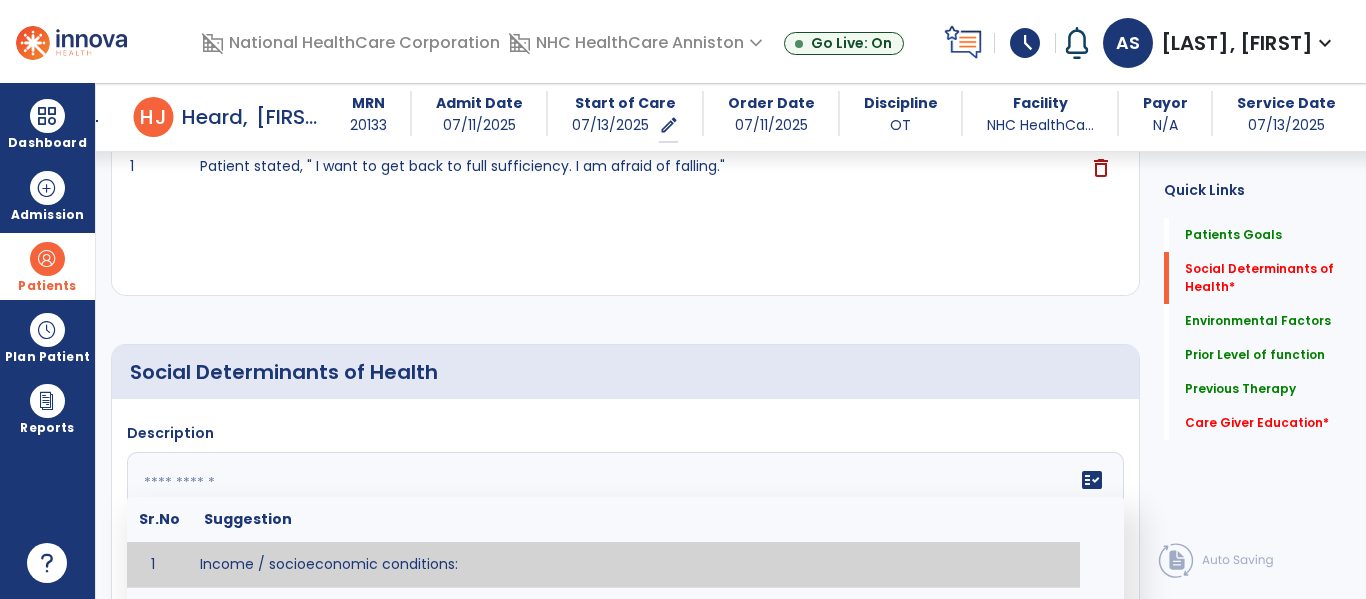 click 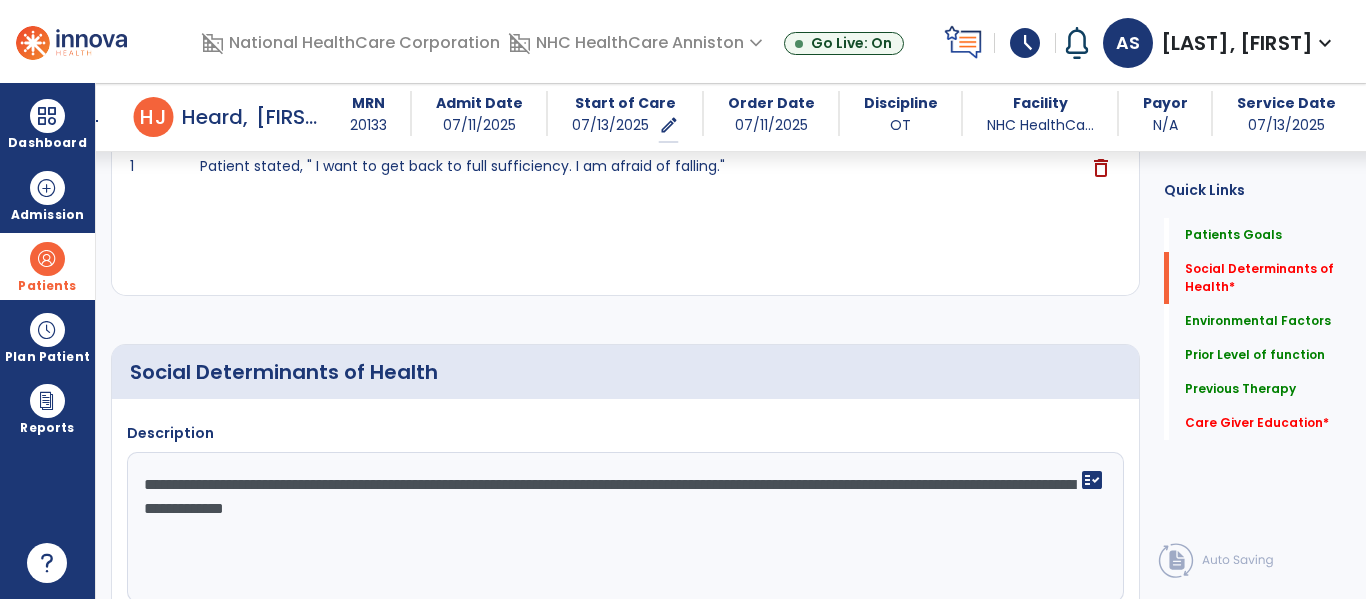 click on "**********" 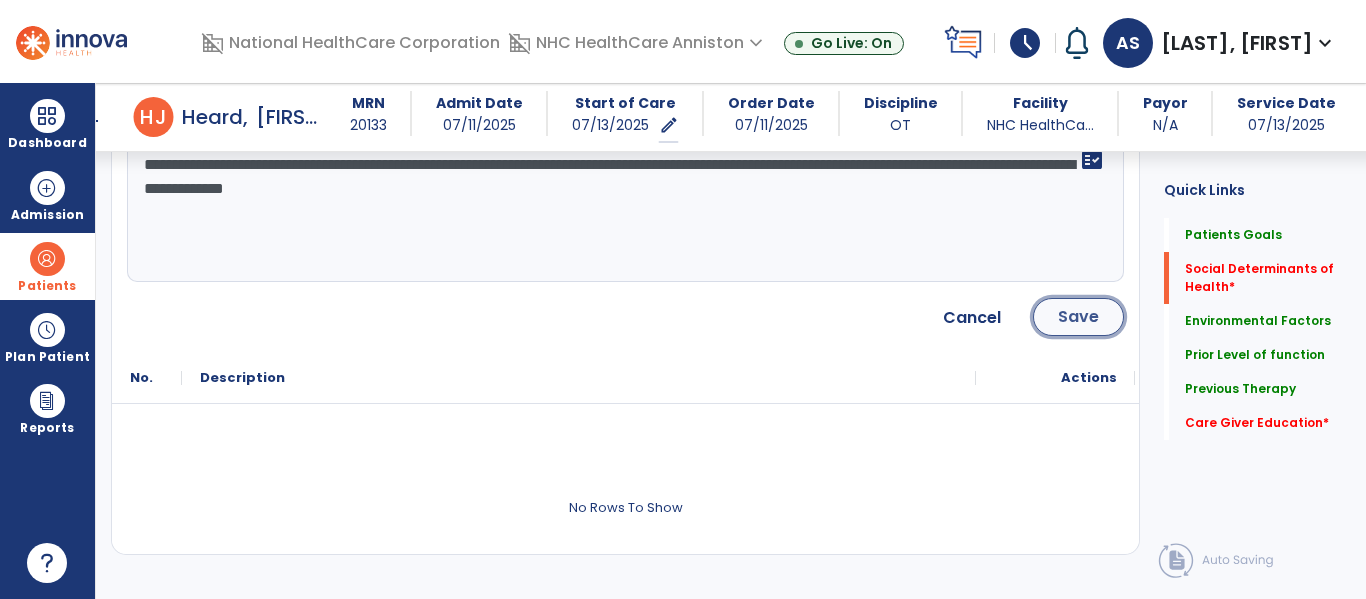 click on "Save" 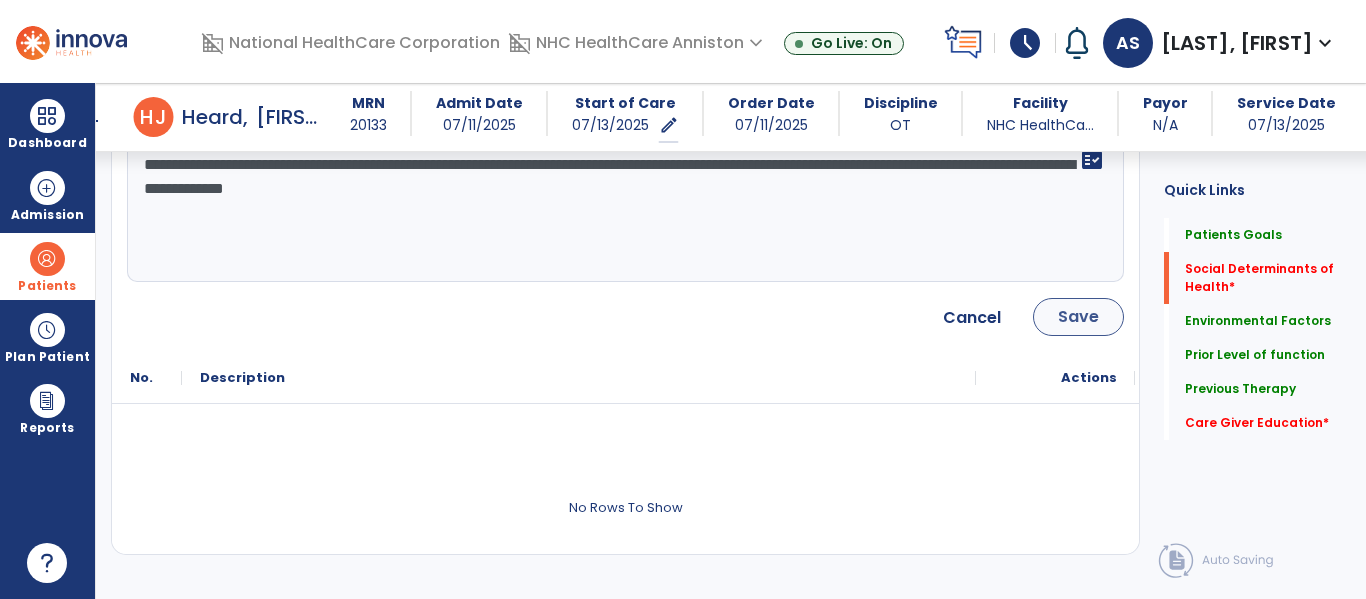 scroll, scrollTop: 636, scrollLeft: 0, axis: vertical 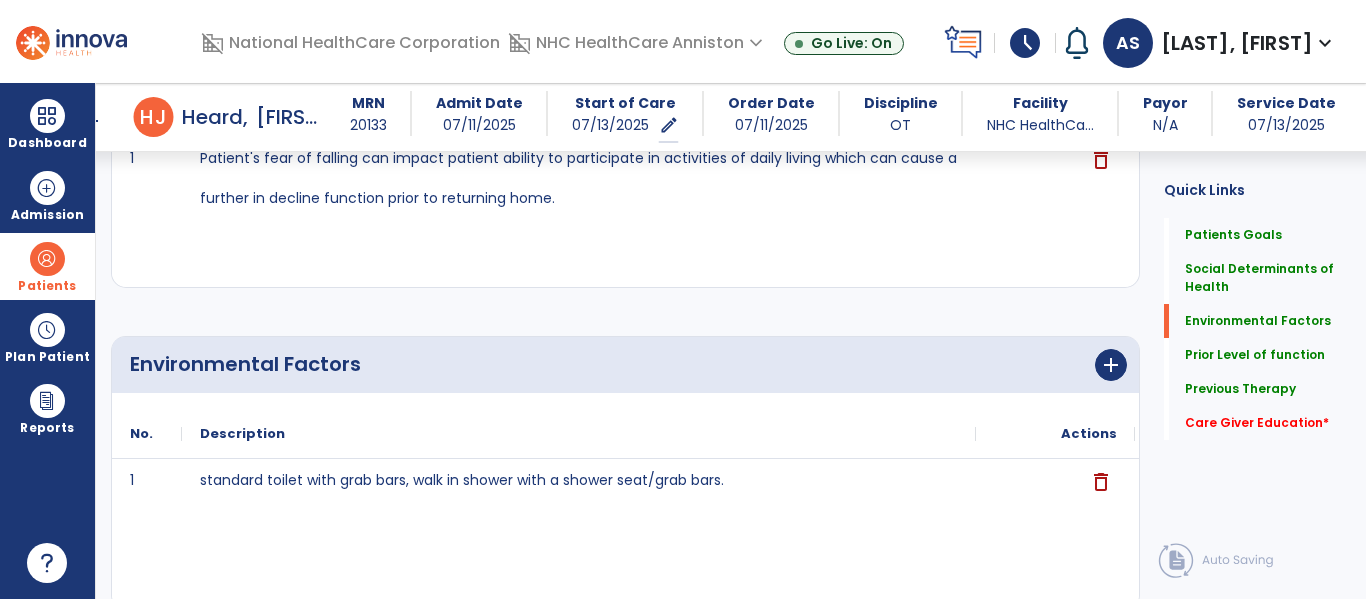 click on "Environmental Factors      add
No.
Description
Actions
1" 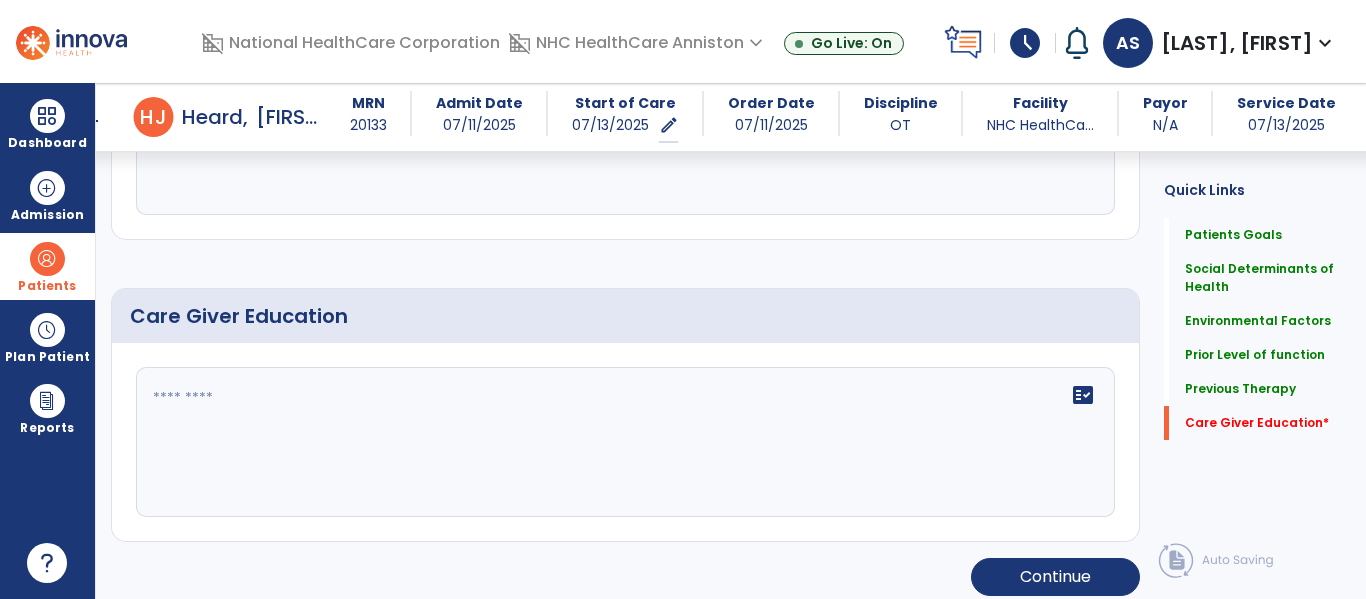 scroll, scrollTop: 1624, scrollLeft: 0, axis: vertical 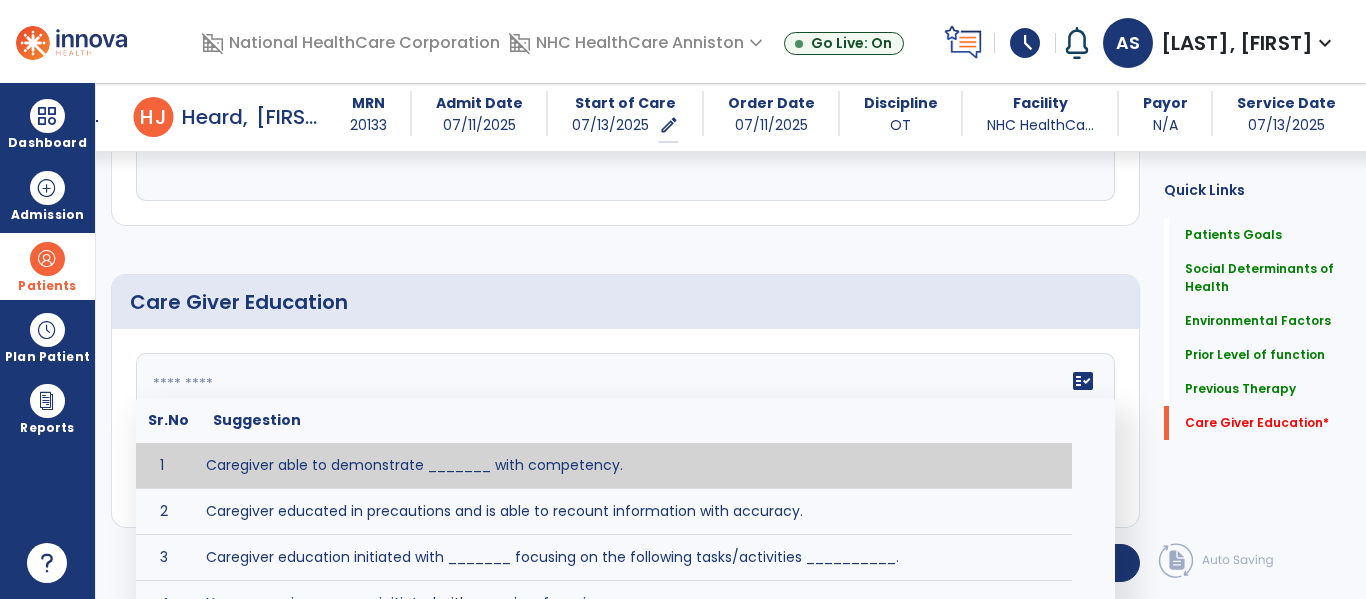 click on "fact_check  Sr.No Suggestion 1 Caregiver able to demonstrate _______ with competency. 2 Caregiver educated in precautions and is able to recount information with accuracy. 3 Caregiver education initiated with _______ focusing on the following tasks/activities __________. 4 Home exercise program initiated with caregiver focusing on __________. 5 Patient educated in precautions and is able to recount information with [VALUE]% accuracy." 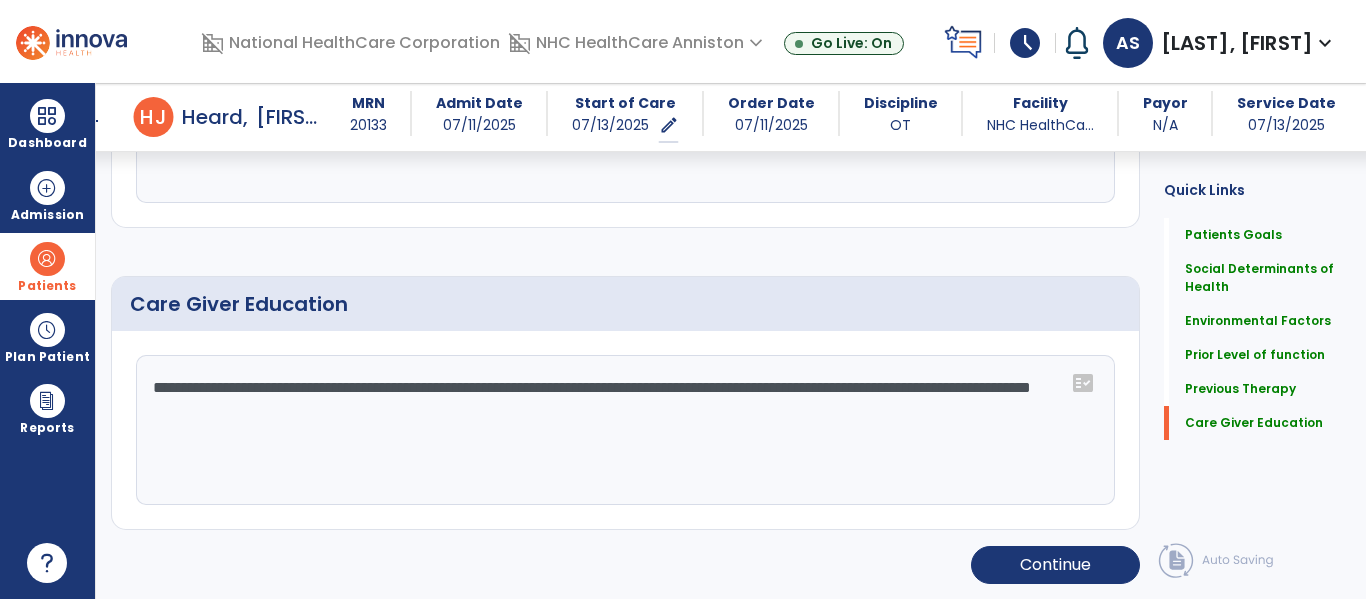 scroll, scrollTop: 1624, scrollLeft: 0, axis: vertical 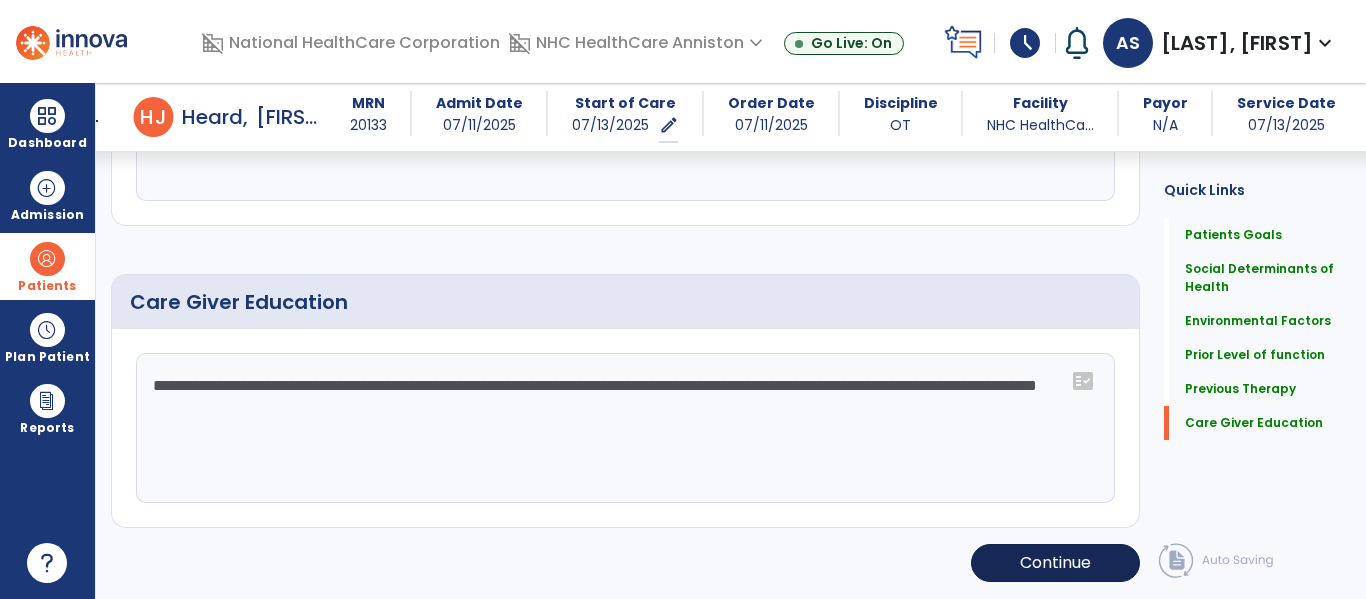 type on "**********" 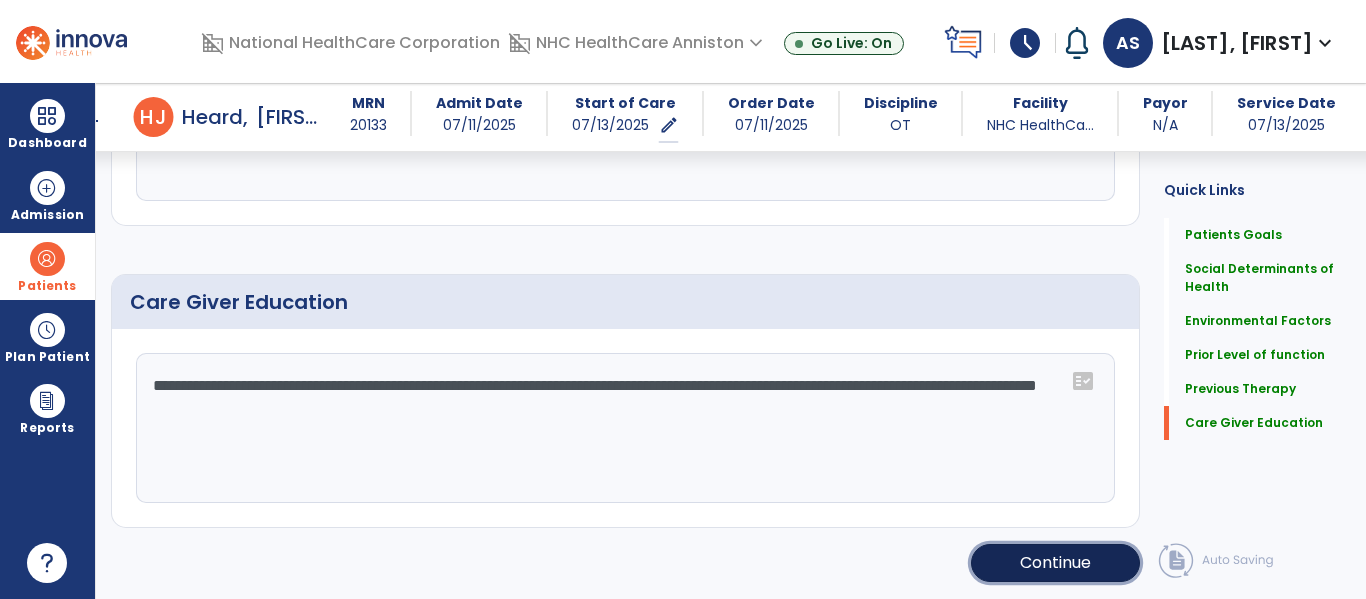 click on "Continue" 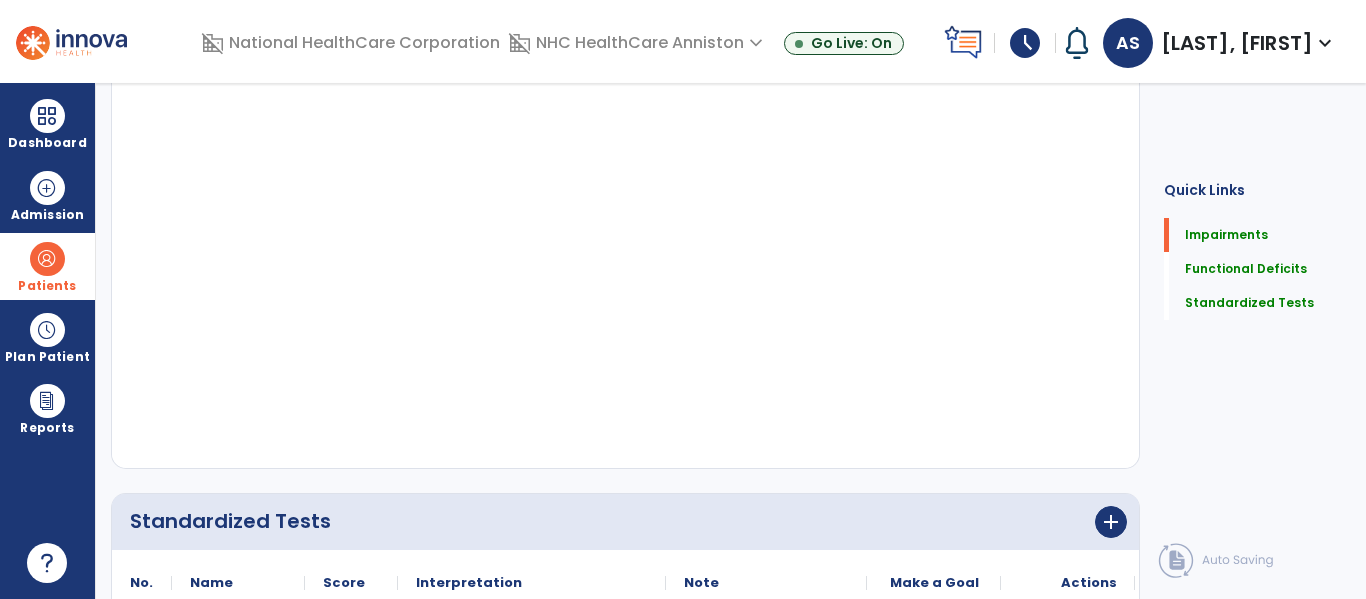 drag, startPoint x: 1056, startPoint y: 574, endPoint x: 1048, endPoint y: 421, distance: 153.20901 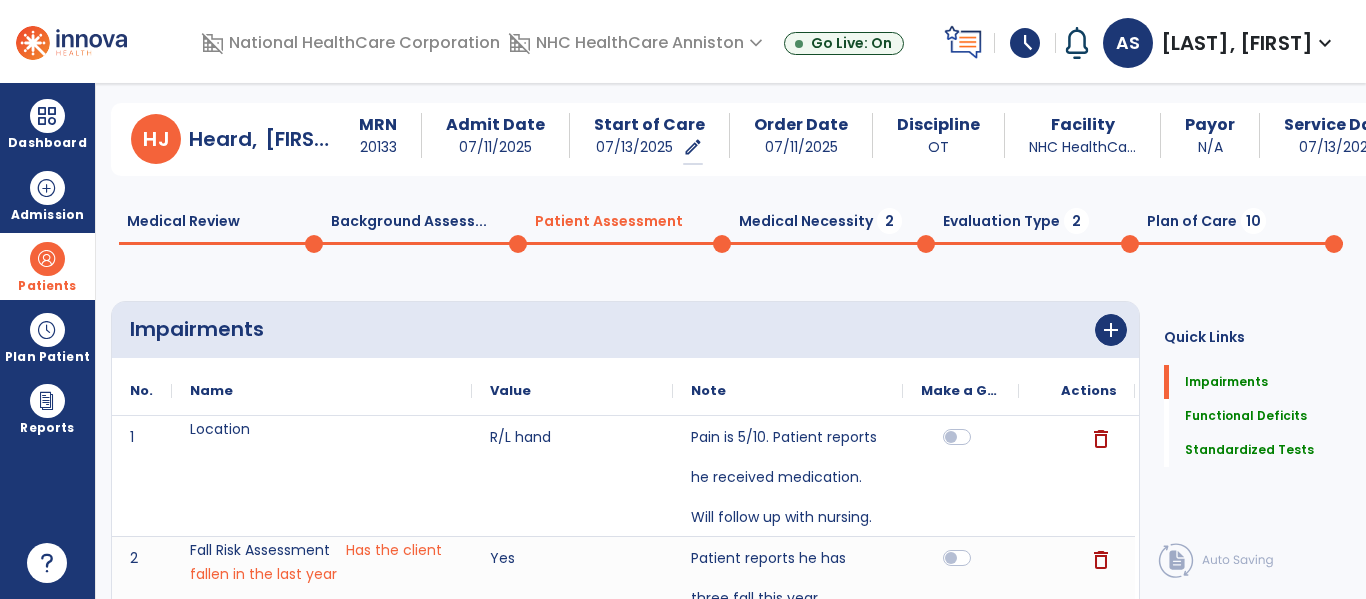click on "Impairments      add
No.
Name
Value" 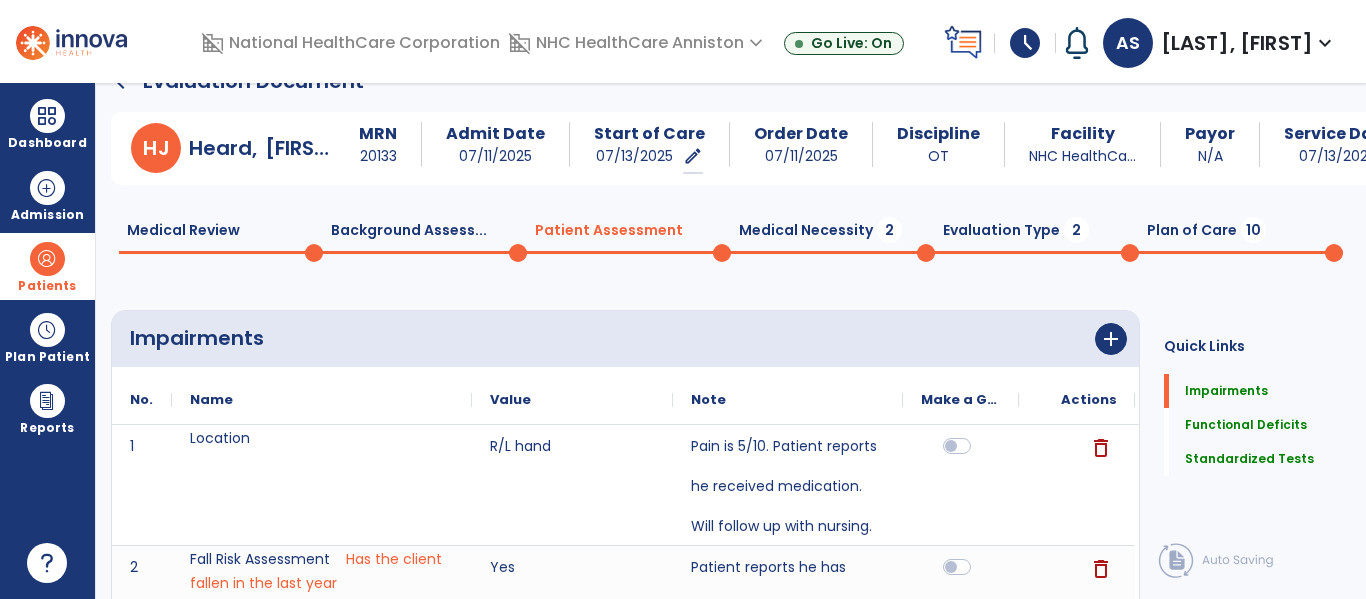 scroll, scrollTop: 6, scrollLeft: 0, axis: vertical 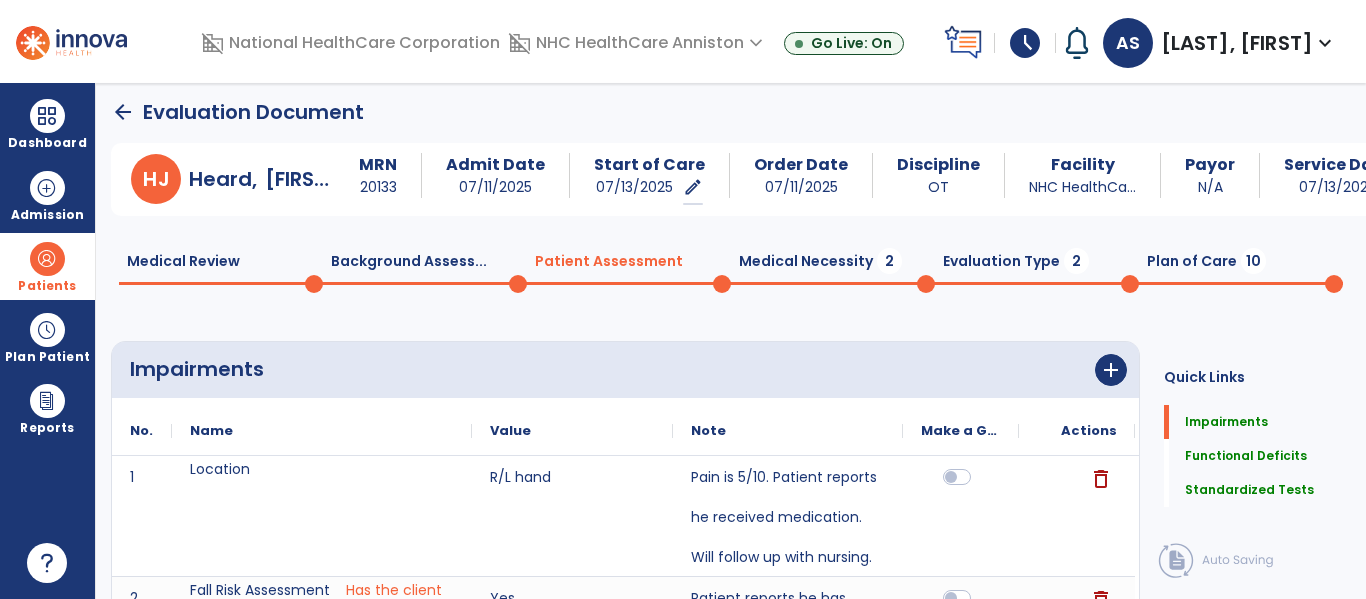 click on "Medical Necessity  2" 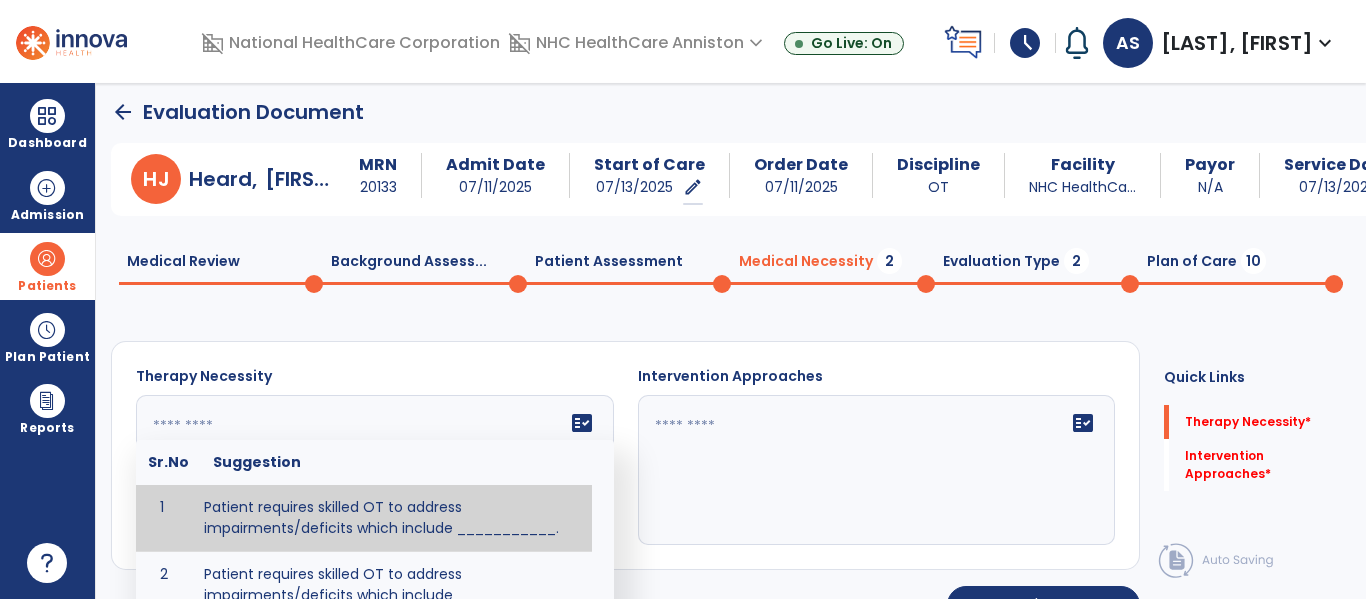 click on "fact_check  Sr.No Suggestion 1 Patient requires skilled OT to address impairments/deficits which include ___________. 2 Patient requires skilled OT to address impairments/deficits which include ___________ related to the patient's recent inpatient hospital stay and diagnosis of _____________." 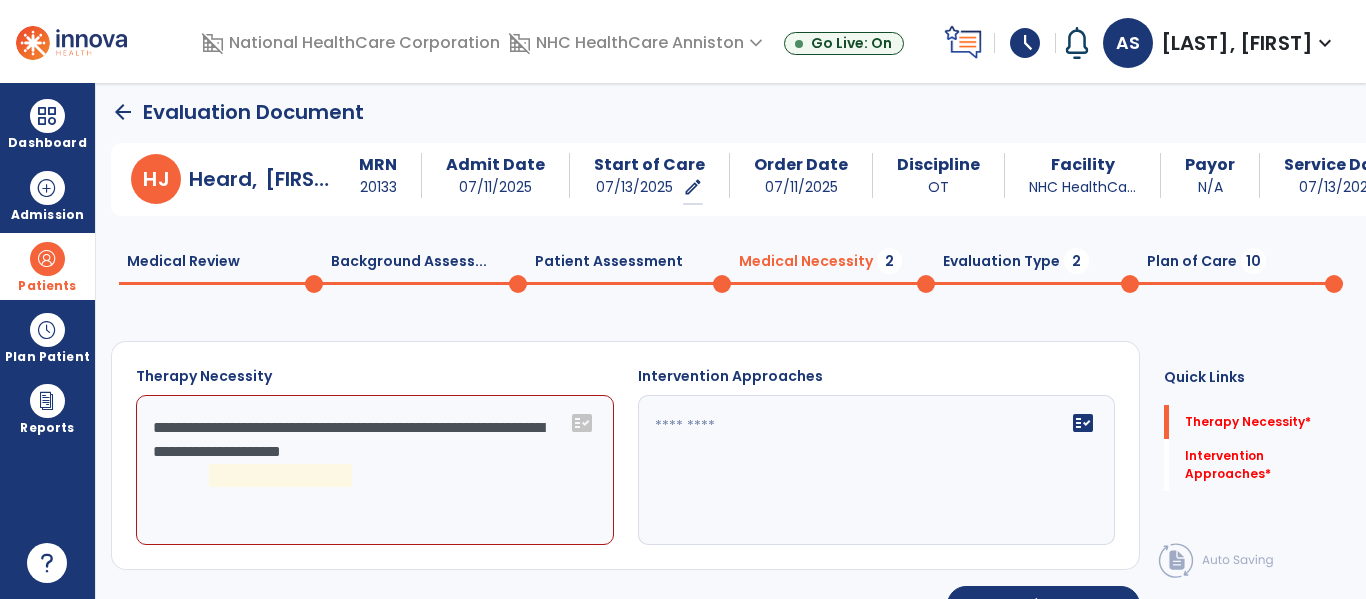 click on "Medical Review  0" 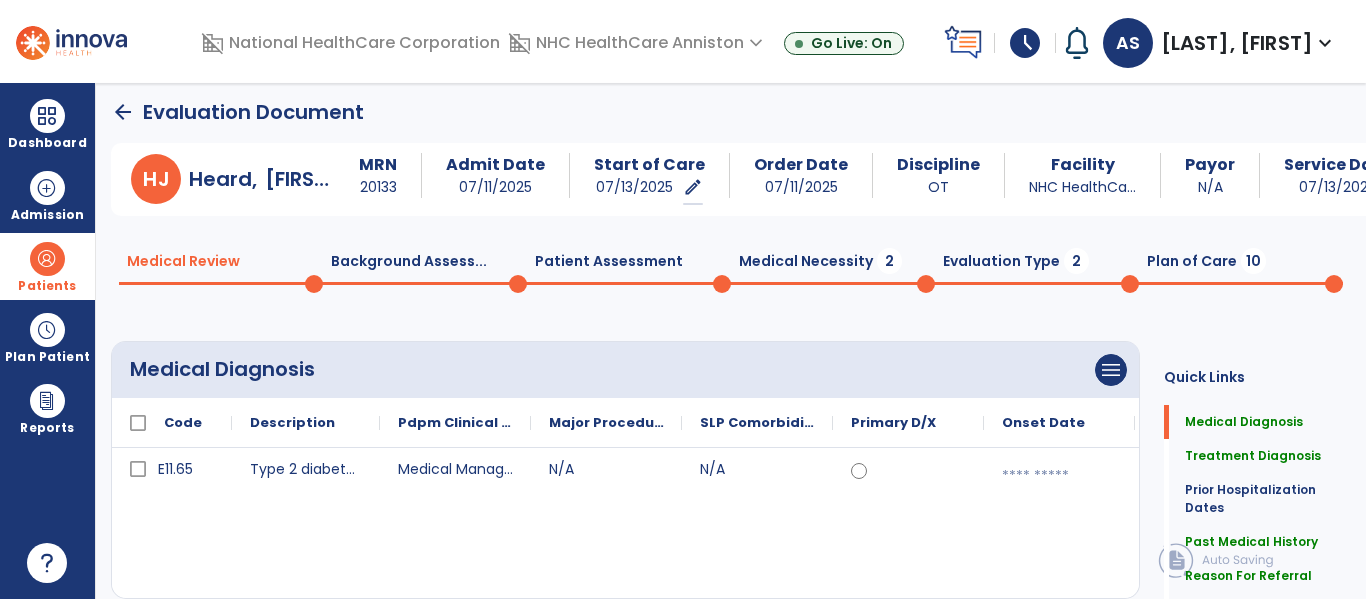 click on "Medical Diagnosis      menu   Add Medical Diagnosis   Delete Medical Diagnosis
Code
Description
Pdpm Clinical Category" 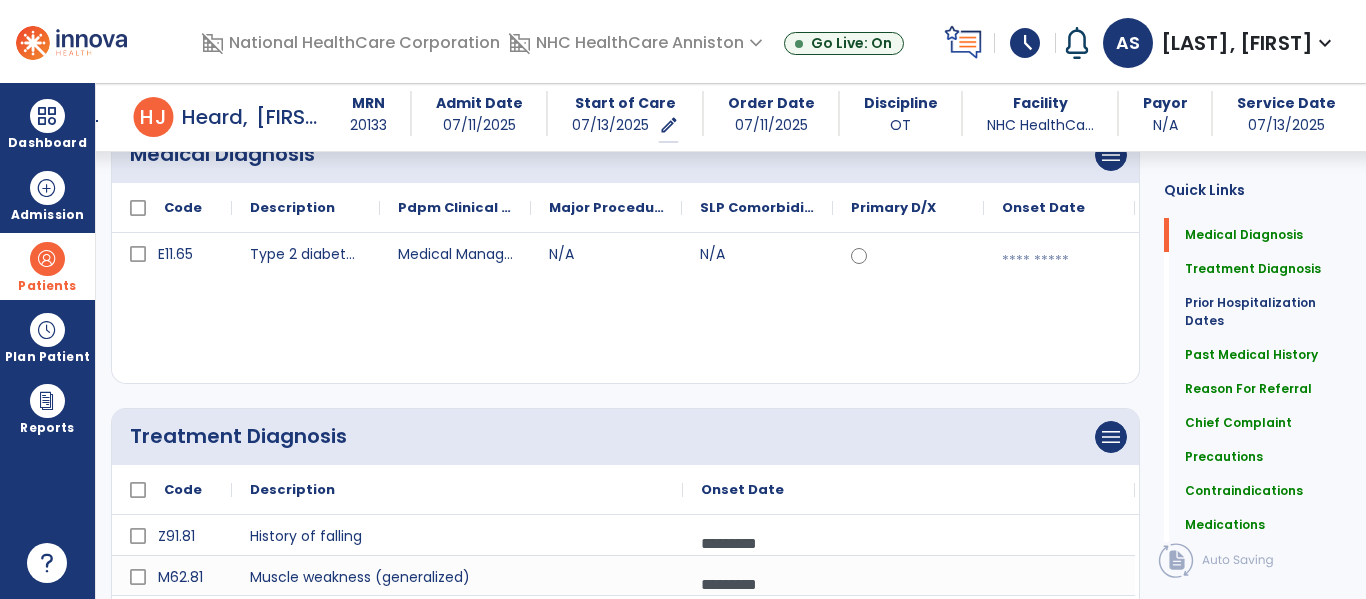 scroll, scrollTop: 206, scrollLeft: 0, axis: vertical 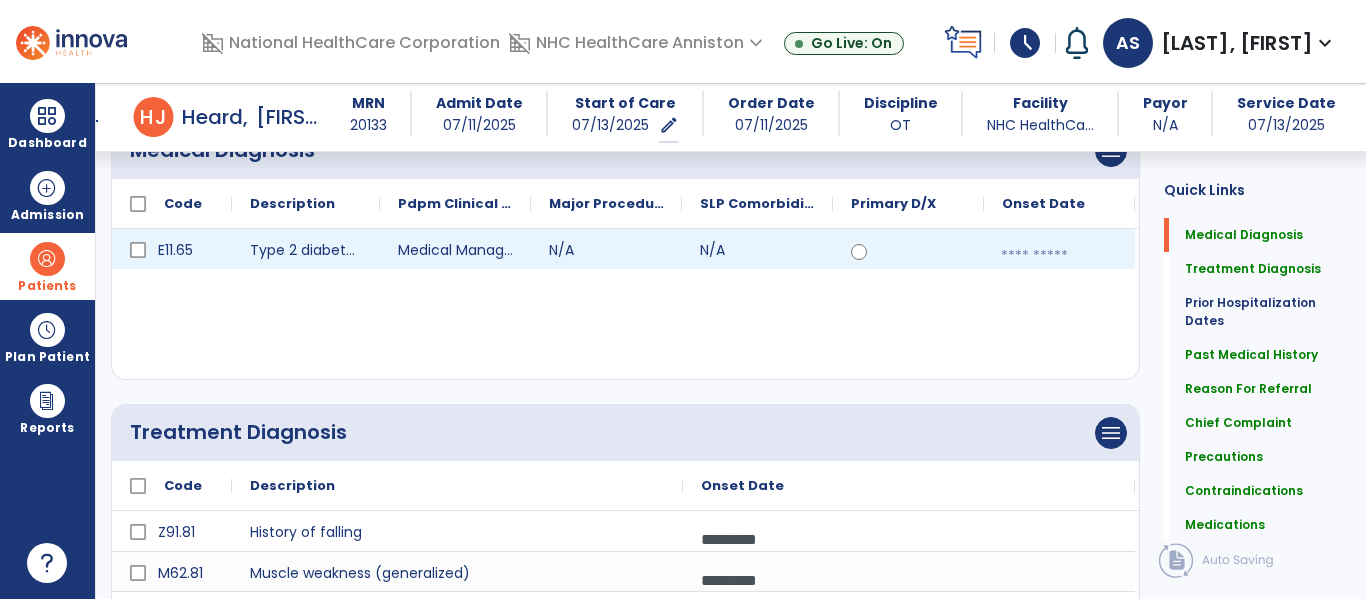 click at bounding box center (1059, 256) 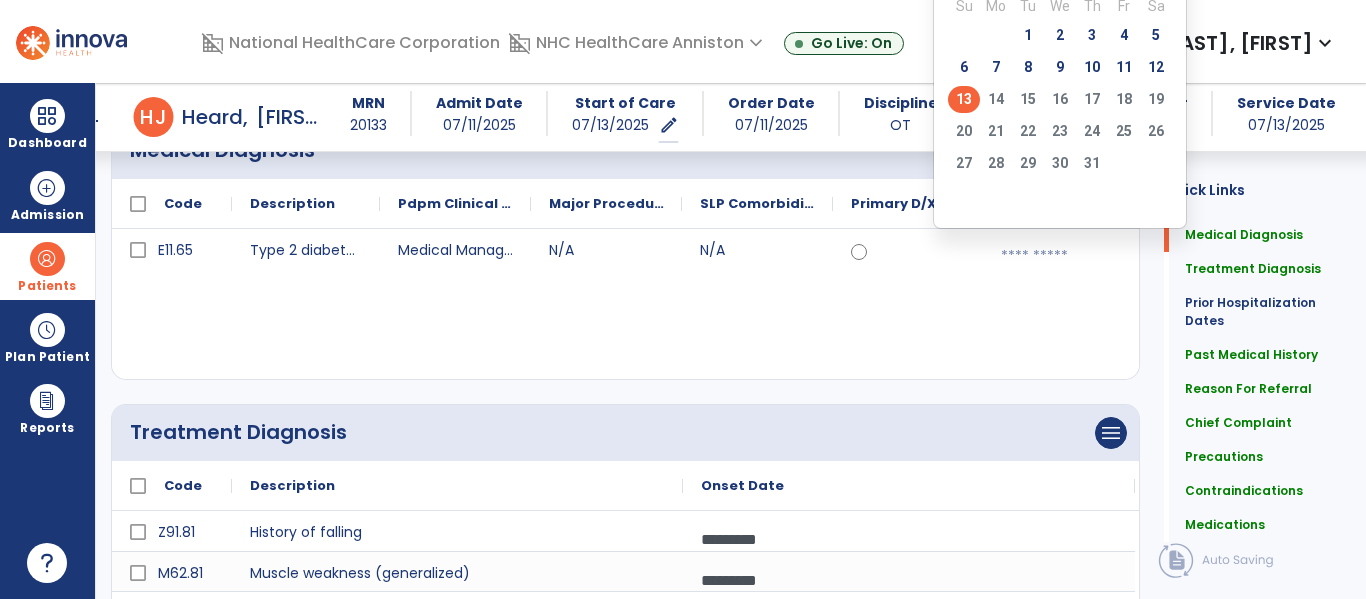 click on "13" 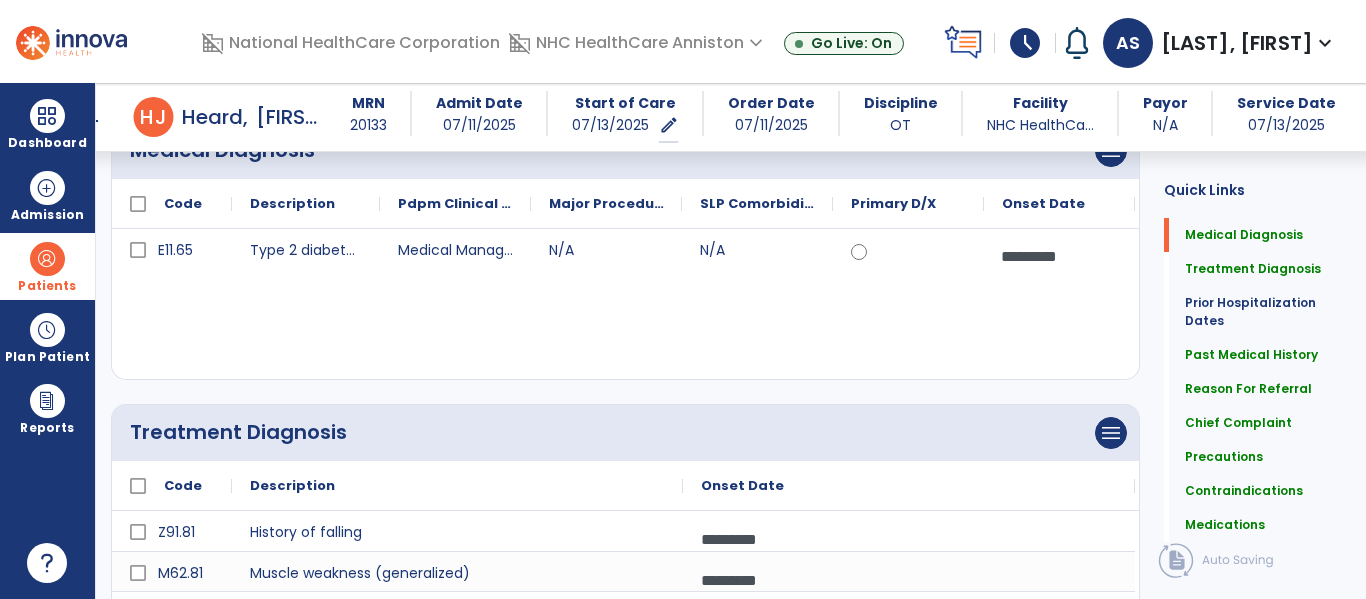 click on "E11.65 Type 2 diabetes mellitus with hyperglycemia Medical Management N/A N/A *********  calendar_today" 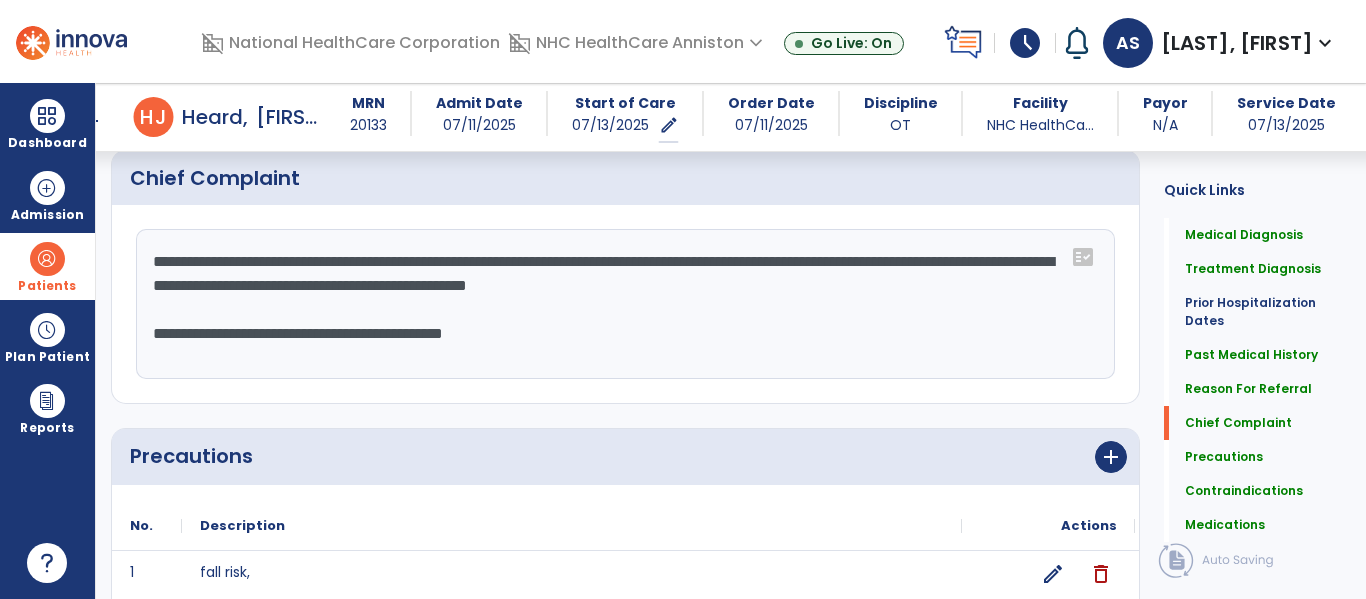 scroll, scrollTop: 1526, scrollLeft: 0, axis: vertical 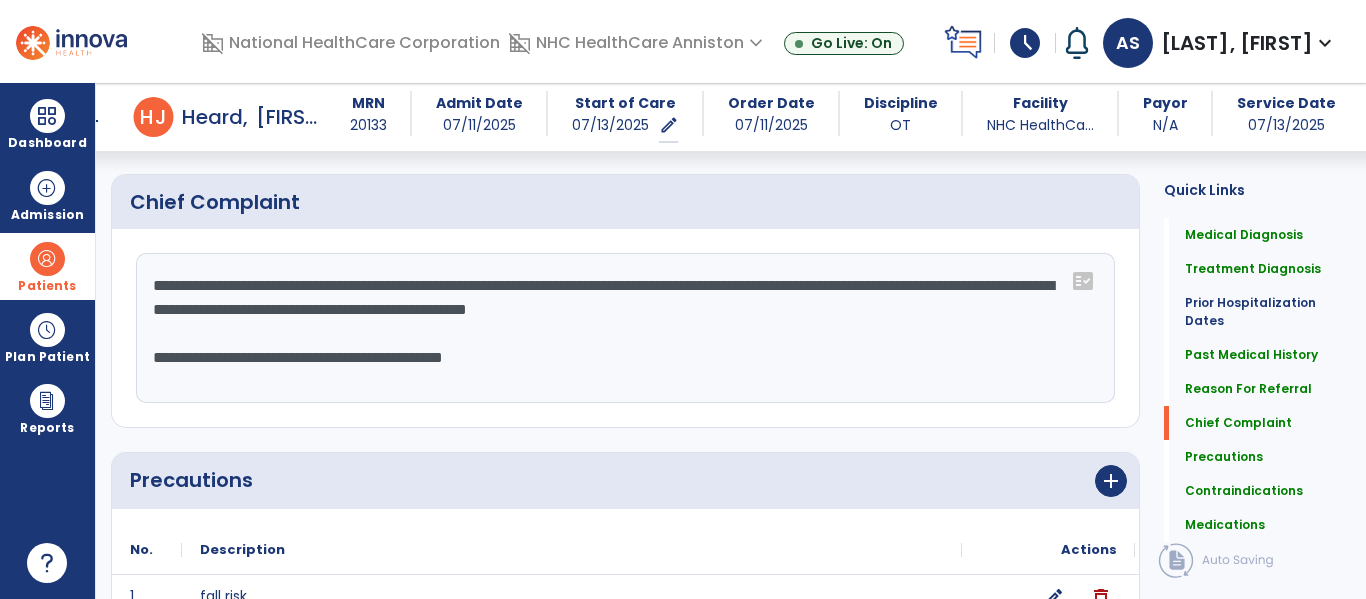 drag, startPoint x: 839, startPoint y: 285, endPoint x: 882, endPoint y: 316, distance: 53.009434 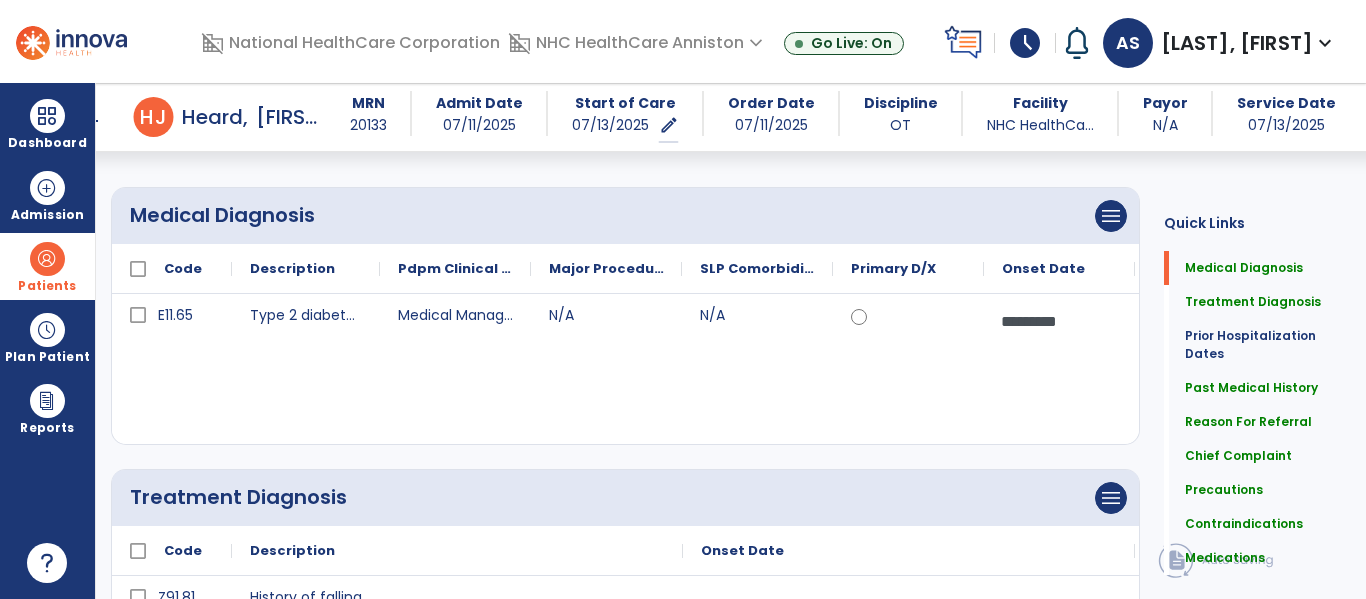 scroll, scrollTop: 0, scrollLeft: 0, axis: both 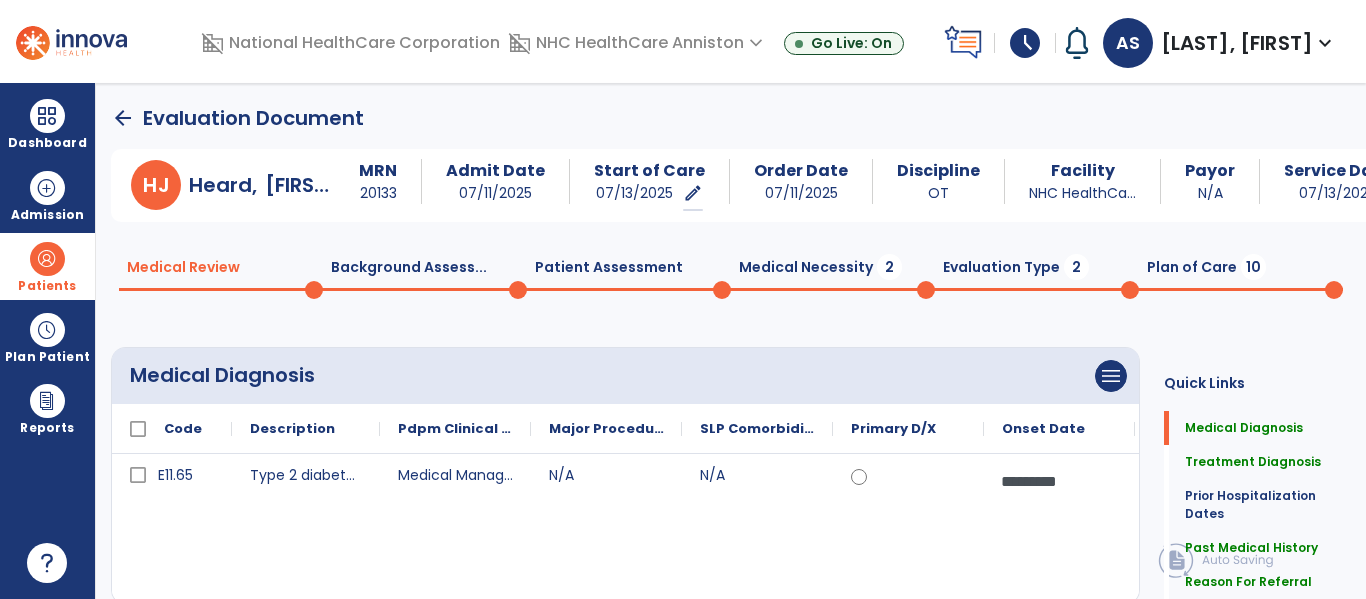 click on "Background Assess...  0" 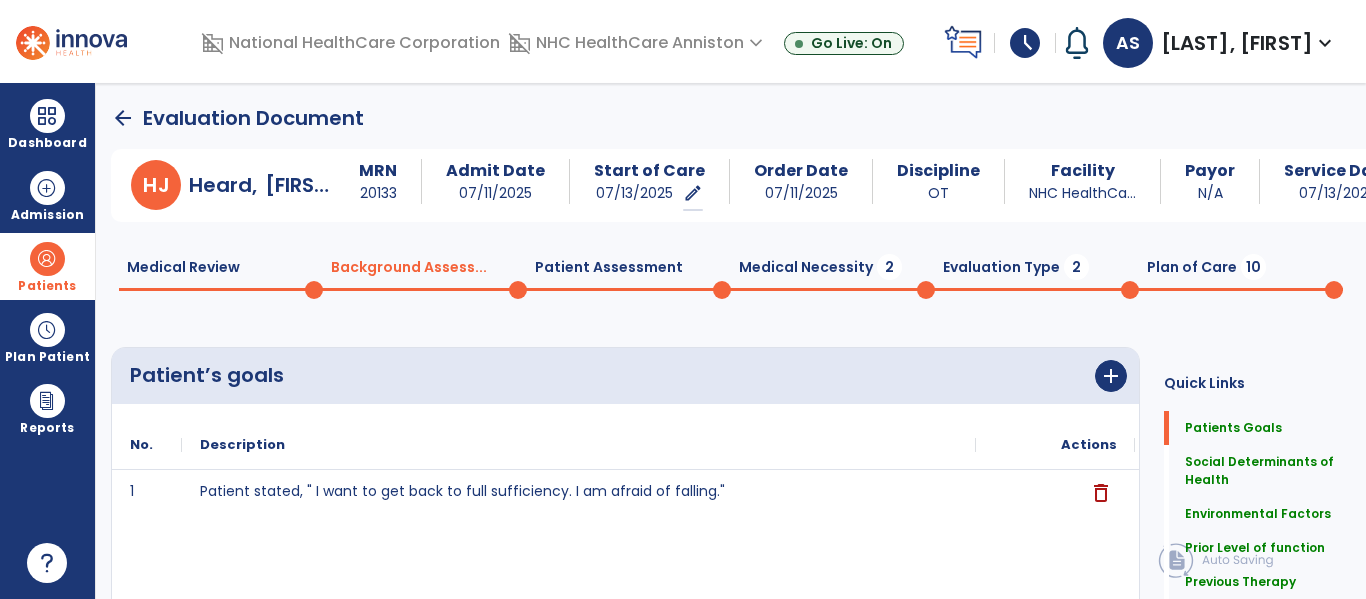 click on "Medical Necessity  2" 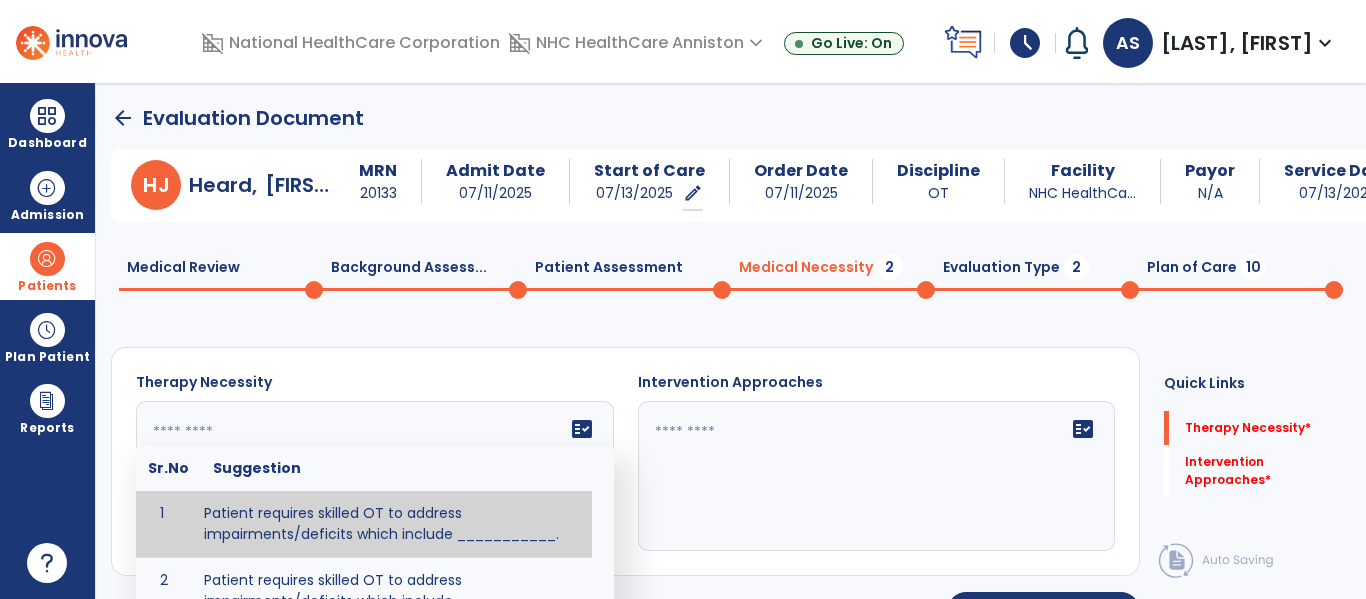 click 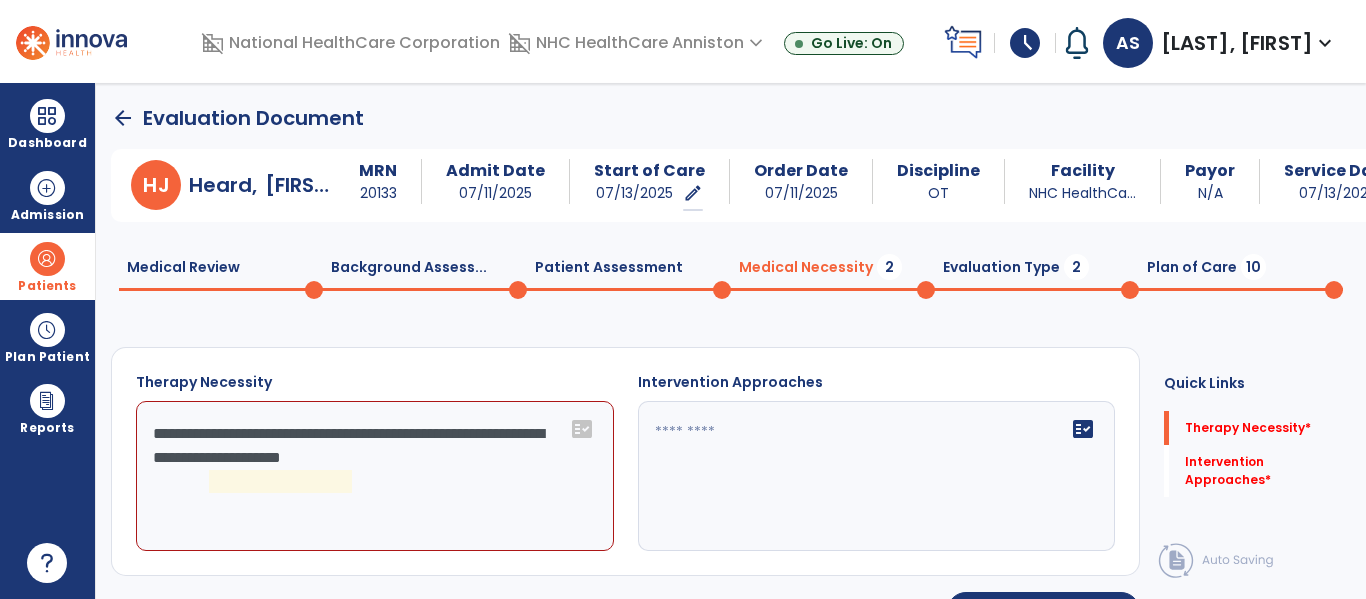 click on "**********" 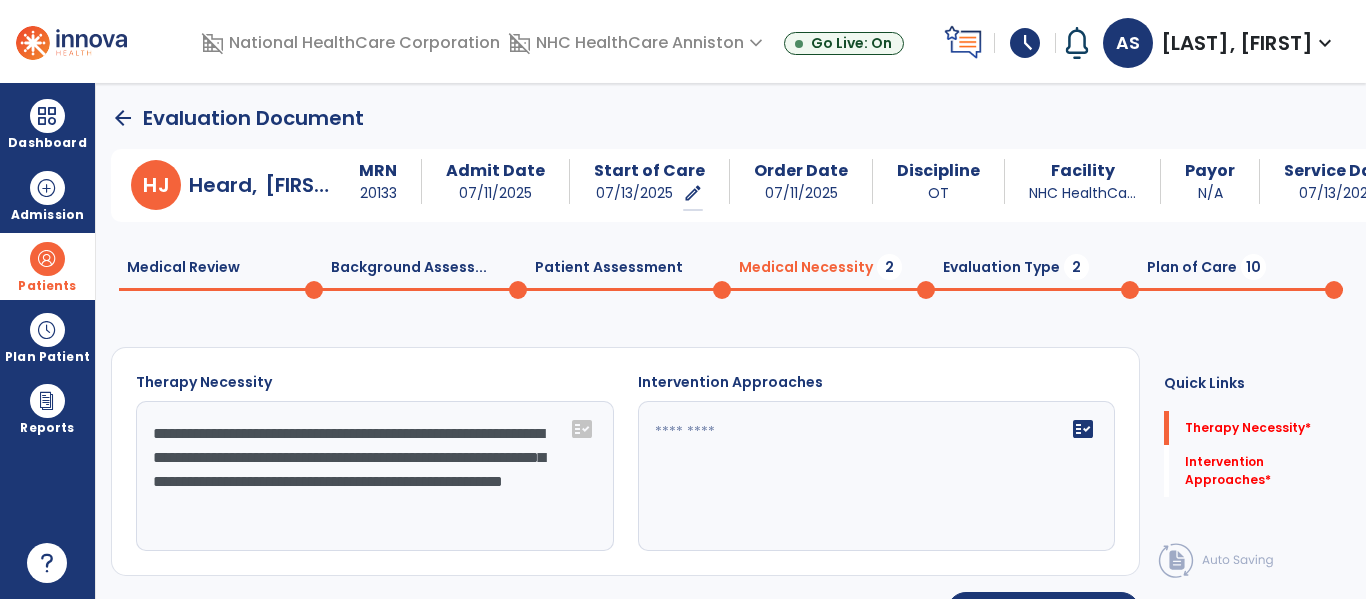 click on "**********" 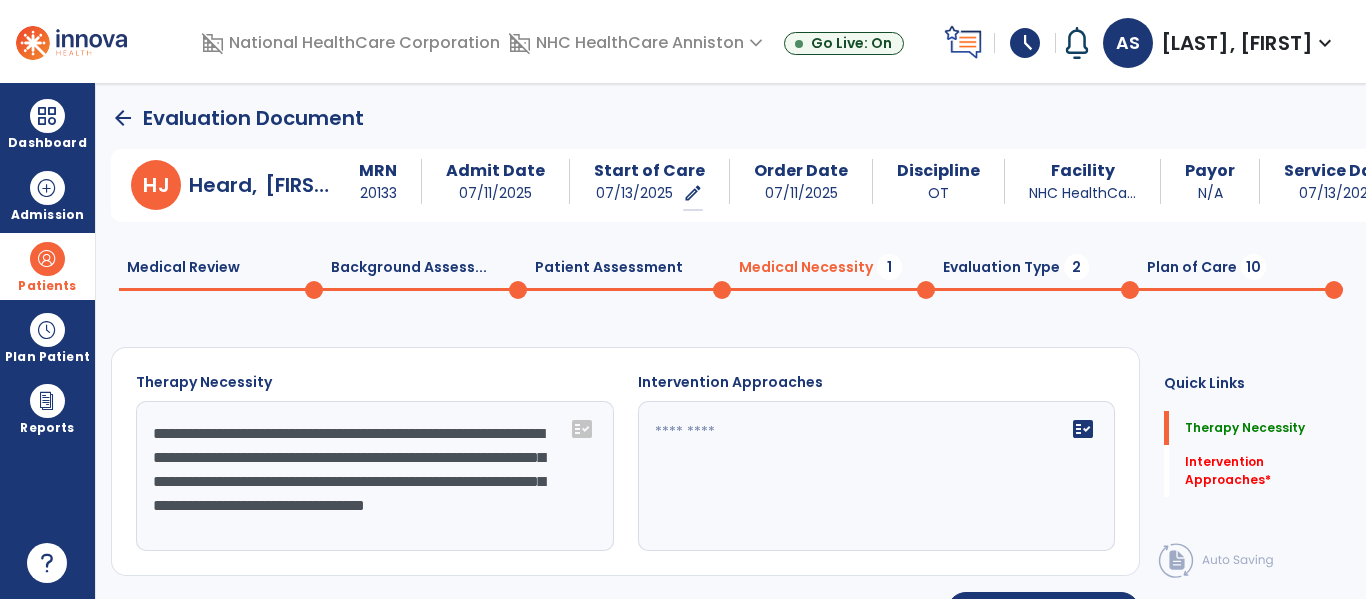 scroll, scrollTop: 16, scrollLeft: 0, axis: vertical 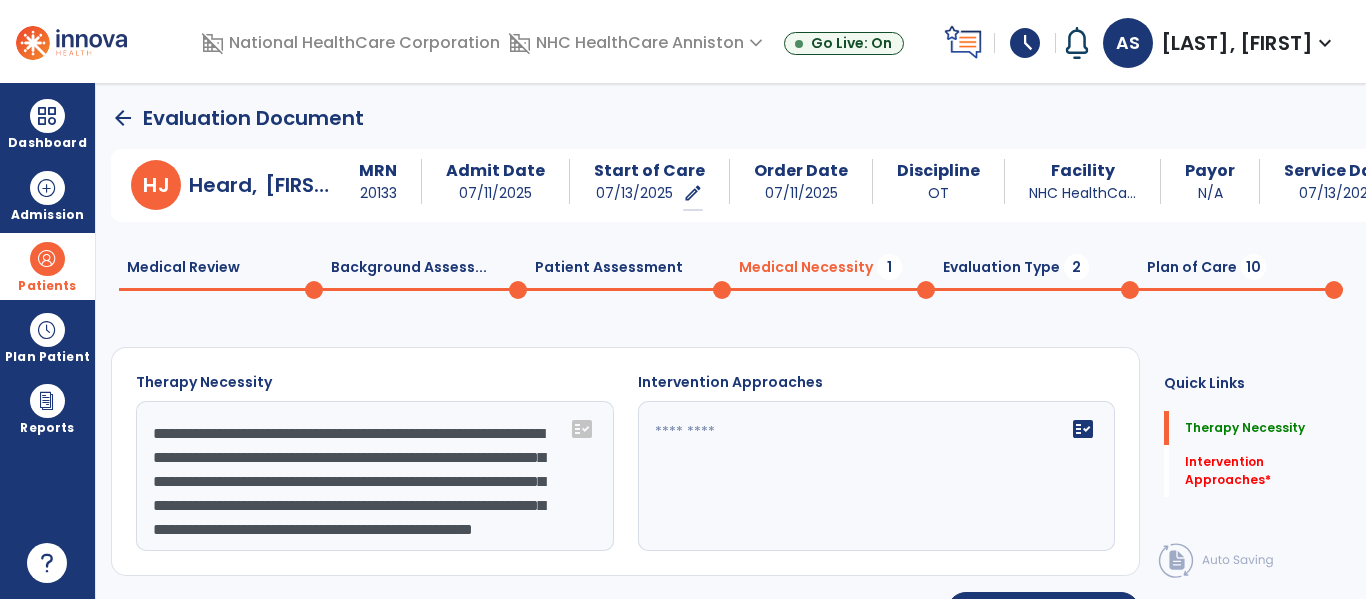 type on "**********" 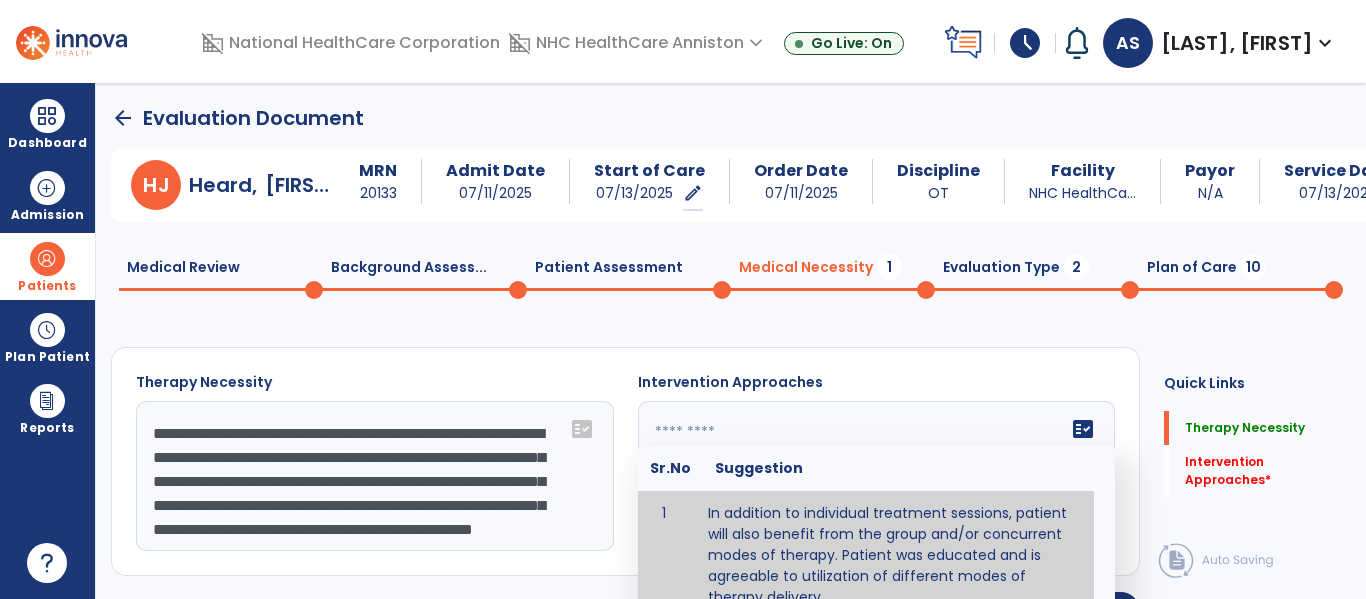 type on "**********" 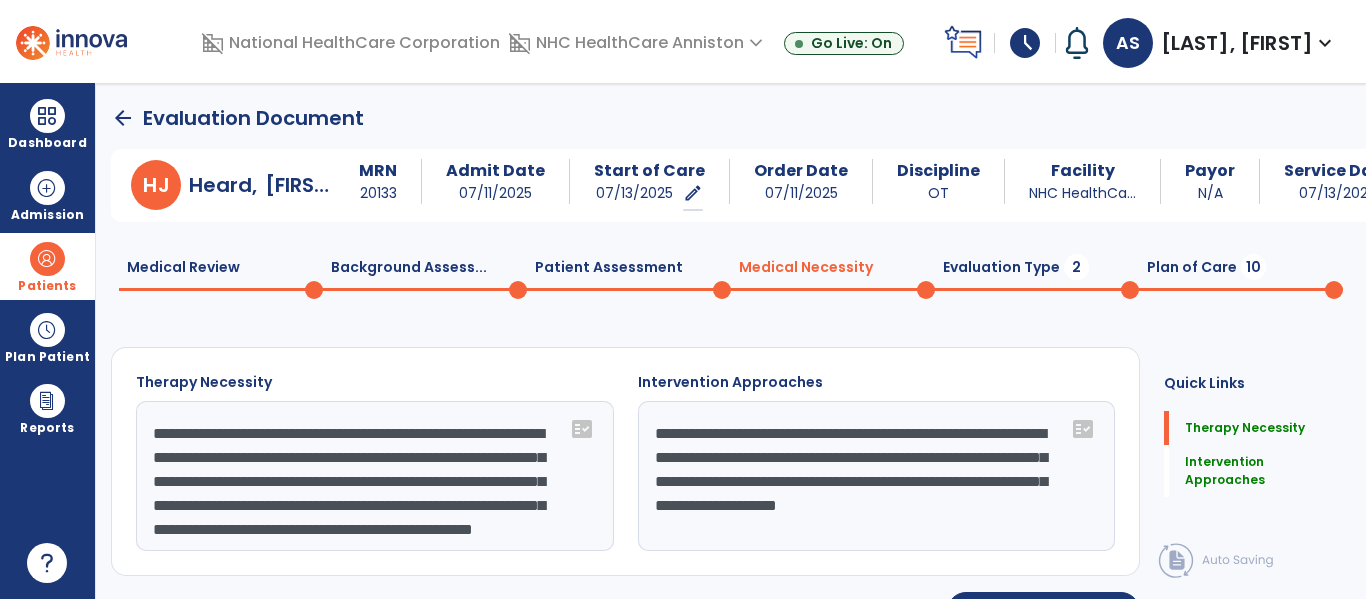 click on "**********" 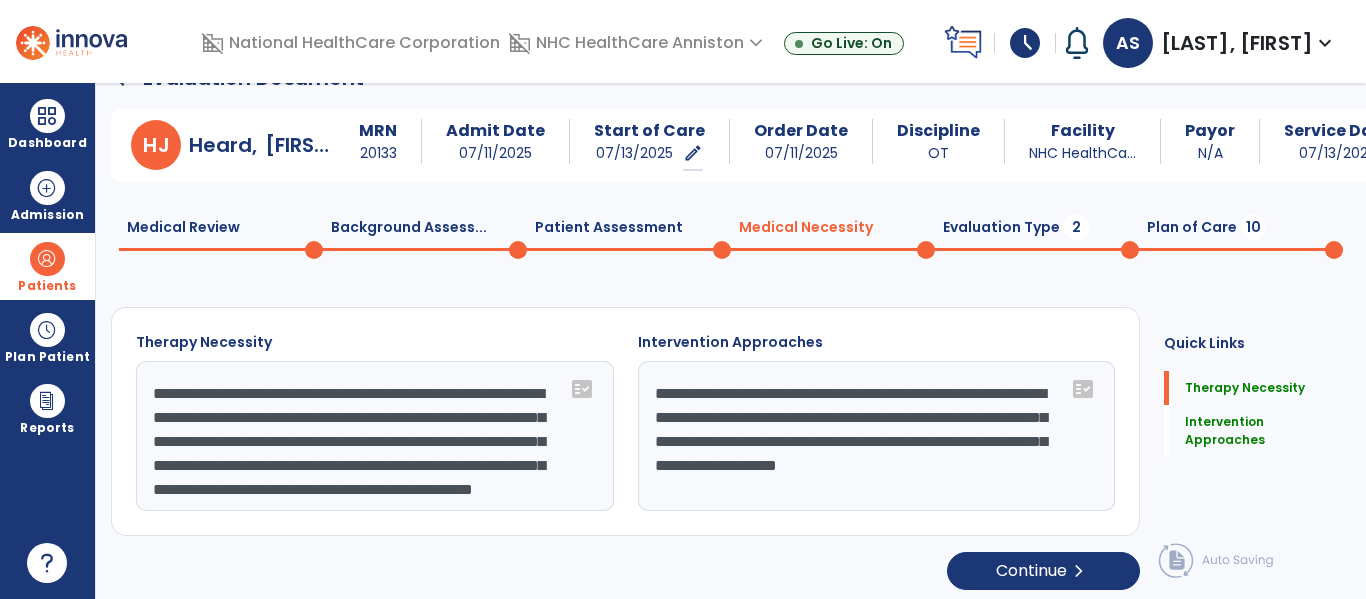 scroll, scrollTop: 48, scrollLeft: 0, axis: vertical 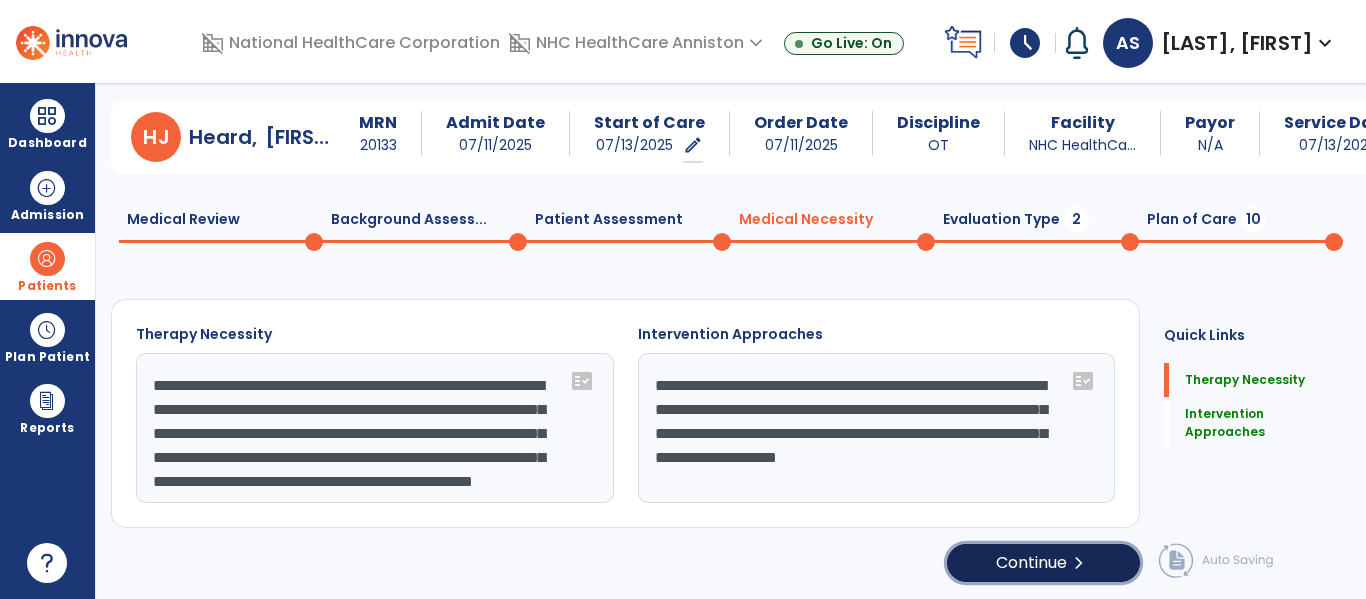 click on "Continue  chevron_right" 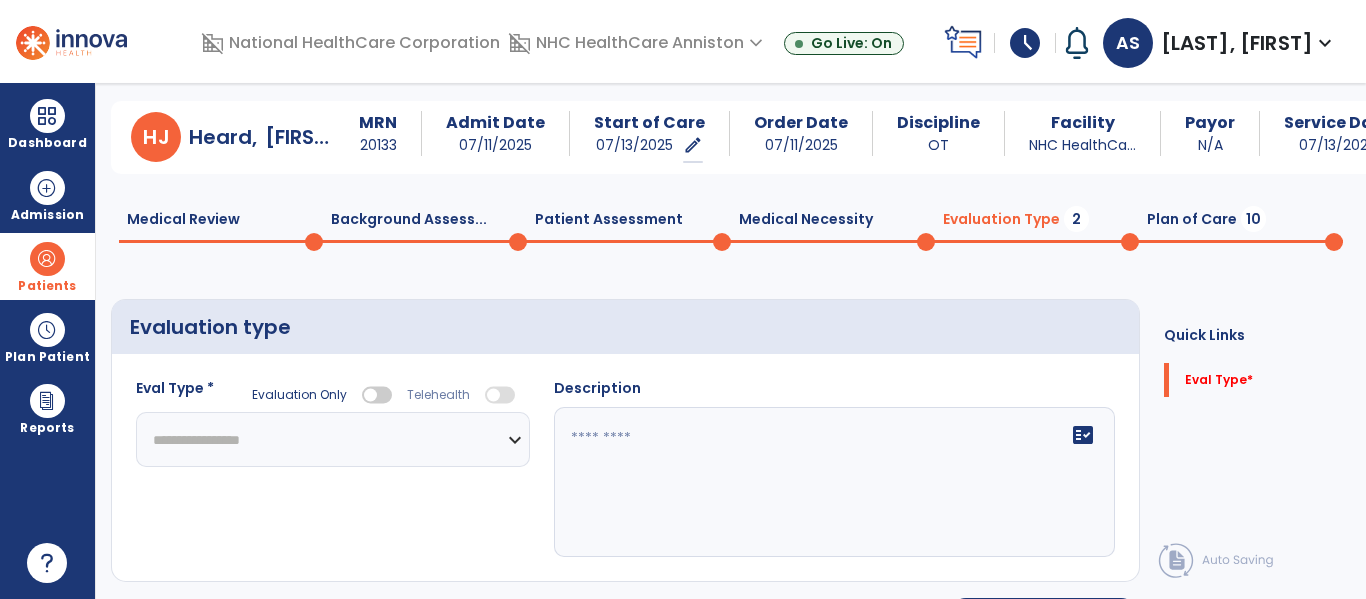 click on "**********" 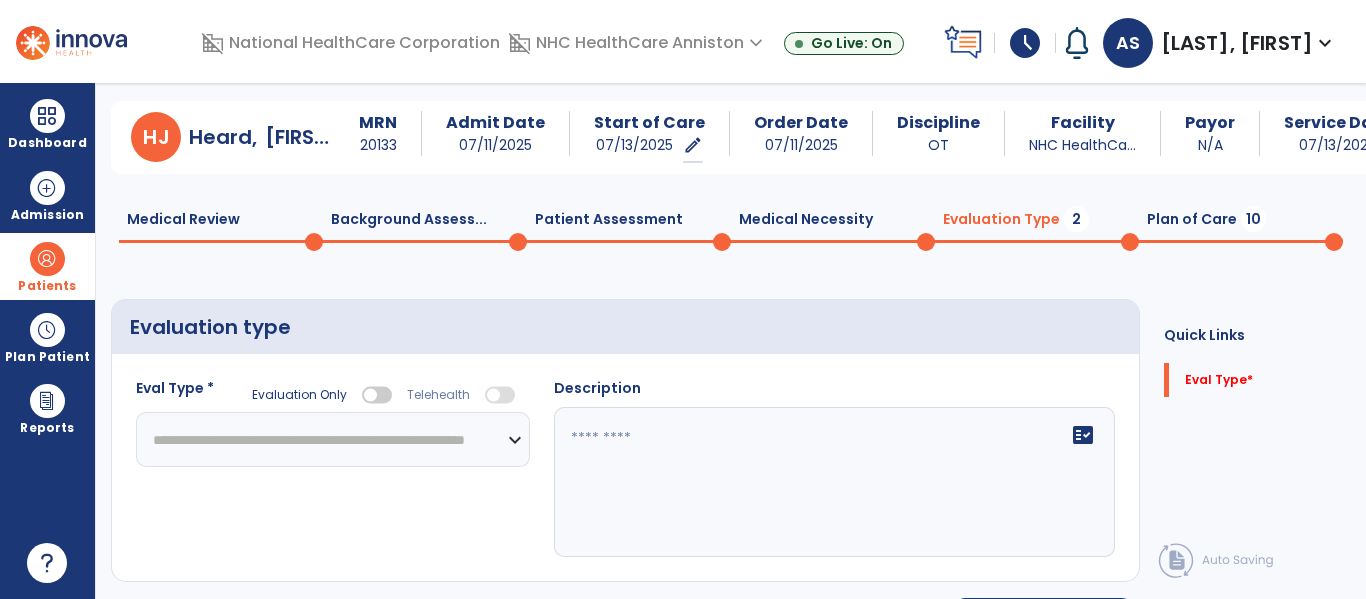 click on "**********" 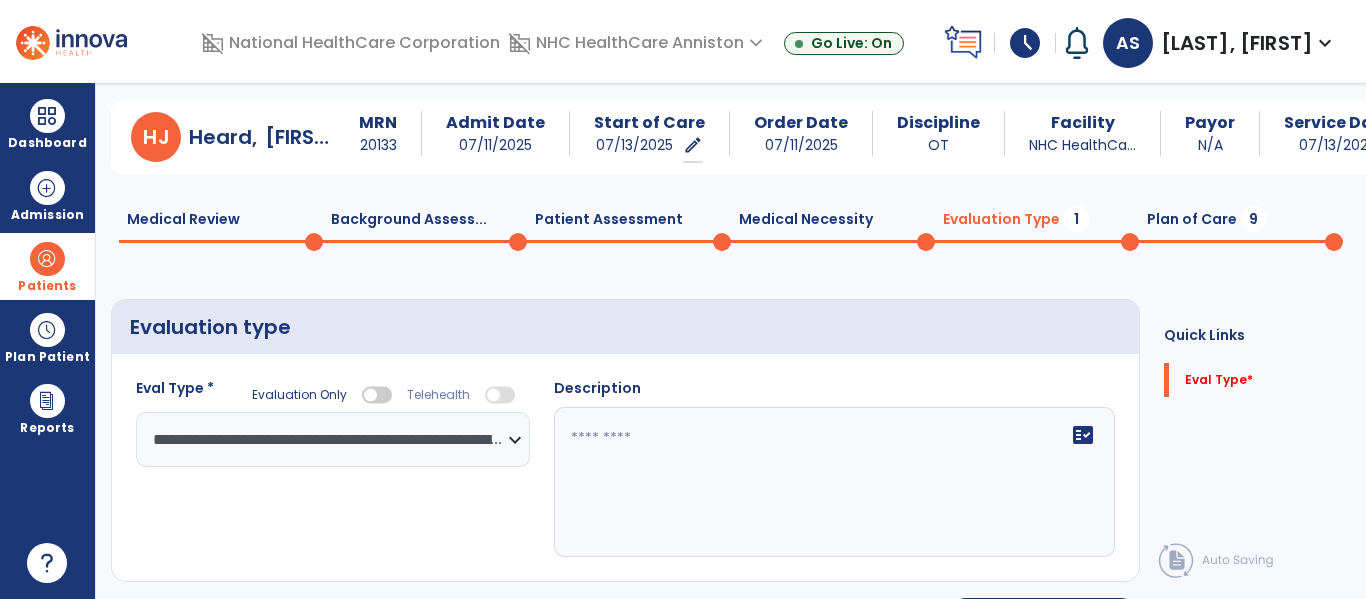 click 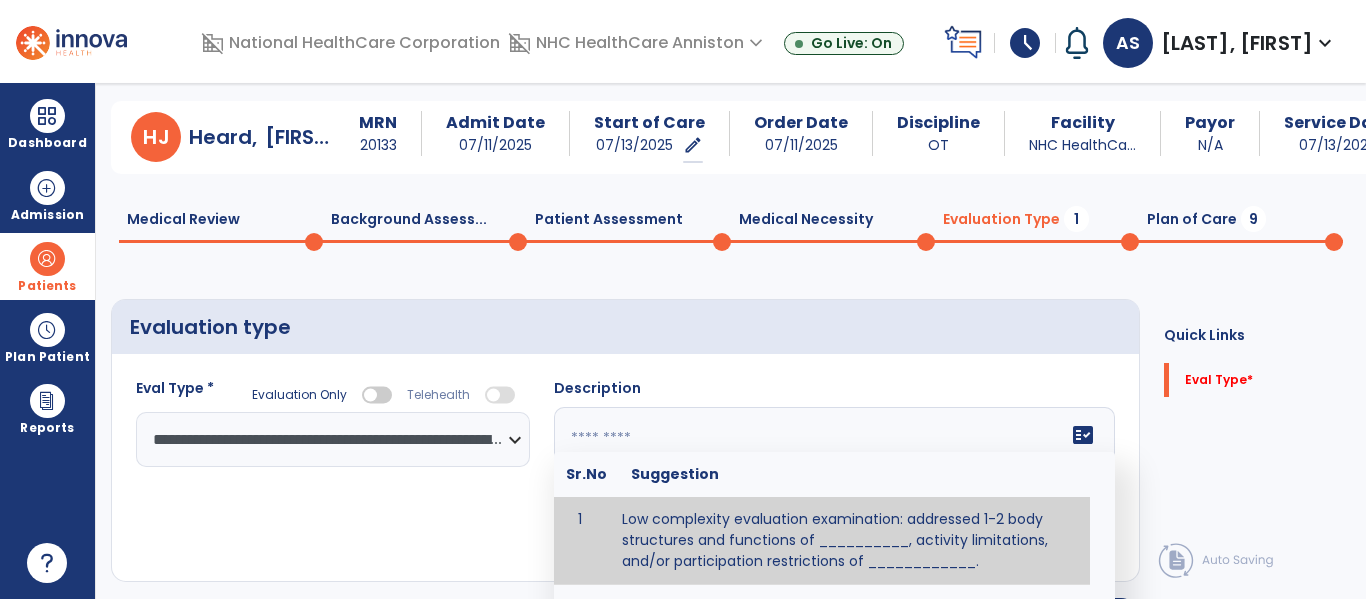 click on "**********" 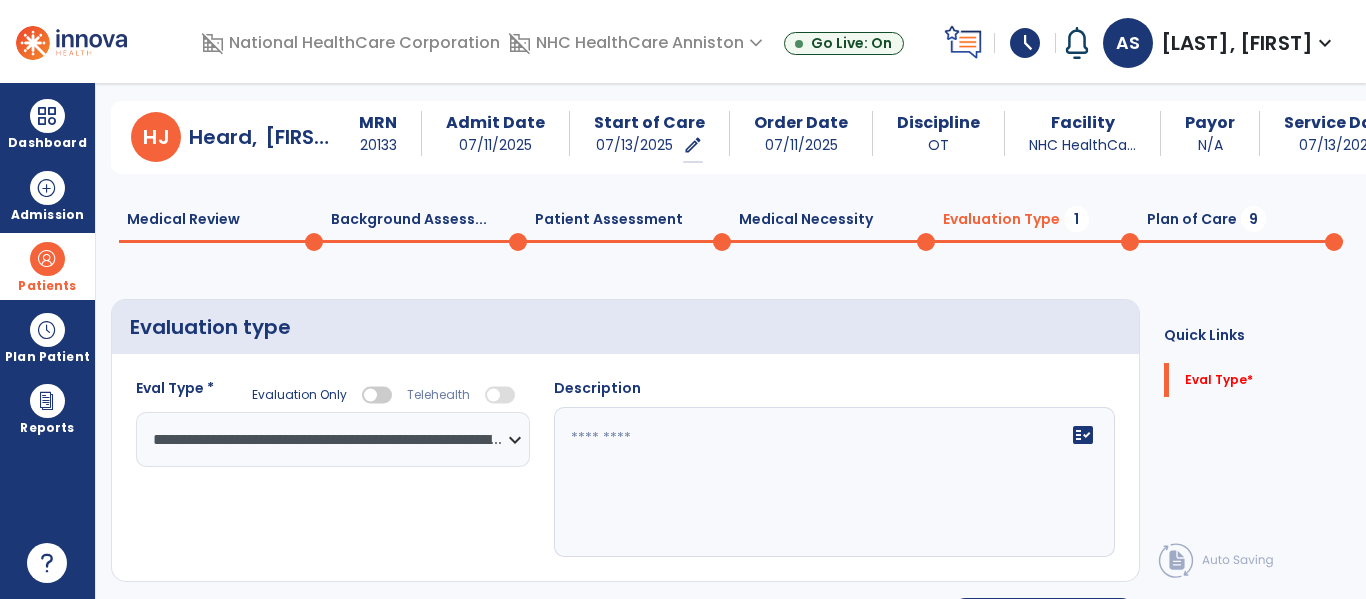 scroll, scrollTop: 82, scrollLeft: 0, axis: vertical 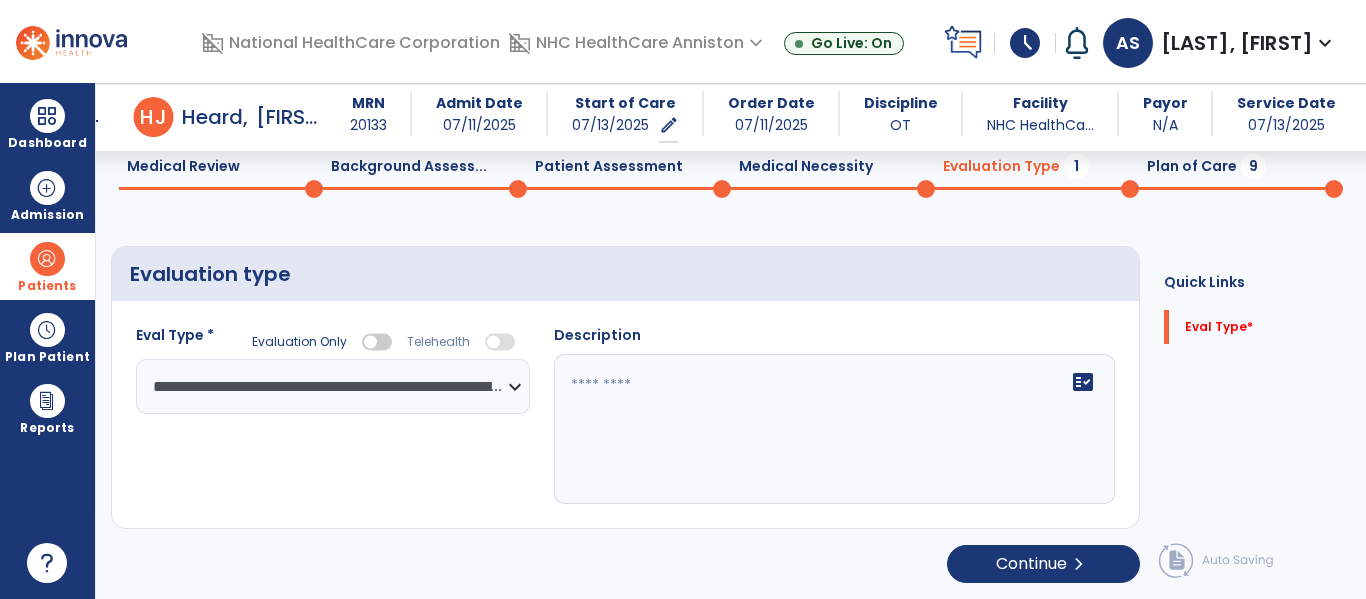 click on "fact_check" 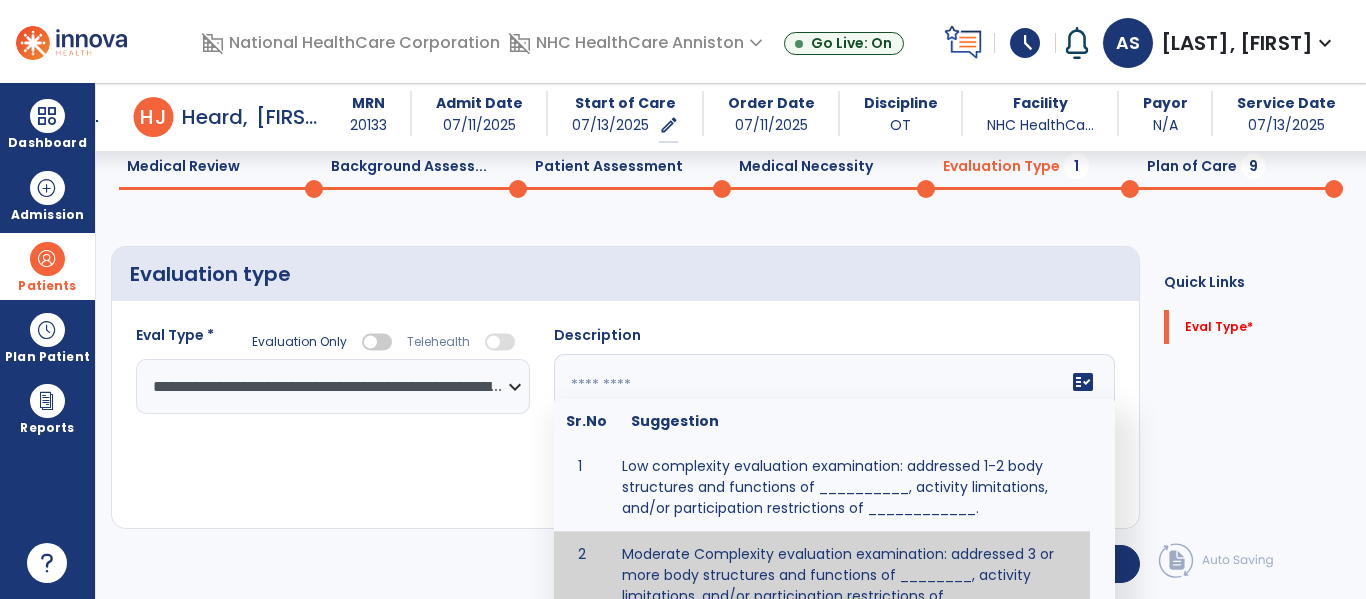click on "fact_check  Sr.No Suggestion 1 Low complexity evaluation examination: addressed 1-2 body structures and functions of __________, activity limitations, and/or participation restrictions of ____________. 2 Moderate Complexity evaluation examination: addressed 3 or more body structures and functions of ________, activity limitations, and/or participation restrictions of _______. 3 High Complexity evaluation examination: addressed 4 or more body structures and functions of _______, activity limitations, and/or participation restrictions of _________" 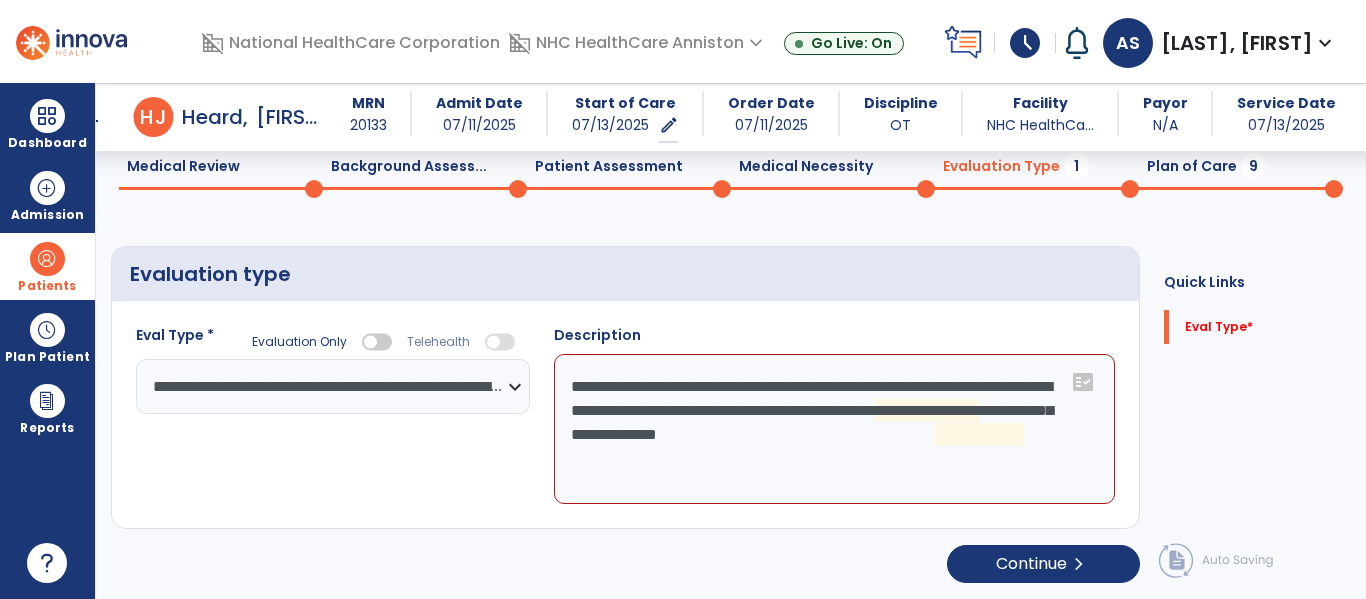 click on "**********" 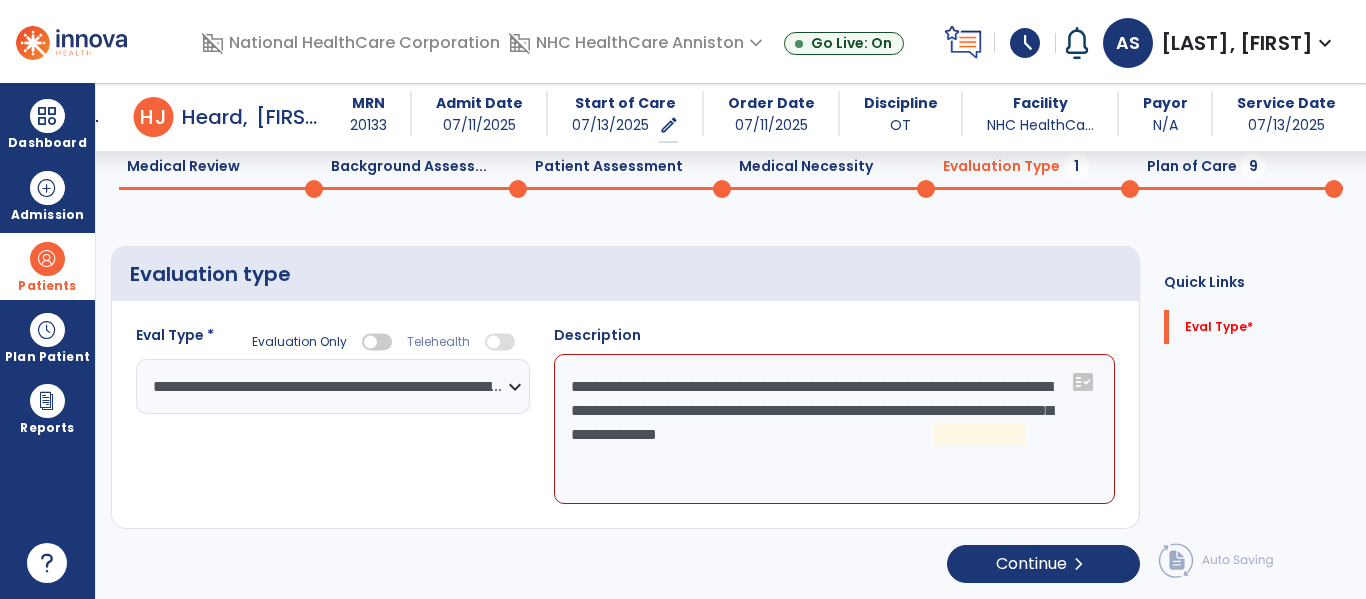 click on "**********" 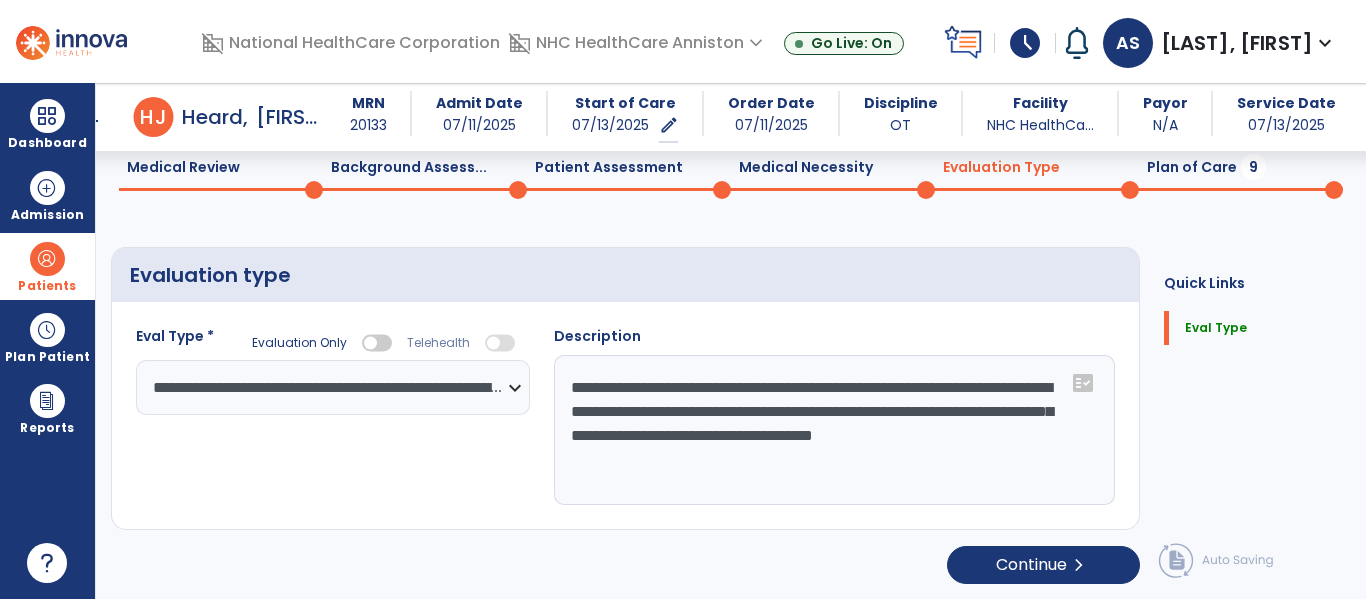 scroll, scrollTop: 82, scrollLeft: 0, axis: vertical 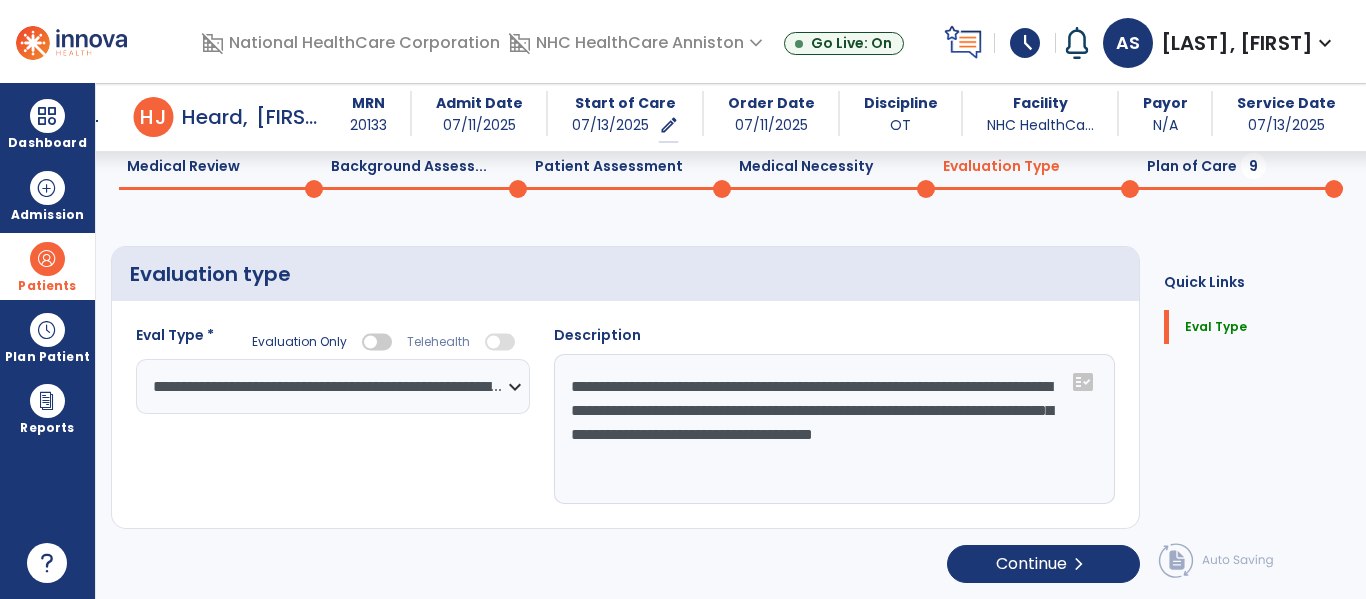 click on "**********" 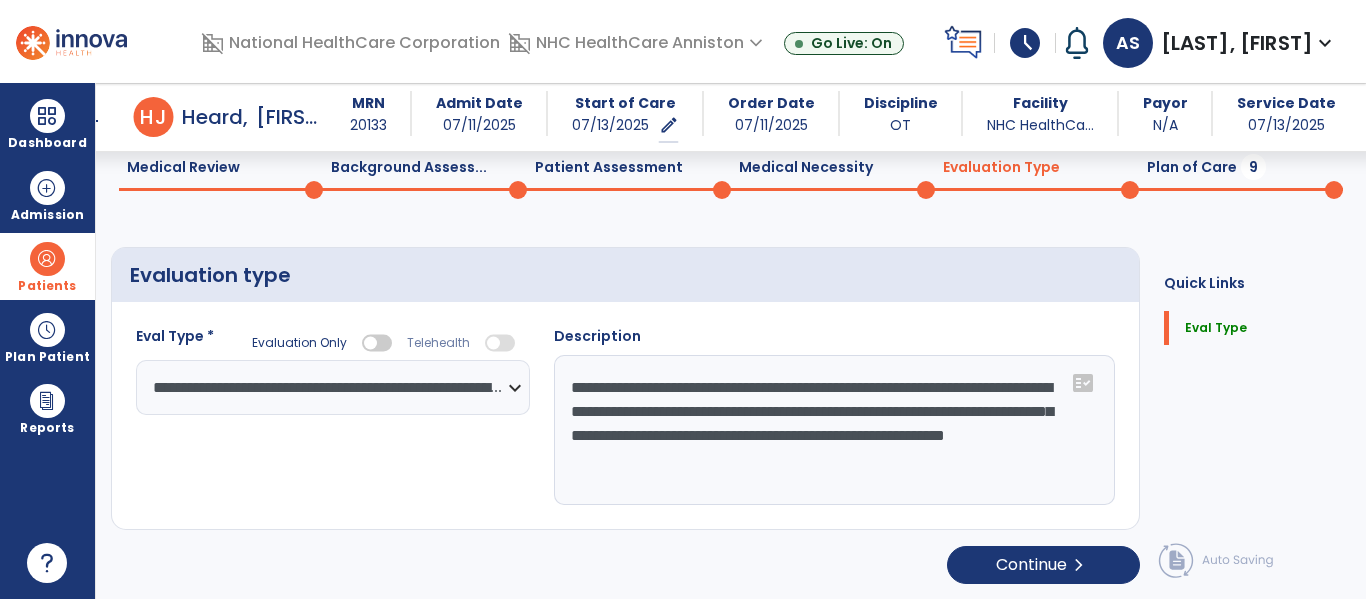scroll, scrollTop: 82, scrollLeft: 0, axis: vertical 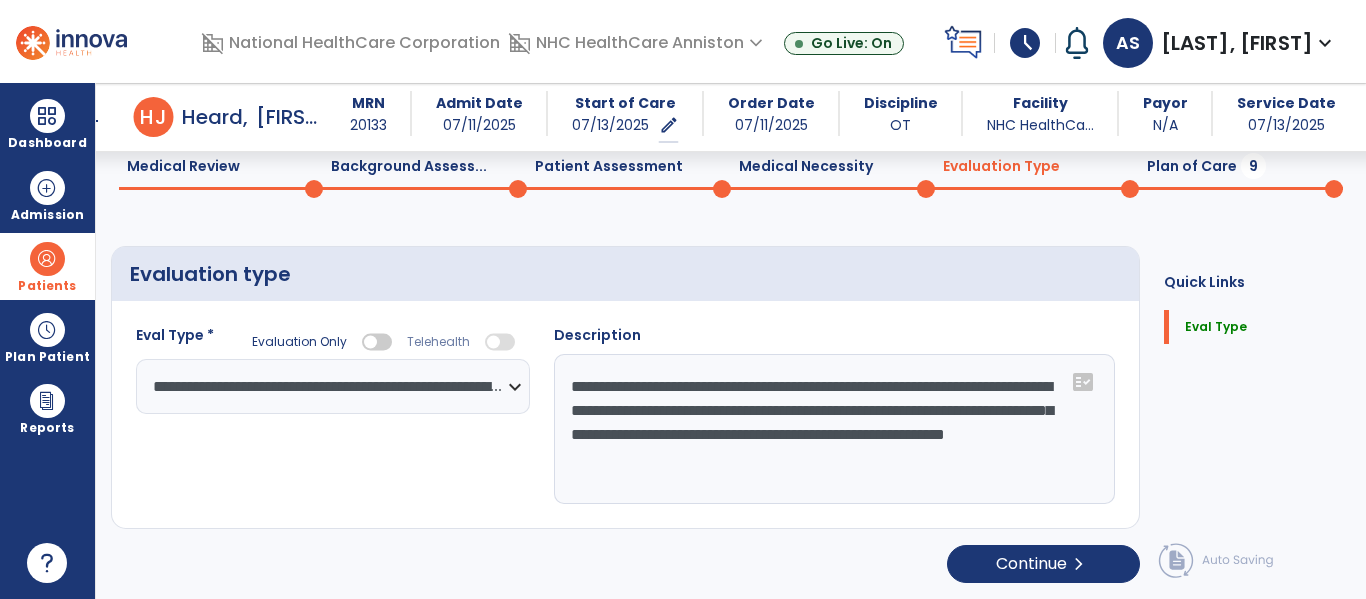 click on "**********" 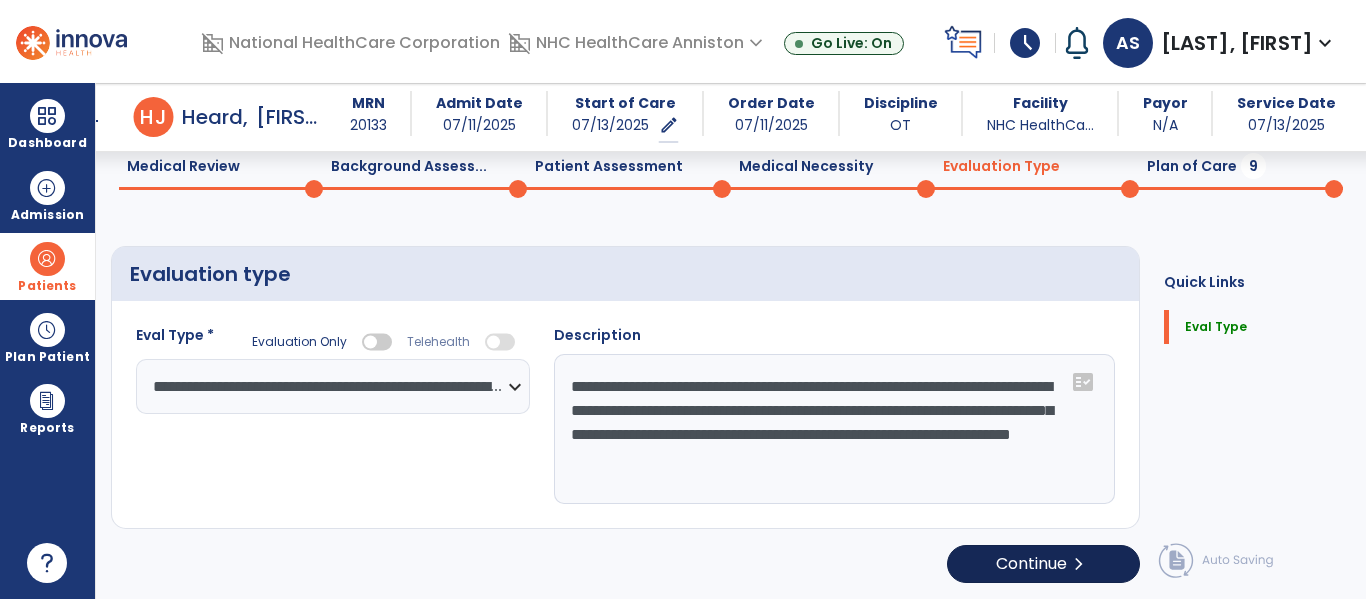 type on "**********" 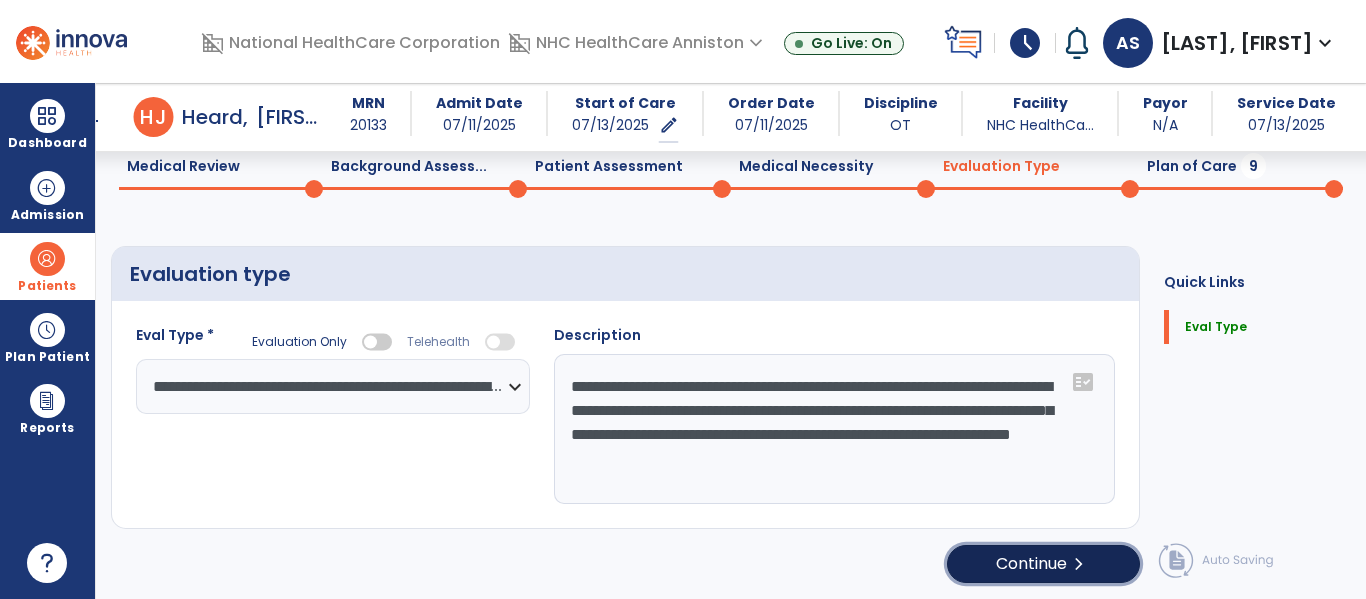 click on "Continue  chevron_right" 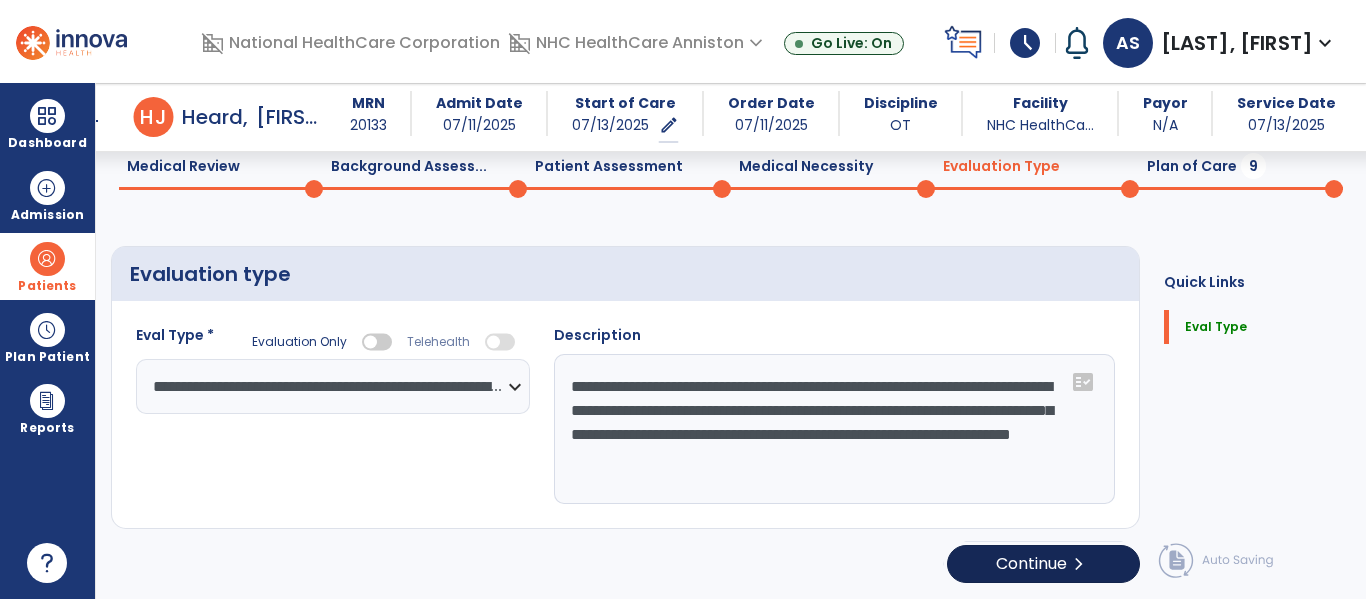 select on "*****" 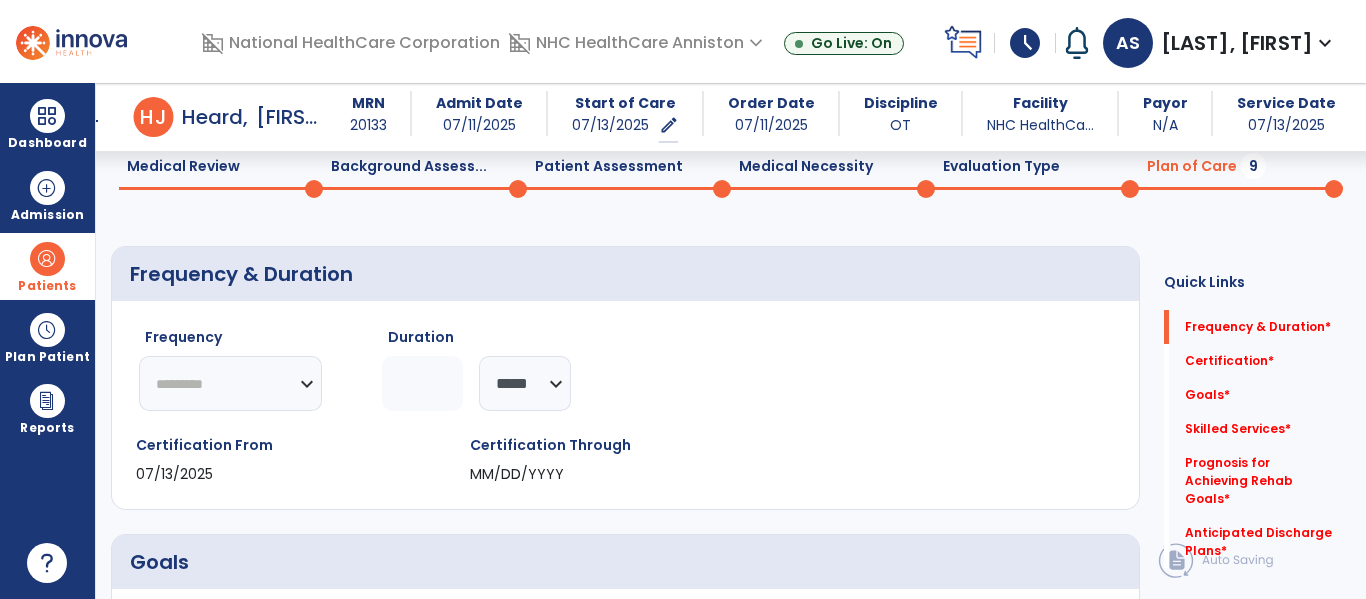 click on "********* ** ** ** ** ** ** **" 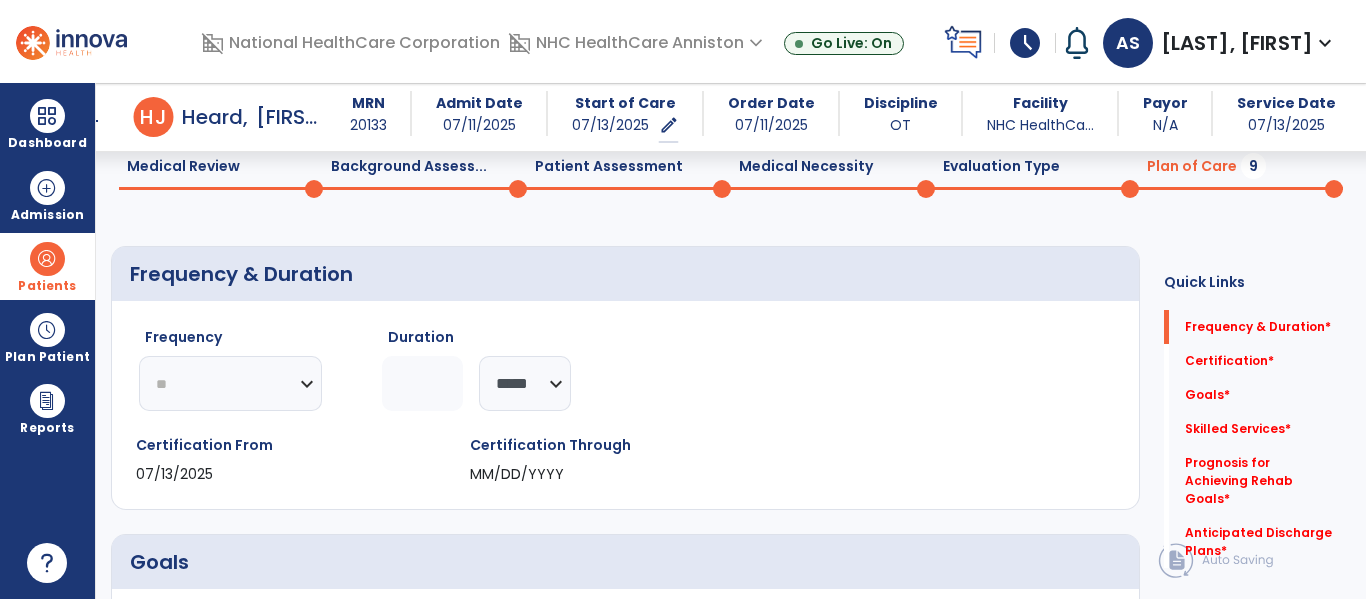 click on "********* ** ** ** ** ** ** **" 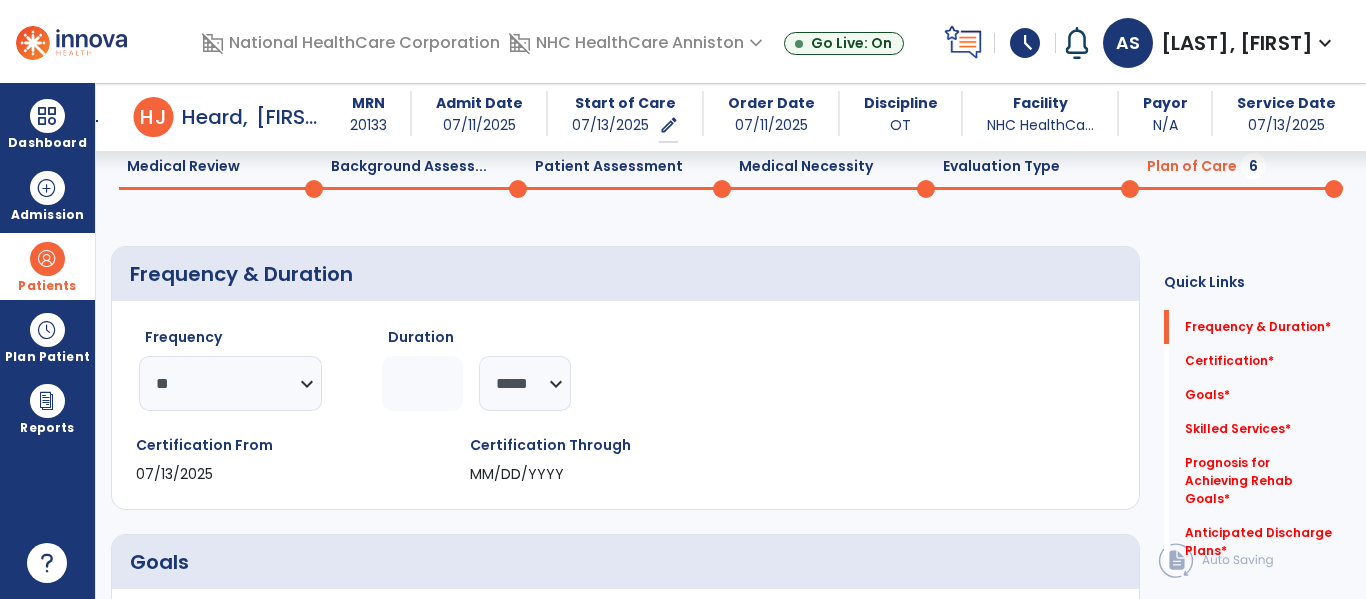 click on "******** *****" 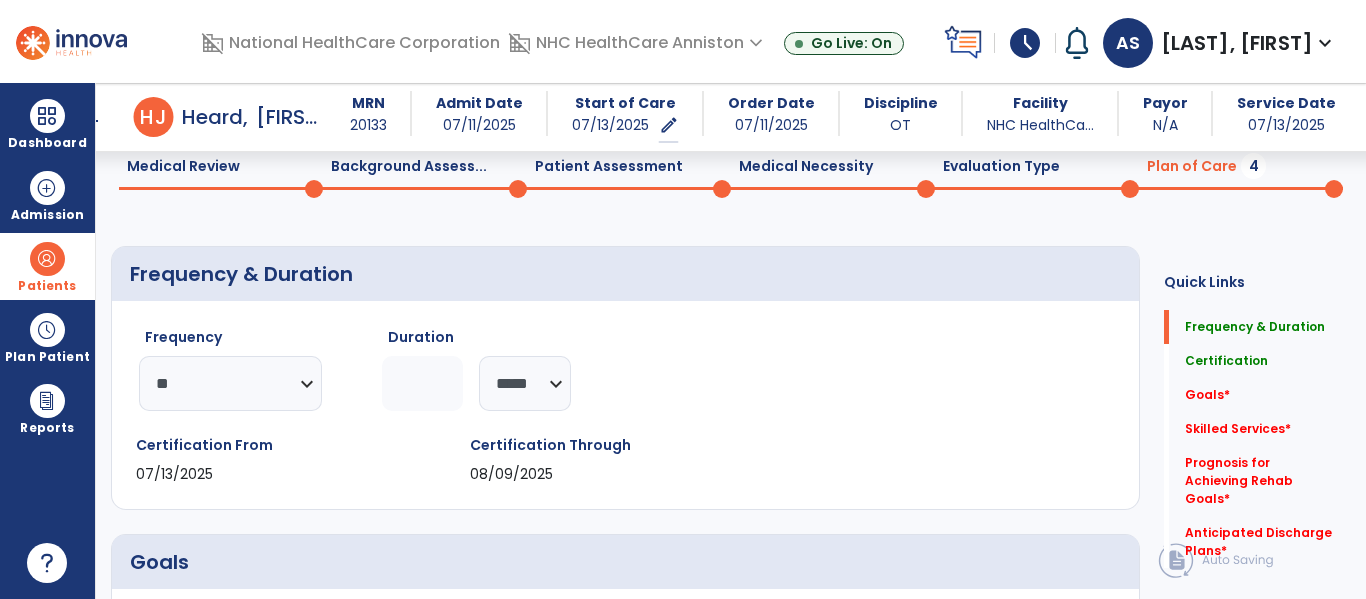 type on "*" 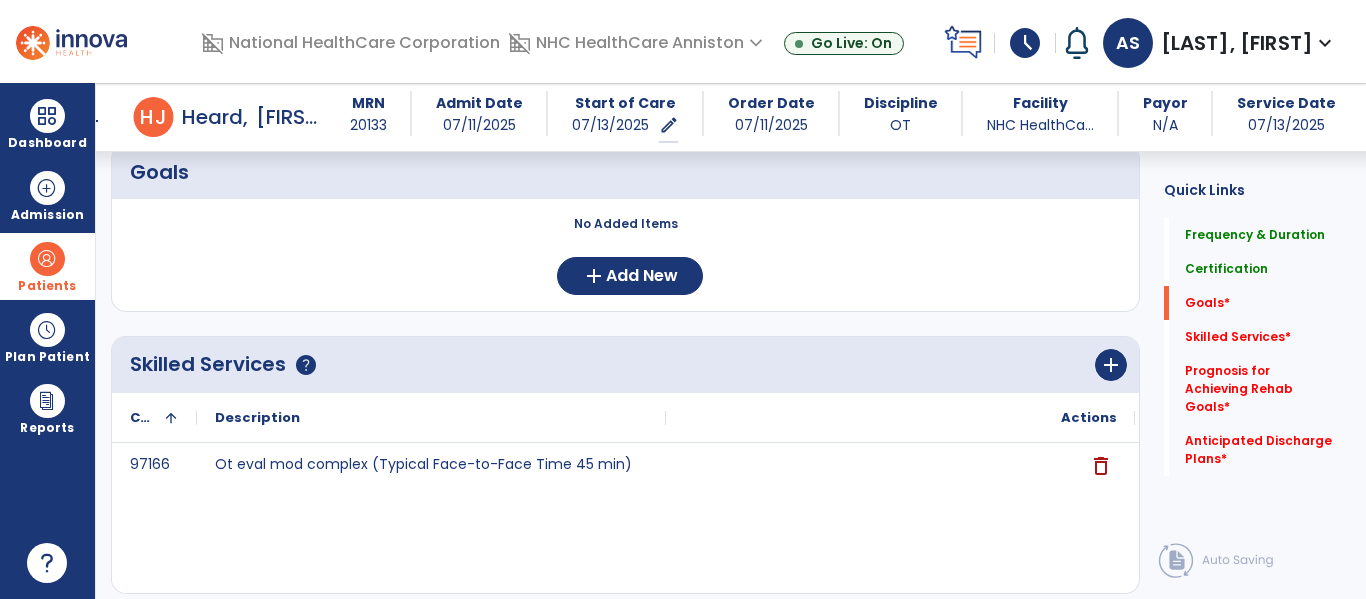 scroll, scrollTop: 482, scrollLeft: 0, axis: vertical 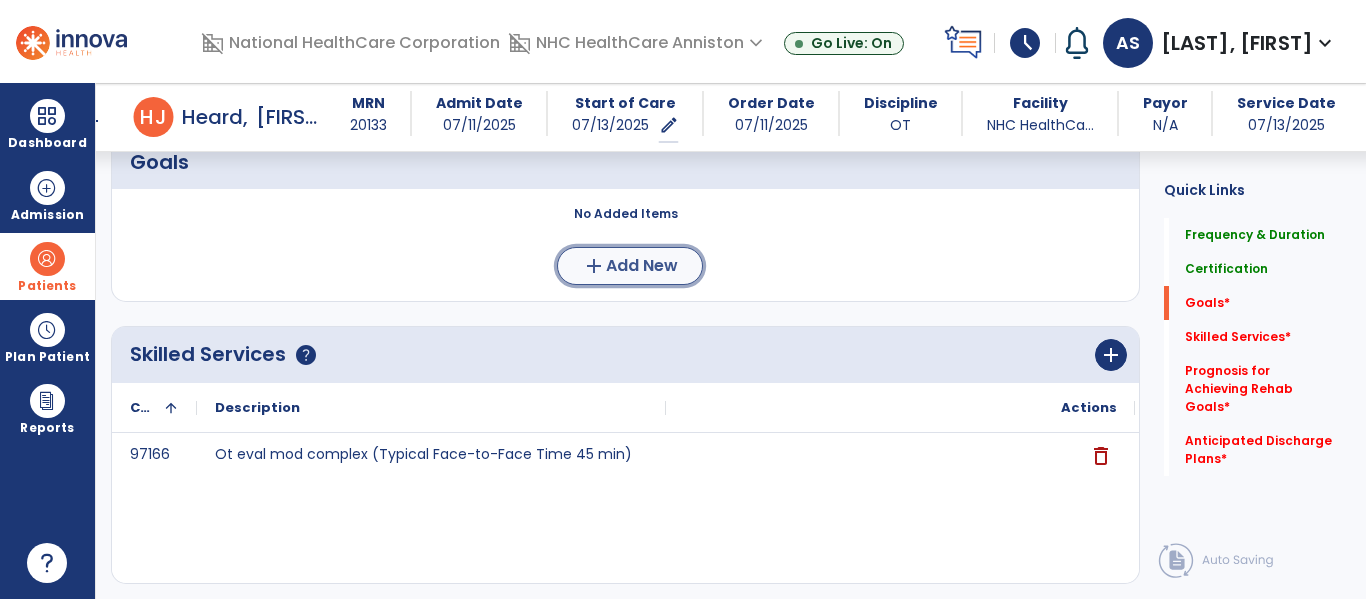 click on "Add New" at bounding box center [642, 266] 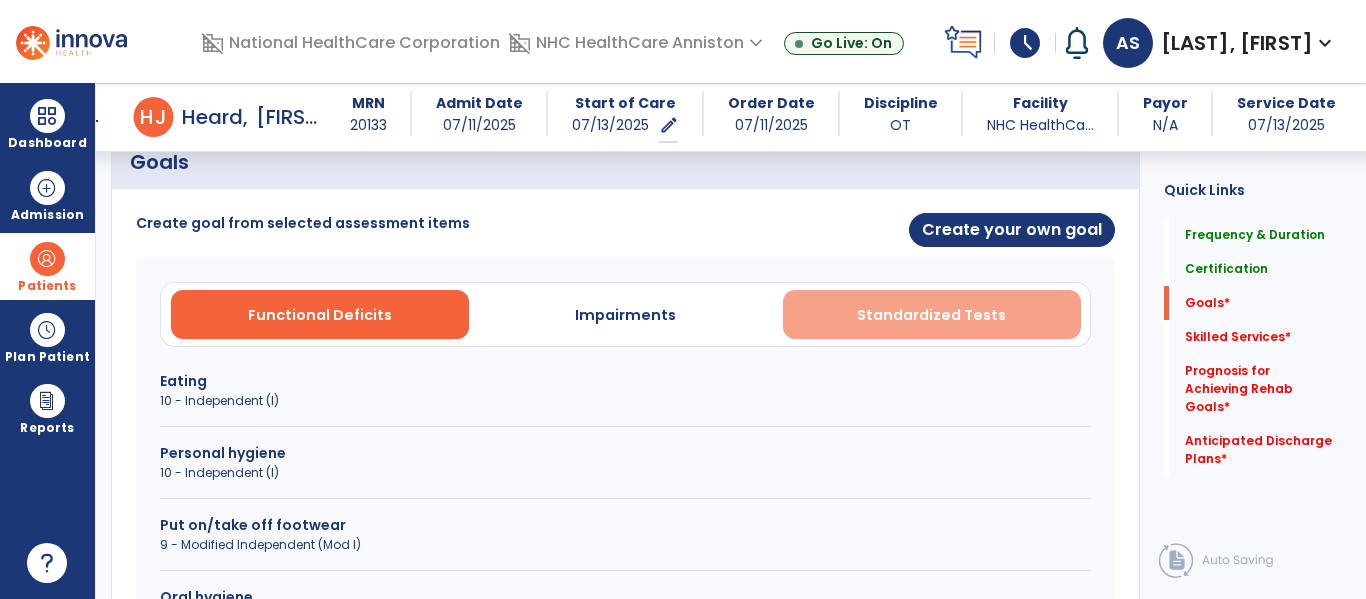 click on "Standardized Tests" at bounding box center [932, 314] 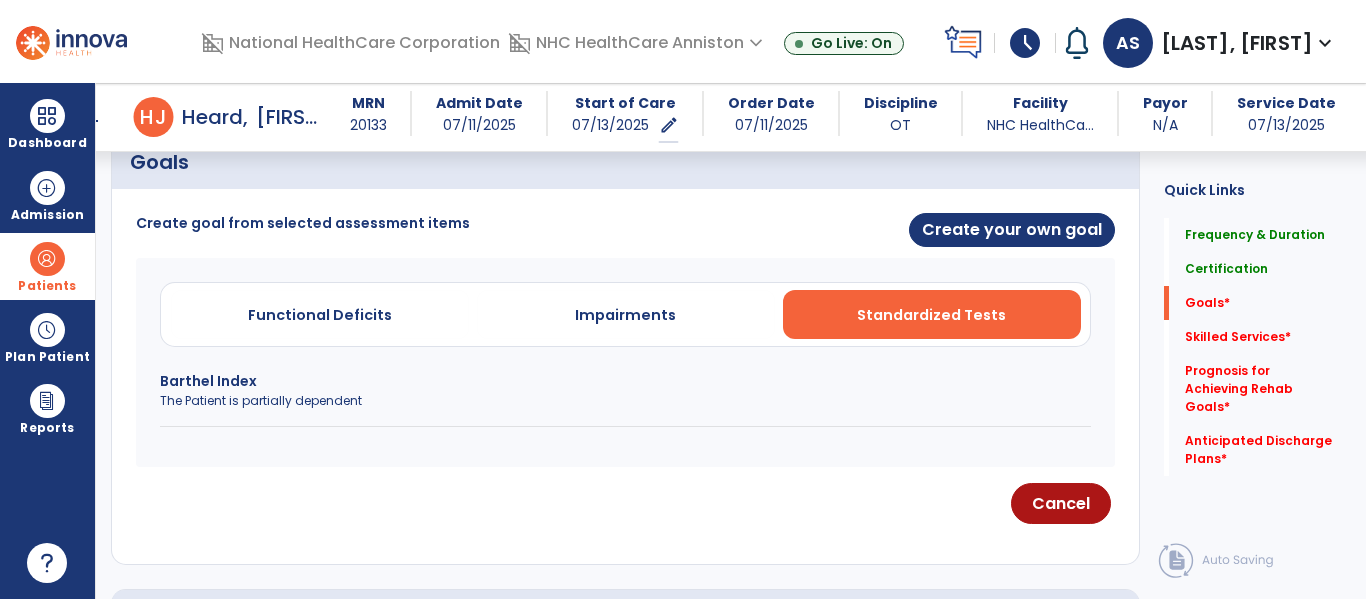 click on "The Patient is partially dependent" at bounding box center [625, 401] 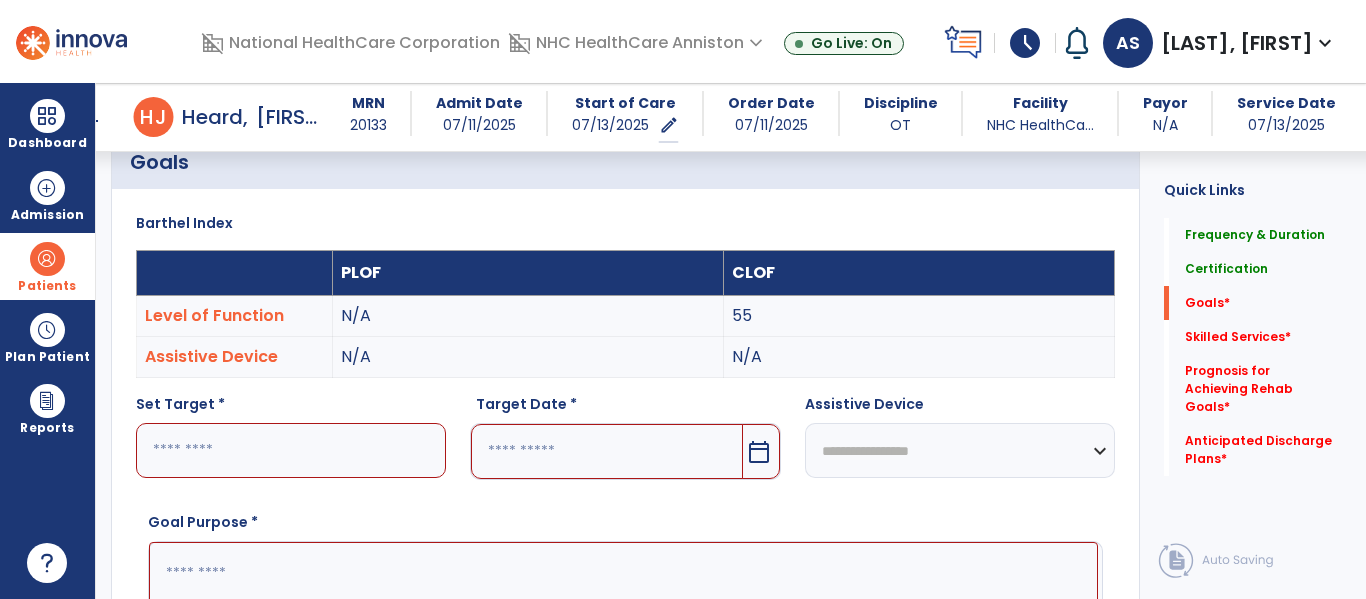 click at bounding box center [291, 450] 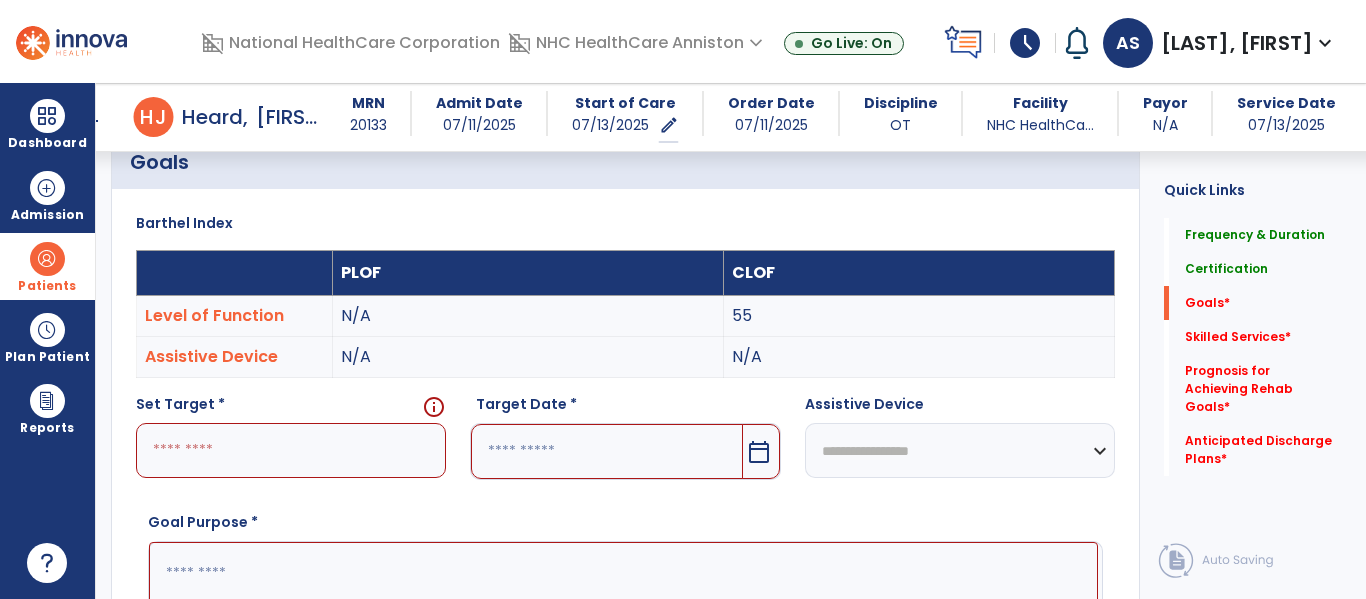 click on "**********" at bounding box center [625, 486] 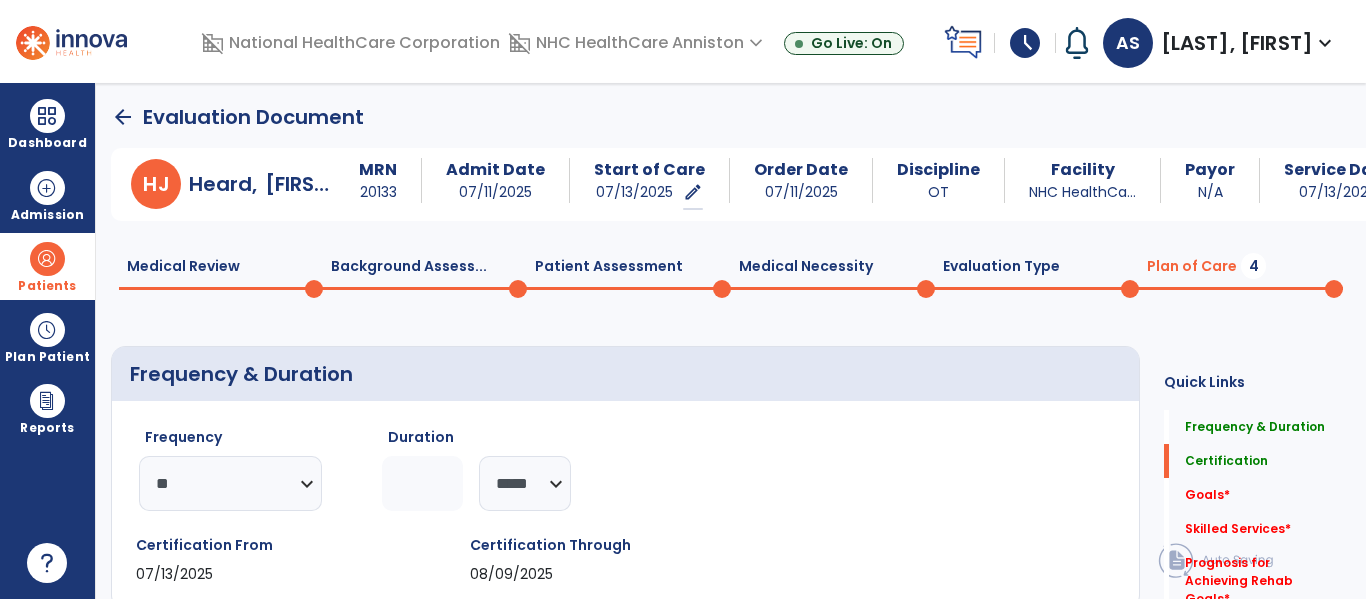 scroll, scrollTop: 0, scrollLeft: 0, axis: both 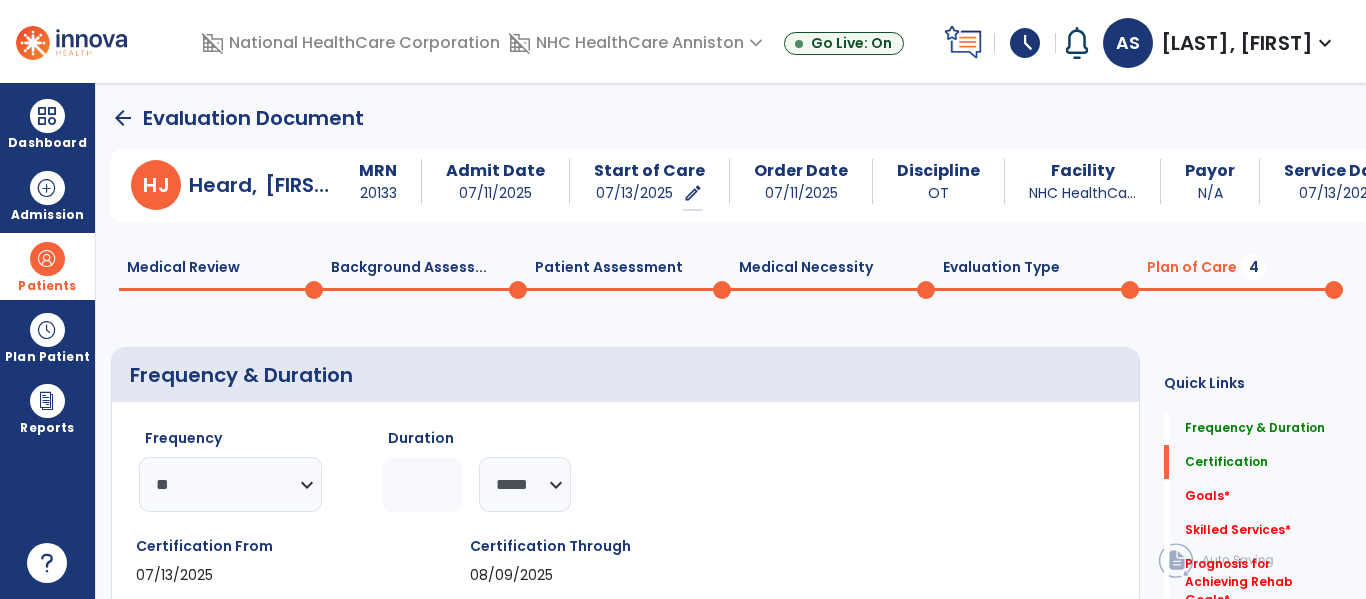 click on "Medical Necessity  0" 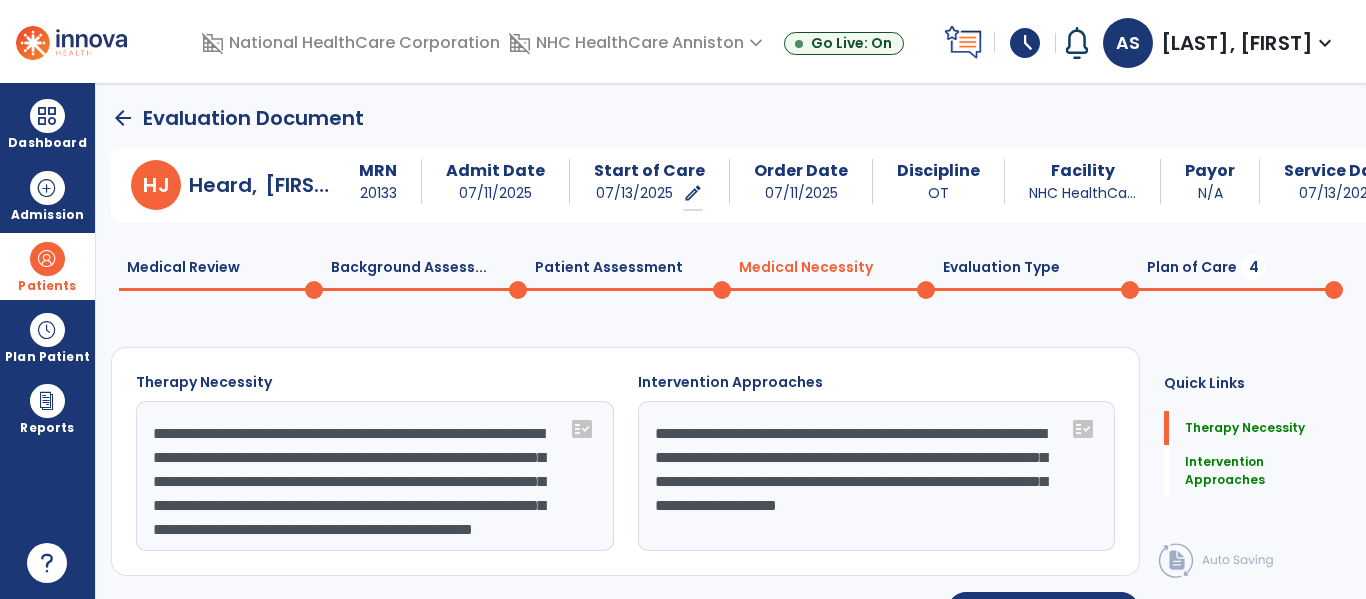 click on "Evaluation Type  0" 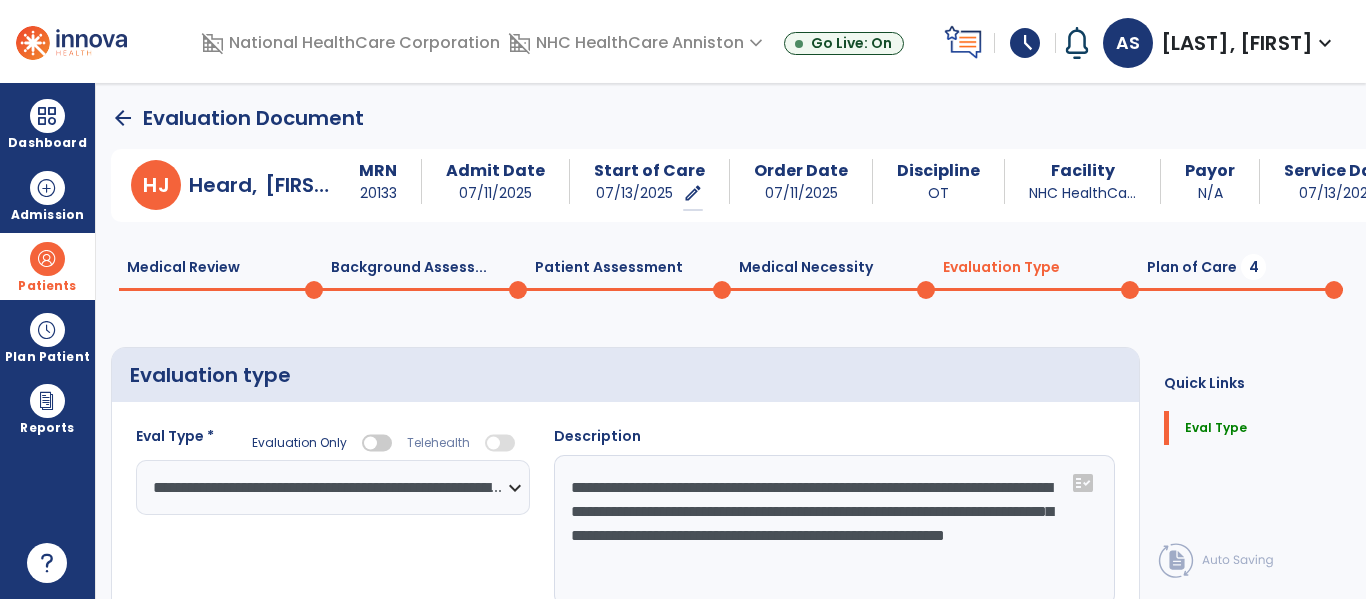 click on "Patient Assessment  0" 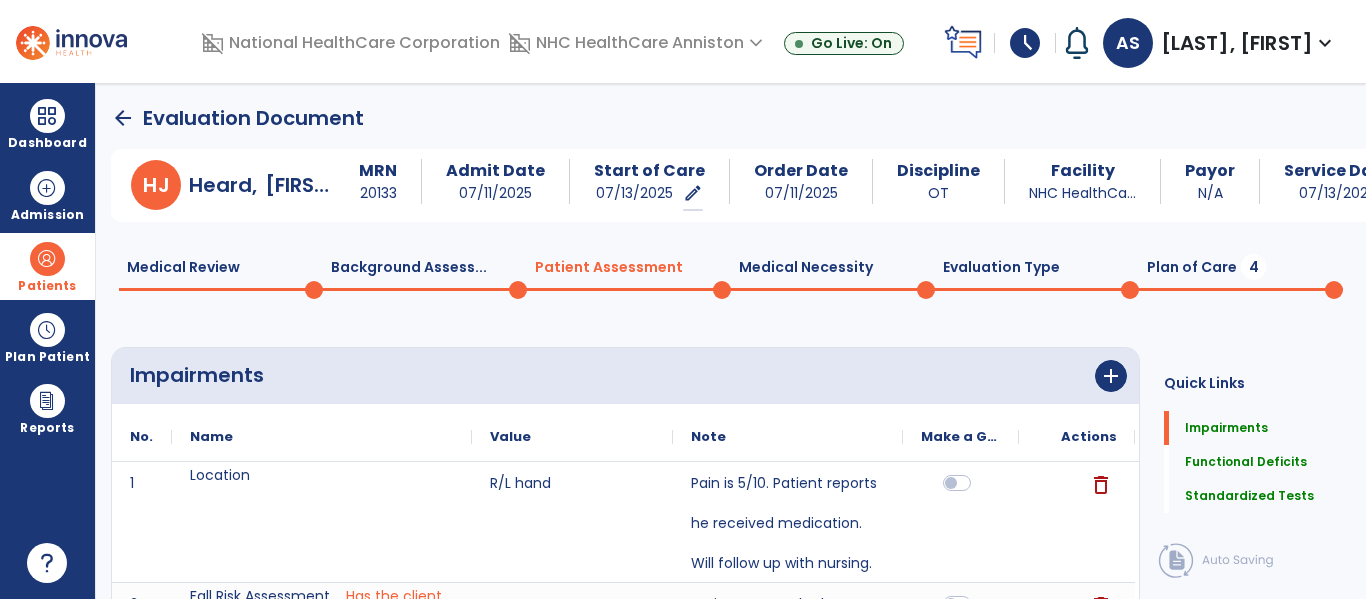 click on "H J [LAST], [FIRST] MRN [NUMBER] Admit Date [DATE] Start of Care [DATE] edit ********* Order Date [DATE] Discipline OT Facility NHC HealthCa... Payor N/A Service Date [DATE] Medical Review 0 Background Assess... 0 Patient Assessment 0 Medical Necessity 0 Evaluation Type 0 Plan of Care 4 Impairments add Name" 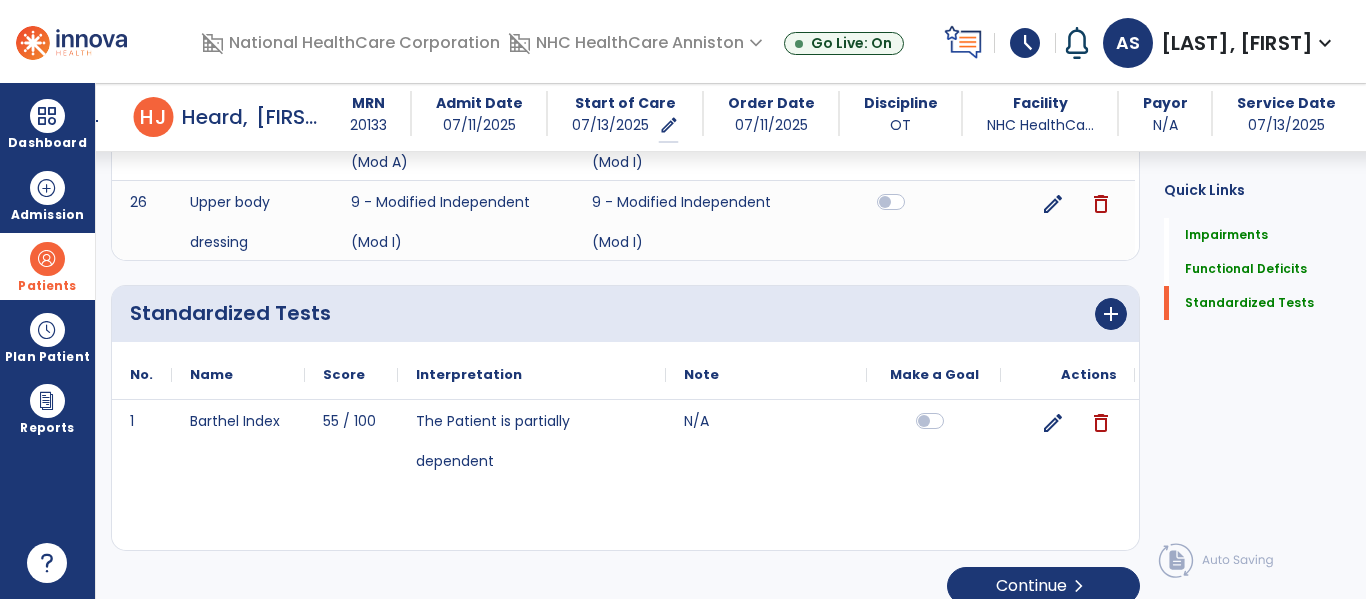scroll, scrollTop: 2946, scrollLeft: 0, axis: vertical 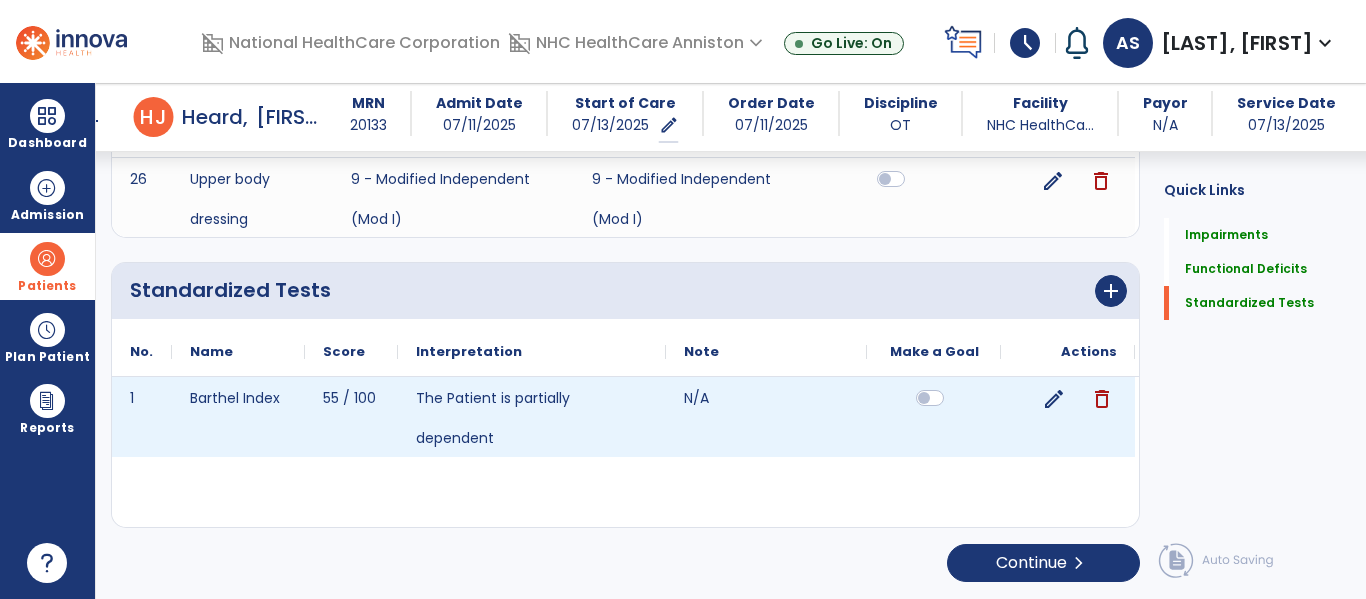 click on "edit delete" 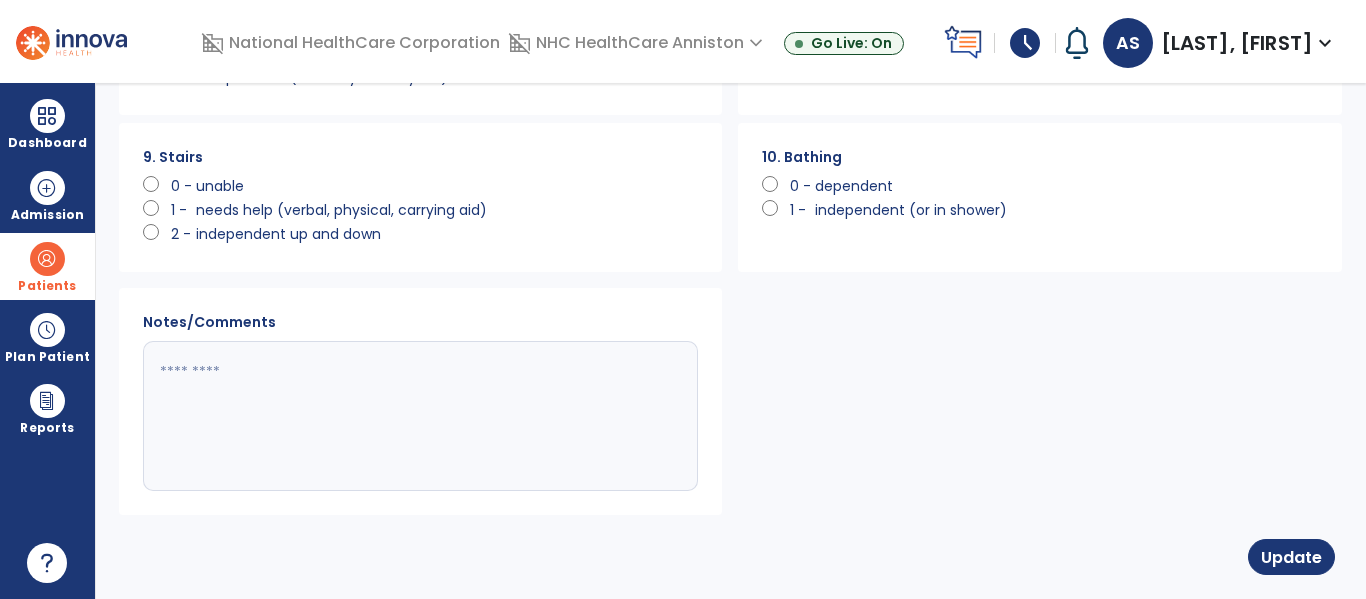 scroll, scrollTop: 0, scrollLeft: 0, axis: both 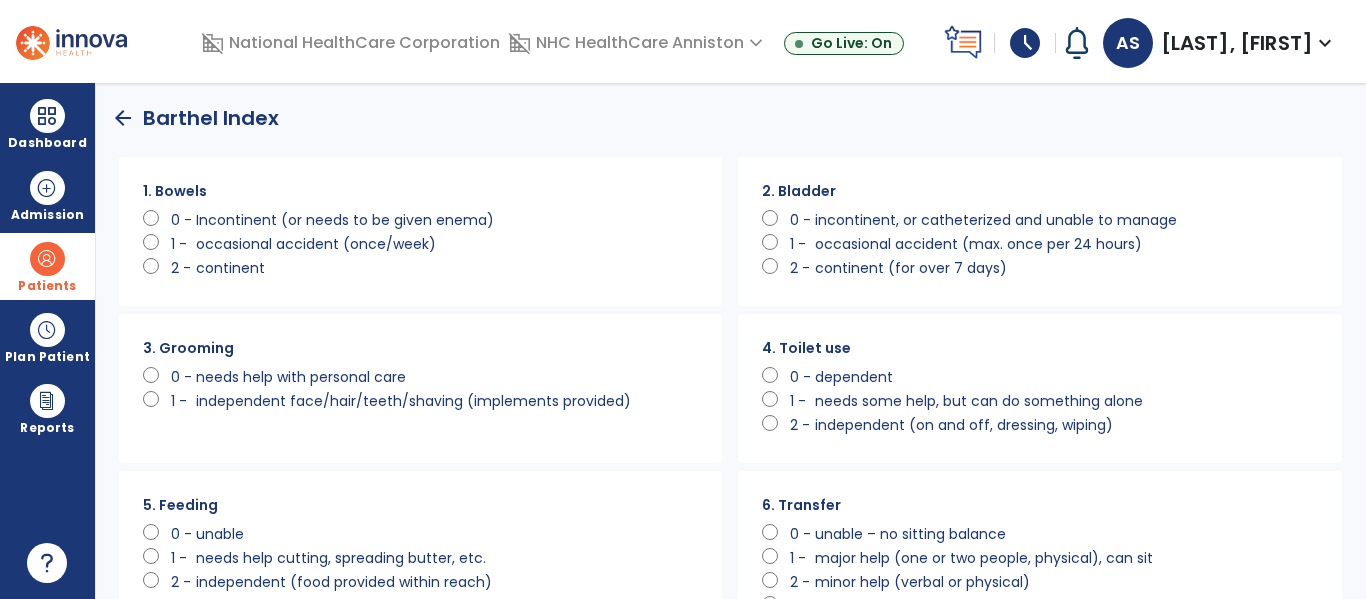 click on "6. Transfer      0 -   unable – no sitting balance      1 -   major help (one or two people, physical), can sit      2 -   minor help (verbal or physical)      3 -   independent" 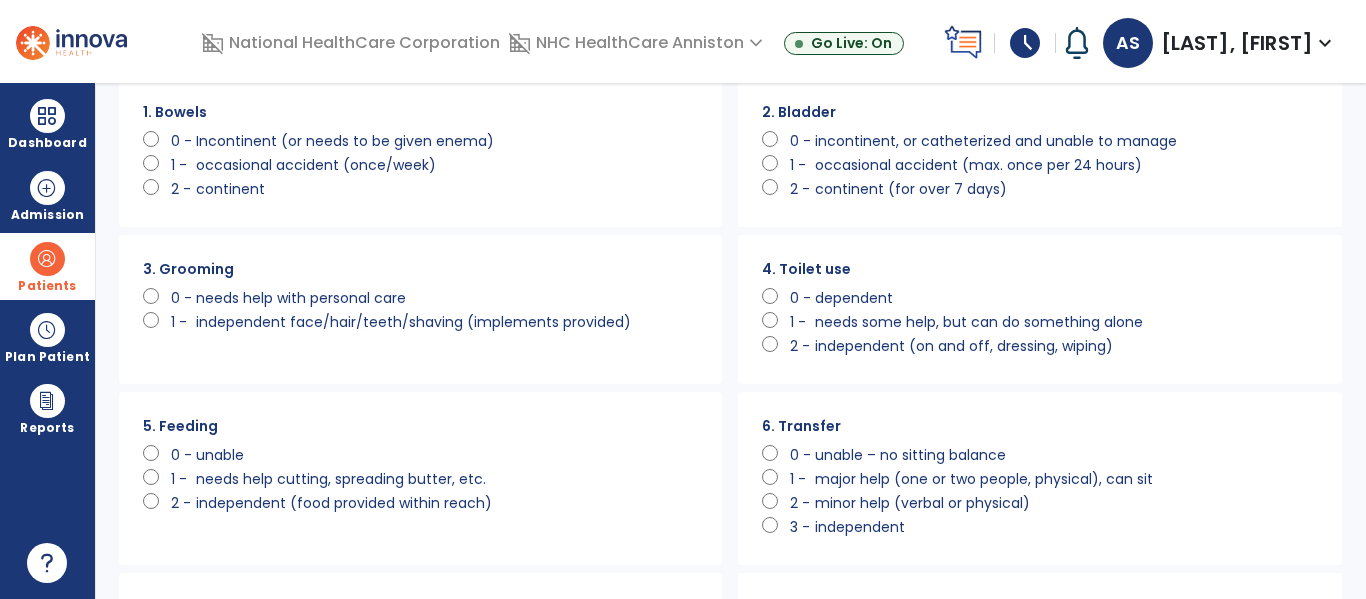 scroll, scrollTop: 80, scrollLeft: 0, axis: vertical 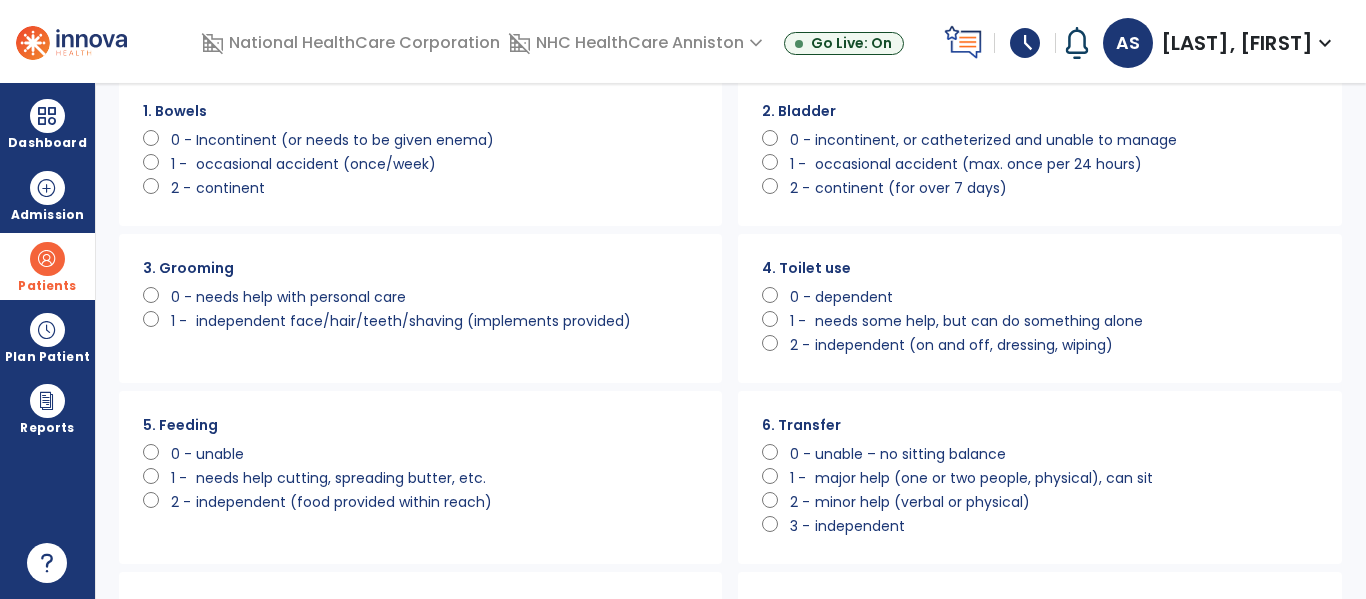 click on "minor help (verbal or physical)" 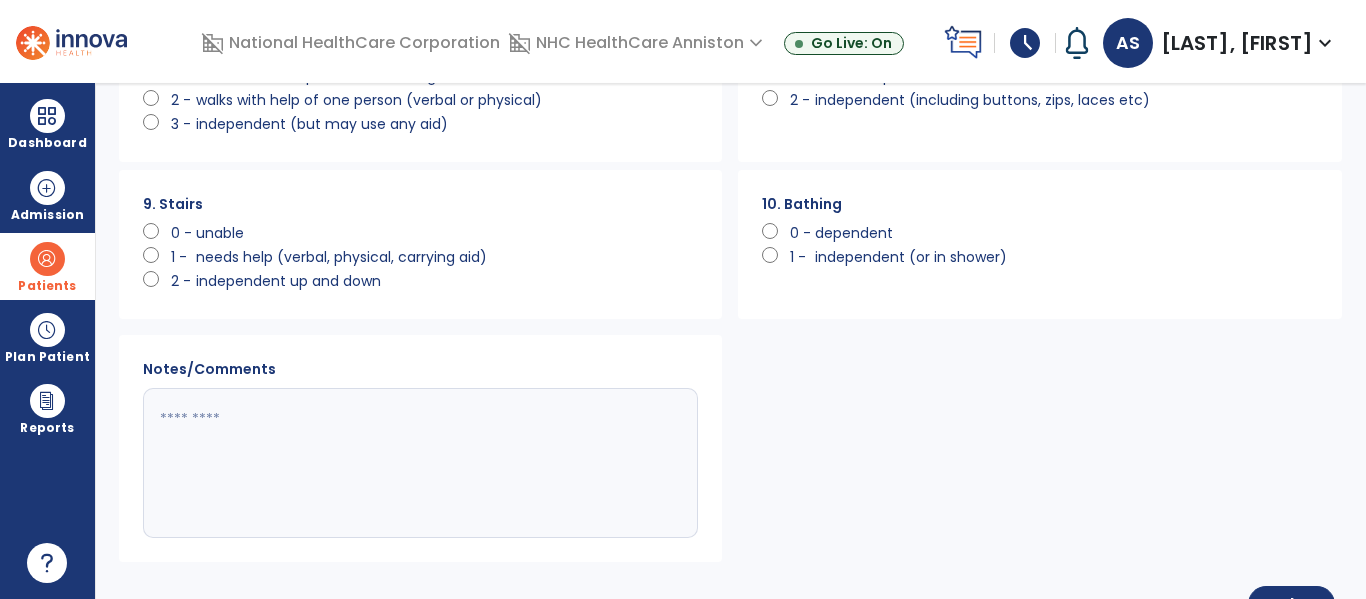 scroll, scrollTop: 710, scrollLeft: 0, axis: vertical 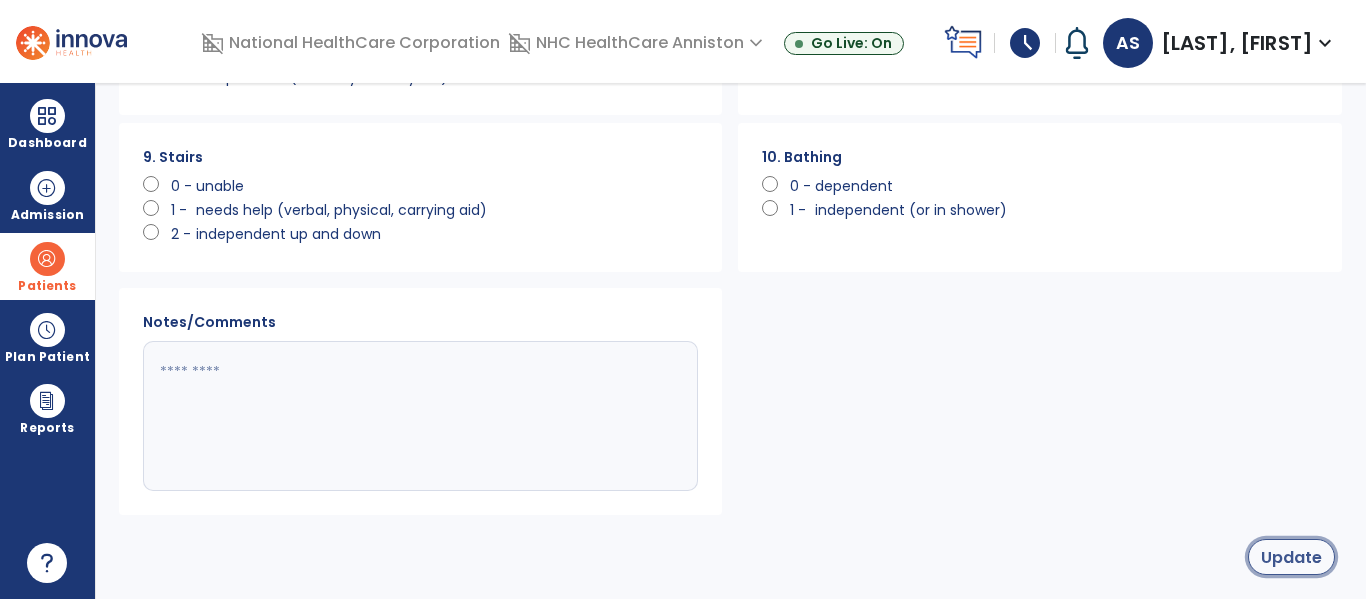 click on "Update" 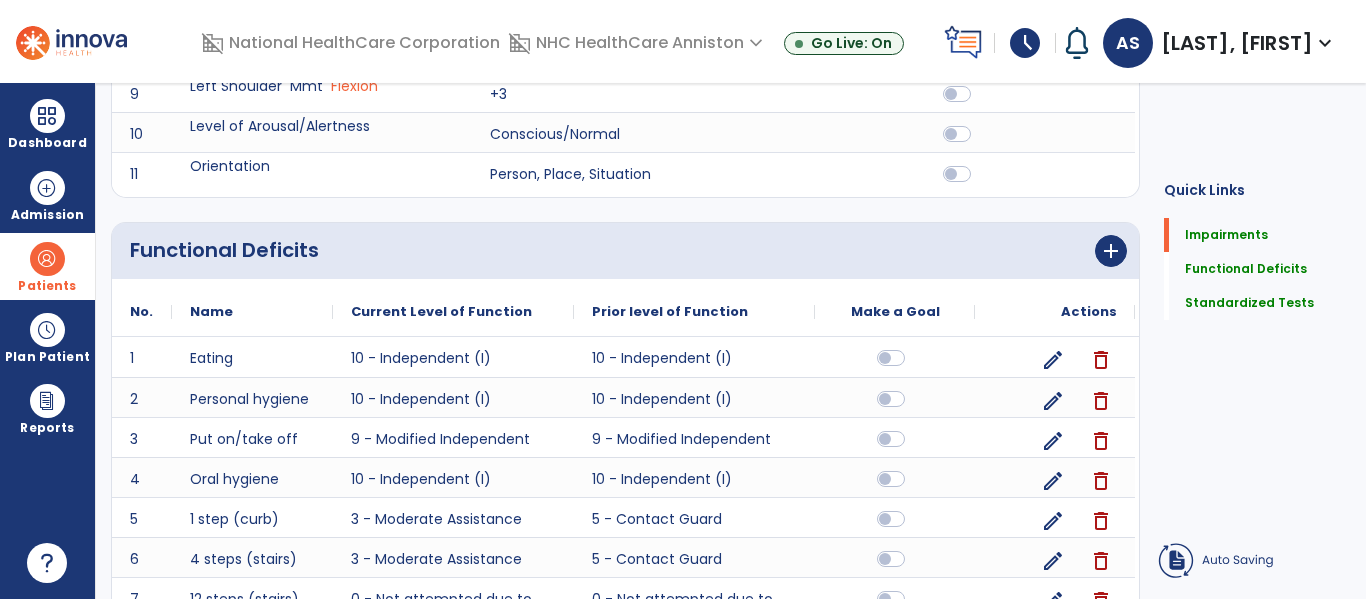 scroll, scrollTop: 20, scrollLeft: 0, axis: vertical 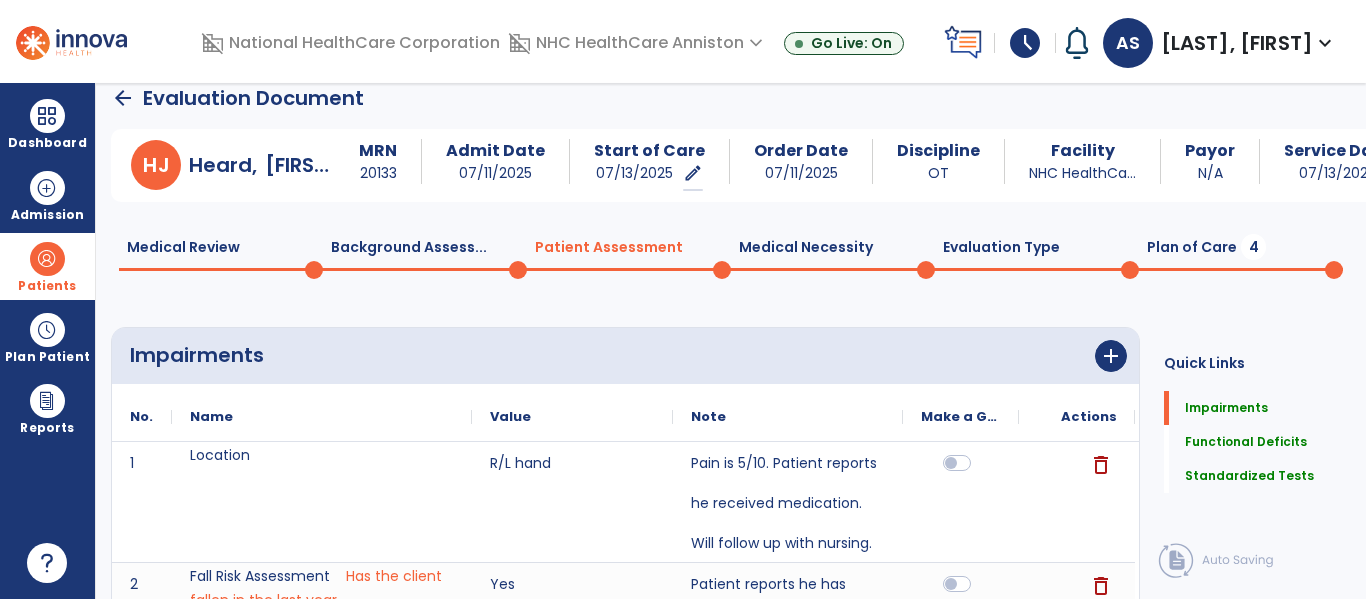 click on "Plan of Care  4" 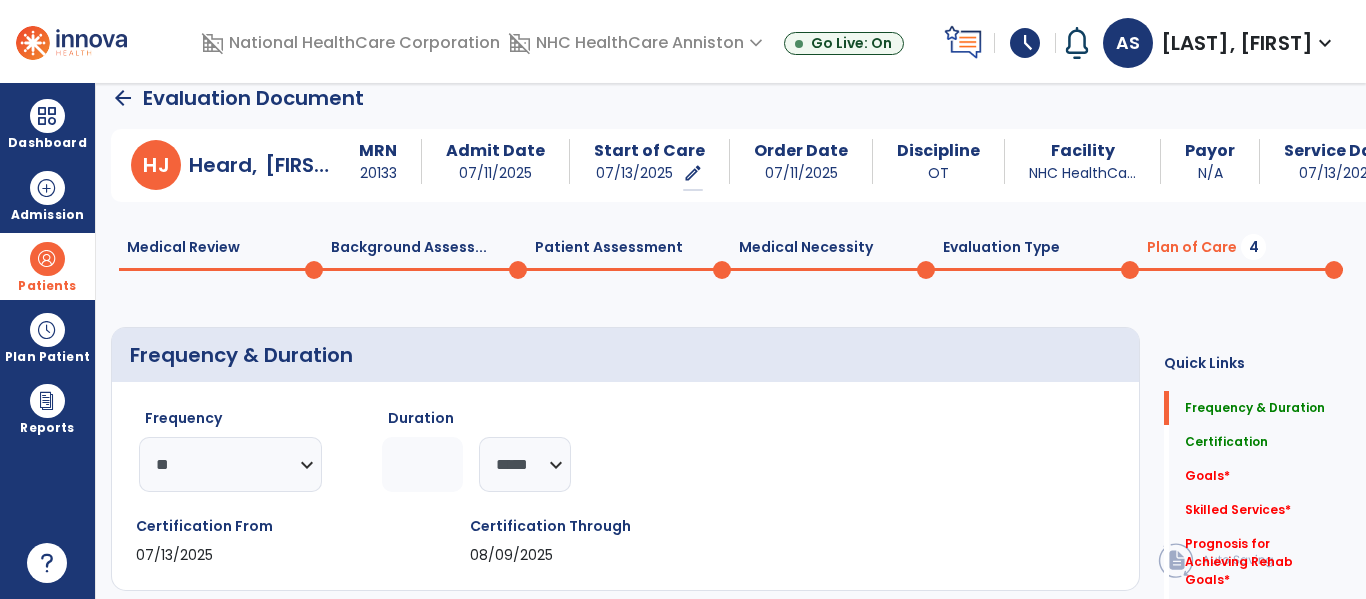 click on "Frequency & Duration  Frequency  ********* ** ** ** ** ** ** **  Duration  * ******** ***** Certification From 07/13/2025 Certification Through 08/09/2025 Goals     No Added Items  add  Add New Skilled Services       add
Code
1
Description
to" 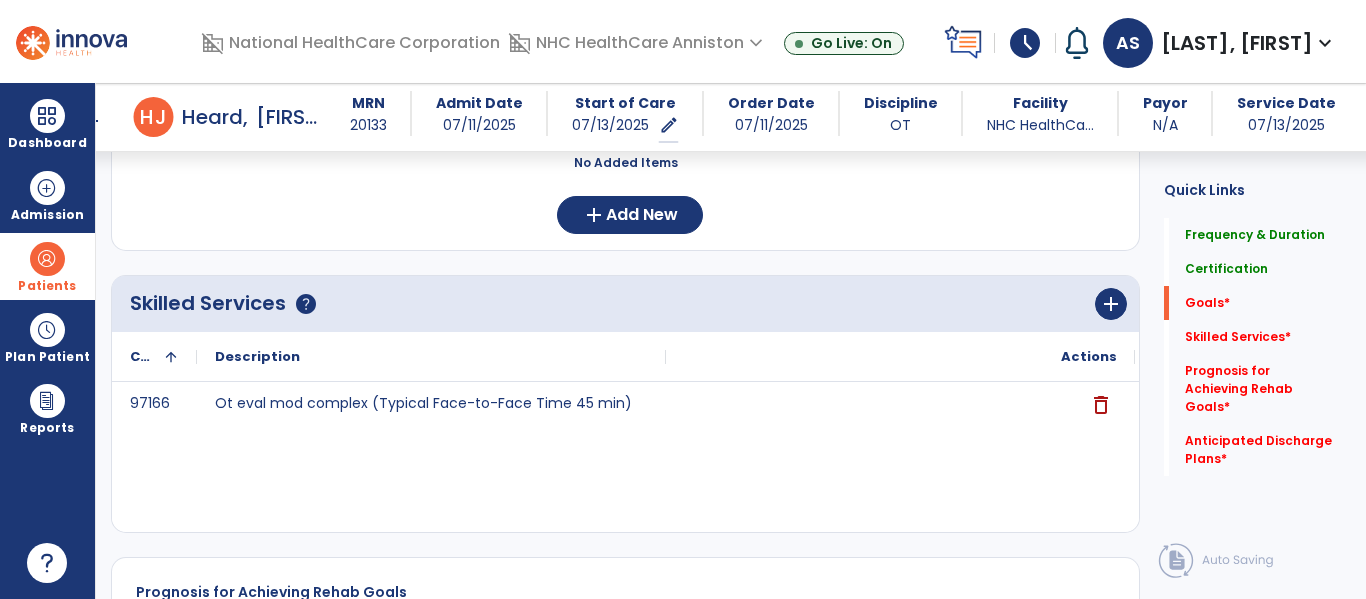 scroll, scrollTop: 540, scrollLeft: 0, axis: vertical 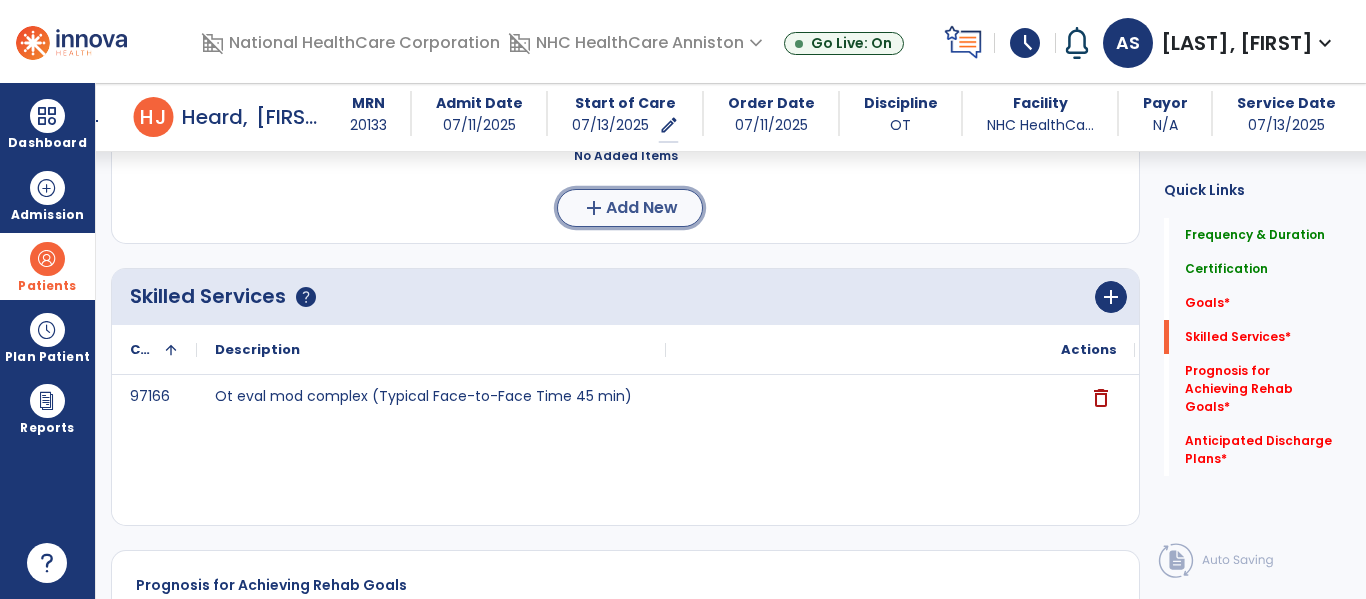 click on "add  Add New" at bounding box center (630, 208) 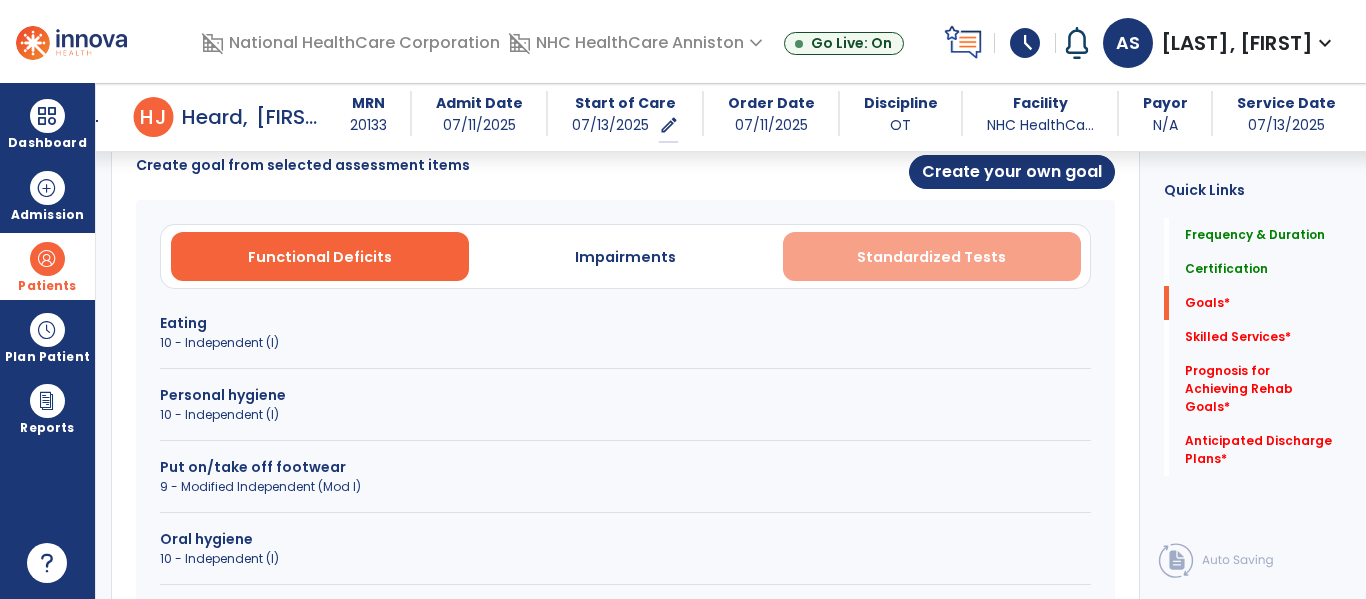 click on "Standardized Tests" at bounding box center (931, 257) 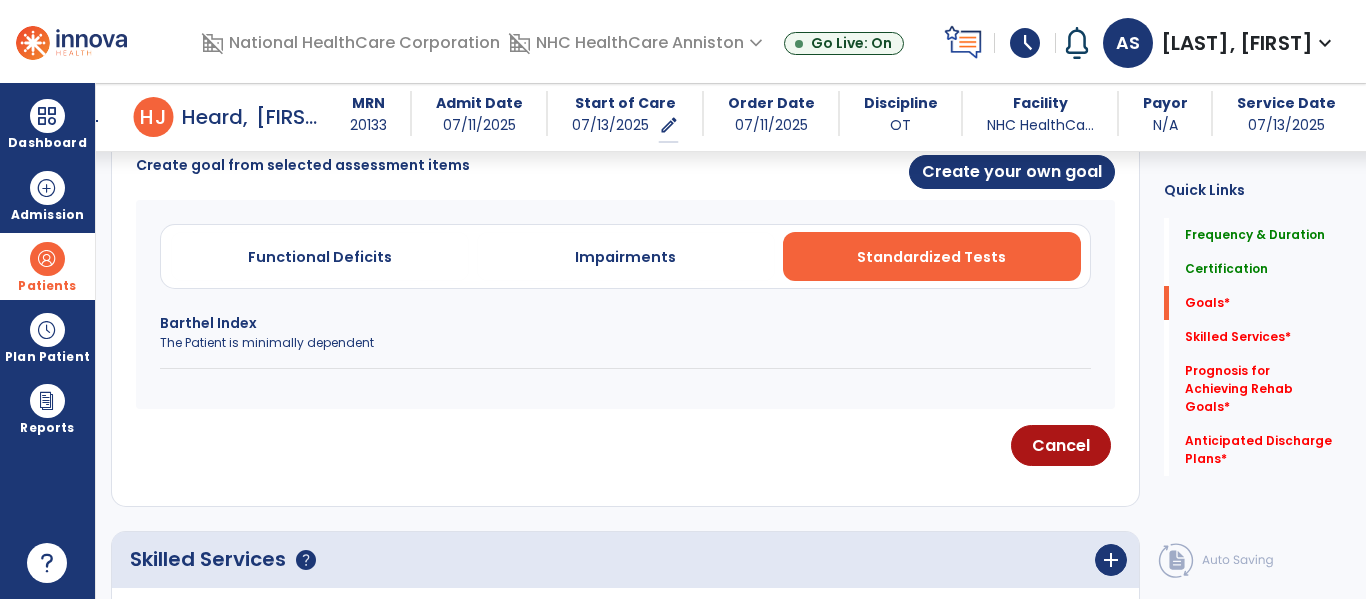 click on "The Patient is minimally dependent" at bounding box center (625, 343) 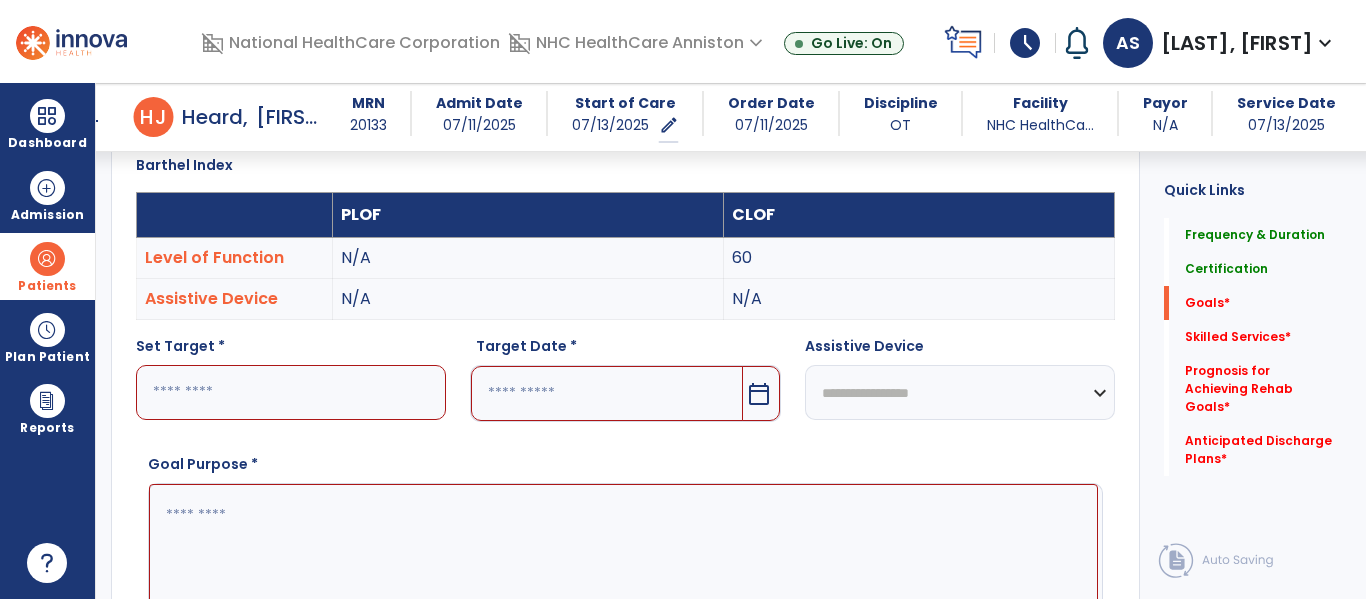 click at bounding box center [291, 392] 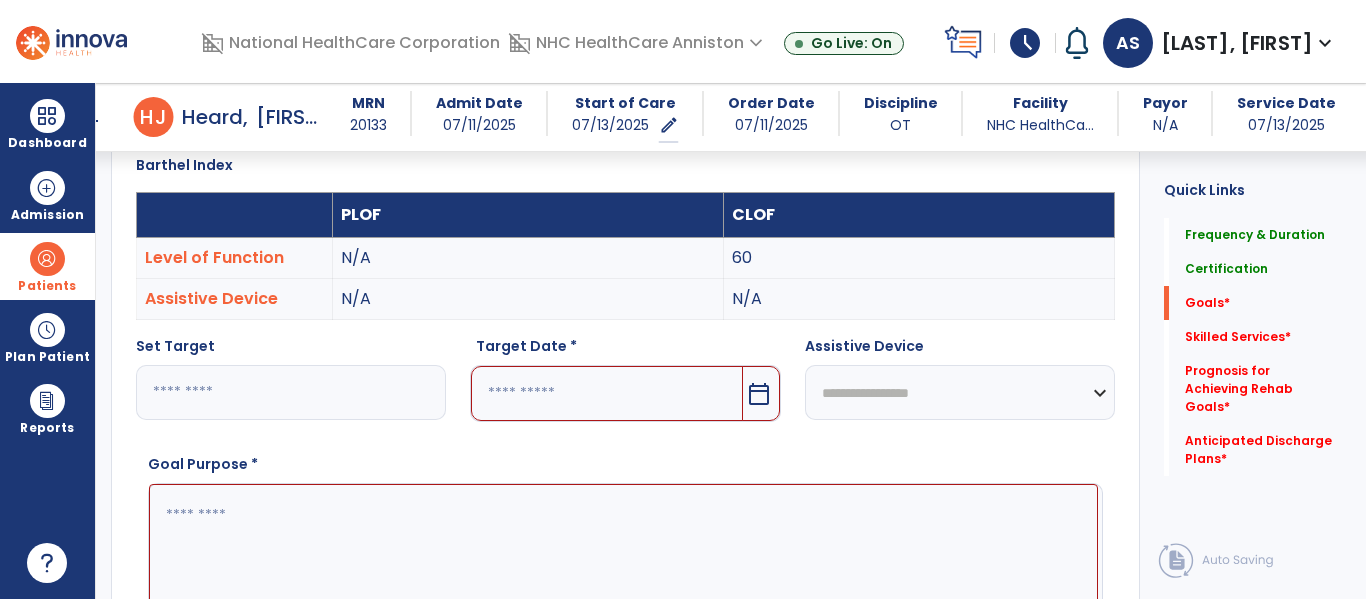 type on "**" 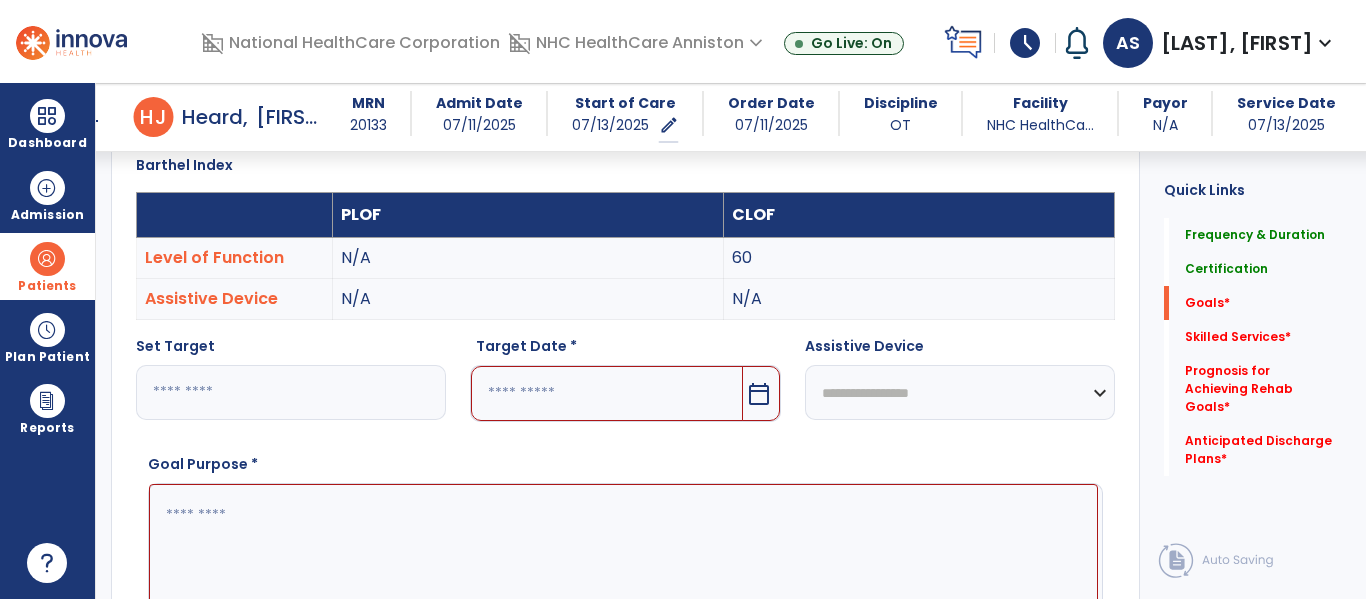 click at bounding box center (606, 393) 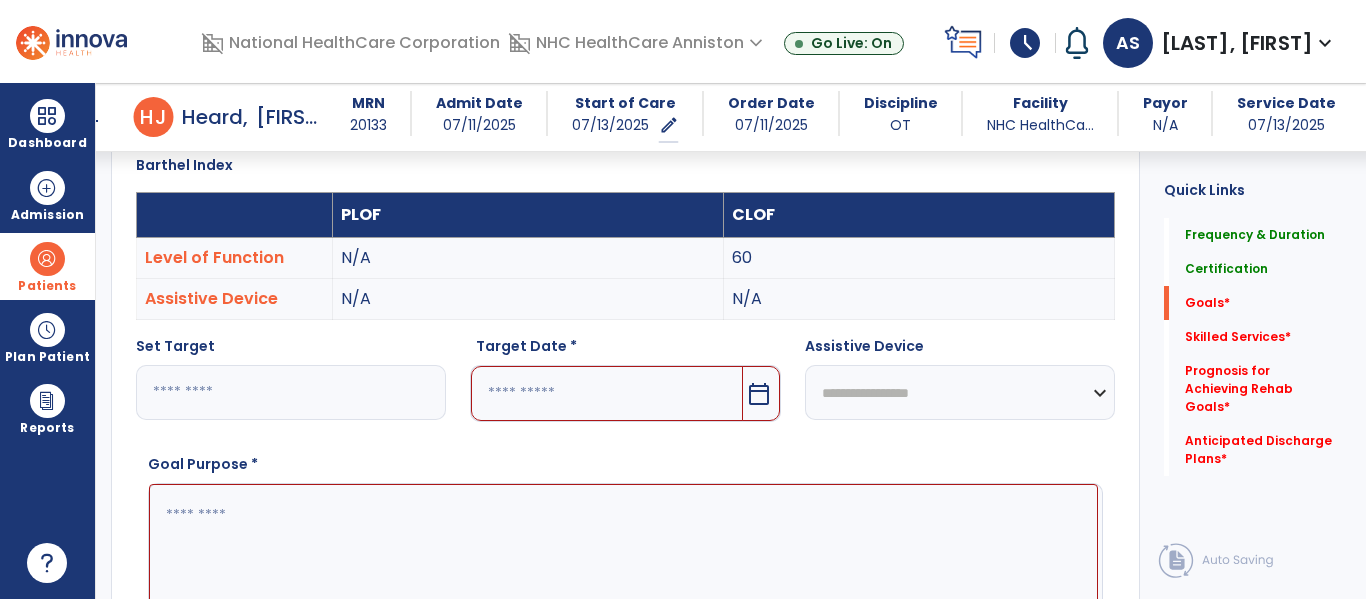 scroll, scrollTop: 550, scrollLeft: 0, axis: vertical 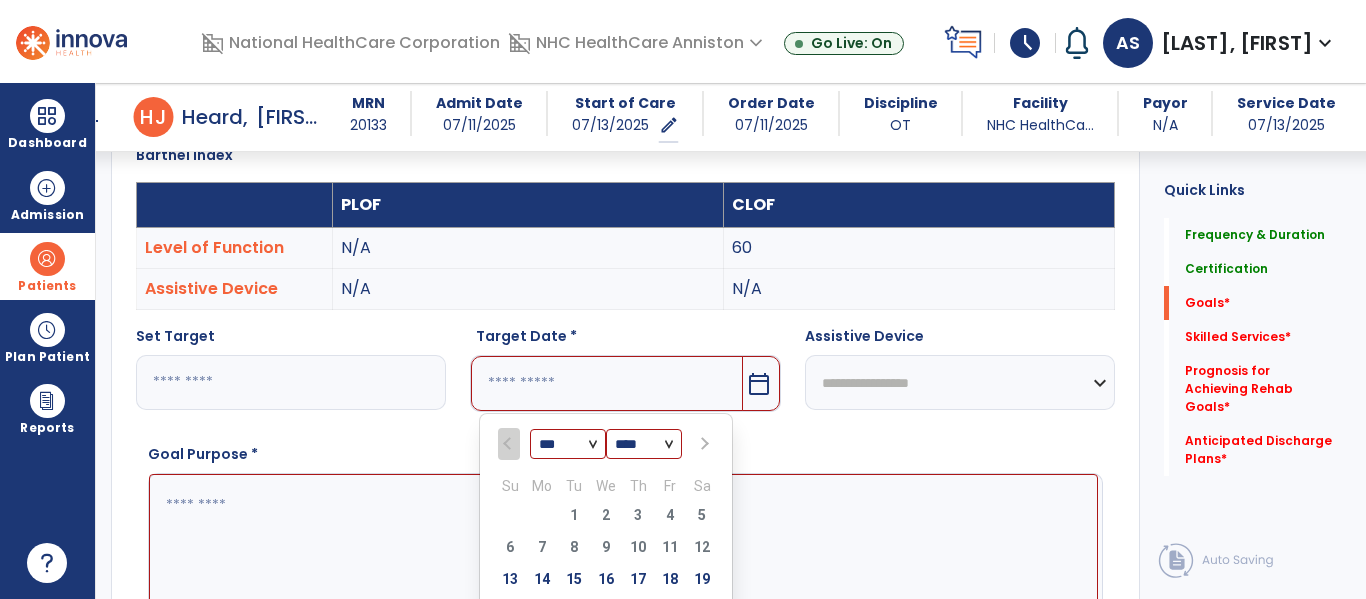 click on "**********" at bounding box center [625, 475] 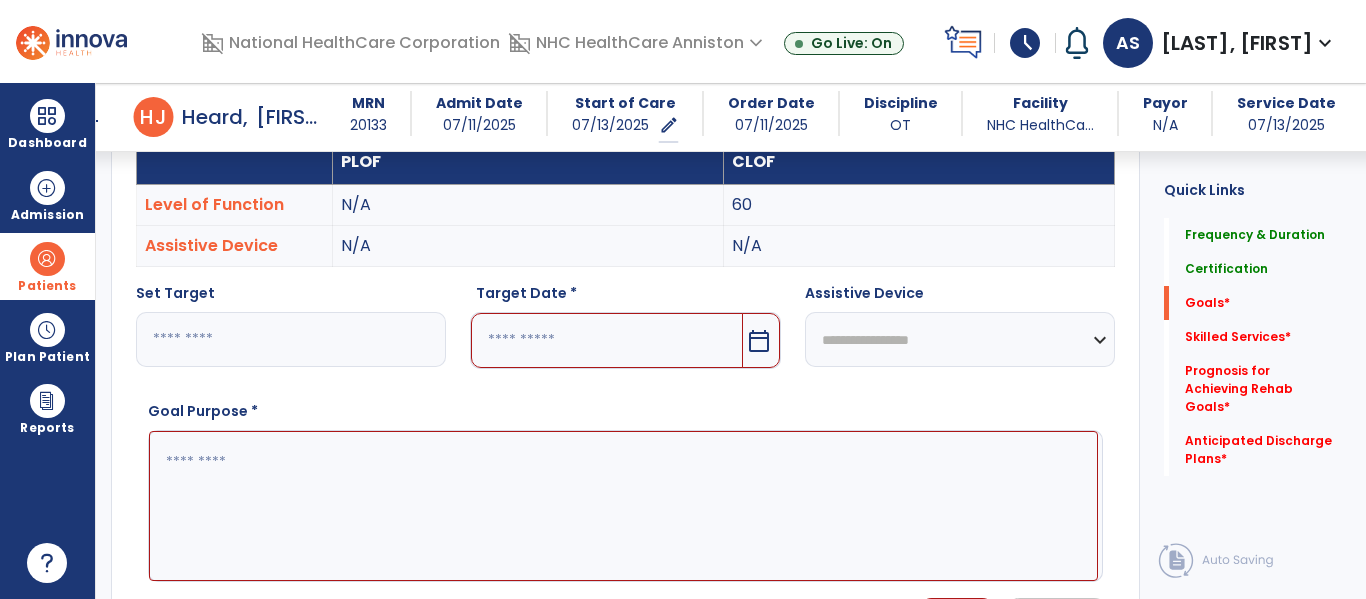 scroll, scrollTop: 630, scrollLeft: 0, axis: vertical 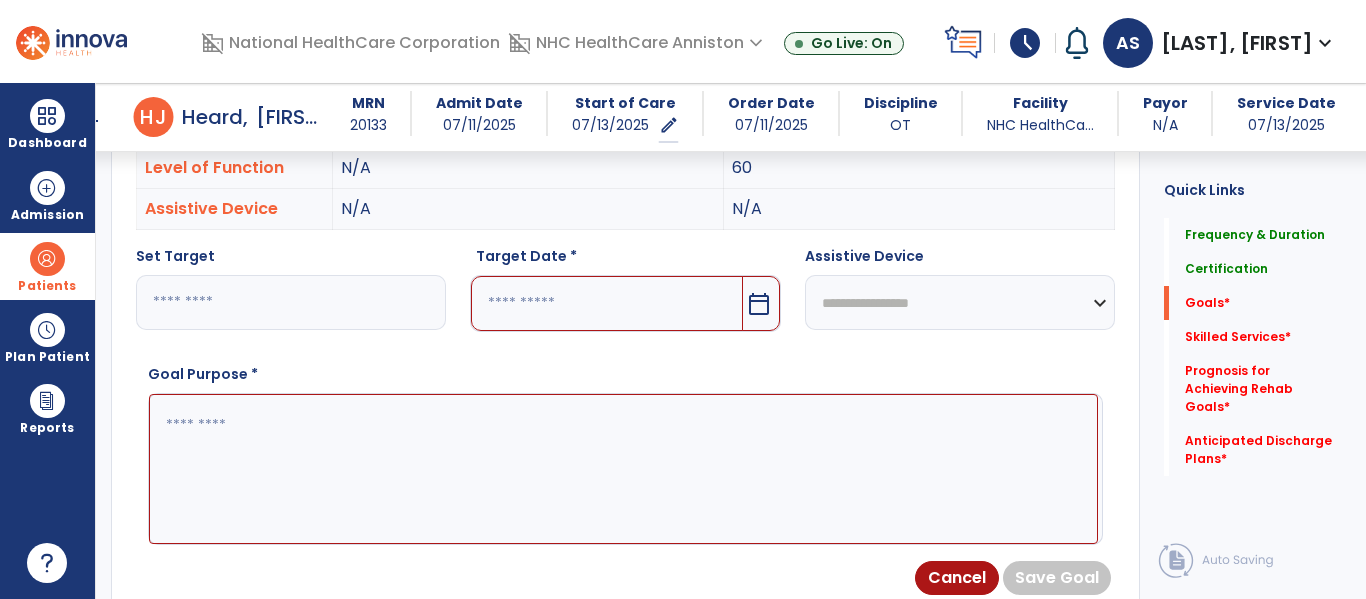 click at bounding box center (606, 303) 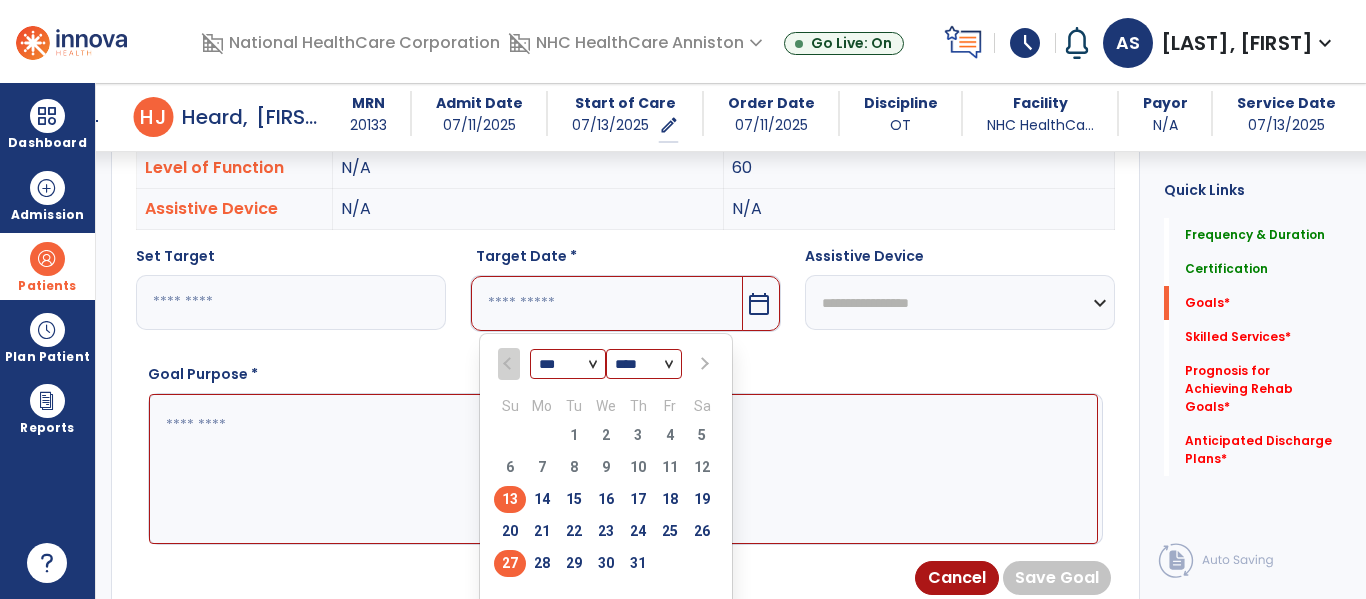 click on "27" at bounding box center [510, 563] 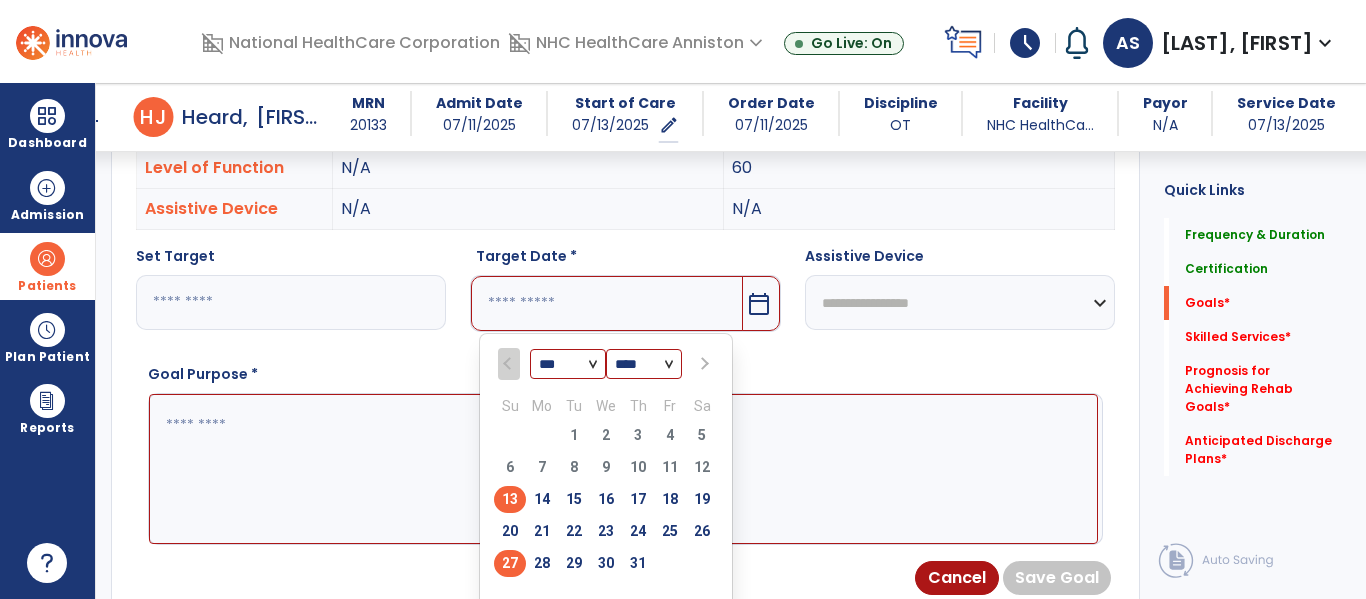 type on "*********" 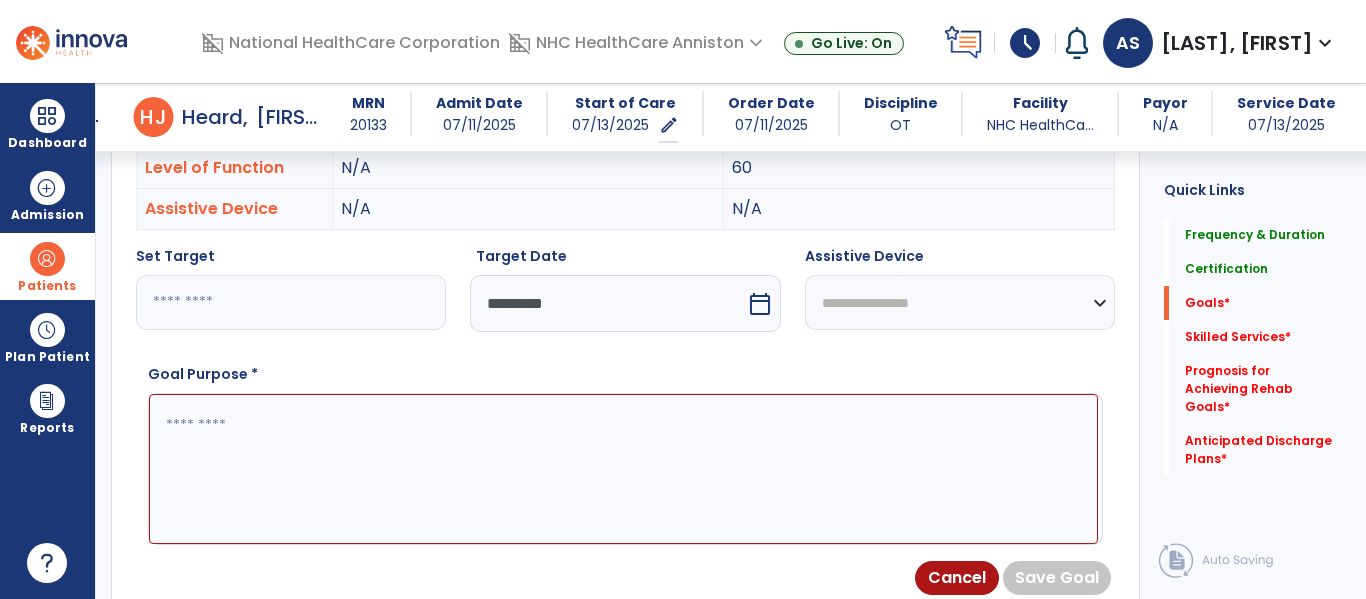 click on "*********" at bounding box center [607, 303] 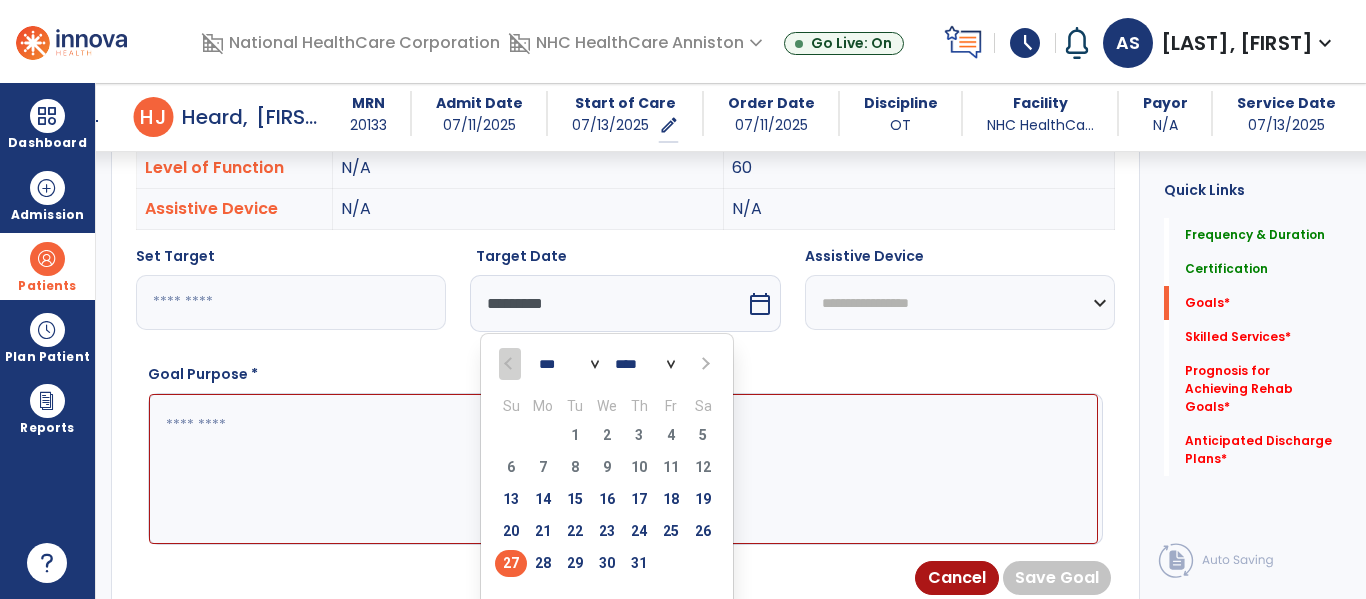 click on "*** ***" at bounding box center (569, 365) 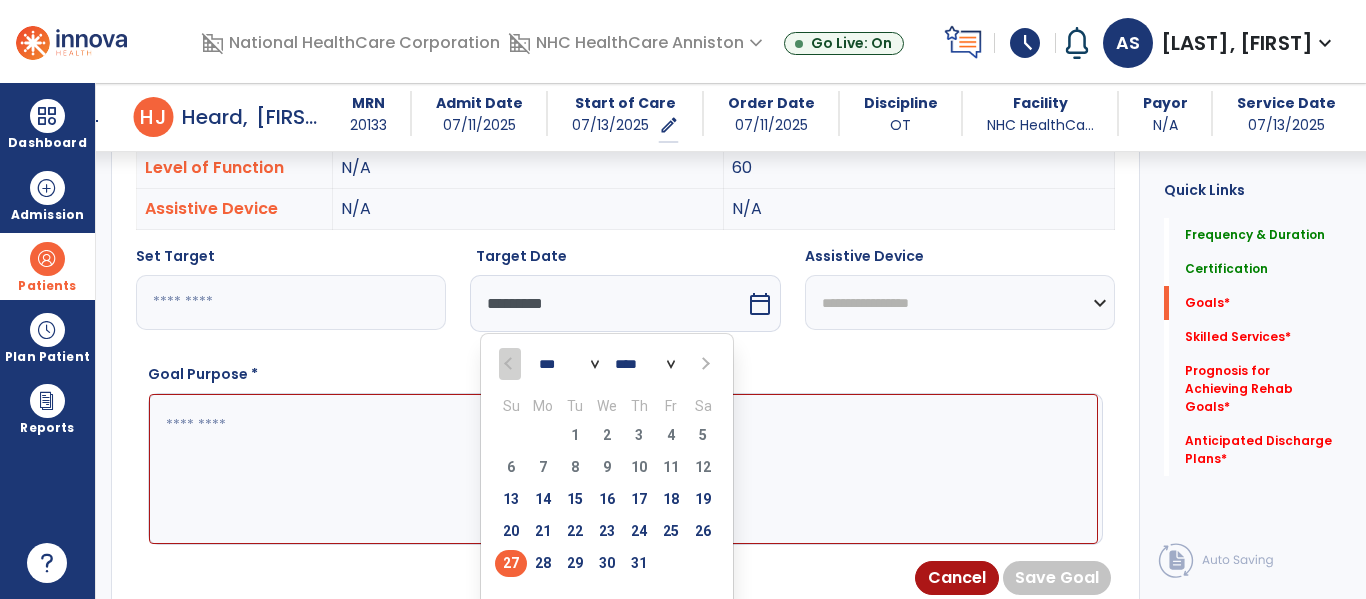 select on "*" 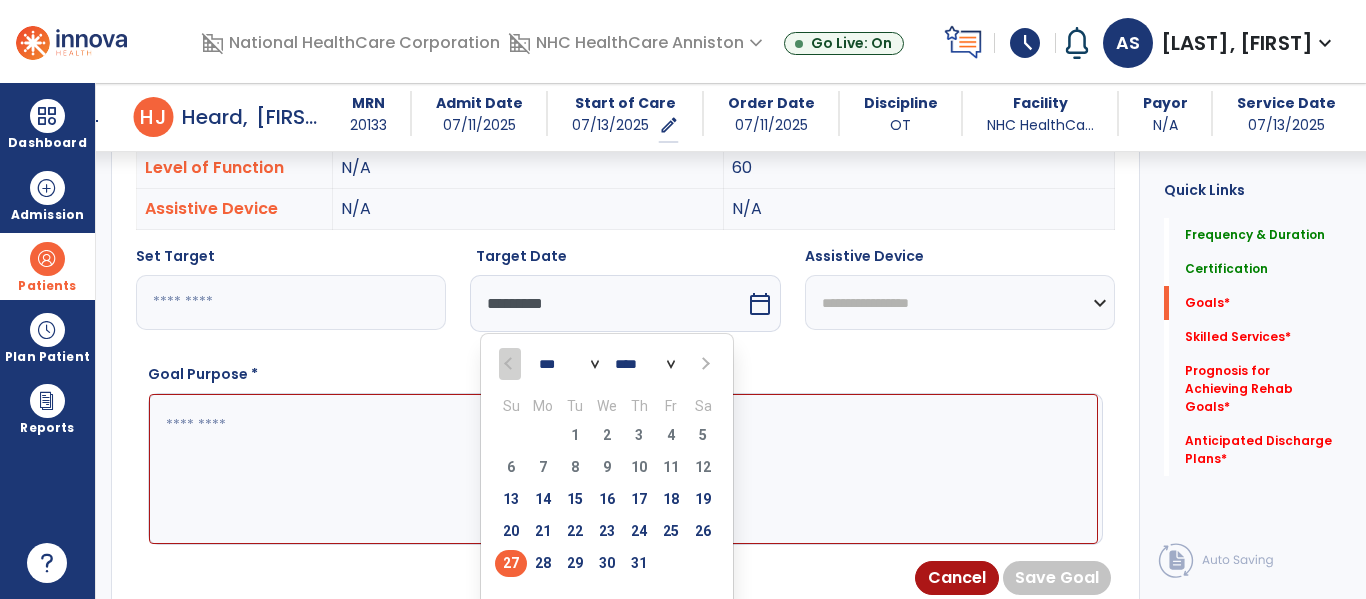 click on "*** ***" at bounding box center (569, 365) 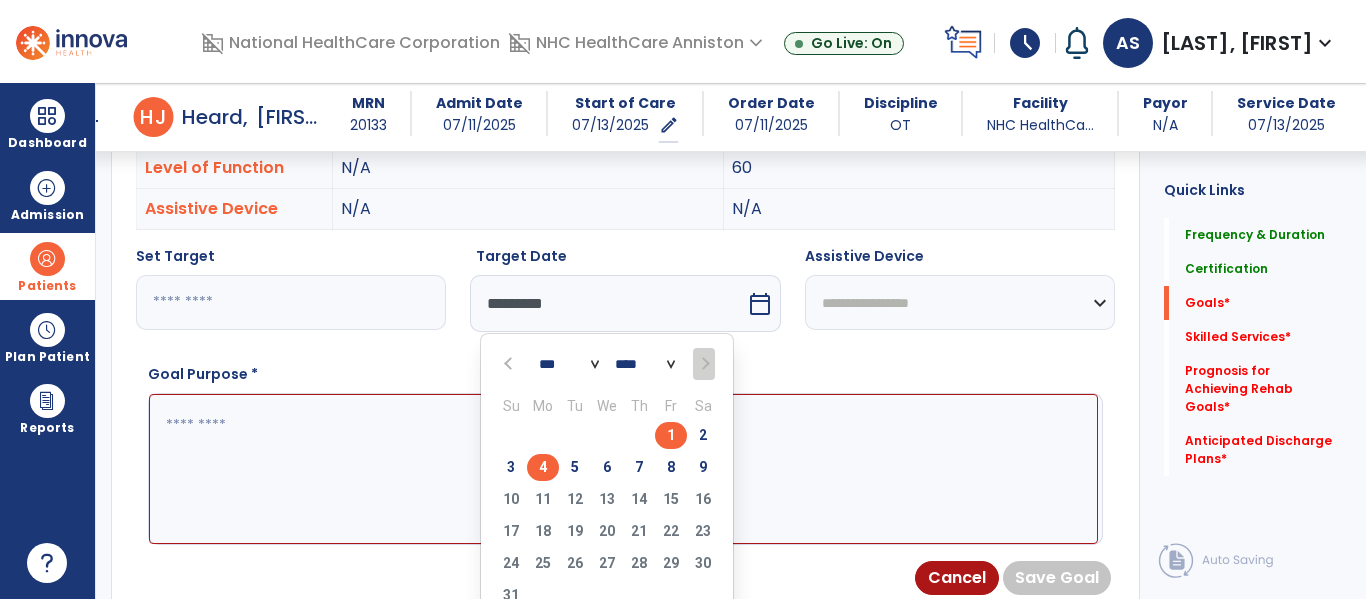 click on "4" at bounding box center (543, 467) 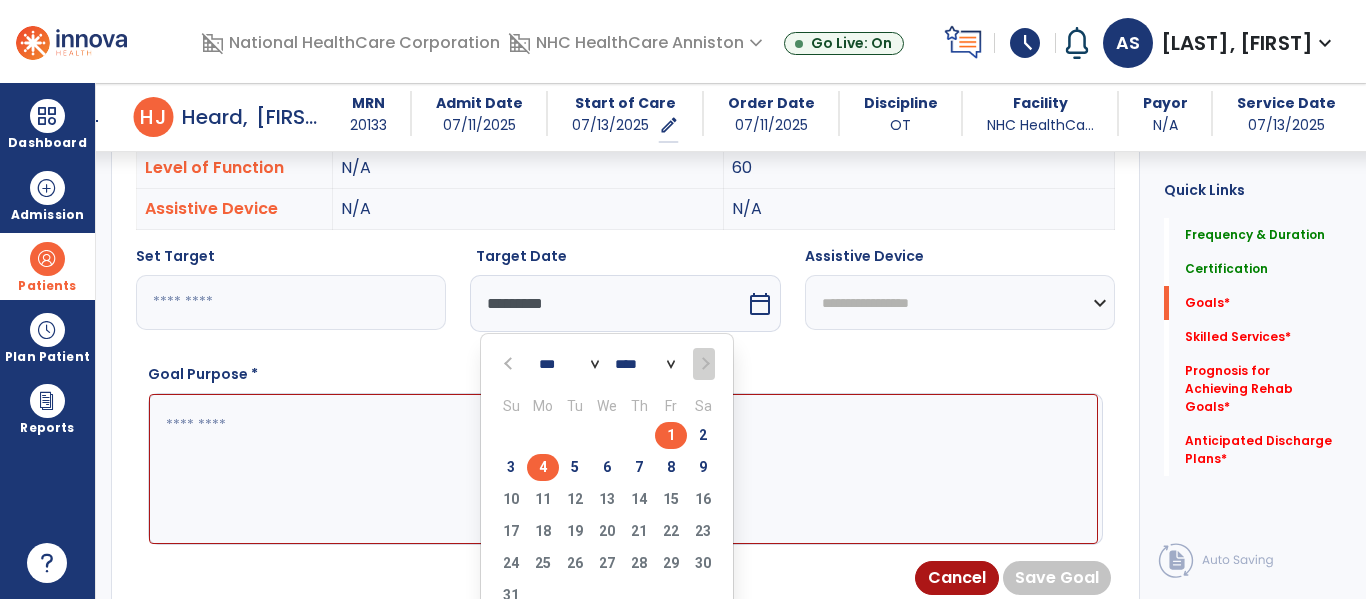 type on "********" 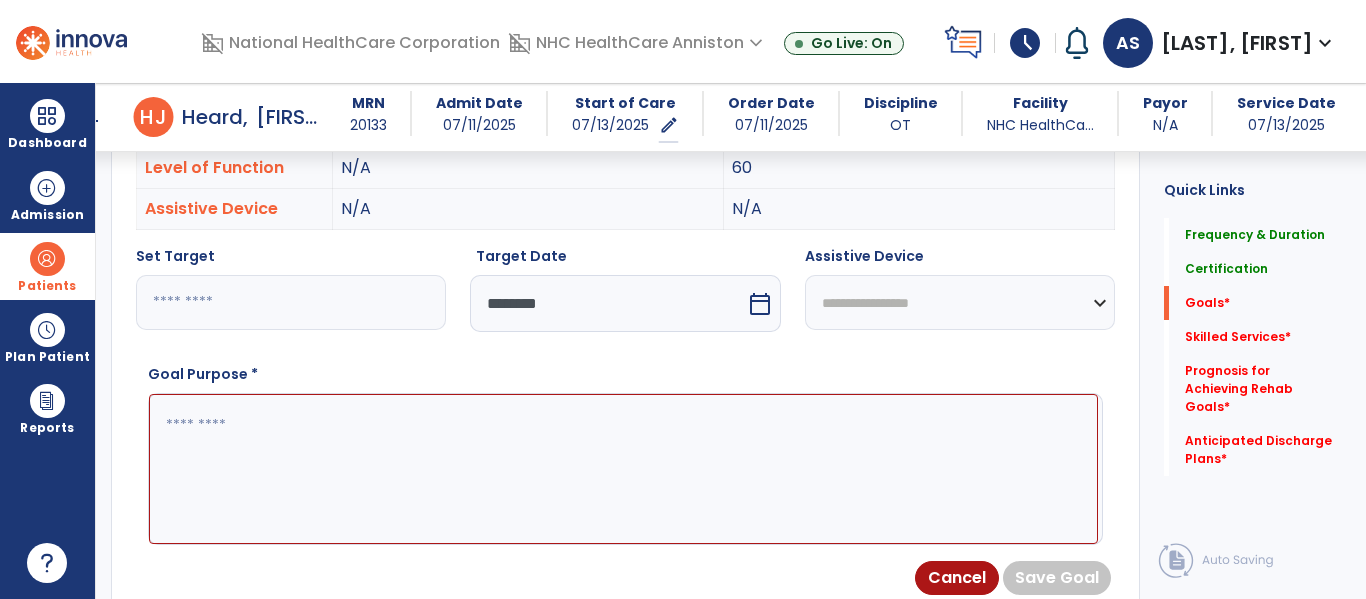 click at bounding box center [623, 469] 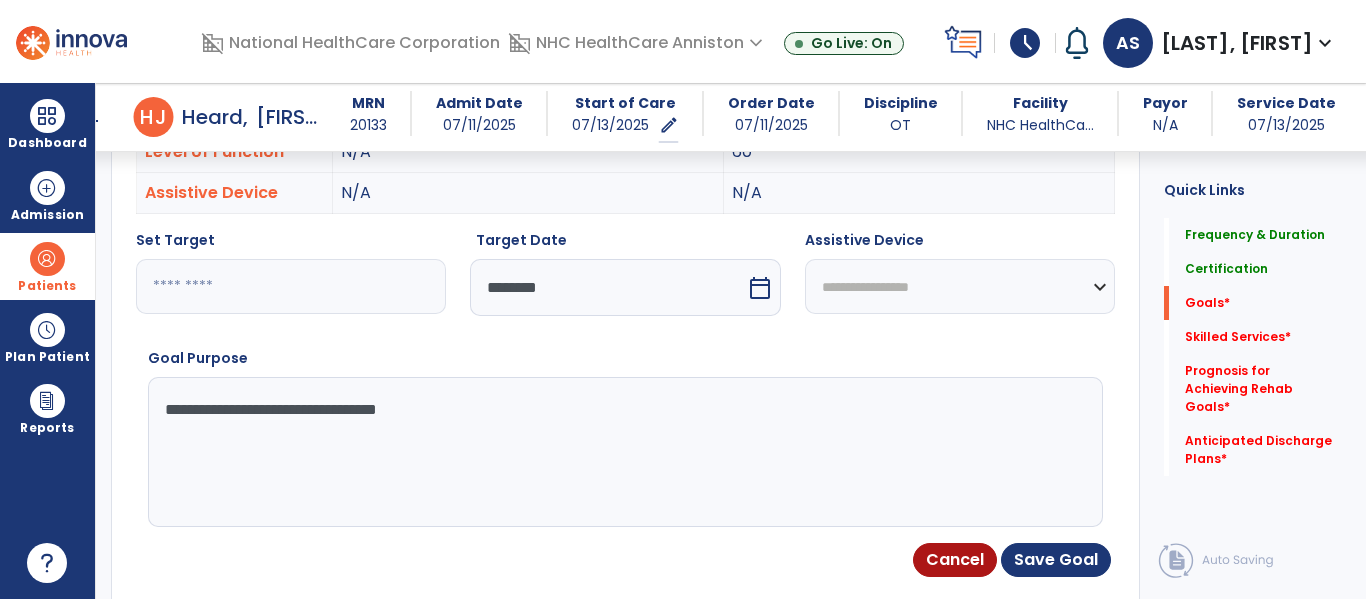 scroll, scrollTop: 647, scrollLeft: 0, axis: vertical 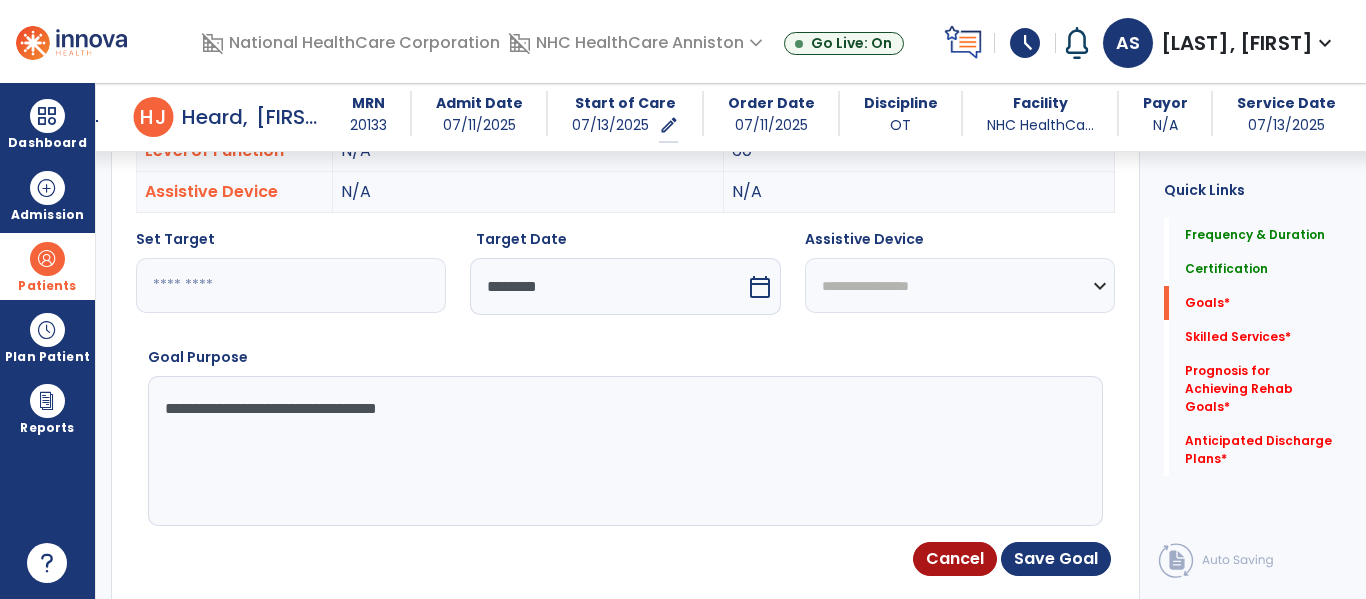drag, startPoint x: 455, startPoint y: 413, endPoint x: 123, endPoint y: 403, distance: 332.15057 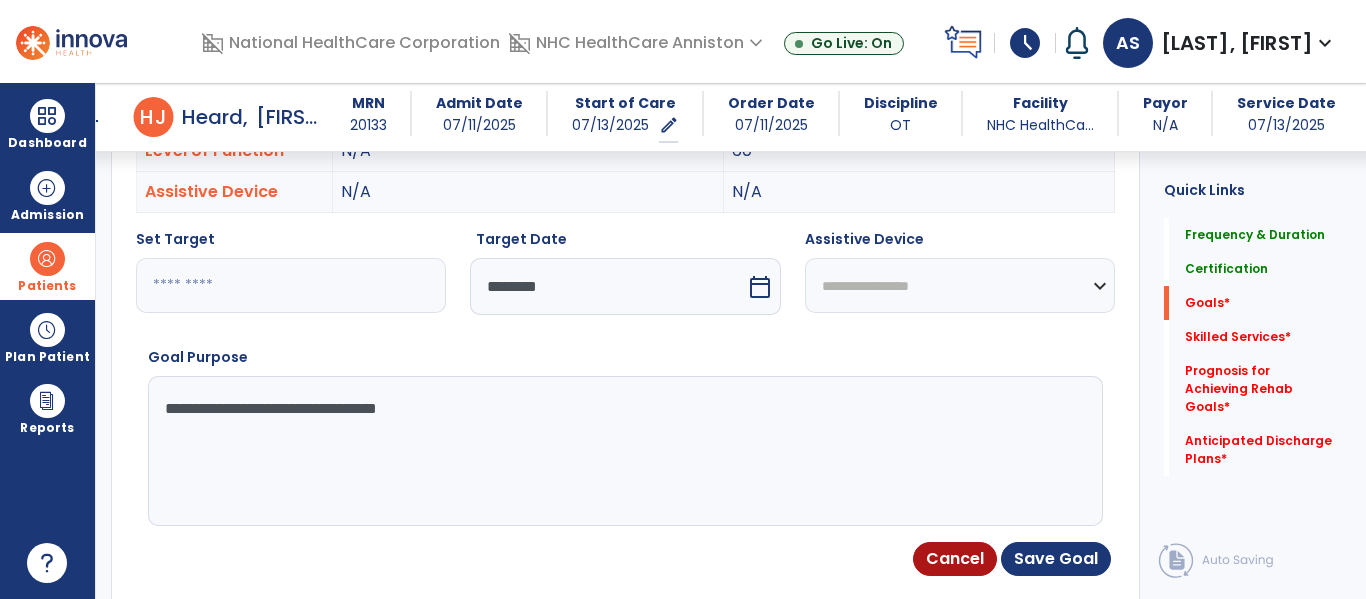 click on "**********" at bounding box center [625, 320] 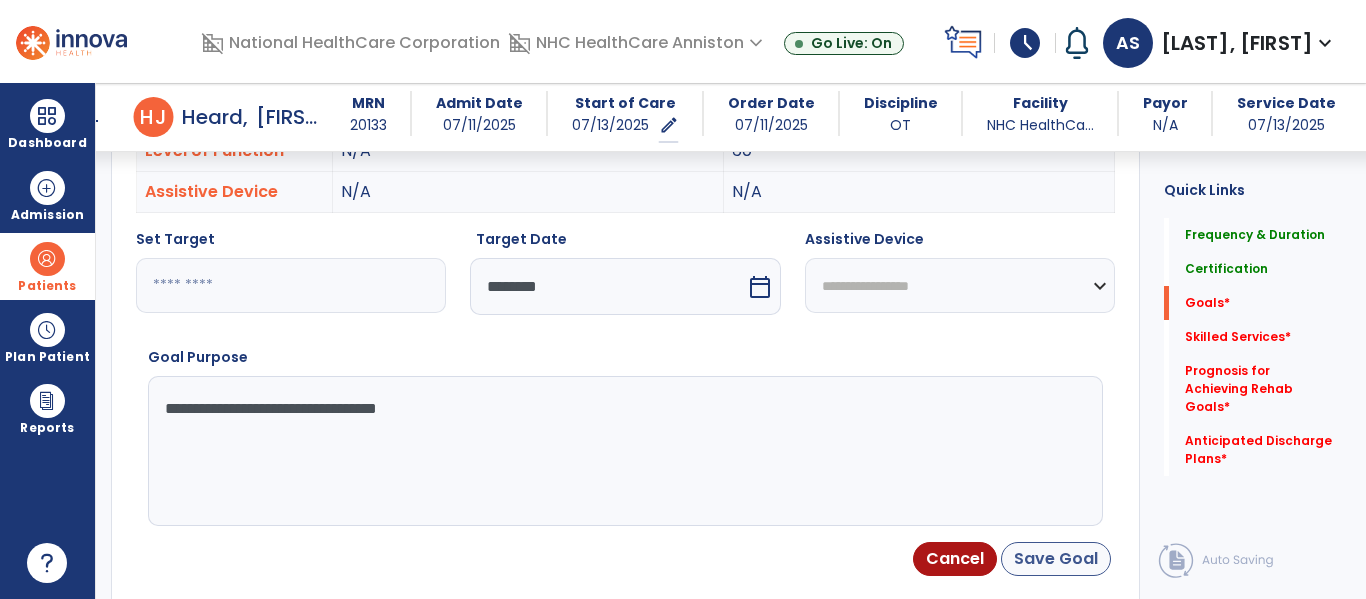 type on "**********" 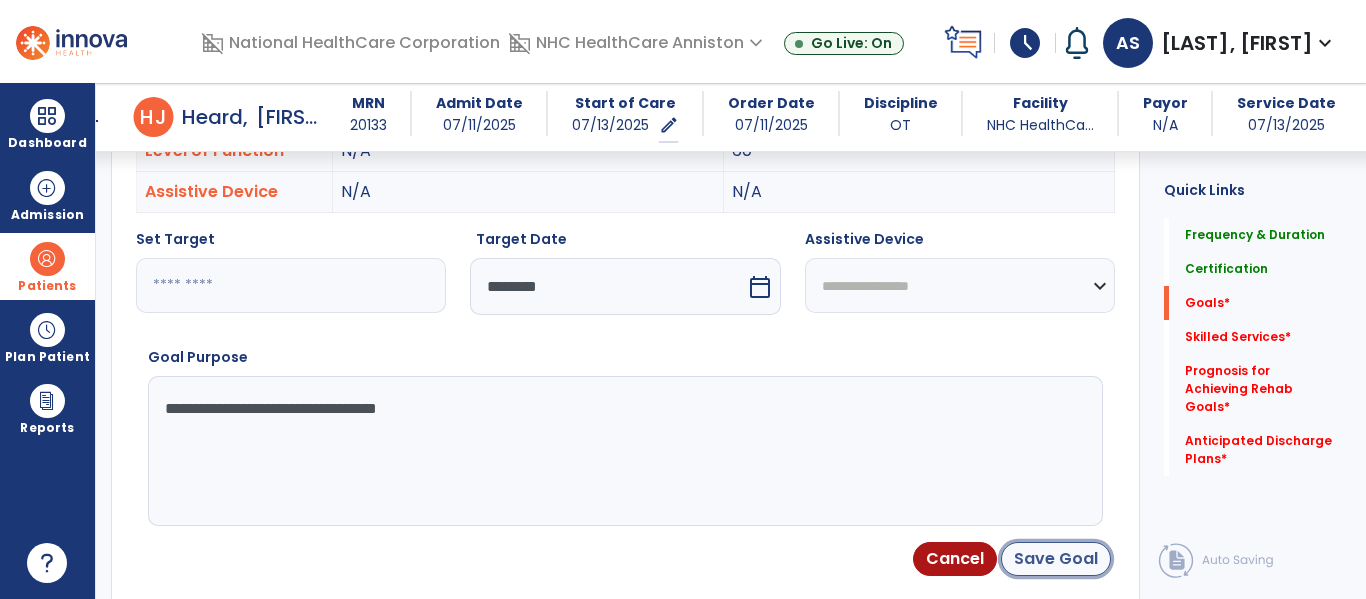 click on "Save Goal" at bounding box center (1056, 559) 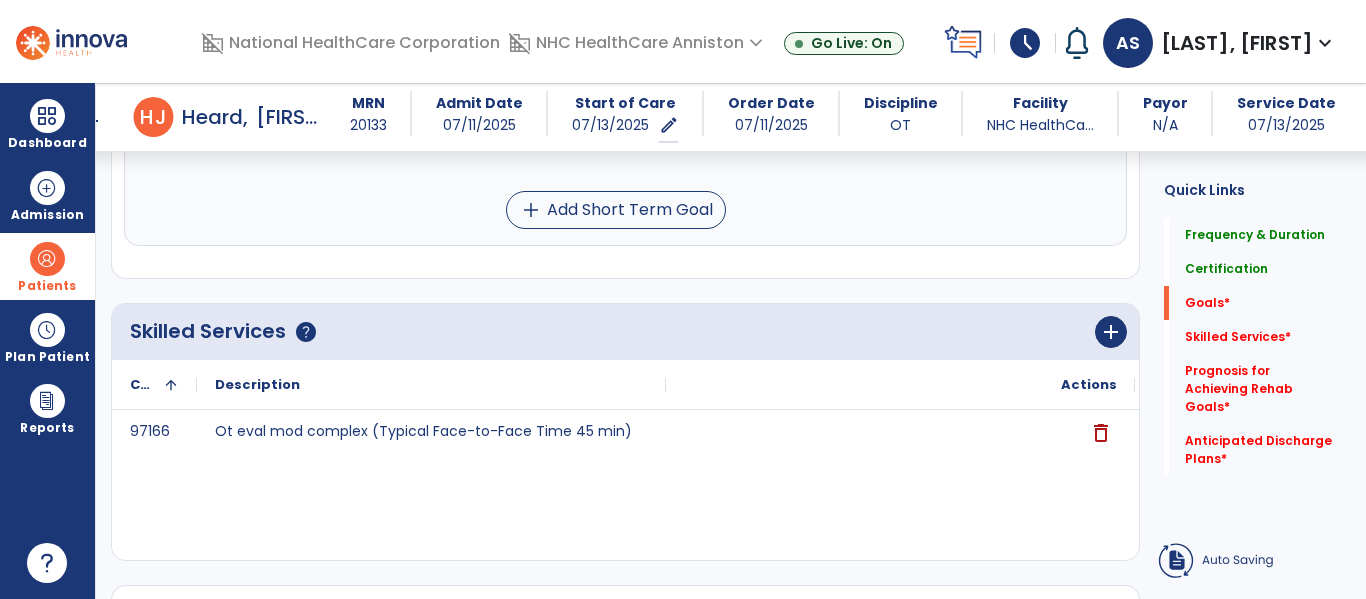 scroll, scrollTop: 649, scrollLeft: 0, axis: vertical 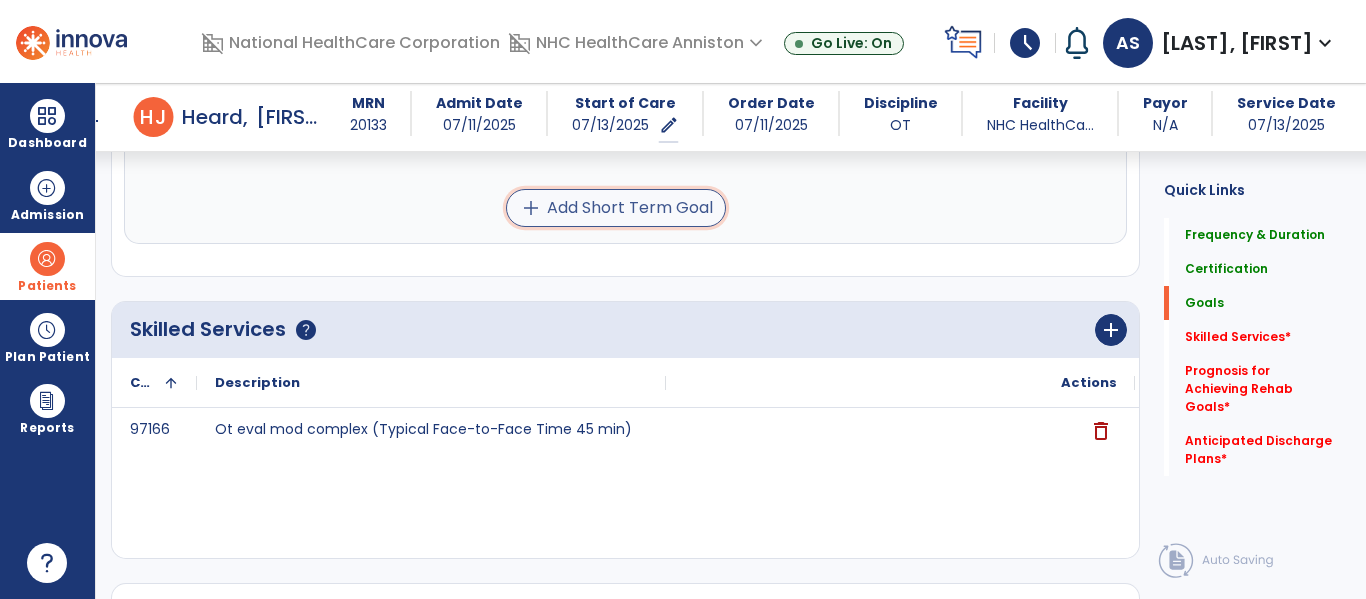 click on "add  Add Short Term Goal" at bounding box center (616, 208) 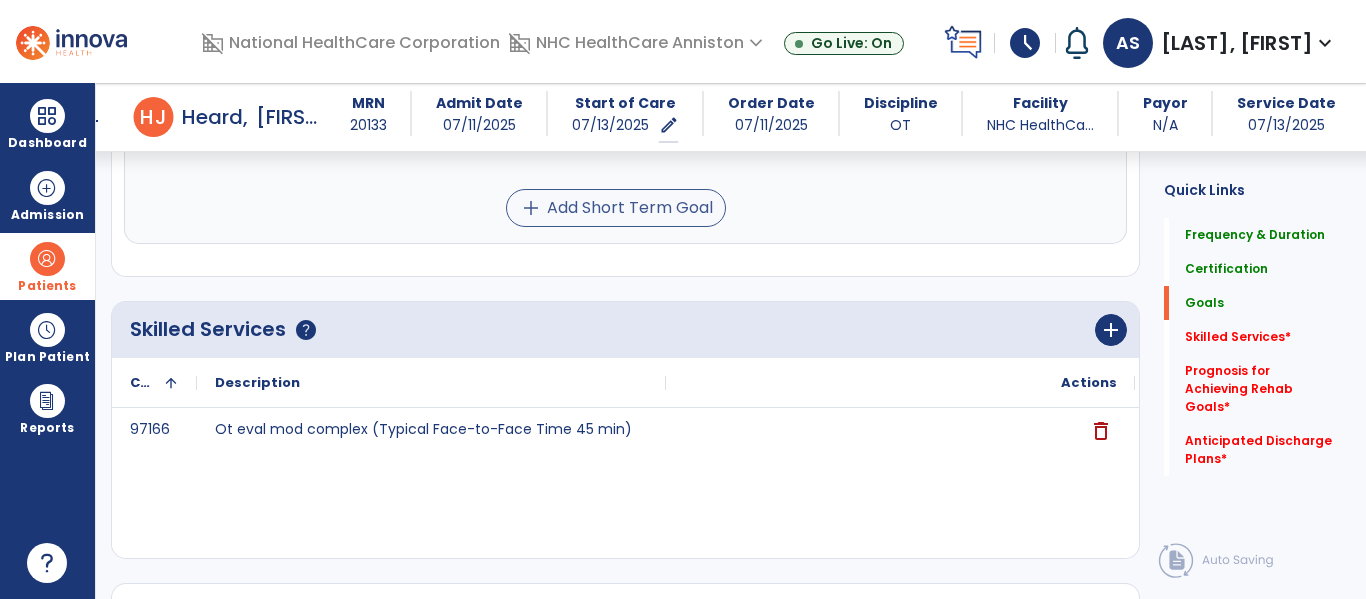scroll, scrollTop: 2822, scrollLeft: 0, axis: vertical 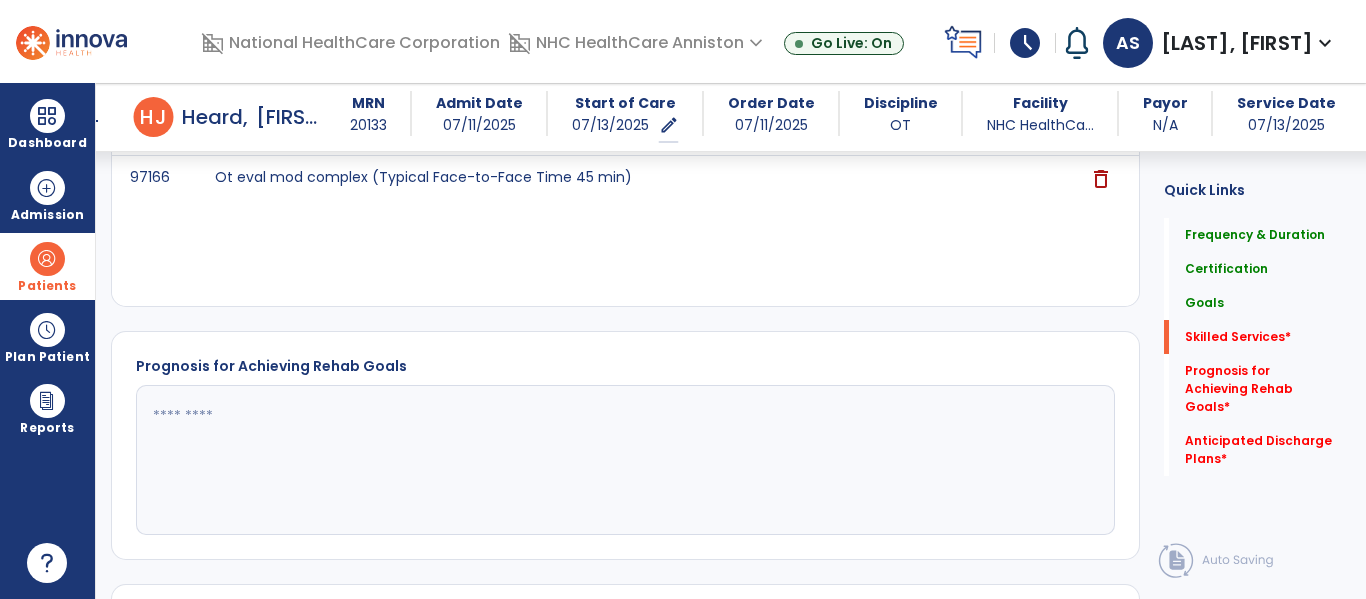 click on "Frequency & Duration Frequency ********* ** ** ** ** ** ** ** Duration * ******** ***** Certification From 07/13/2025 Certification Through 08/09/2025 Goals Create goal from selected assessment items Create your own goal Functional Deficits Impairments Standardized Tests Eating 10 - Independent (I) Personal hygiene 10 - Independent (I) Put on/take off footwear 9 - Modified Independent (Mod I) Oral hygiene 10 - Independent (I) 1 step (curb) 3 - Moderate Assistance (Mod A) 4 steps (stairs) 3 - Moderate Assistance (Mod A) 12 steps (stairs) 0 - Not attempted due to environmental limitation Car transfer 4 - Minimal Assistance (Min A) Lying to sitting on side of bed 8 - Supervised (S) Pick up object from floor 2 - Maximal Assistance (Max A) Roll left to right while in bed 10 - Independent (I) Sit to lying while in bed 8 - Supervised (S) Sit to stand 3 - Moderate Assistance (Mod A) Toilet transfer 3 - Moderate Assistance (Mod A) Tub/Shower Transfer 2 - Maximal Assistance (Max A) Walk 10 feet Cancel" 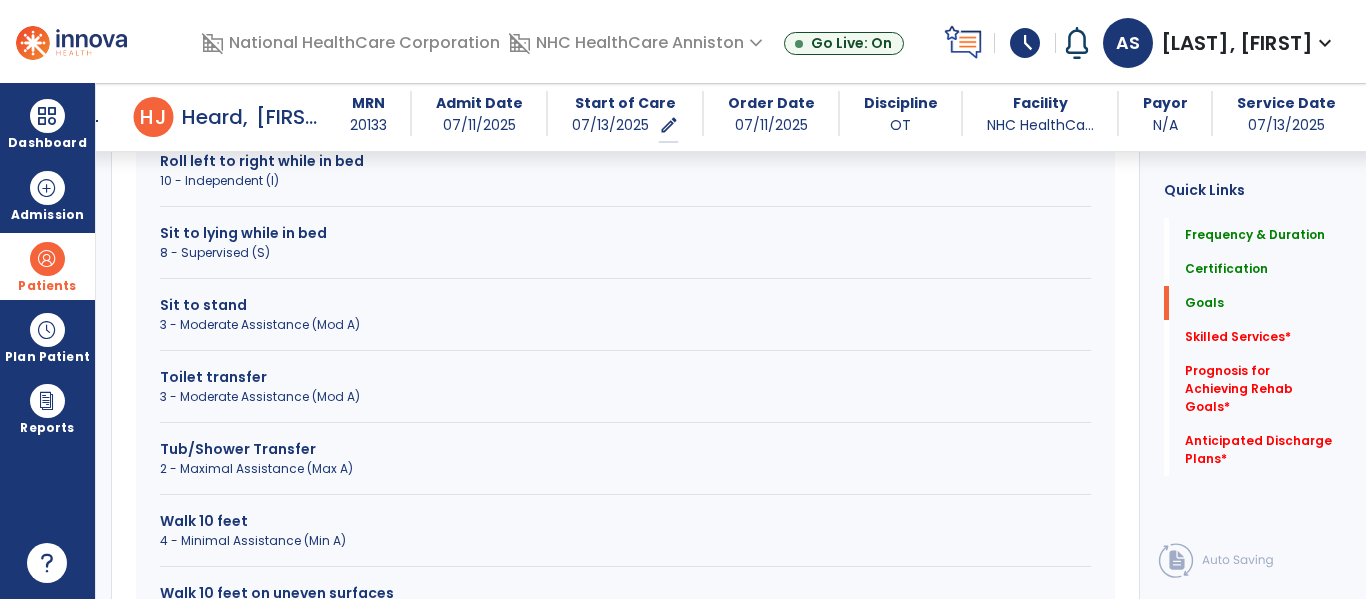 scroll, scrollTop: 1462, scrollLeft: 0, axis: vertical 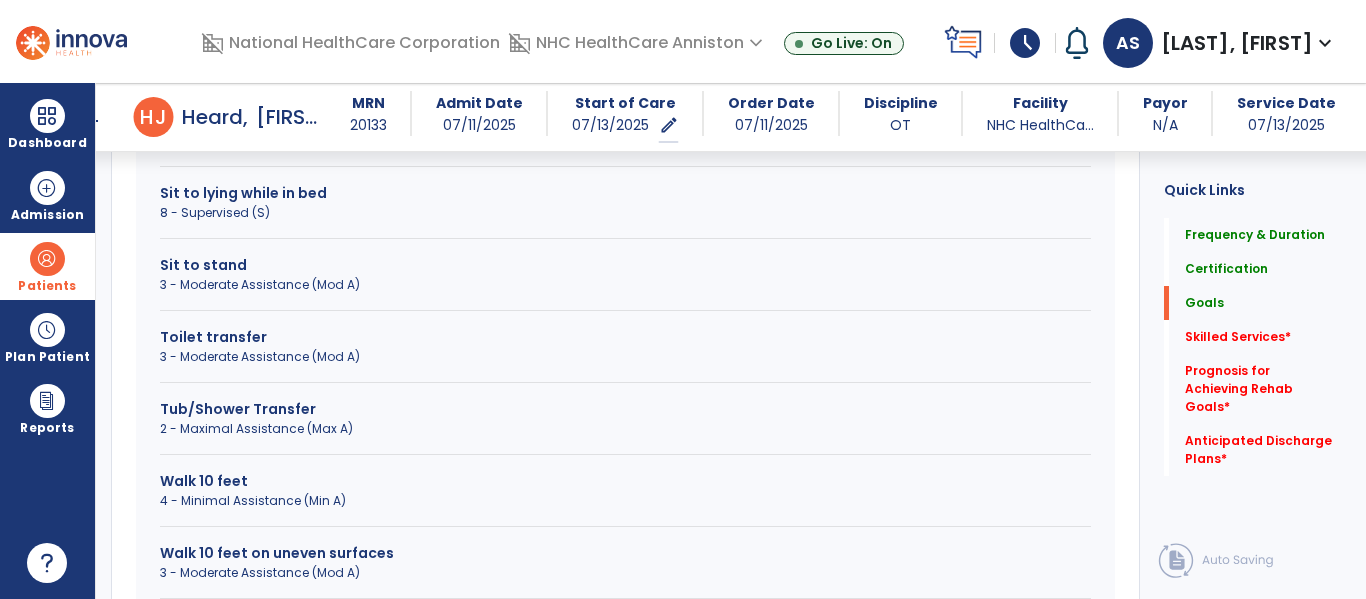click on "Eating 10 - Independent (I) Personal hygiene 10 - Independent (I) Put on/take off footwear 9 - Modified Independent (Mod I) Oral hygiene 10 - Independent (I) 1 step (curb) 3 - Moderate Assistance (Mod A) 4 steps (stairs) 3 - Moderate Assistance (Mod A) 12 steps (stairs) 0 - Not attempted due to environmental limitation Car transfer 4 - Minimal Assistance (Min A) Lying to sitting on side of bed 8 - Supervised (S) Pick up object from floor 2 - Maximal Assistance (Max A) Roll left to right while in bed 10 - Independent (I) Sit to lying while in bed 8 - Supervised (S) Sit to stand 3 - Moderate Assistance (Mod A) Toilet transfer 3 - Moderate Assistance (Mod A) Tub/Shower Transfer 2 - Maximal Assistance (Max A) Walk 10 feet 4 - Minimal Assistance (Min A) Walk 10 feet on uneven surfaces 3 - Moderate Assistance (Mod A) Walk 50 feet with two turns 3 - Moderate Assistance (Mod A) Walk 150 feet 3 - Moderate Assistance (Mod A) Wheel 50 feet with two turns 0 - Not Applicable Wheel 150 feet 0 - Not Applicable Walk 50 feet" at bounding box center (625, 319) 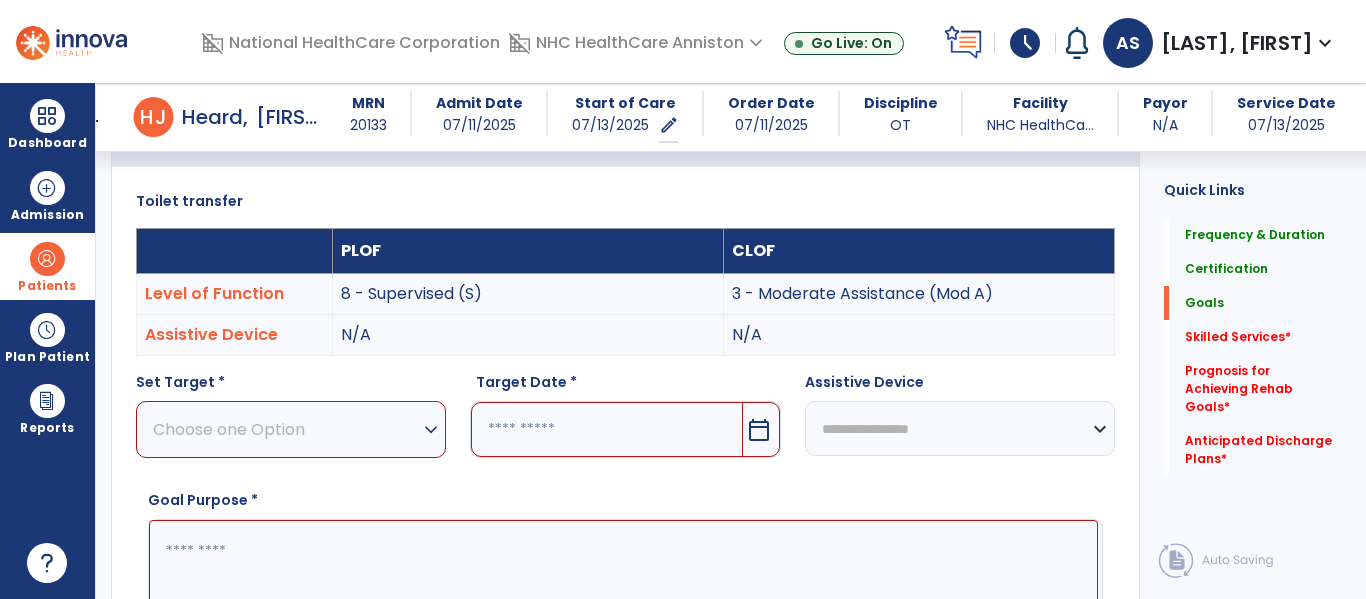 scroll, scrollTop: 542, scrollLeft: 0, axis: vertical 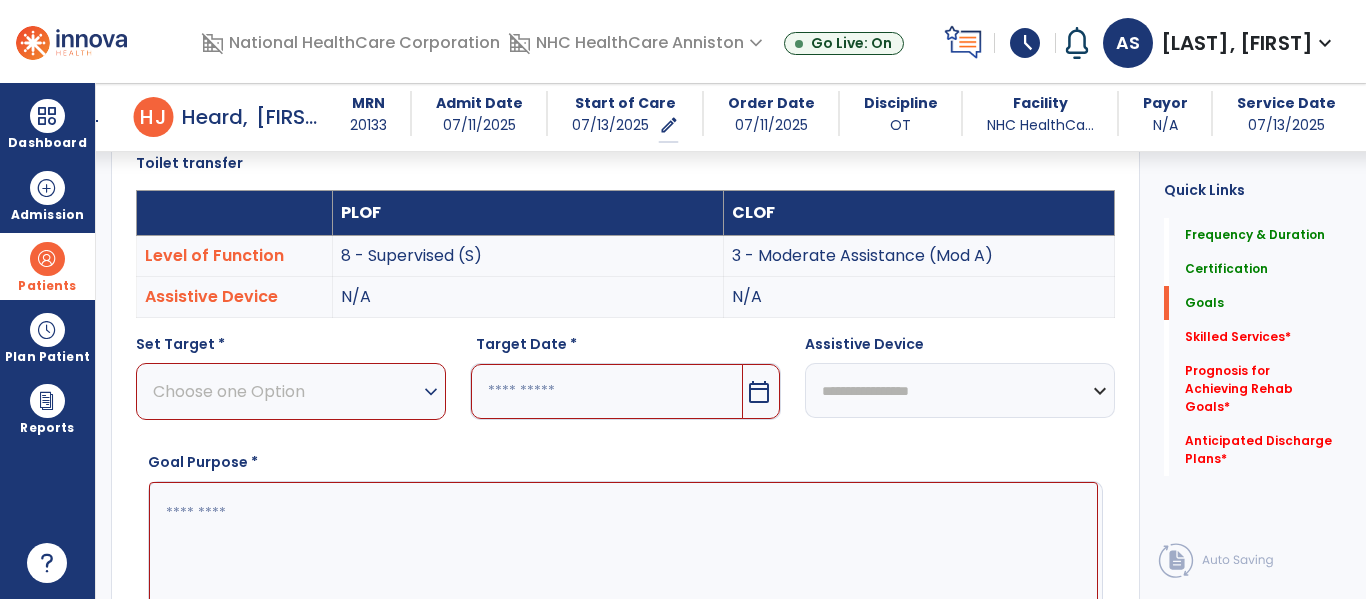 click on "expand_more" at bounding box center (431, 392) 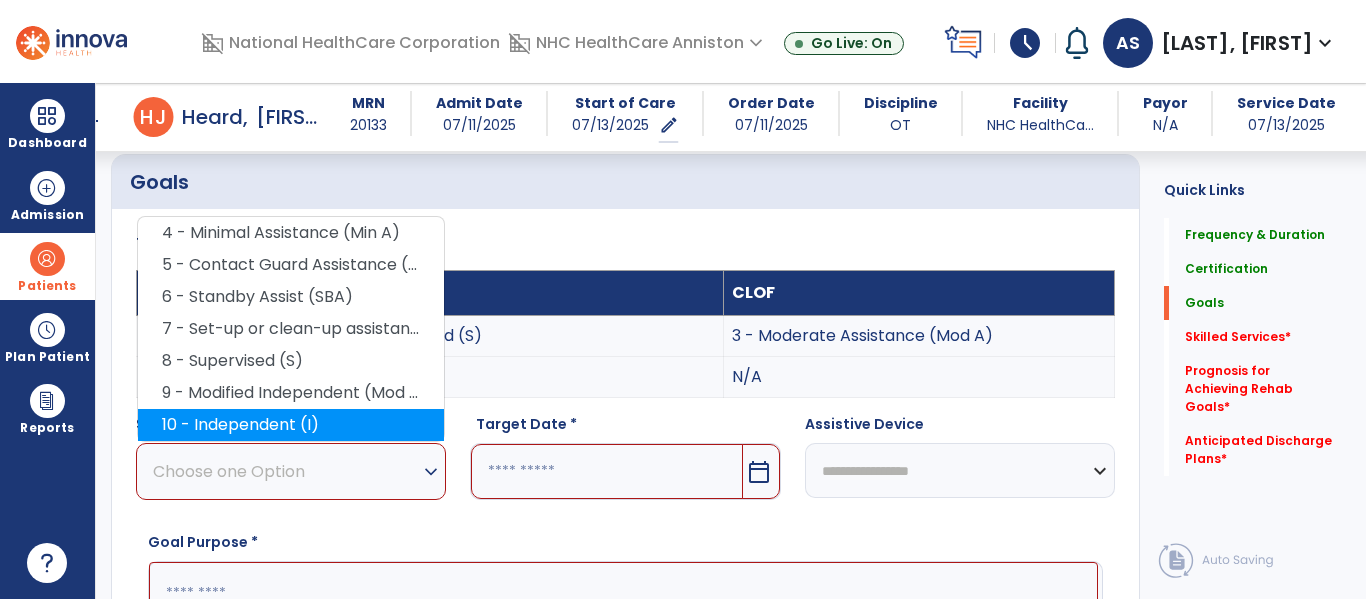 scroll, scrollTop: 502, scrollLeft: 0, axis: vertical 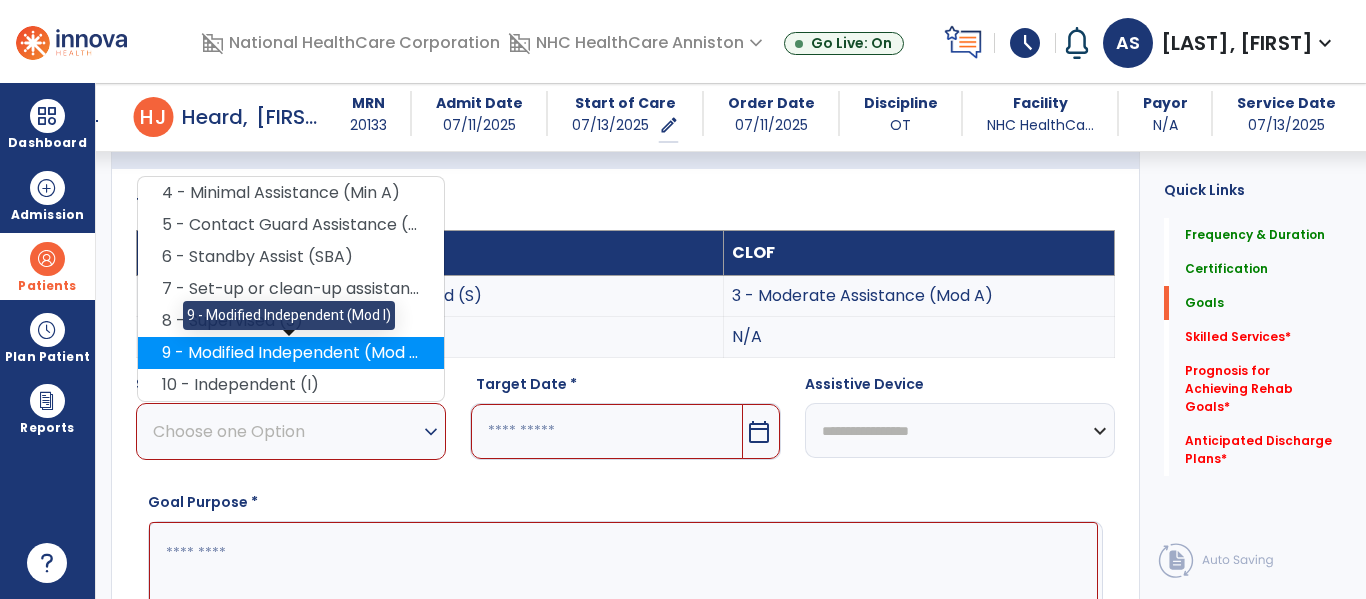 click on "9 - Modified Independent (Mod I)" at bounding box center [291, 353] 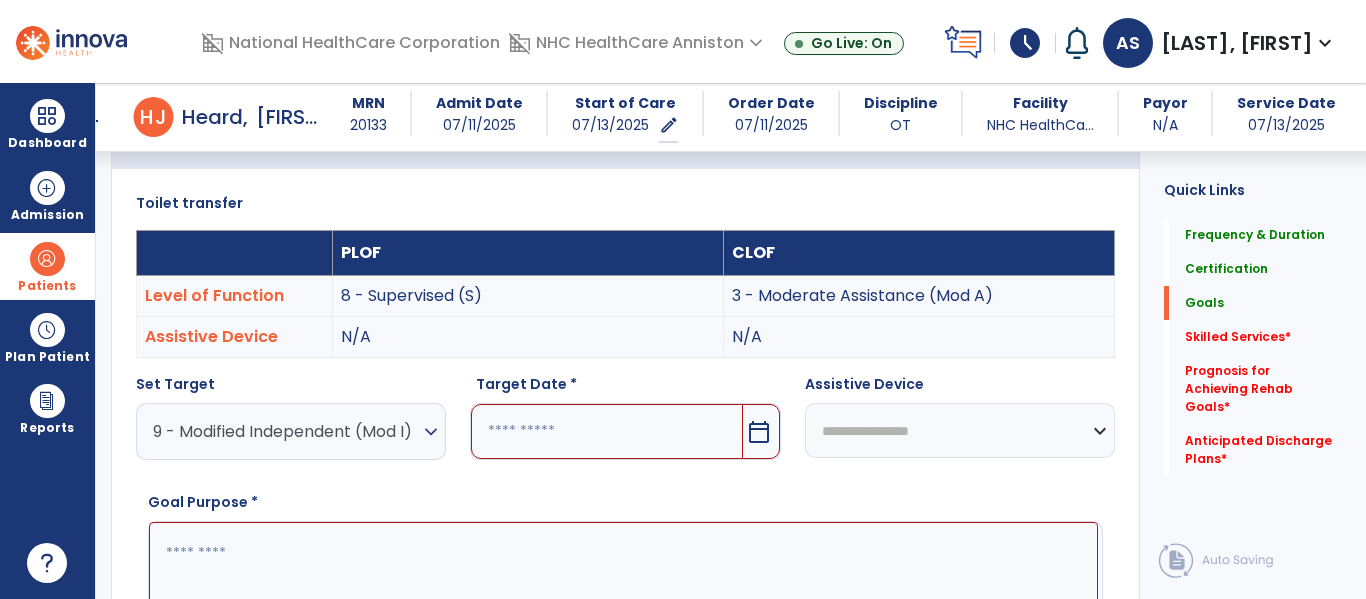 click at bounding box center [606, 431] 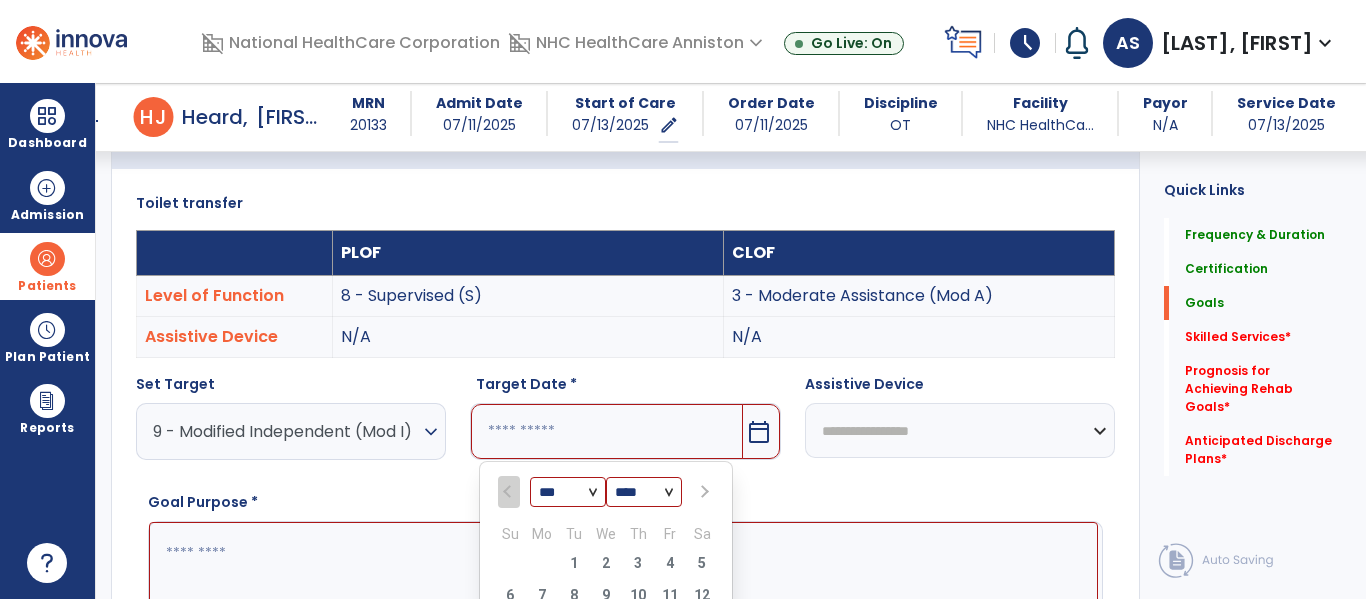 scroll, scrollTop: 793, scrollLeft: 0, axis: vertical 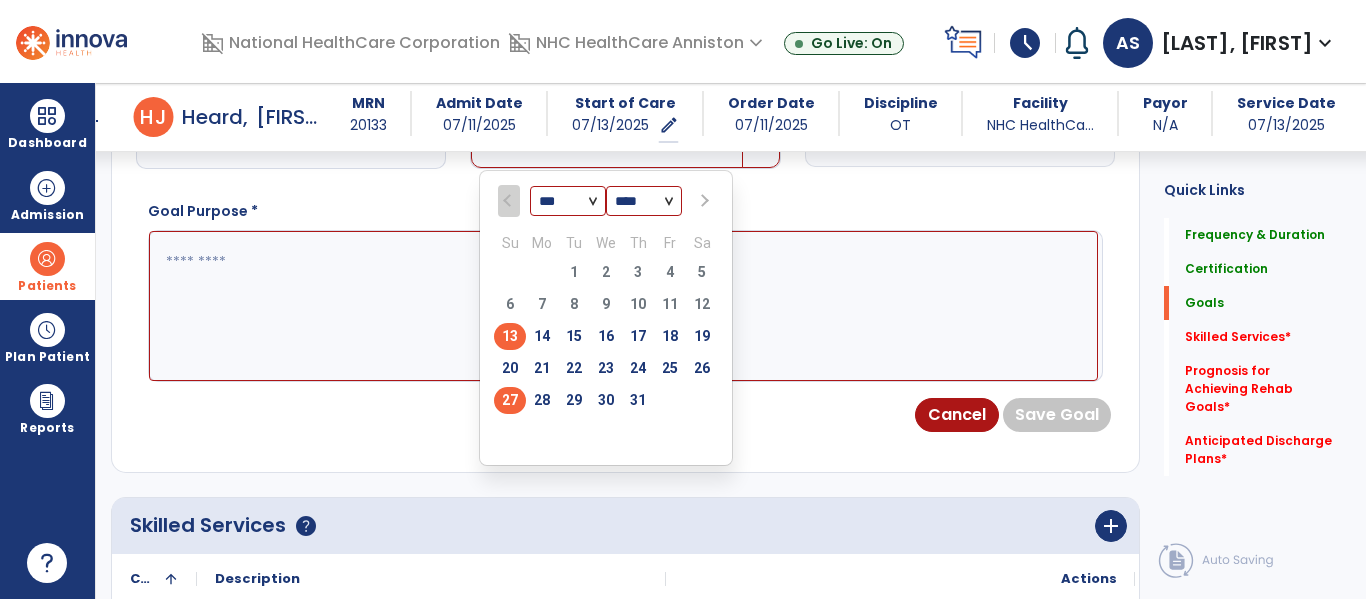 click on "27" at bounding box center (510, 400) 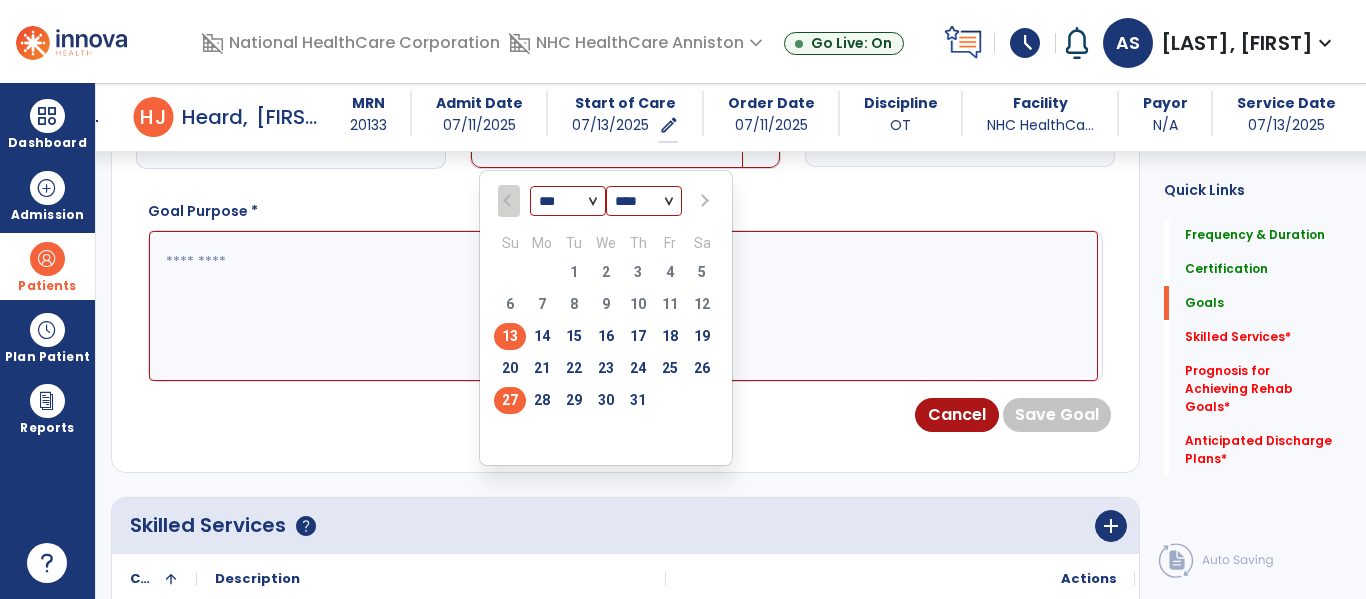 type on "*********" 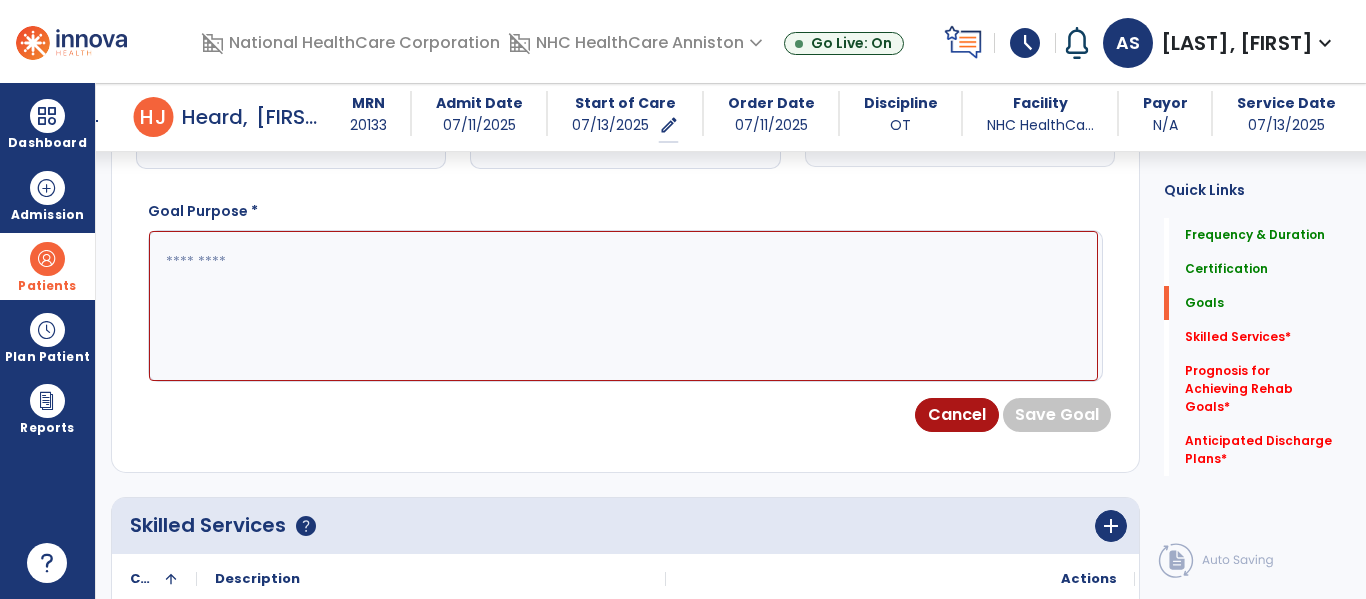click at bounding box center (623, 306) 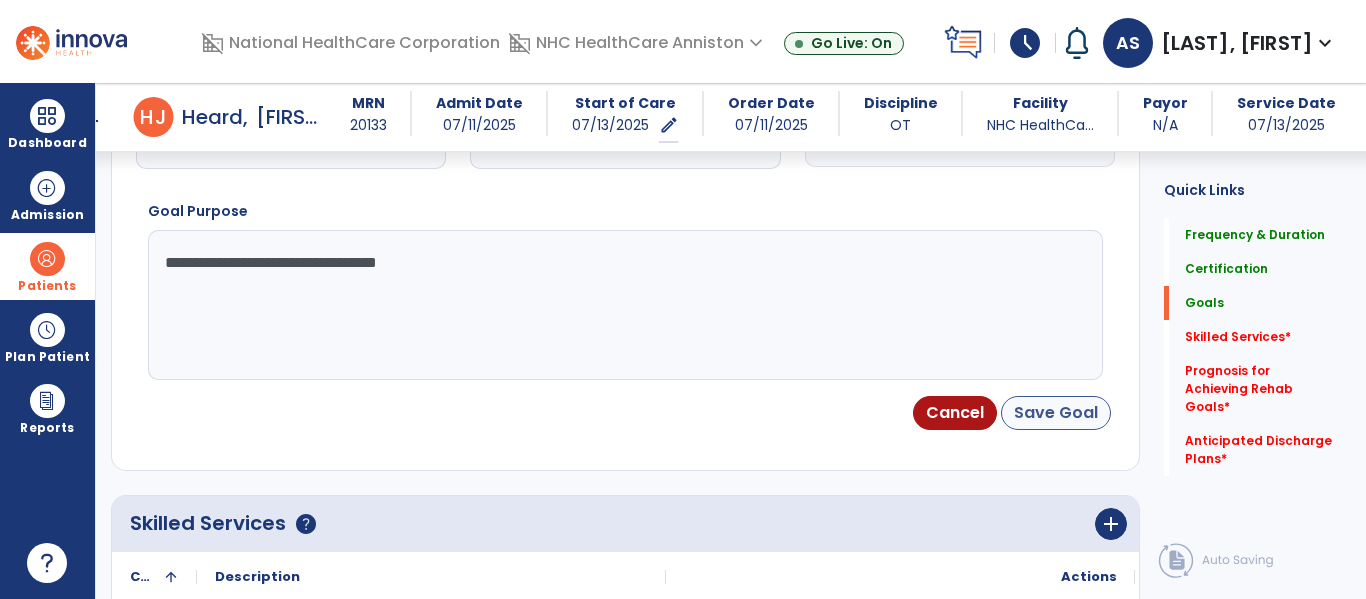 type on "**********" 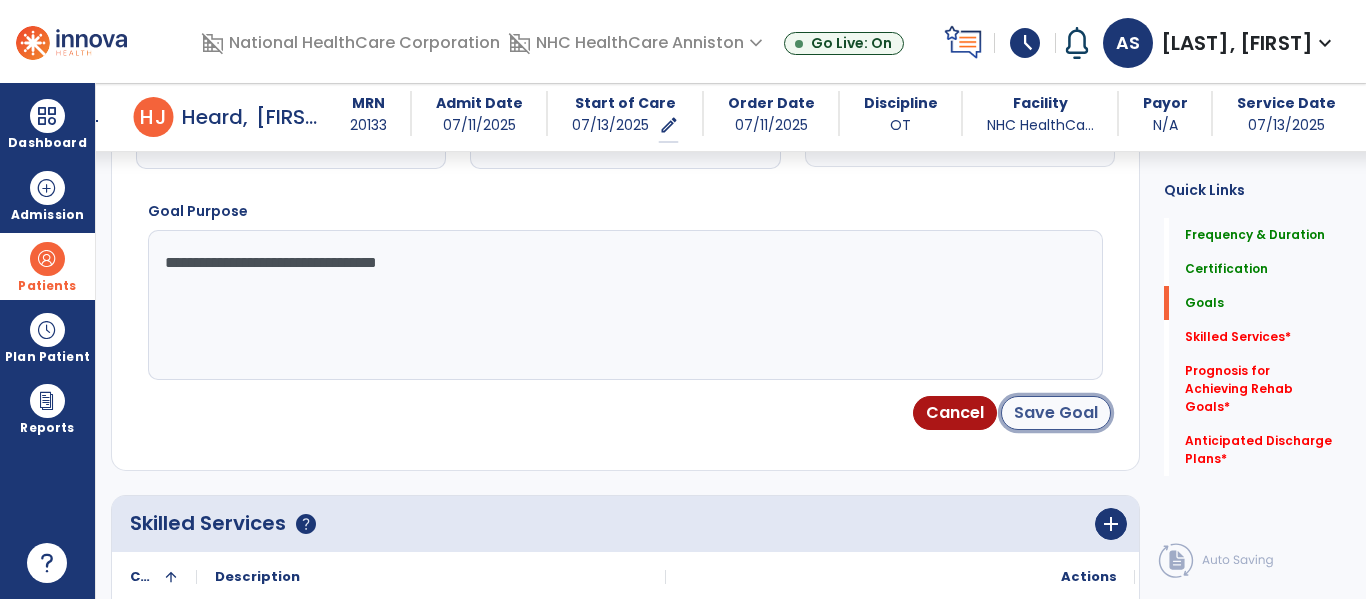 click on "Save Goal" at bounding box center [1056, 413] 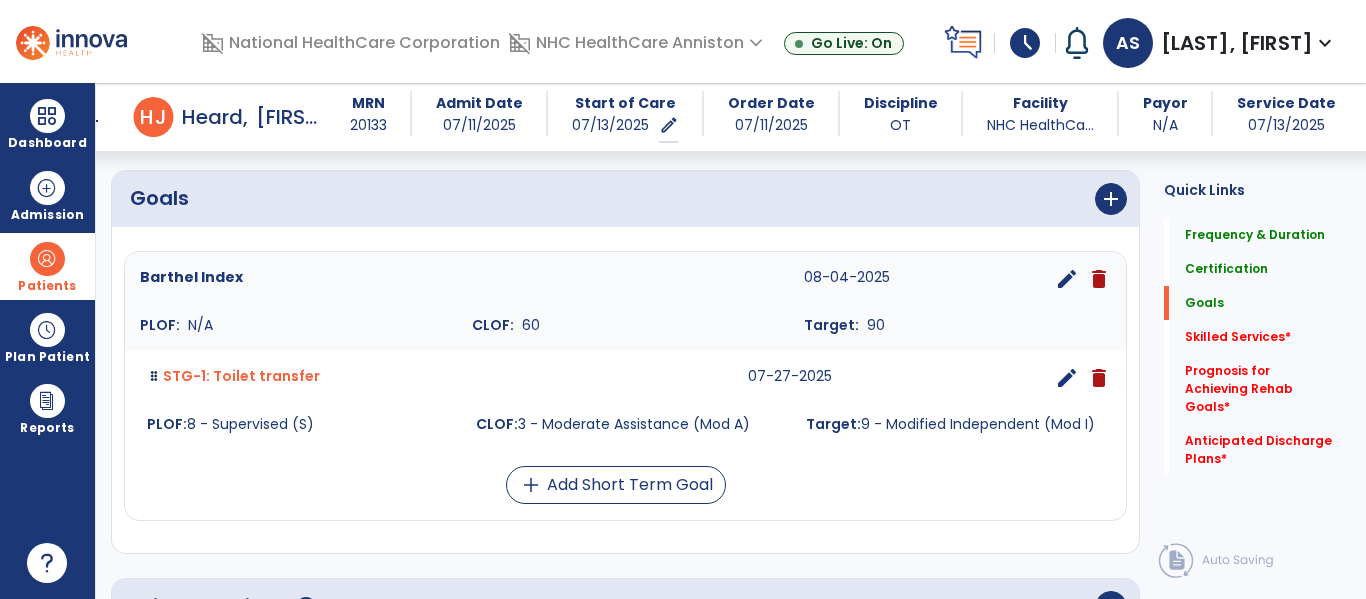 scroll, scrollTop: 563, scrollLeft: 0, axis: vertical 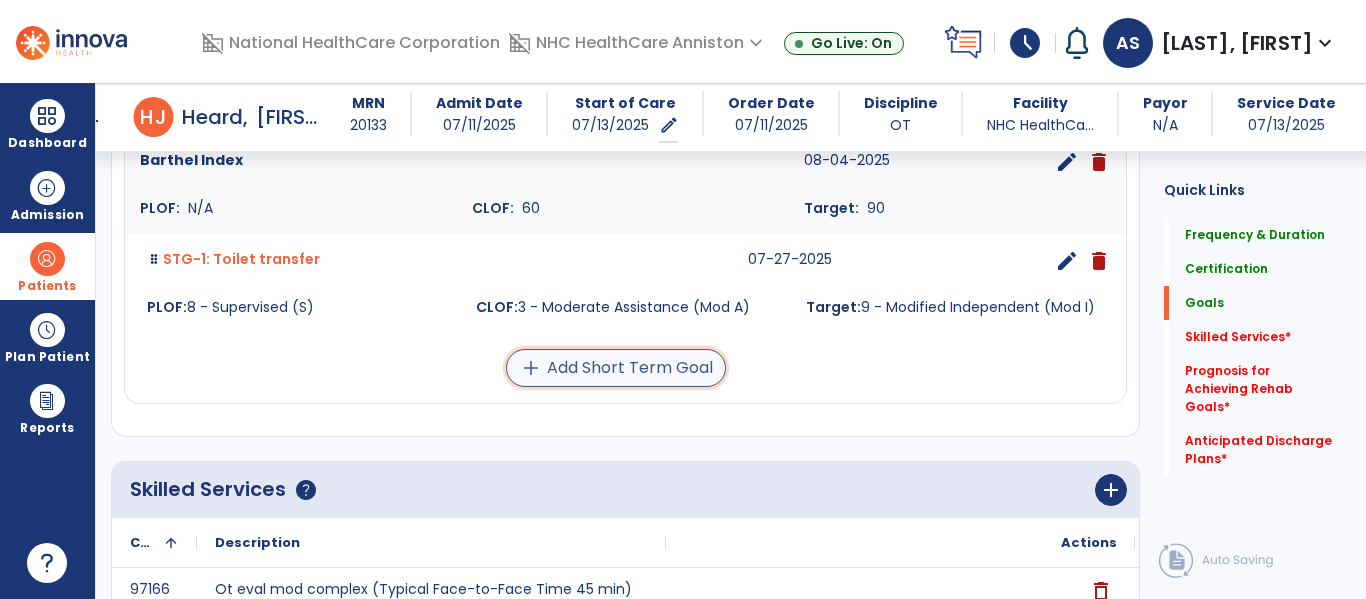 click on "add  Add Short Term Goal" at bounding box center [616, 368] 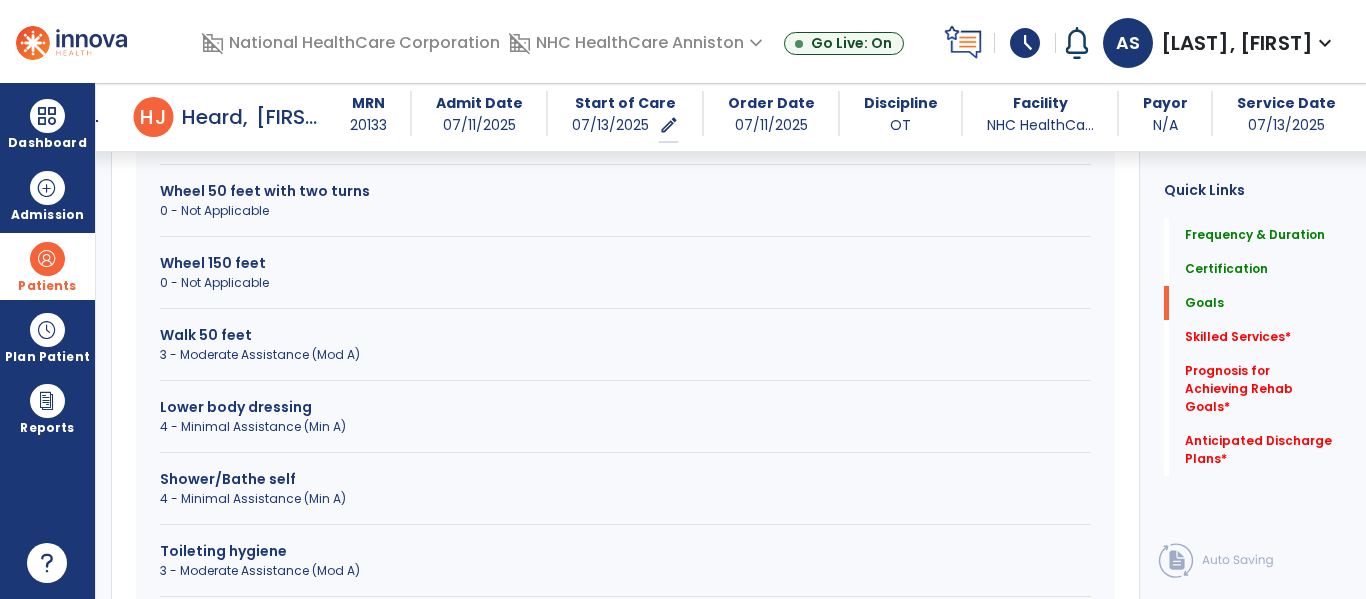scroll, scrollTop: 2123, scrollLeft: 0, axis: vertical 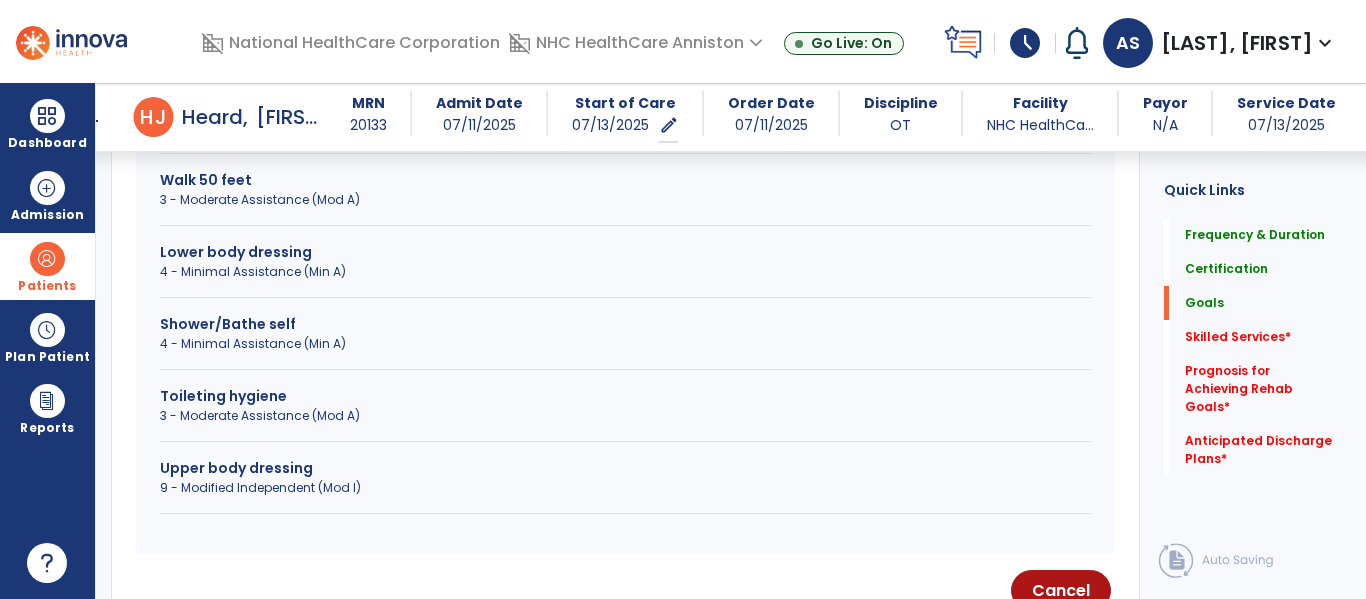 click on "3 - Moderate Assistance (Mod A)" at bounding box center (625, 416) 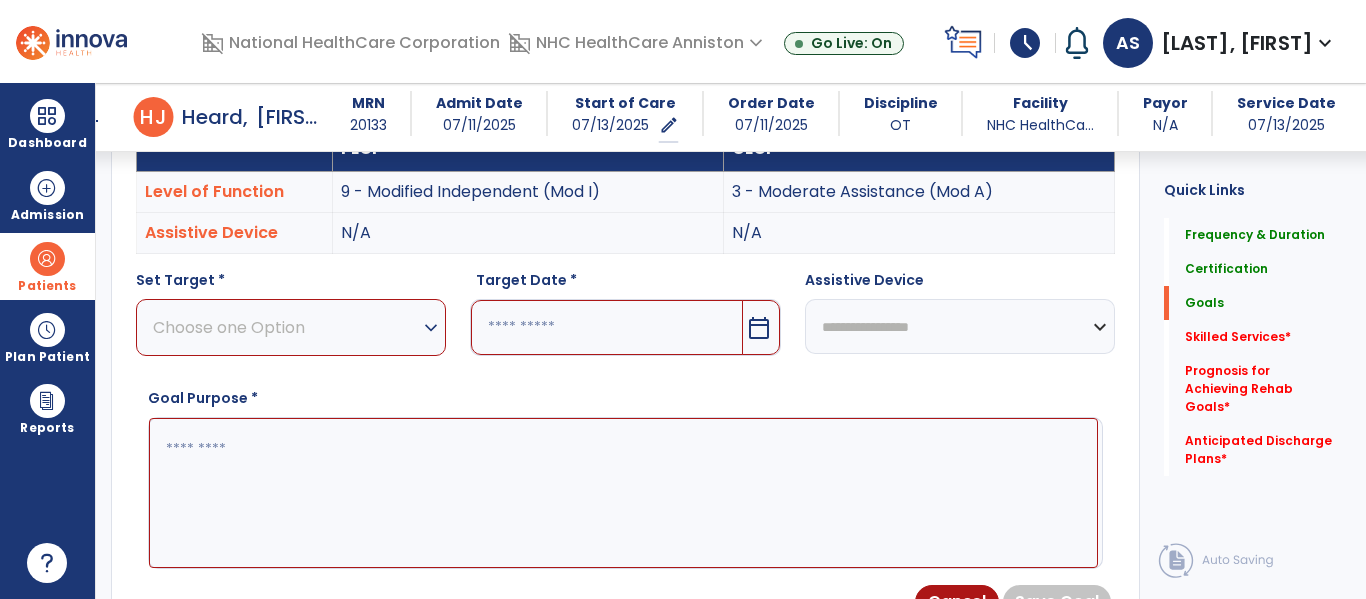 scroll, scrollTop: 593, scrollLeft: 0, axis: vertical 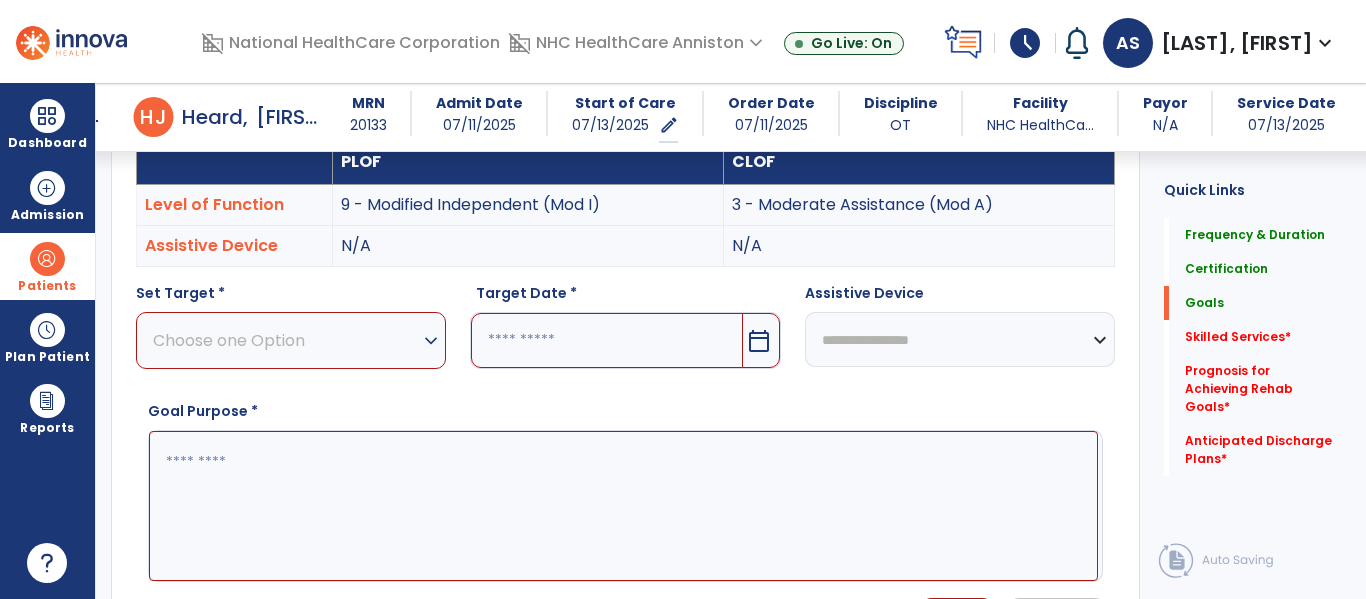click on "expand_more" at bounding box center (431, 341) 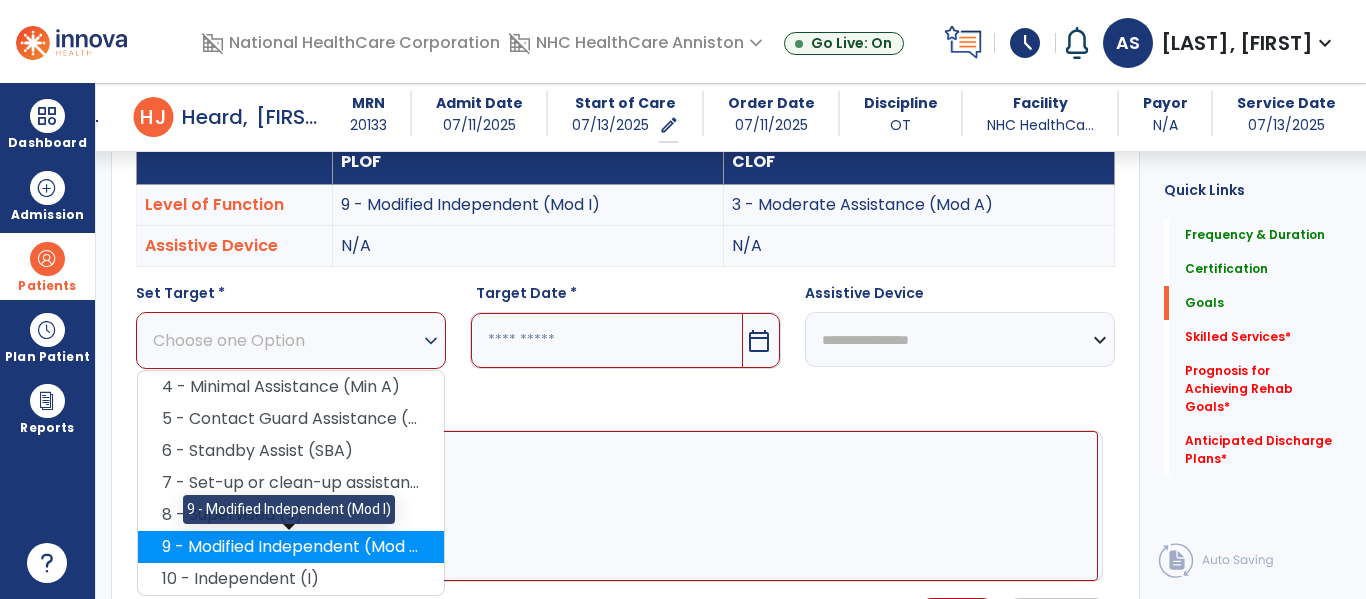 click on "9 - Modified Independent (Mod I)" at bounding box center [291, 547] 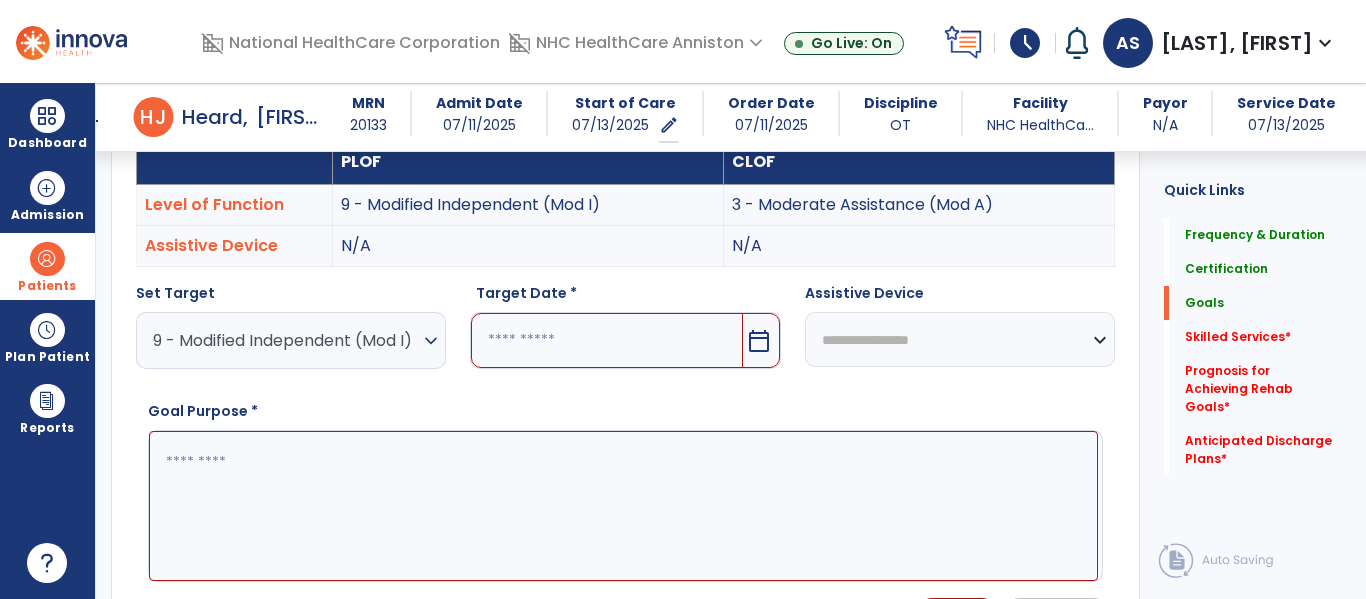 click at bounding box center (606, 340) 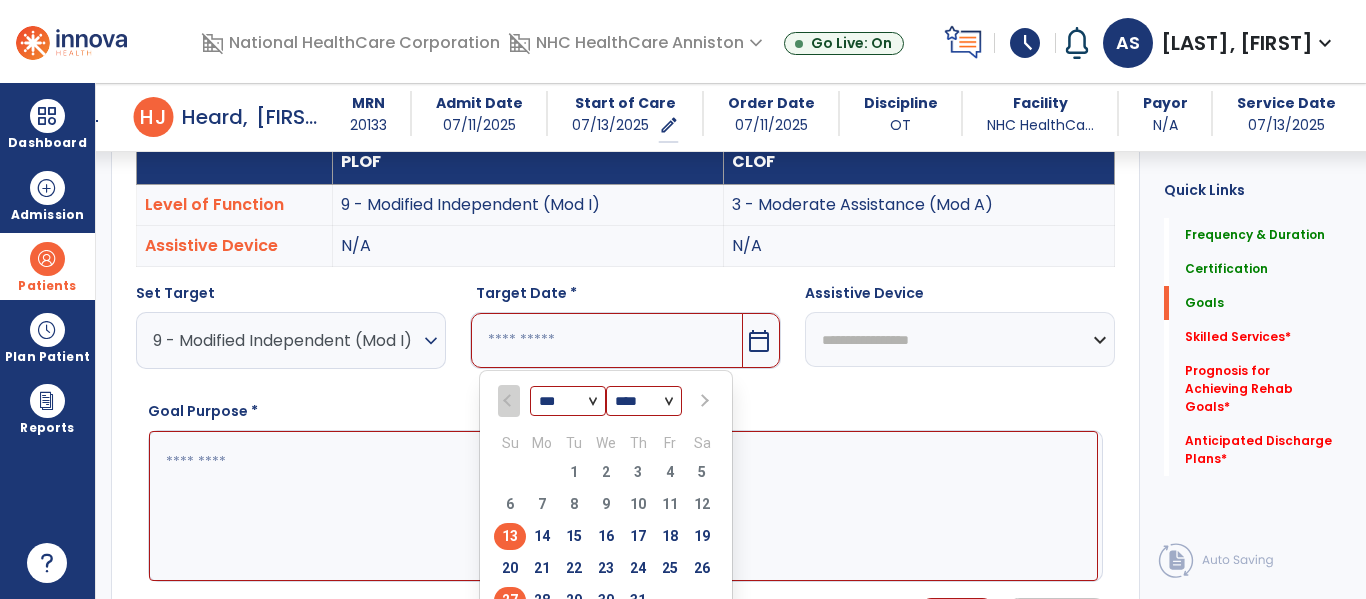 click on "27" at bounding box center [510, 600] 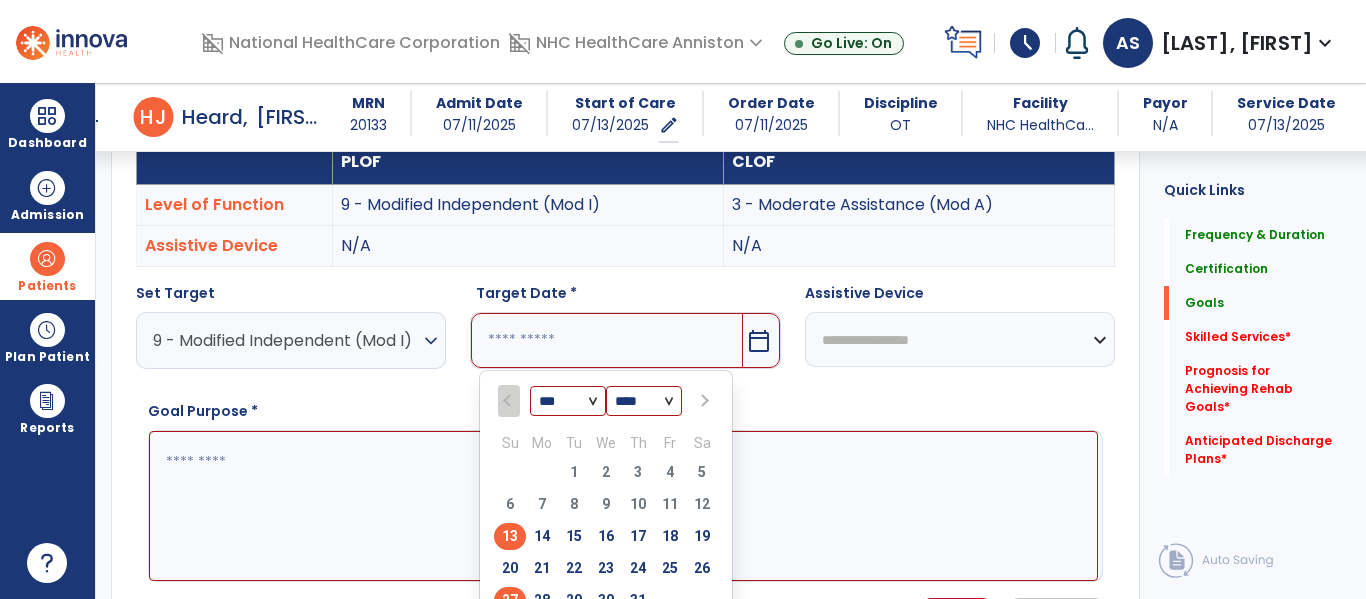 type on "*********" 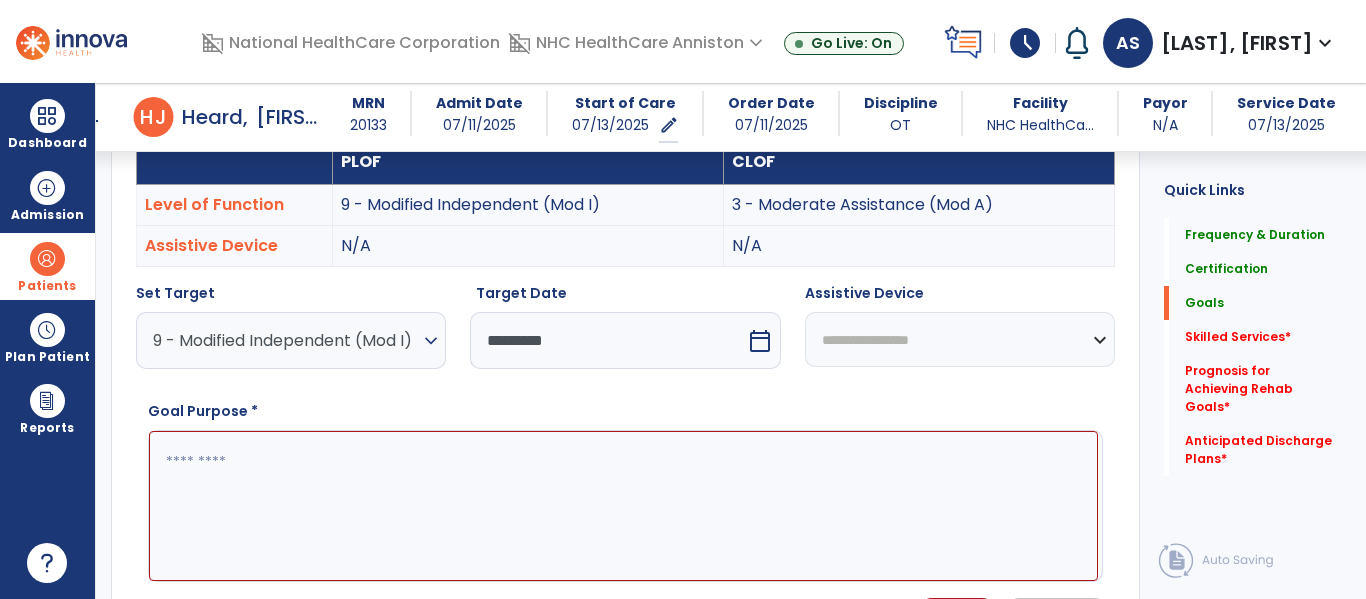 click at bounding box center [623, 506] 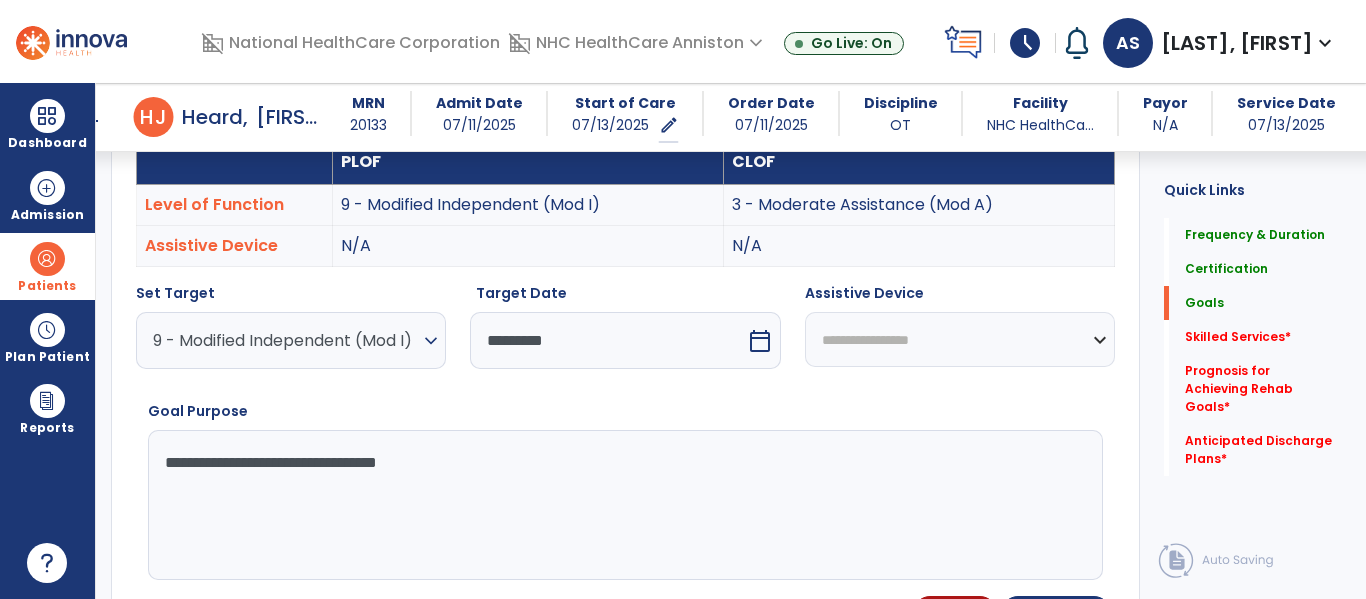 type on "**********" 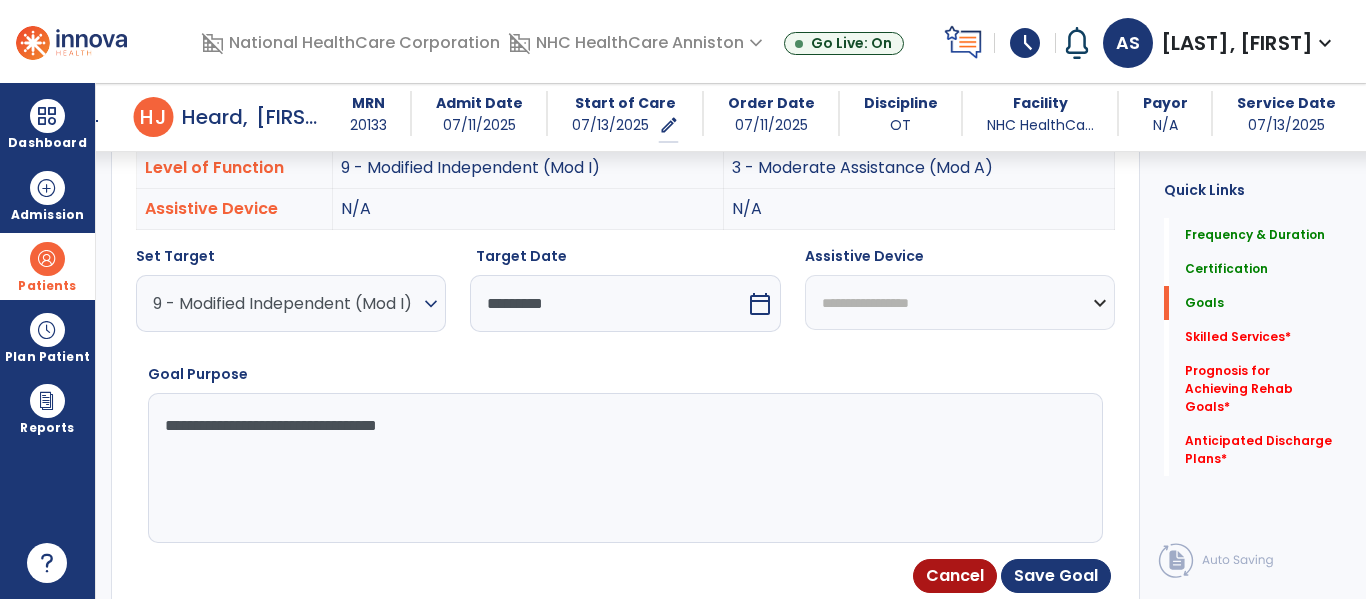 scroll, scrollTop: 633, scrollLeft: 0, axis: vertical 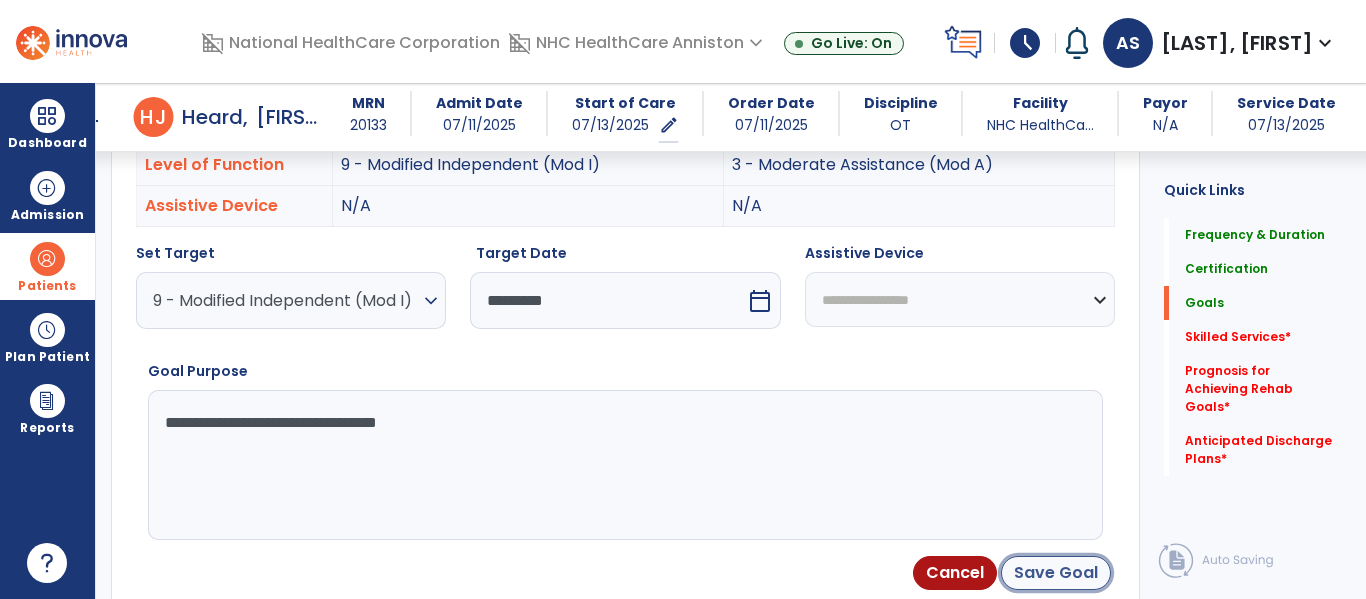 click on "Save Goal" at bounding box center [1056, 573] 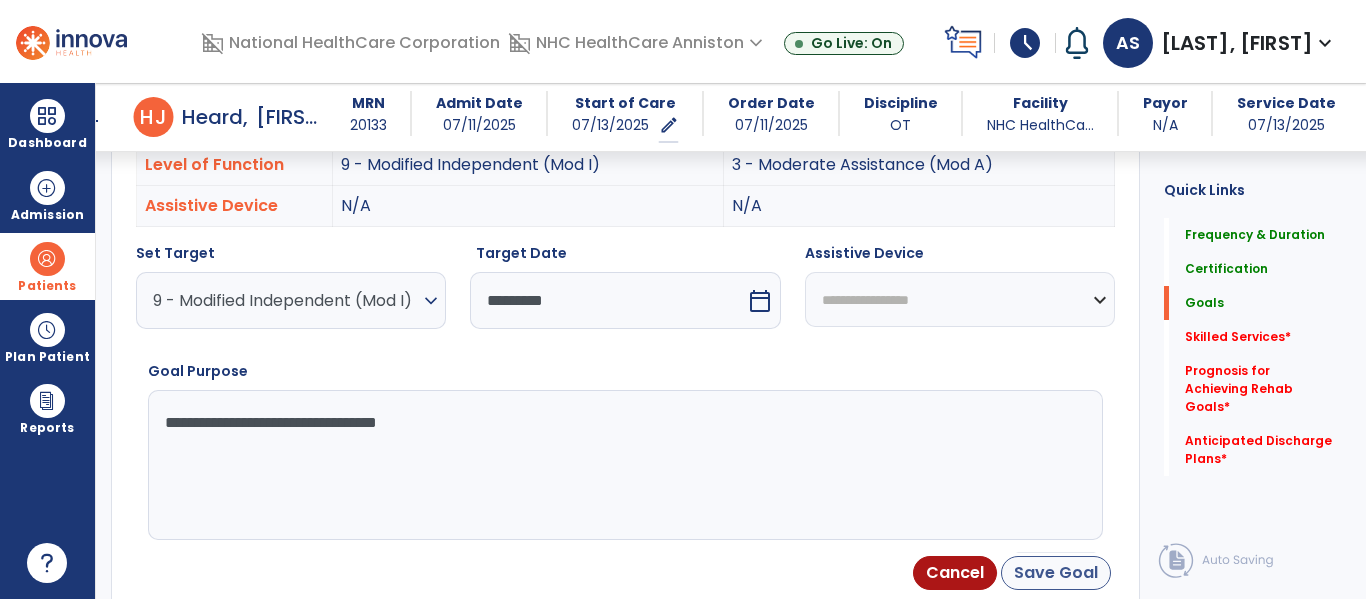 scroll, scrollTop: 635, scrollLeft: 0, axis: vertical 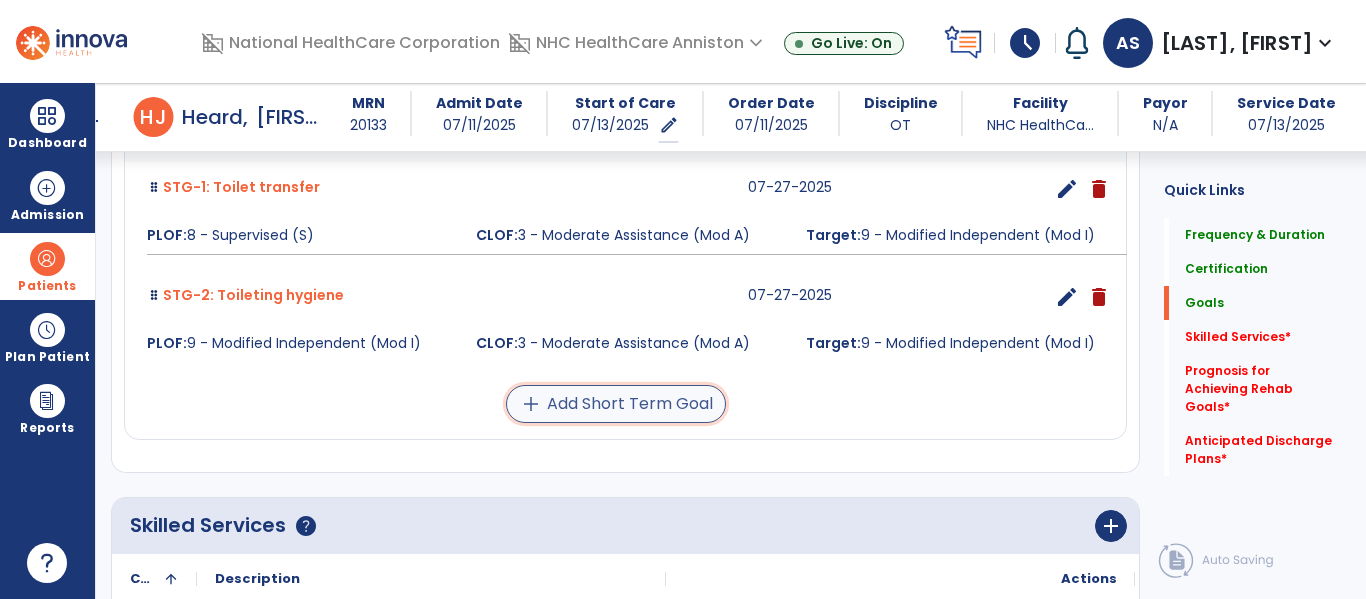 click on "add  Add Short Term Goal" at bounding box center [616, 404] 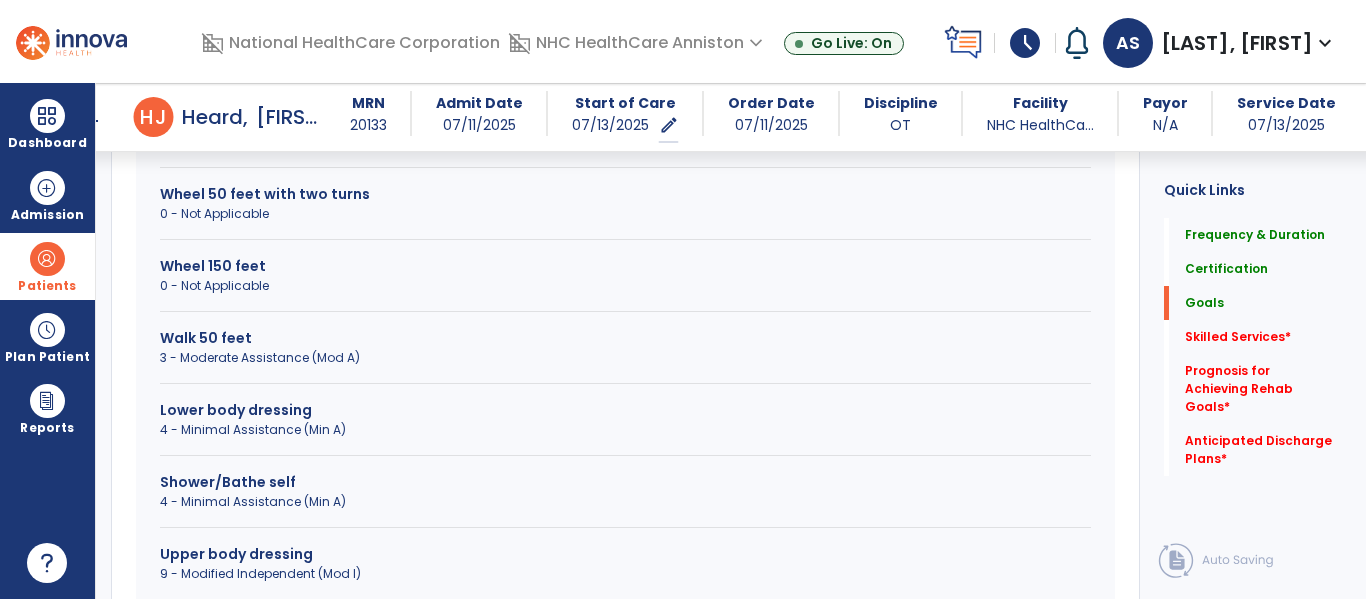 scroll, scrollTop: 1944, scrollLeft: 0, axis: vertical 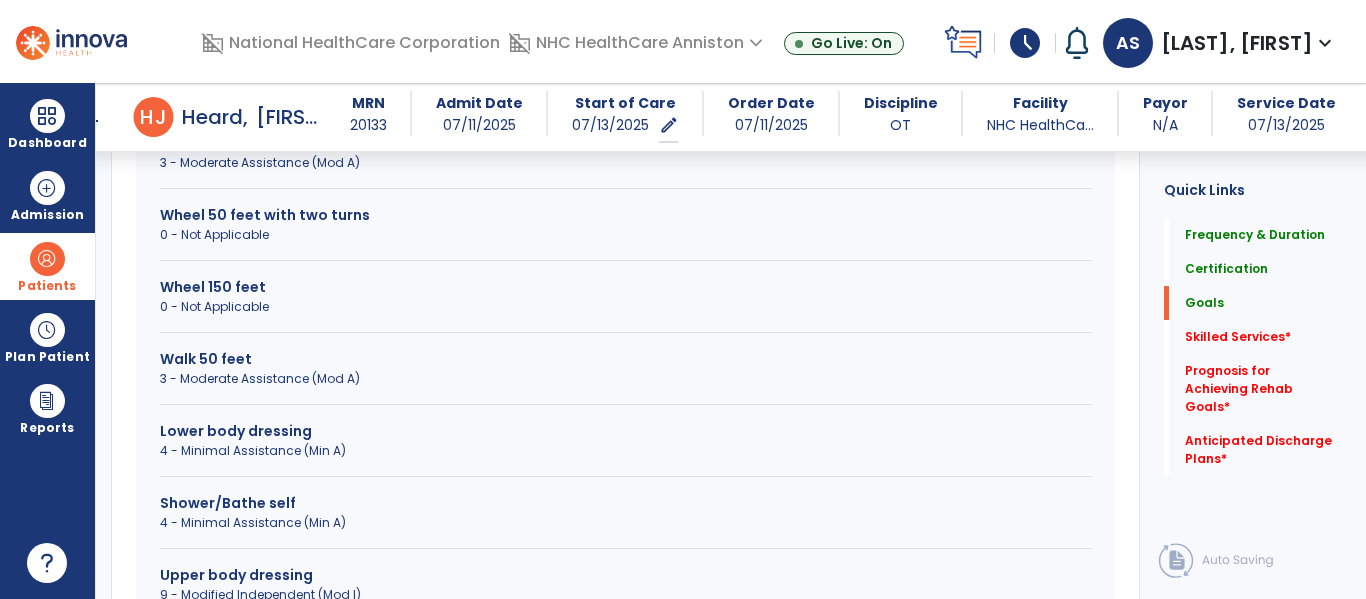 click on "Lower body dressing" at bounding box center (625, 431) 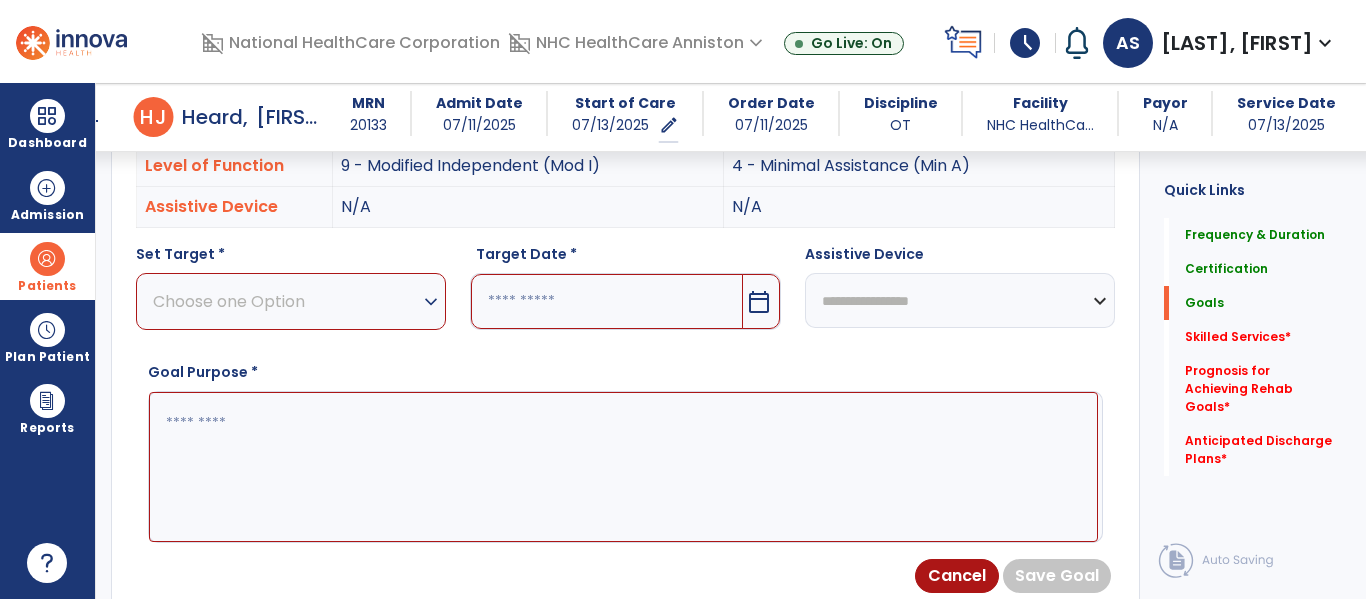scroll, scrollTop: 553, scrollLeft: 0, axis: vertical 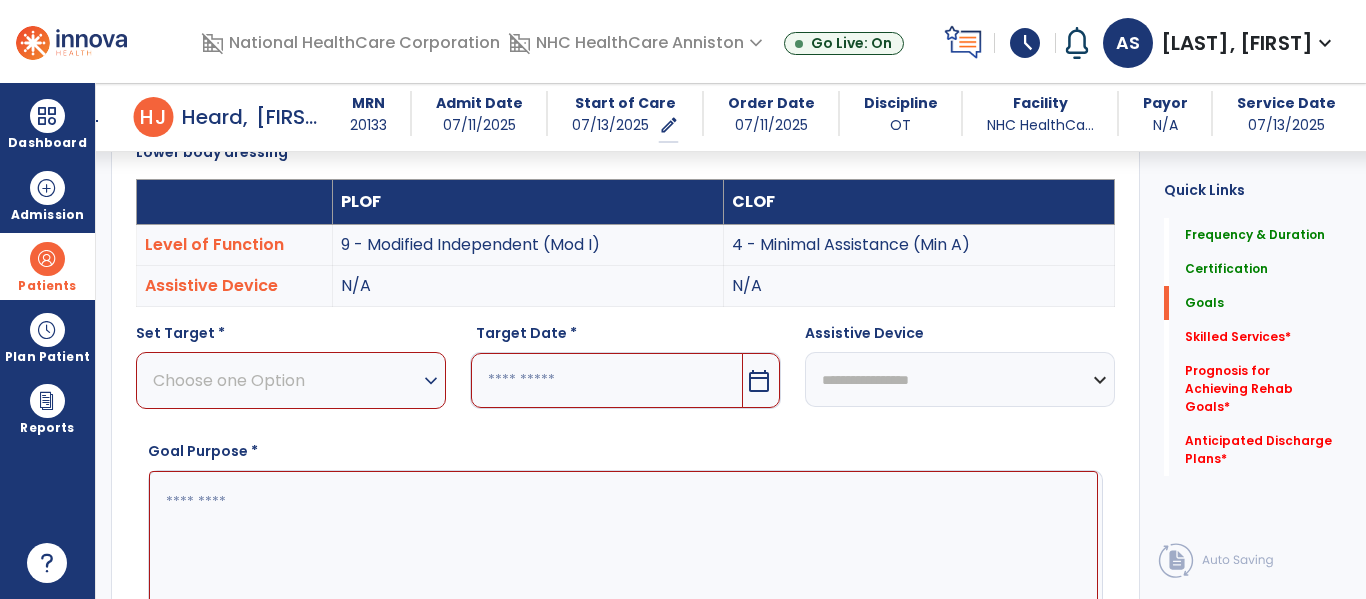 click on "Choose one Option   expand_more" at bounding box center (291, 380) 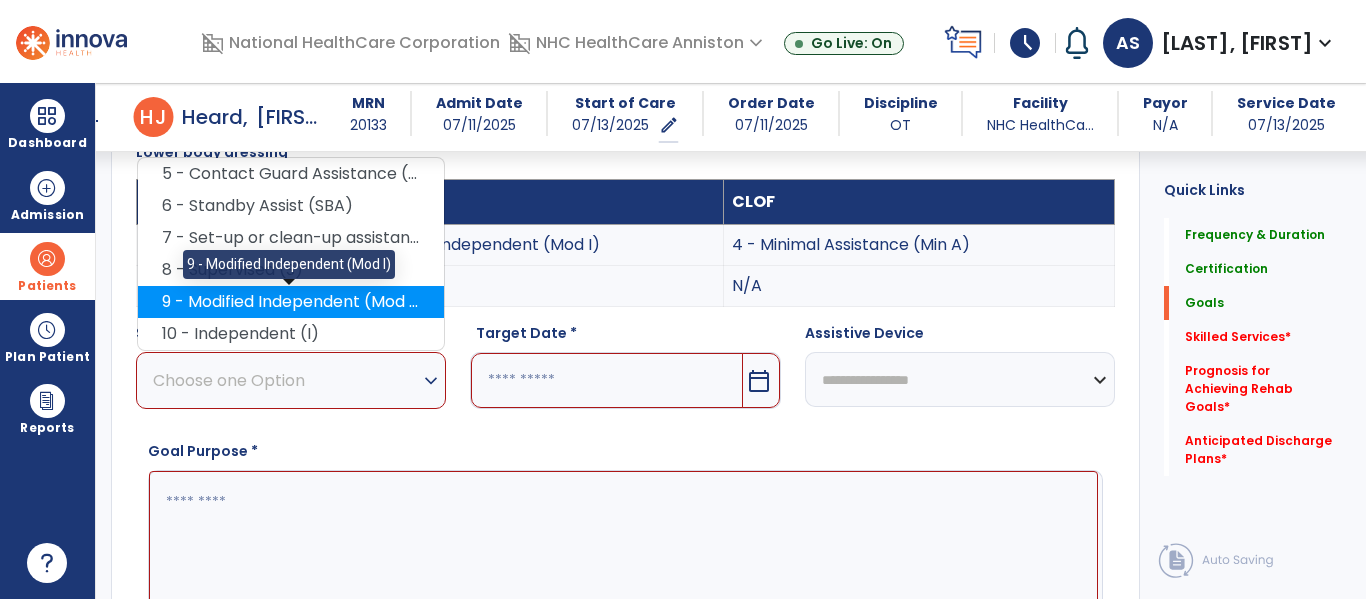 click on "9 - Modified Independent (Mod I)" at bounding box center (291, 302) 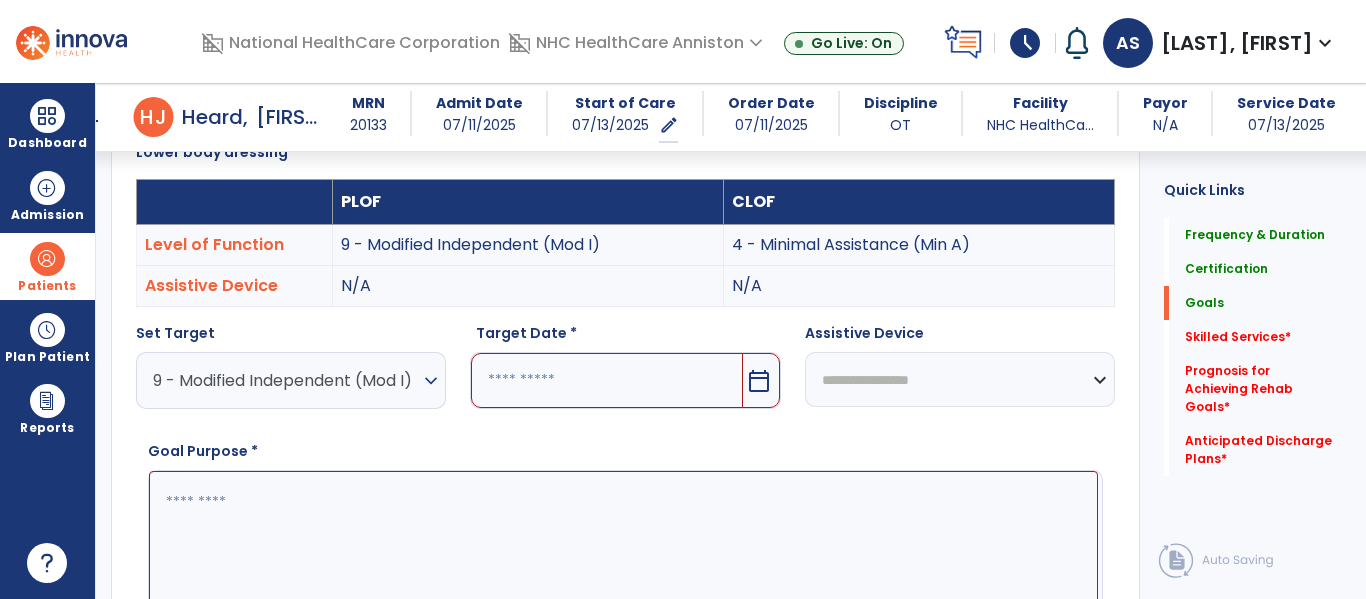 click at bounding box center [606, 380] 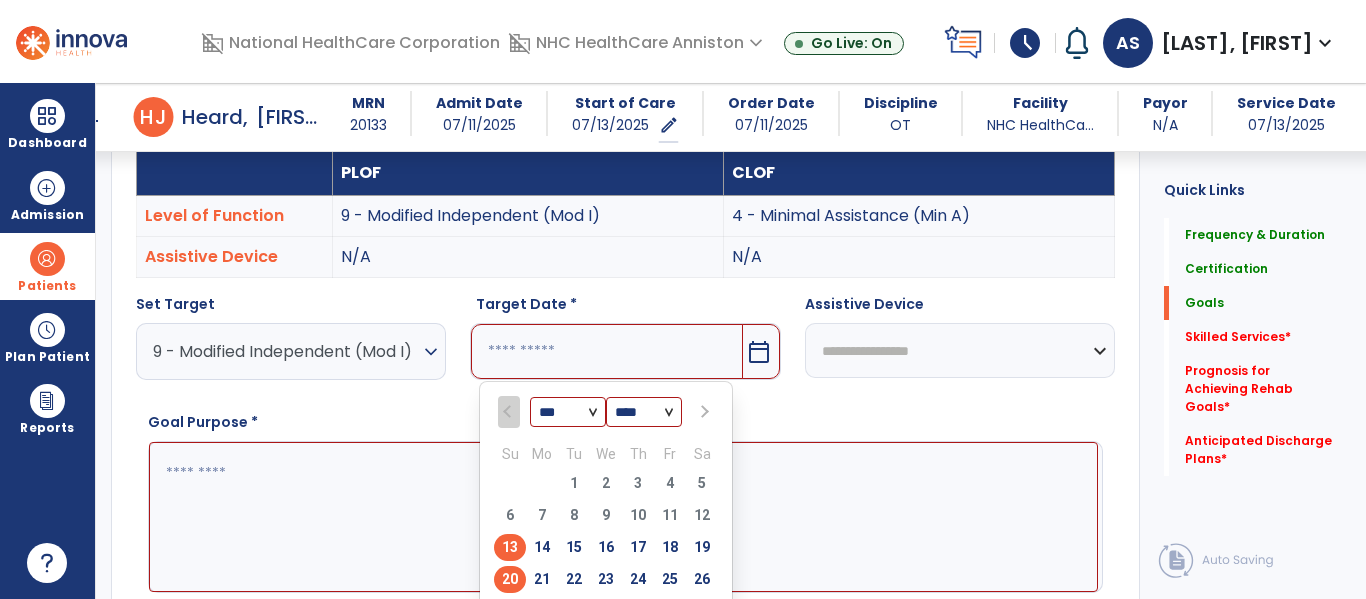 scroll, scrollTop: 857, scrollLeft: 0, axis: vertical 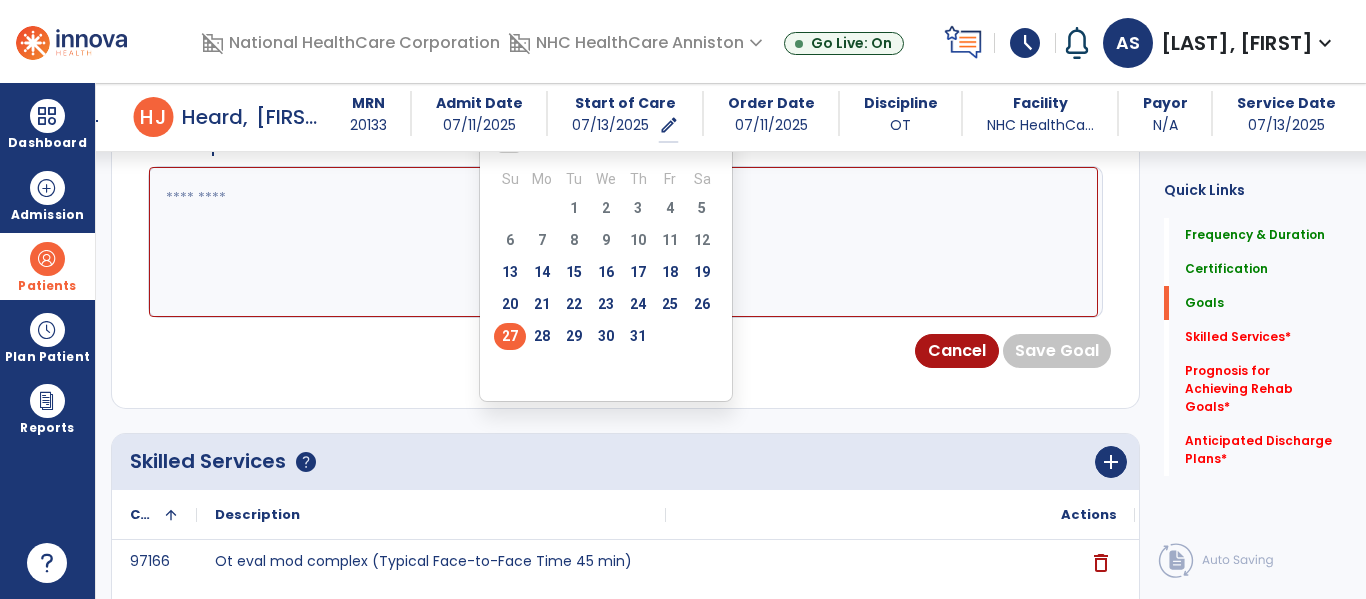 click on "27" at bounding box center [510, 336] 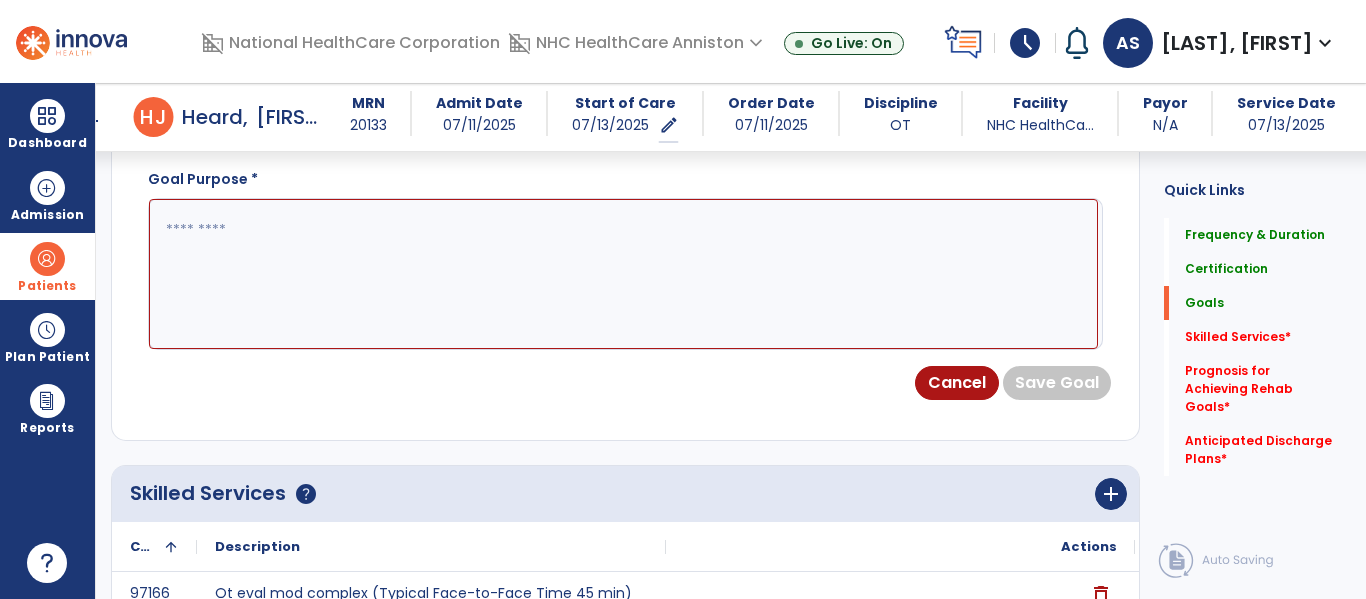 click at bounding box center (623, 274) 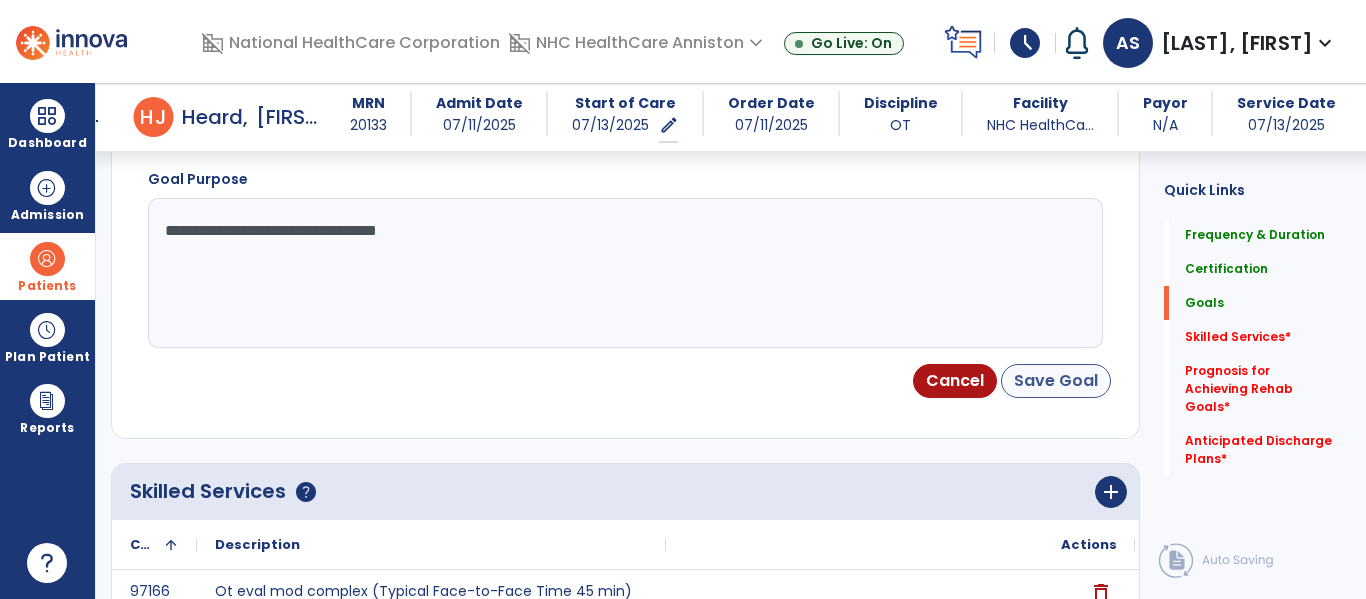 type on "**********" 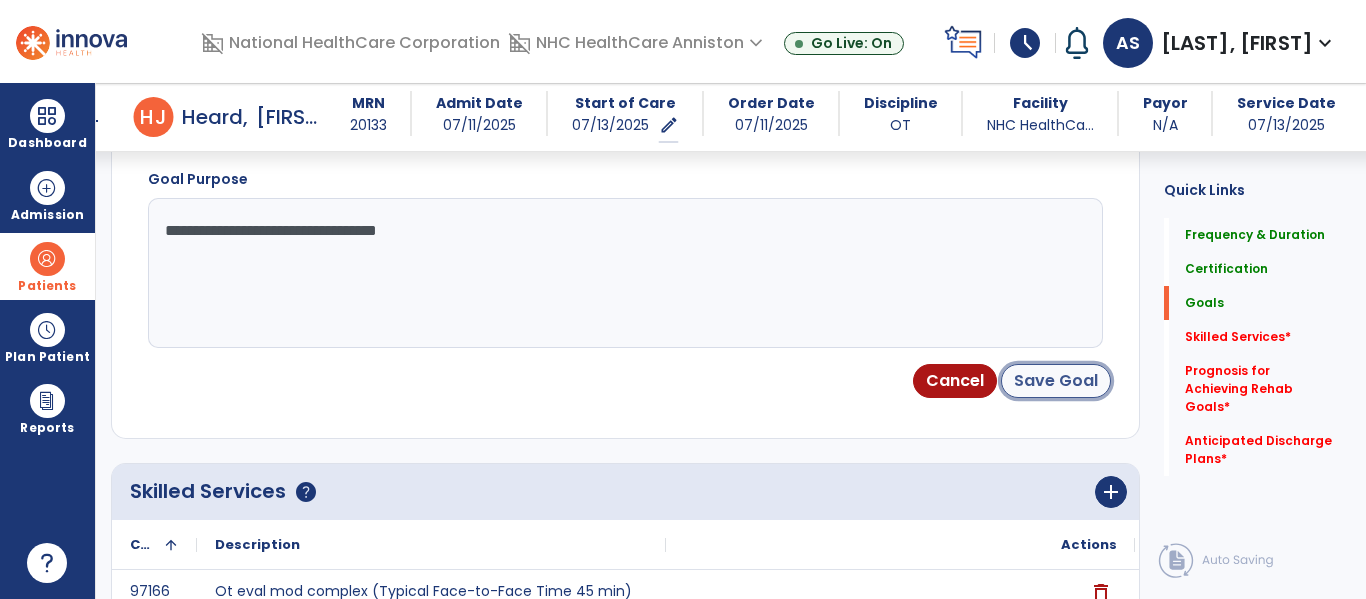 click on "Save Goal" at bounding box center [1056, 381] 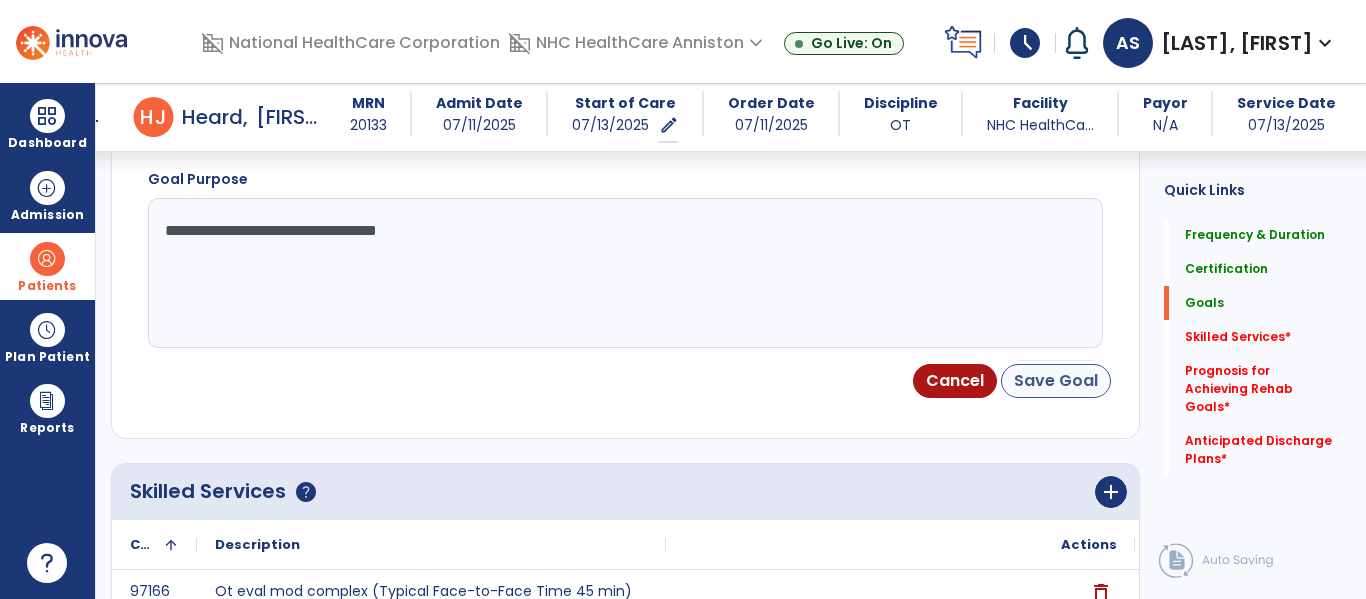 scroll, scrollTop: 235, scrollLeft: 0, axis: vertical 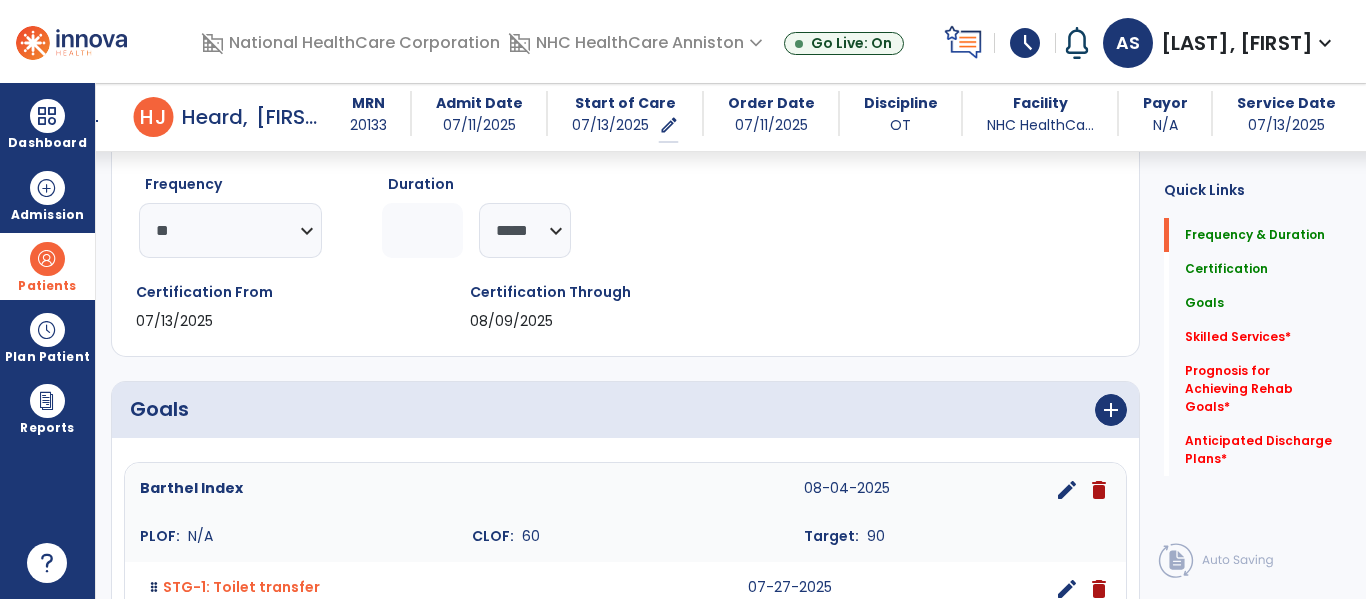 click on "Goals      add" at bounding box center [625, 410] 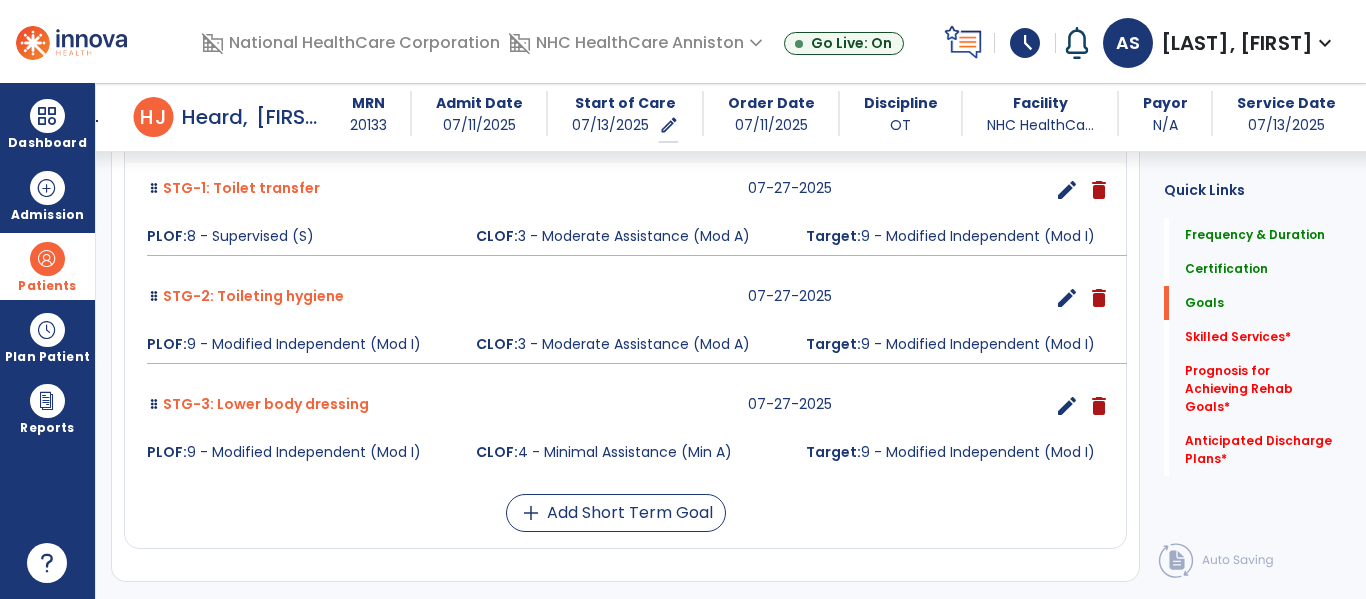 scroll, scrollTop: 635, scrollLeft: 0, axis: vertical 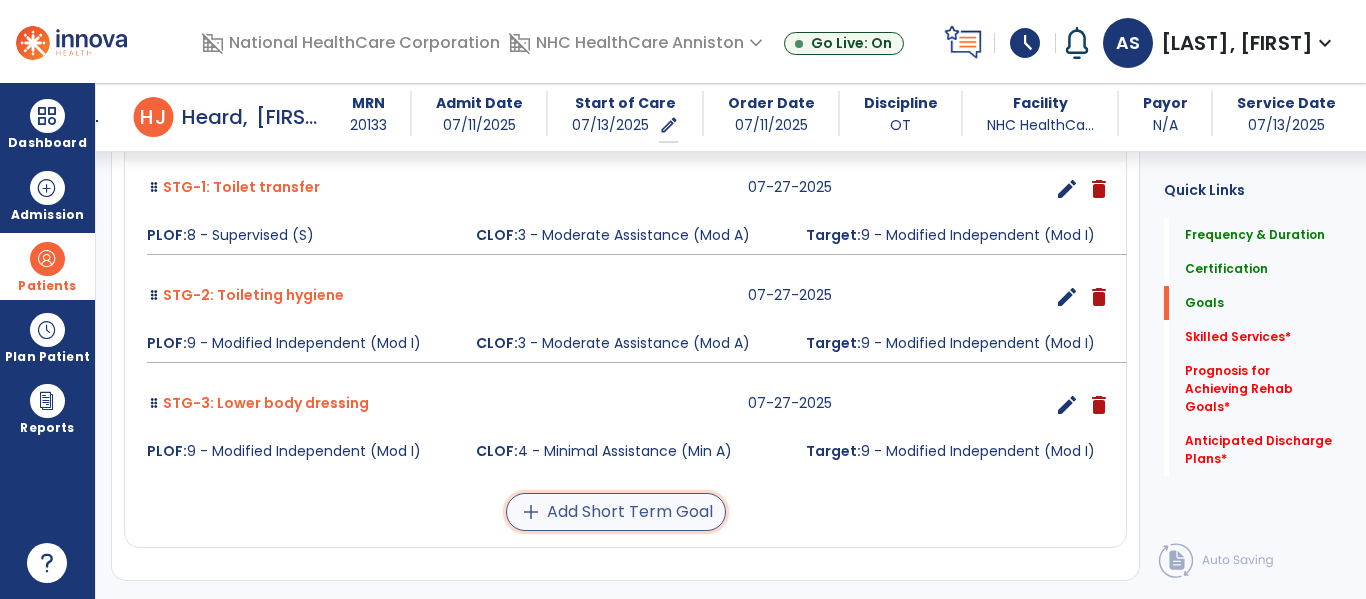 click on "add  Add Short Term Goal" at bounding box center [616, 512] 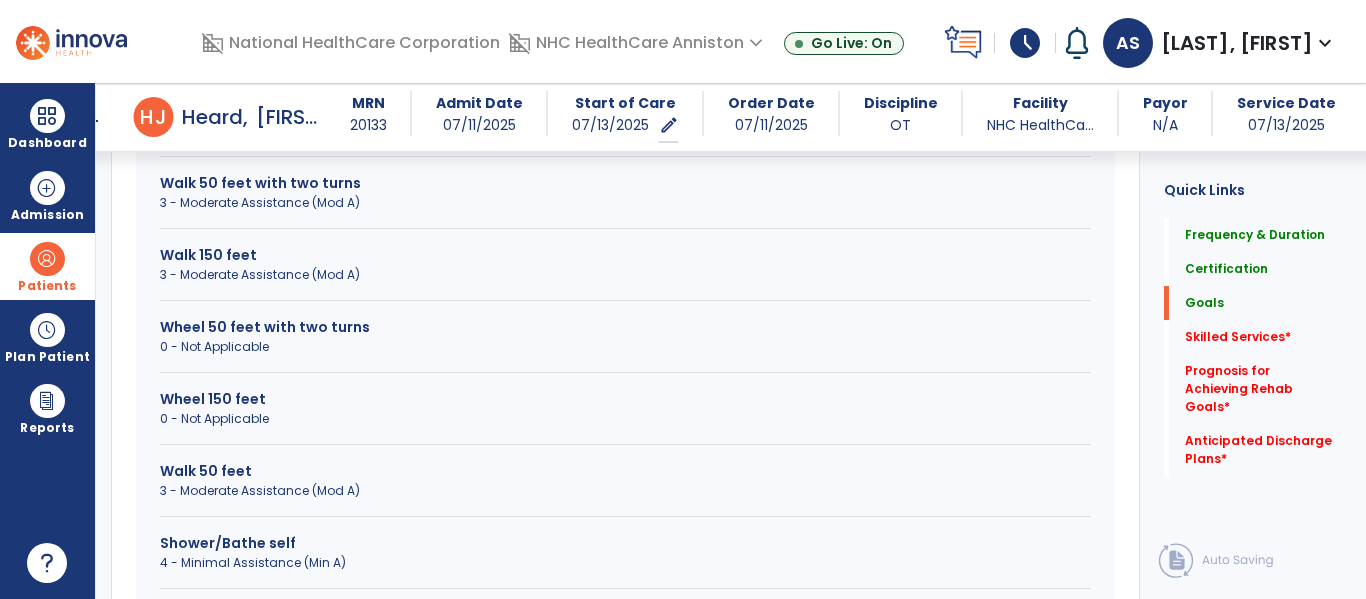 scroll, scrollTop: 1872, scrollLeft: 0, axis: vertical 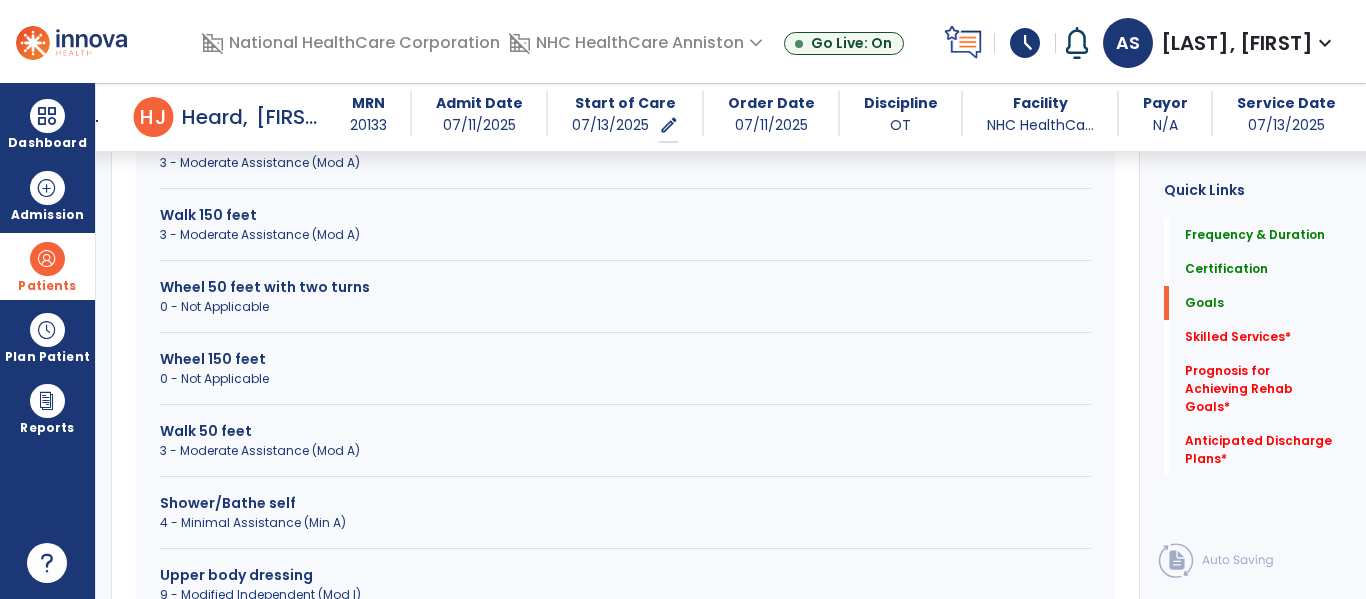 click on "4 - Minimal Assistance (Min A)" at bounding box center (625, 523) 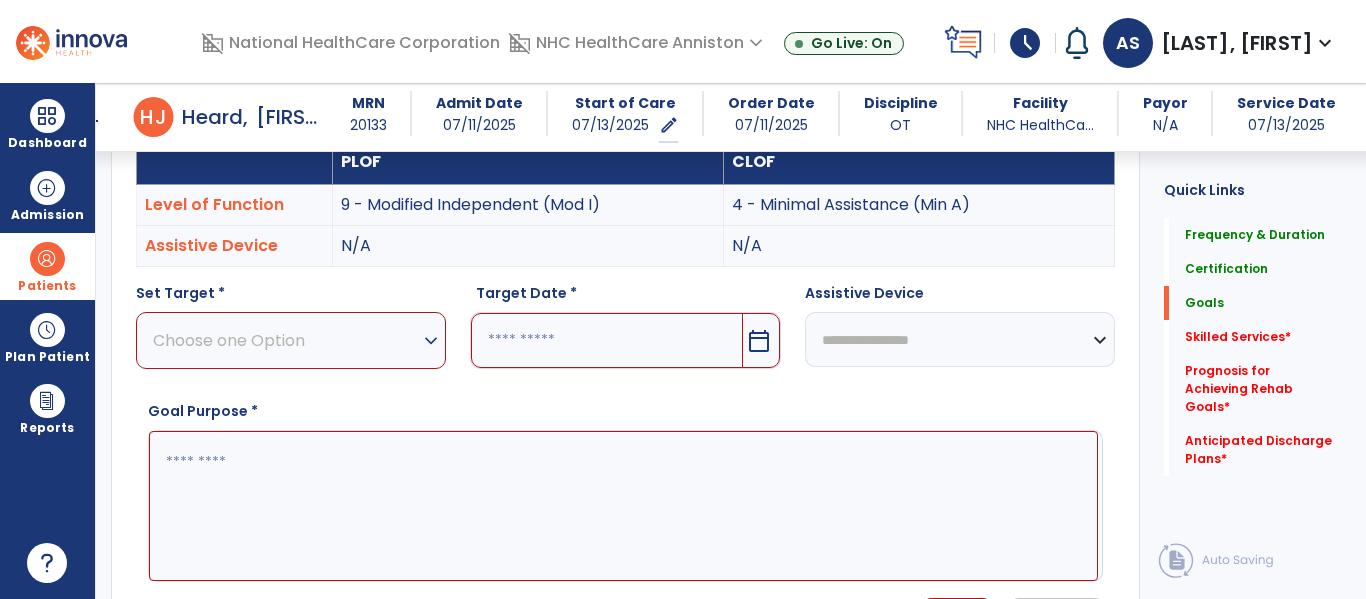 scroll, scrollTop: 553, scrollLeft: 0, axis: vertical 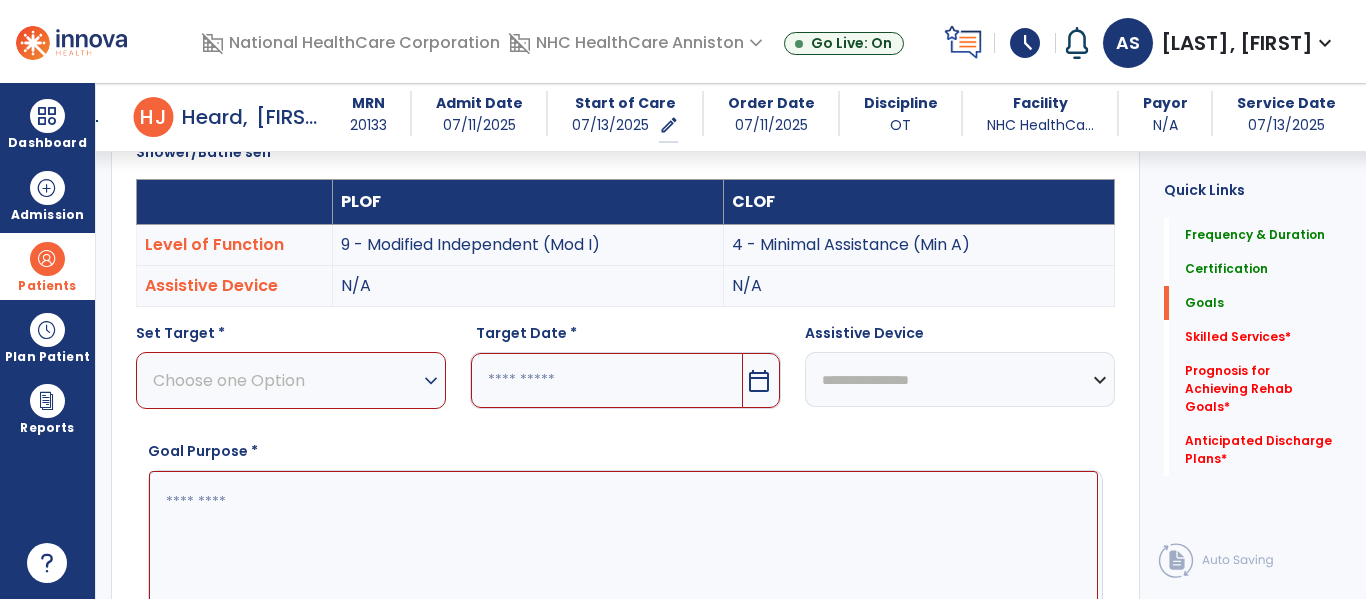 click on "expand_more" at bounding box center (431, 381) 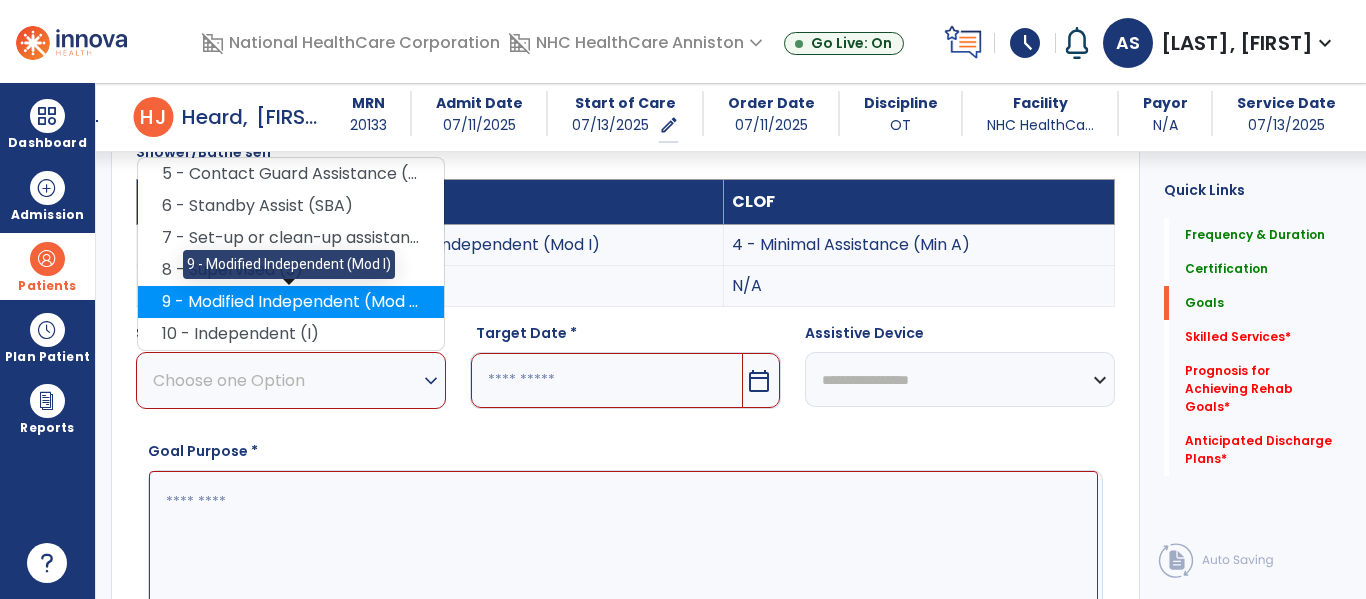 click on "9 - Modified Independent (Mod I)" at bounding box center (291, 302) 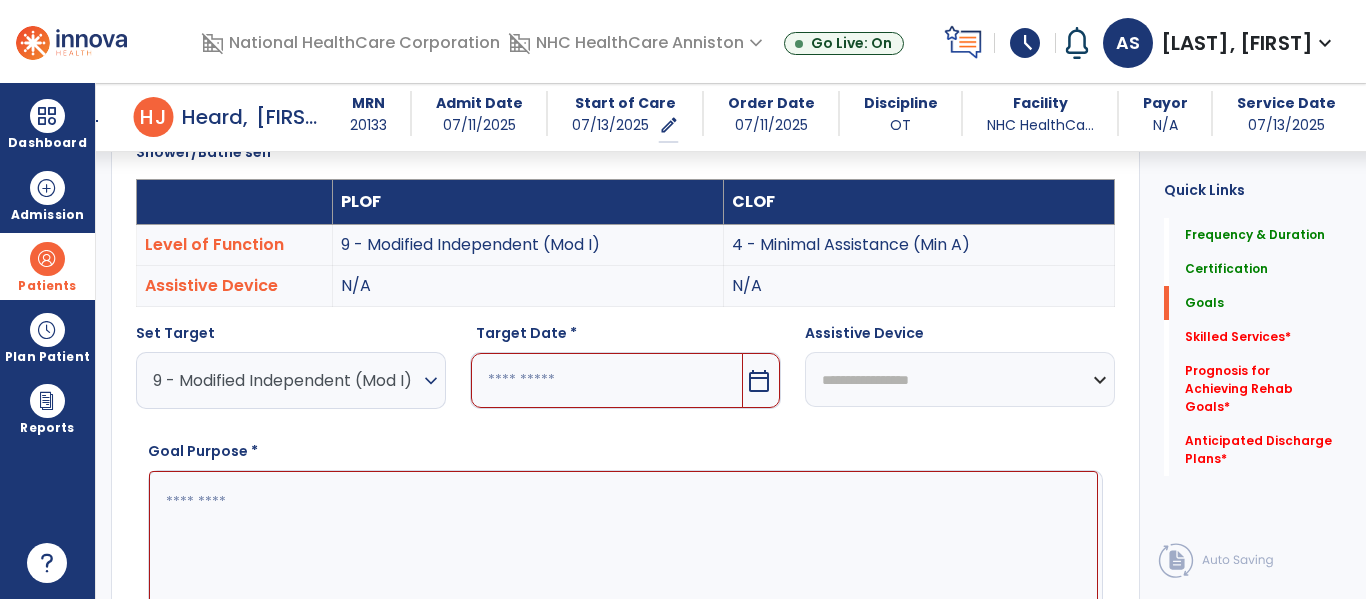 click at bounding box center (606, 380) 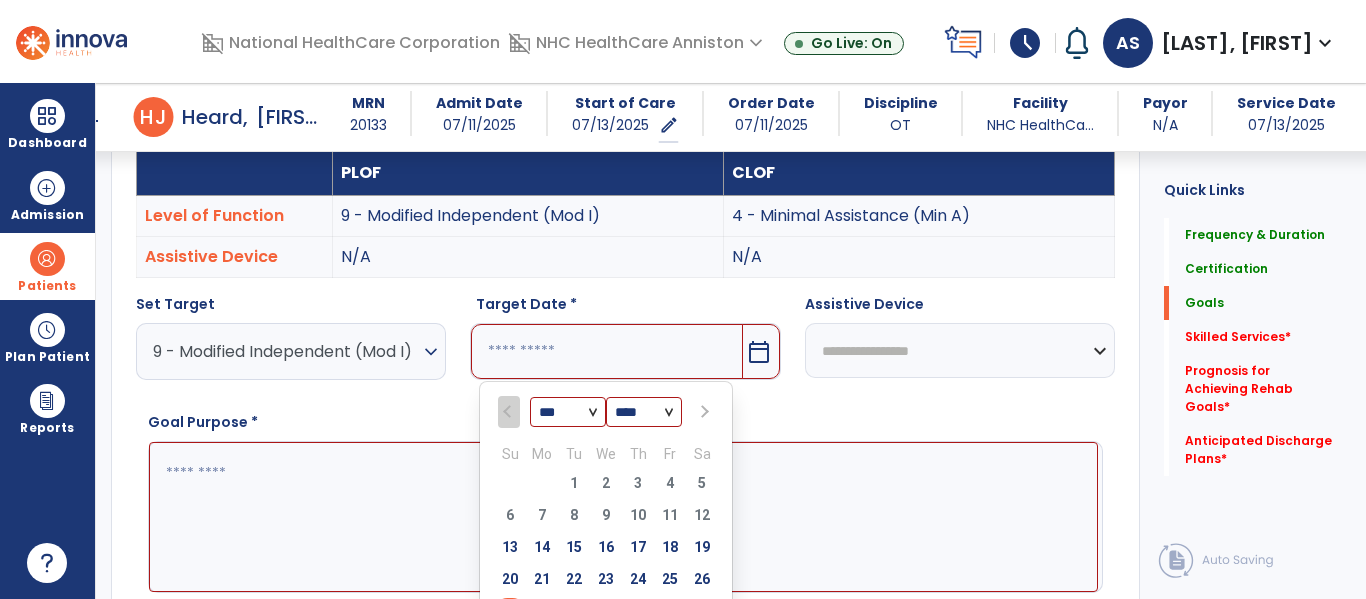 scroll, scrollTop: 857, scrollLeft: 0, axis: vertical 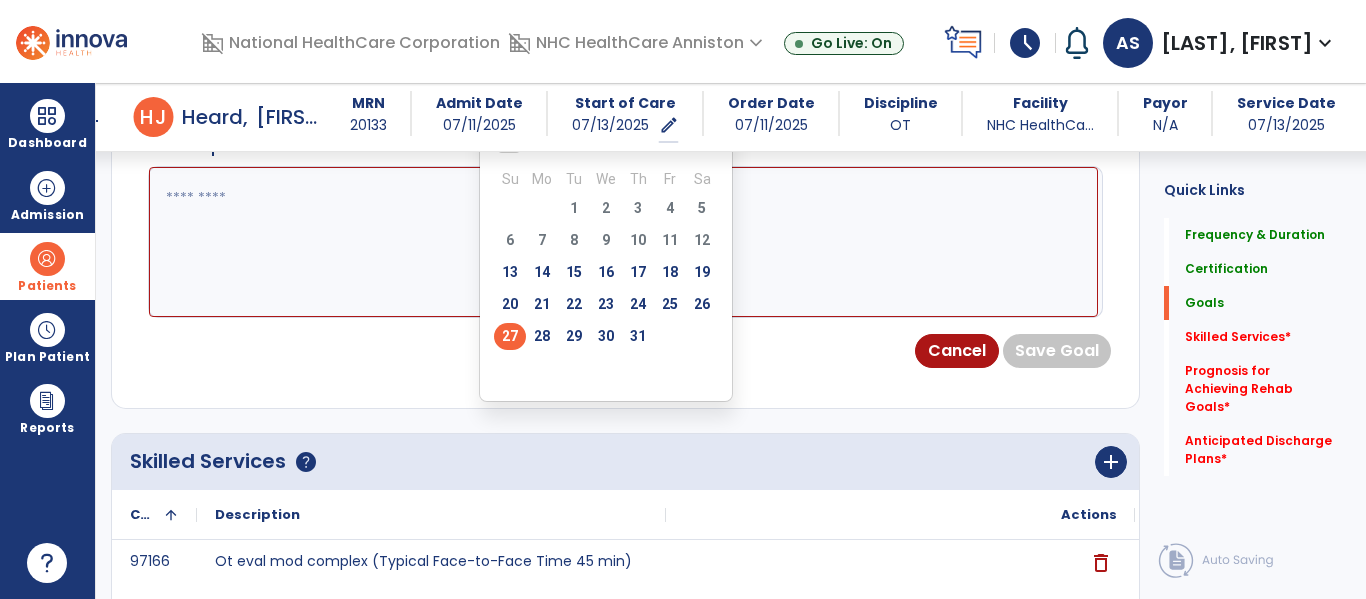 click on "27" at bounding box center [510, 336] 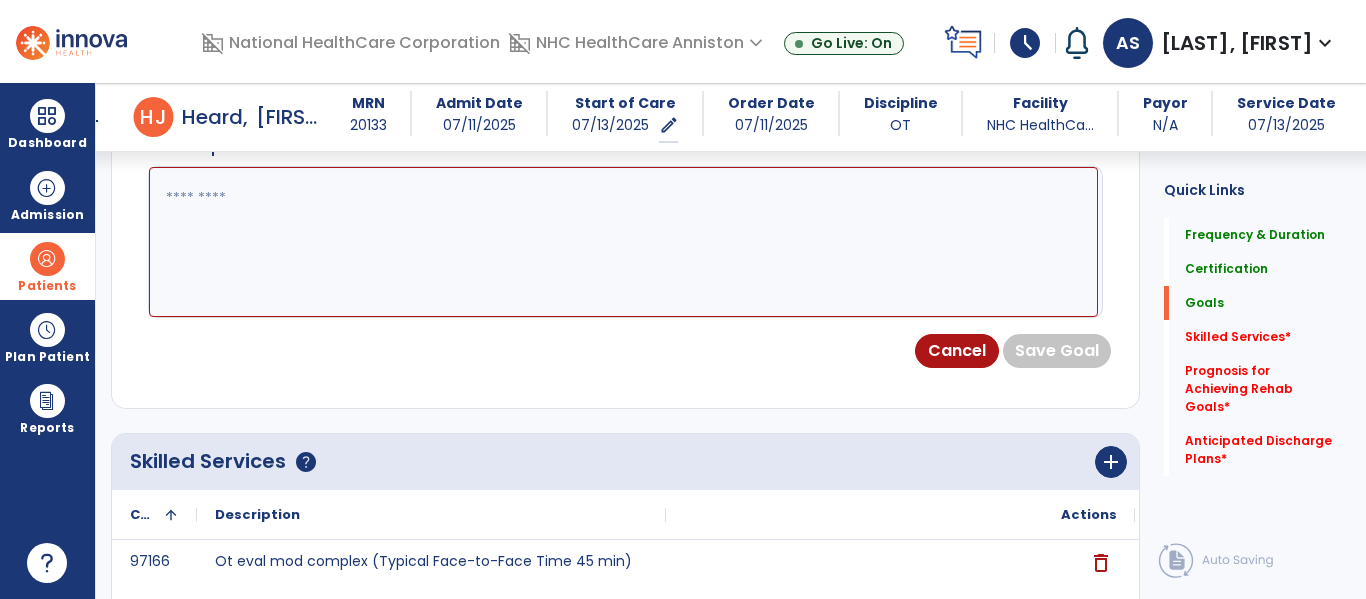 scroll, scrollTop: 825, scrollLeft: 0, axis: vertical 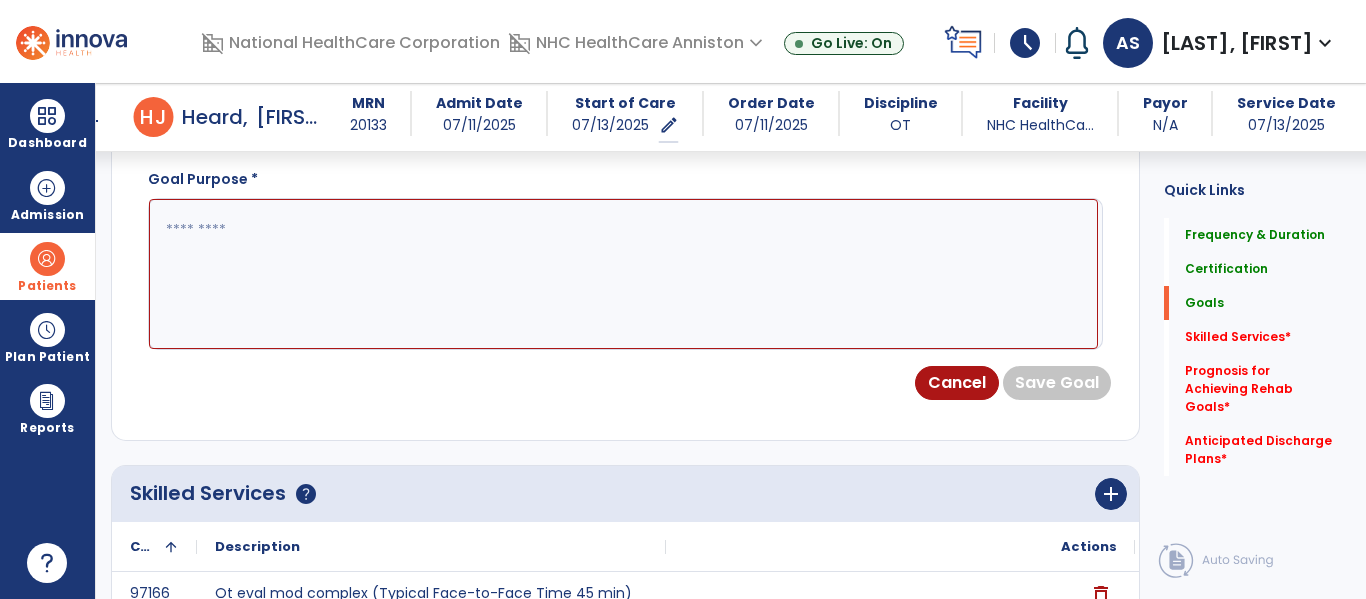 click at bounding box center [623, 274] 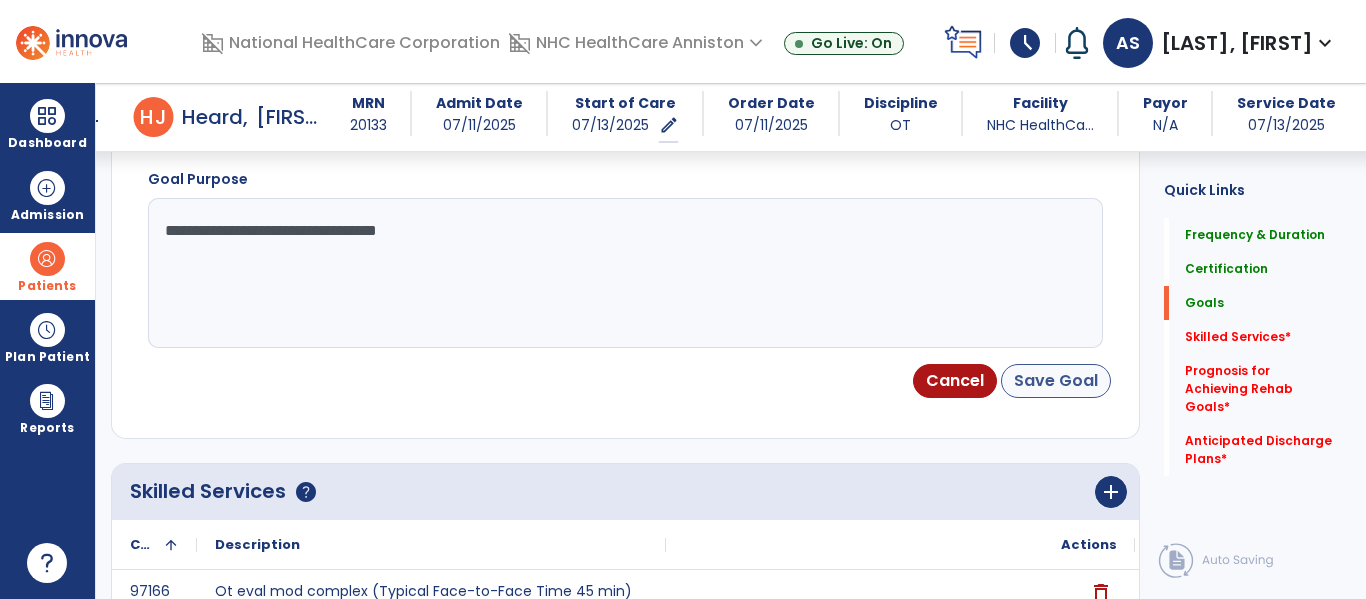 type on "**********" 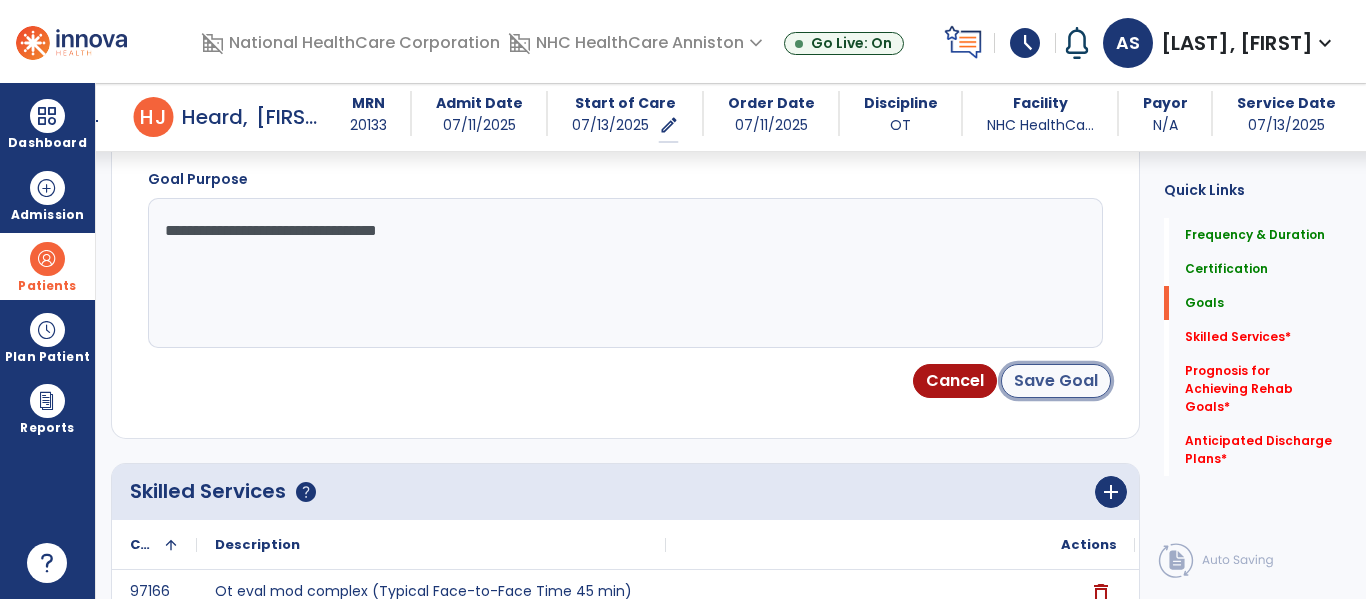 click on "Save Goal" at bounding box center [1056, 381] 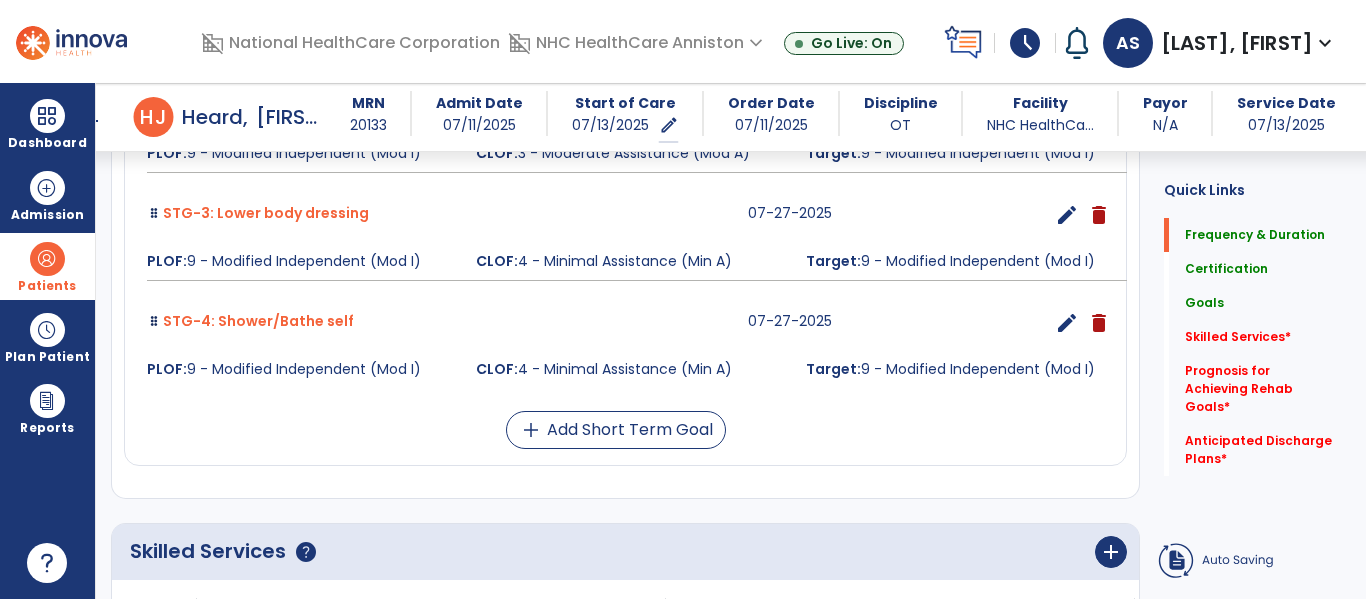 scroll, scrollTop: 235, scrollLeft: 0, axis: vertical 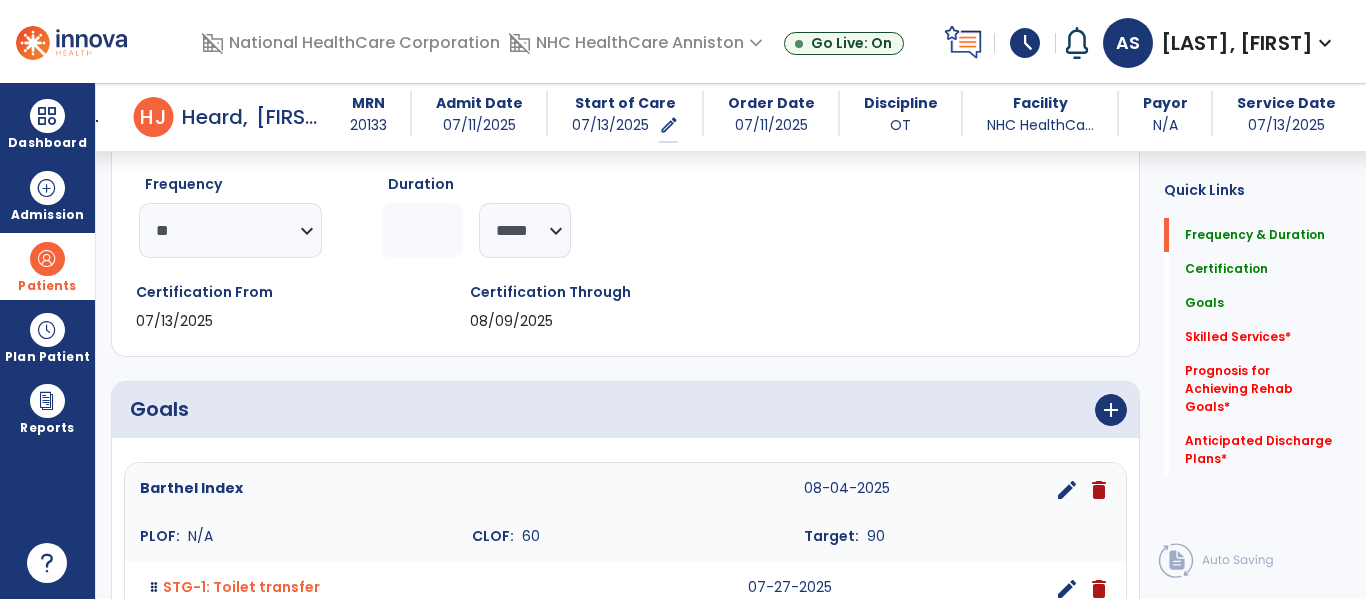 click on "Frequency ********* ** ** ** ** ** ** ** Duration * ******** ***** Certification From [DATE] Certification Through [DATE]" 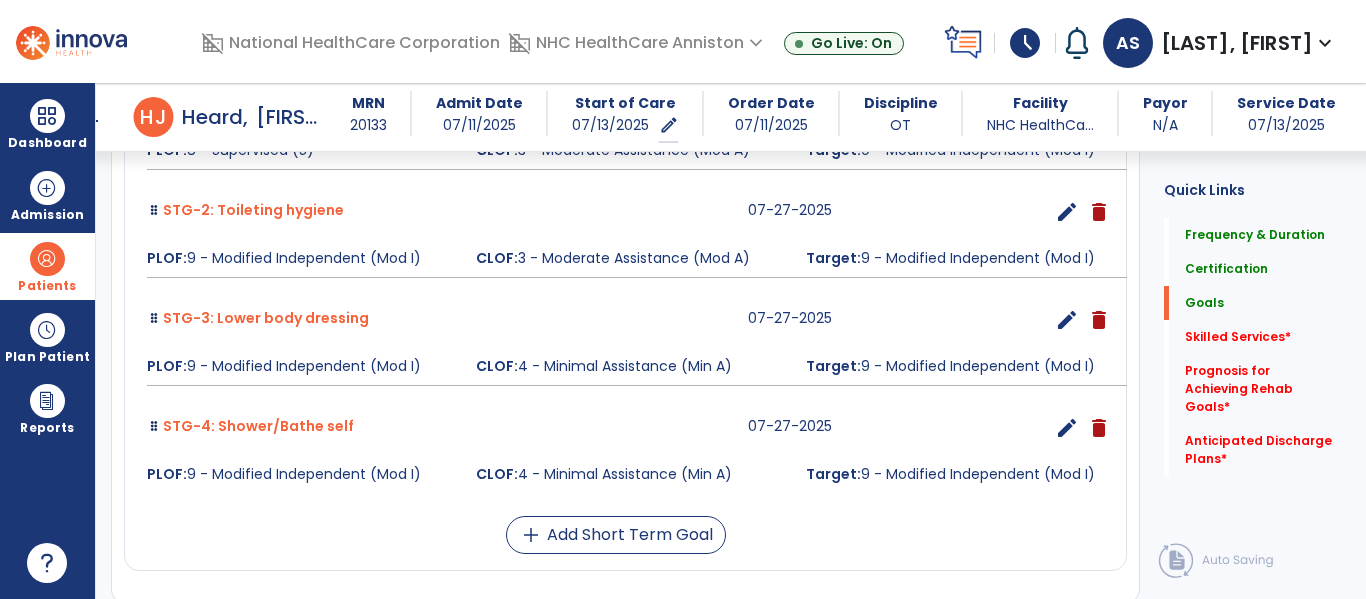 scroll, scrollTop: 760, scrollLeft: 0, axis: vertical 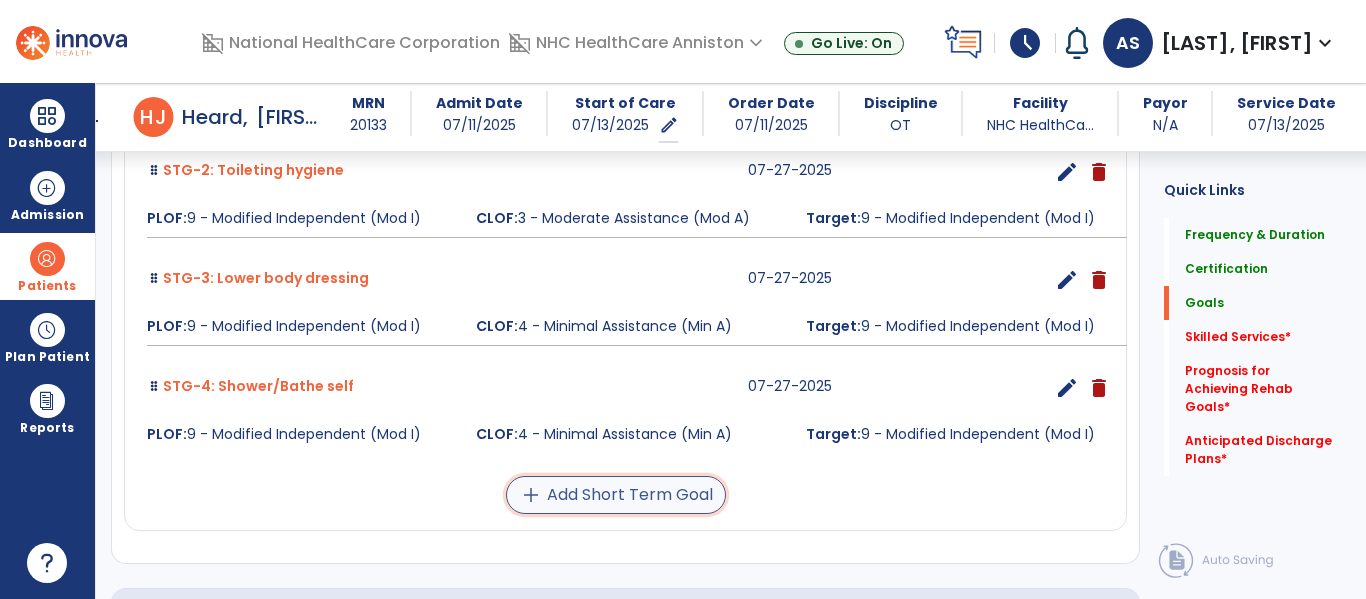 click on "add  Add Short Term Goal" at bounding box center (616, 495) 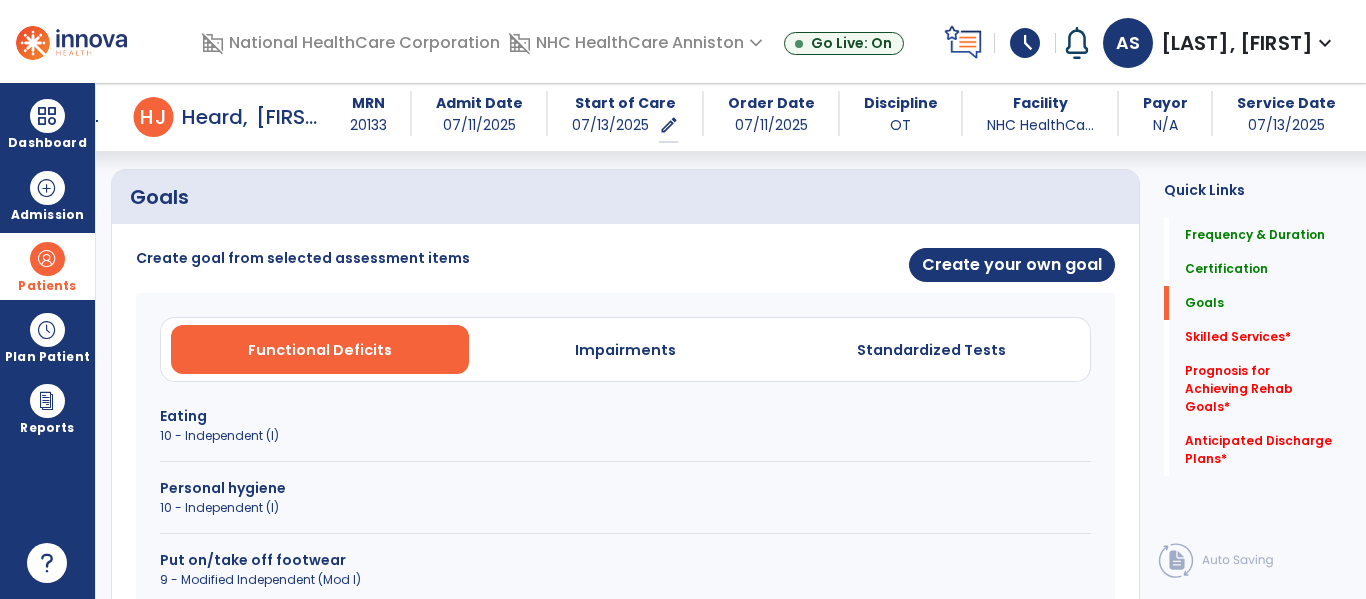 scroll, scrollTop: 445, scrollLeft: 0, axis: vertical 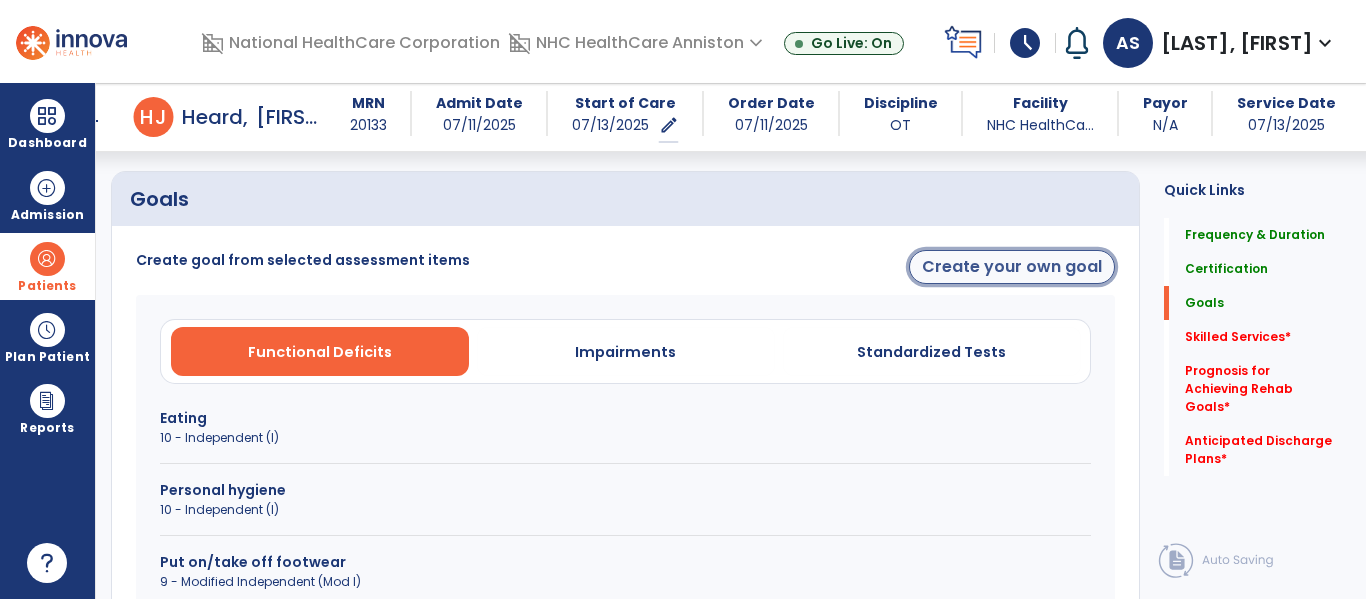 click on "Create your own goal" at bounding box center [1012, 267] 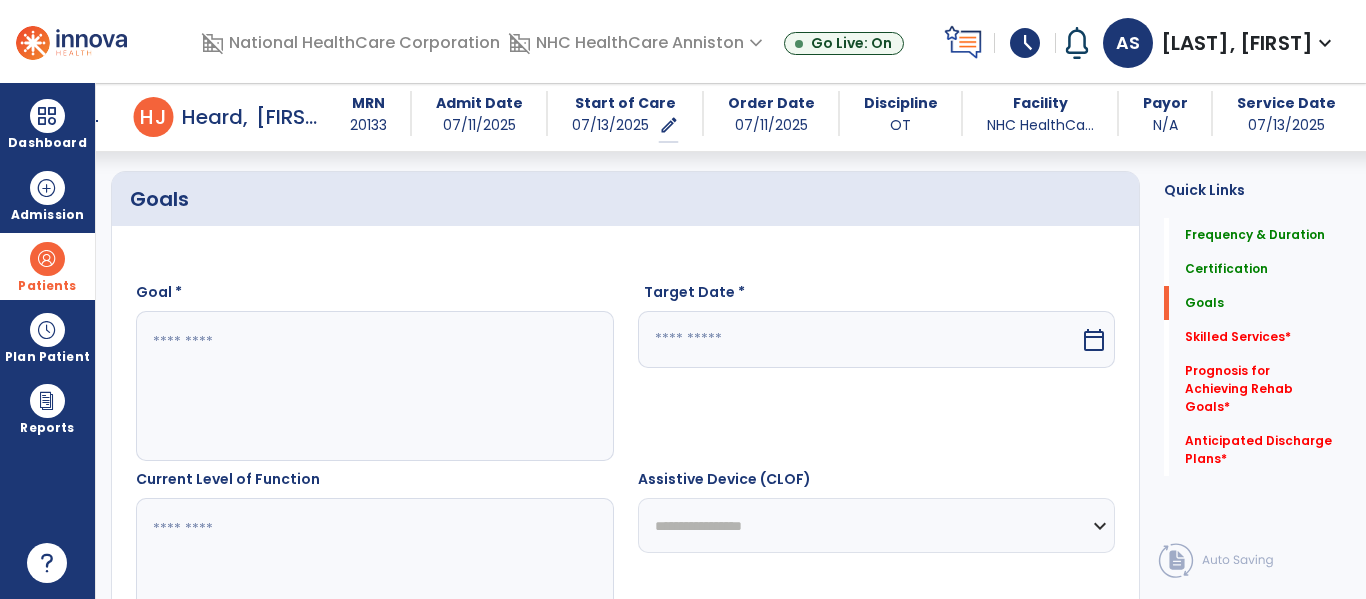 click at bounding box center (374, 386) 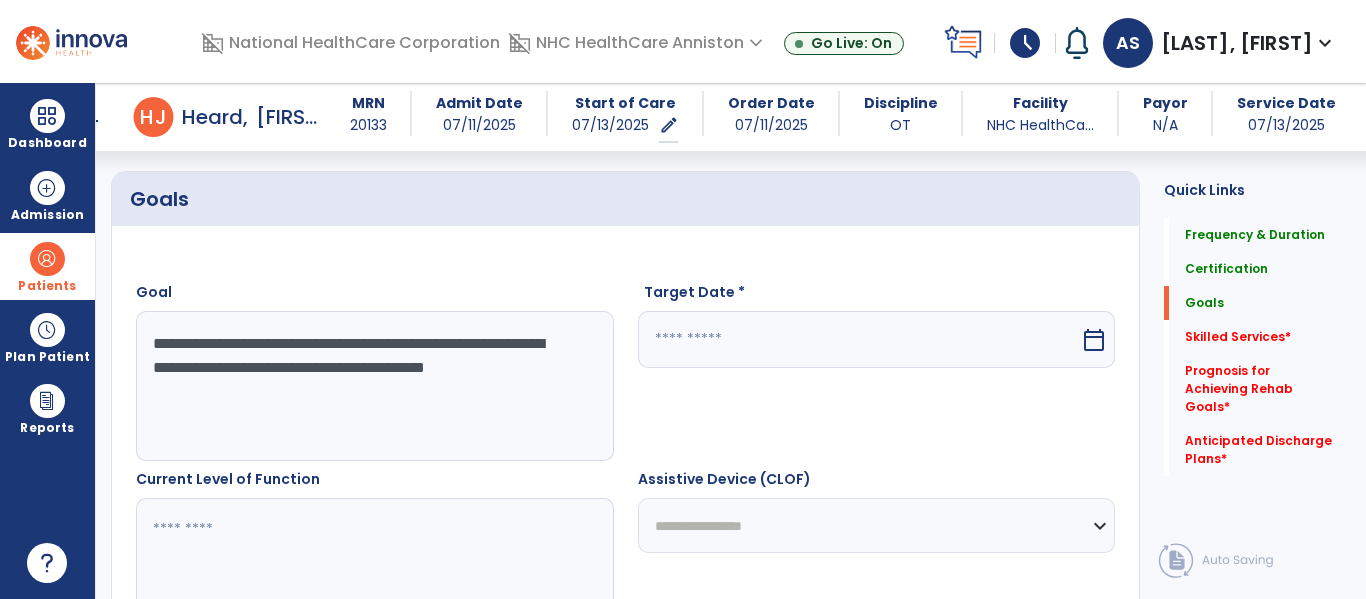 type on "**********" 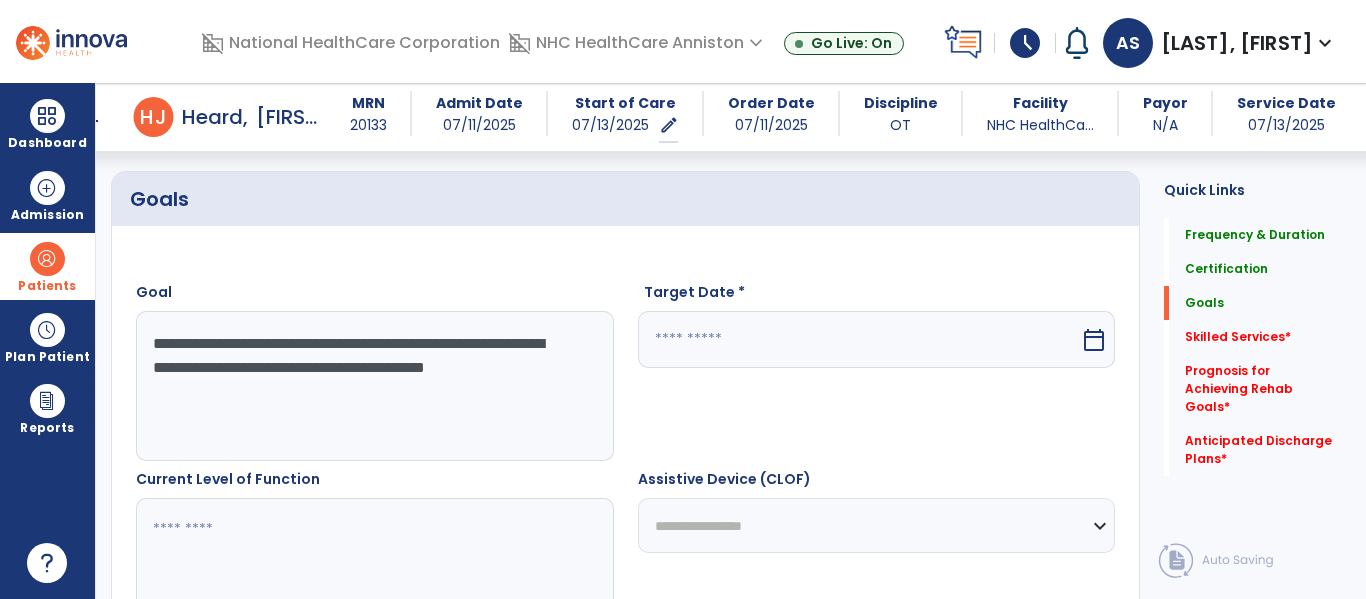 click at bounding box center [859, 339] 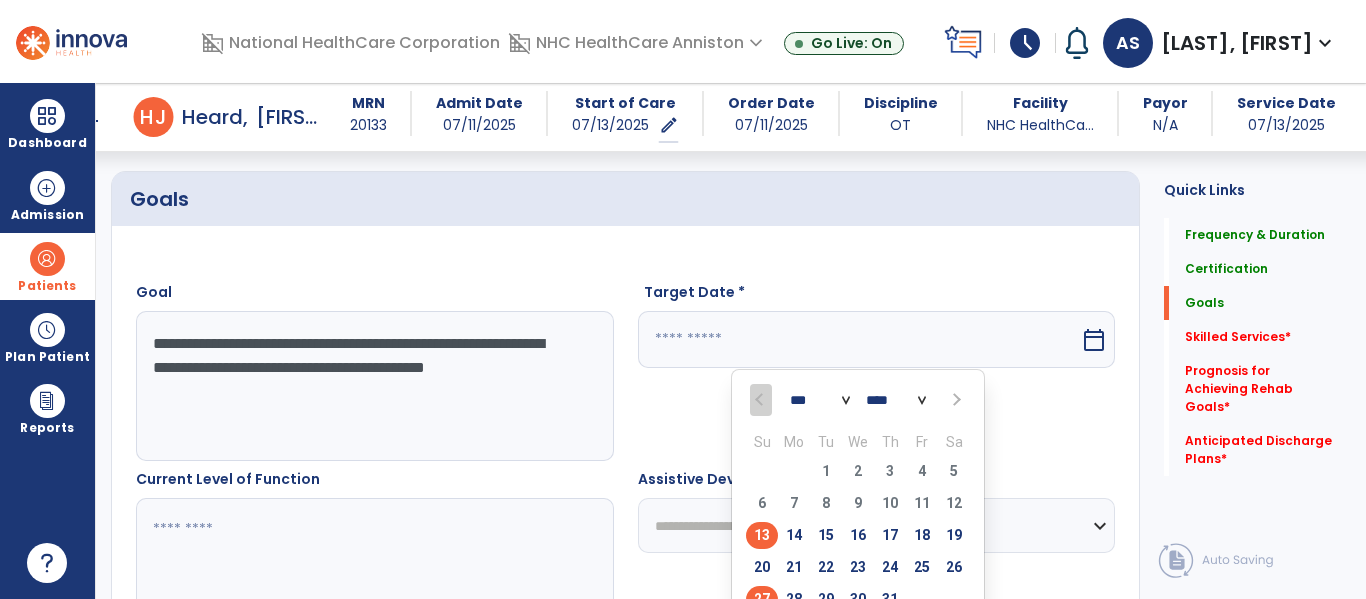 click on "27" at bounding box center (762, 599) 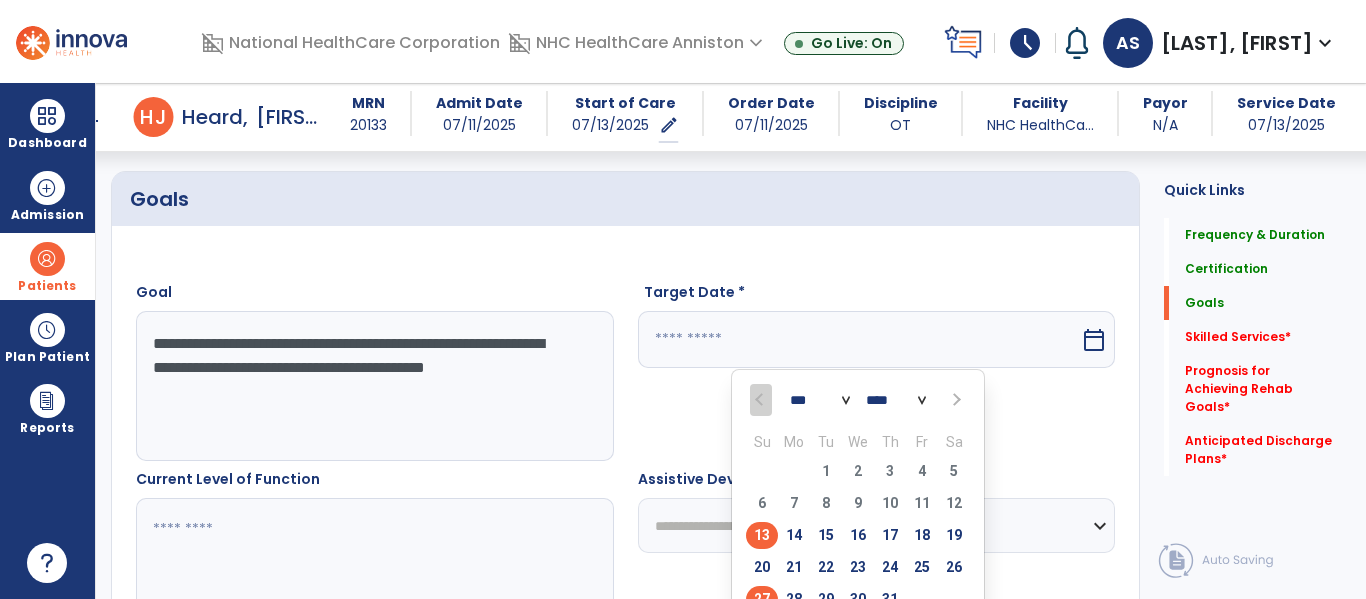 type on "*********" 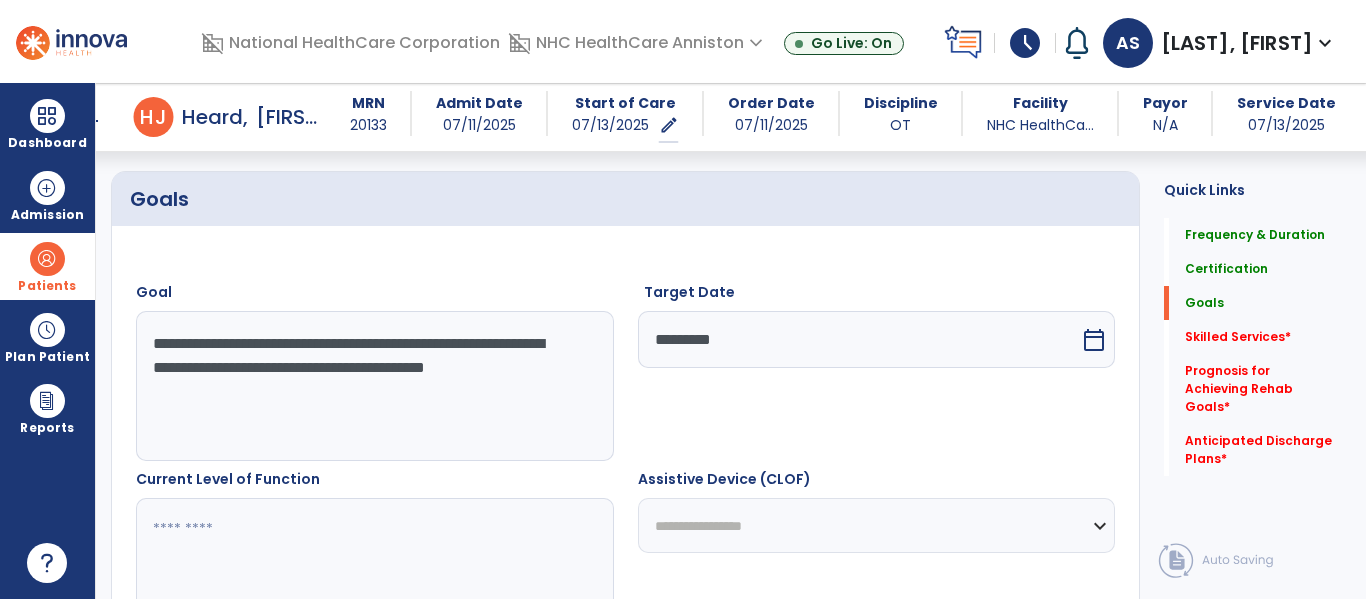 click on "**********" at bounding box center (374, 386) 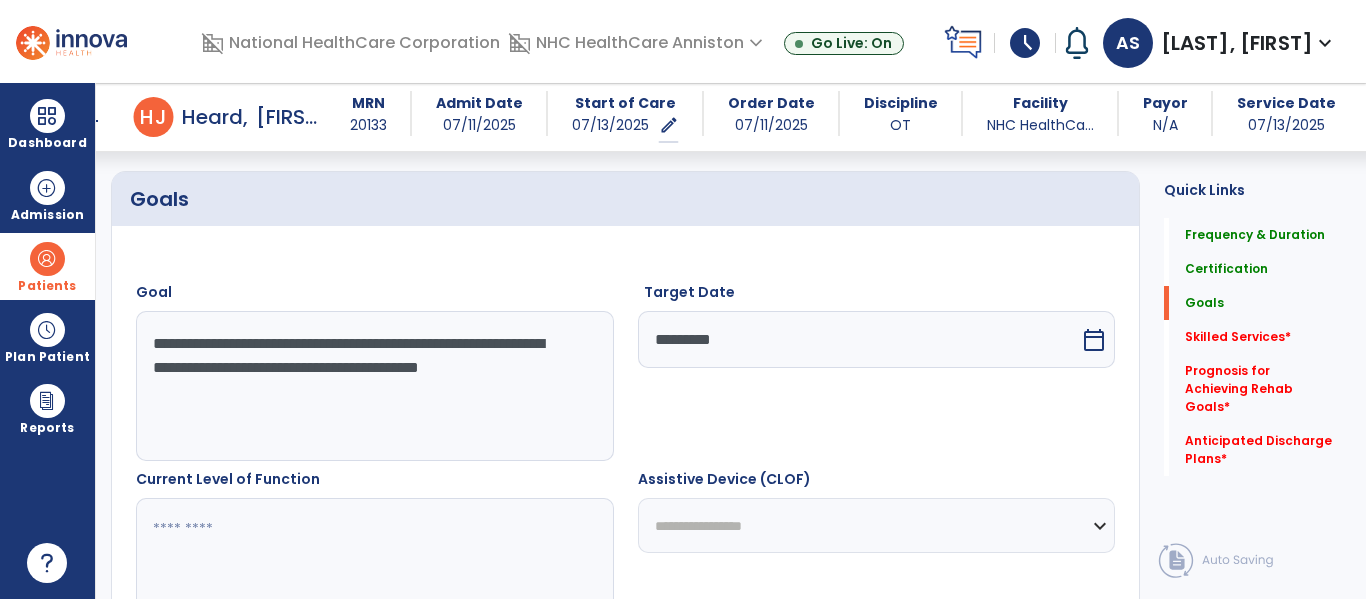 type on "**********" 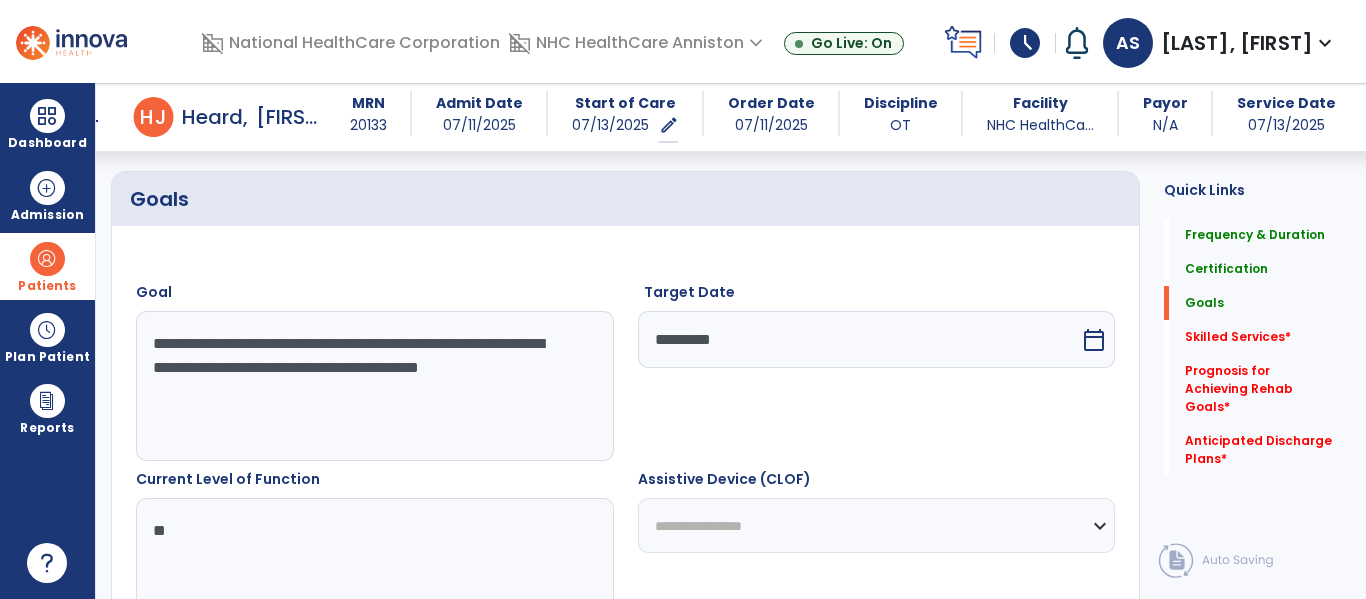 type on "*" 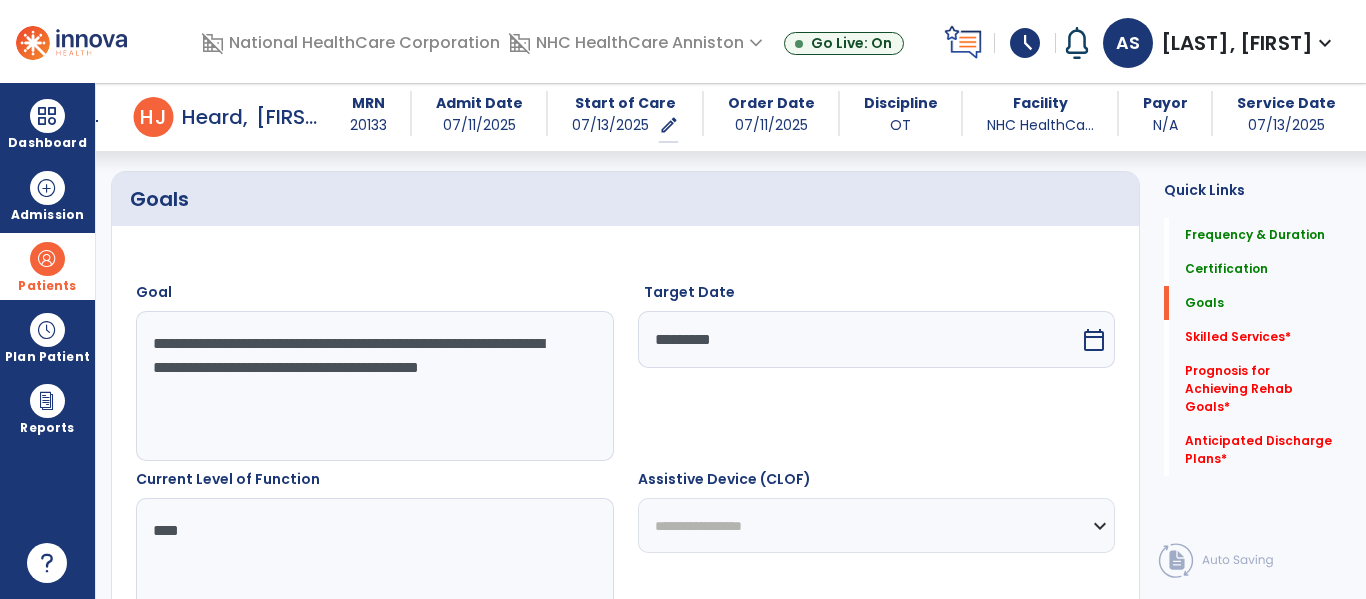drag, startPoint x: 569, startPoint y: 476, endPoint x: 604, endPoint y: 514, distance: 51.662365 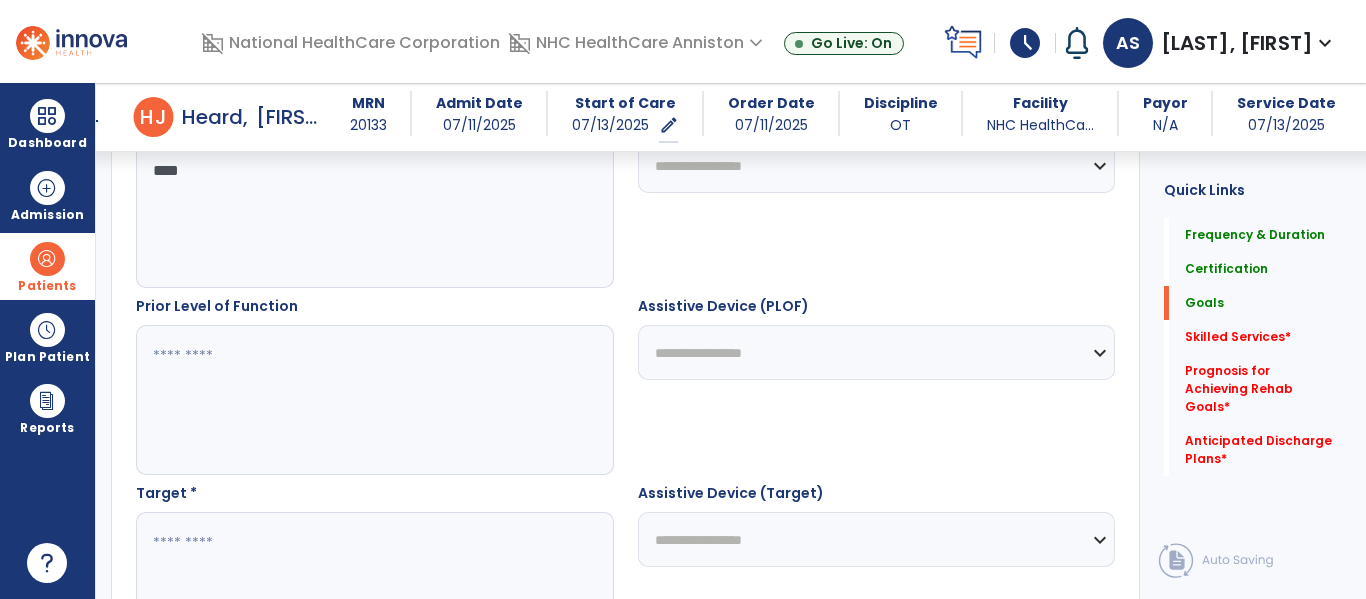 scroll, scrollTop: 765, scrollLeft: 0, axis: vertical 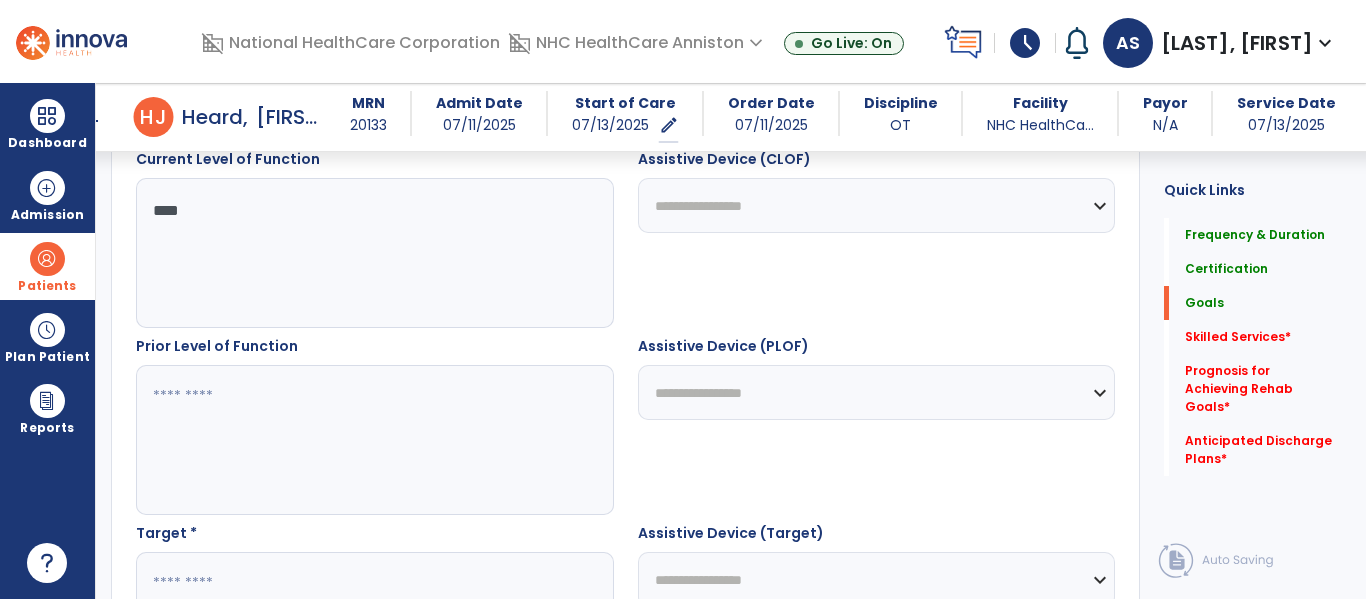 click on "****" at bounding box center [374, 253] 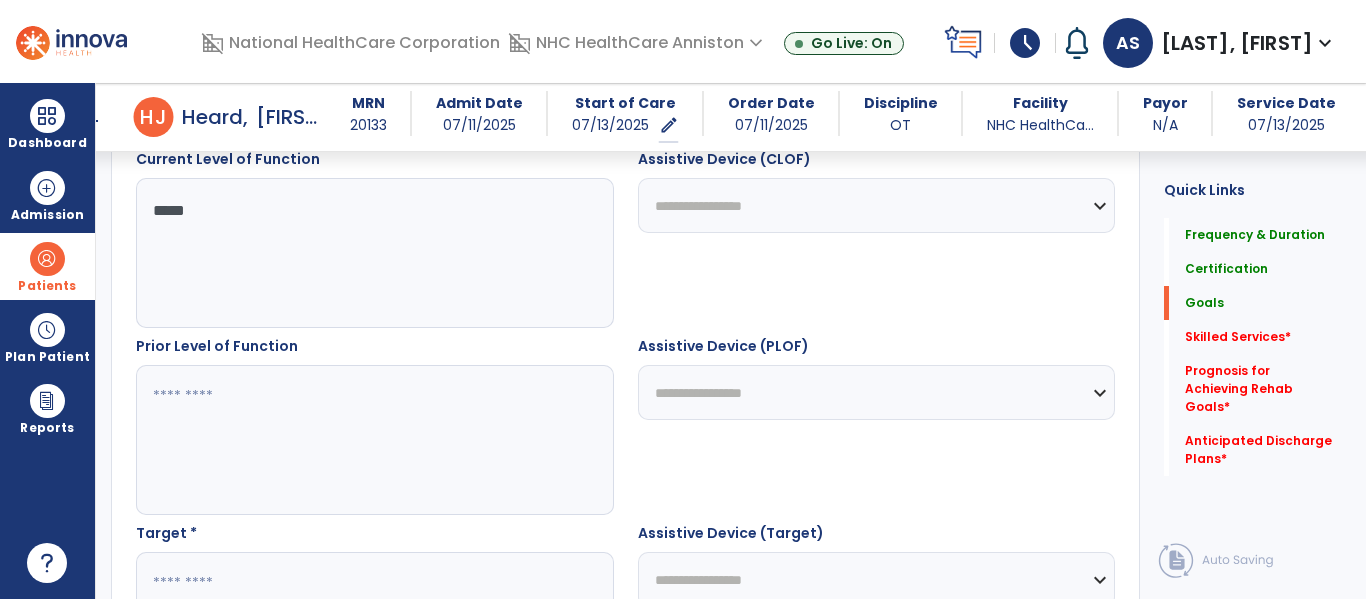 type on "*****" 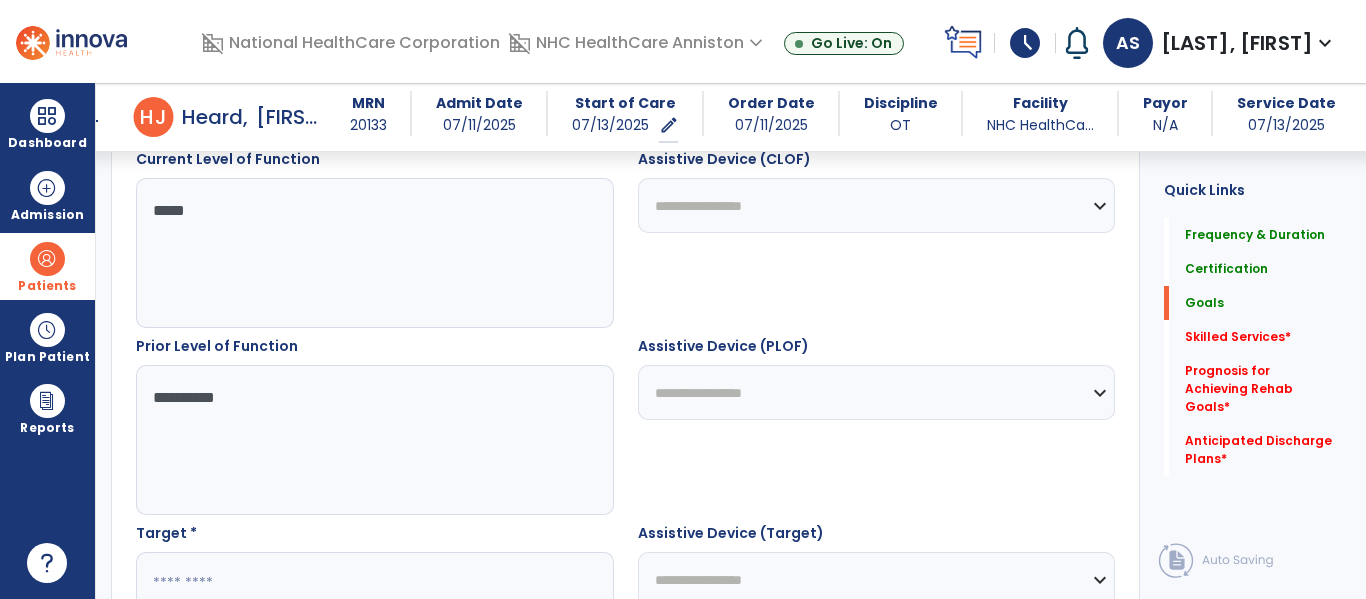 type on "**********" 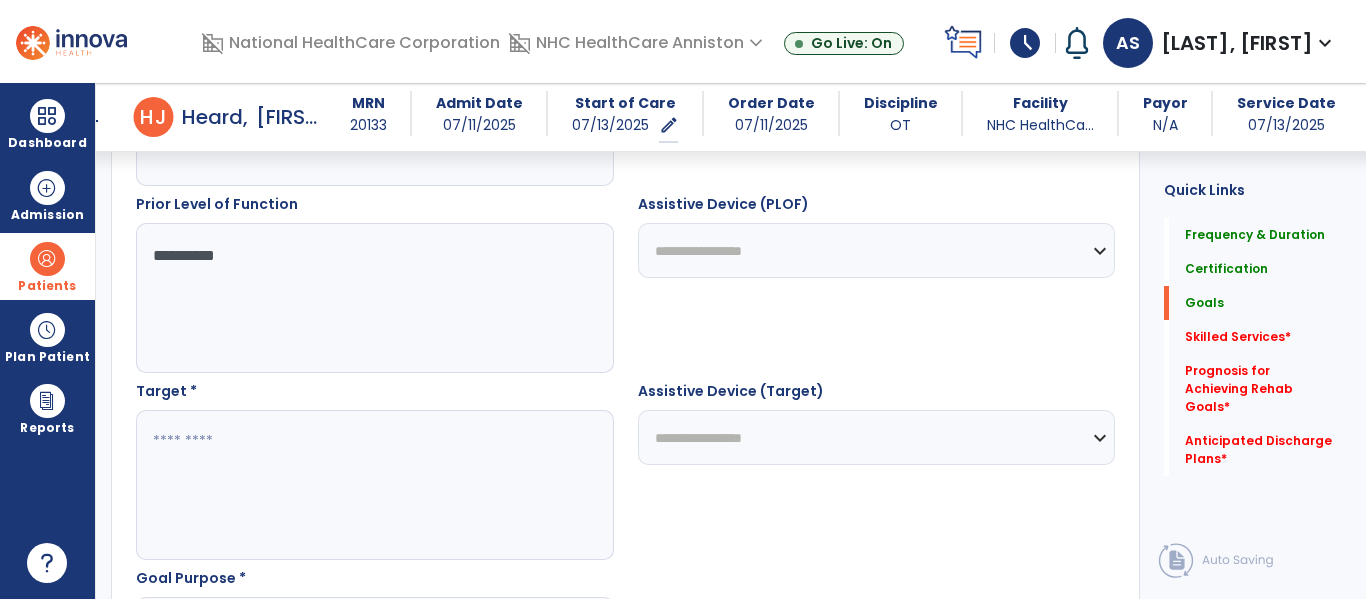 scroll, scrollTop: 925, scrollLeft: 0, axis: vertical 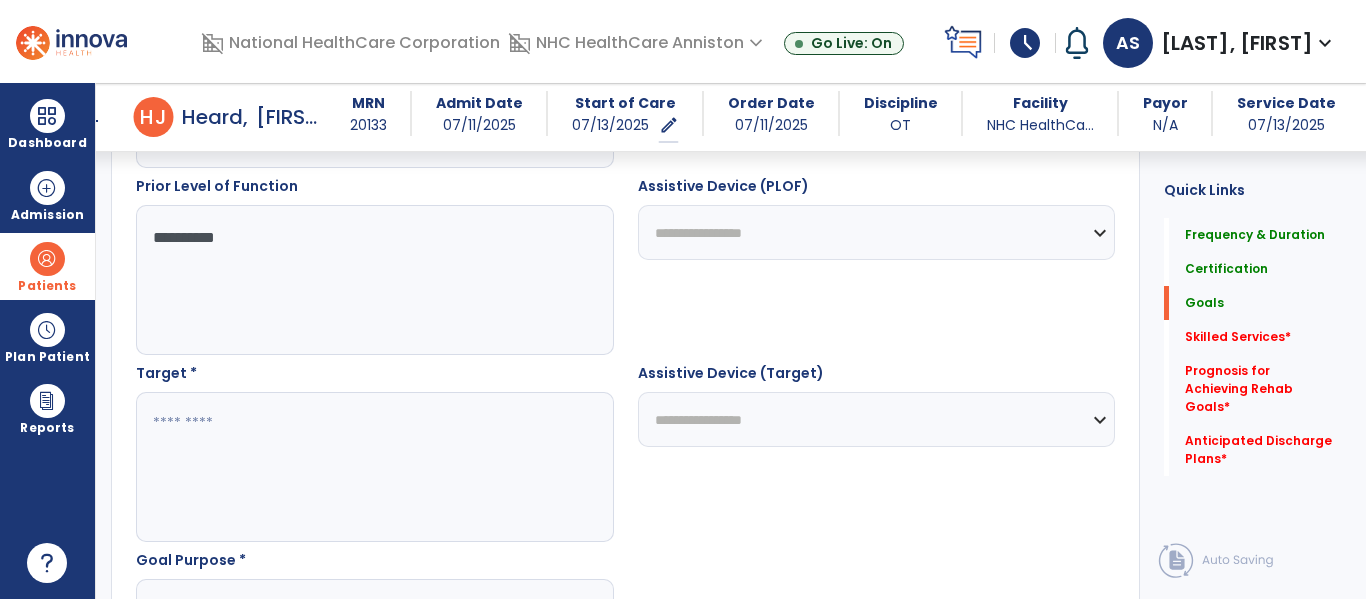 click at bounding box center [374, 467] 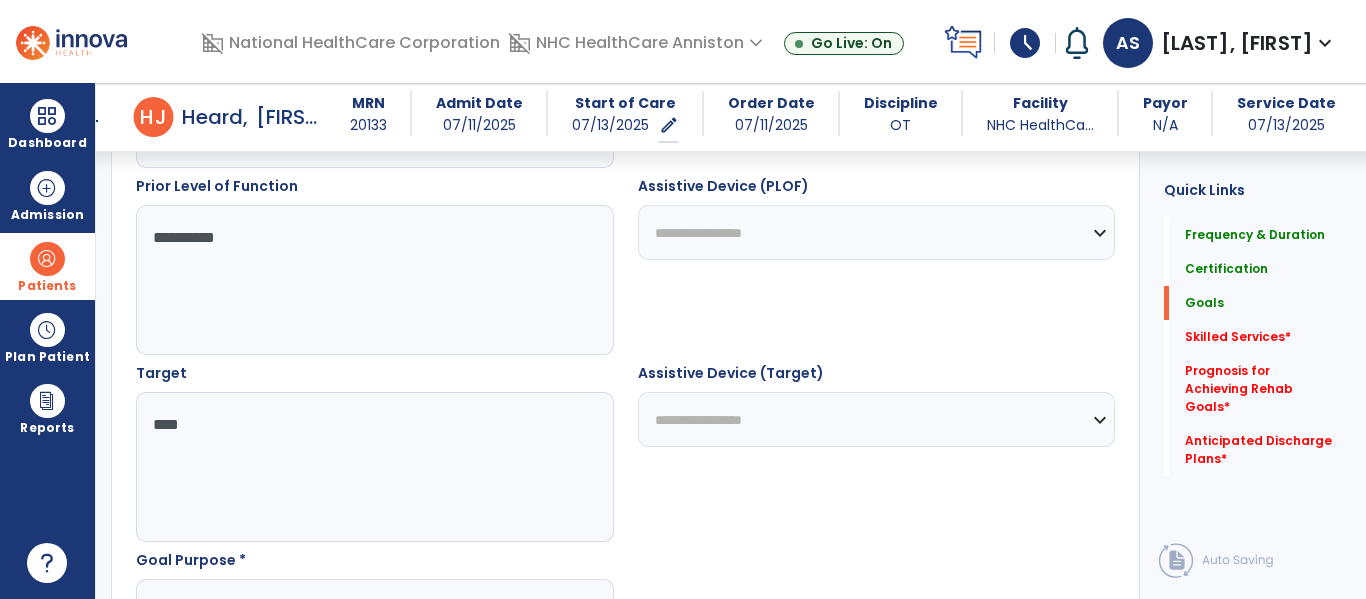 type on "****" 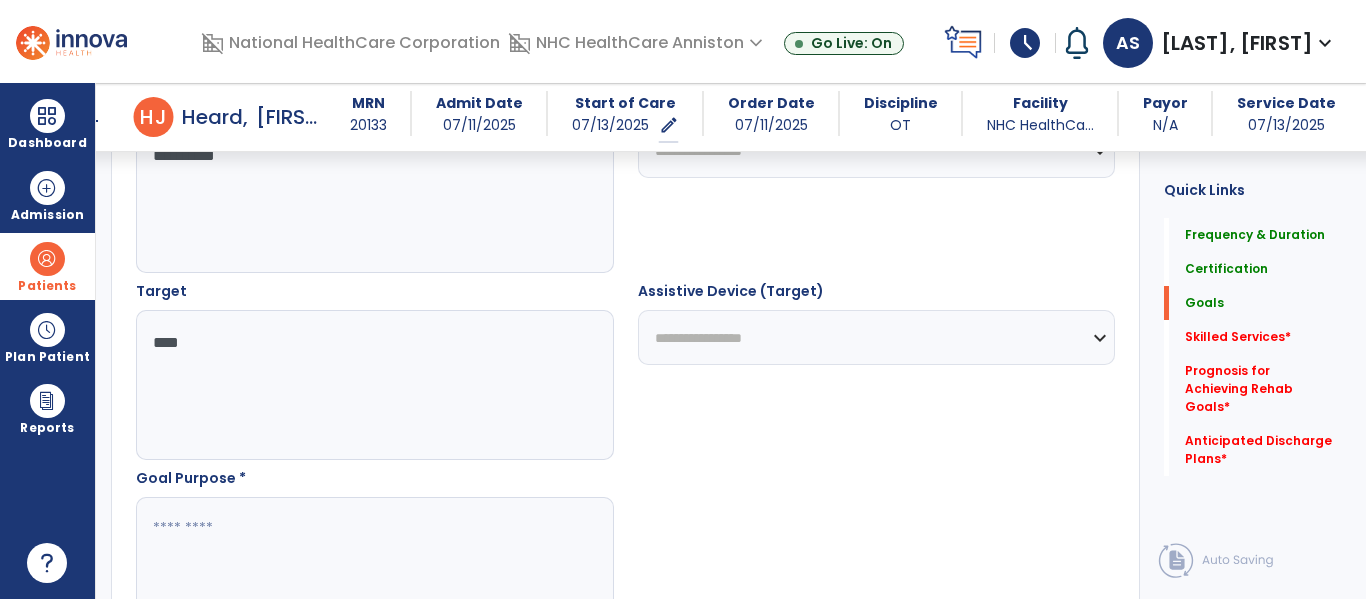 scroll, scrollTop: 1045, scrollLeft: 0, axis: vertical 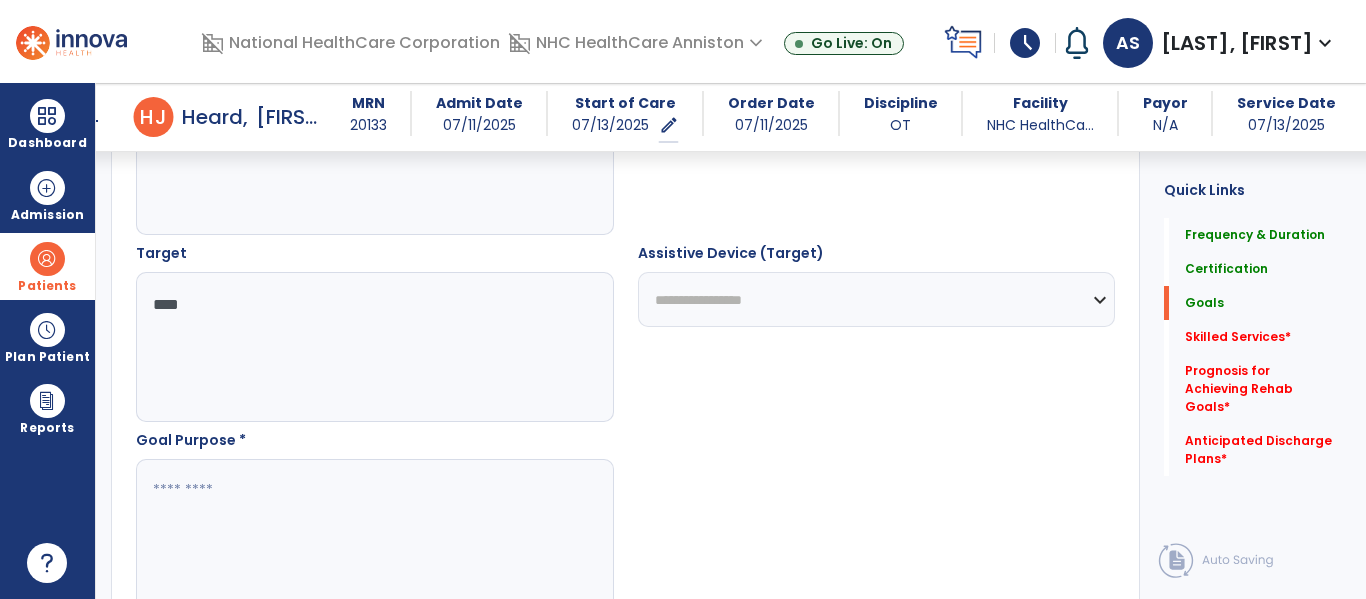 click at bounding box center [374, 534] 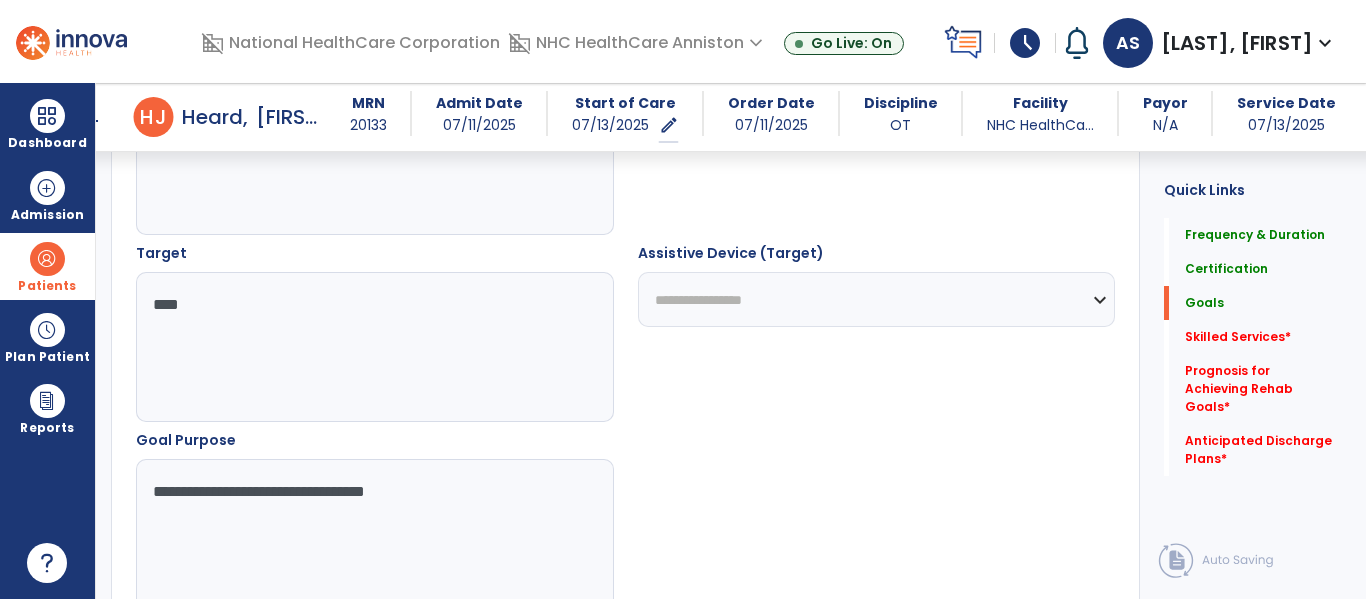 type on "**********" 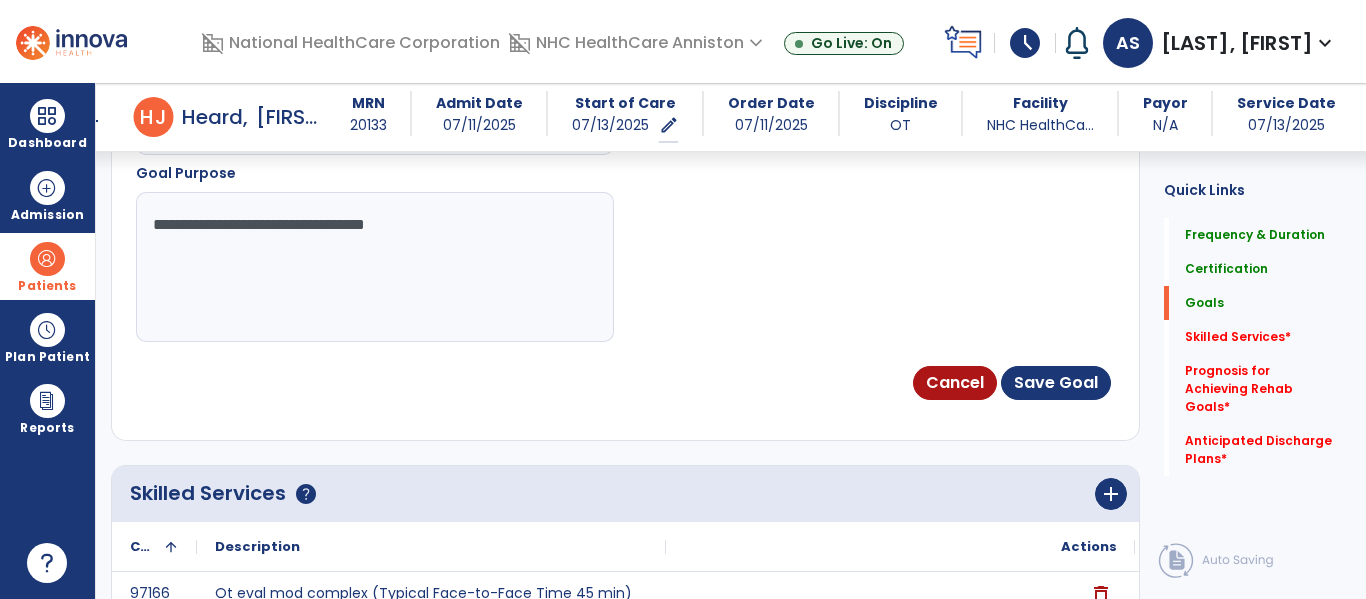 scroll, scrollTop: 1405, scrollLeft: 0, axis: vertical 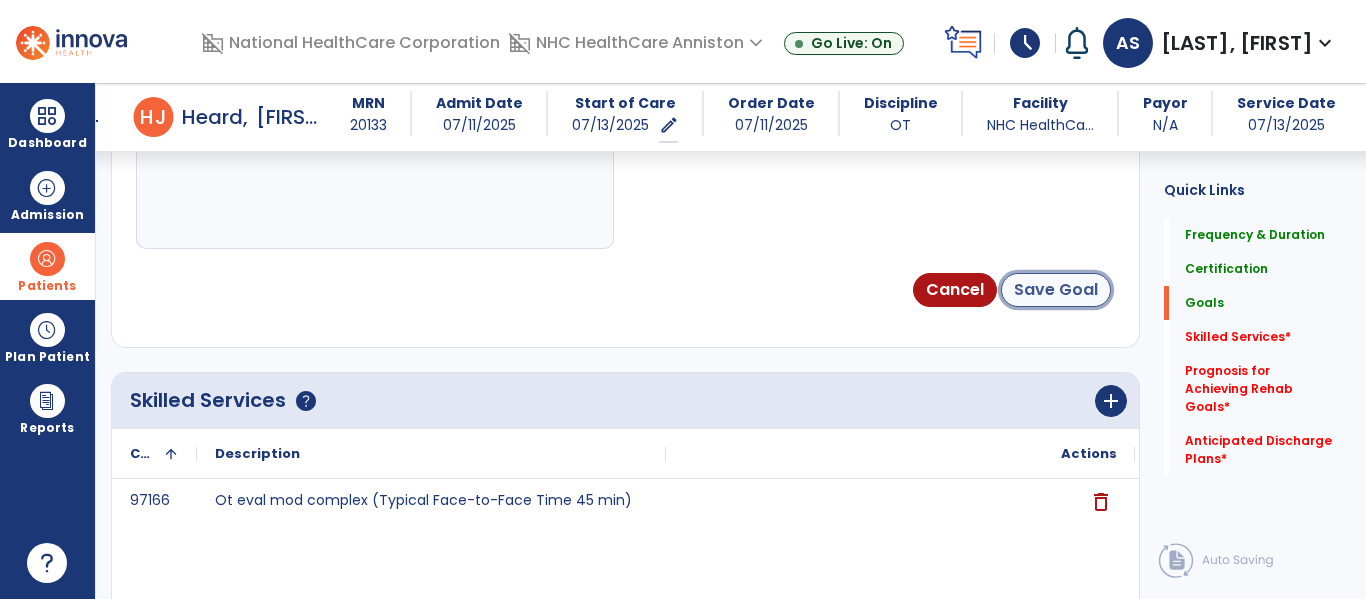 click on "Save Goal" at bounding box center (1056, 290) 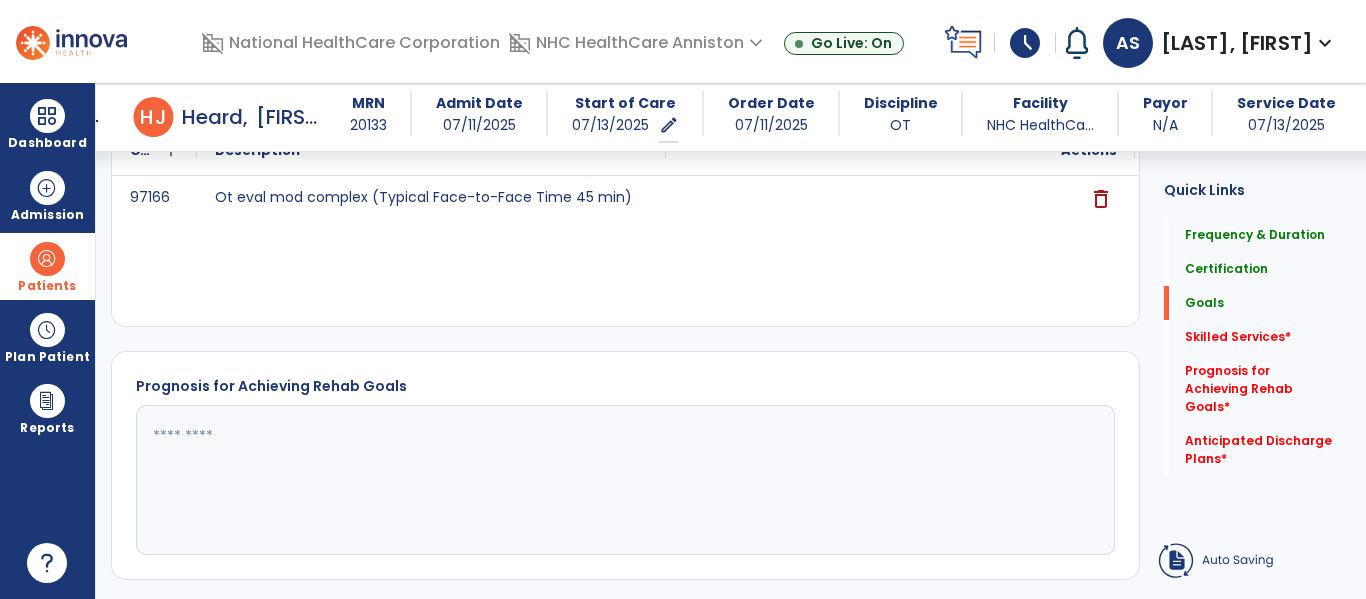 scroll, scrollTop: 326, scrollLeft: 0, axis: vertical 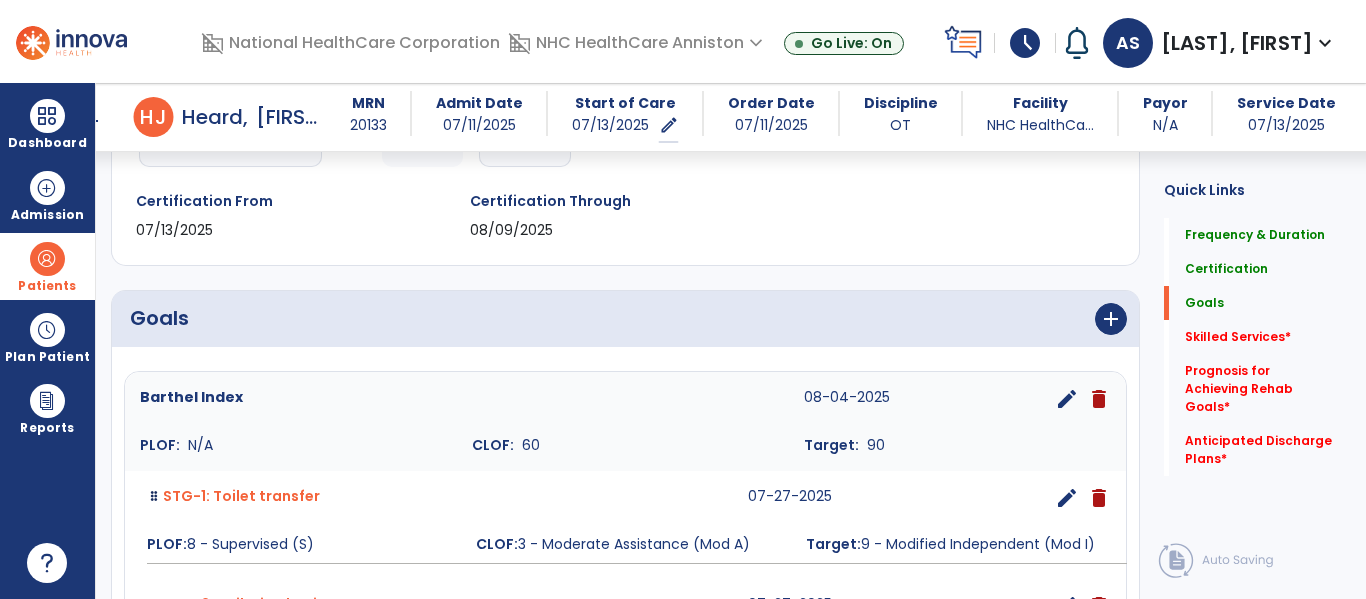 click on "Barthel Index 08-04-2025 edit delete PLOF: N/A CLOF: 60 Target: 90 STG-1: Toilet transfer 07-27-2025 edit delete PLOF: 8 - Supervised (S) CLOF: 3 - Moderate Assistance (Mod A) Target: 9 - Modified Independent (Mod I) STG-2: Toileting hygiene 07-27-2025 edit delete PLOF: 9 - Modified Independent (Mod I) CLOF: 3 - Moderate Assistance (Mod A) Target: 9 - Modified Independent (Mod I) STG-3: Lower body dressing 07-27-2025 edit delete PLOF: 9 - Modified Independent (Mod I) CLOF: 4 - Minimal Assistance (Min A) Target: 9 - Modified Independent (Mod I) STG-4: Shower/Bathe self 07-27-2025 edit delete PLOF: 9 - Modified Independent (Mod I) CLOF: 4 - Minimal Assistance (Min A) Target: 9 - Modified Independent (Mod I) STG-5: Patient will increase functional balance to good to increase participation in ADLs and functional activities. 07-27-2025 edit delete PLOF: fair+/good CLOF: fair- Target: good add Add Short Term Goal" at bounding box center [625, 735] 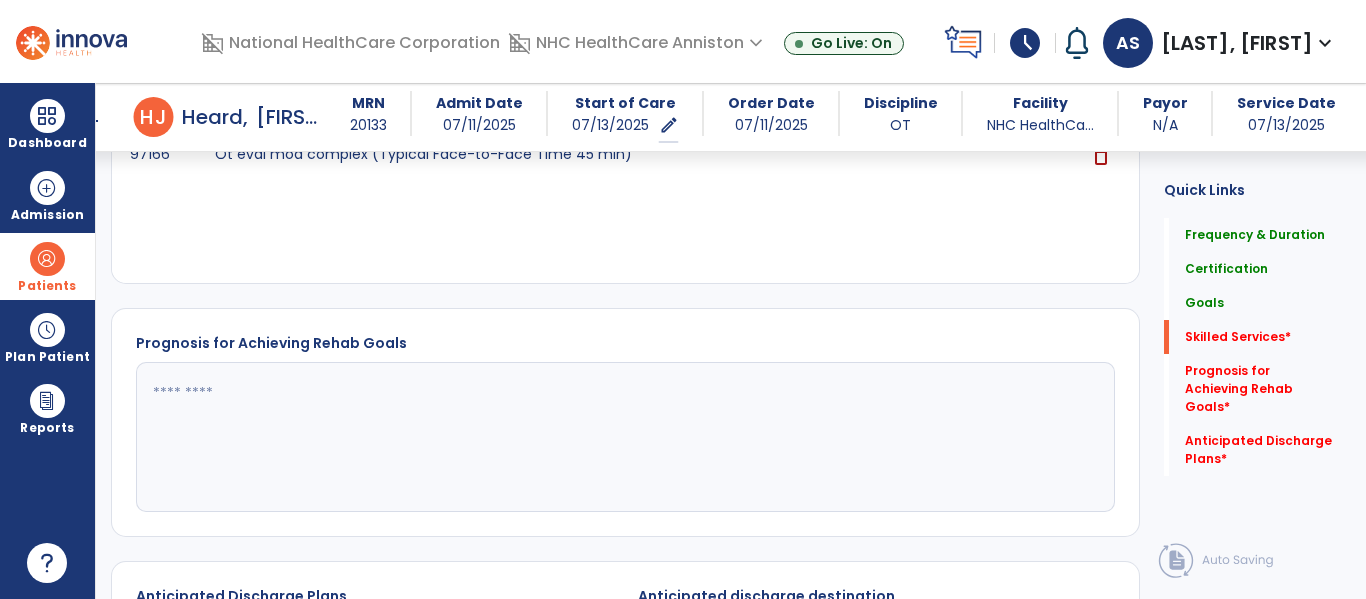 scroll, scrollTop: 1486, scrollLeft: 0, axis: vertical 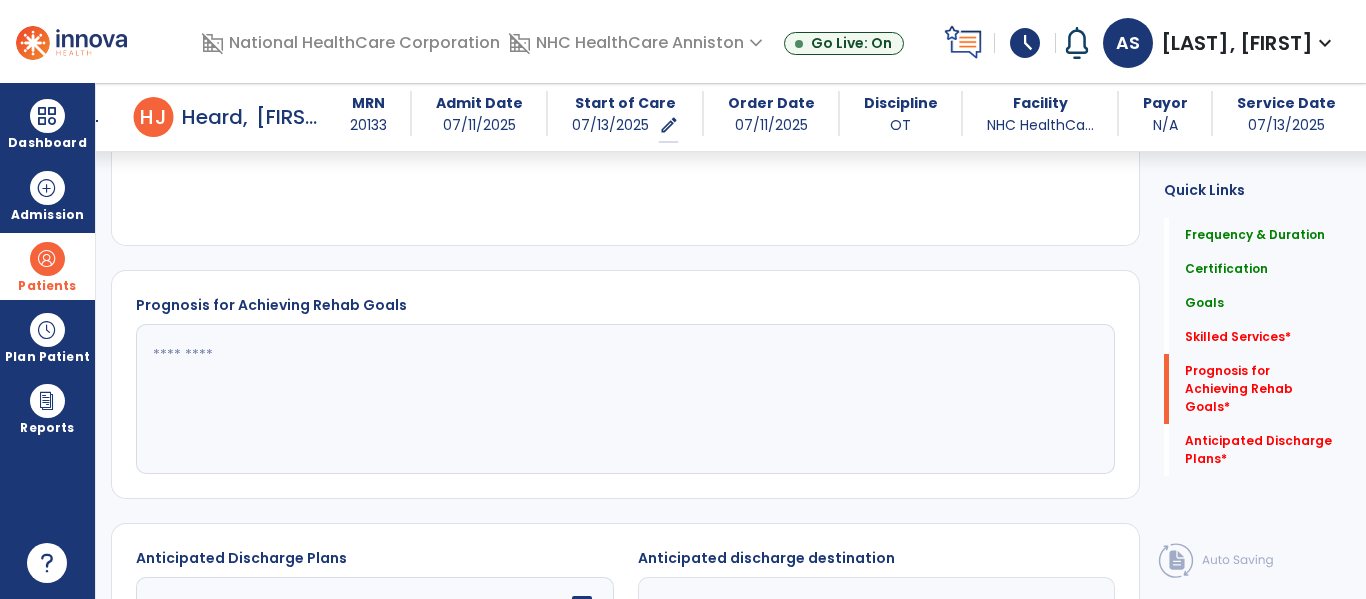 click 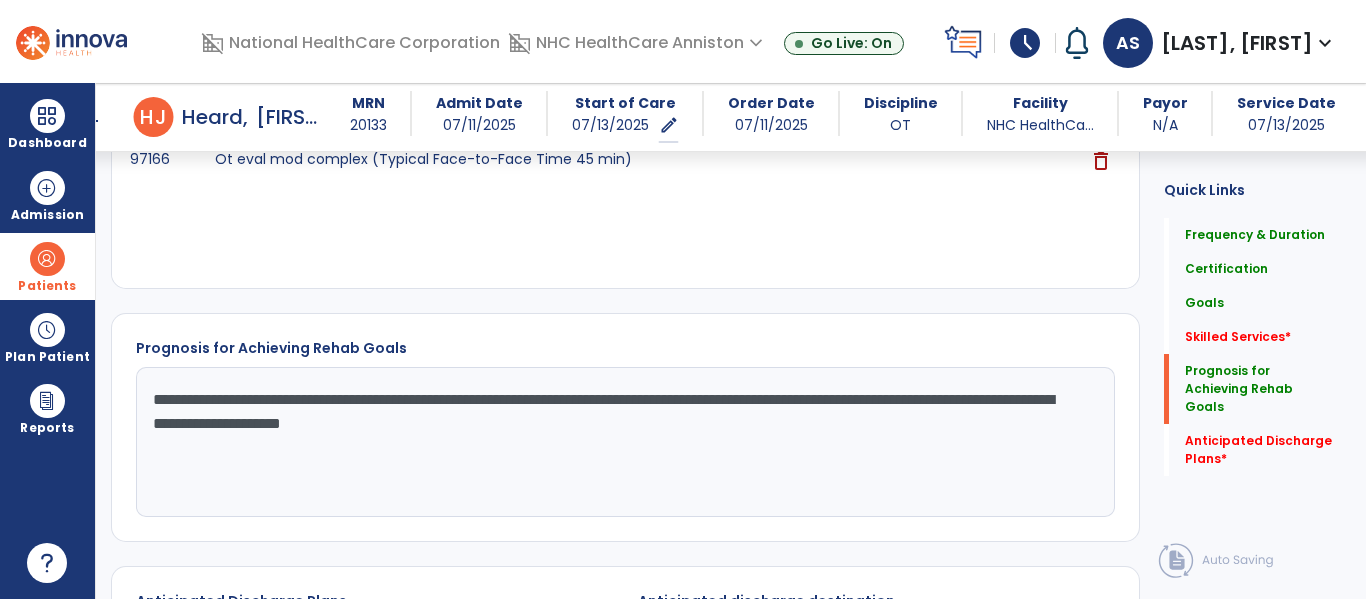 scroll, scrollTop: 1451, scrollLeft: 0, axis: vertical 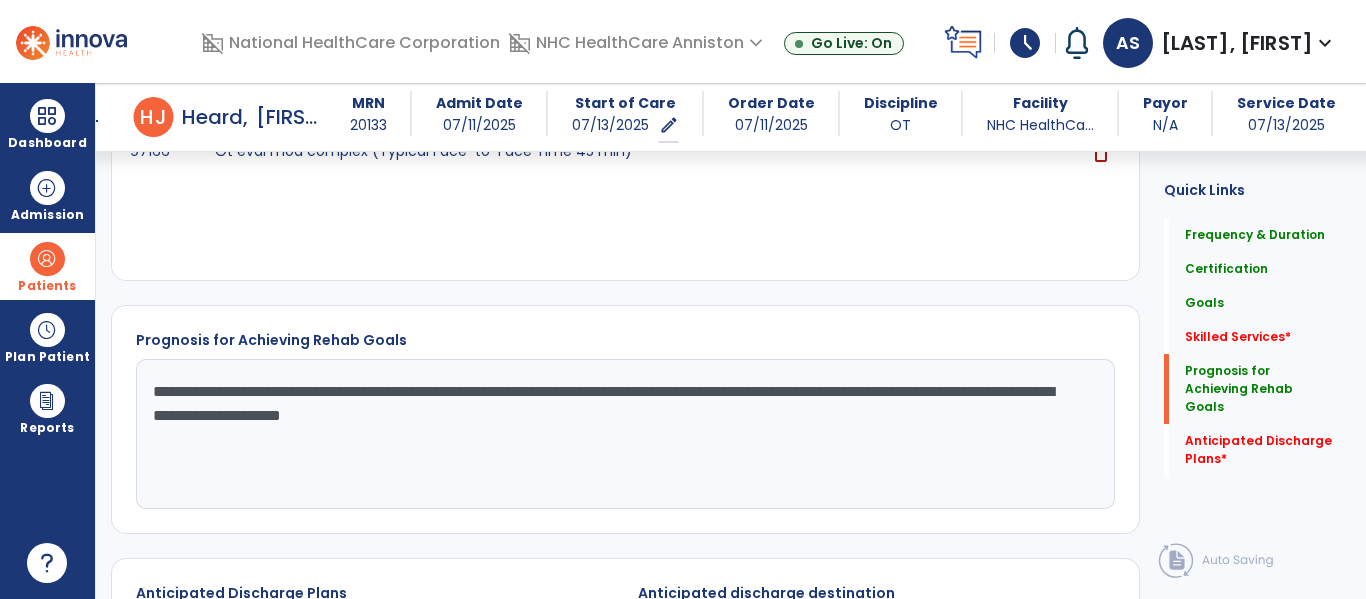 type on "**********" 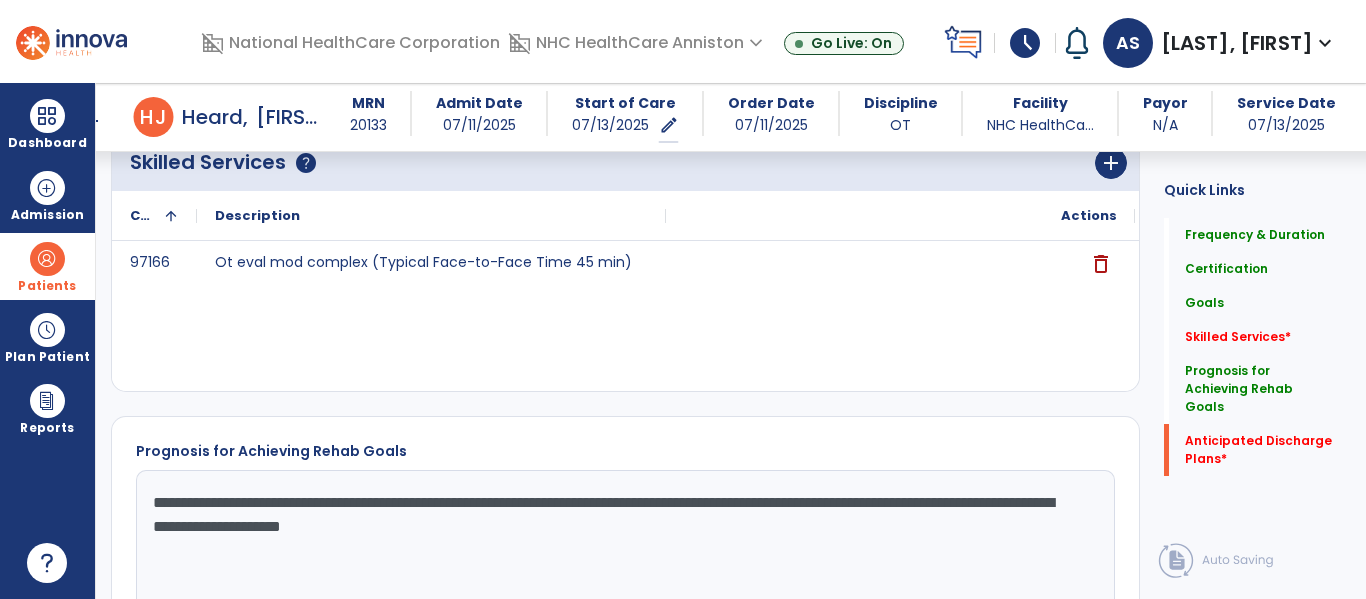 scroll, scrollTop: 1291, scrollLeft: 0, axis: vertical 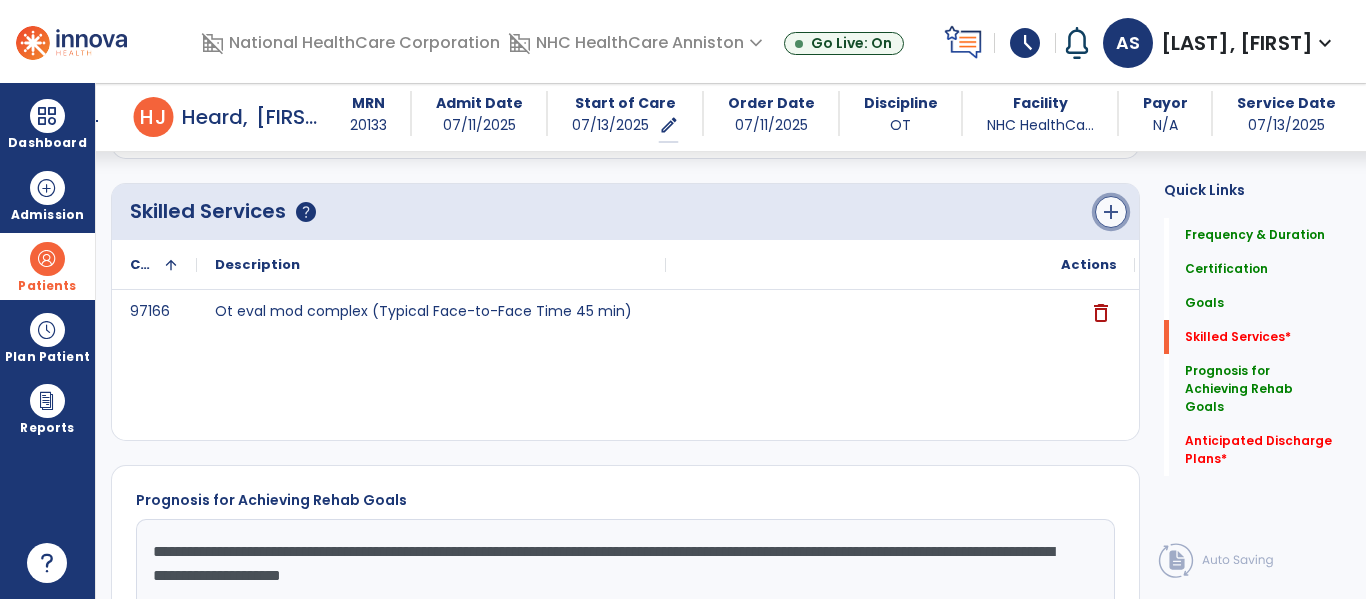 click on "add" 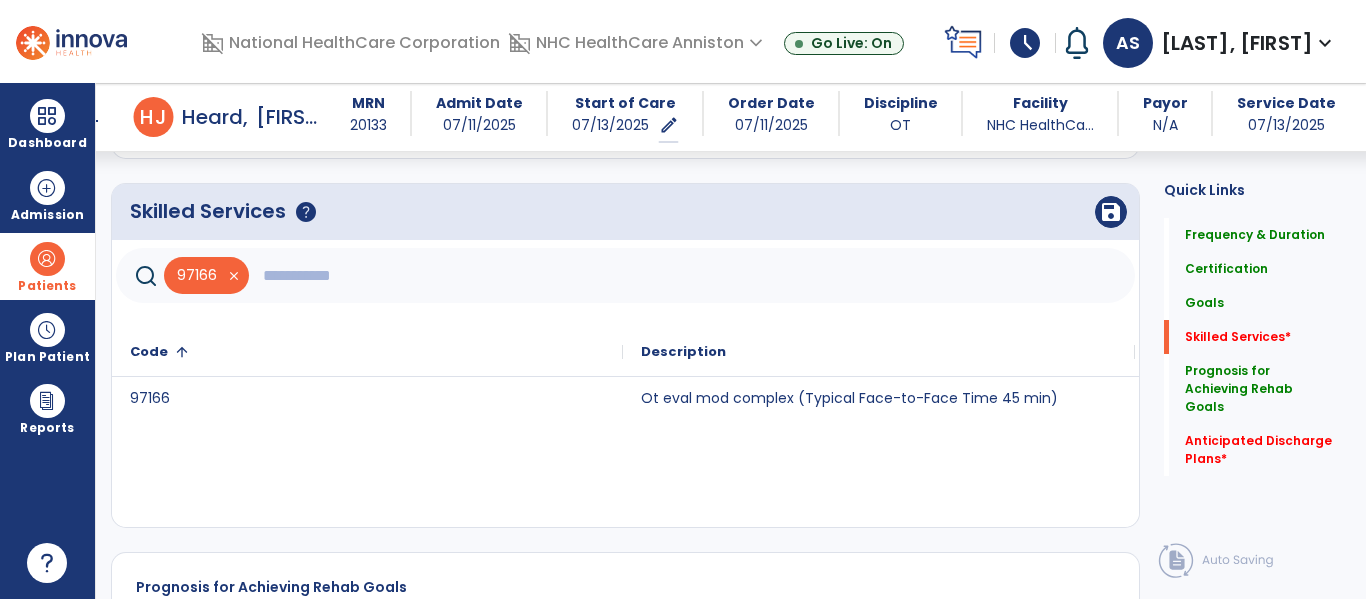 click 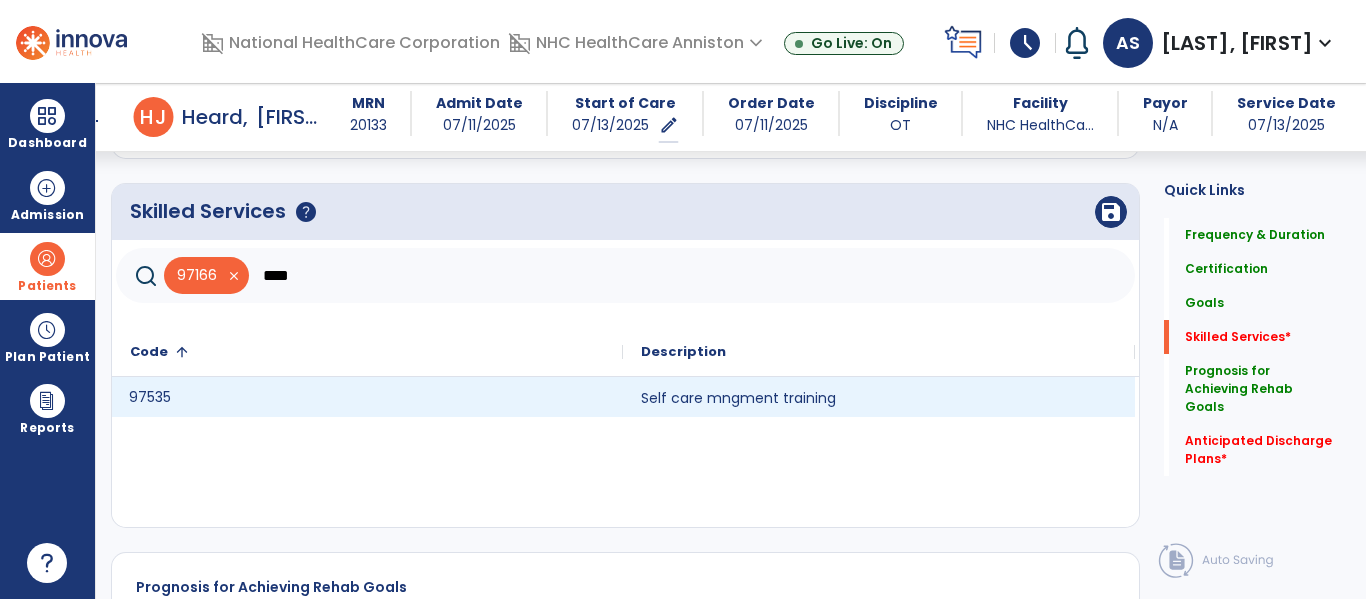 click on "97535" 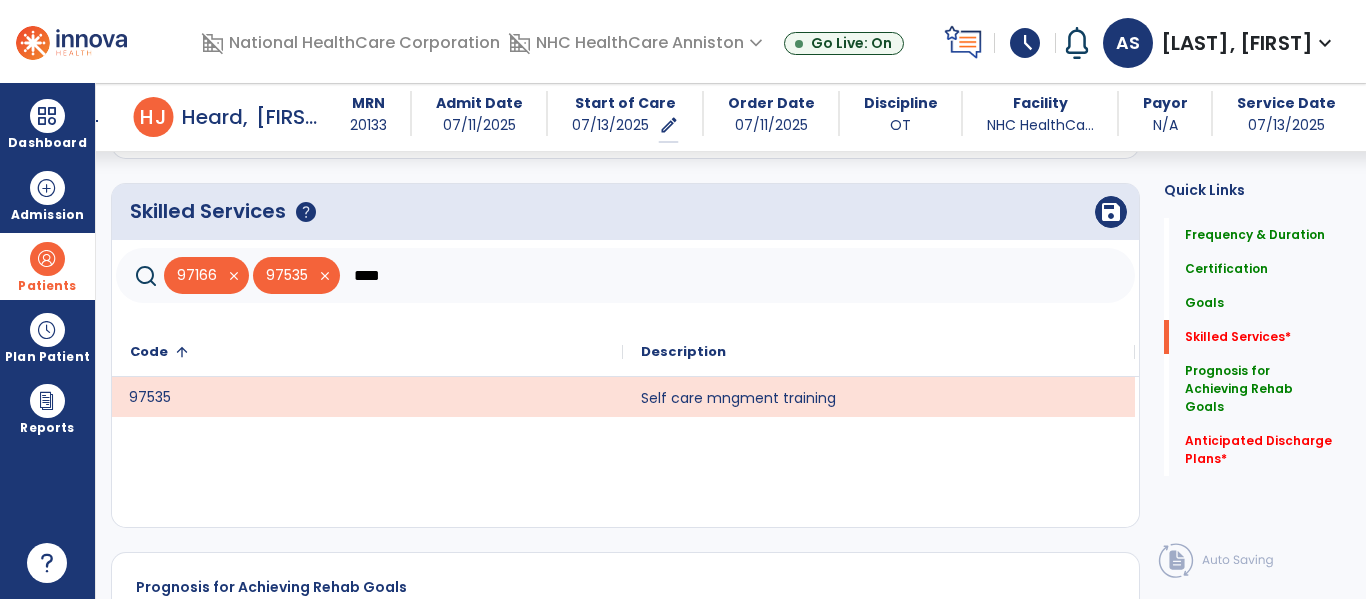 click on "****" 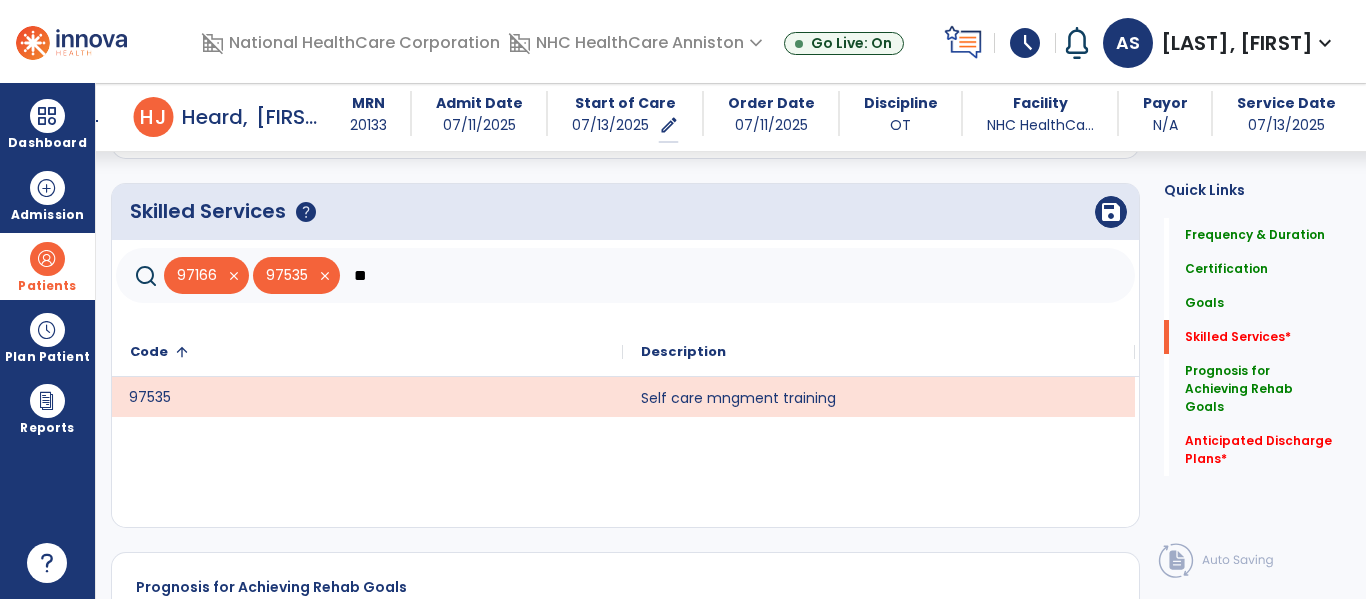 type on "*" 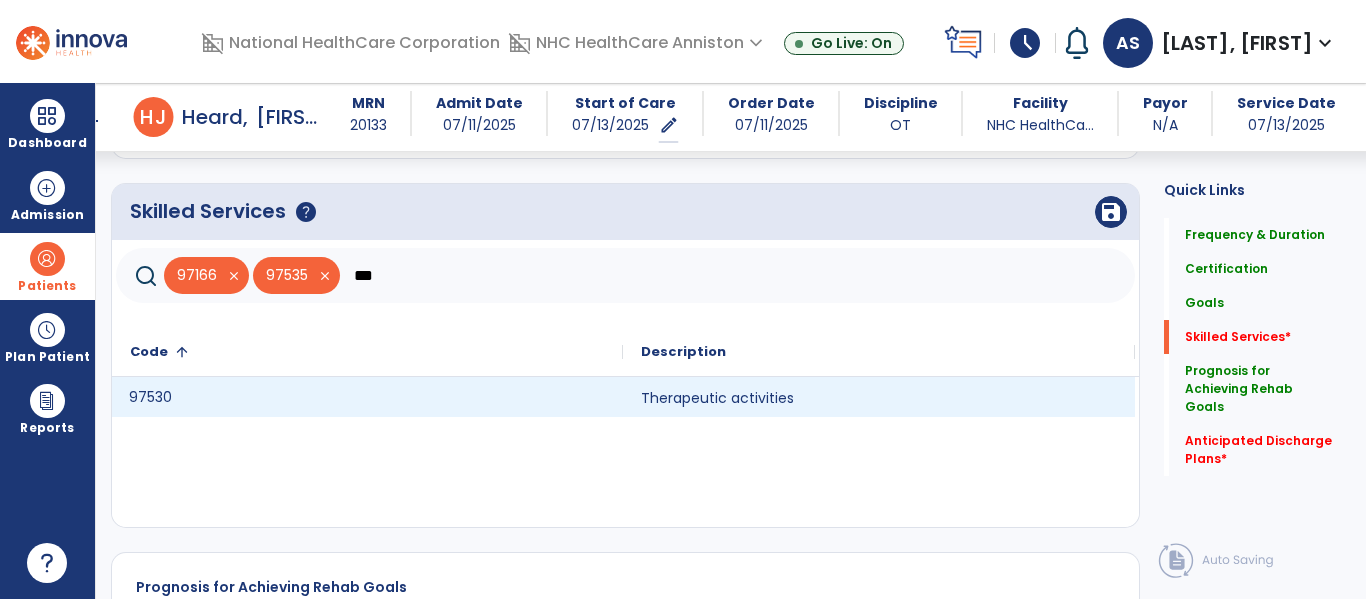 click on "97530" 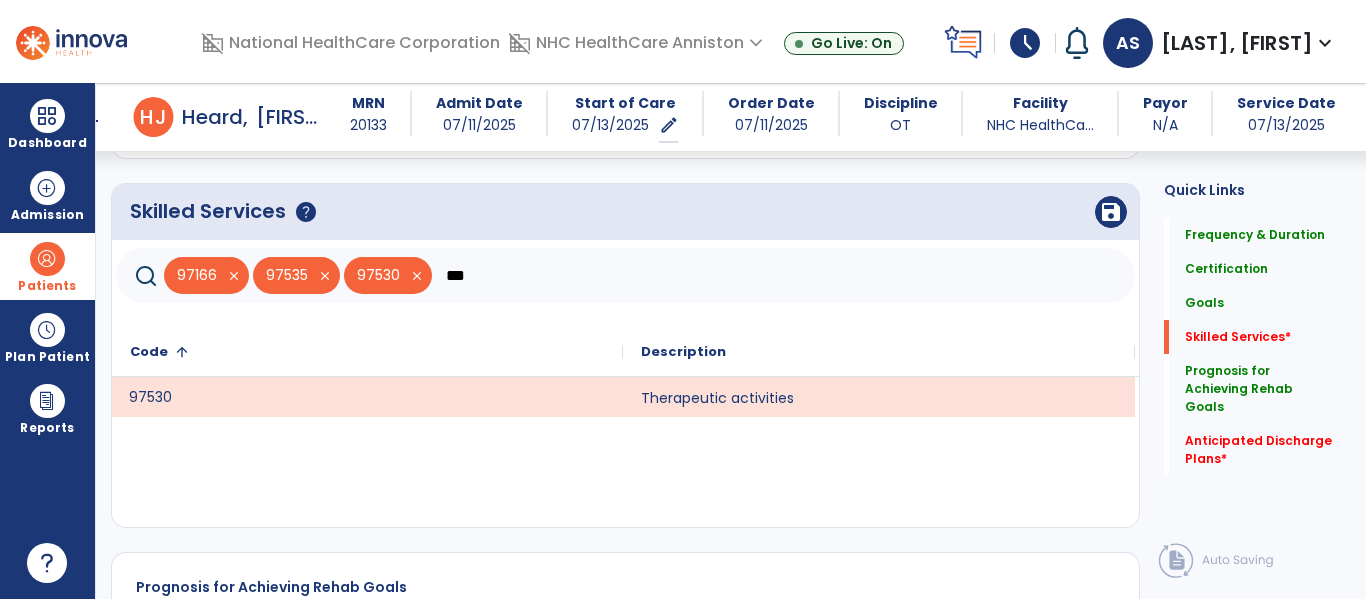 click on "***" 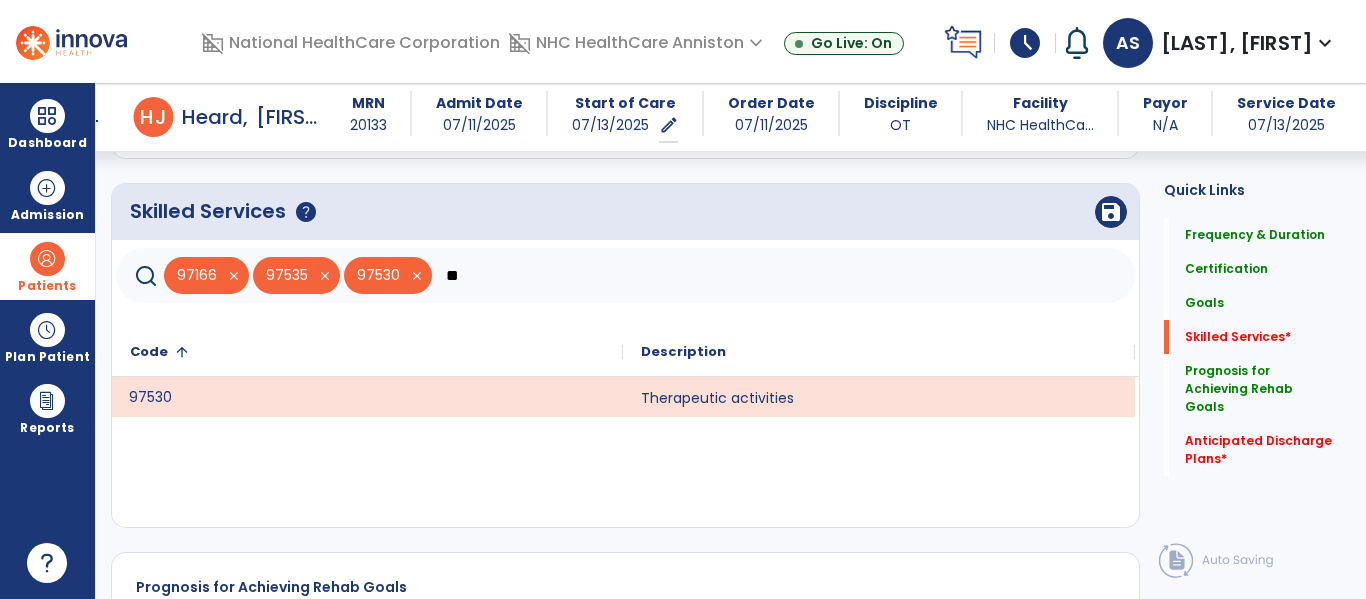 type on "*" 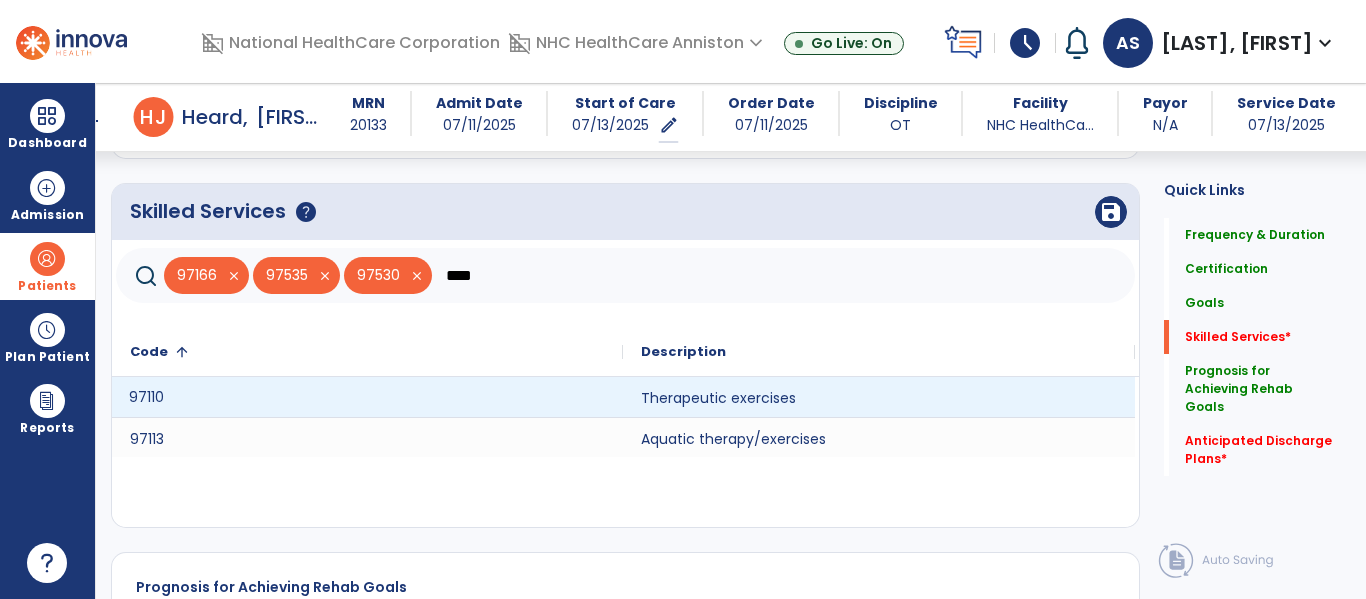 click on "97110" 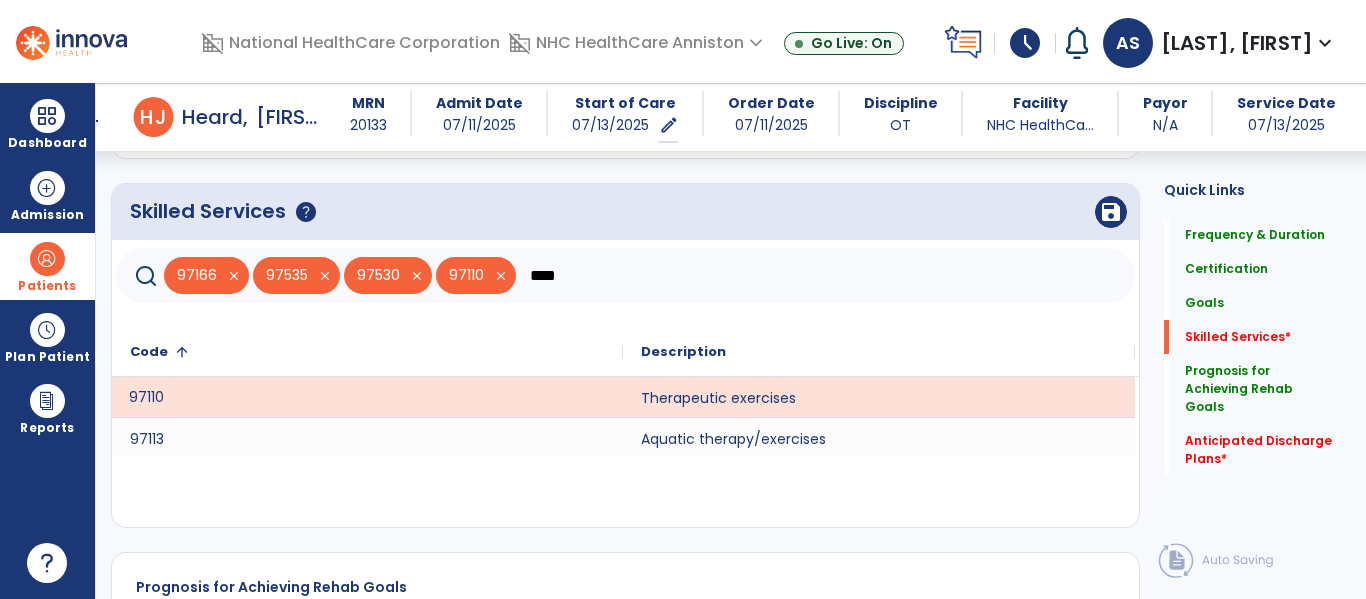 click on "****" 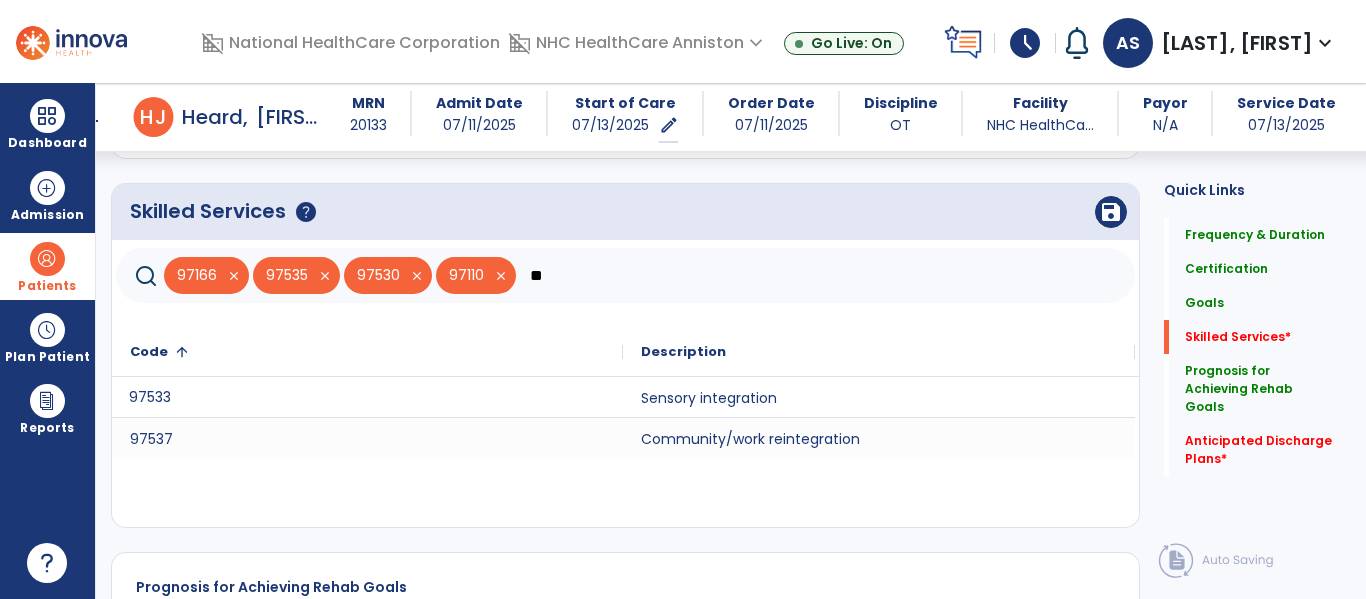 type on "*" 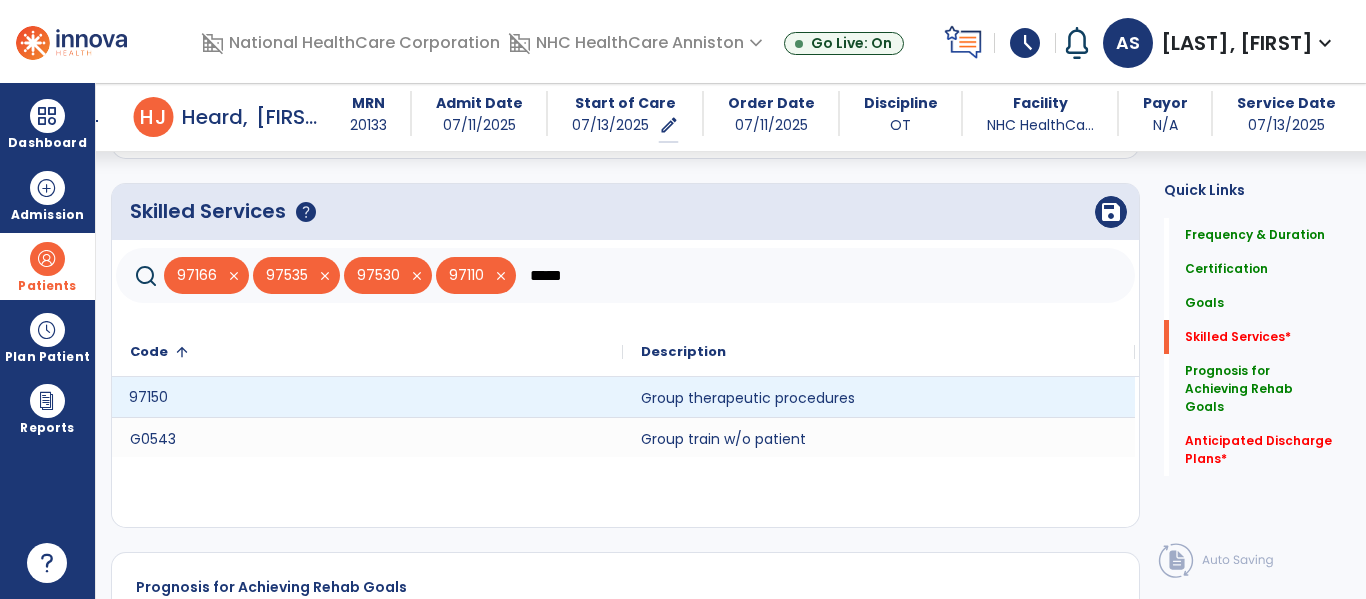 click on "97150" 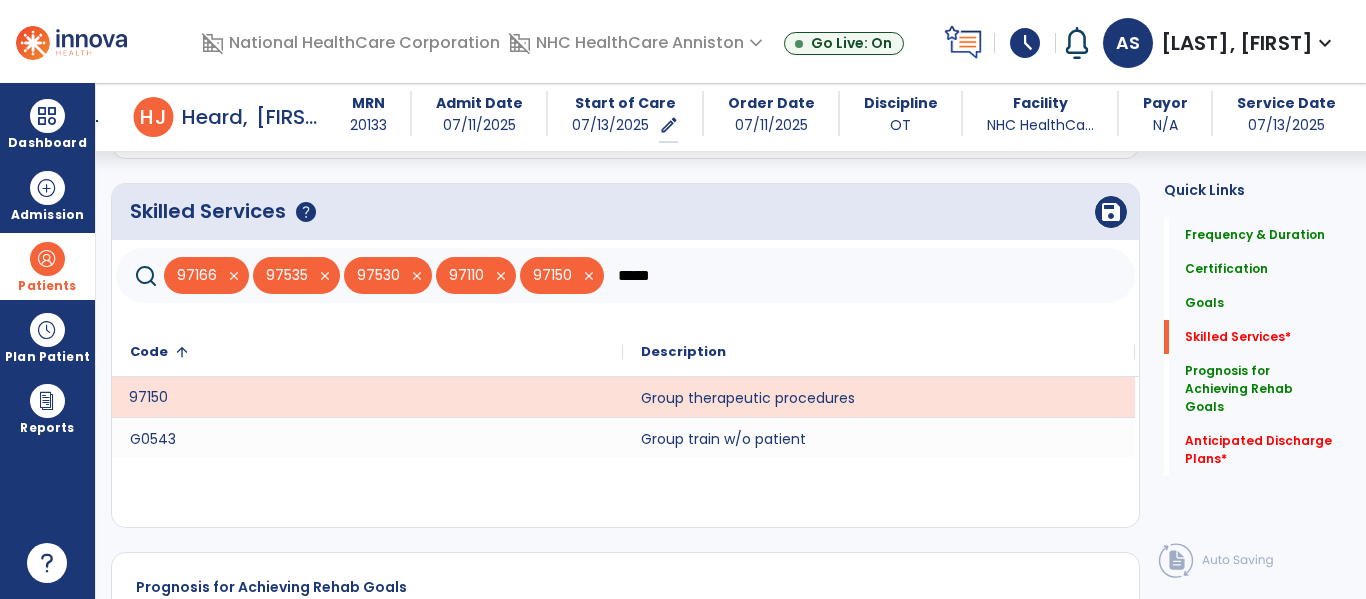 click on "*****" 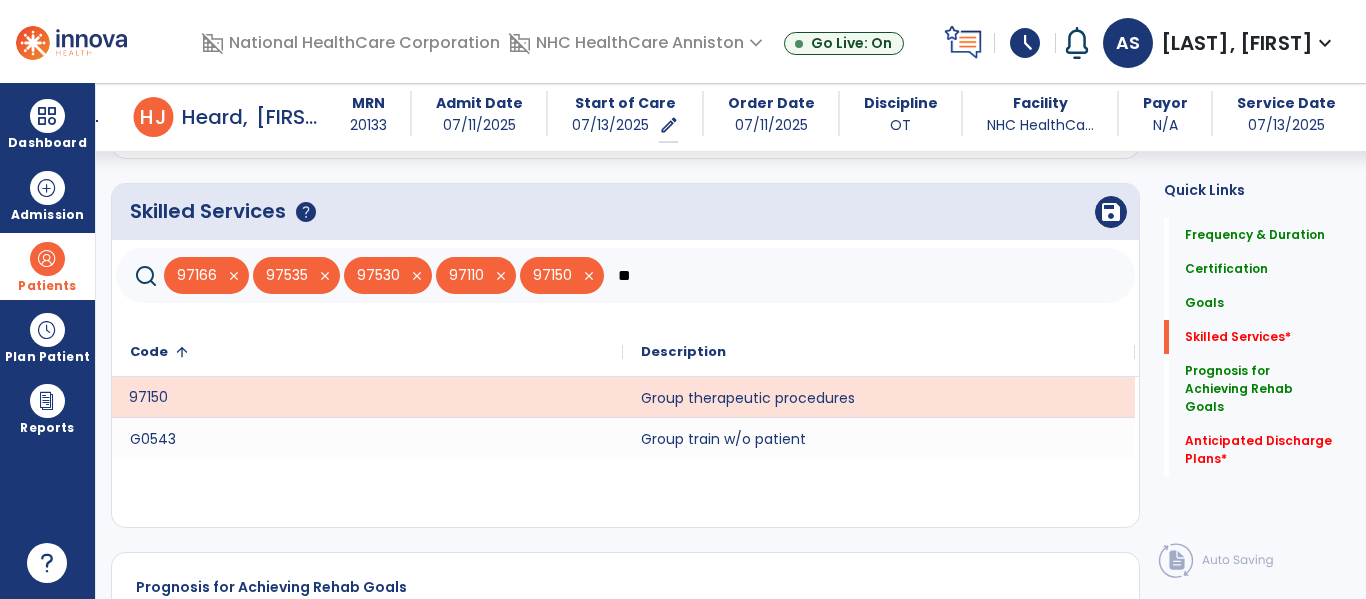 type on "*" 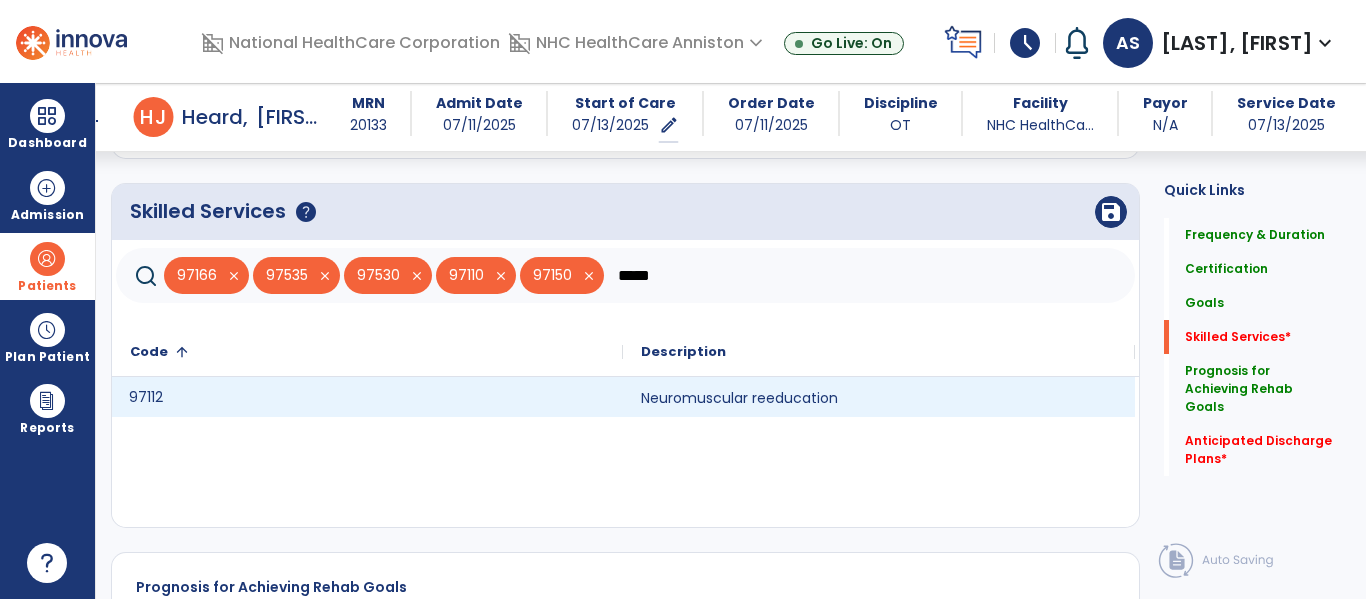 click on "97112" 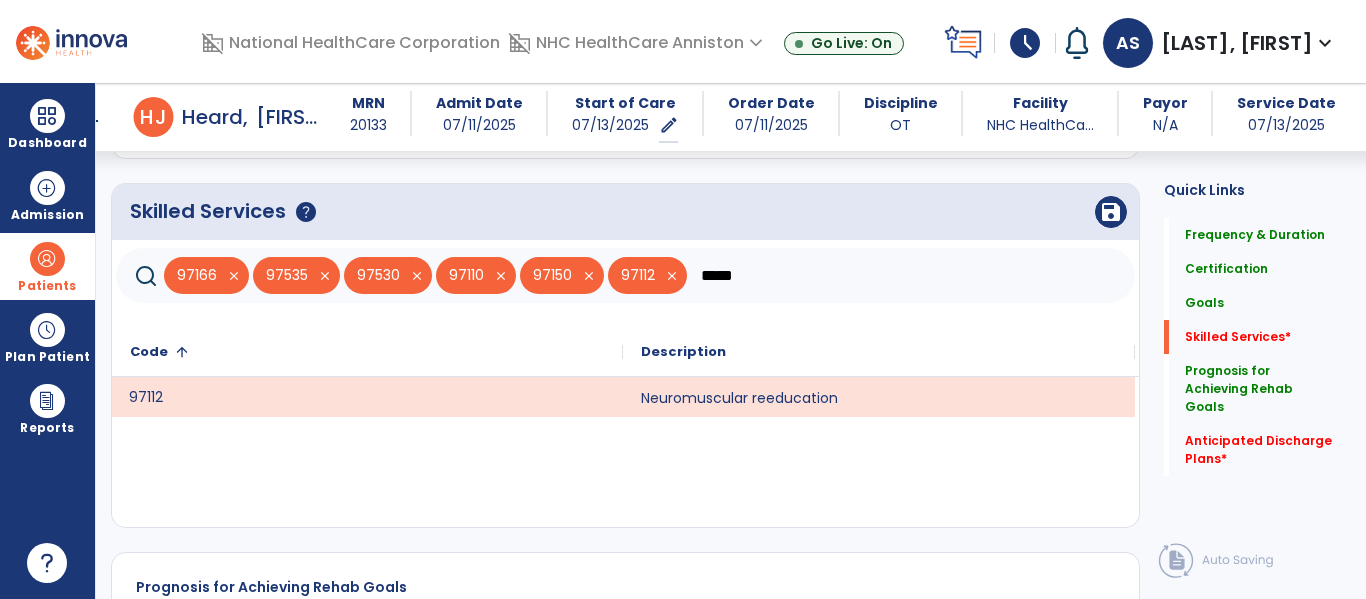 click on "save" 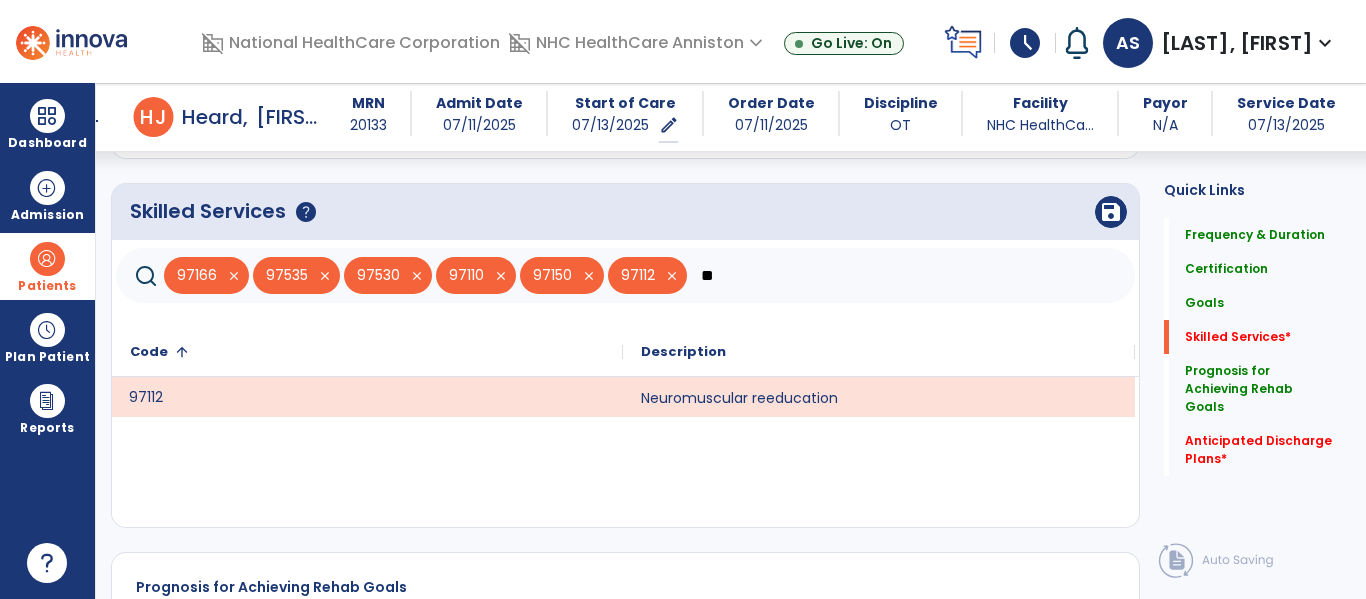 type on "*" 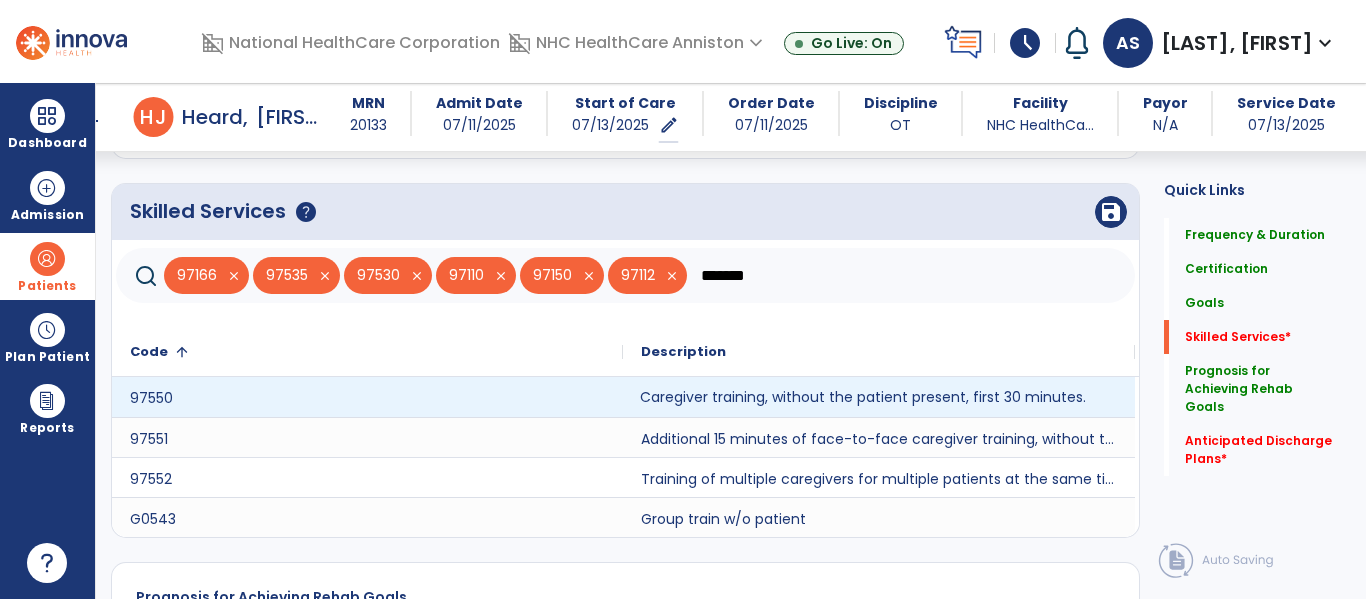 click on "Caregiver training, without the patient present, first 30 minutes." 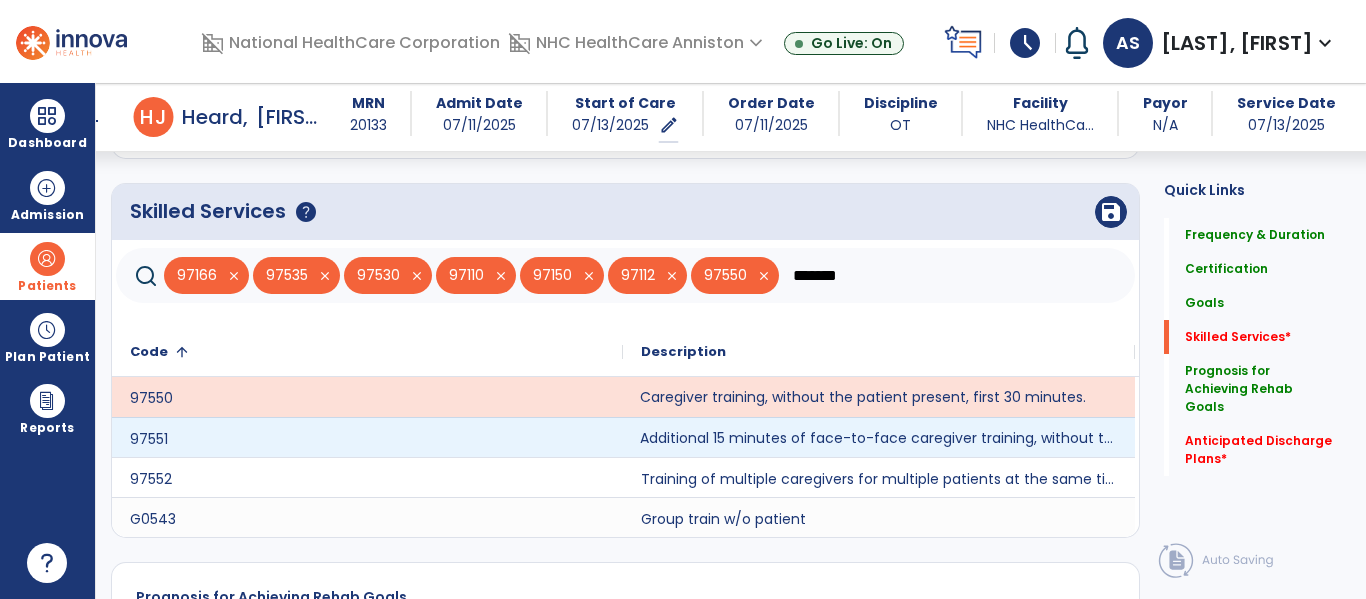 click on "Additional 15 minutes of face-to-face caregiver training, without the patient present, after 97550 is billed." 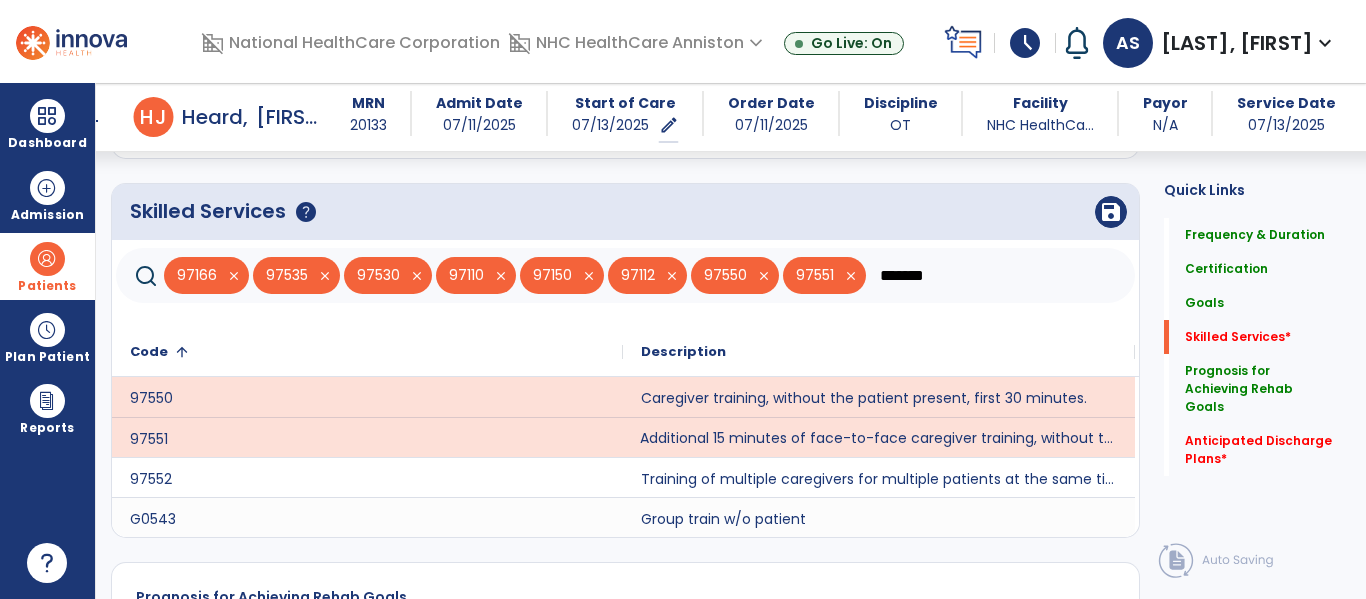 click on "*******" 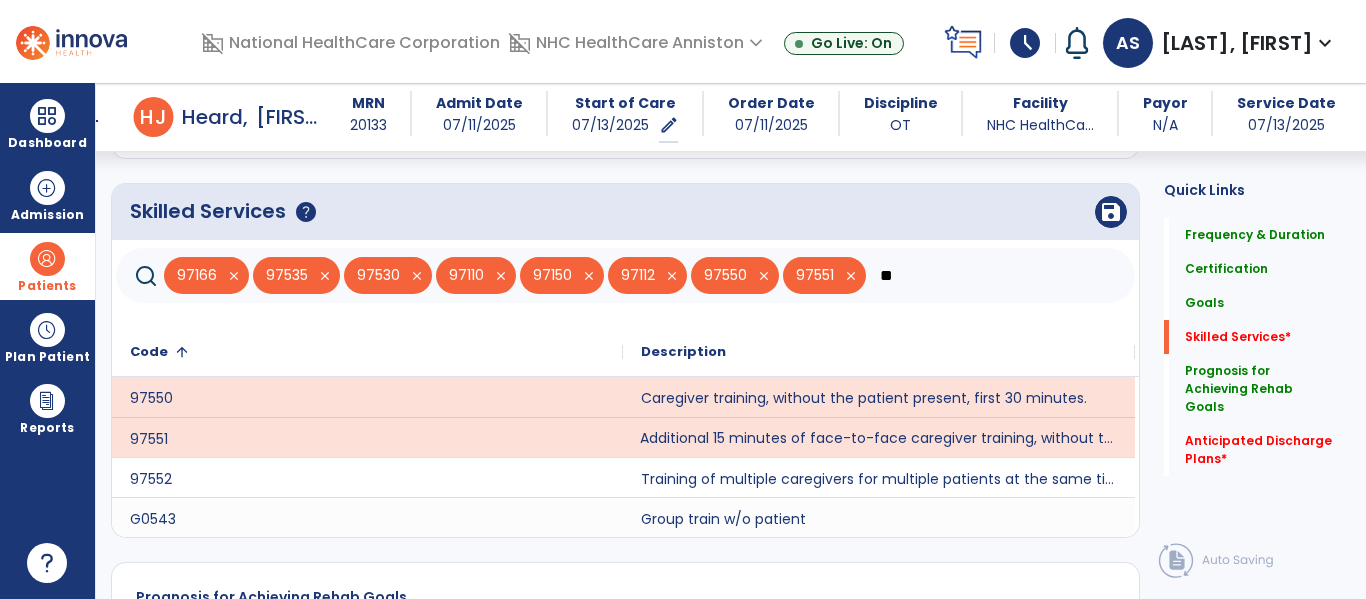 type on "*" 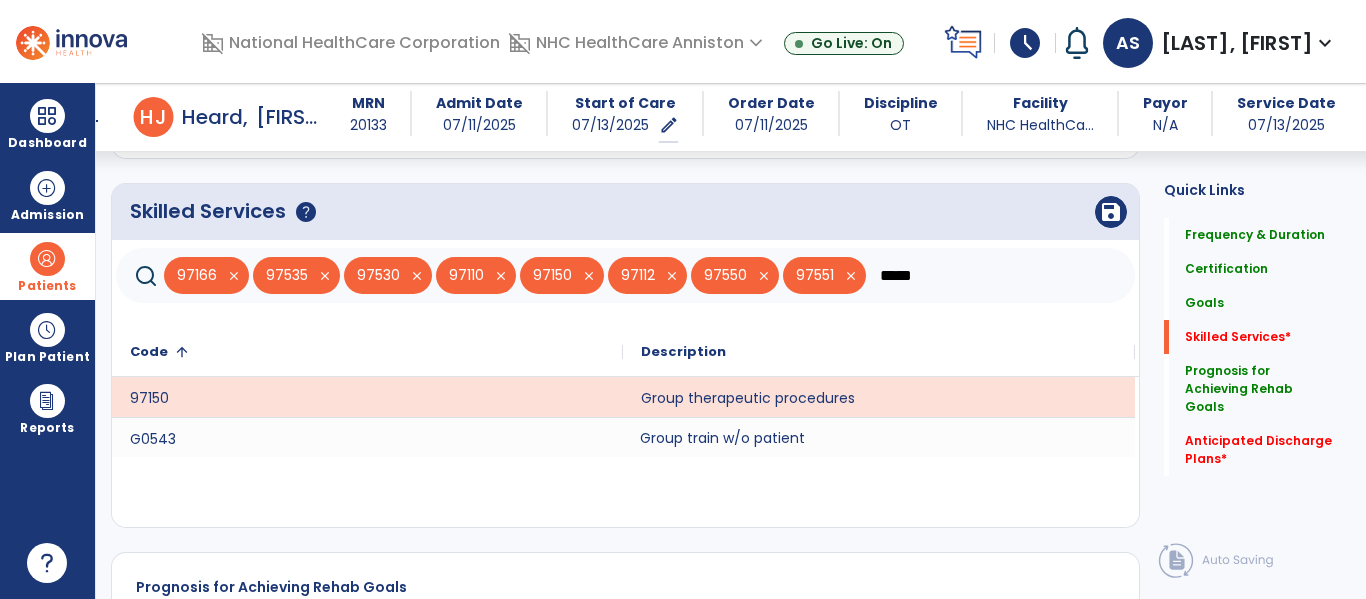 type on "*****" 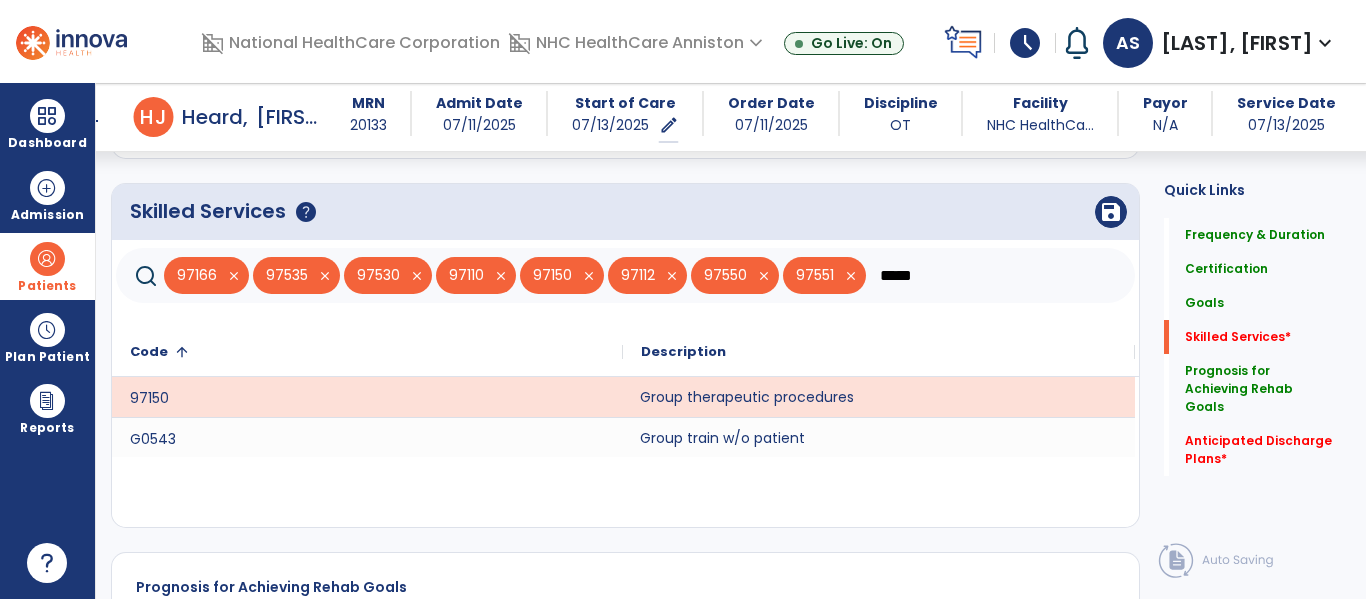 click on "Group therapeutic procedures" 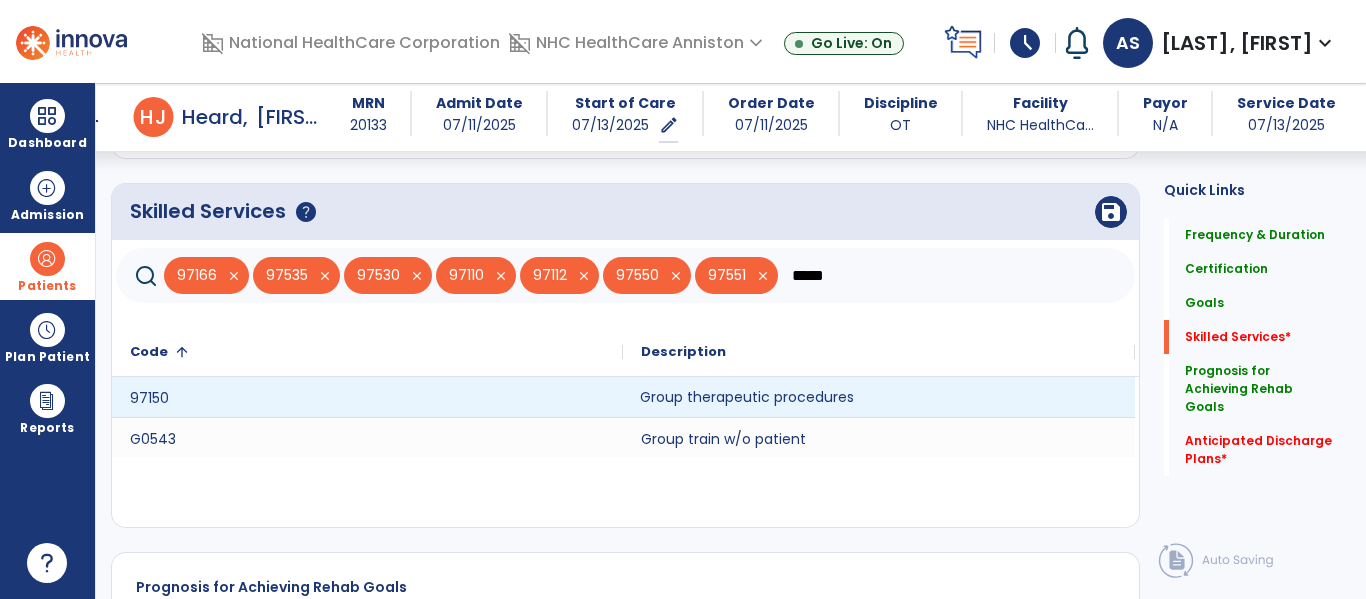 click on "Group therapeutic procedures" 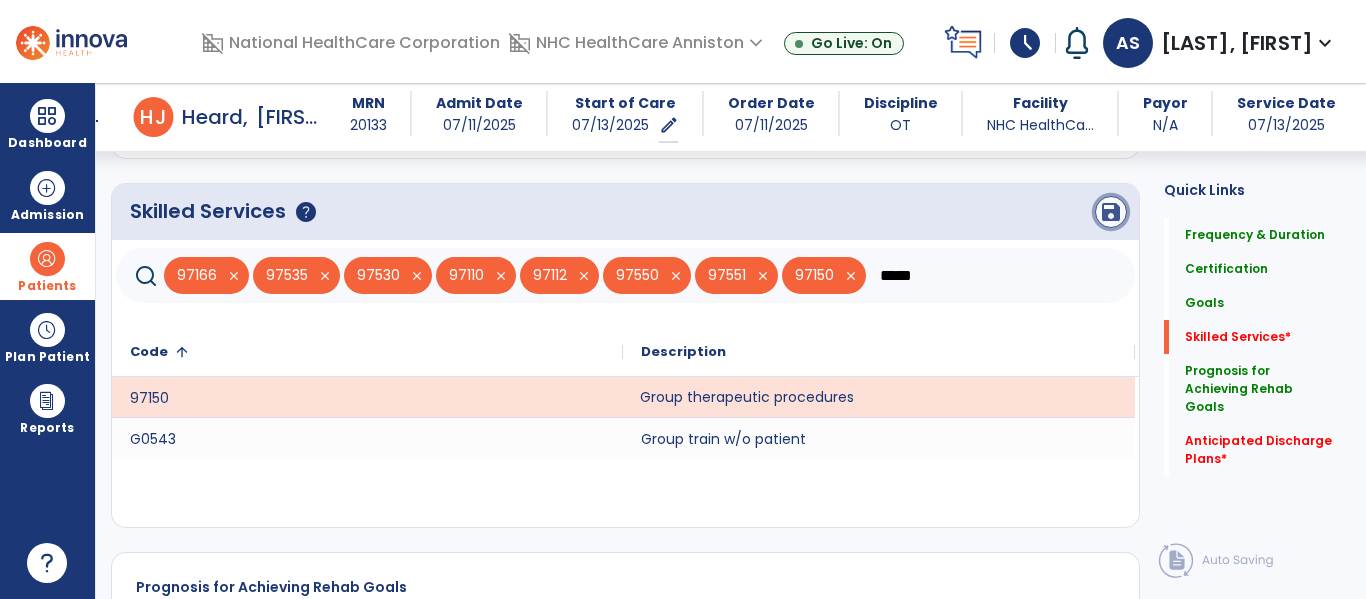 click on "save" 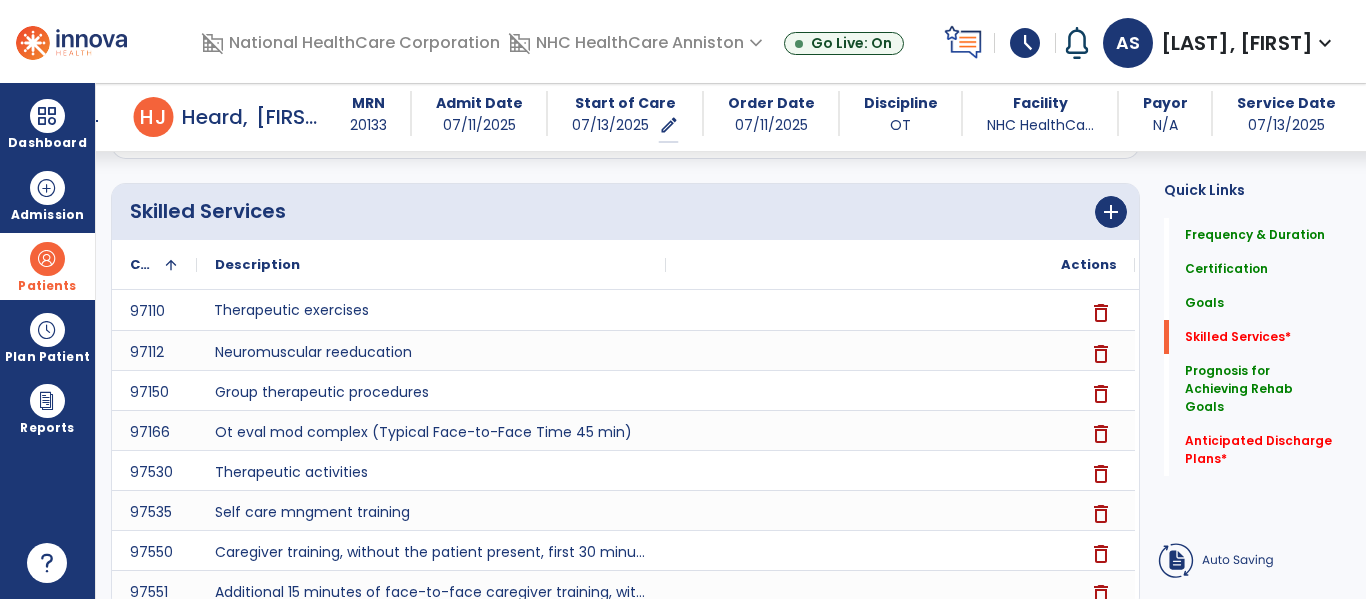 scroll, scrollTop: 563, scrollLeft: 0, axis: vertical 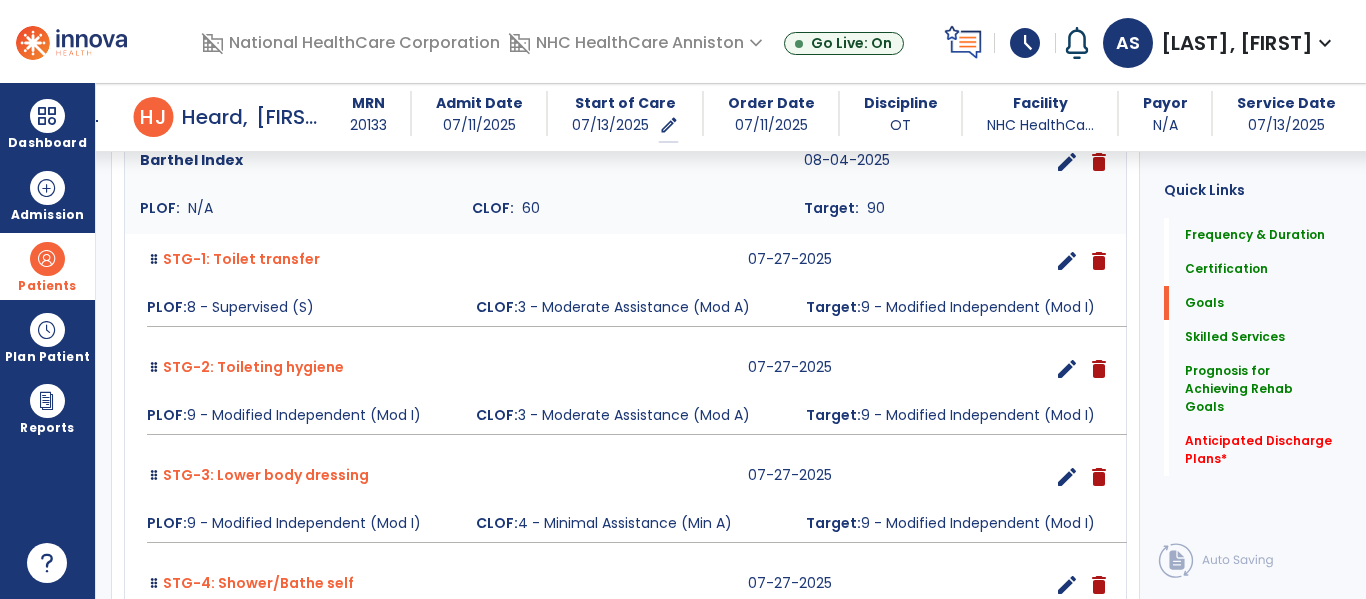 click on "Barthel Index 08-04-2025 edit delete PLOF: N/A CLOF: 60 Target: 90 STG-1: Toilet transfer 07-27-2025 edit delete PLOF: 8 - Supervised (S) CLOF: 3 - Moderate Assistance (Mod A) Target: 9 - Modified Independent (Mod I) STG-2: Toileting hygiene 07-27-2025 edit delete PLOF: 9 - Modified Independent (Mod I) CLOF: 3 - Moderate Assistance (Mod A) Target: 9 - Modified Independent (Mod I) STG-3: Lower body dressing 07-27-2025 edit delete PLOF: 9 - Modified Independent (Mod I) CLOF: 4 - Minimal Assistance (Min A) Target: 9 - Modified Independent (Mod I) STG-4: Shower/Bathe self 07-27-2025 edit delete PLOF: 9 - Modified Independent (Mod I) CLOF: 4 - Minimal Assistance (Min A) Target: 9 - Modified Independent (Mod I) STG-5: Patient will increase functional balance to good to increase participation in ADLs and functional activities. 07-27-2025 edit delete PLOF: fair+/good CLOF: fair- Target: good add Add Short Term Goal" at bounding box center (625, 494) 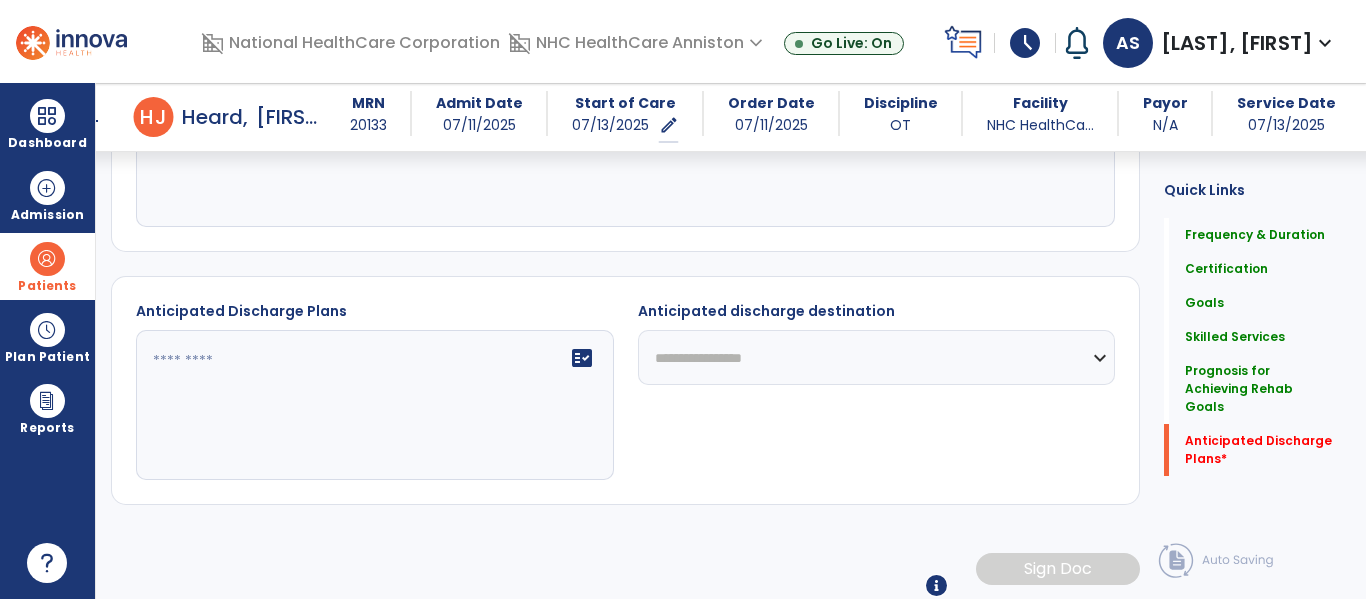 scroll, scrollTop: 1907, scrollLeft: 0, axis: vertical 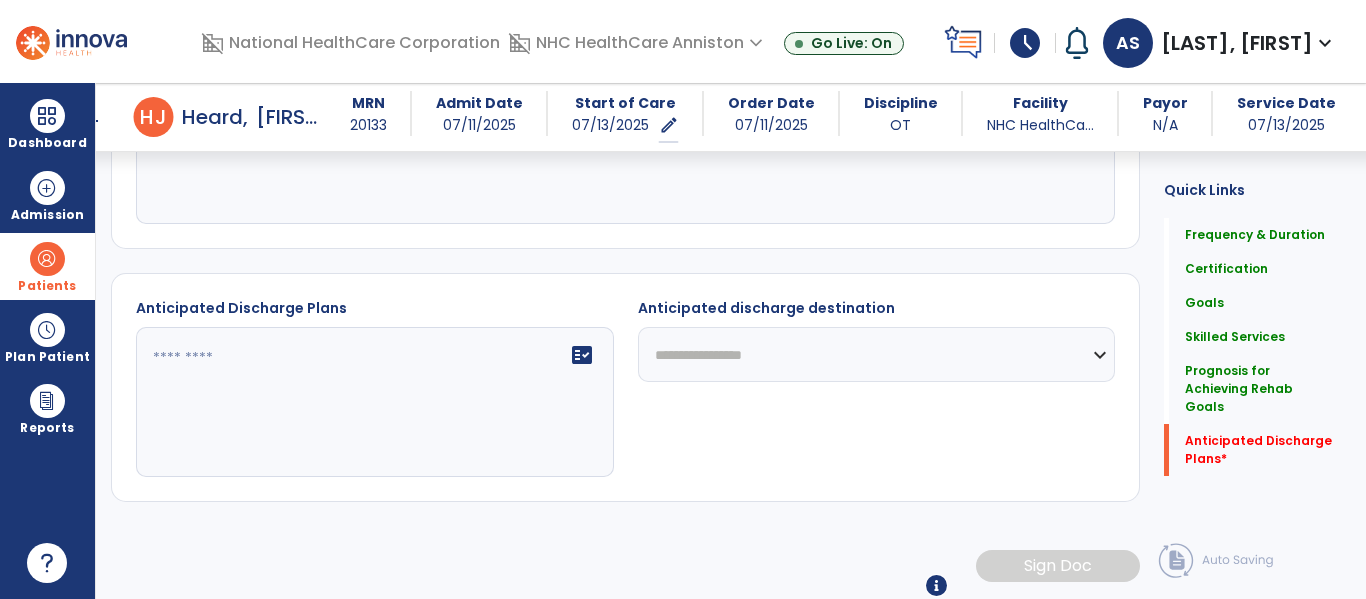 click on "fact_check" 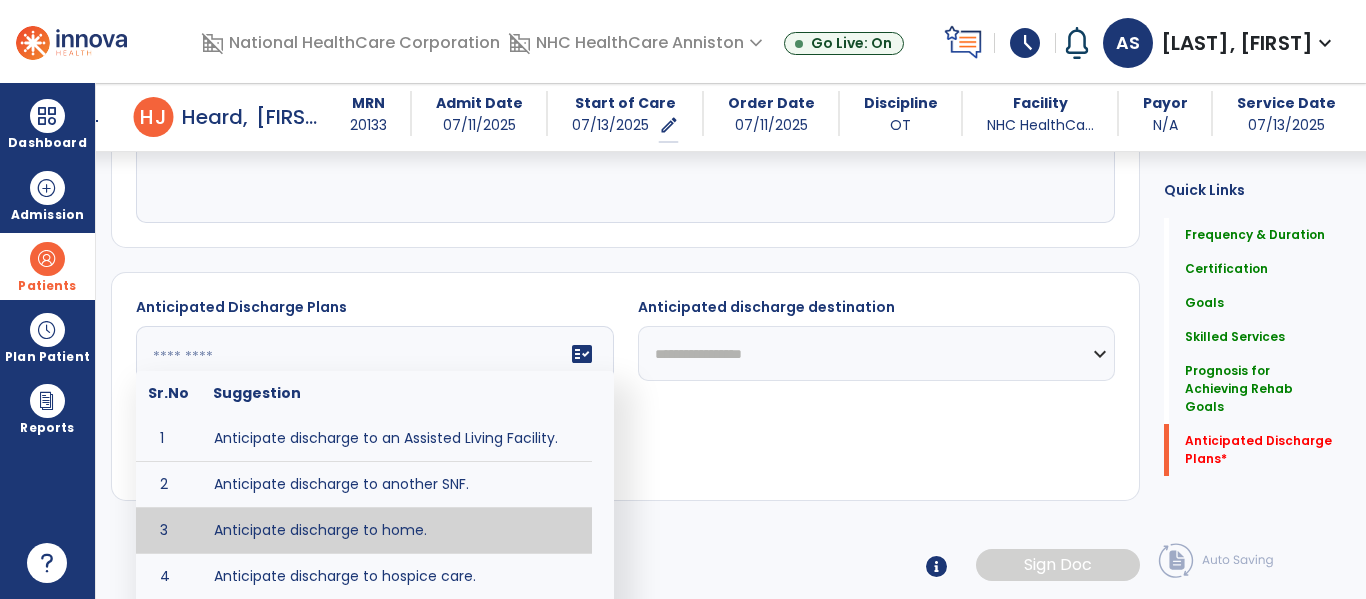 type on "**********" 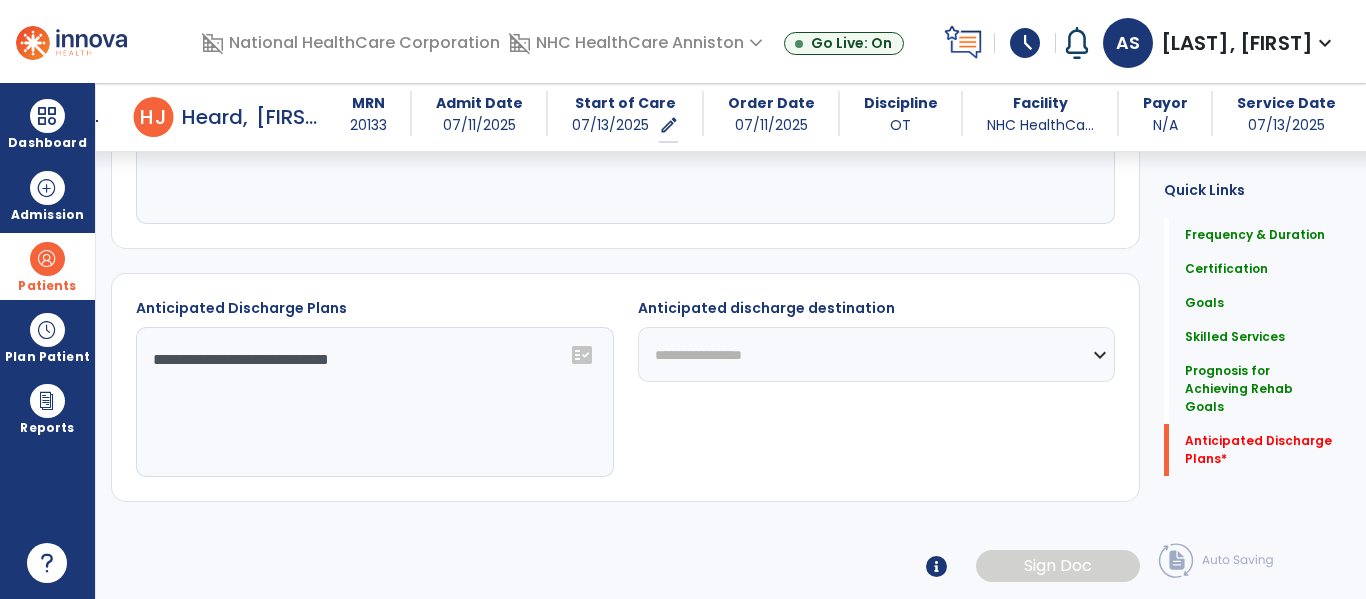 click on "**********" 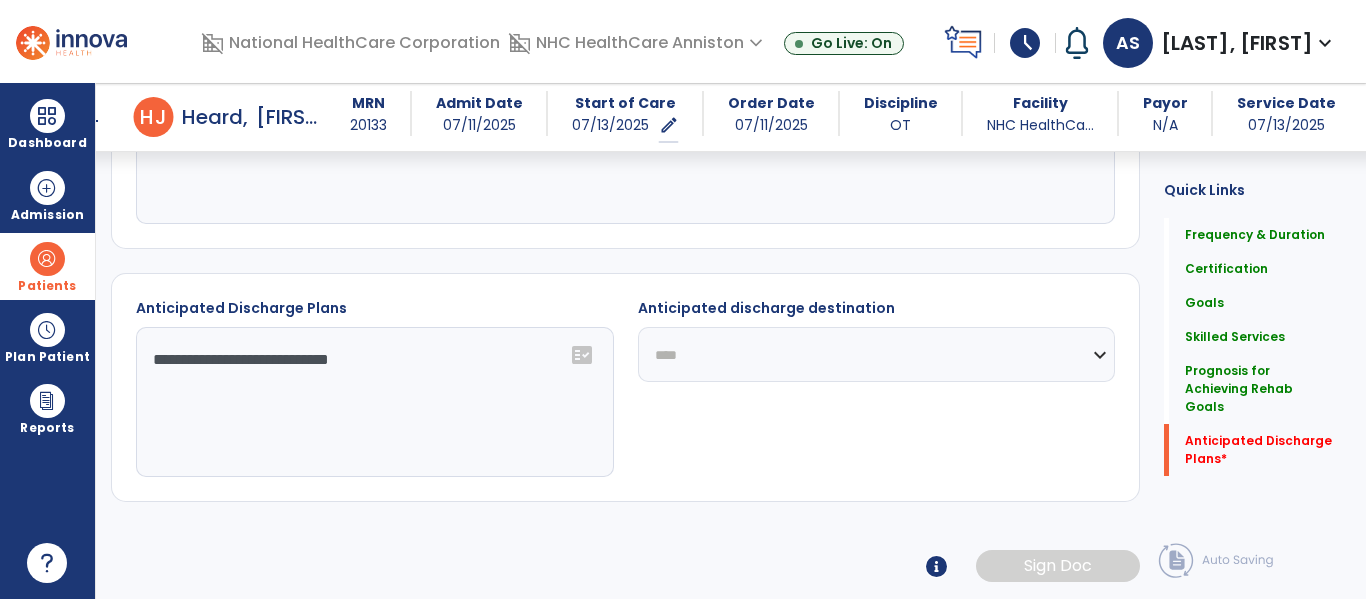 click on "**********" 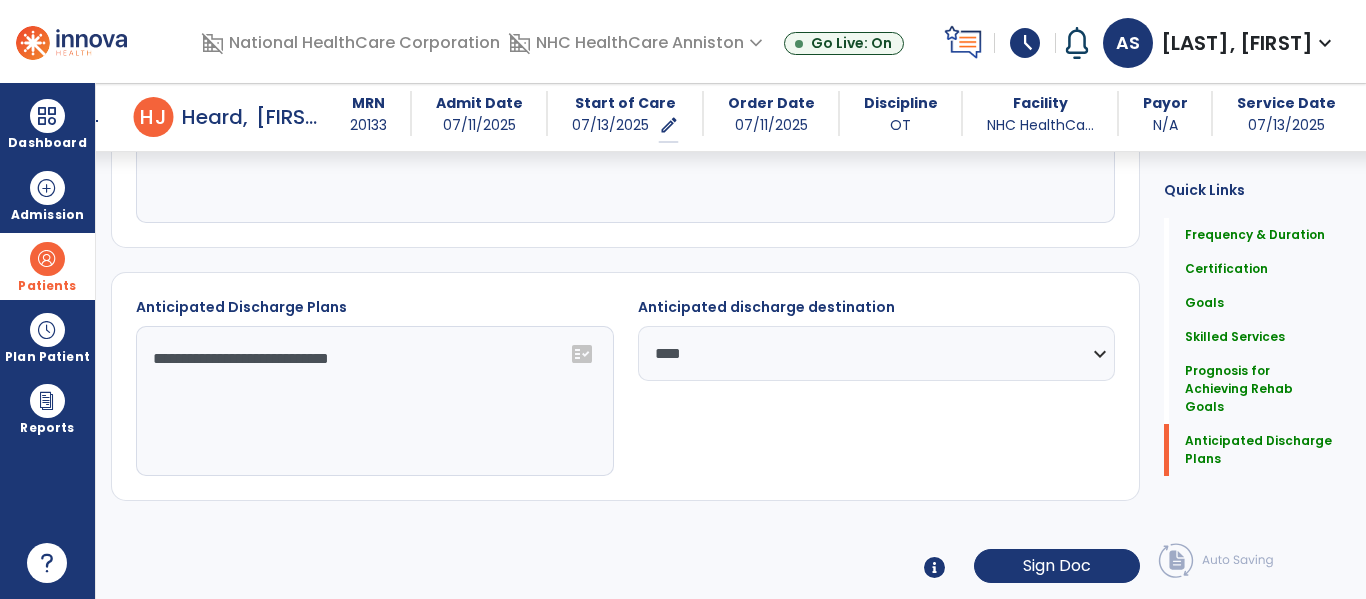 click on "**********" 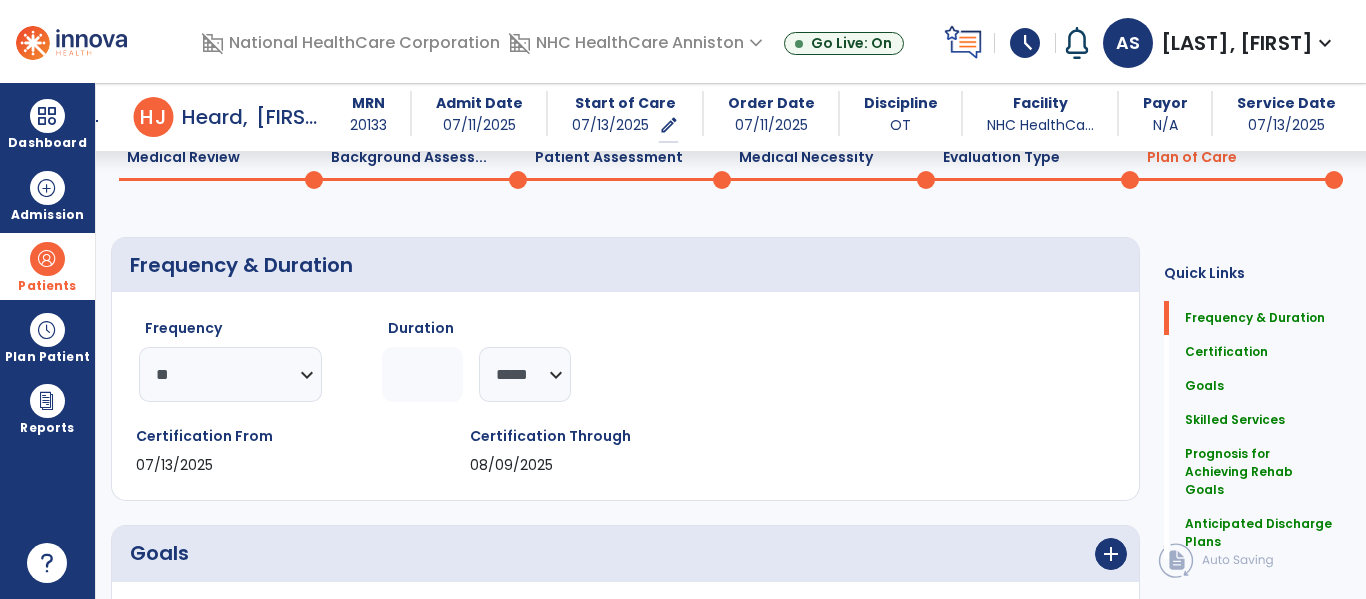 scroll, scrollTop: 0, scrollLeft: 0, axis: both 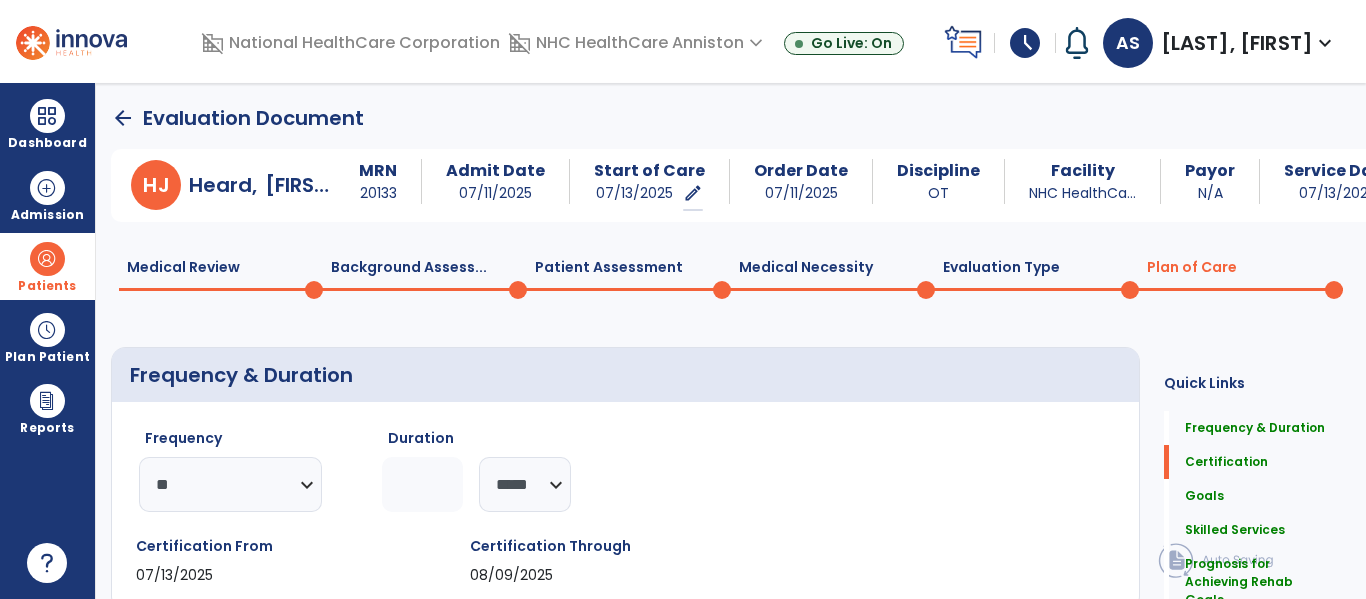 click on "Background Assess...  0" 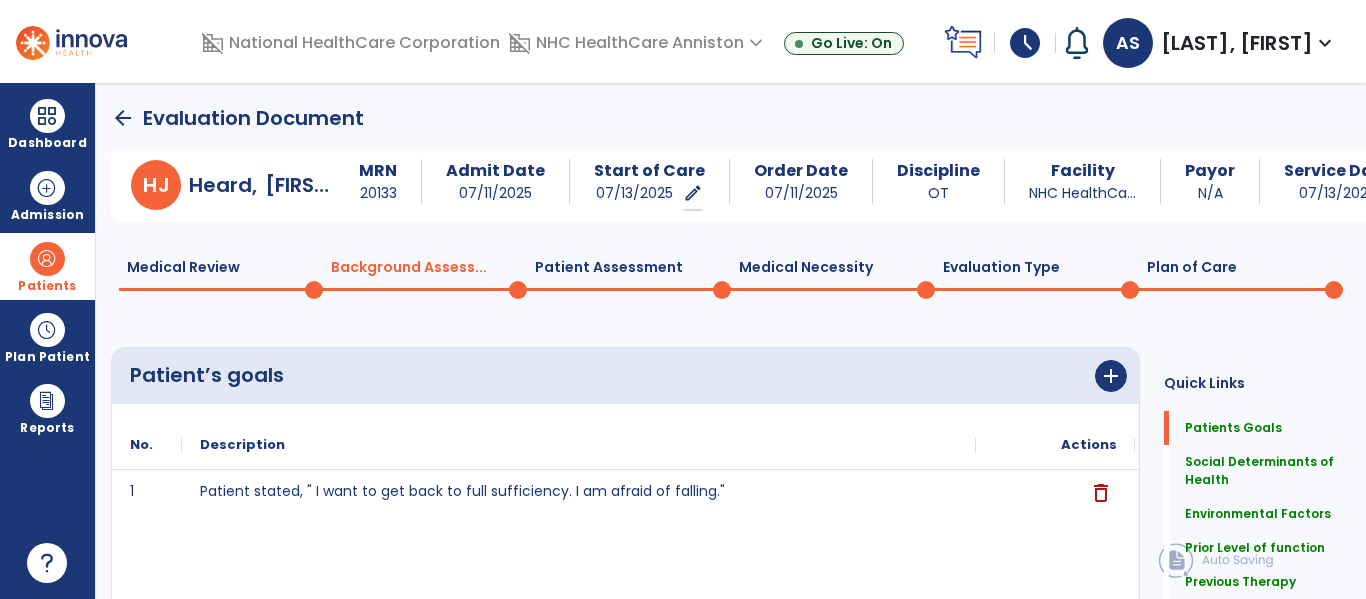 click on "Medical Review  0" 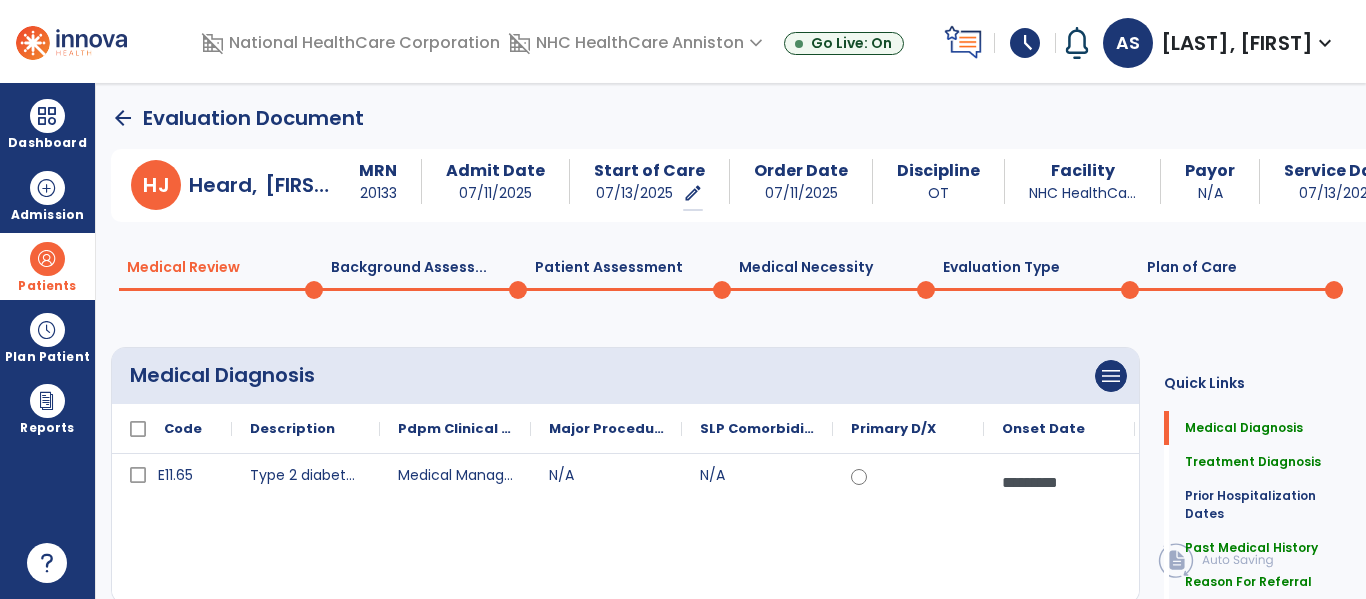 click on "Background Assess...  0" 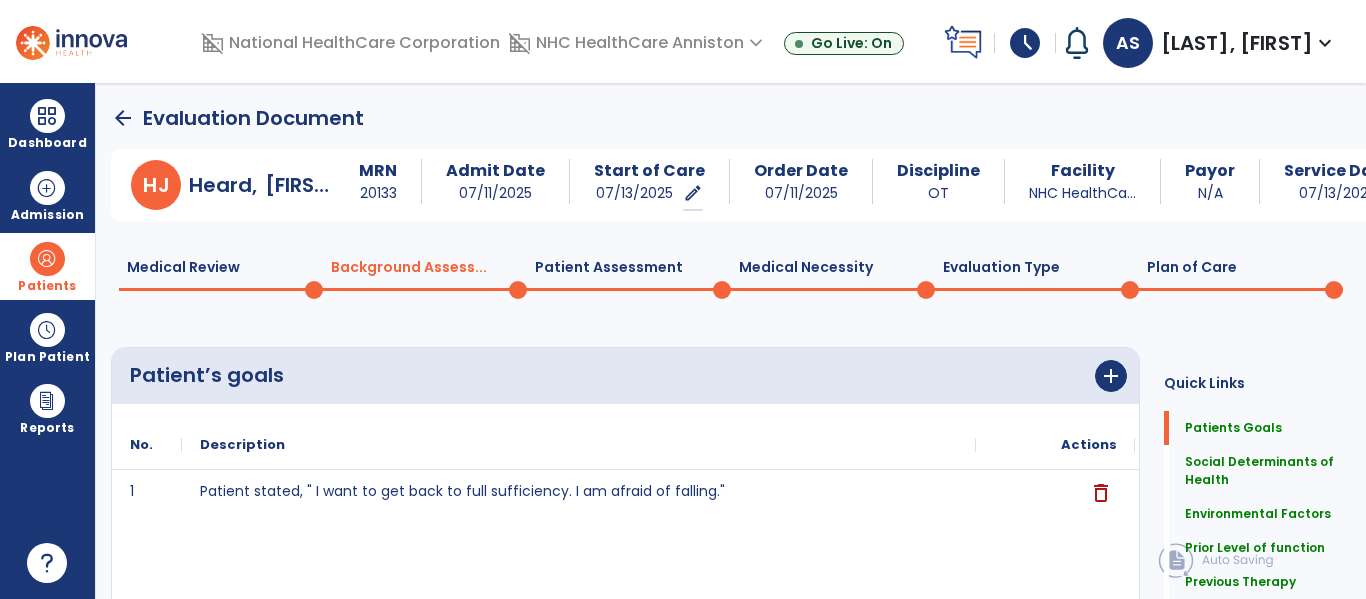 click on "Medical Review  0" 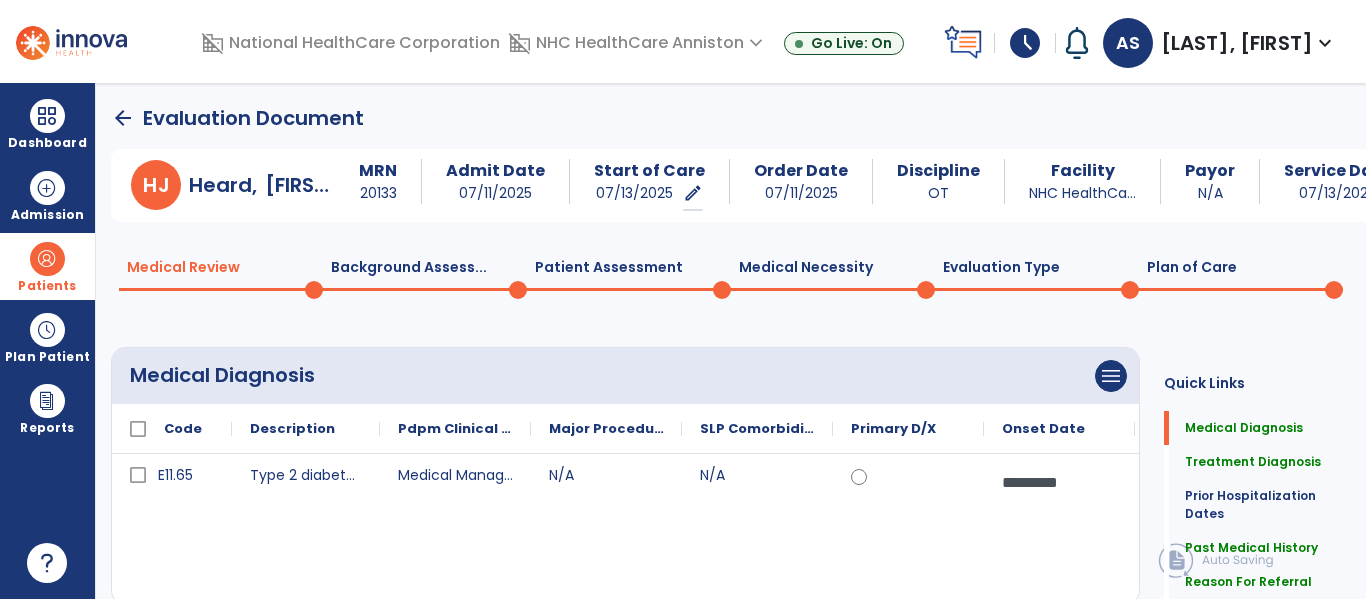 click on "H J Heard, Johnny MRN [MRN] Admit Date [DATE] Start of Care [DATE] edit ********* Order Date [DATE] Discipline OT Facility NHC HealthCa... Payor N/A Service Date [DATE] Medical Review 0 Background Assess... 0 Patient Assessment 0 Medical Necessity 0 Evaluation Type 0 Plan of Care 0 Medical Diagnosis menu Add Medical Diagnosis Delete Medical Diagnosis Code Description" 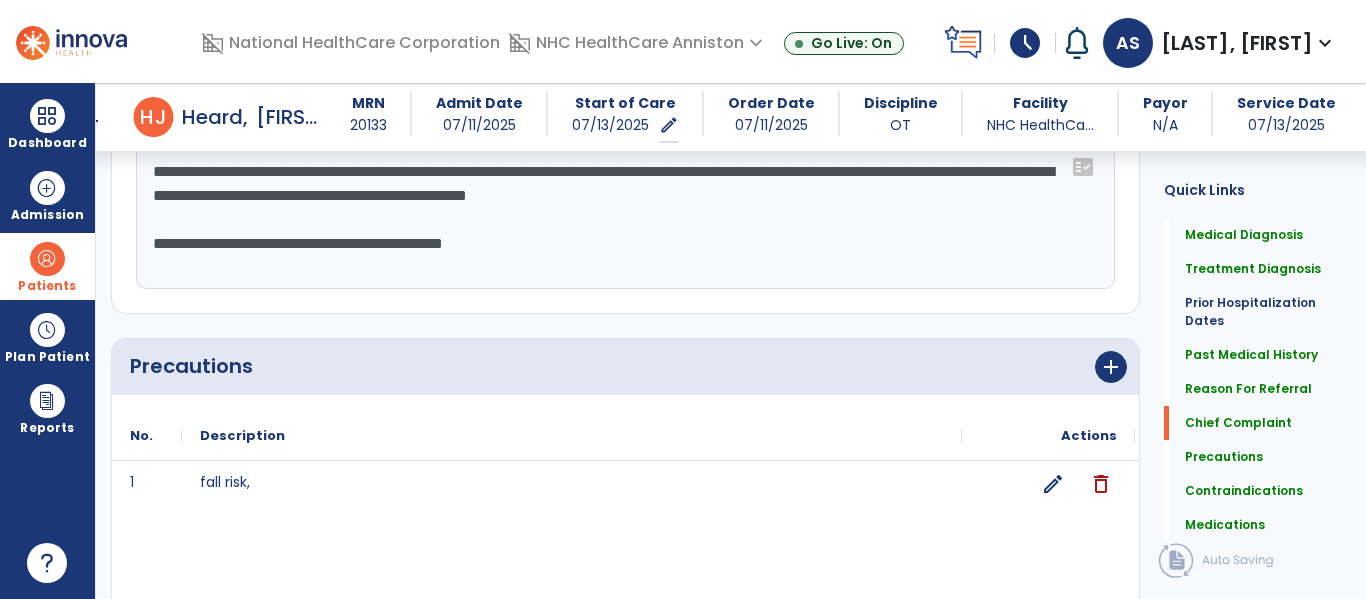 scroll, scrollTop: 1680, scrollLeft: 0, axis: vertical 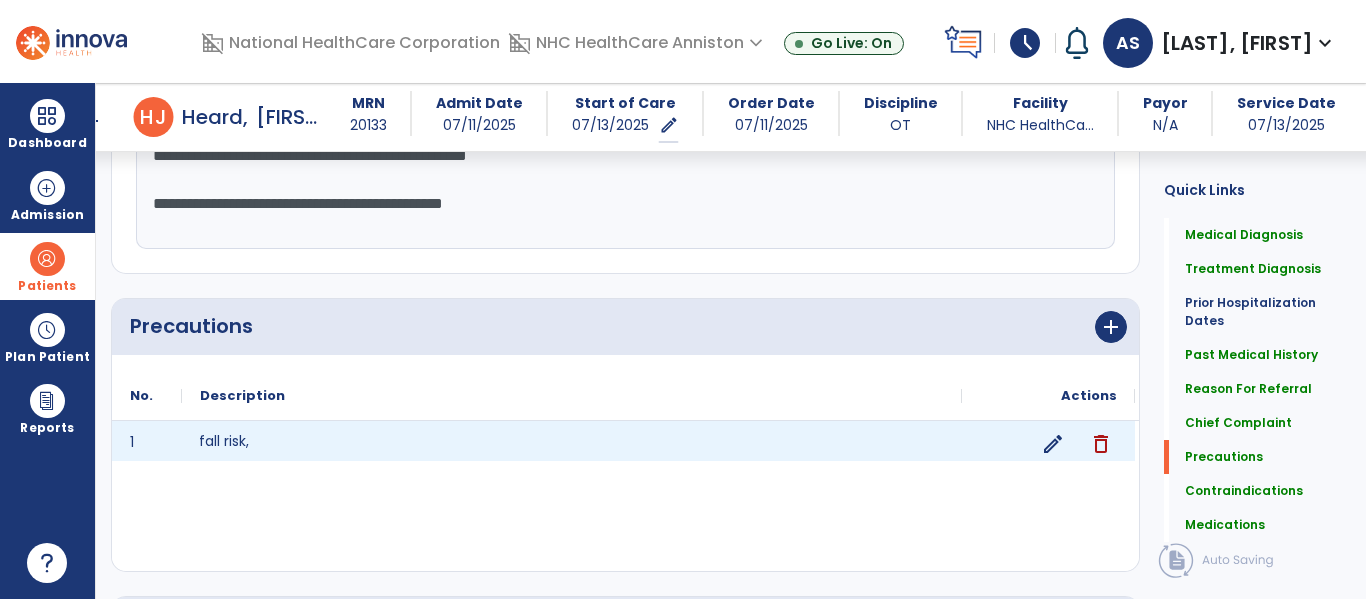 click on "fall risk," 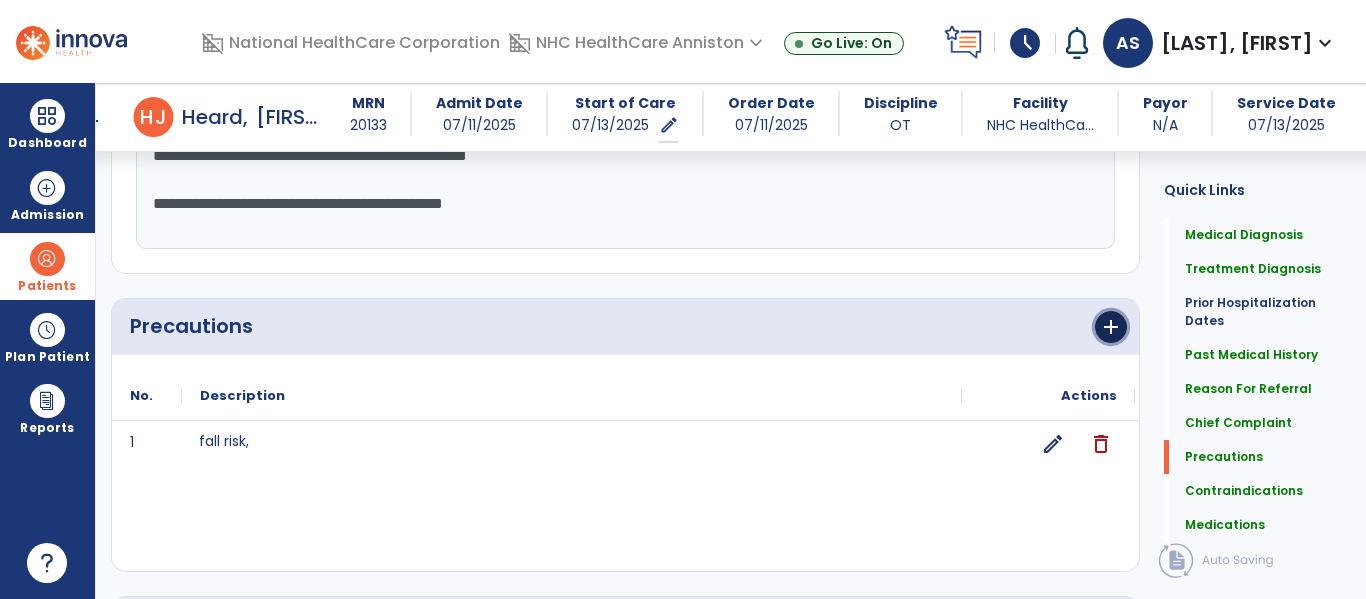 click on "add" 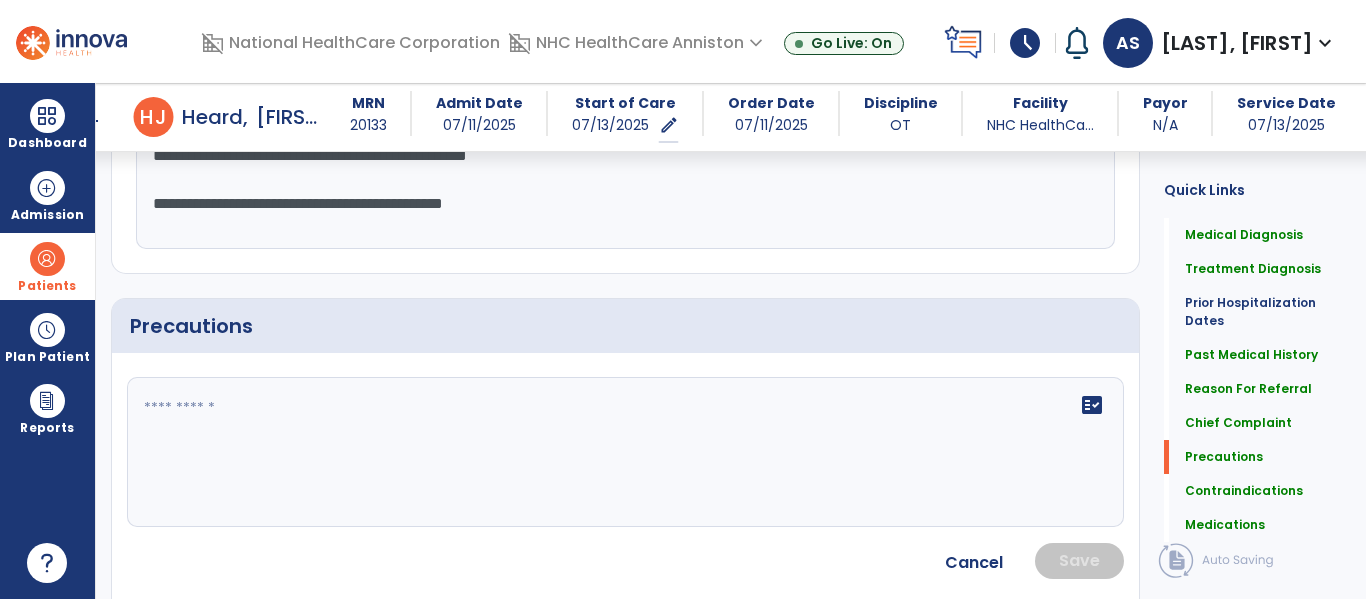 click 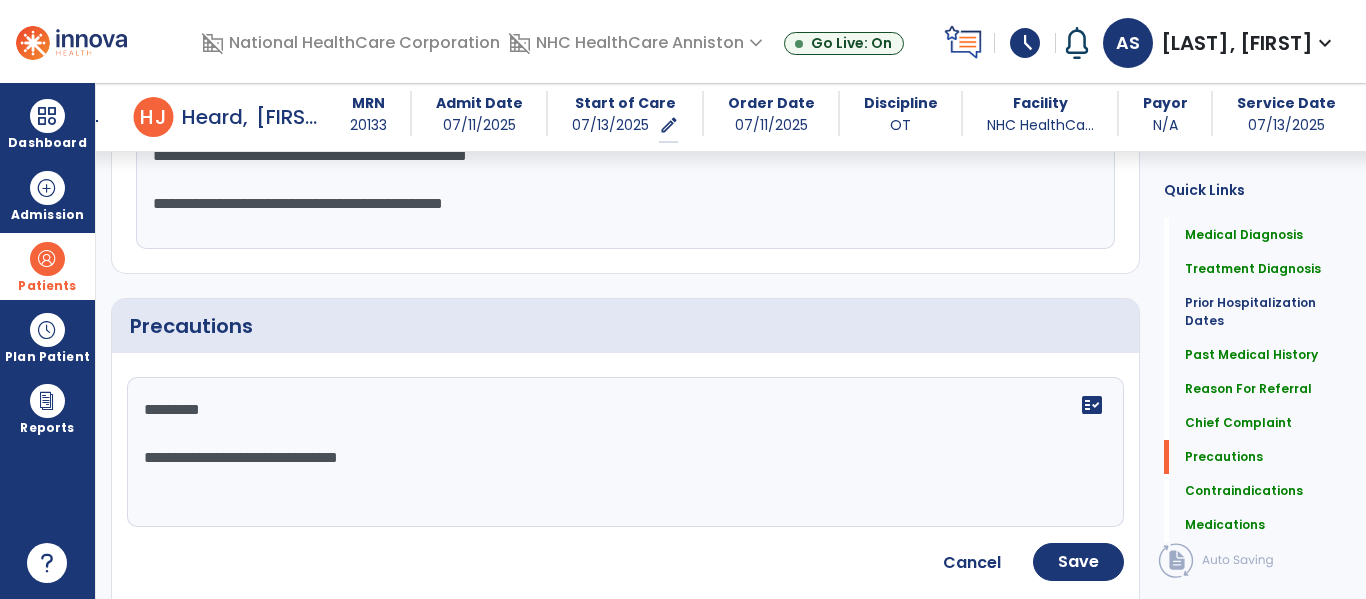 click on "**********" 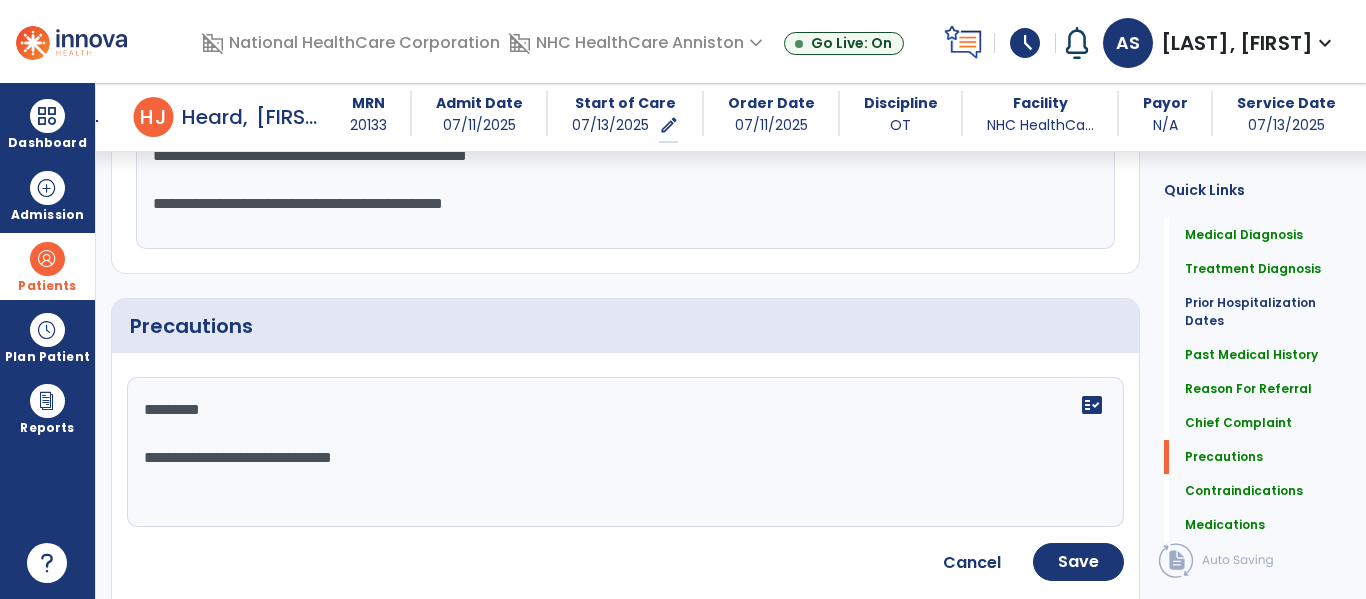 click on "**********" 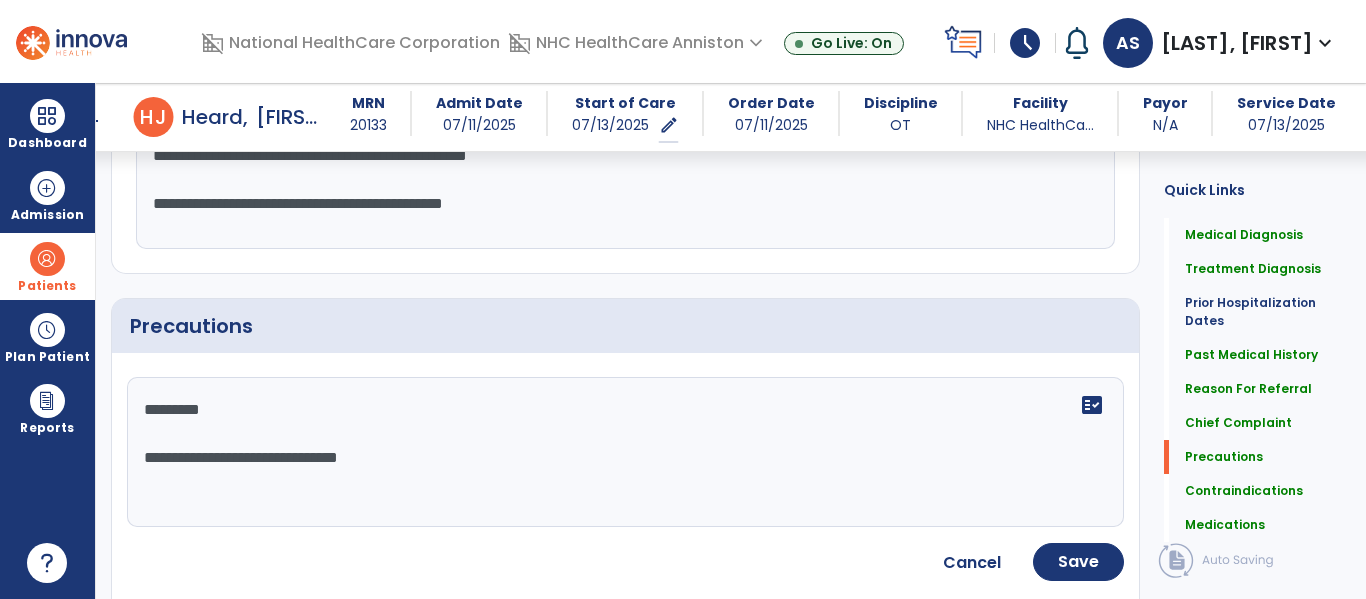 click on "**********" 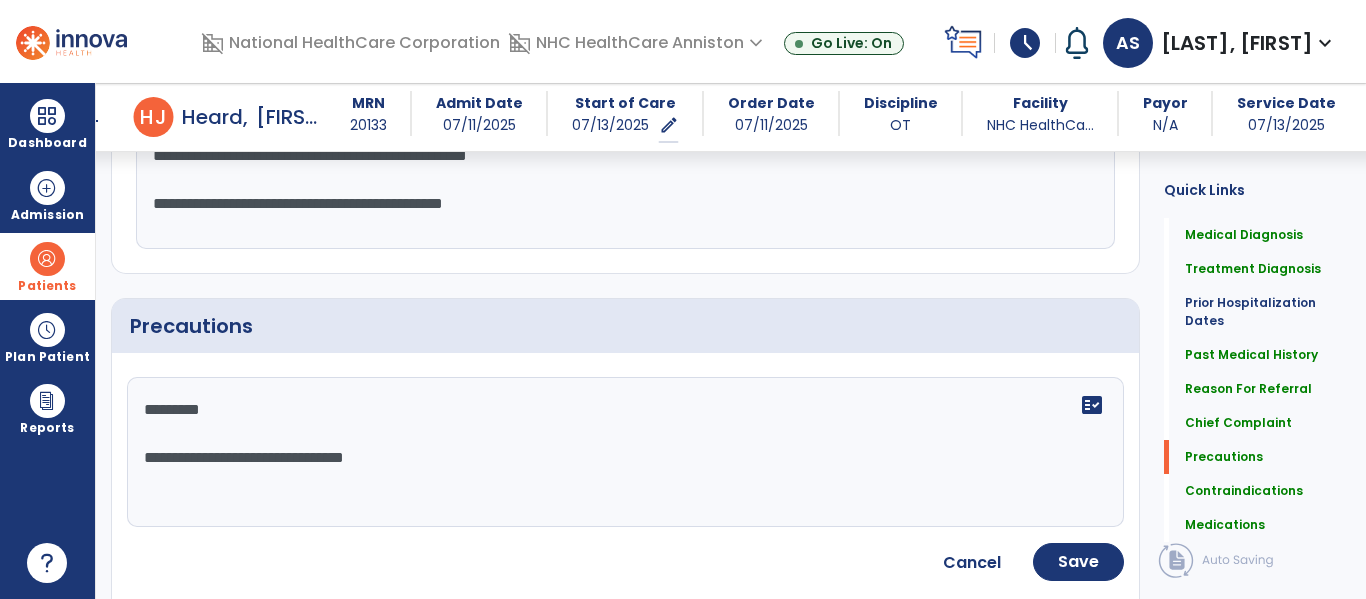 click on "**********" 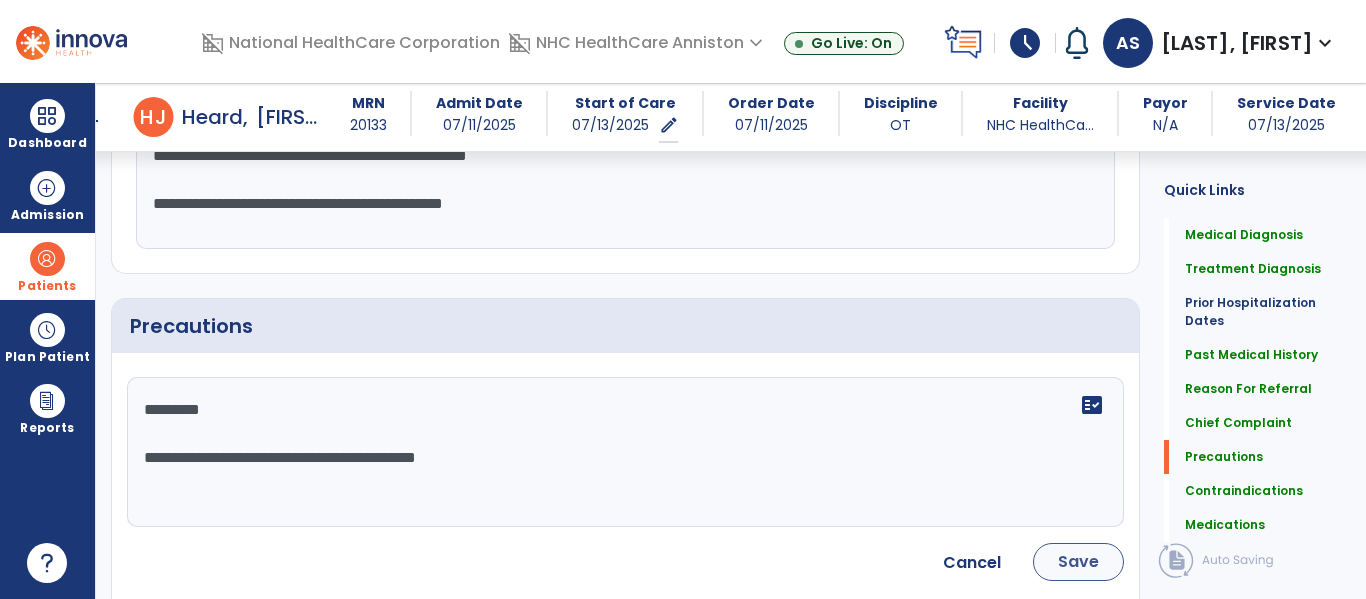 type on "**********" 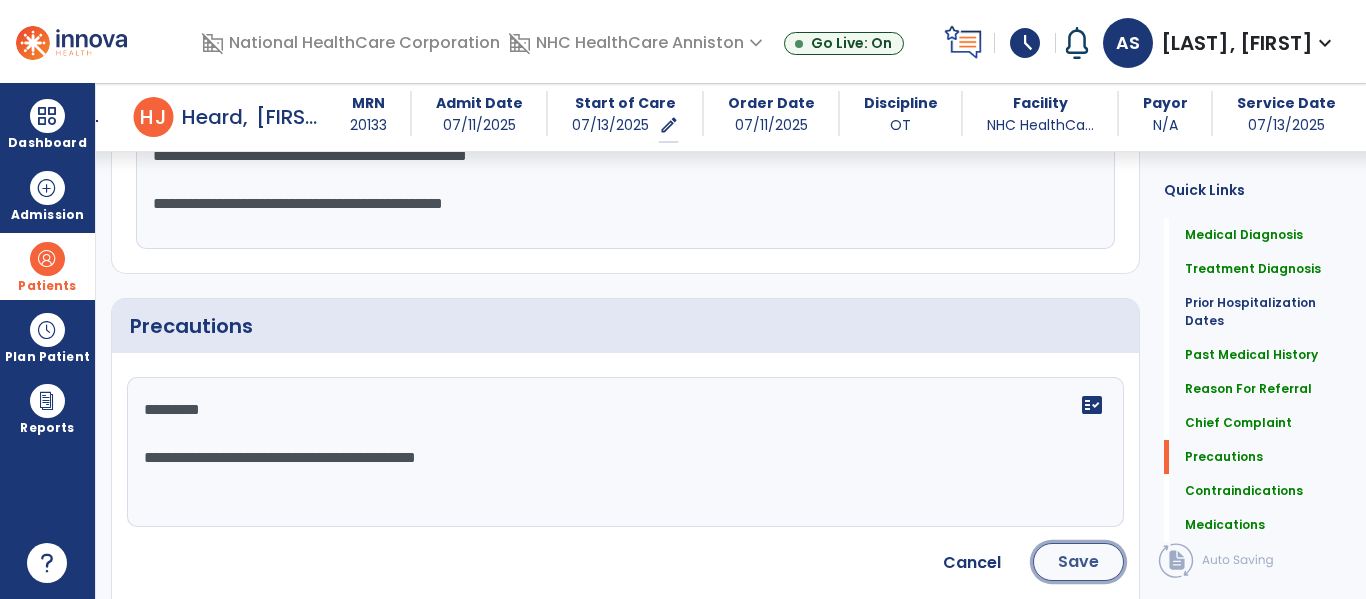 click on "Save" 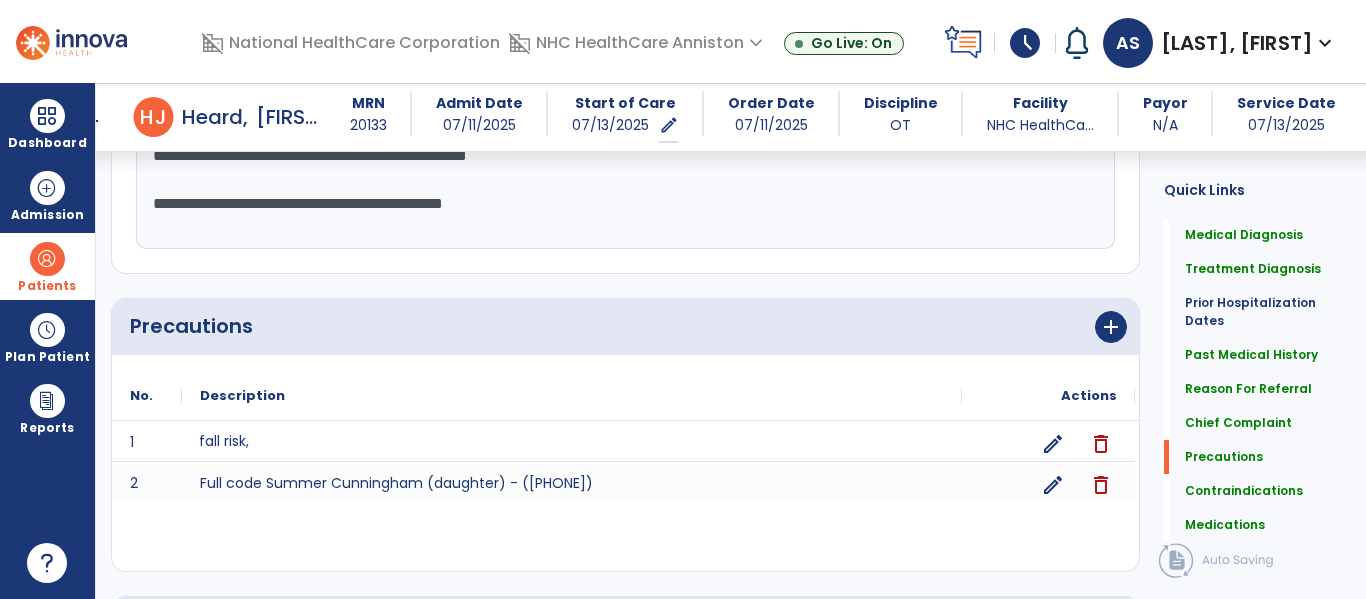 click on "Quick Links  Medical Diagnosis   Medical Diagnosis   Treatment Diagnosis   Treatment Diagnosis   Prior Hospitalization Dates   Prior Hospitalization Dates   Past Medical History   Past Medical History   Reason For Referral   Reason For Referral   Chief Complaint   Chief Complaint   Precautions   Precautions   Contraindications   Contraindications   Medications   Medications" 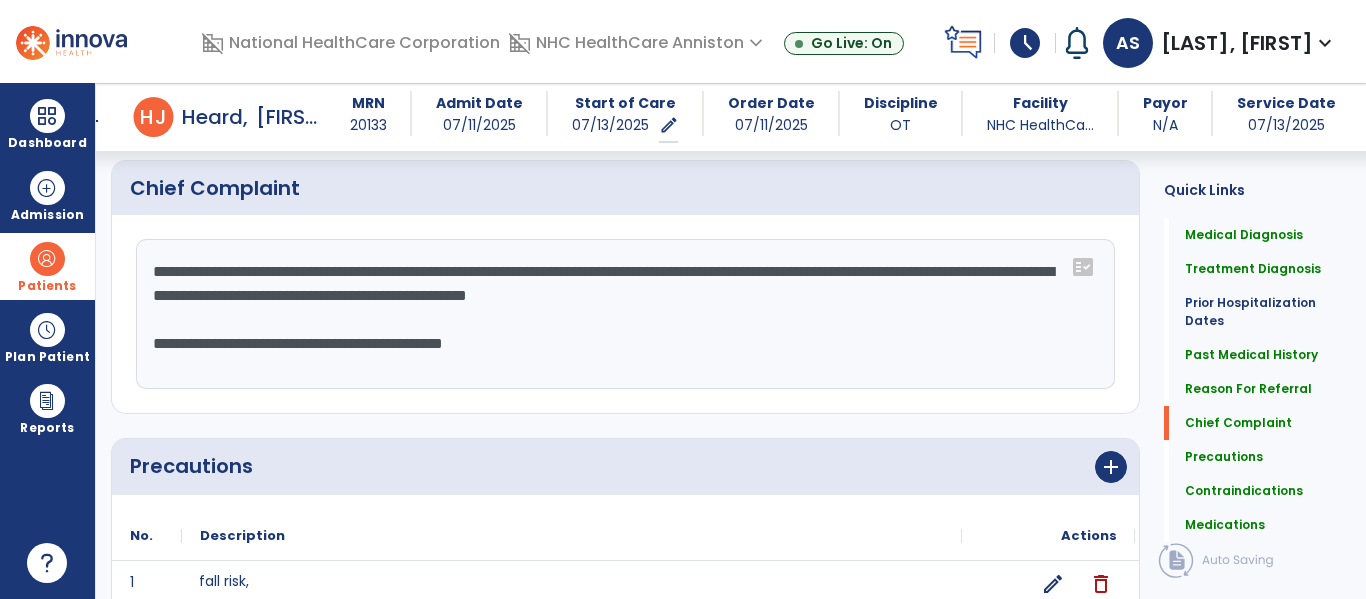 scroll, scrollTop: 1520, scrollLeft: 0, axis: vertical 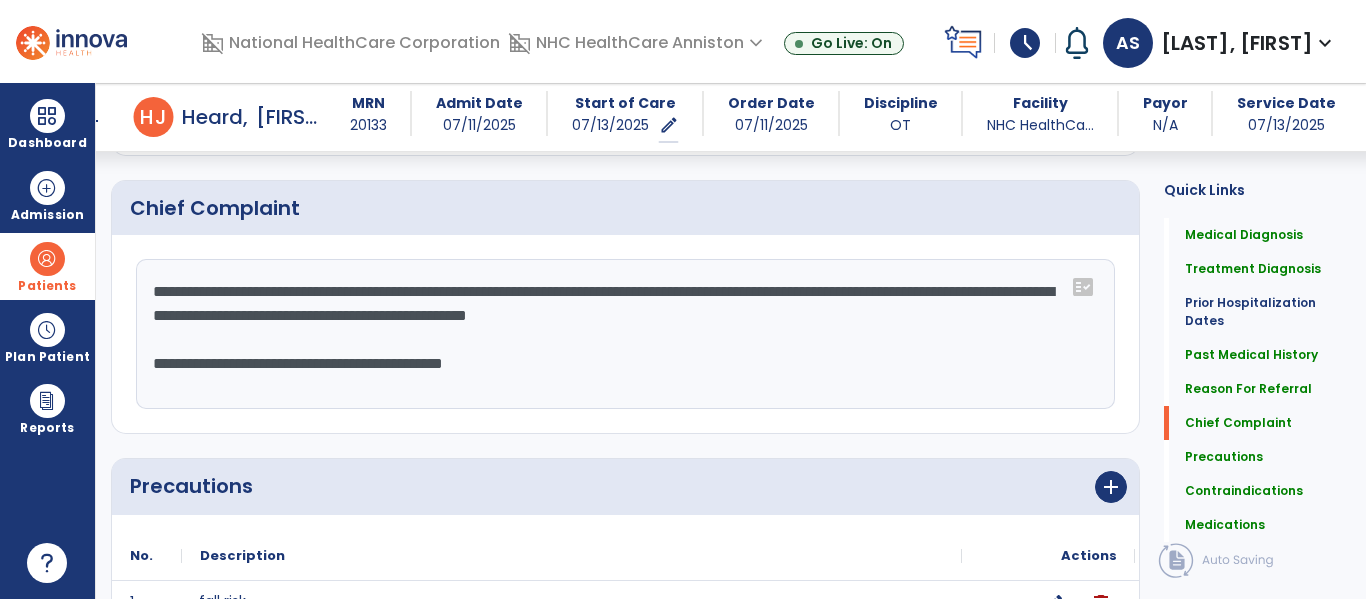 click on "Chief Complaint   Chief Complaint" 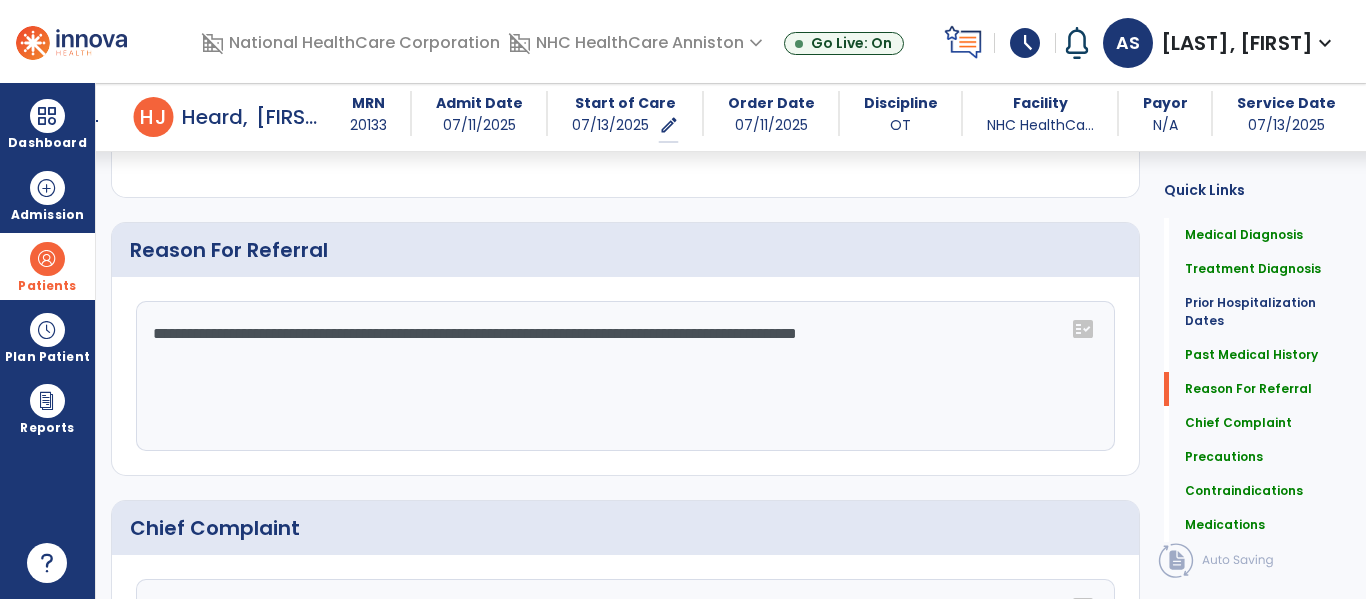 scroll, scrollTop: 1160, scrollLeft: 0, axis: vertical 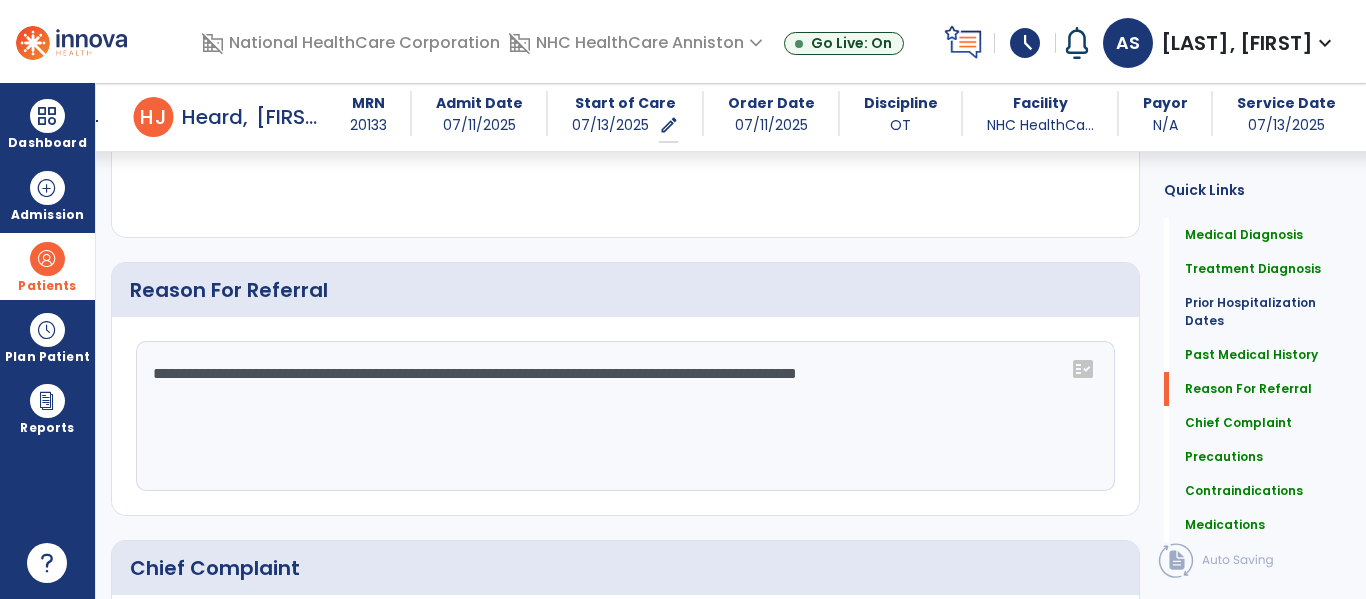 click on "**********" 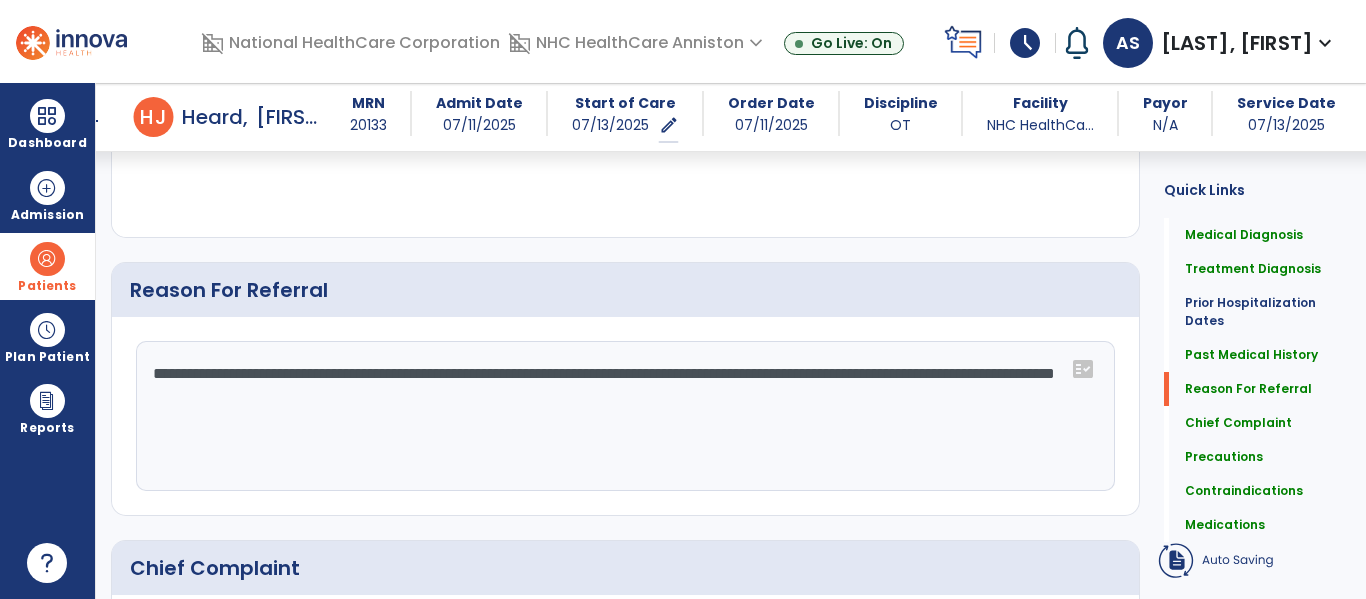 click on "**********" 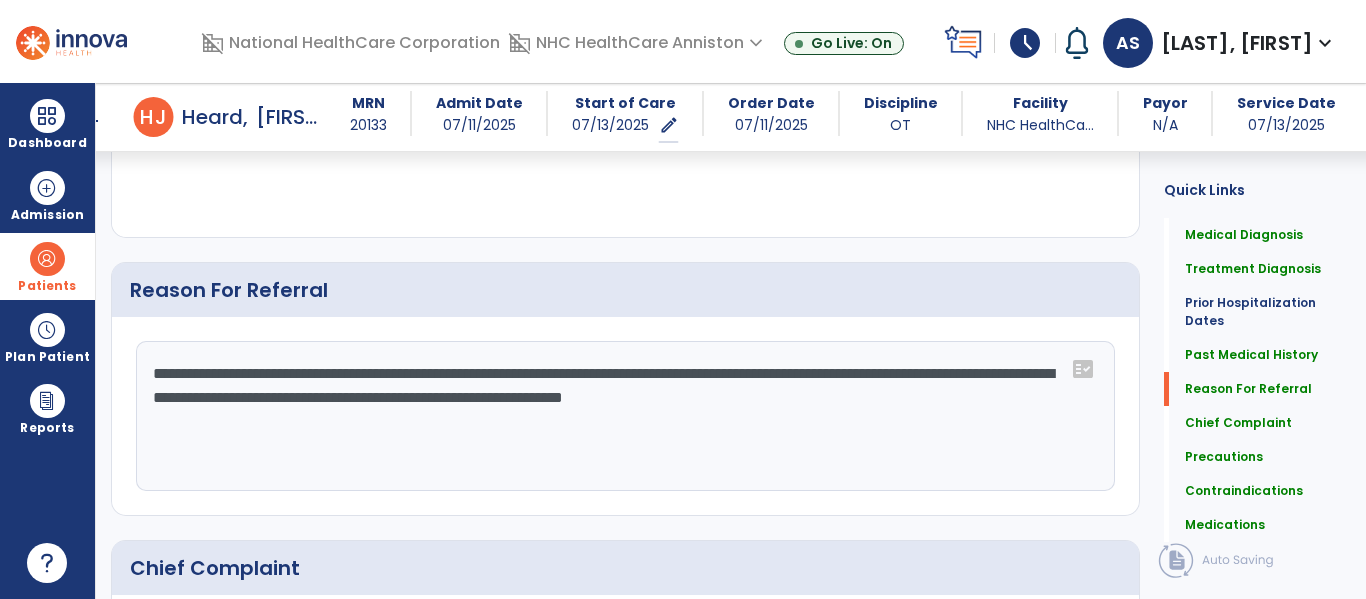 click on "**********" 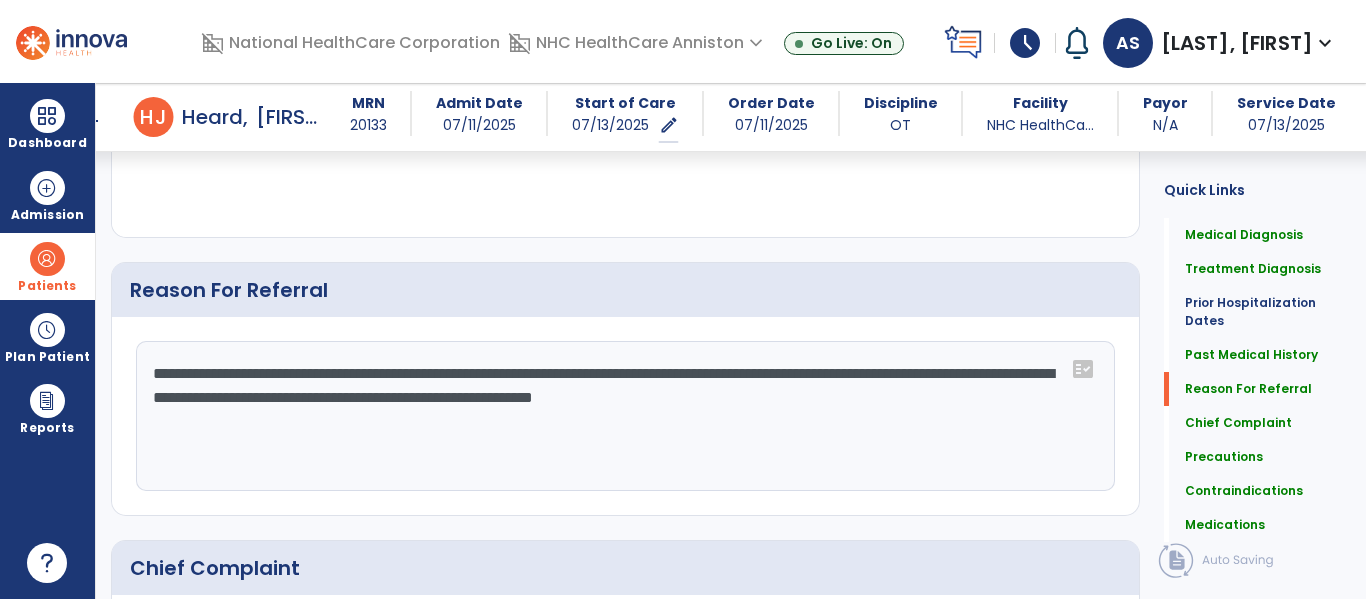 click on "**********" 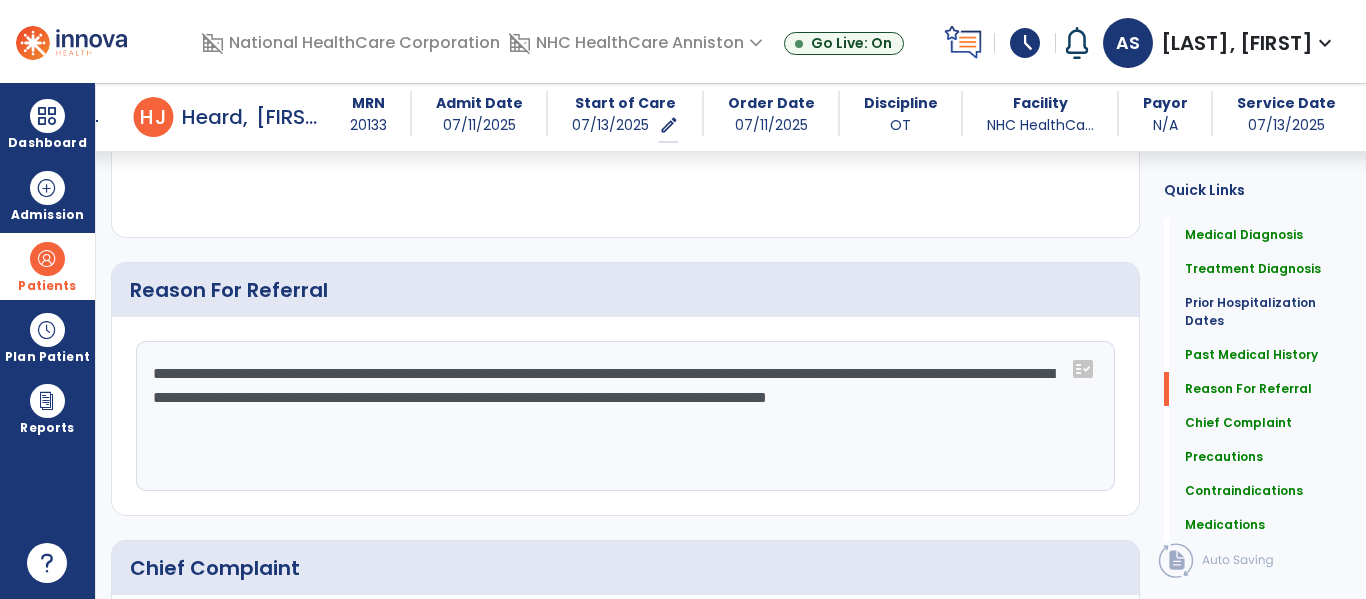click on "Chief Complaint" 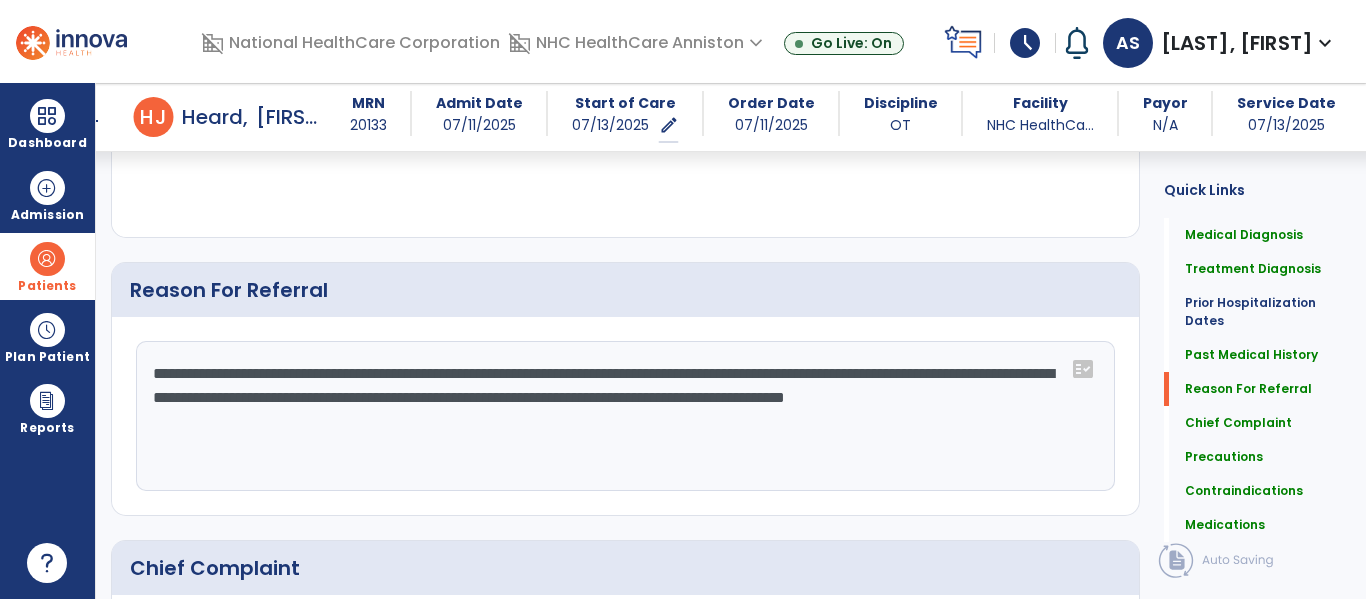 click on "**********" 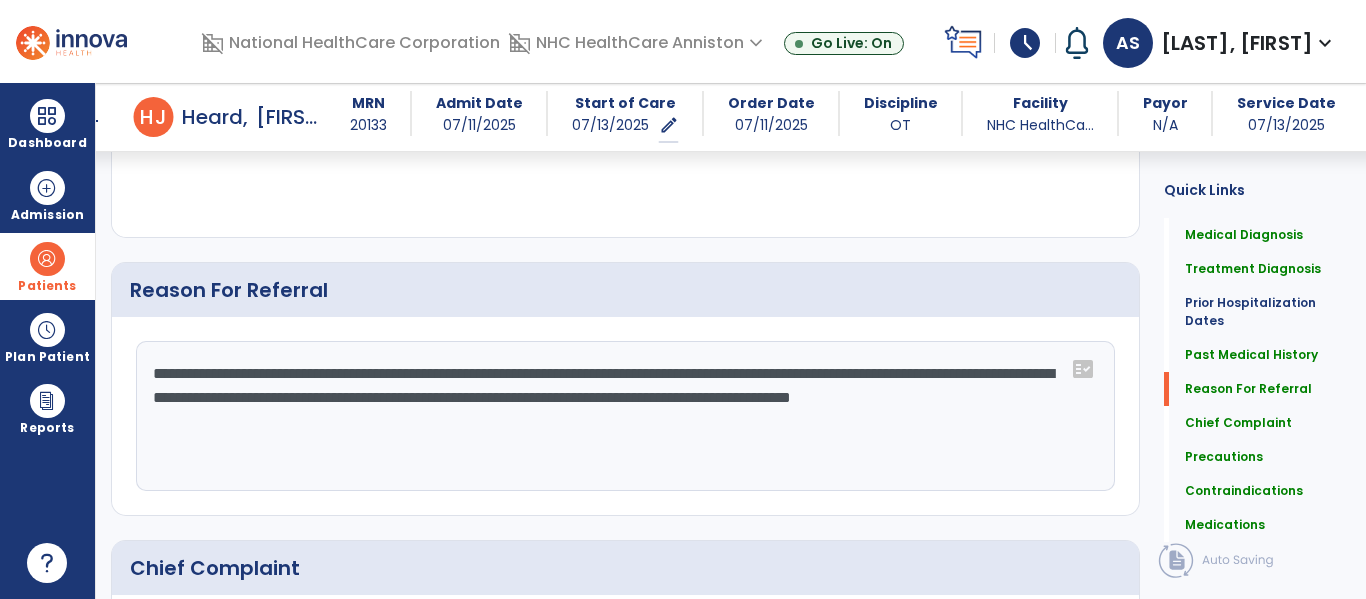 click on "**********" 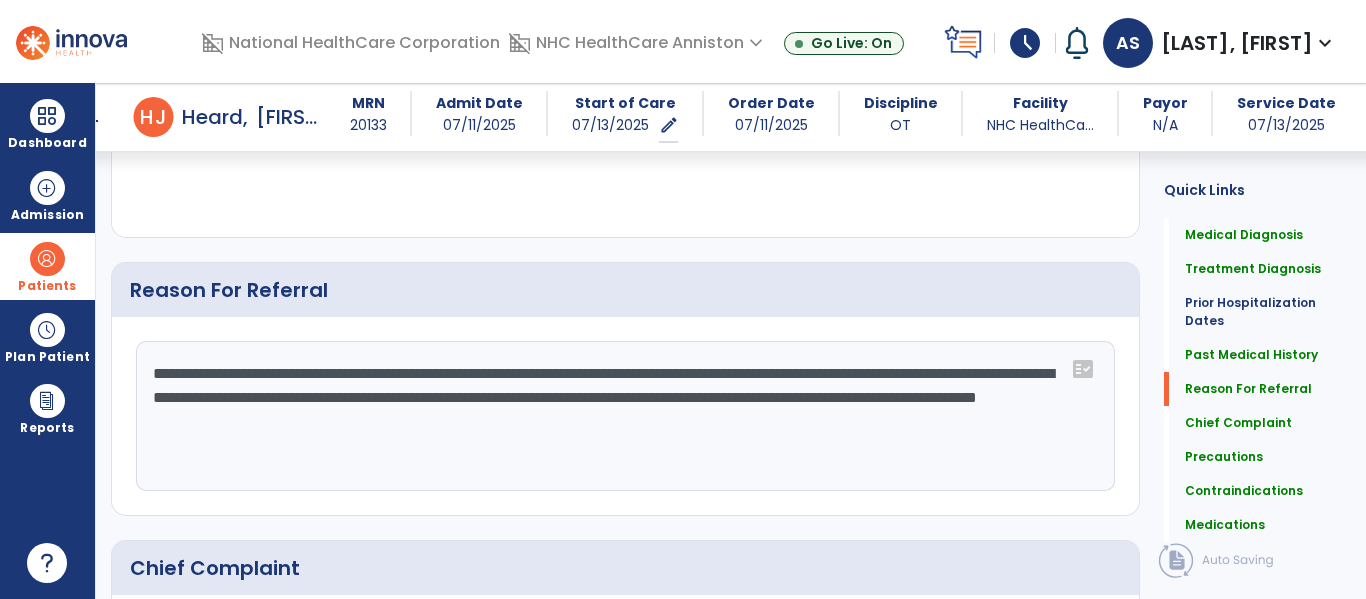 click on "**********" 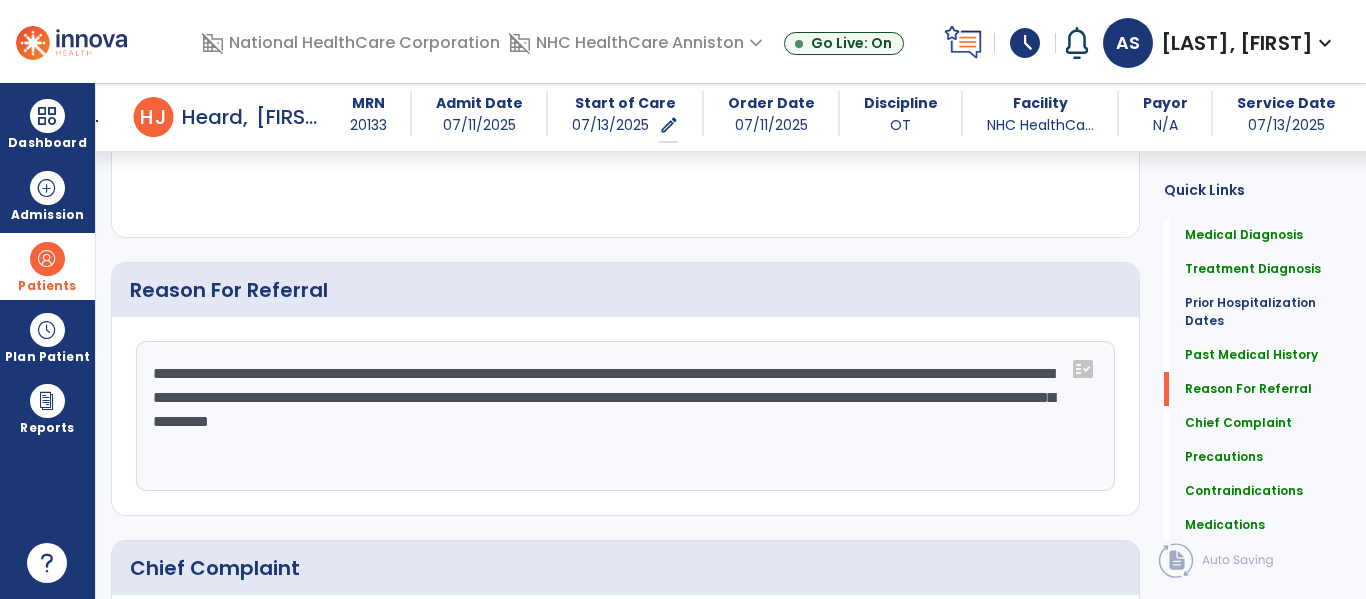 click on "**********" 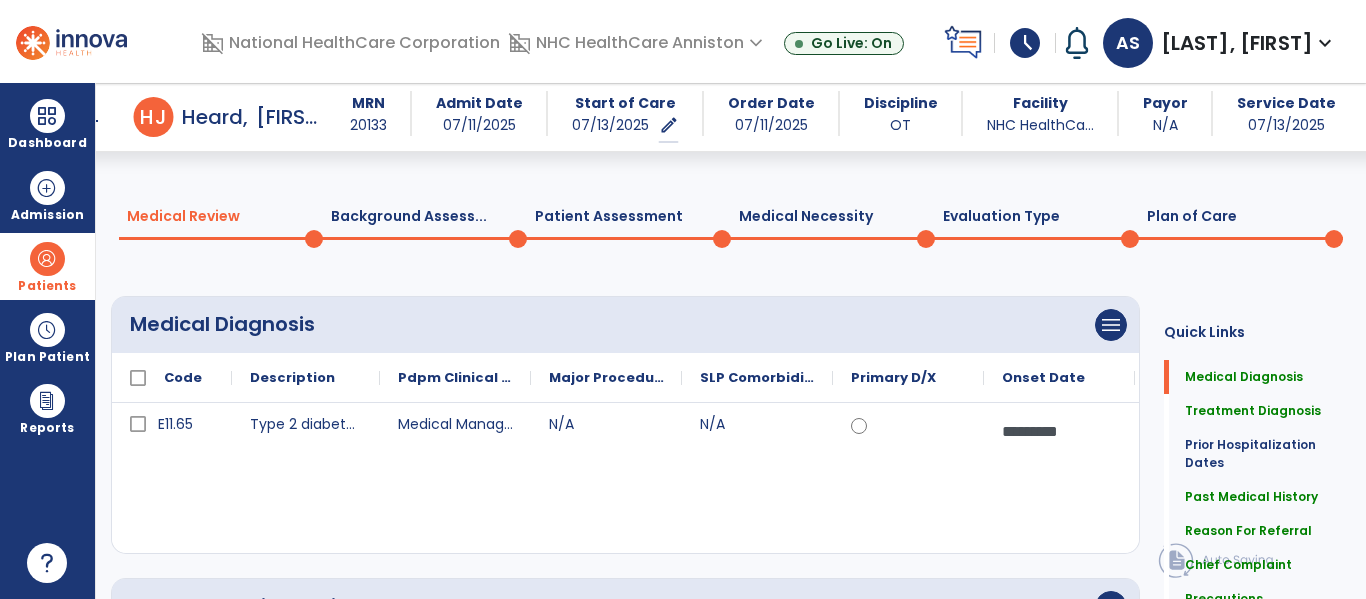 scroll, scrollTop: 0, scrollLeft: 0, axis: both 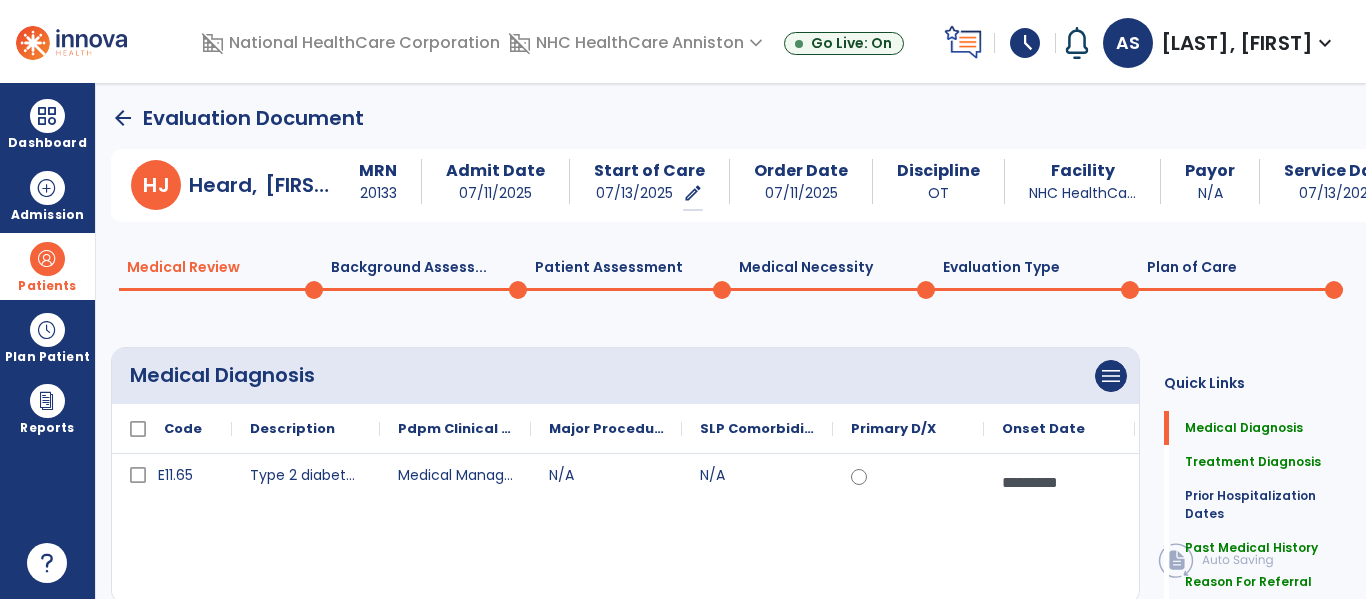 click on "Background Assess...  0" 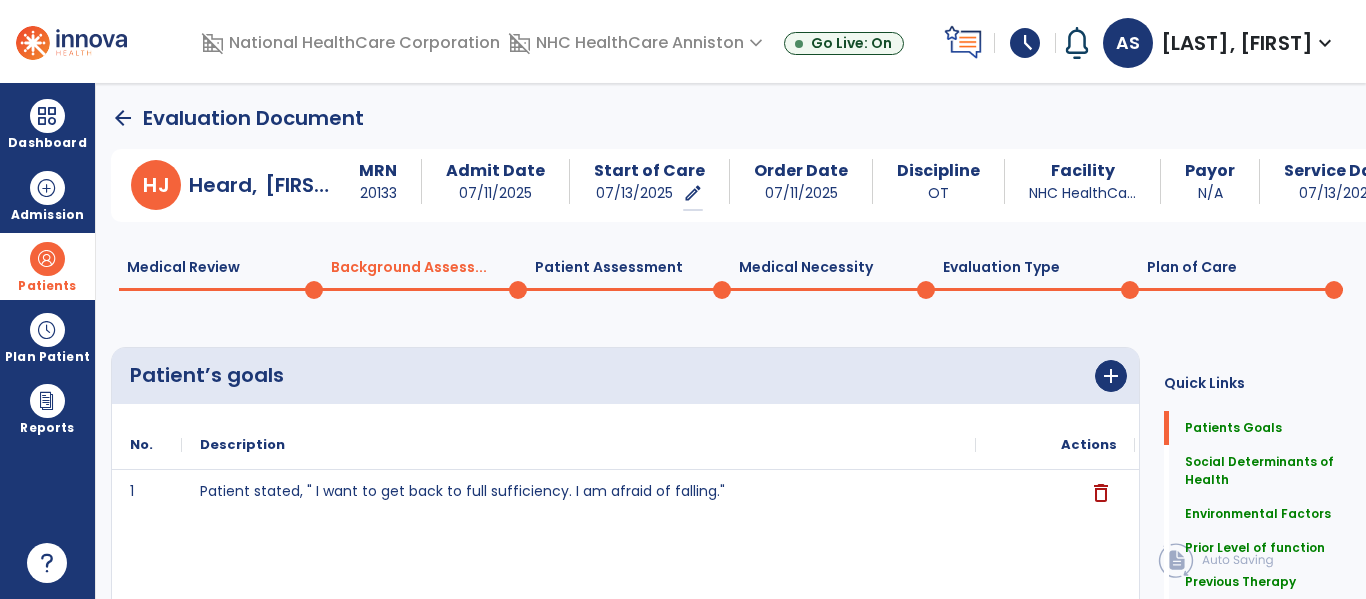 click on "Patient’s goals" 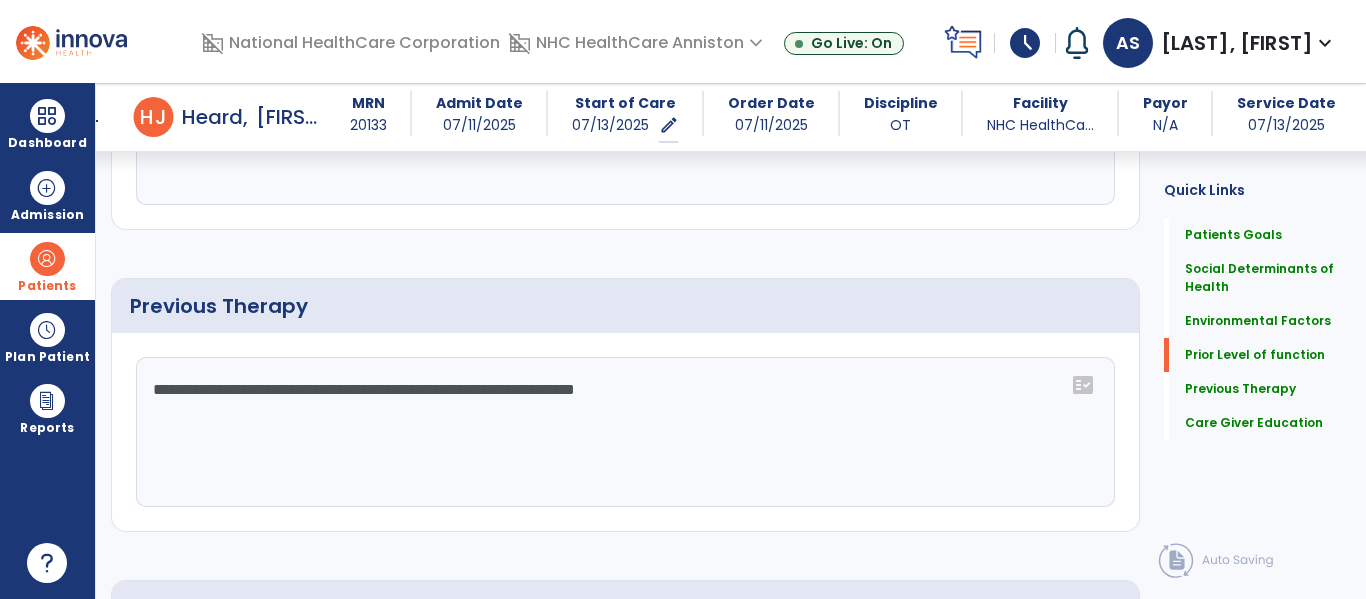 scroll, scrollTop: 1320, scrollLeft: 0, axis: vertical 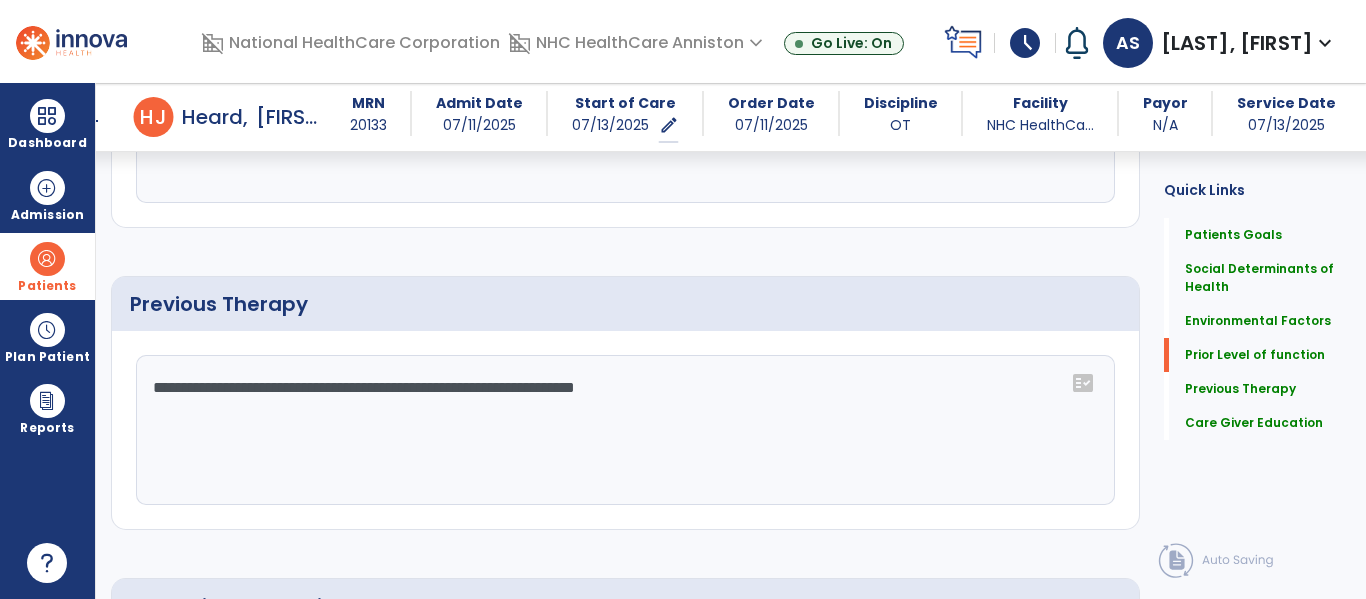 click on "**********" 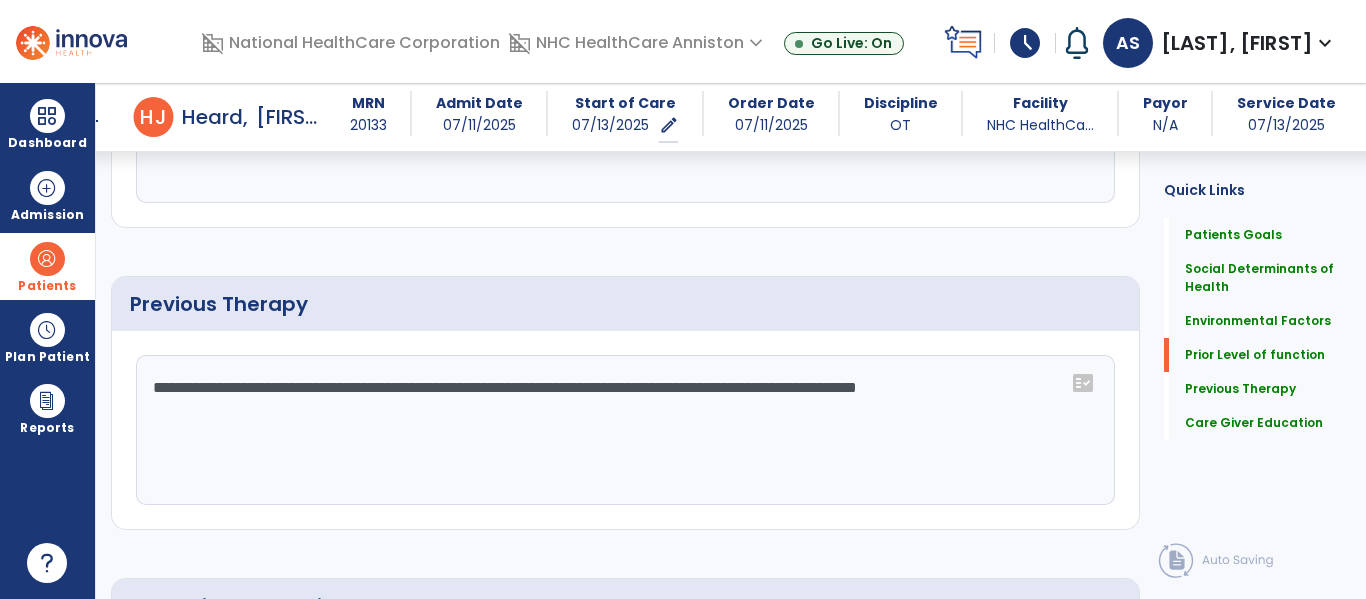 type on "**********" 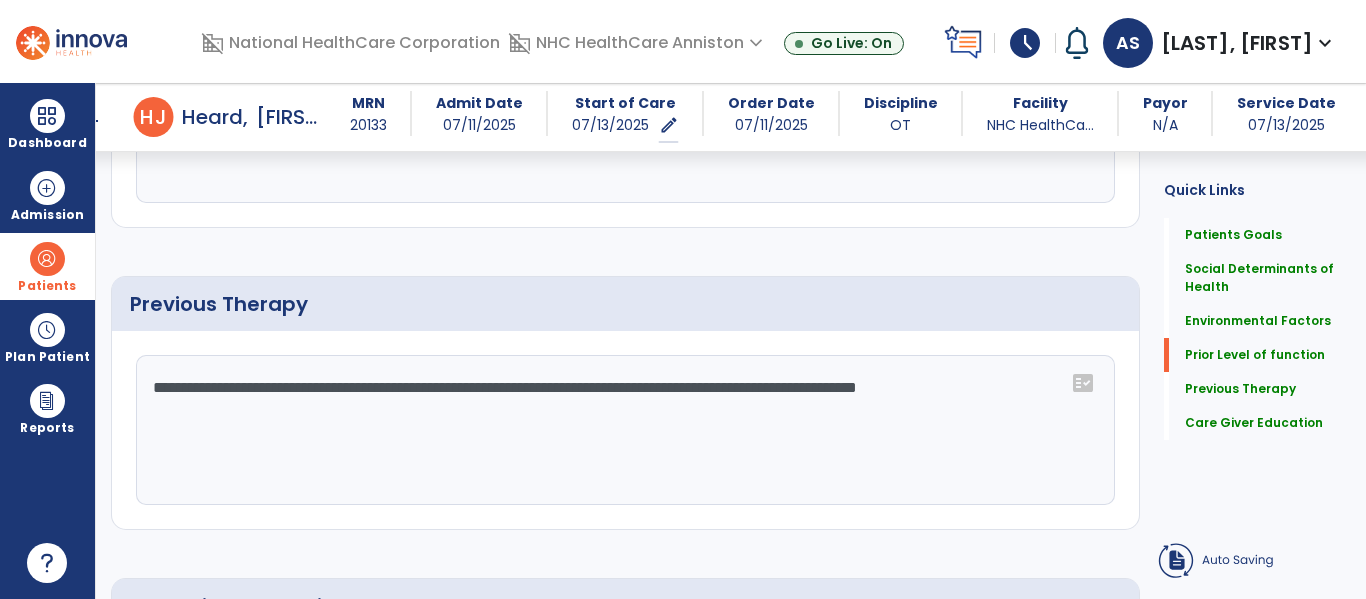click on "**********" 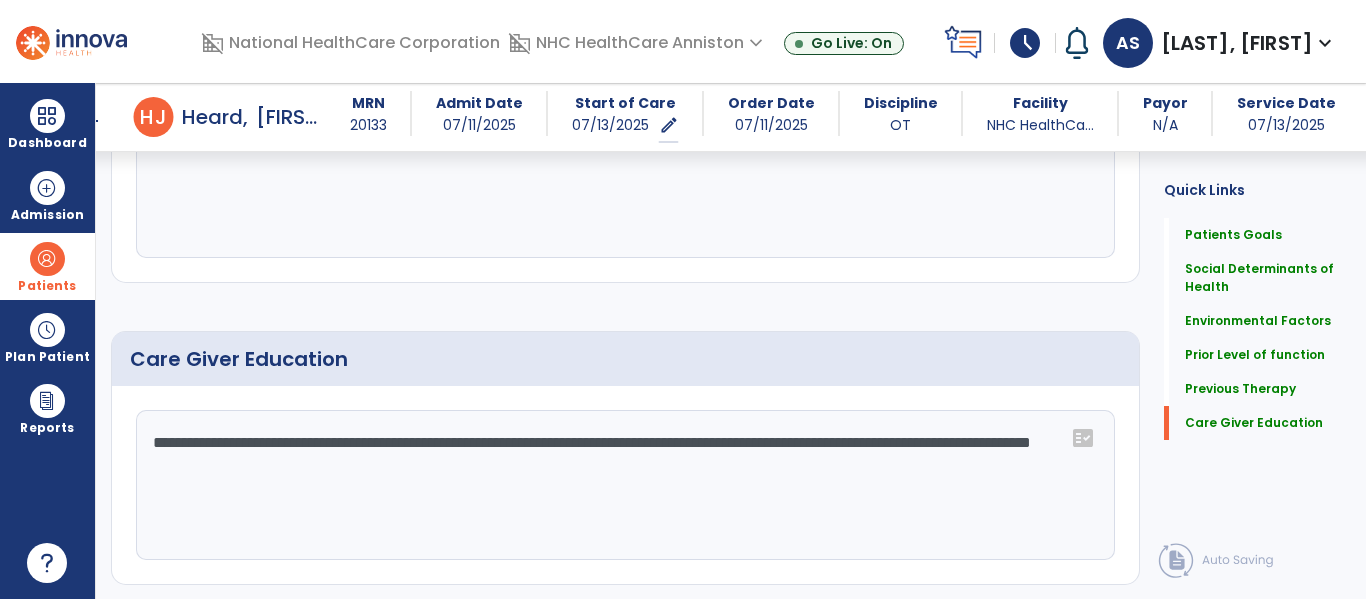 scroll, scrollTop: 1624, scrollLeft: 0, axis: vertical 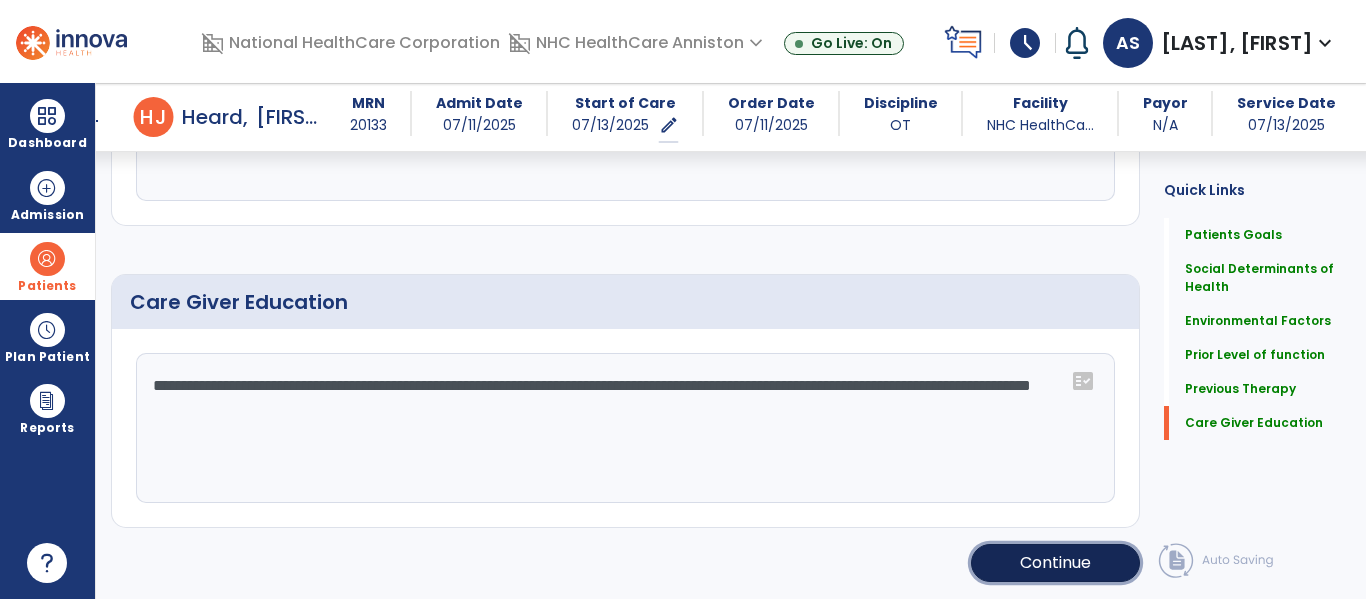 click on "Continue" 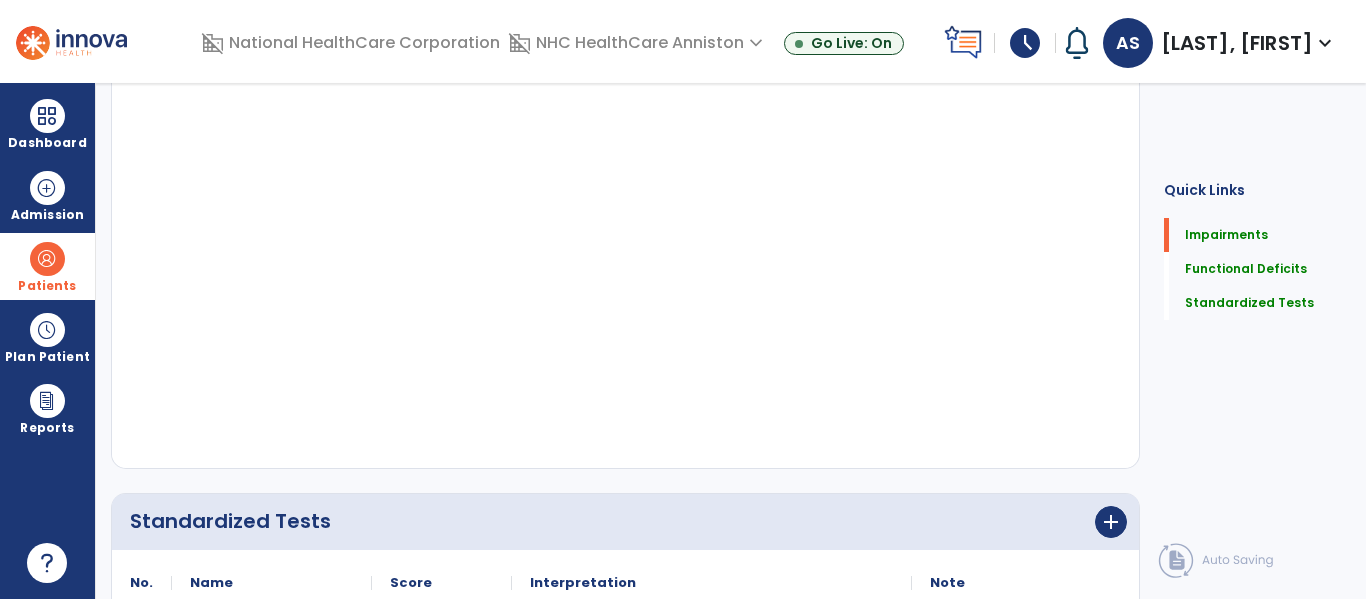scroll, scrollTop: 46, scrollLeft: 0, axis: vertical 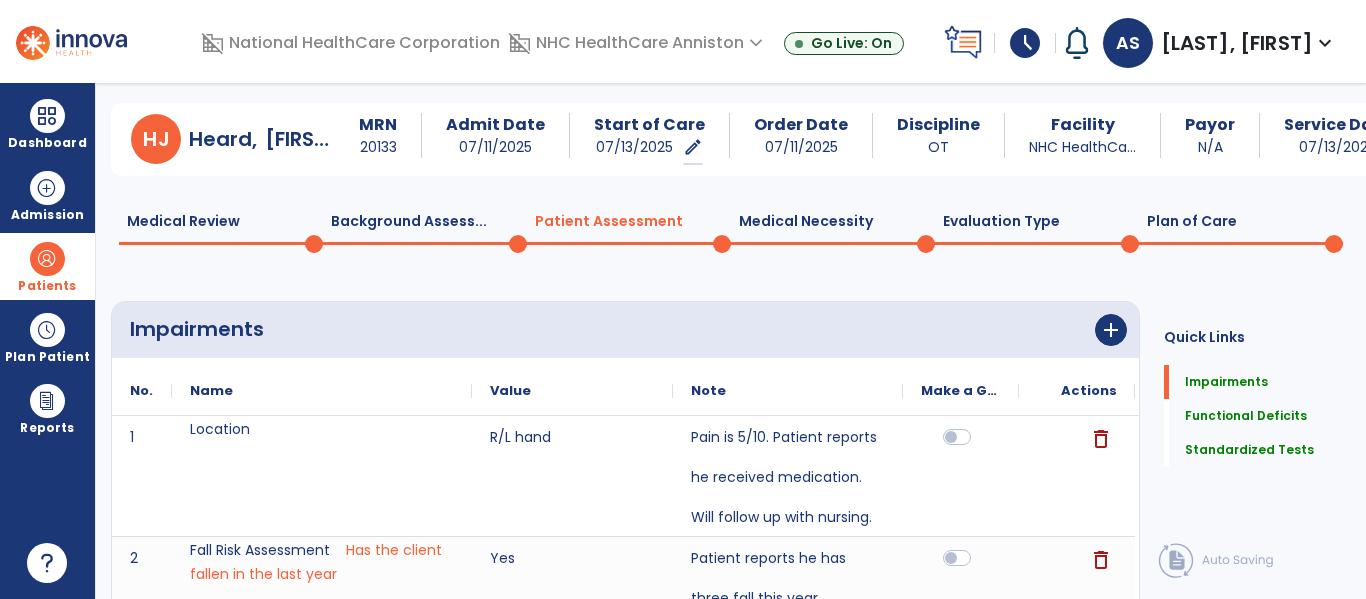 click on "Impairments      add
No.
Name
Value" 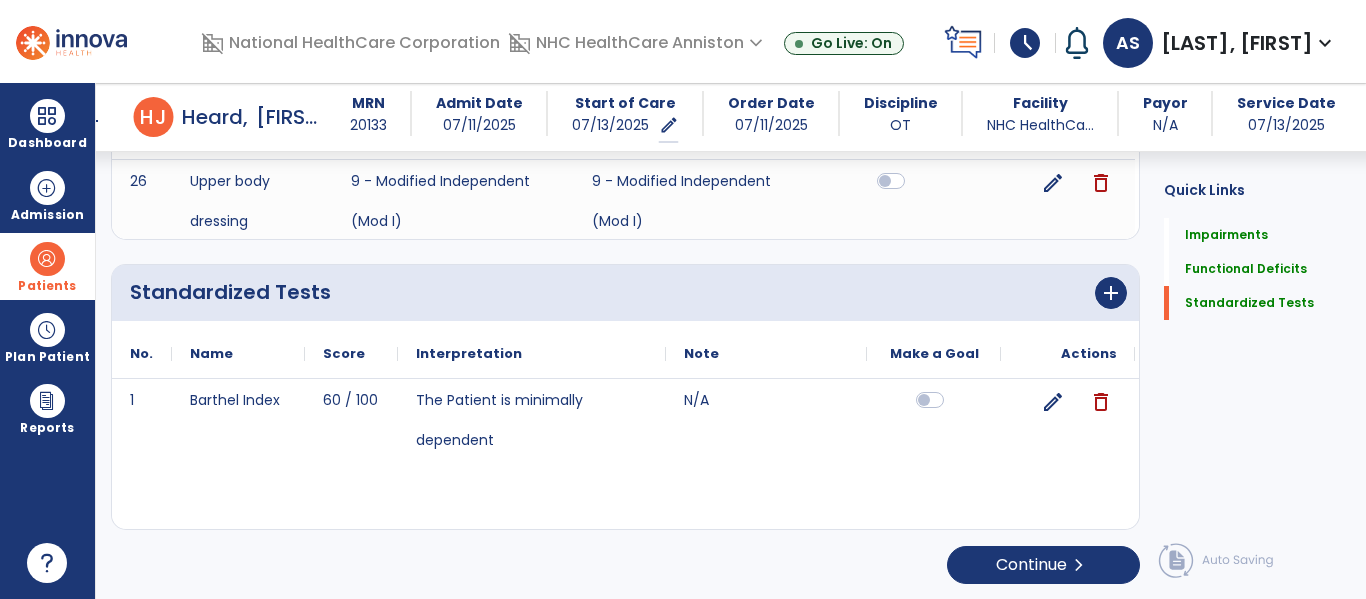 scroll, scrollTop: 2946, scrollLeft: 0, axis: vertical 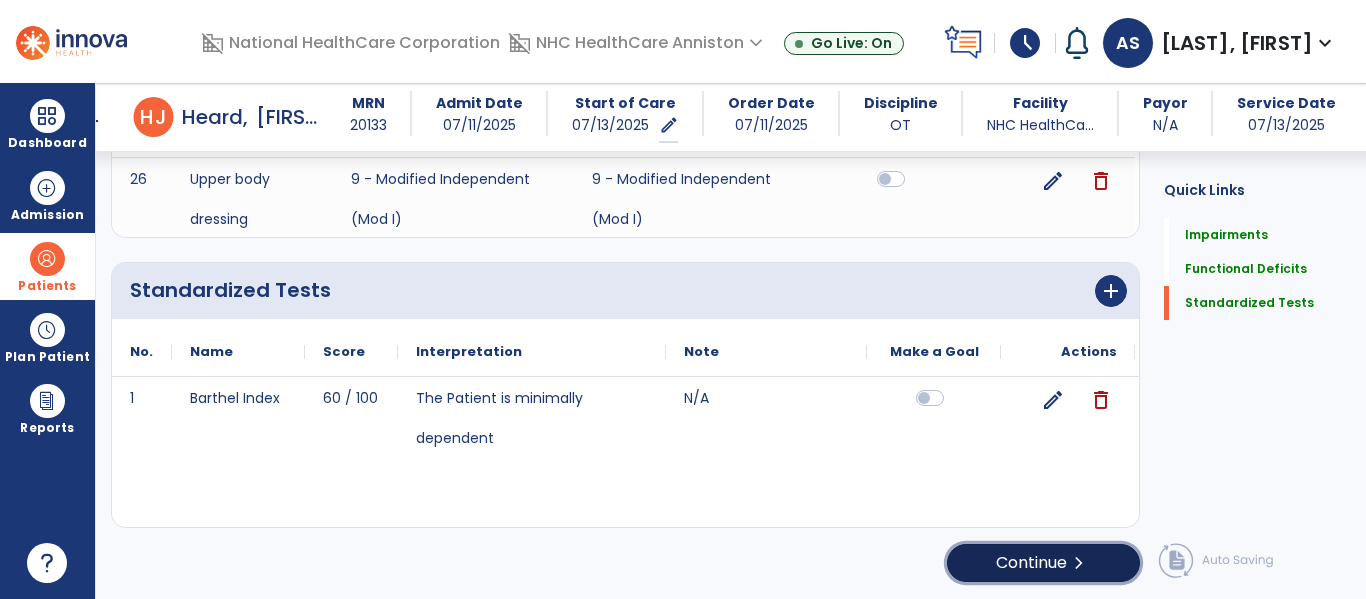 click on "chevron_right" 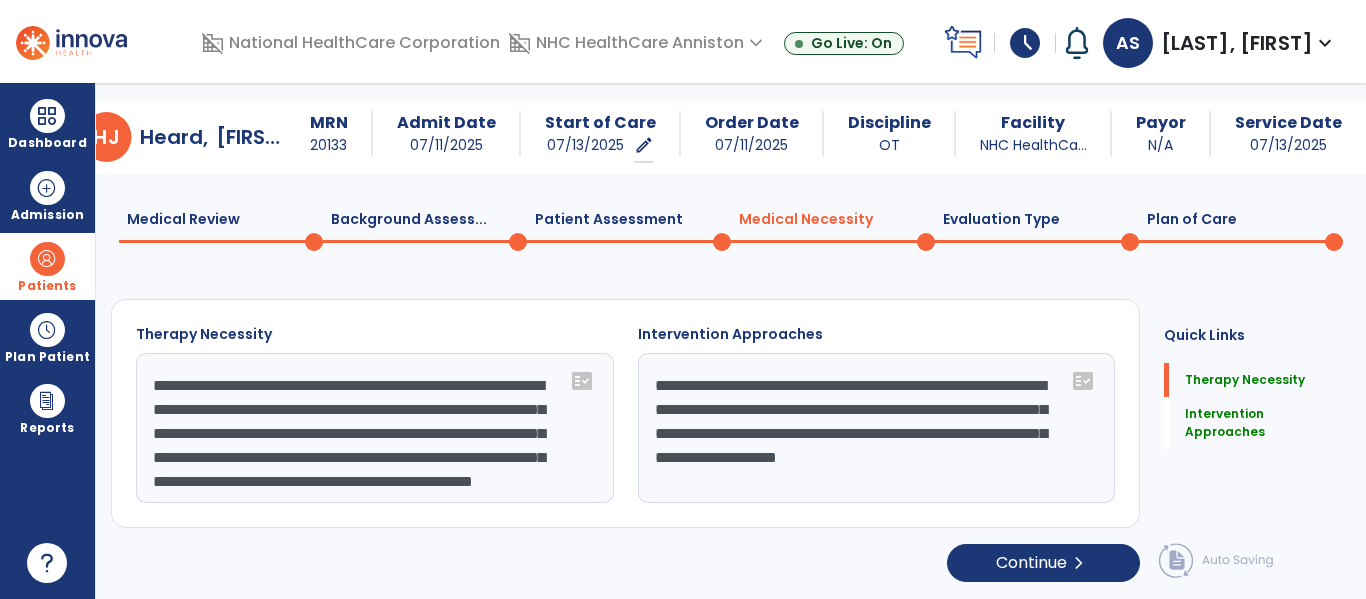 scroll, scrollTop: 29, scrollLeft: 0, axis: vertical 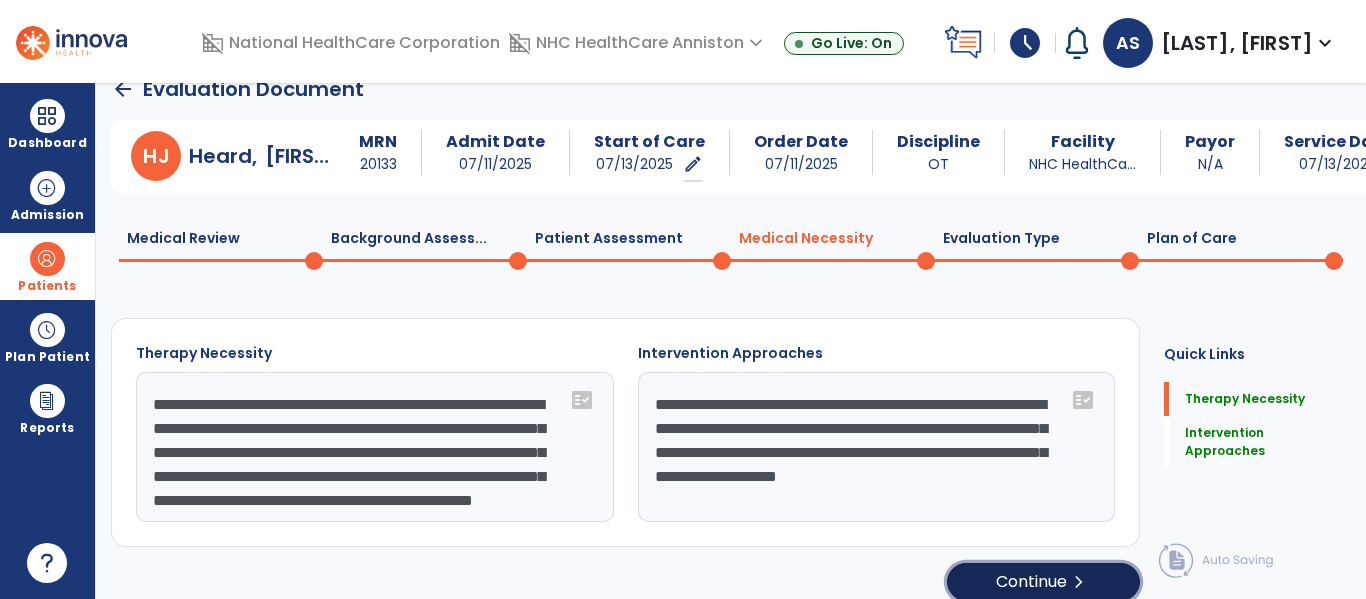 click on "chevron_right" 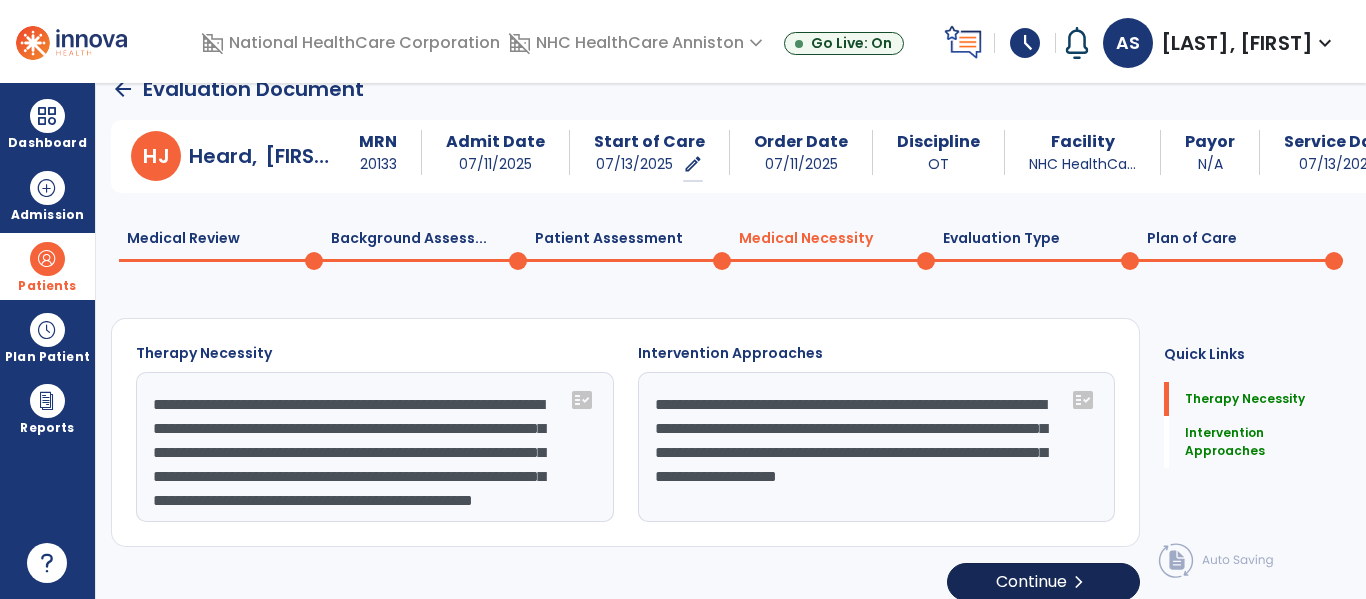 select on "**********" 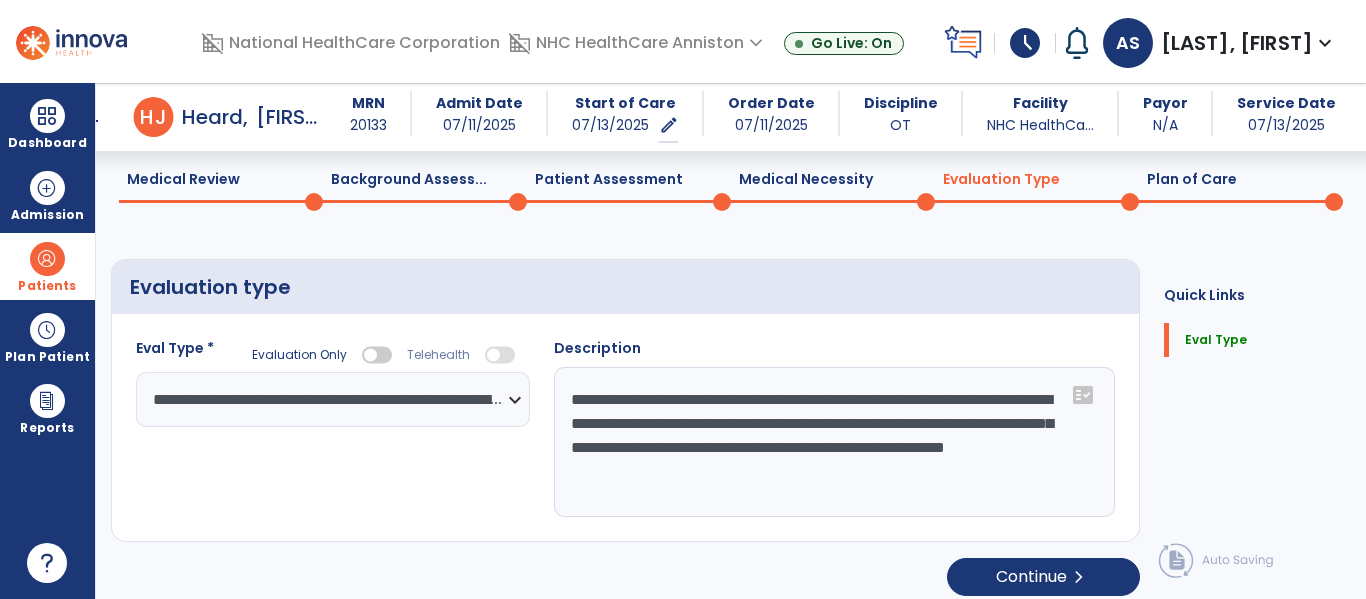 scroll, scrollTop: 82, scrollLeft: 0, axis: vertical 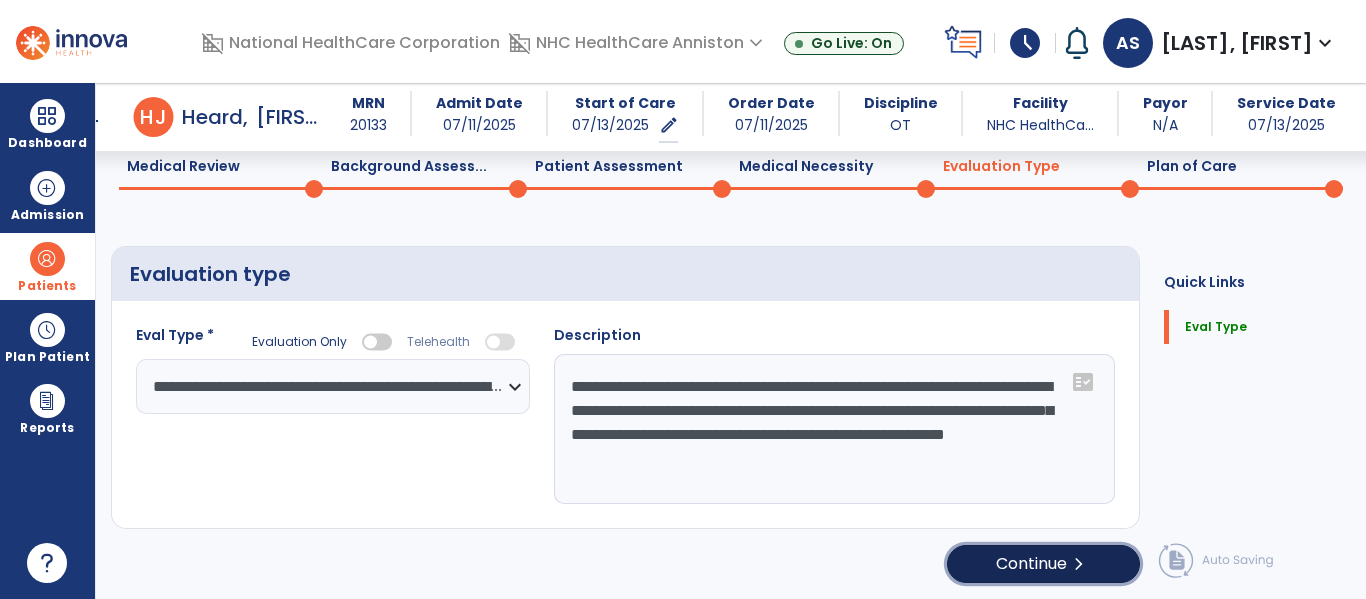 click on "Continue  chevron_right" 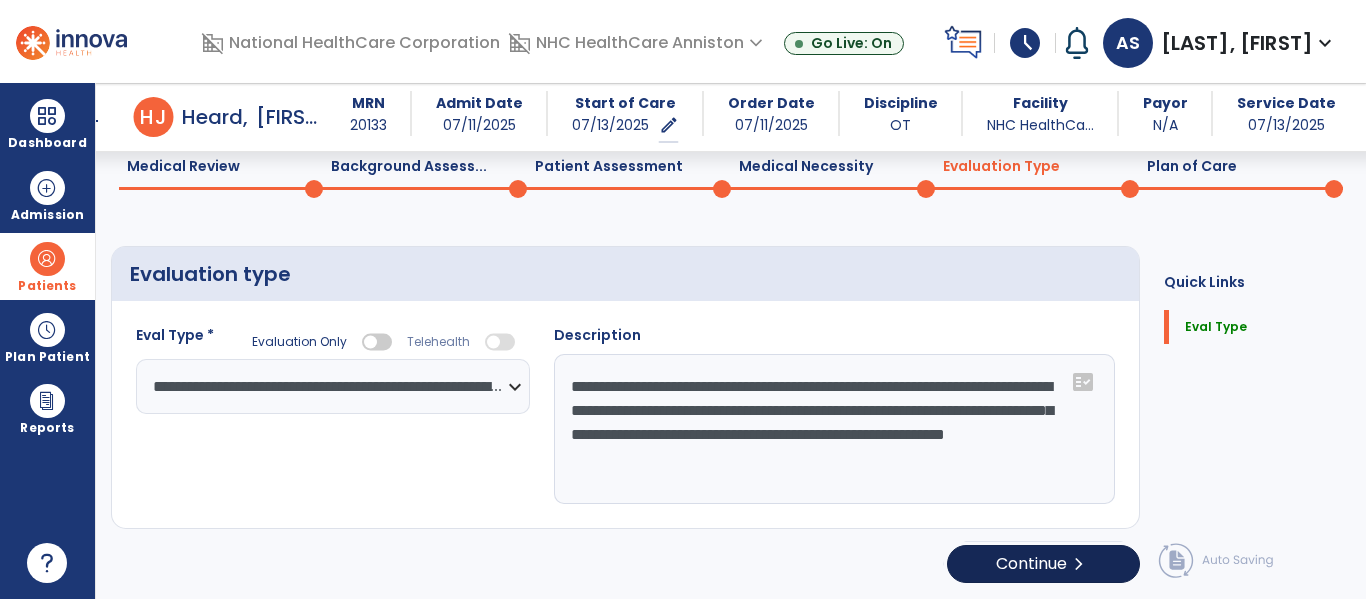 select on "**" 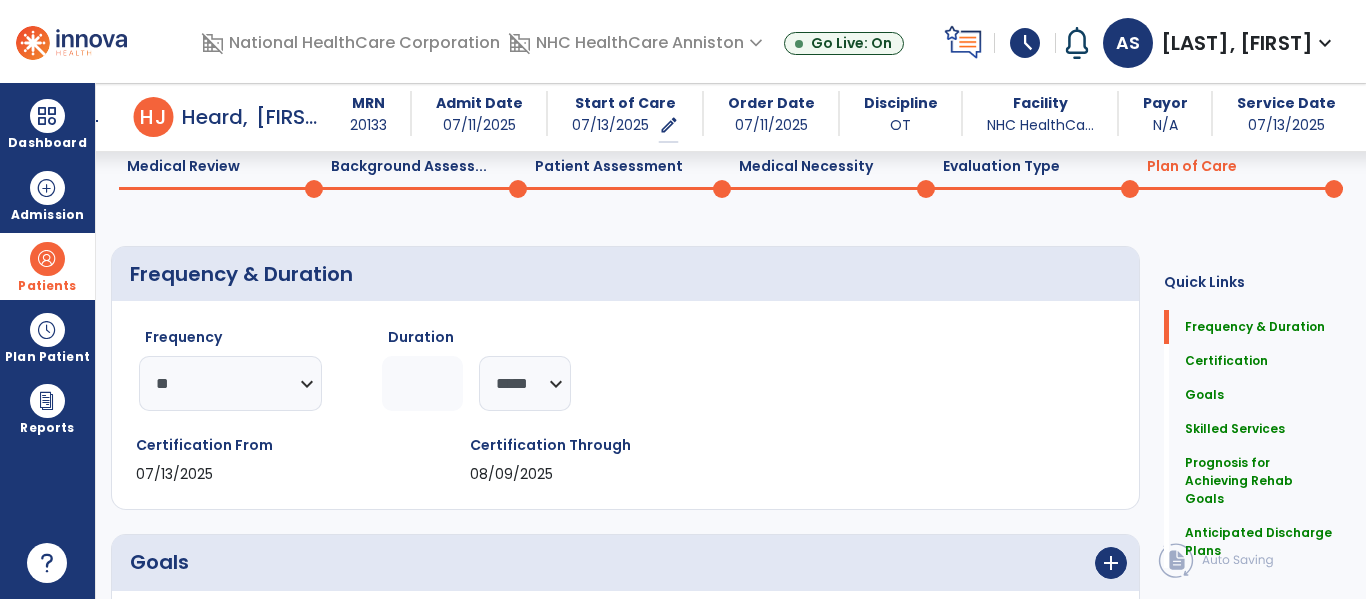click on "Frequency ********* ** ** ** ** ** ** ** Duration * ******** ***** Certification From [DATE] Certification Through [DATE]" 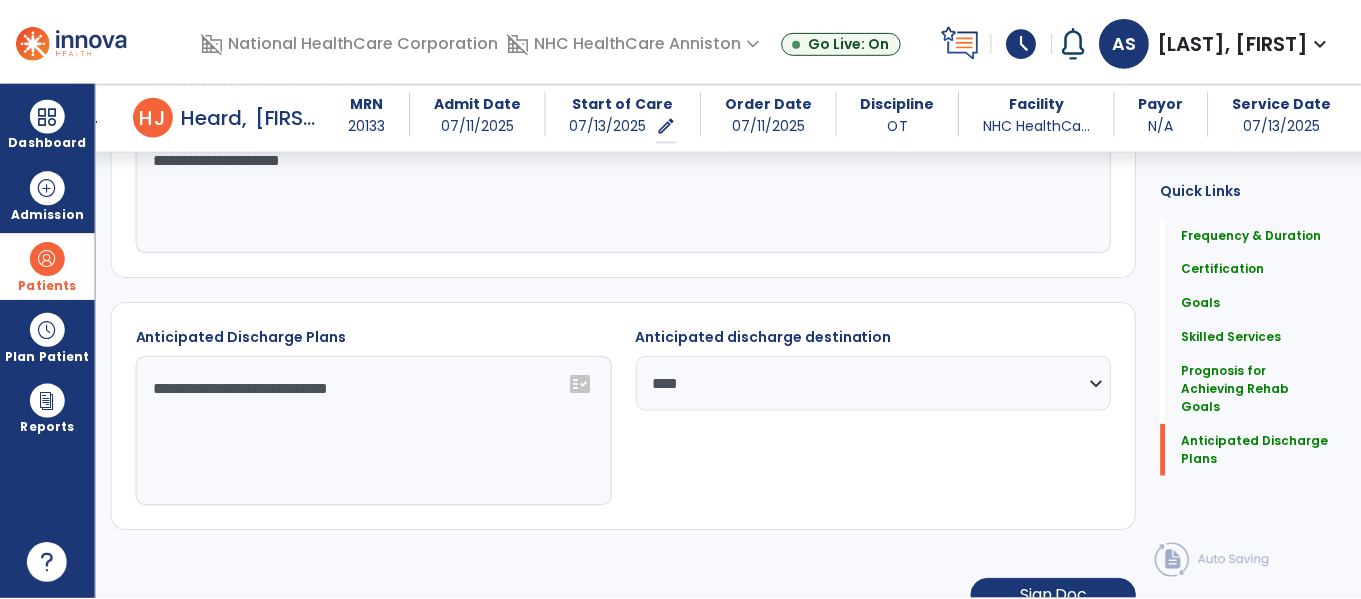 scroll, scrollTop: 1909, scrollLeft: 0, axis: vertical 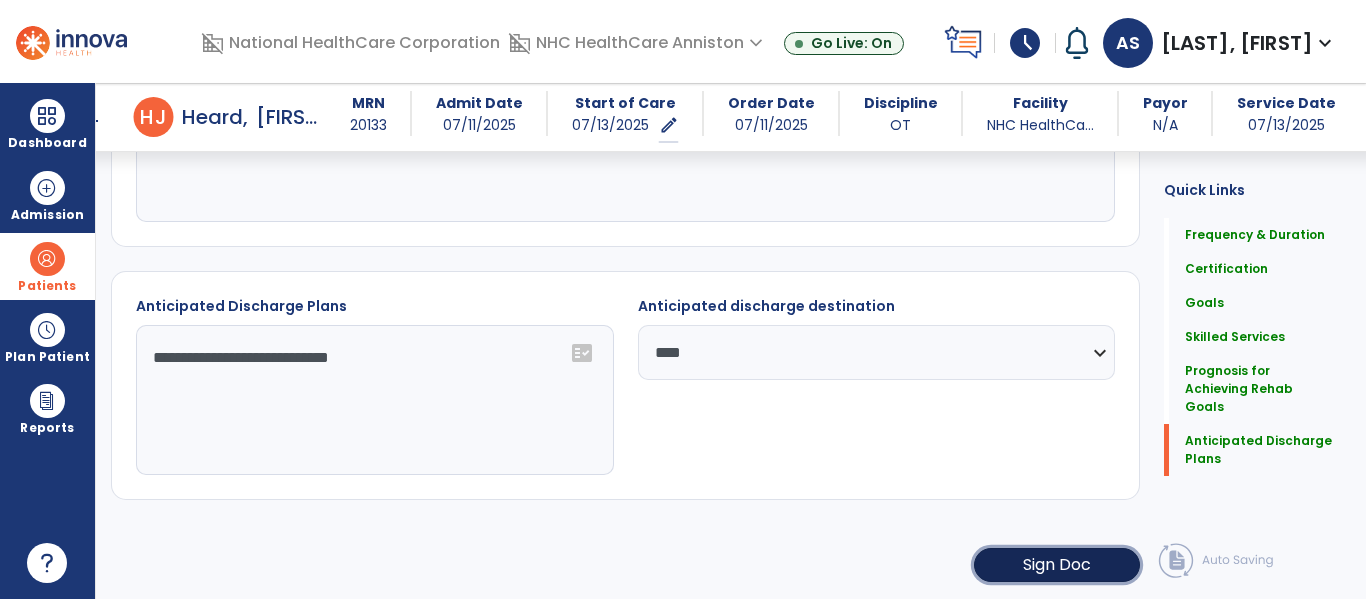 click on "Sign Doc" 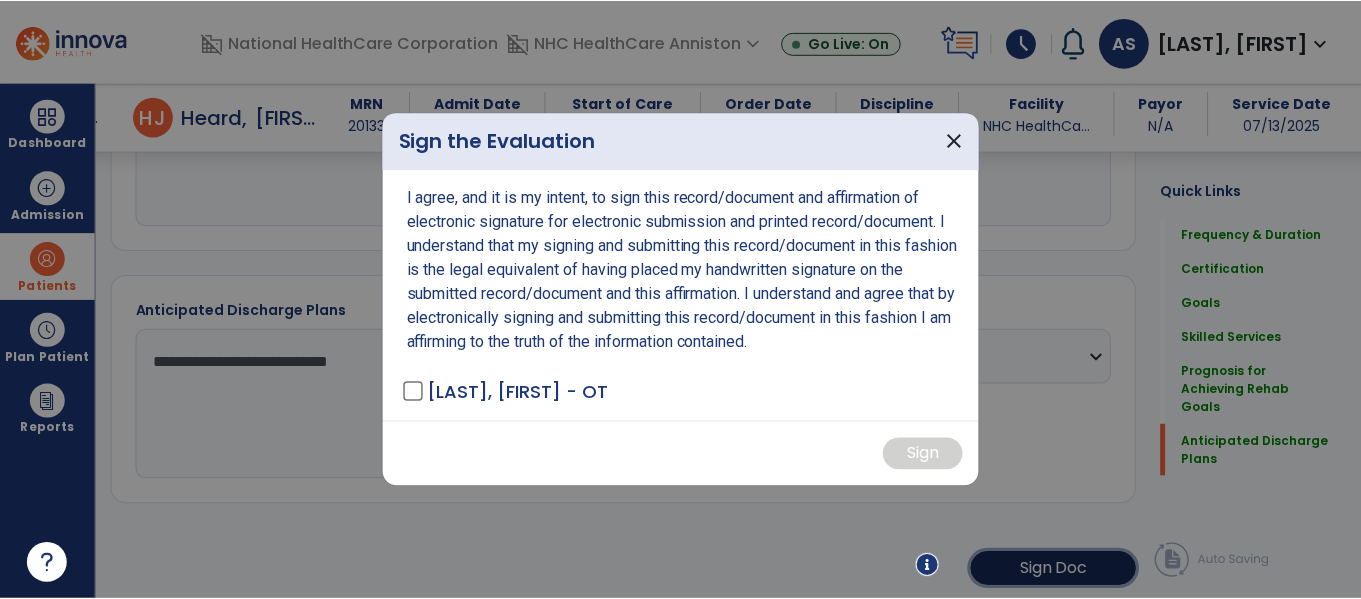 scroll, scrollTop: 1909, scrollLeft: 0, axis: vertical 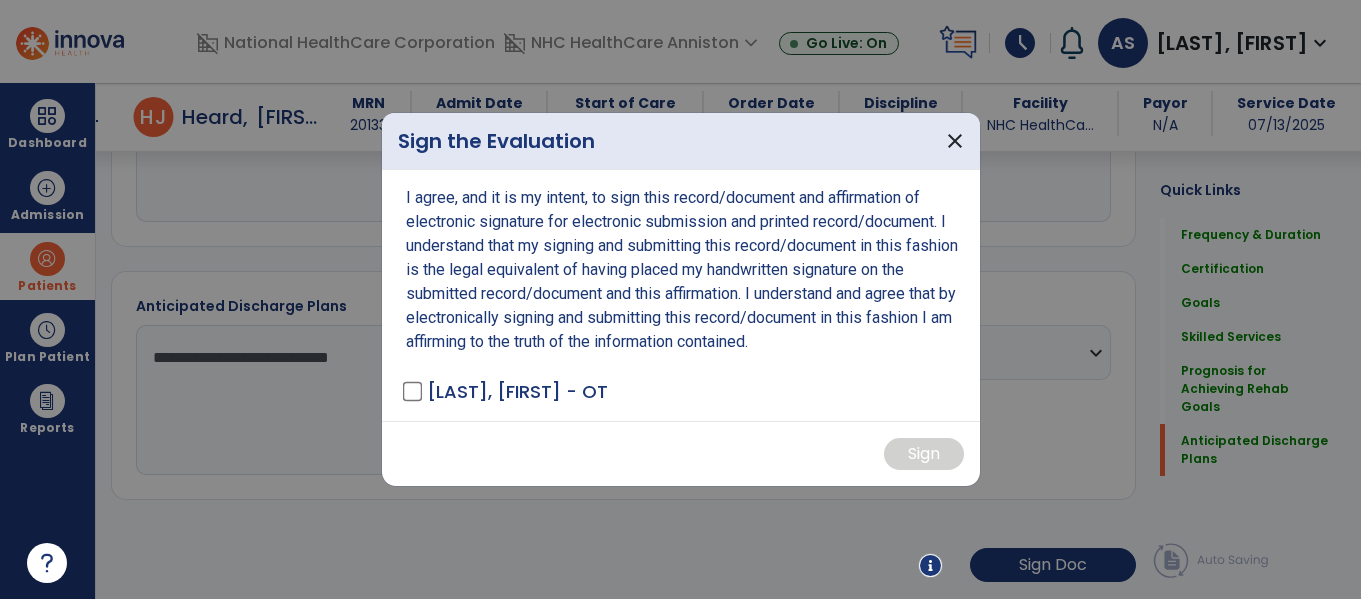 click on "[LAST], [FIRST] - OT" at bounding box center [517, 391] 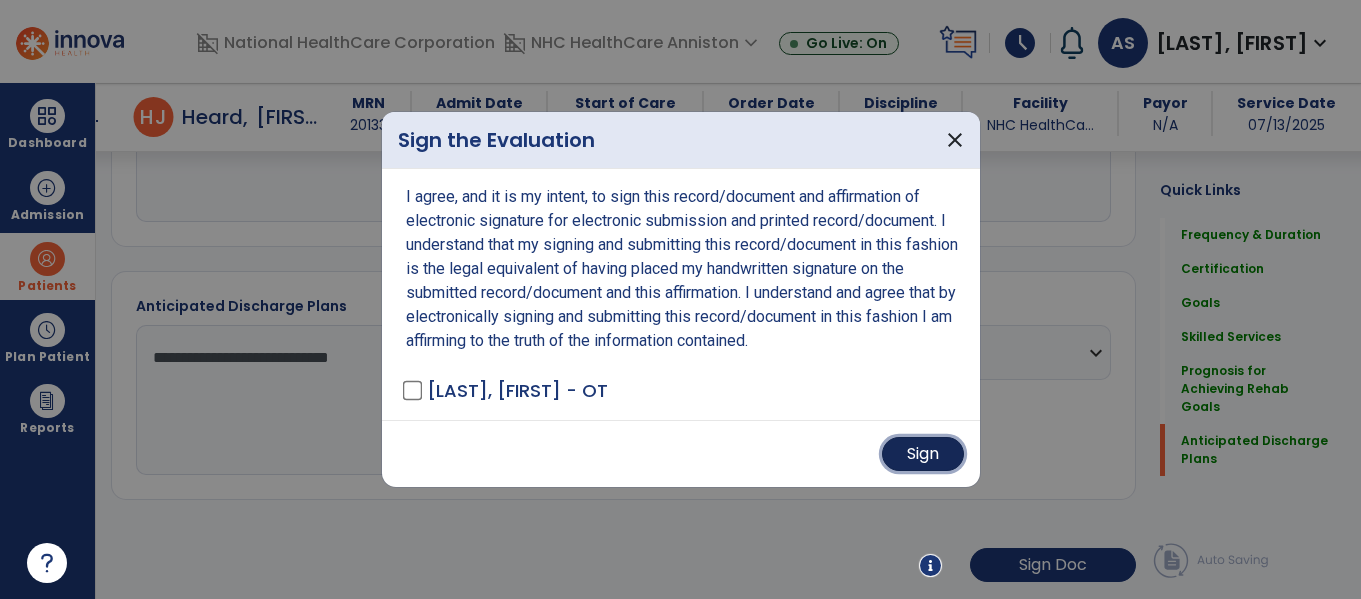 click on "Sign" at bounding box center [923, 454] 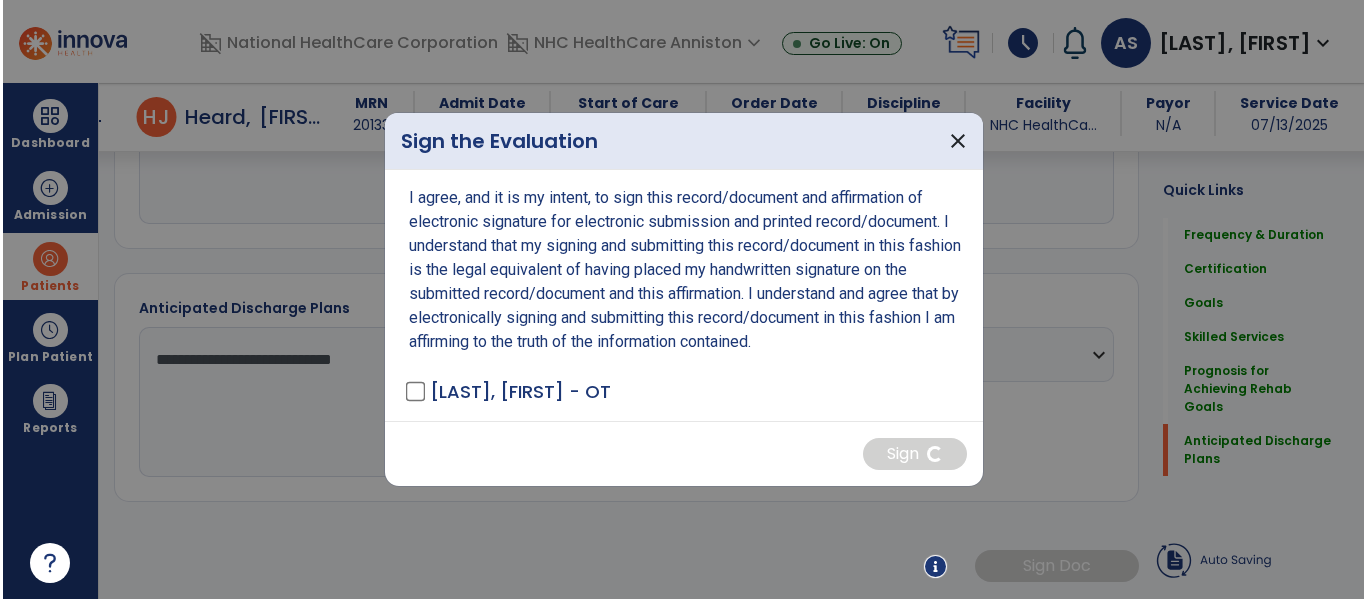 scroll, scrollTop: 1909, scrollLeft: 0, axis: vertical 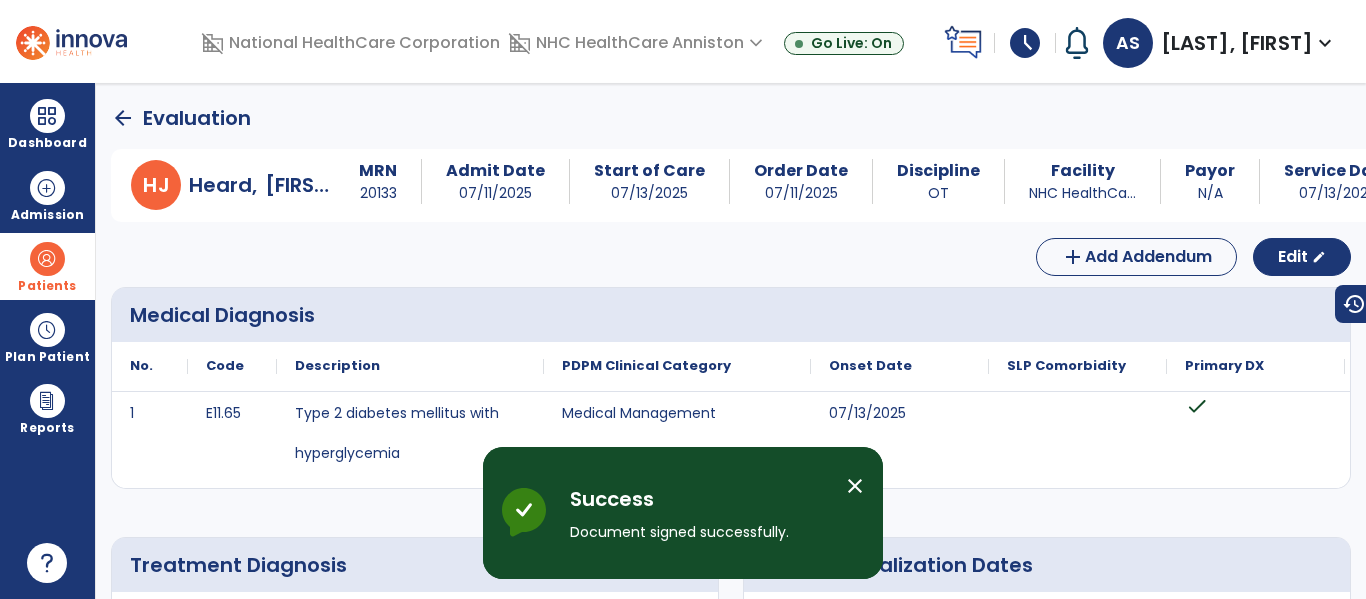 click on "Medical Diagnosis" at bounding box center (734, 315) 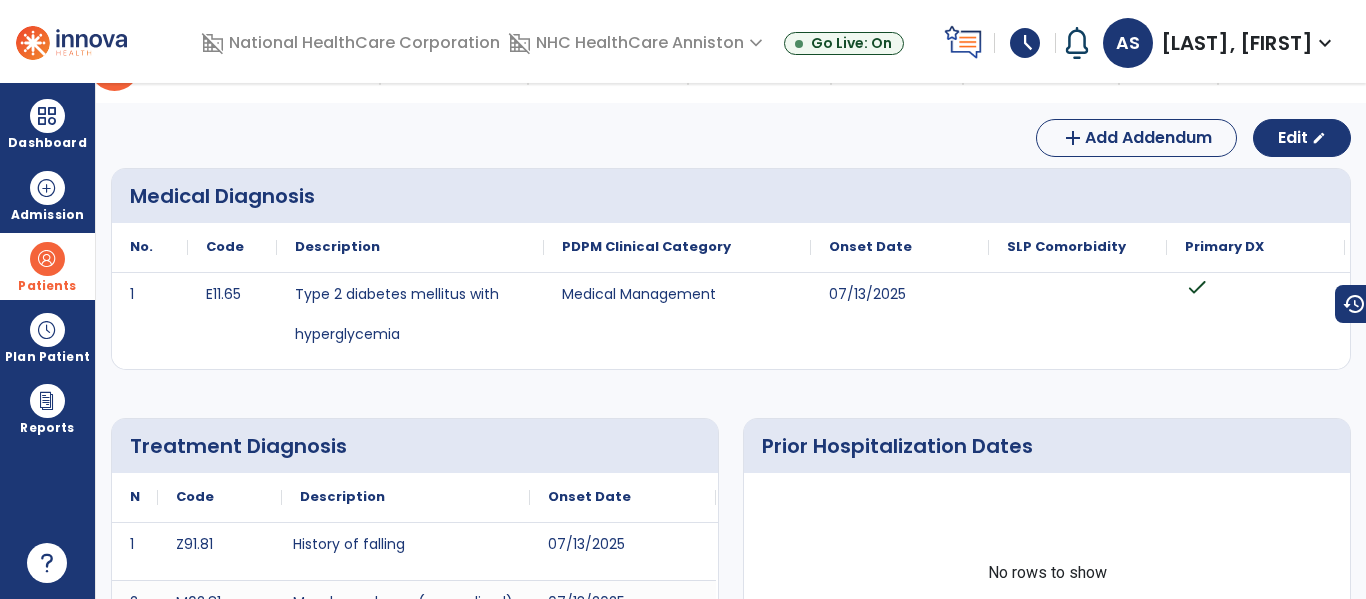 scroll, scrollTop: 0, scrollLeft: 0, axis: both 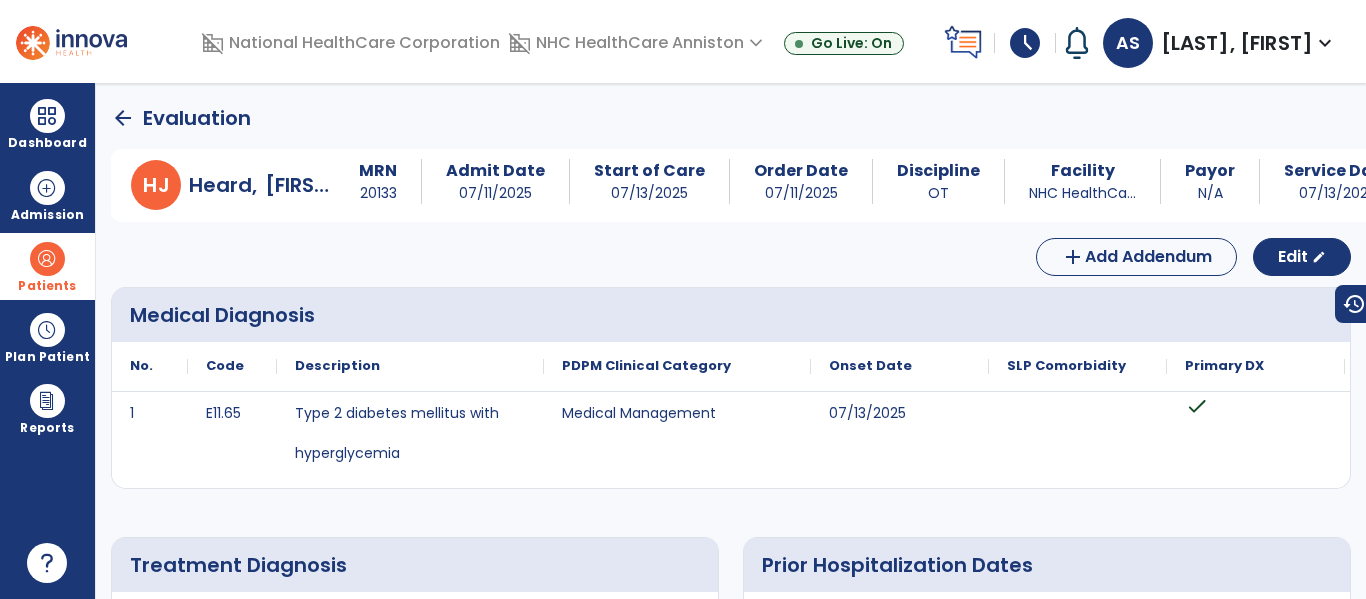 click on "arrow_back" 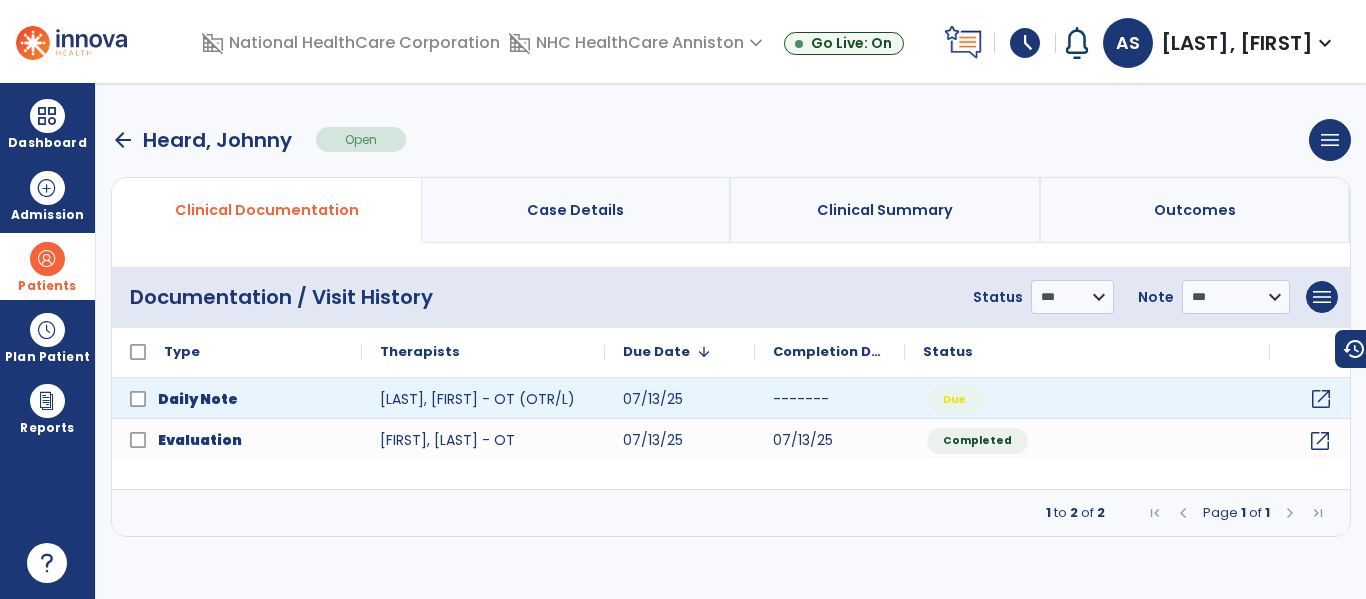 click on "open_in_new" 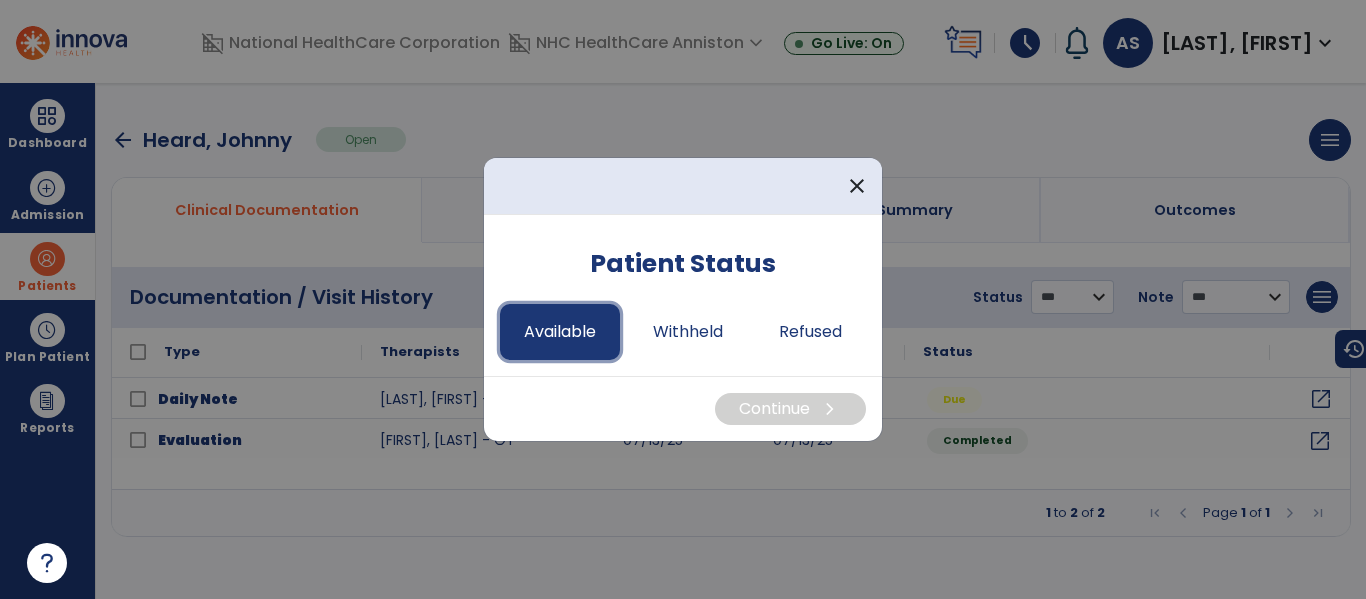 click on "Available" at bounding box center (560, 332) 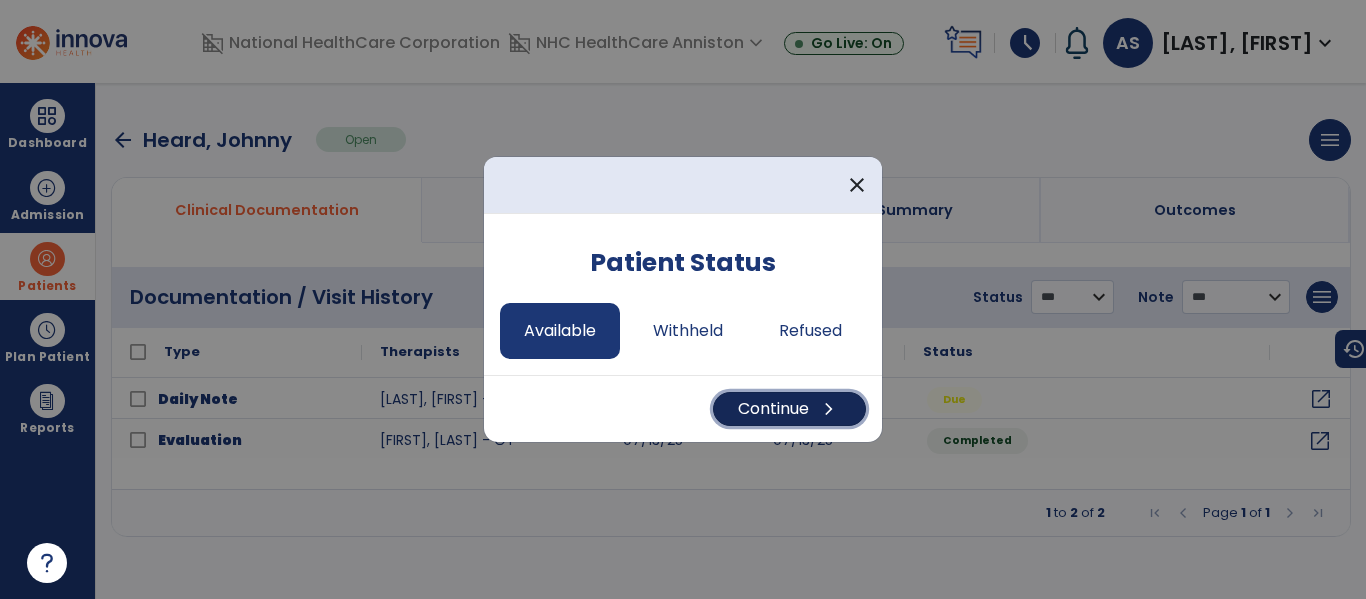 click on "Continue   chevron_right" at bounding box center [789, 409] 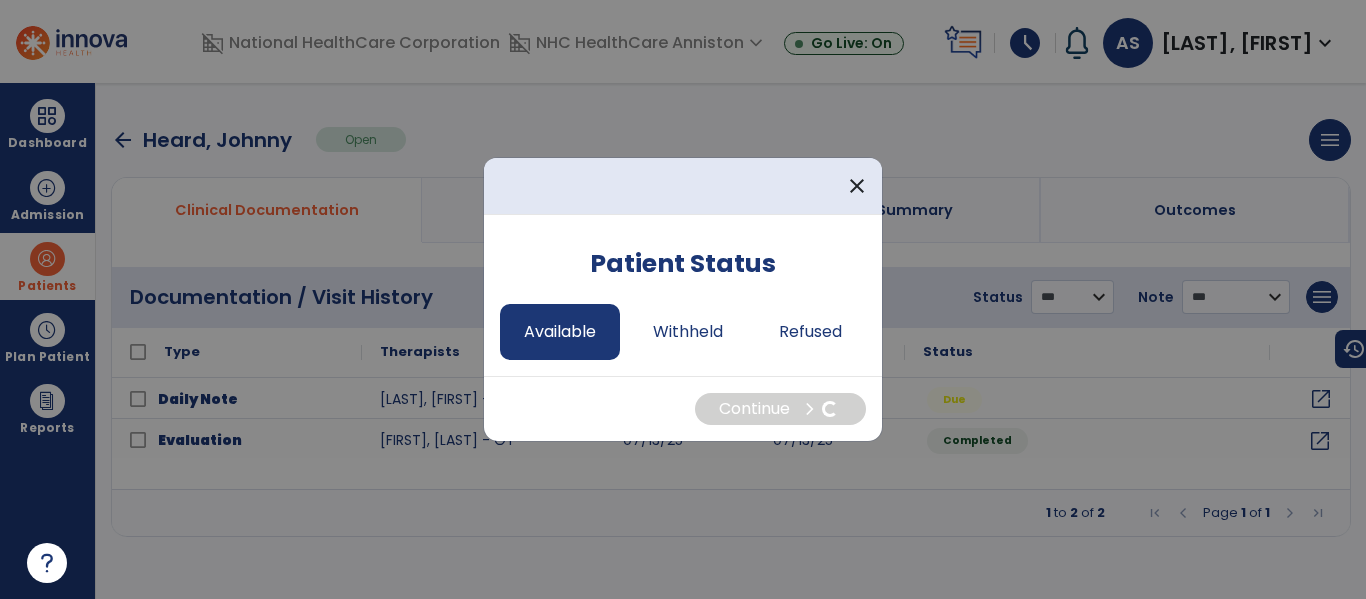 select on "*" 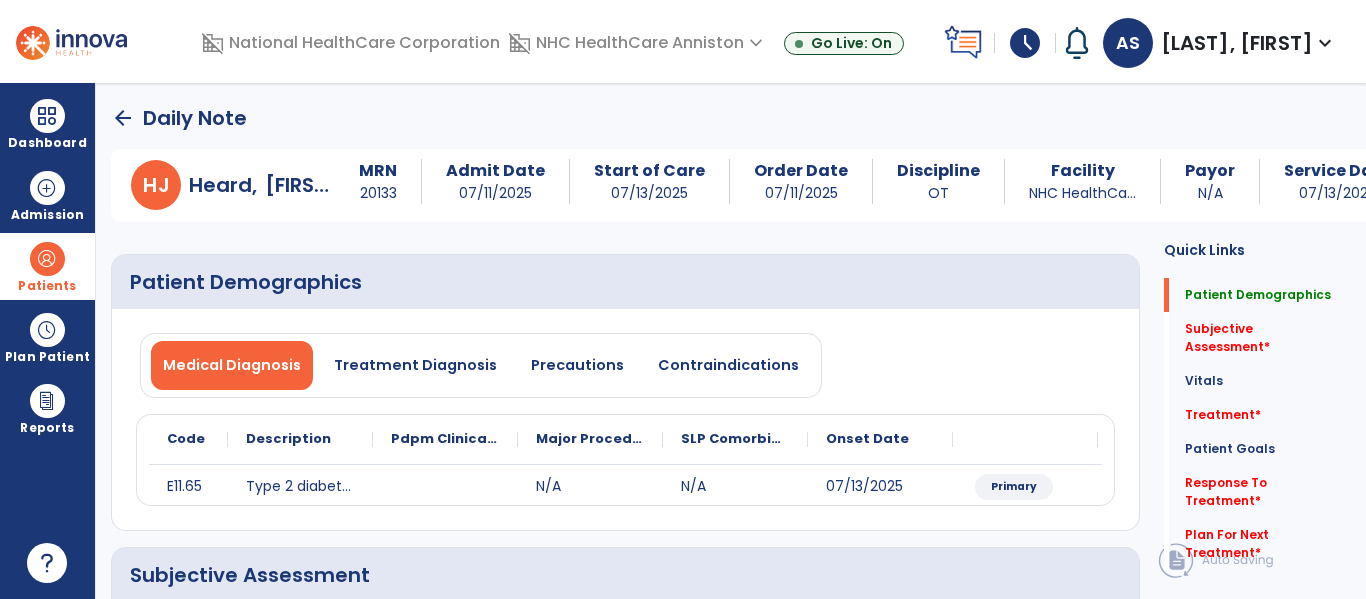 click on "Medical Diagnosis   Treatment Diagnosis   Precautions   Contraindications
Code
Description
Pdpm Clinical Category
N/A" 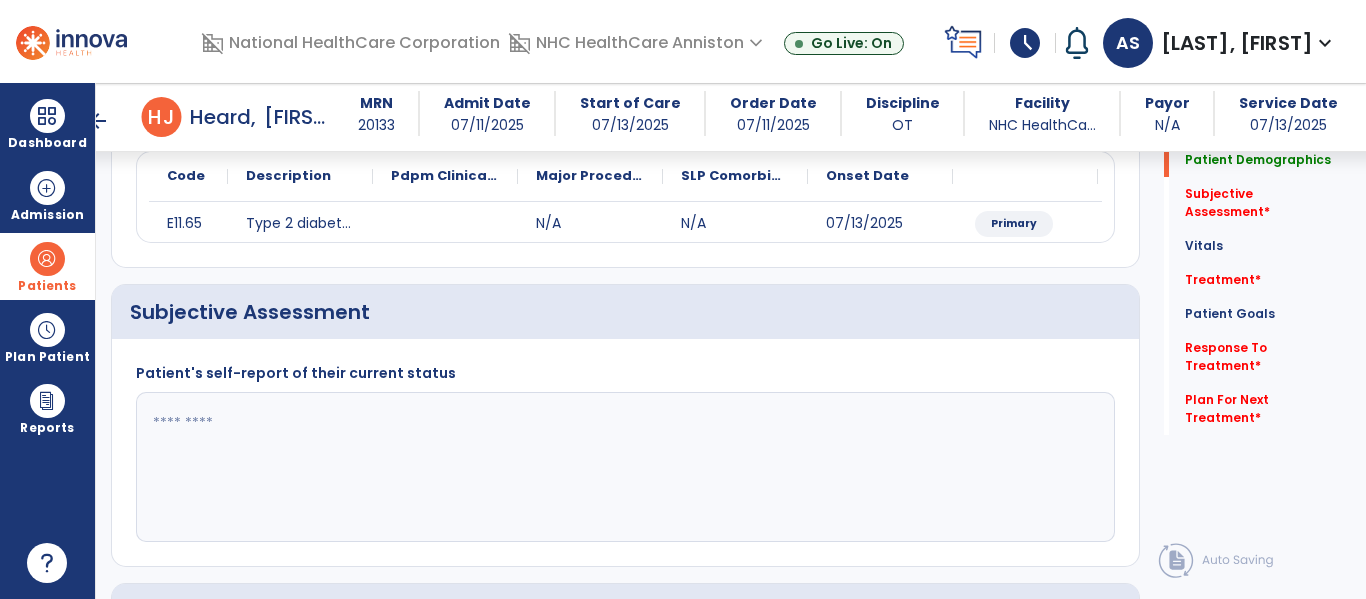 scroll, scrollTop: 320, scrollLeft: 0, axis: vertical 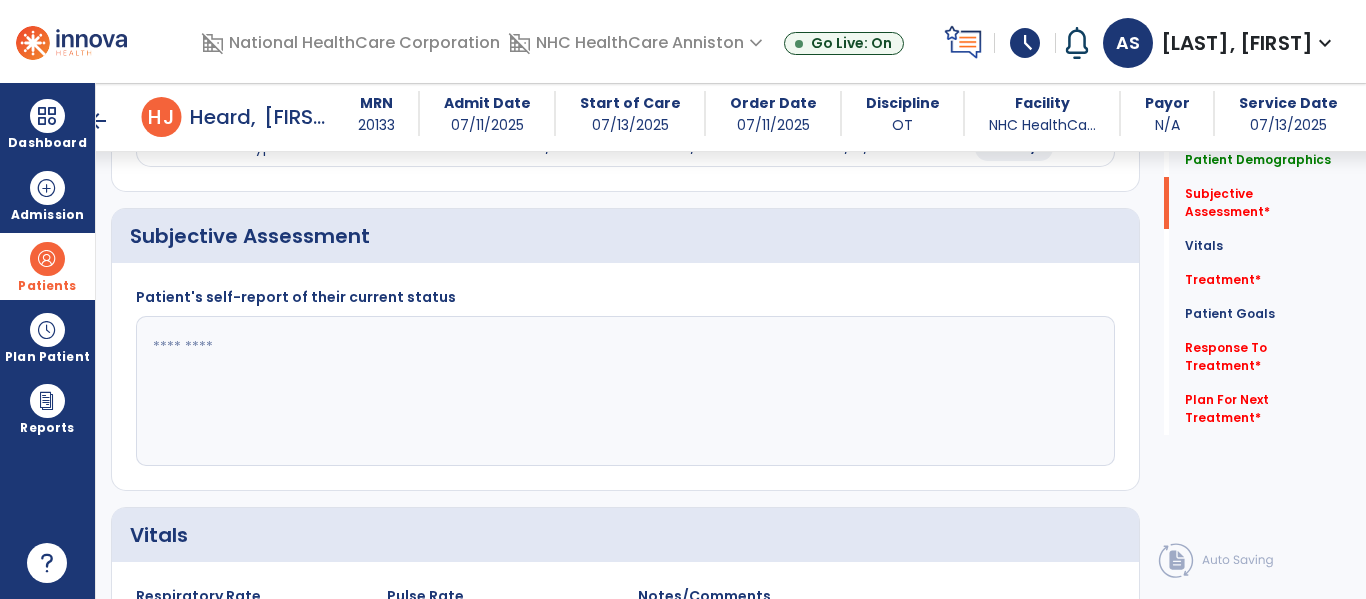 click 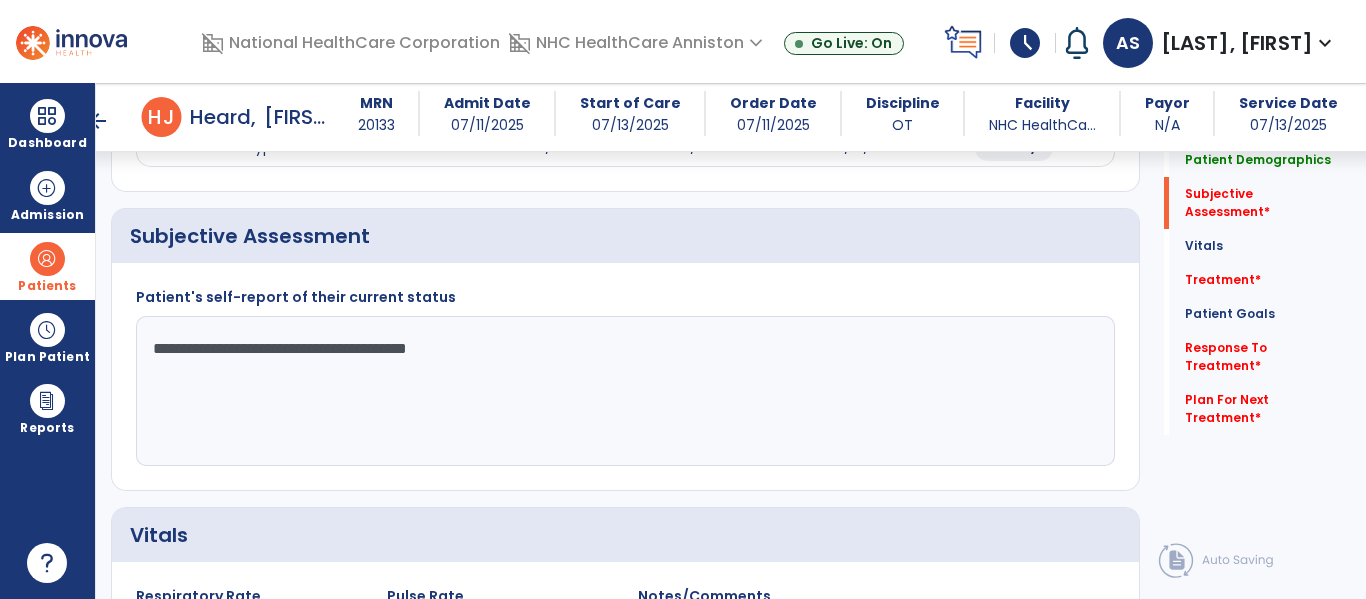 click on "**********" 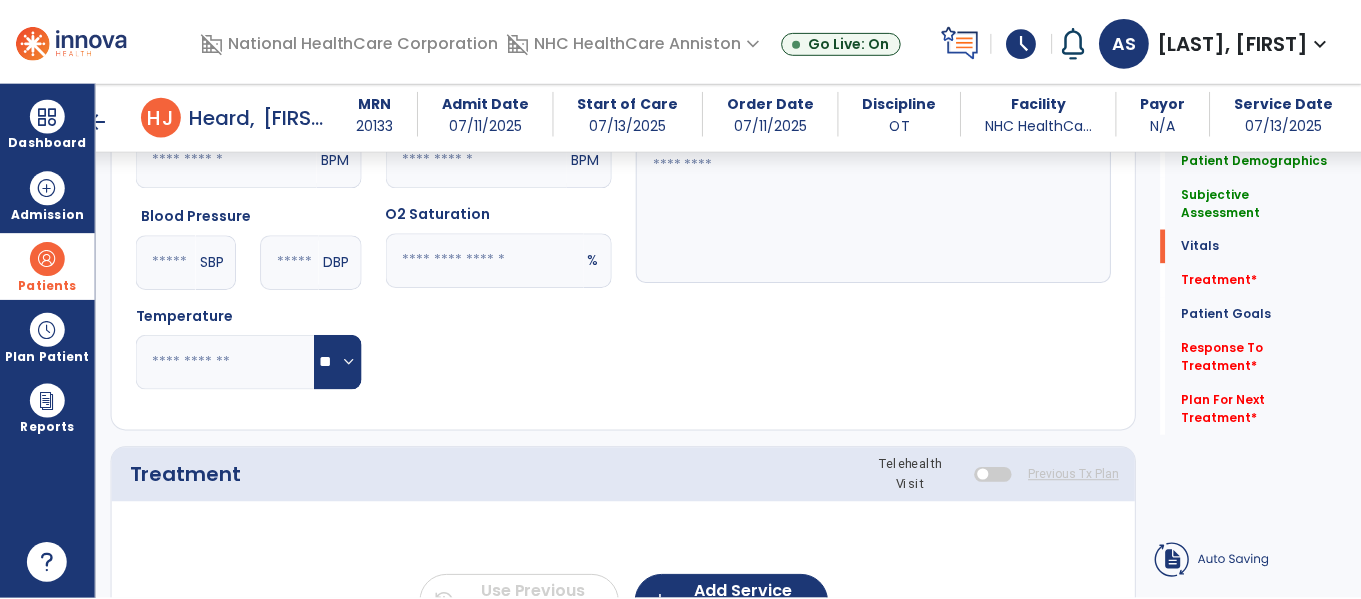 scroll, scrollTop: 840, scrollLeft: 0, axis: vertical 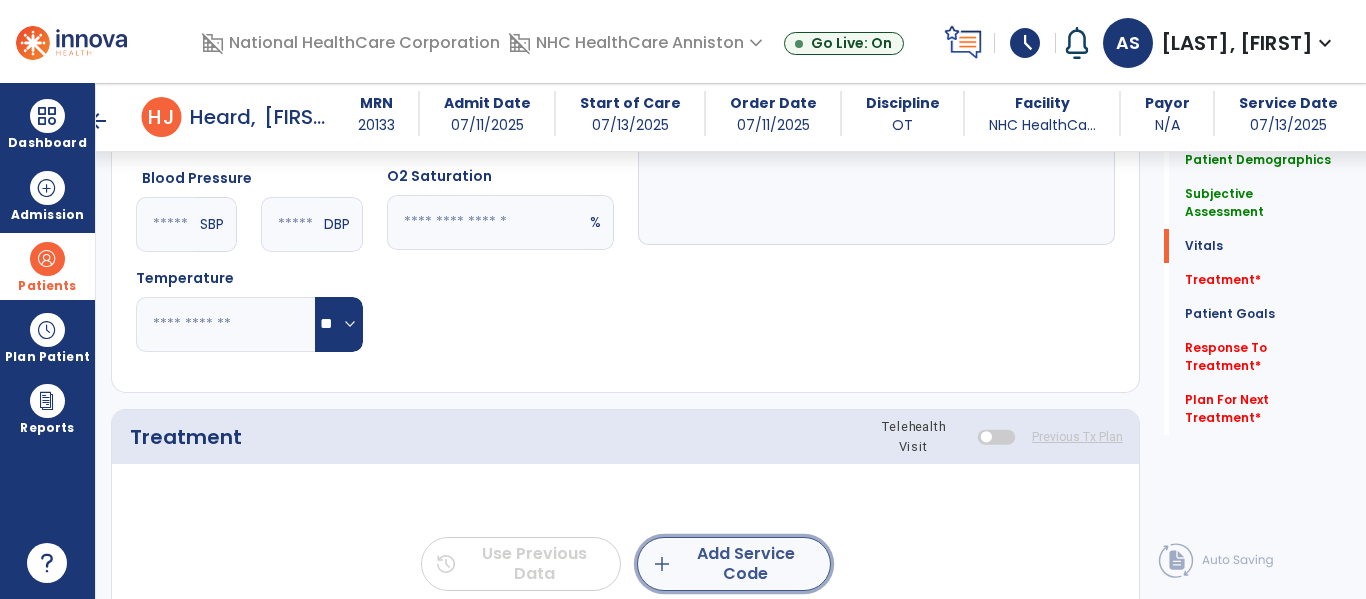 click on "add  Add Service Code" 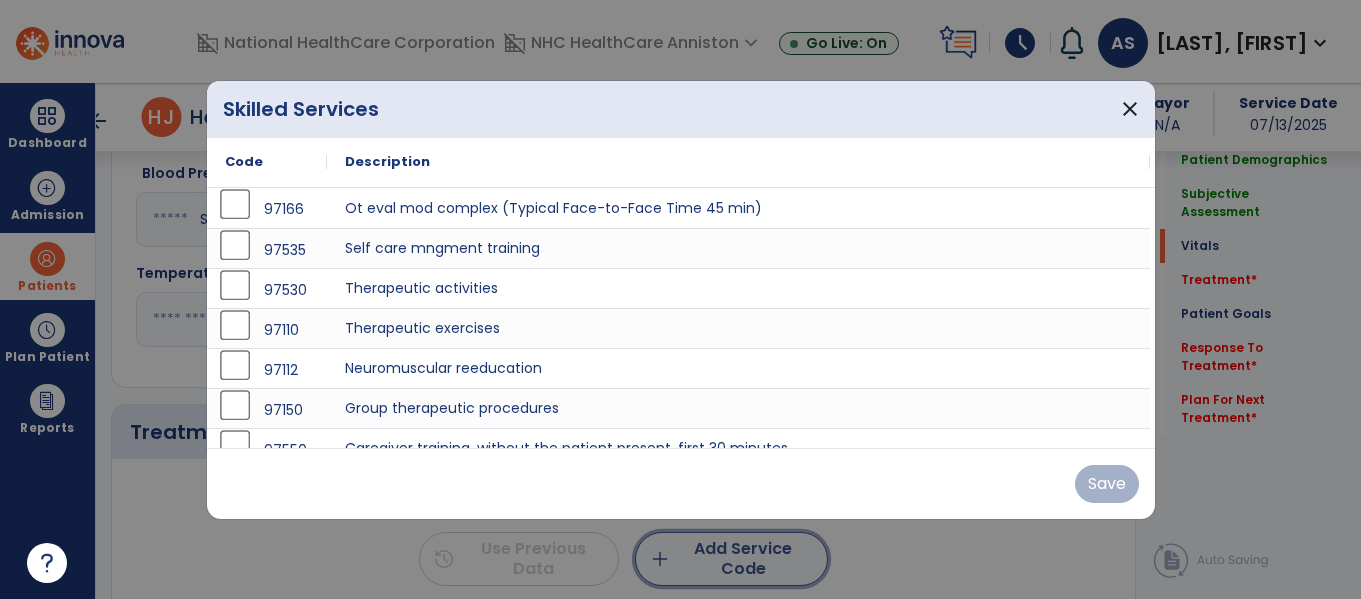 scroll, scrollTop: 840, scrollLeft: 0, axis: vertical 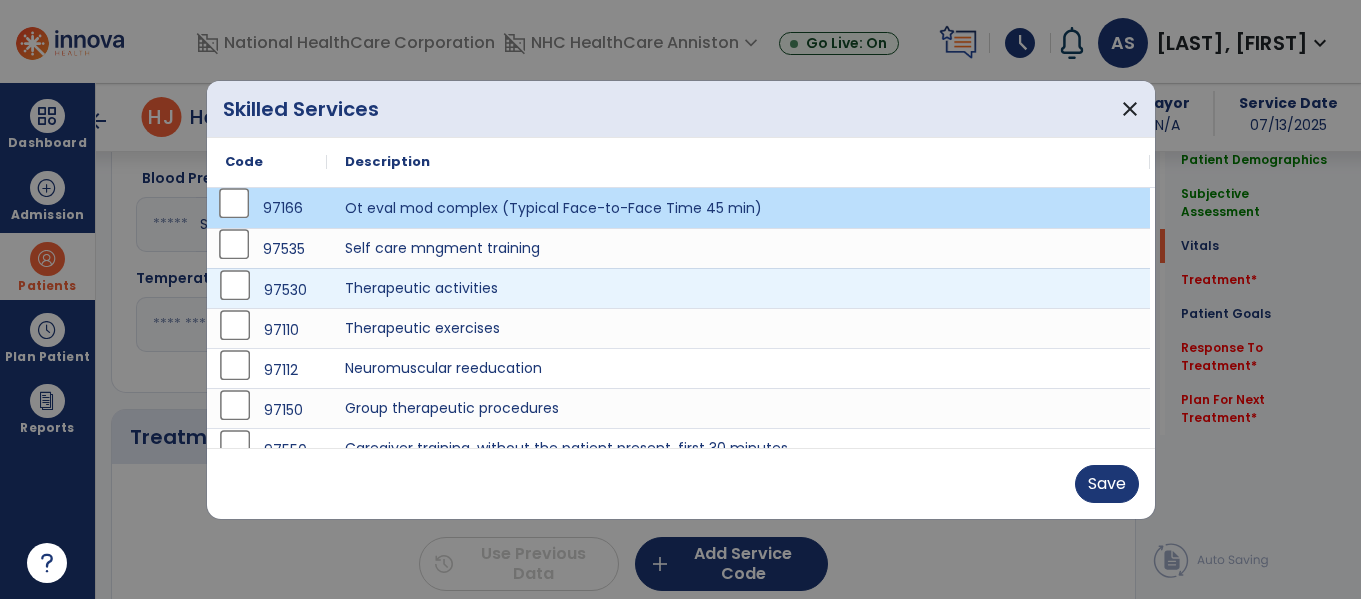 click on "97535" at bounding box center [267, 248] 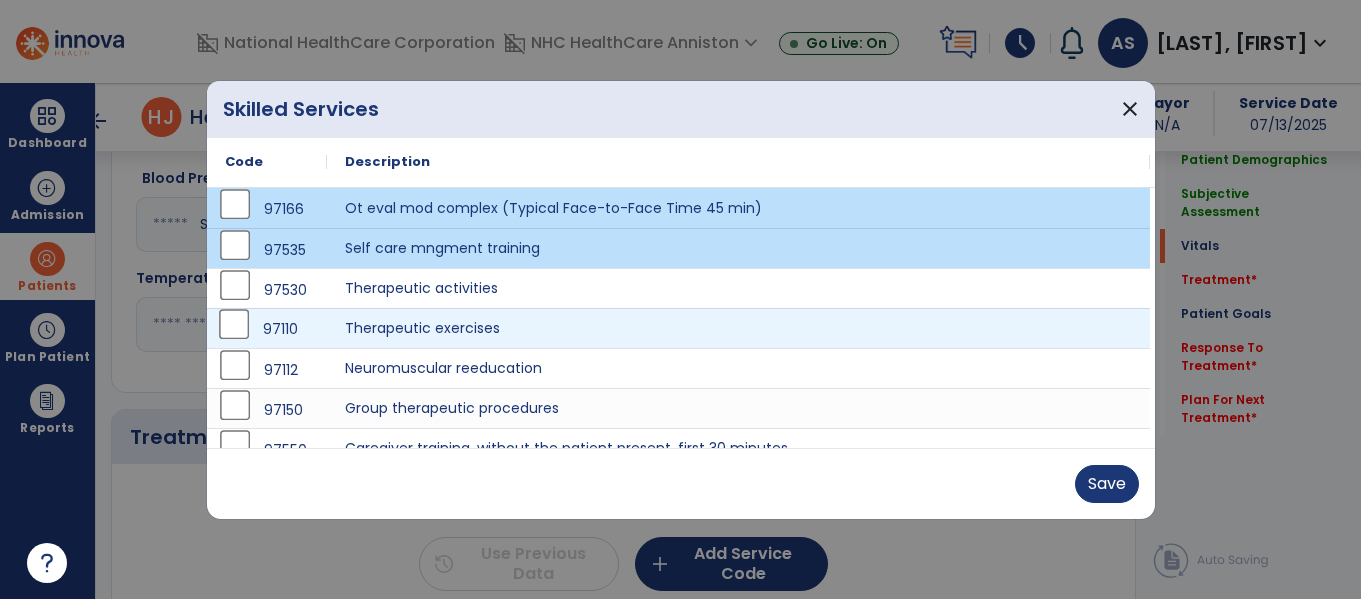 click on "97110" at bounding box center (267, 329) 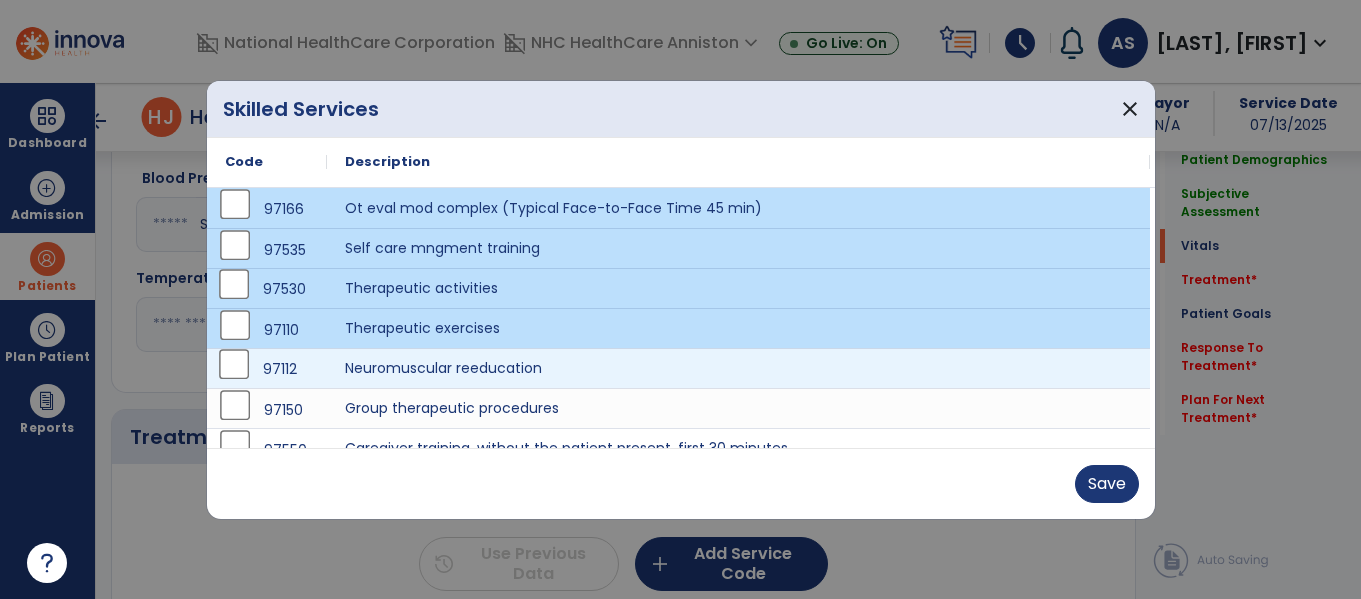 click on "97112" at bounding box center [267, 369] 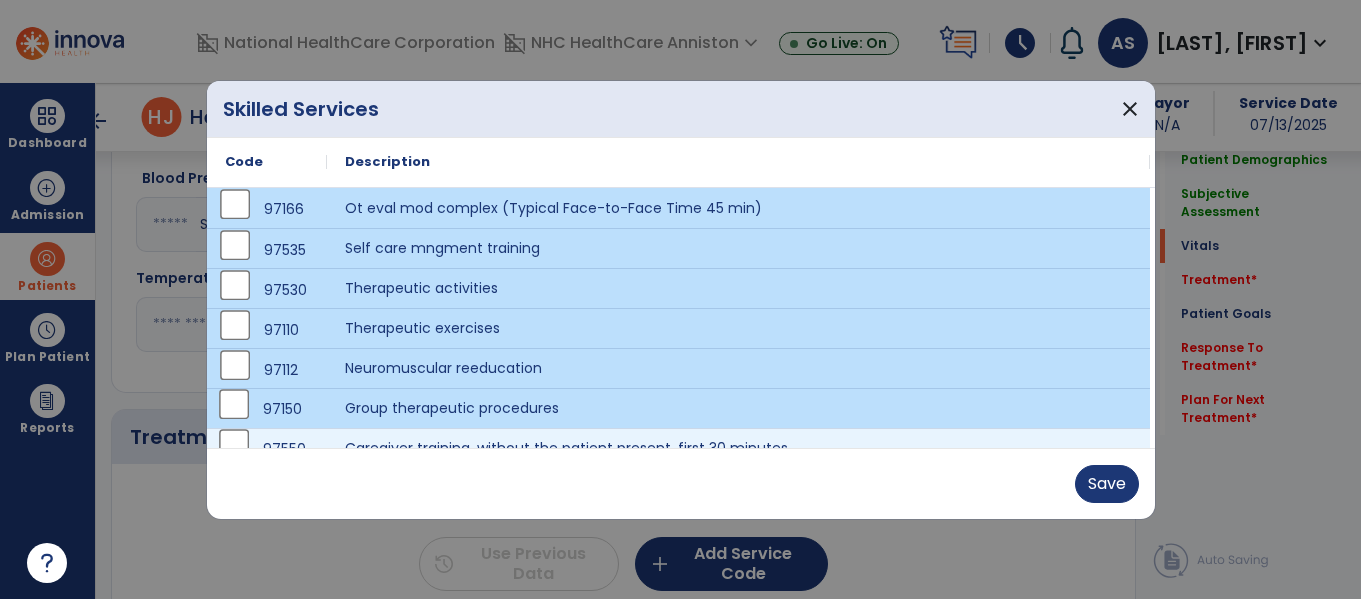 click on "97550" at bounding box center [267, 449] 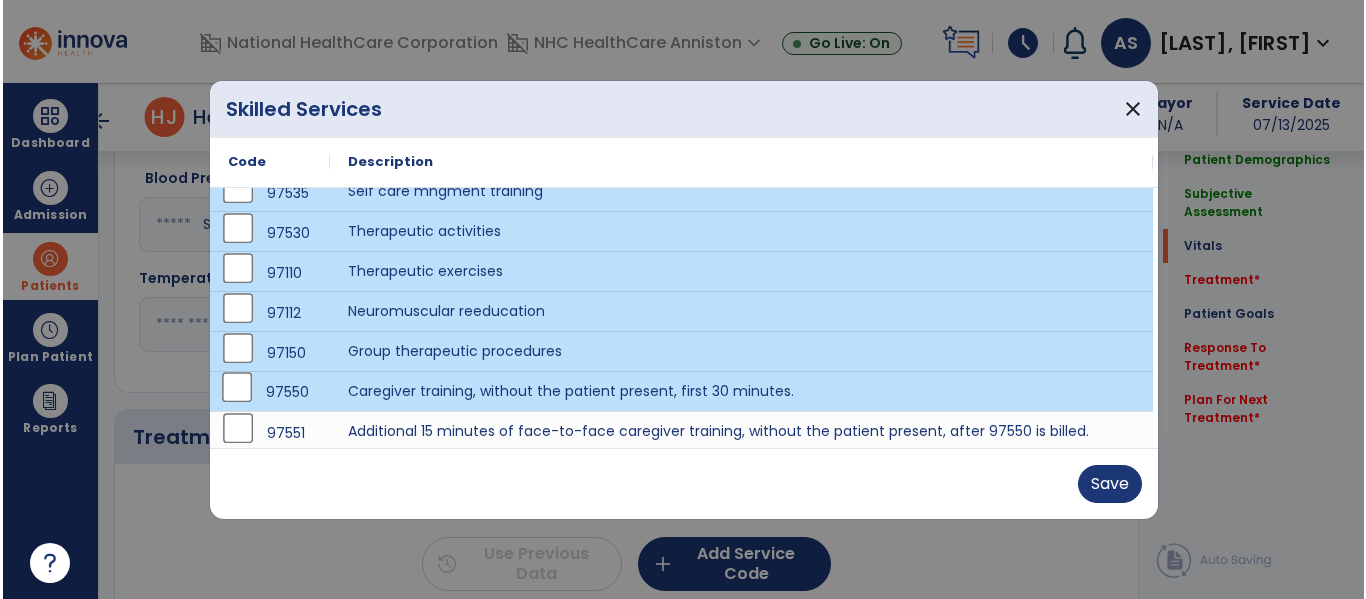 scroll, scrollTop: 60, scrollLeft: 0, axis: vertical 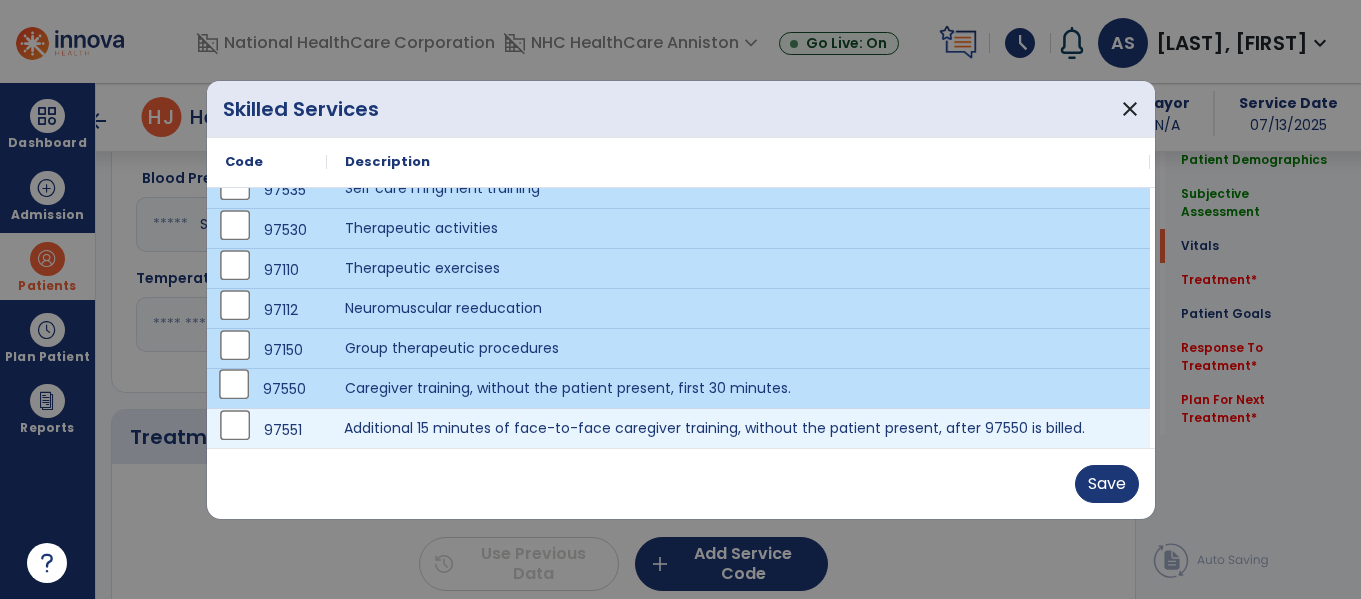 click on "Additional 15 minutes of face-to-face caregiver training, without the patient present, after 97550 is billed." at bounding box center [738, 428] 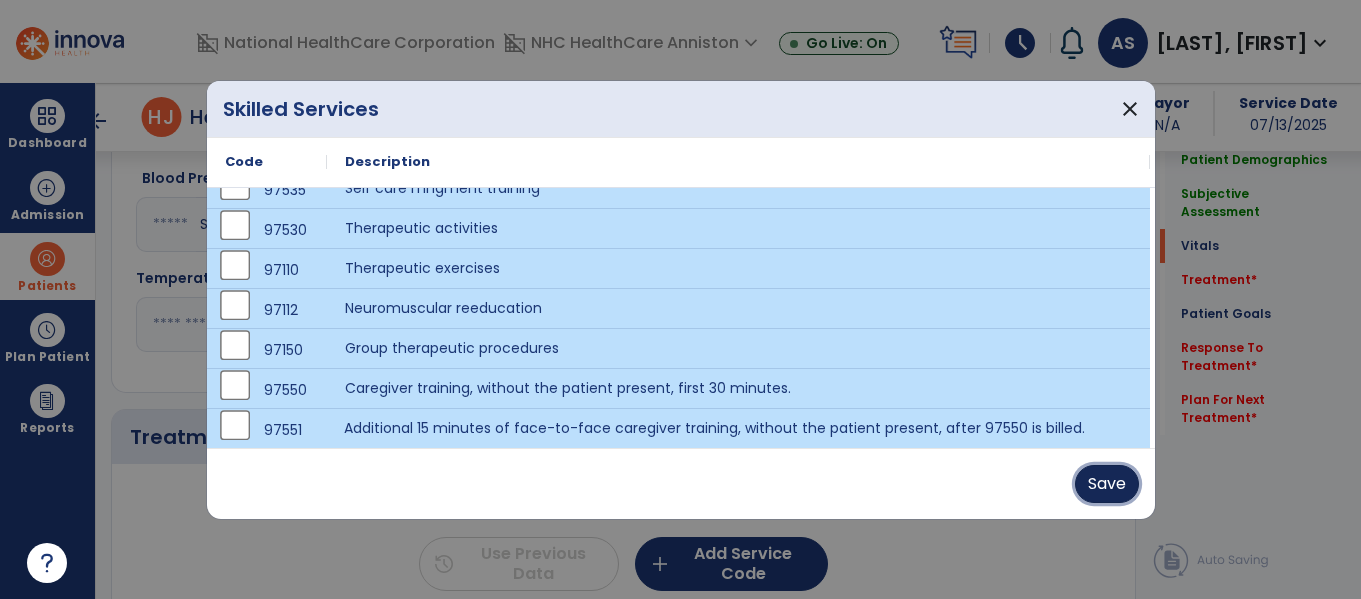 click on "Save" at bounding box center [1107, 484] 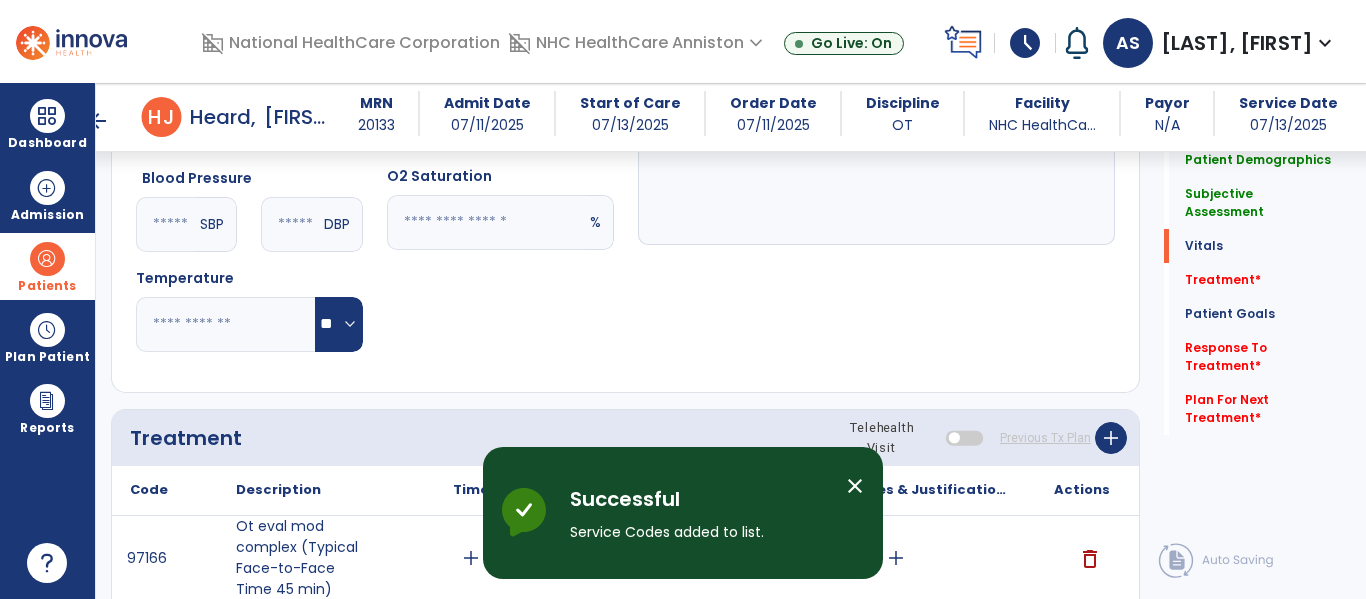 click on "Respiratory Rate  BPM Blood Pressure   SBP   DBP Temperature  ** ** Pulse Rate  BPM O2 Saturation  % Notes/Comments" 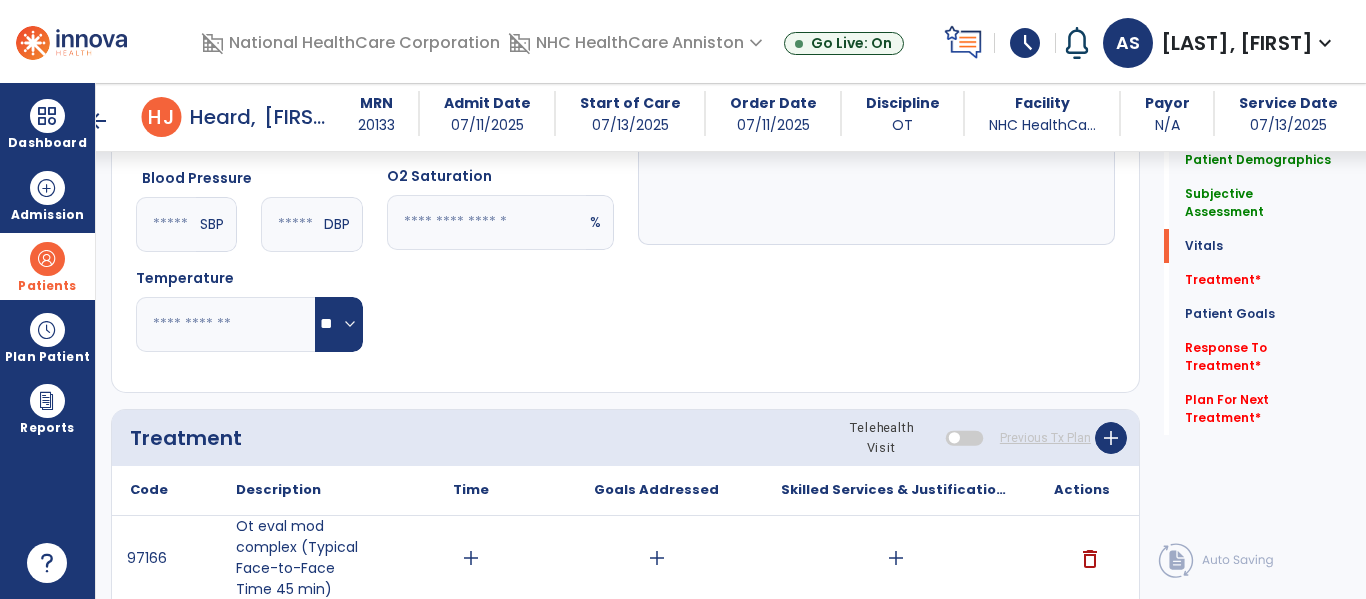 click on "Respiratory Rate  BPM Blood Pressure   SBP   DBP Temperature  ** ** Pulse Rate  BPM O2 Saturation  % Notes/Comments" 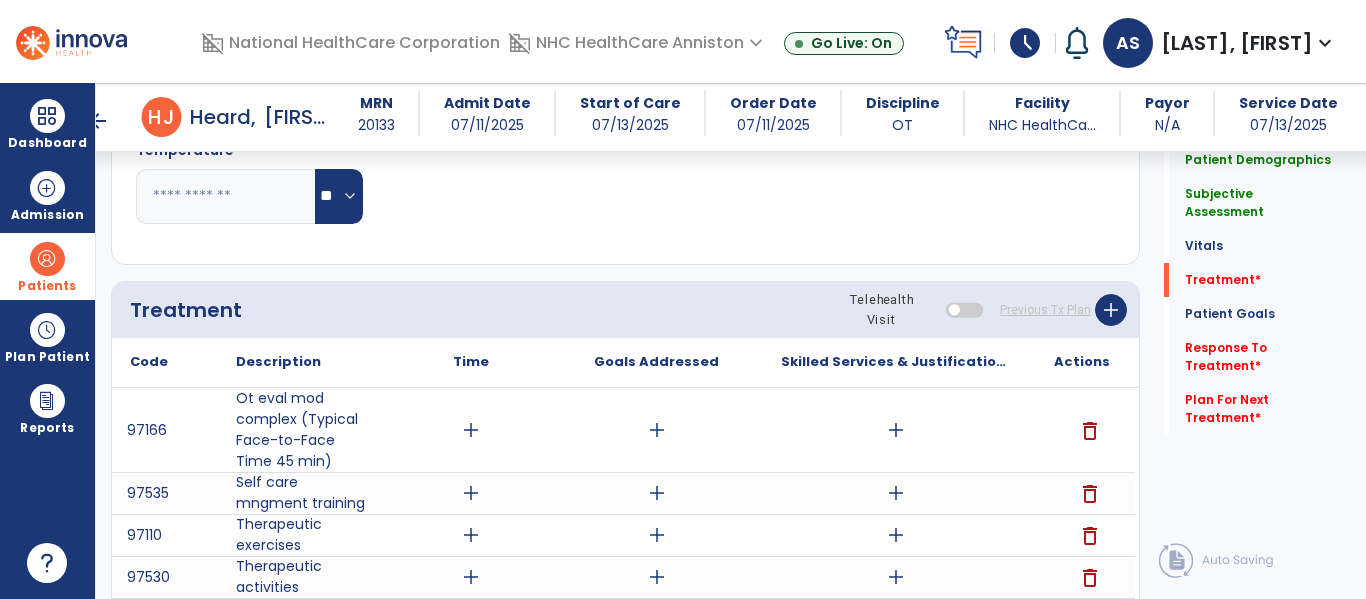 scroll, scrollTop: 1000, scrollLeft: 0, axis: vertical 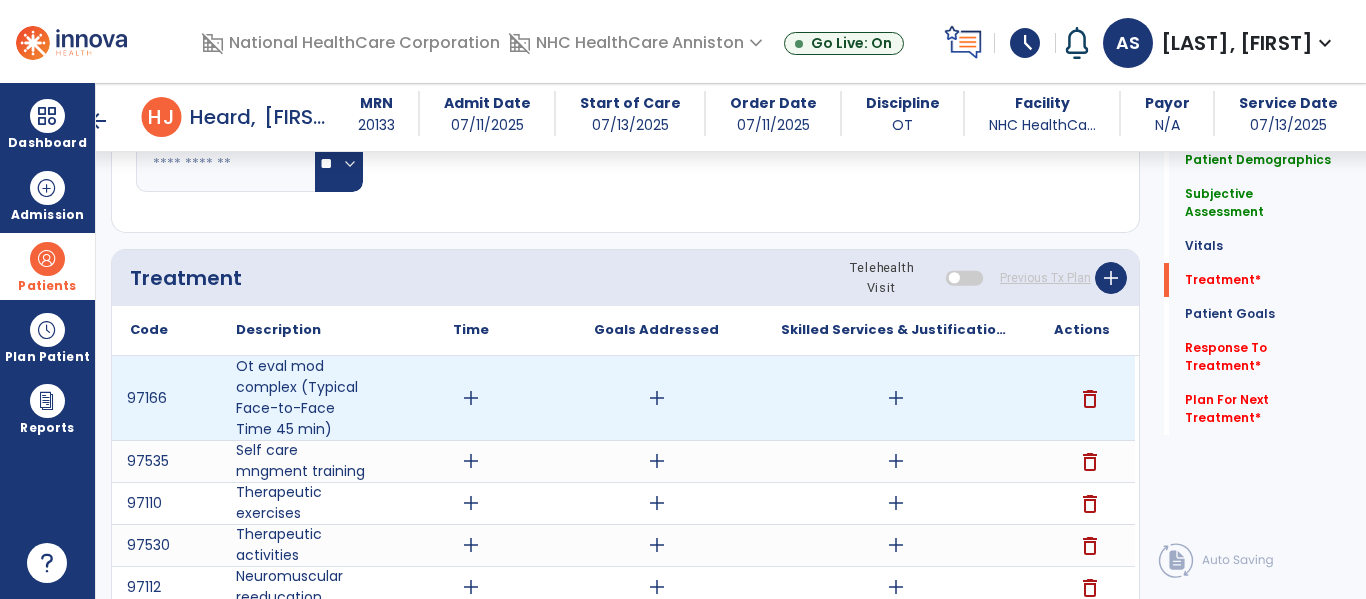 click on "add" at bounding box center [471, 398] 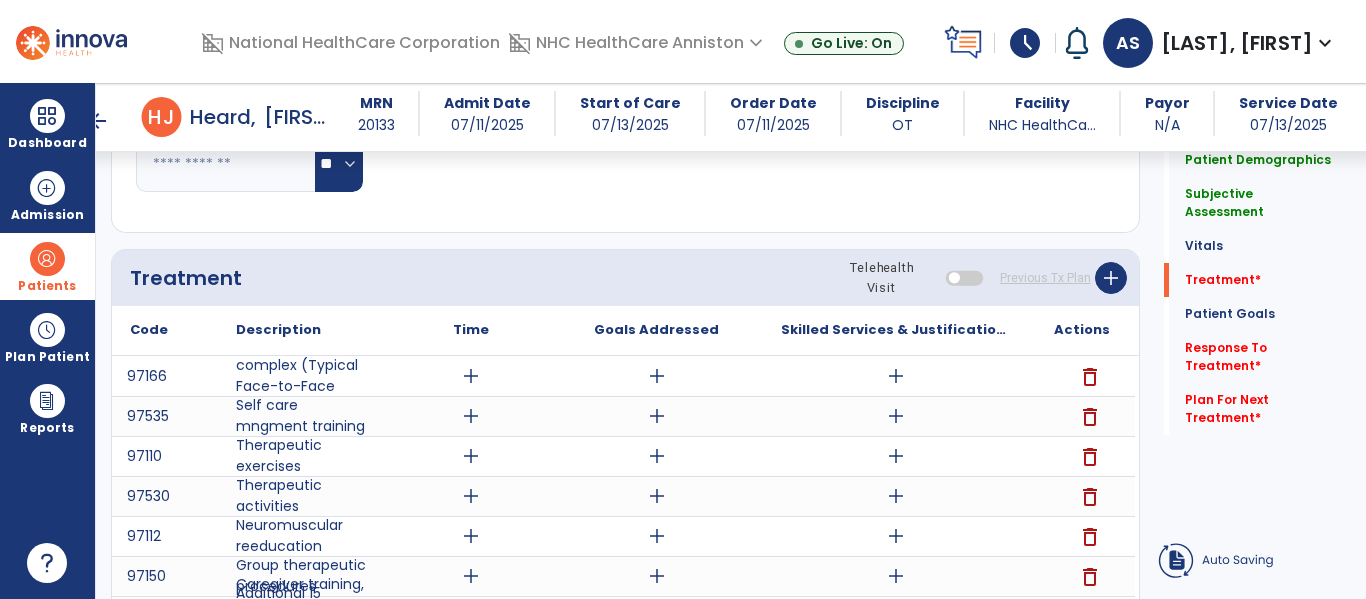 scroll, scrollTop: 1457, scrollLeft: 0, axis: vertical 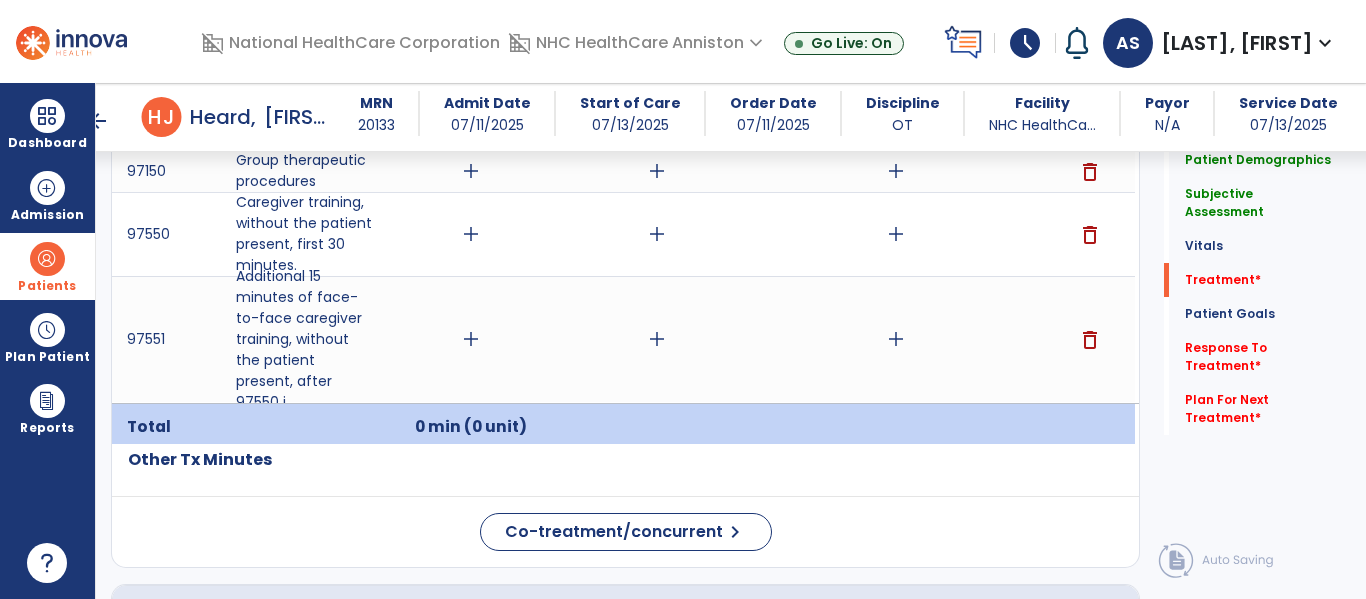 click on "Patient Demographics  Medical Diagnosis   Treatment Diagnosis   Precautions   Contraindications
Code
Description
Pdpm Clinical Category
E11.65" 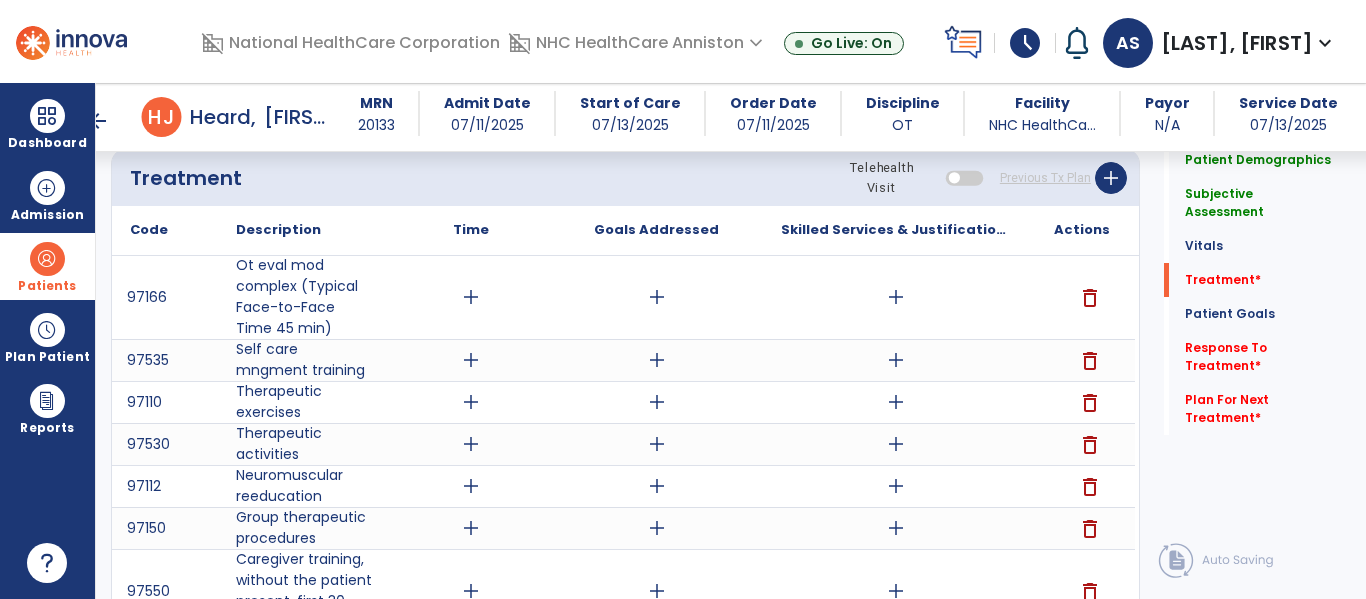scroll, scrollTop: 1097, scrollLeft: 0, axis: vertical 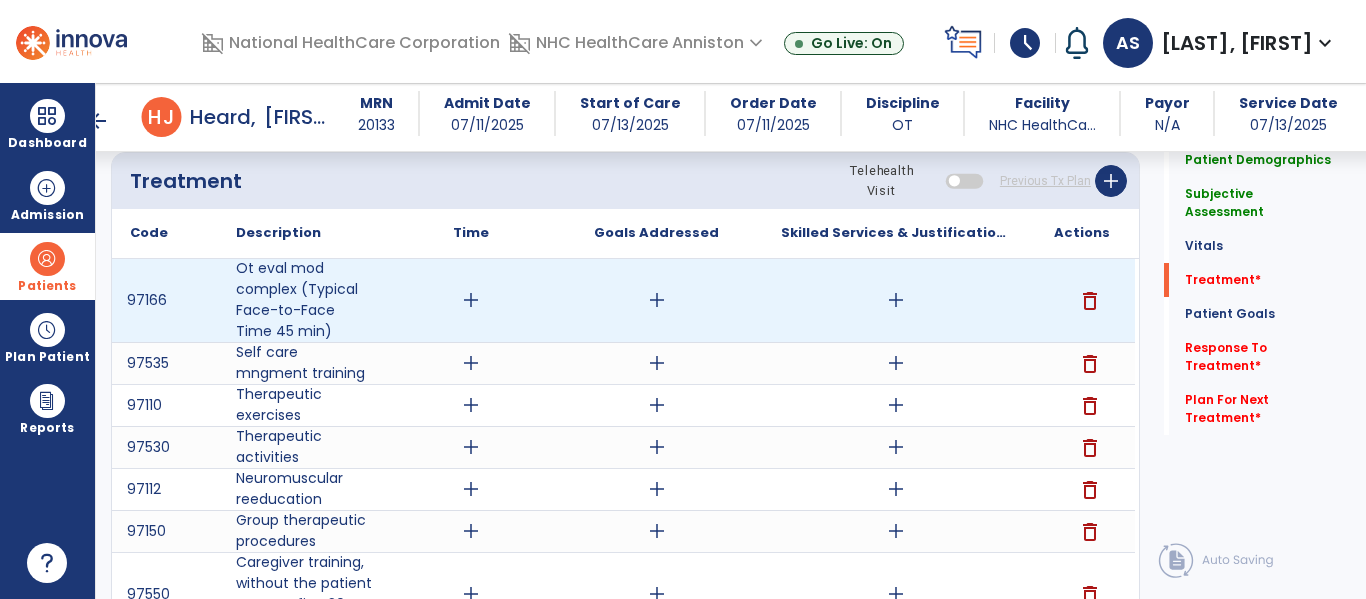 click on "add" at bounding box center (471, 300) 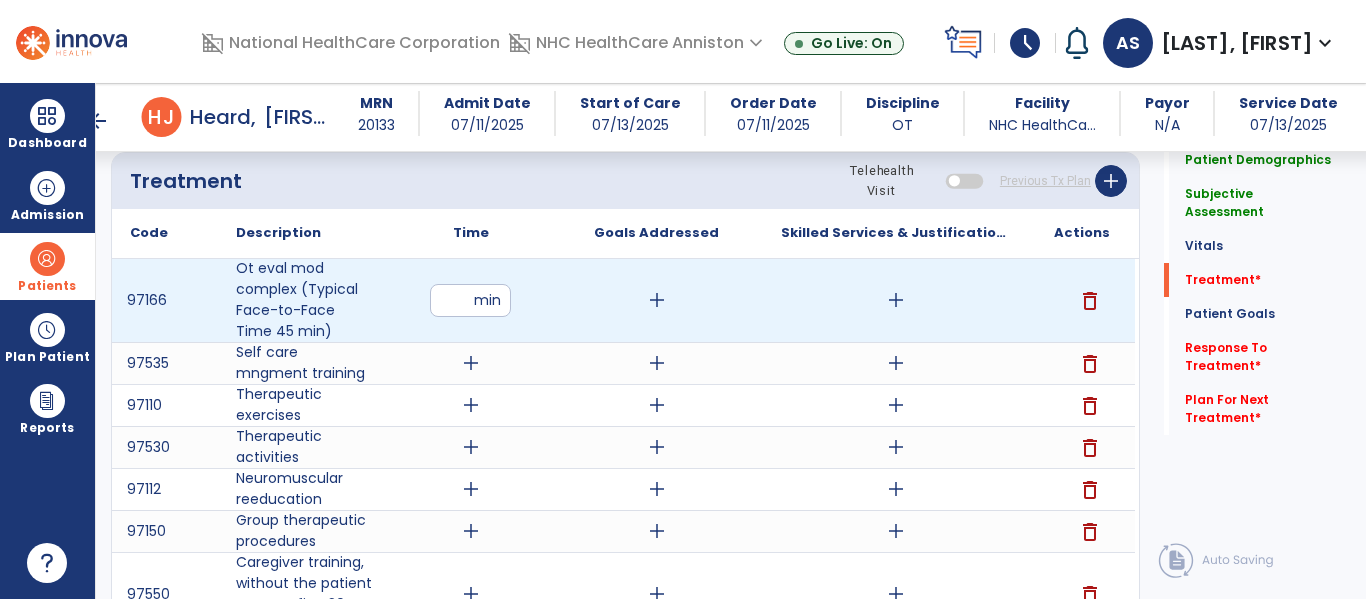 scroll, scrollTop: 1456, scrollLeft: 0, axis: vertical 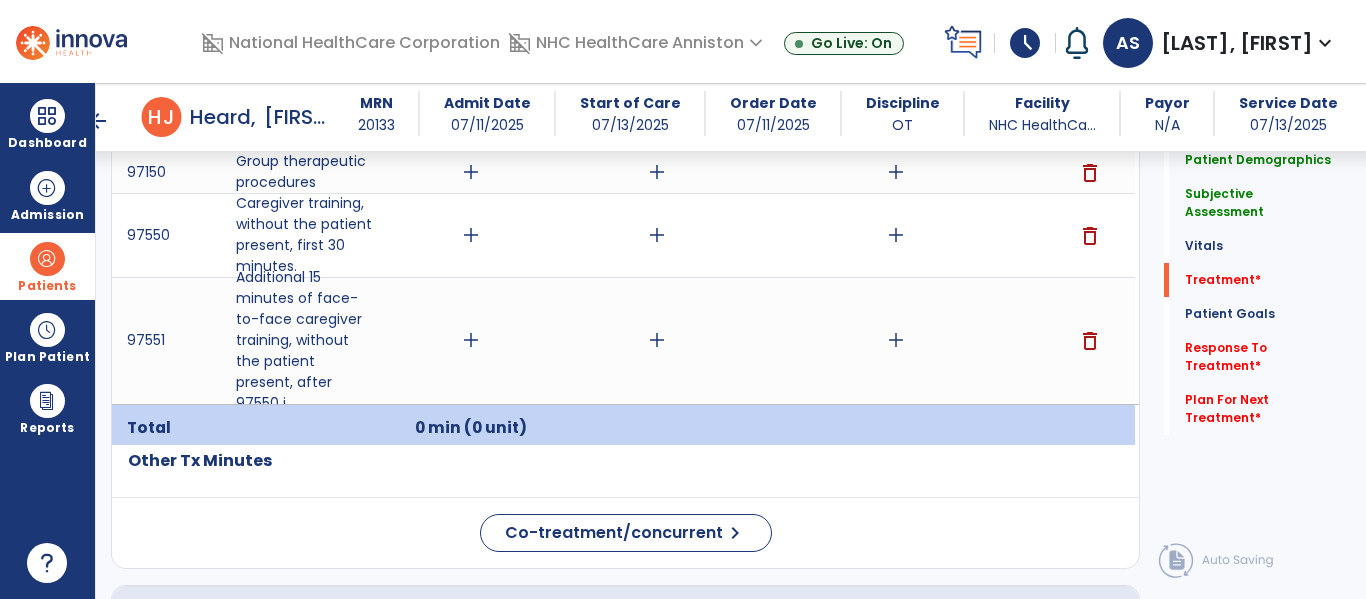 click on "Treatment Telehealth Visit  Previous Tx Plan   add
Code
Description
Time" 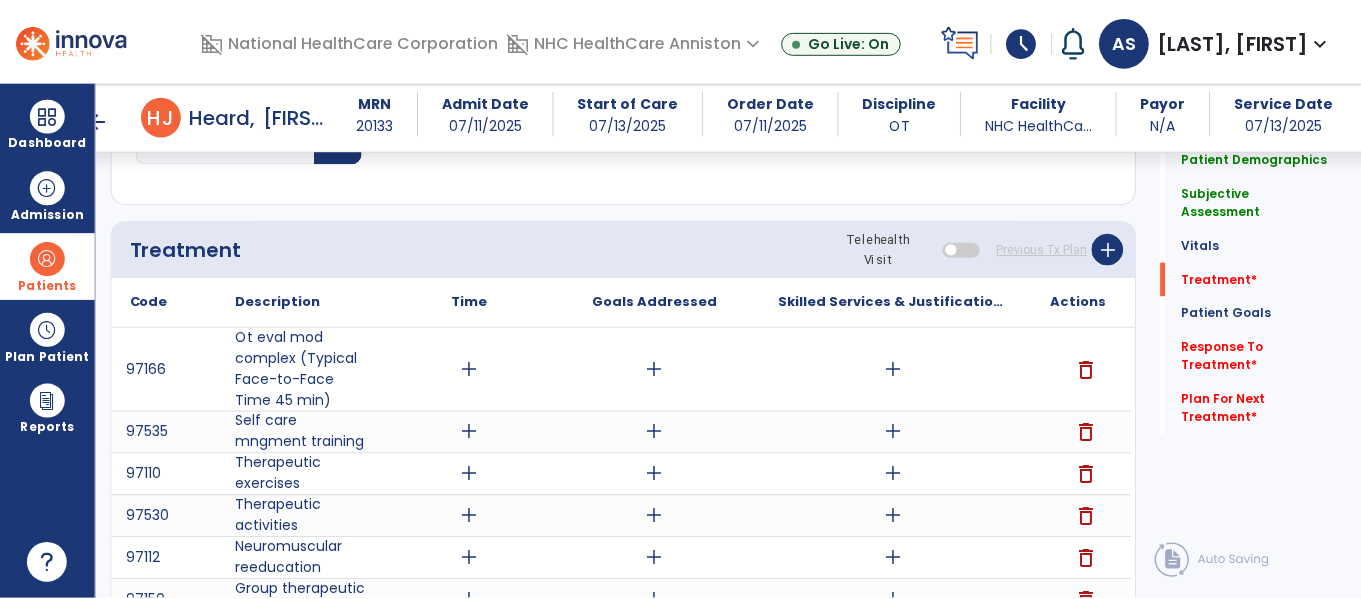scroll, scrollTop: 1016, scrollLeft: 0, axis: vertical 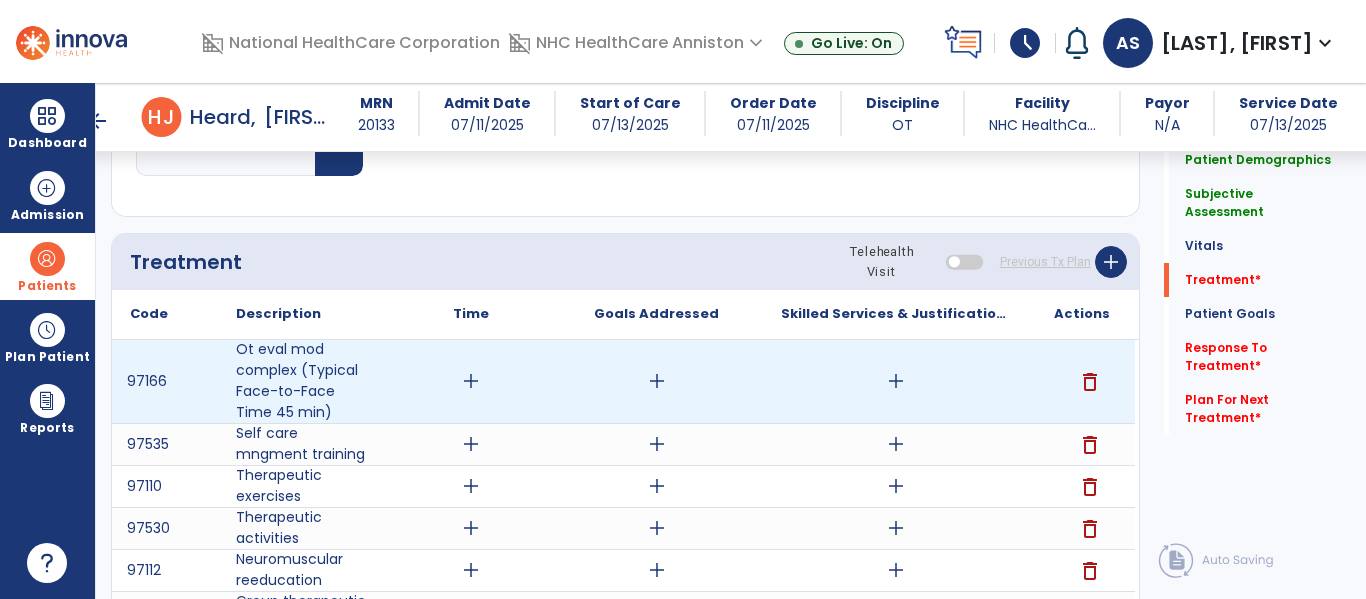 click on "add" at bounding box center [470, 381] 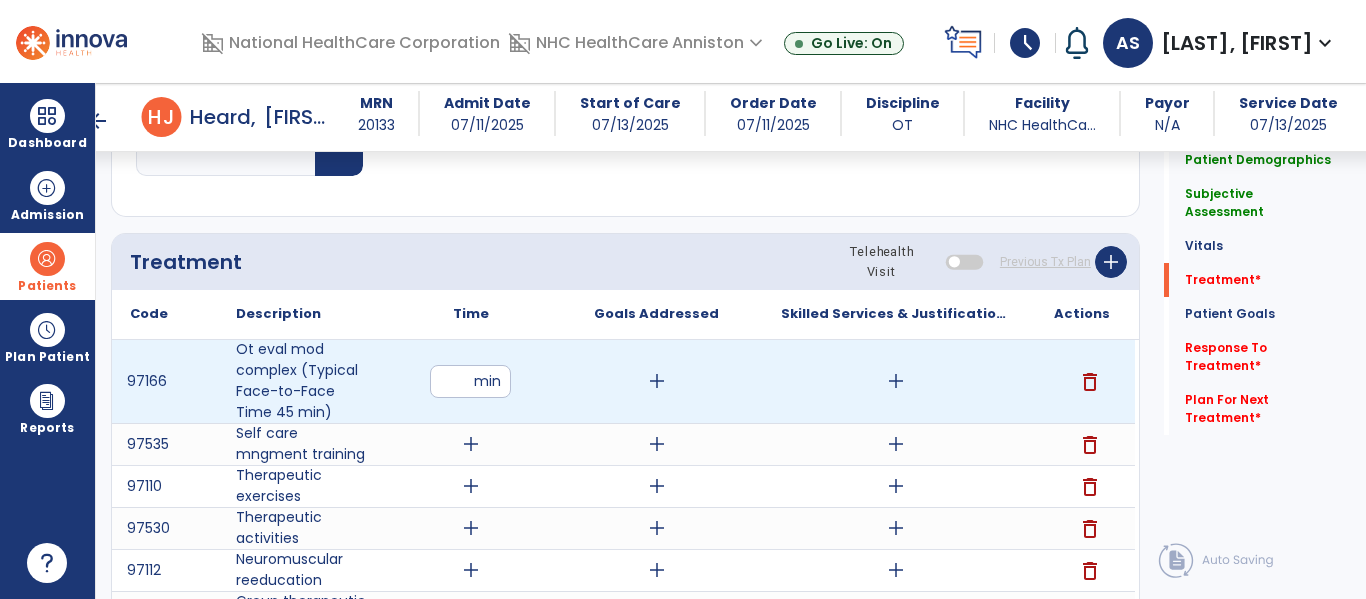 type on "**" 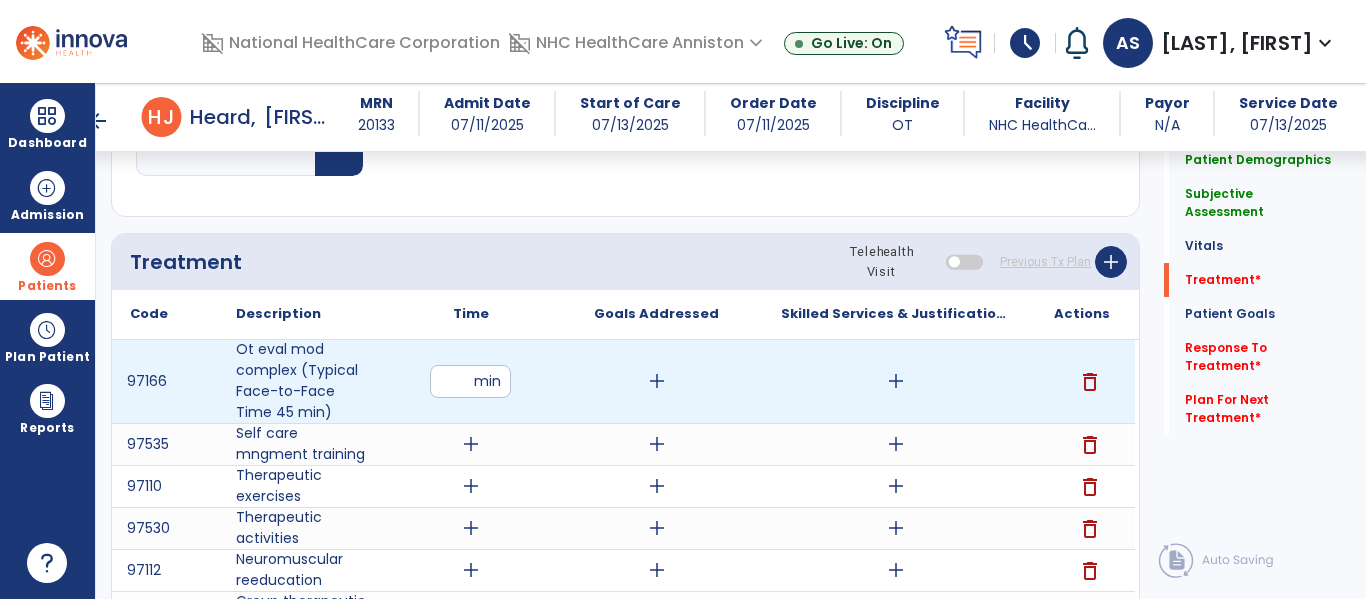 click on "add" at bounding box center [657, 381] 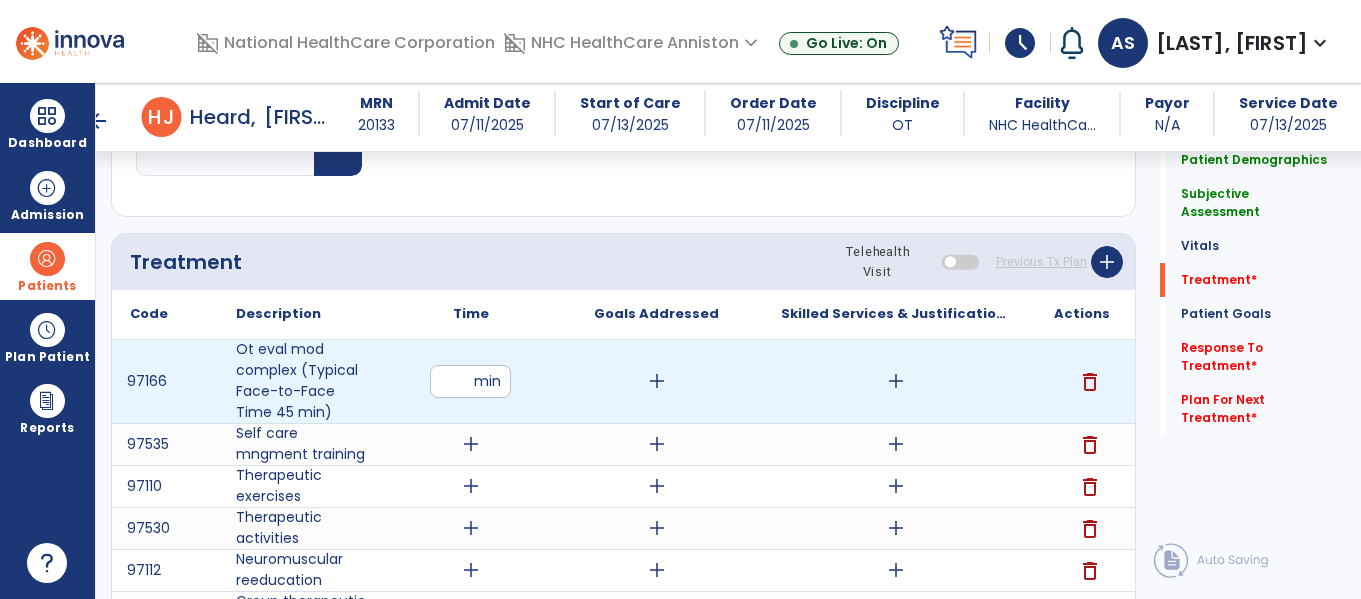 scroll, scrollTop: 1016, scrollLeft: 0, axis: vertical 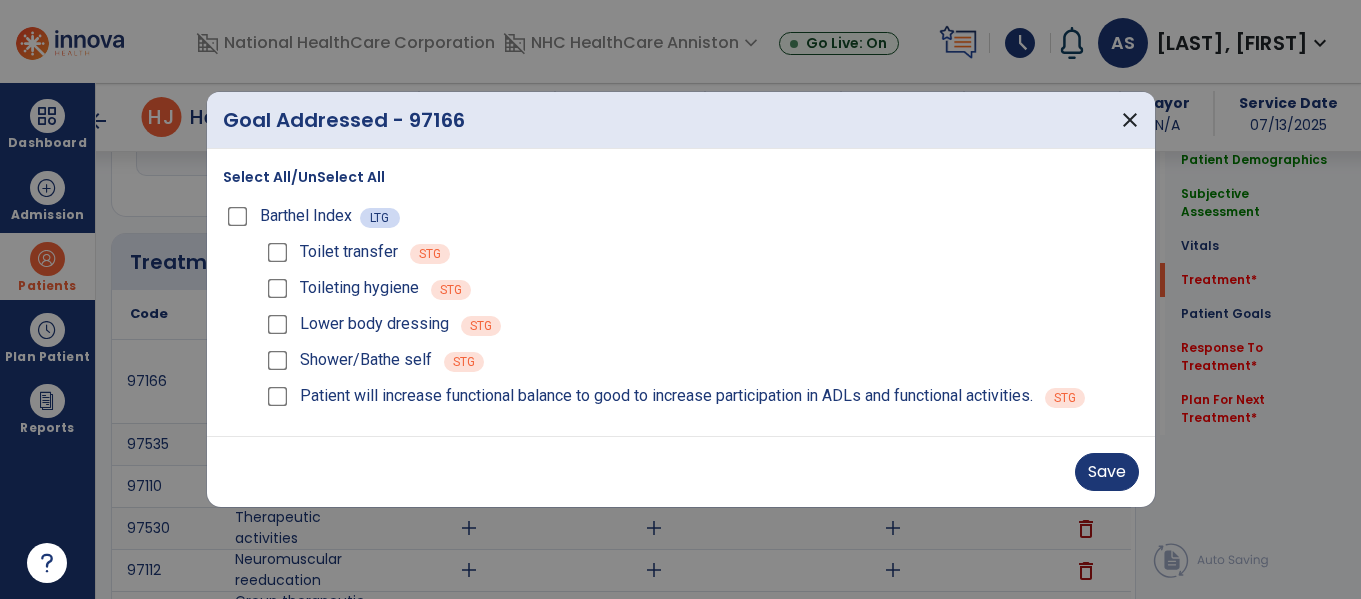 click on "Patient will increase functional balance to good to increase participation in ADLs and functional activities." at bounding box center [666, 396] 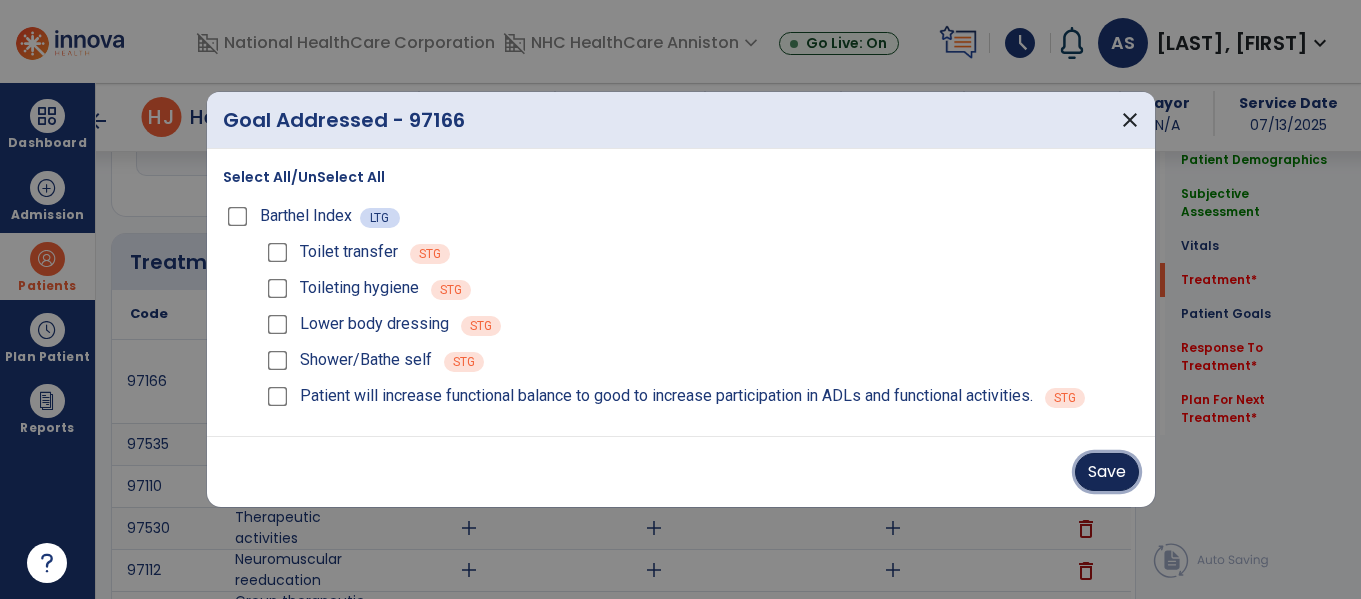 click on "Save" at bounding box center (1107, 472) 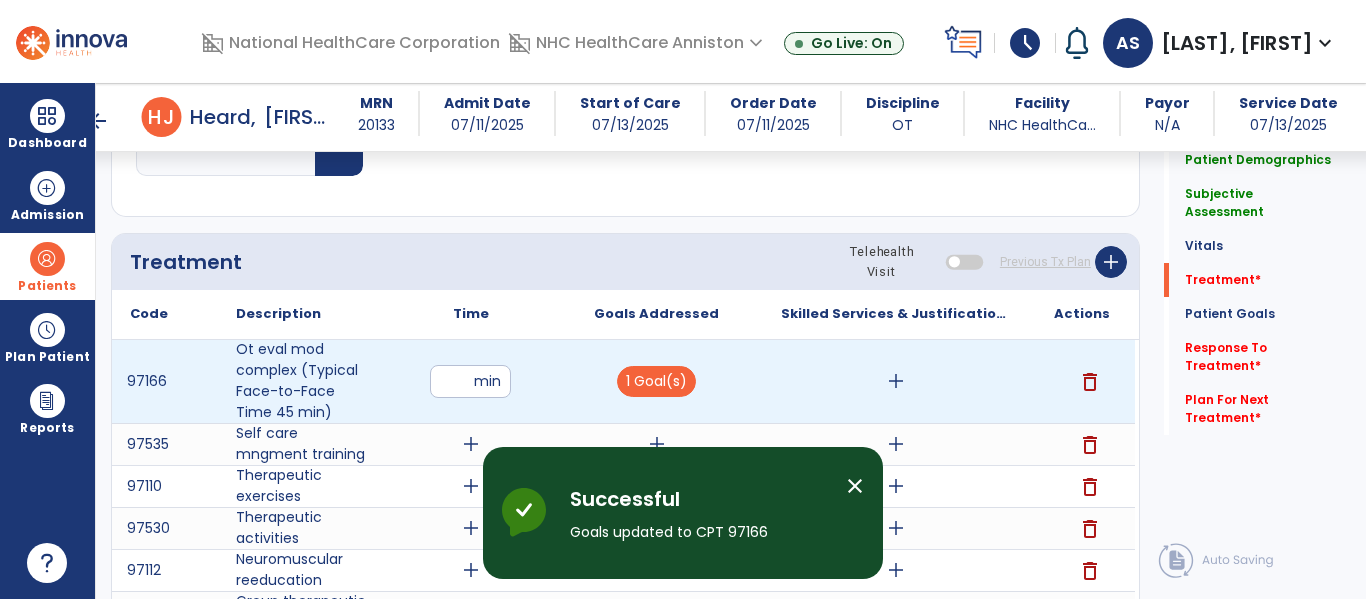 click on "add" at bounding box center (896, 381) 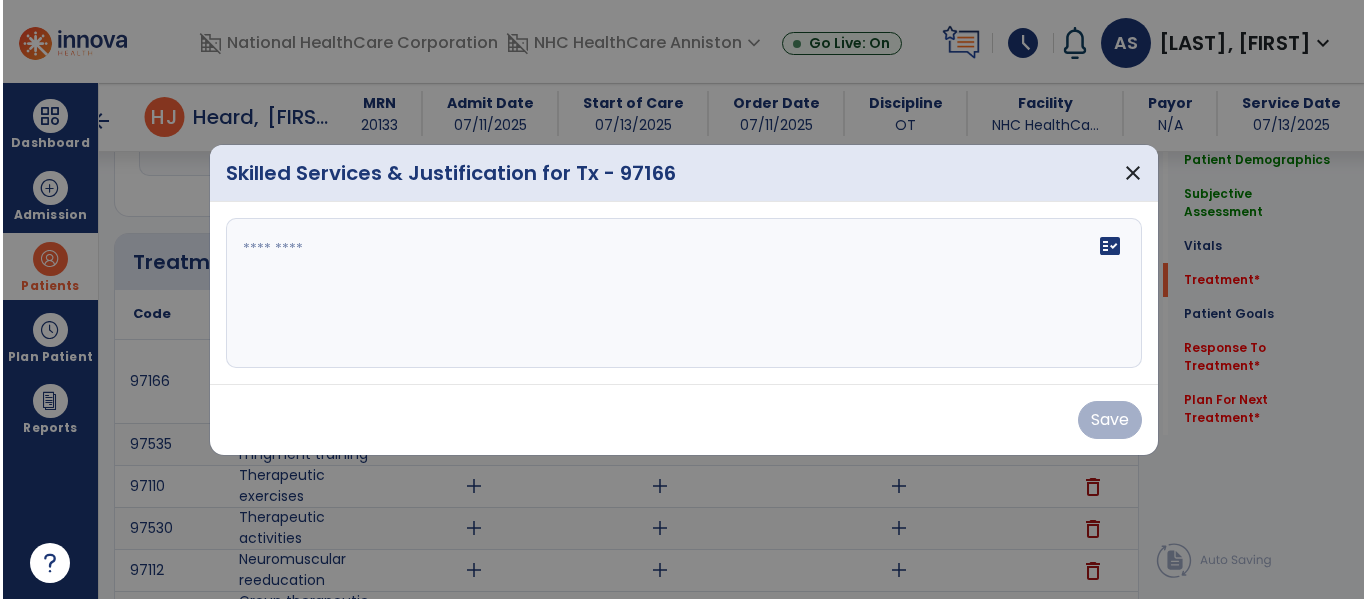 scroll, scrollTop: 1016, scrollLeft: 0, axis: vertical 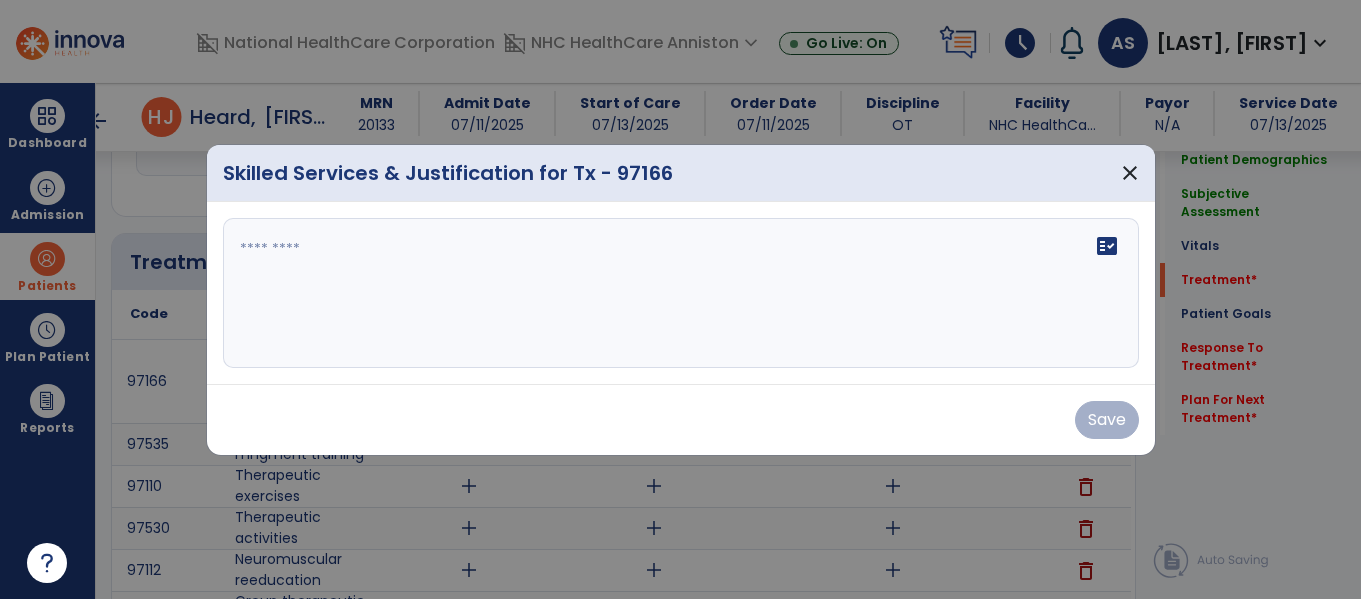 click on "fact_check" at bounding box center (681, 293) 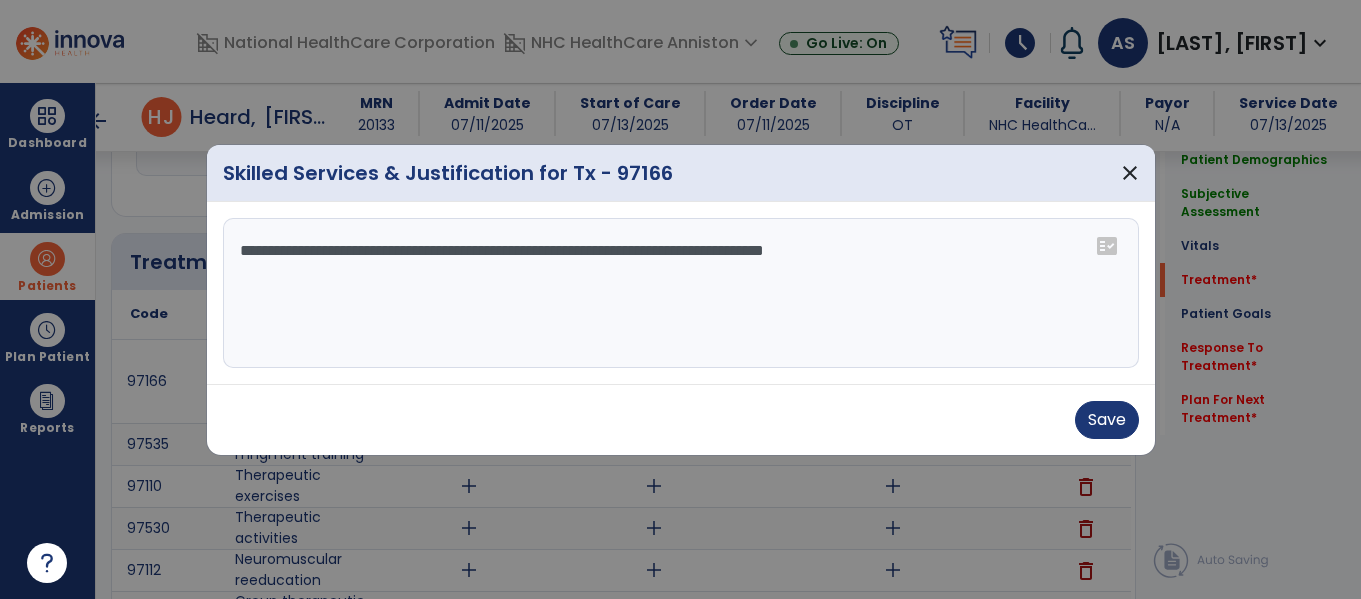 click on "**********" at bounding box center (681, 293) 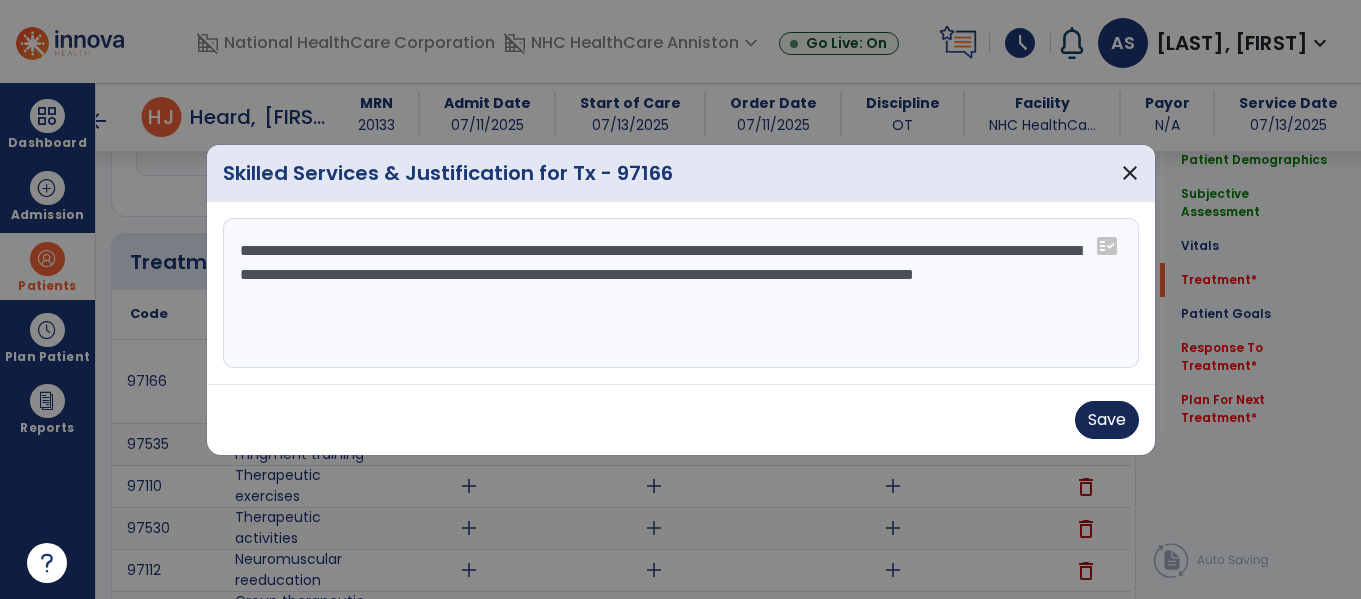 type on "**********" 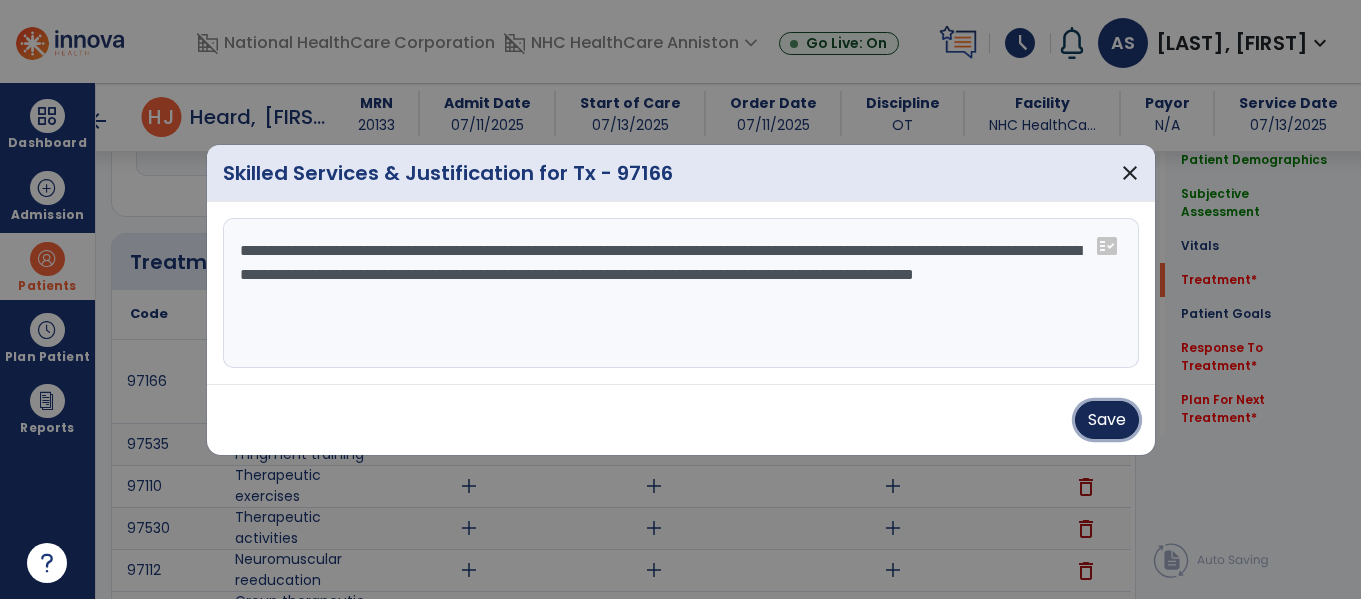 click on "Save" at bounding box center (1107, 420) 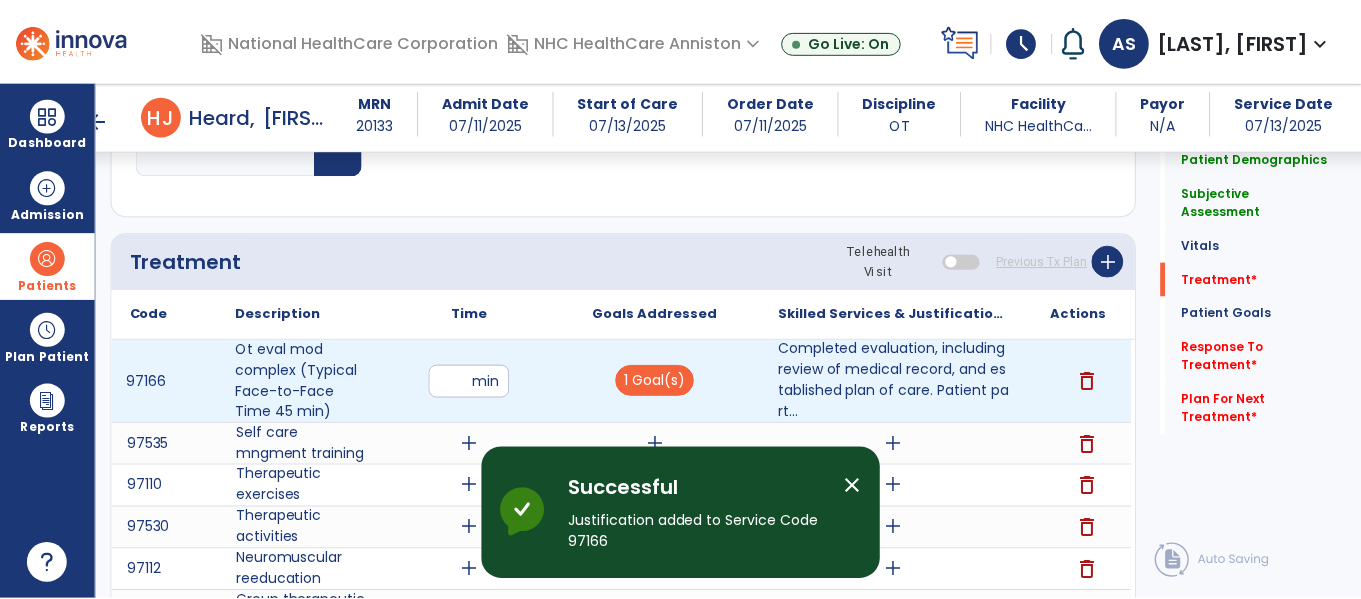 scroll, scrollTop: 0, scrollLeft: 0, axis: both 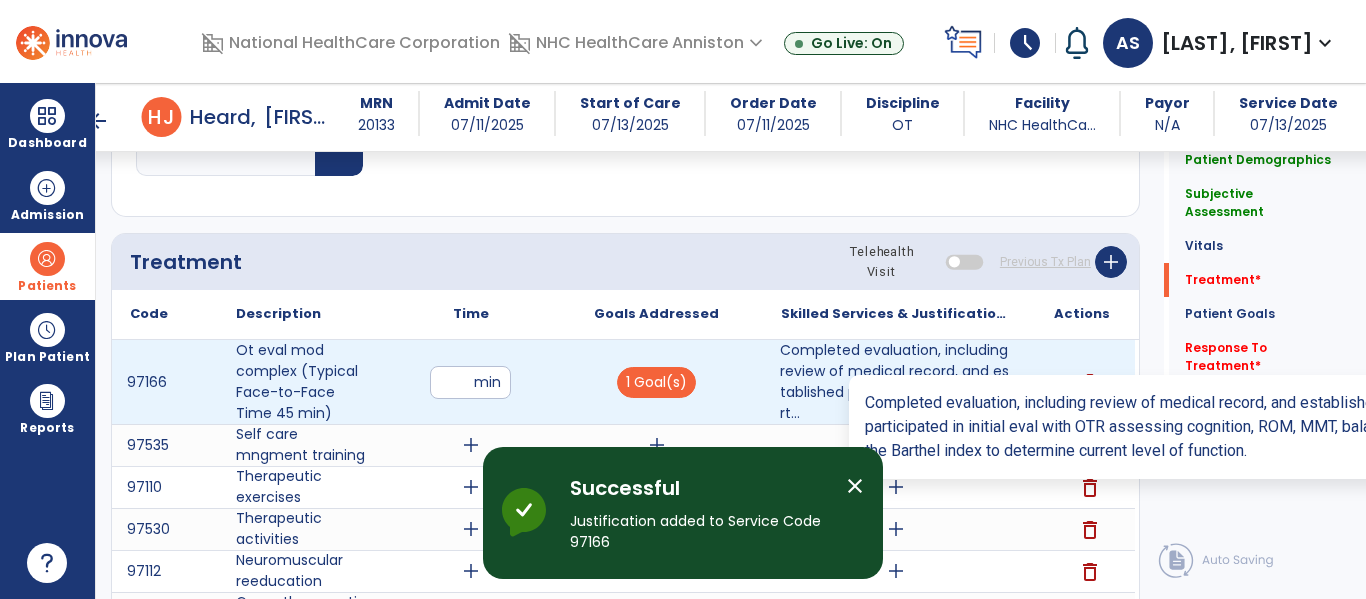 click on "Completed evaluation, including review of medical record, and established plan of care. Patient part..." at bounding box center [896, 382] 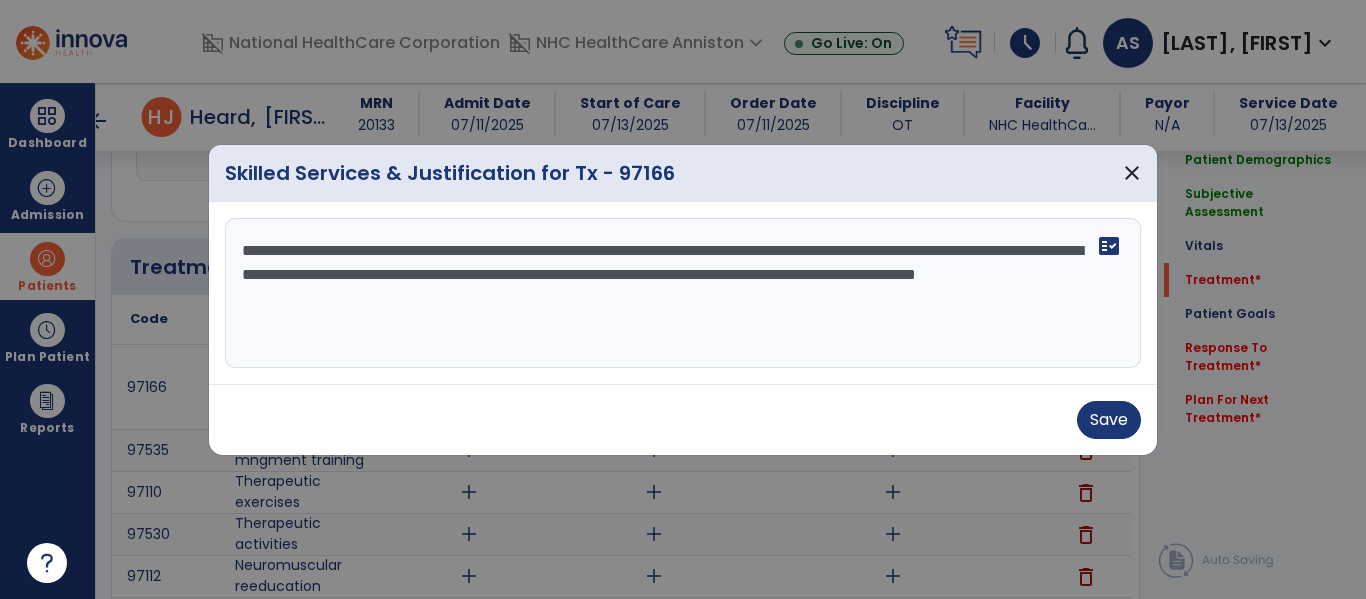 scroll, scrollTop: 1016, scrollLeft: 0, axis: vertical 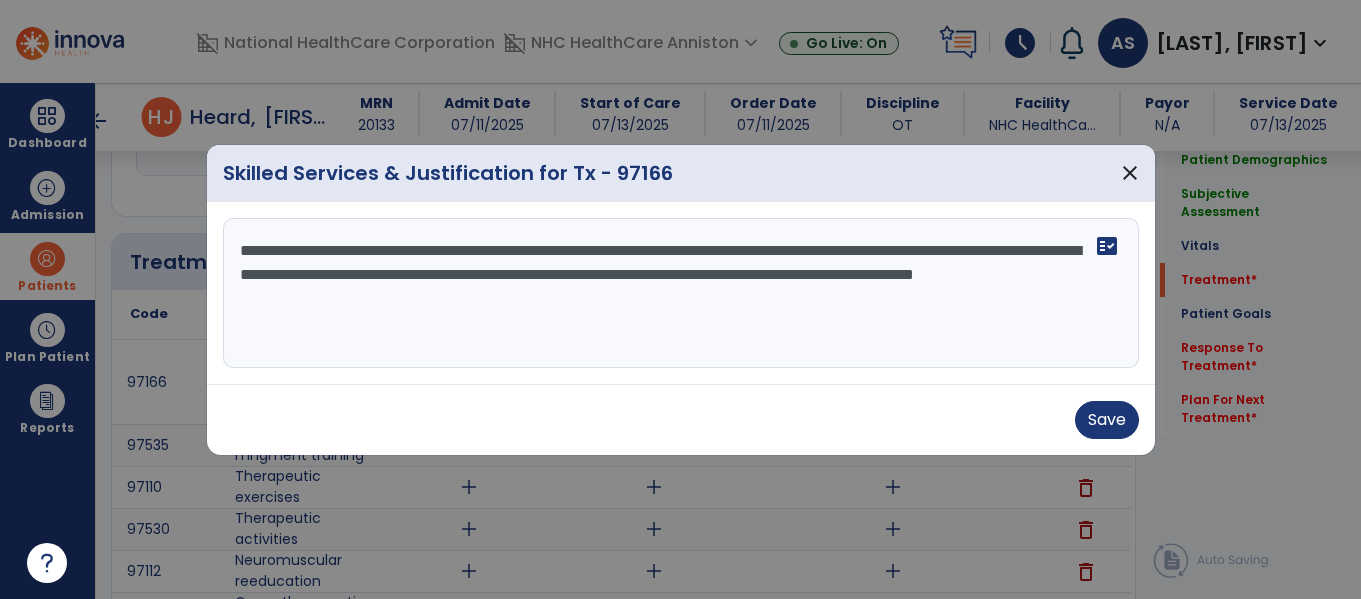 click on "**********" at bounding box center [681, 293] 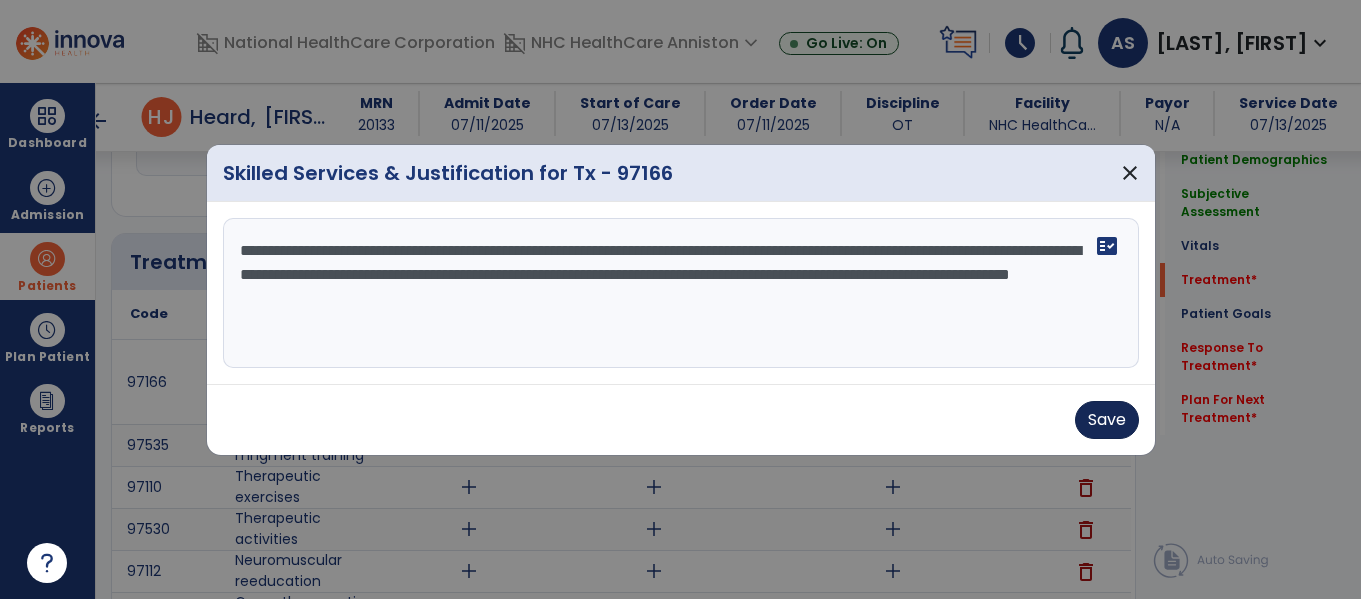 type on "**********" 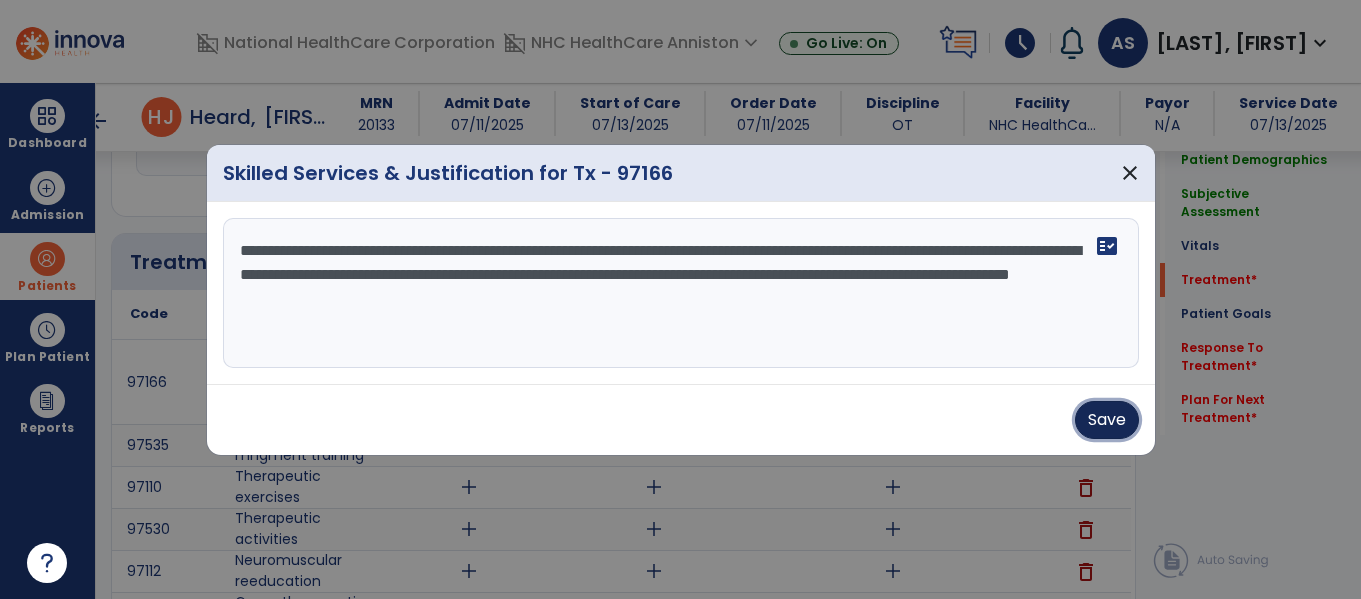 click on "Save" at bounding box center [1107, 420] 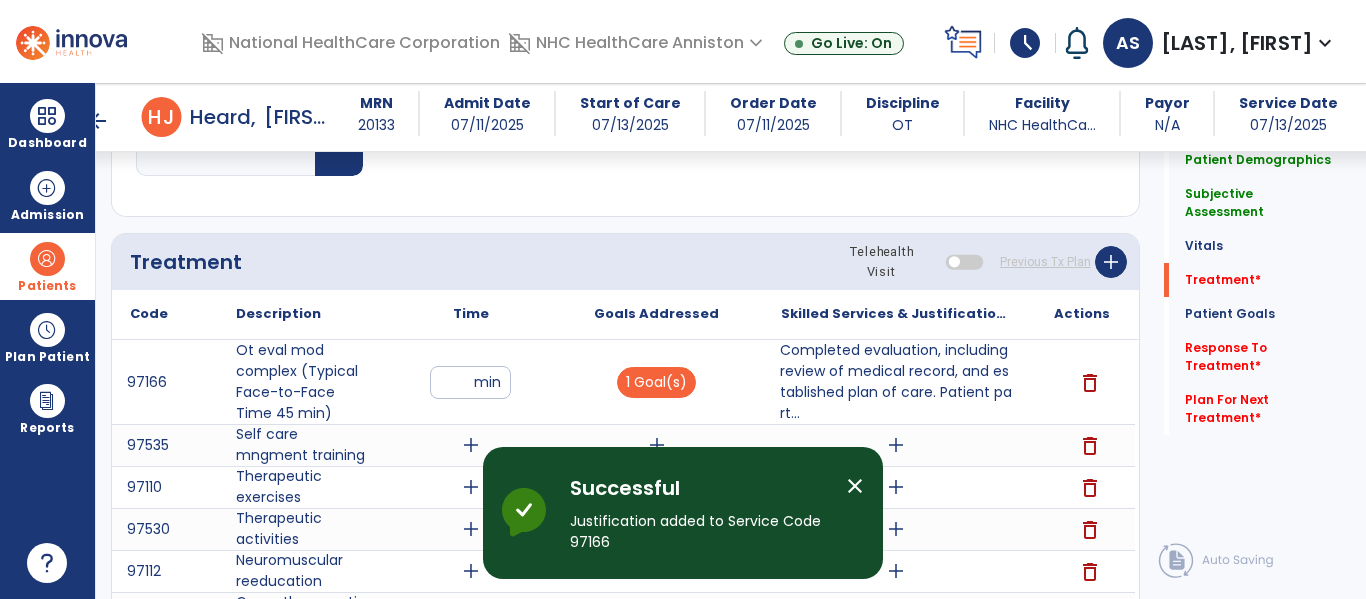 click on "Treatment Telehealth Visit  Previous Tx Plan   add" 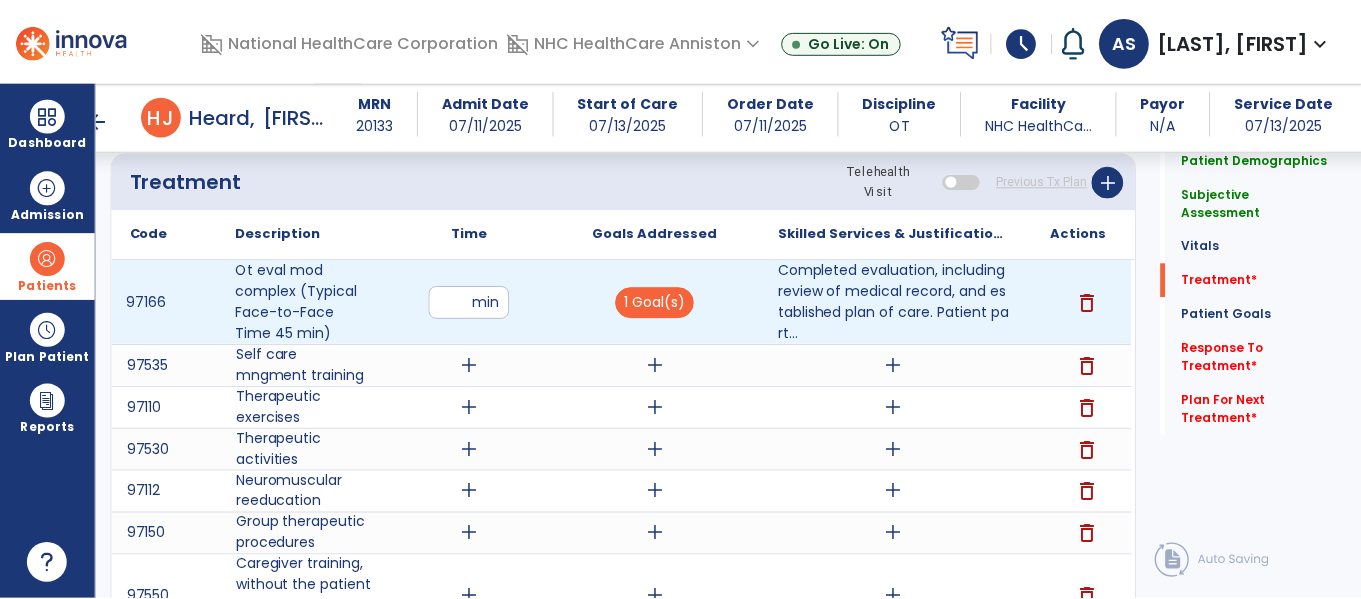 scroll, scrollTop: 1136, scrollLeft: 0, axis: vertical 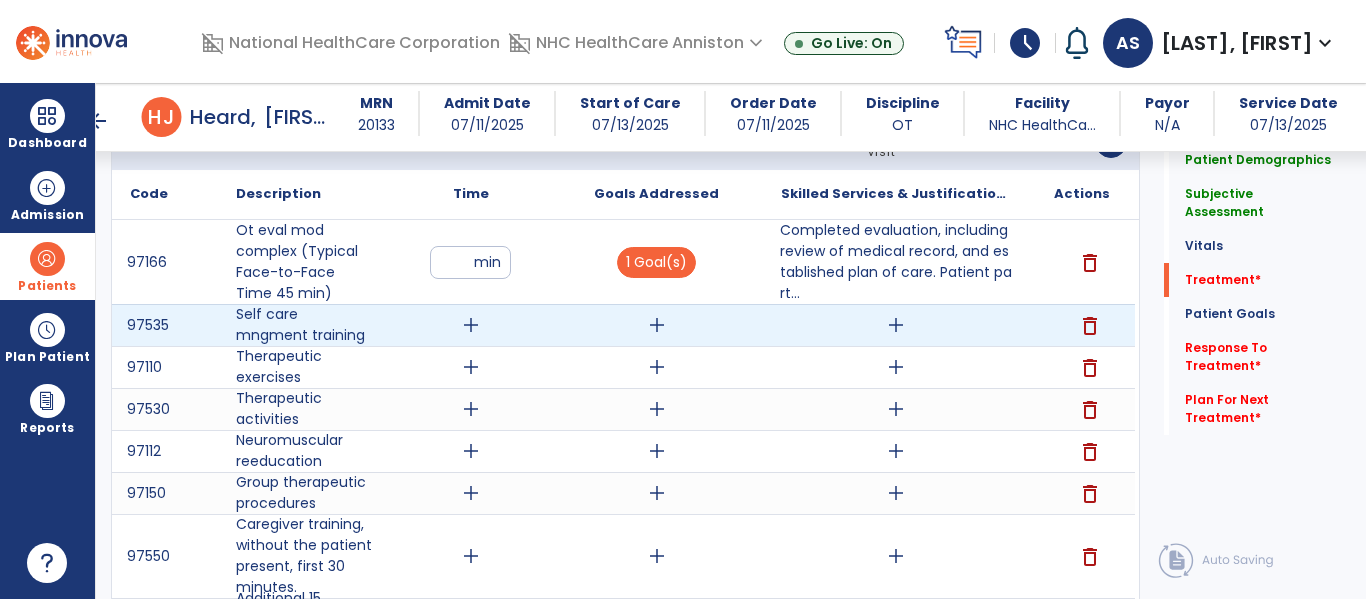 click on "add" at bounding box center (471, 325) 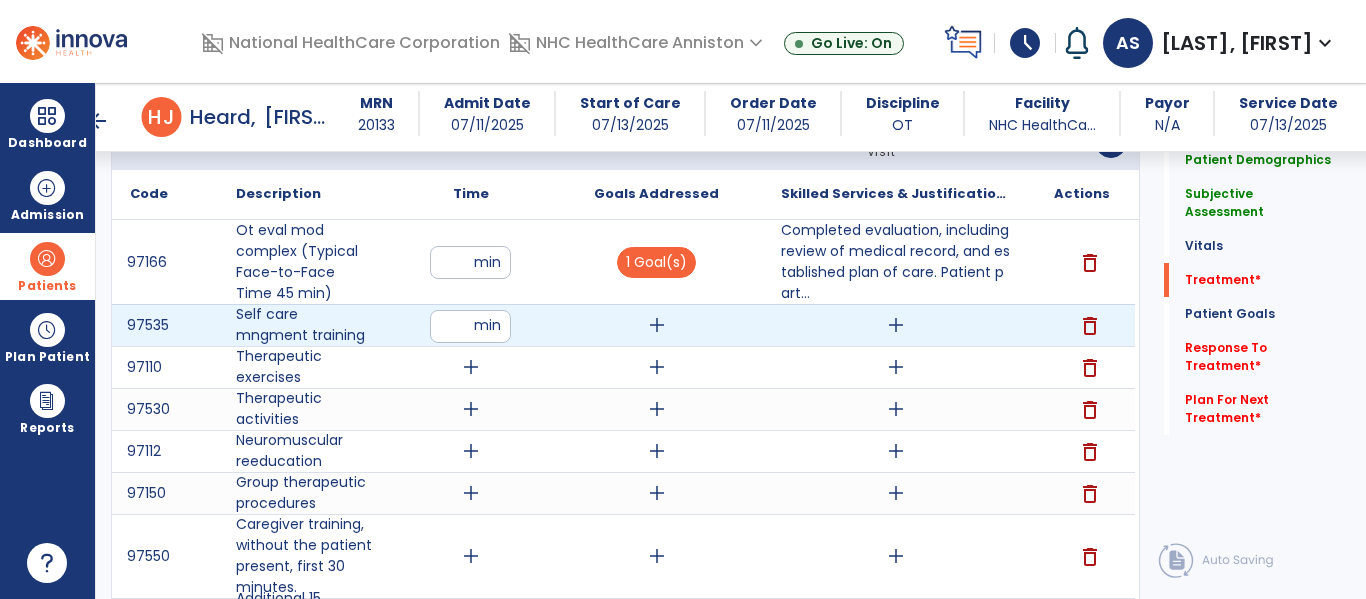 type on "**" 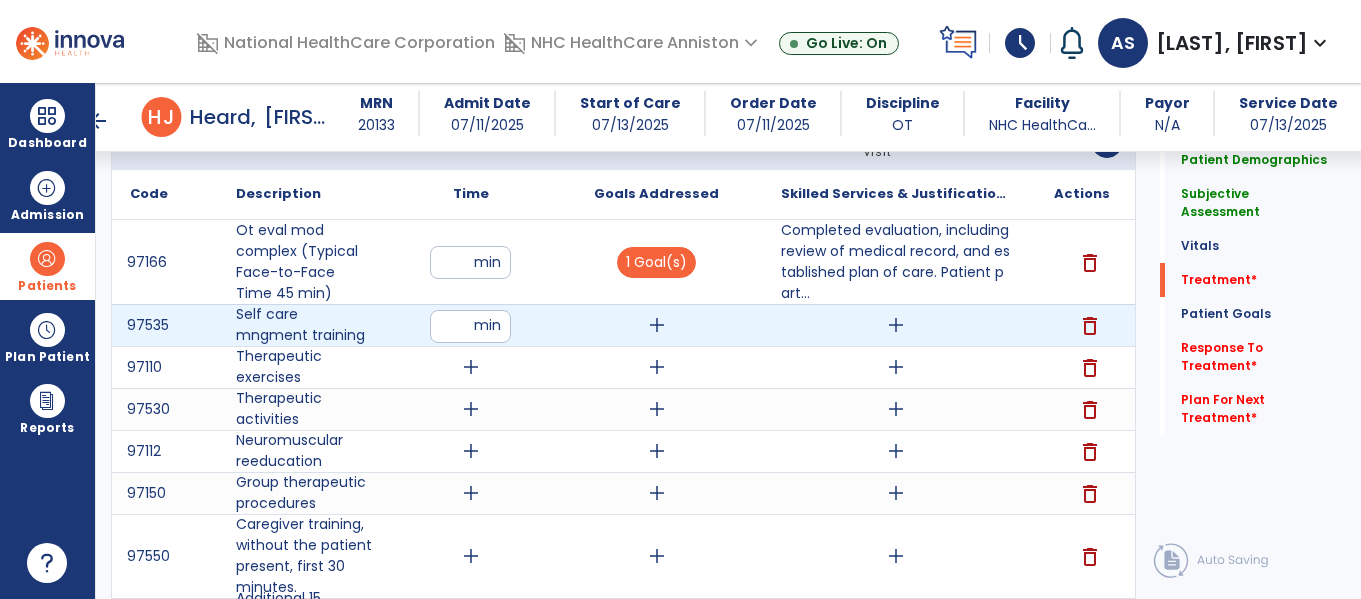scroll, scrollTop: 1136, scrollLeft: 0, axis: vertical 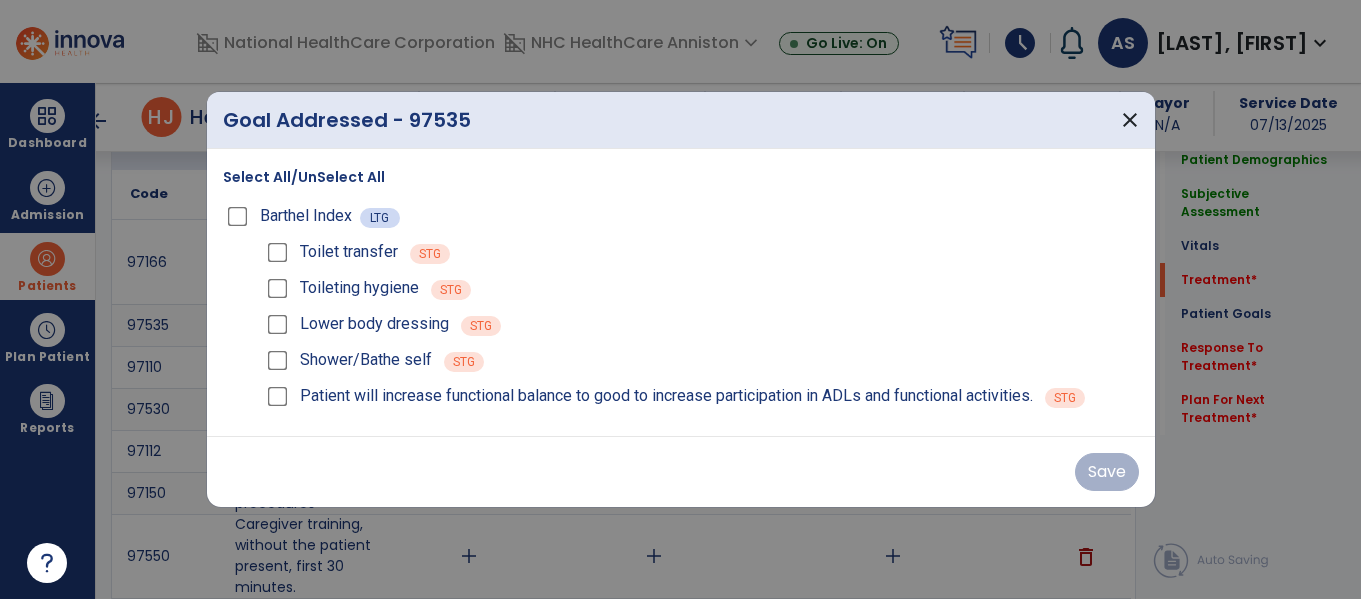 click on "Patient will increase functional balance to good to increase participation in ADLs and functional activities." at bounding box center [666, 396] 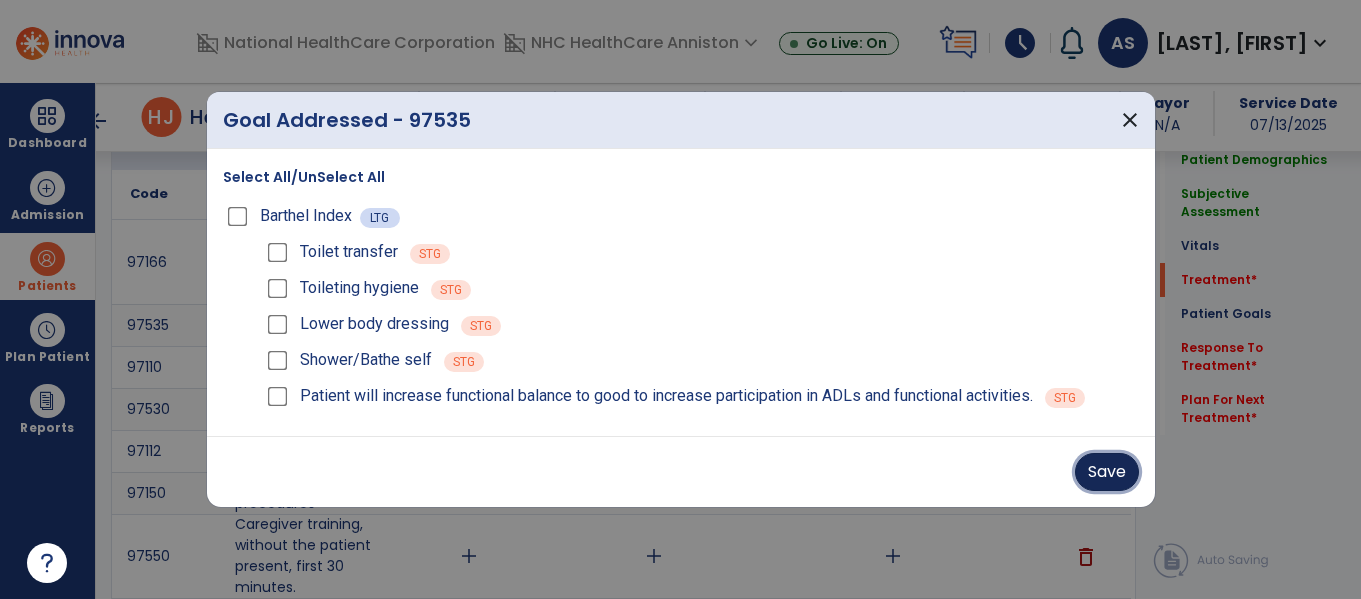 click on "Save" at bounding box center [1107, 472] 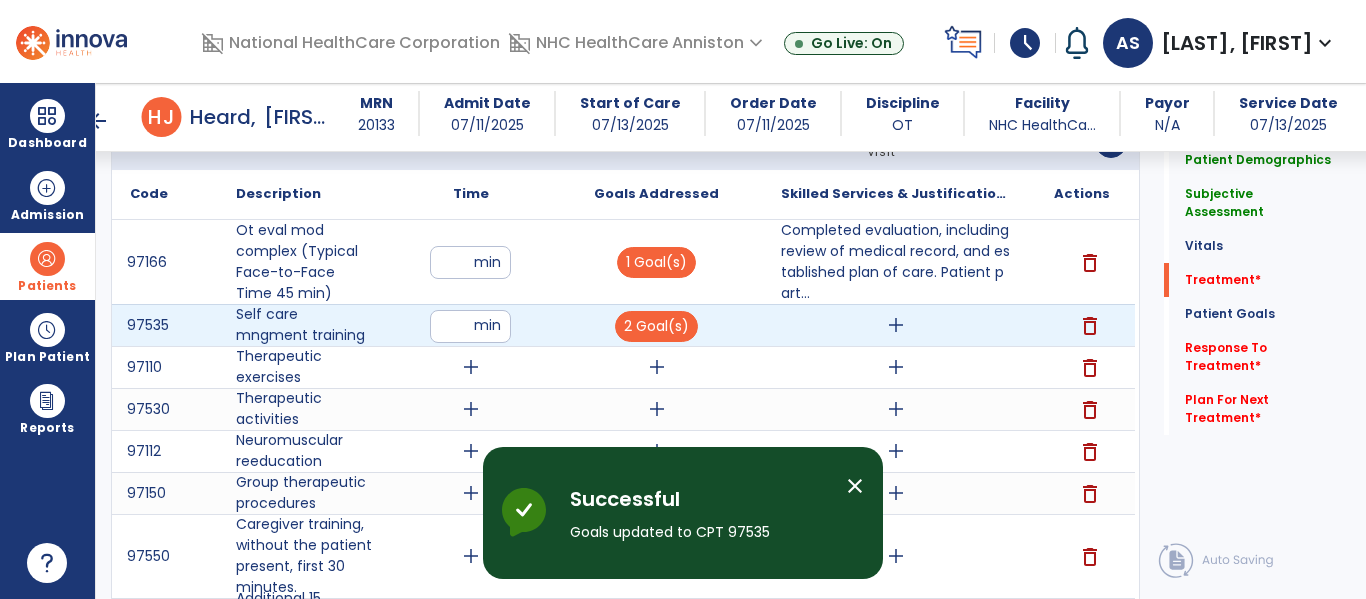 click on "add" at bounding box center (896, 325) 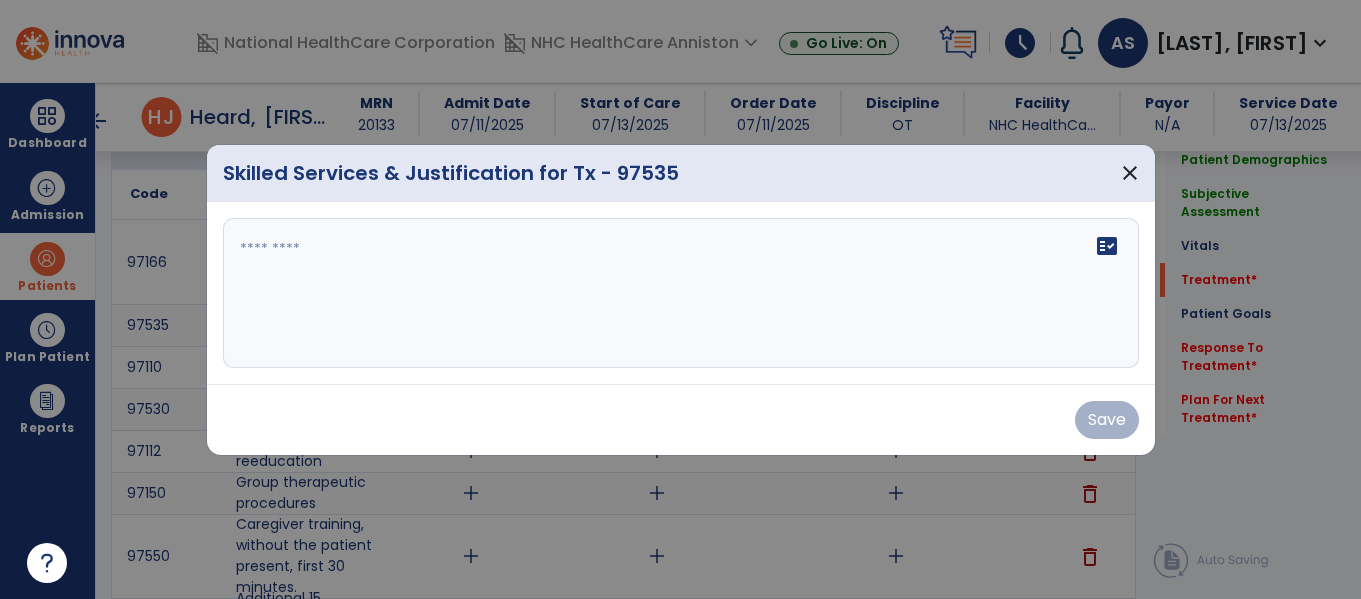 scroll, scrollTop: 1136, scrollLeft: 0, axis: vertical 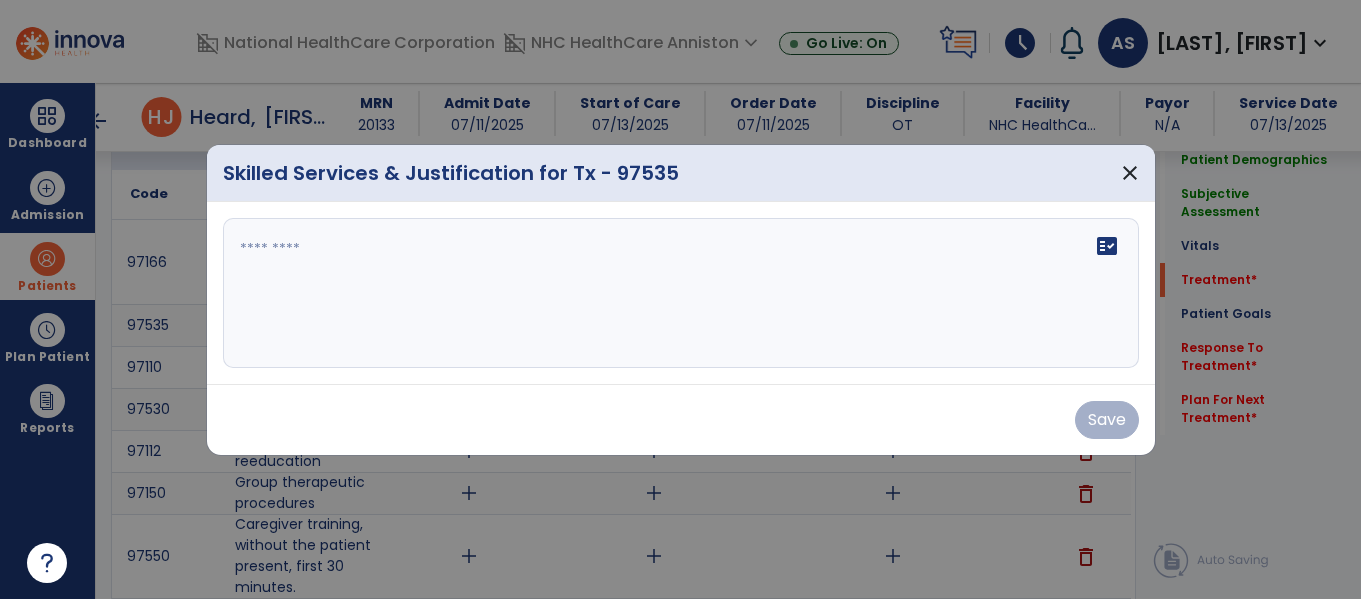 click on "fact_check" at bounding box center [681, 293] 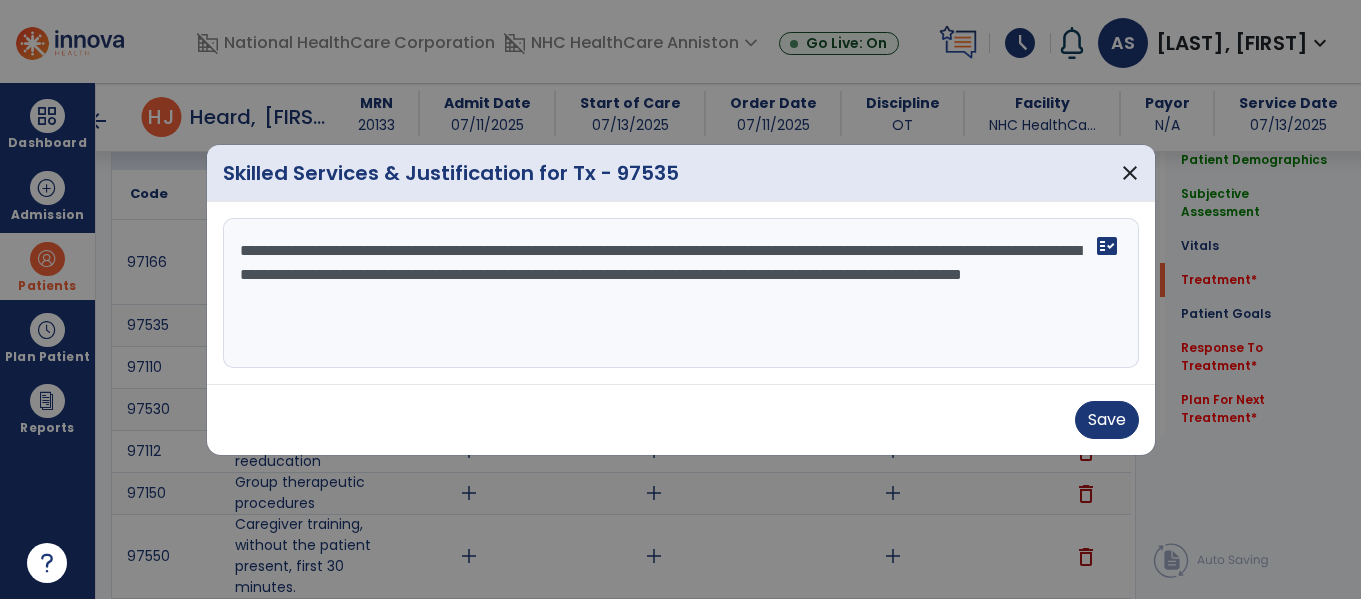 click on "**********" at bounding box center (681, 293) 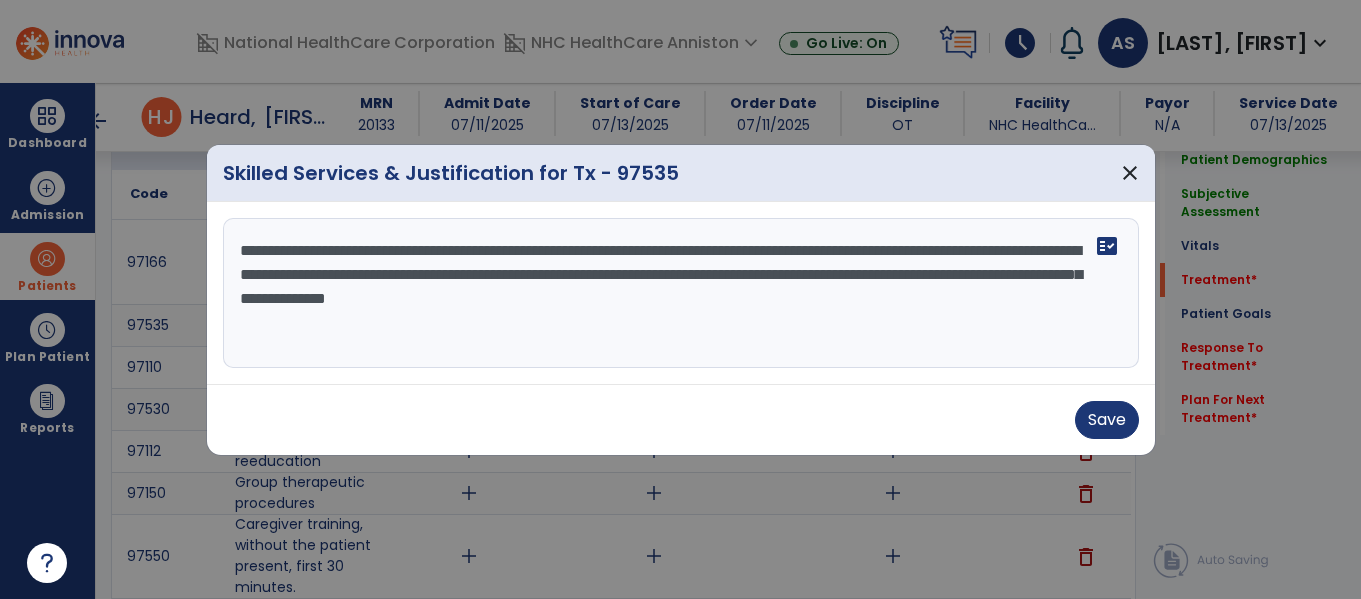 click on "**********" at bounding box center (681, 293) 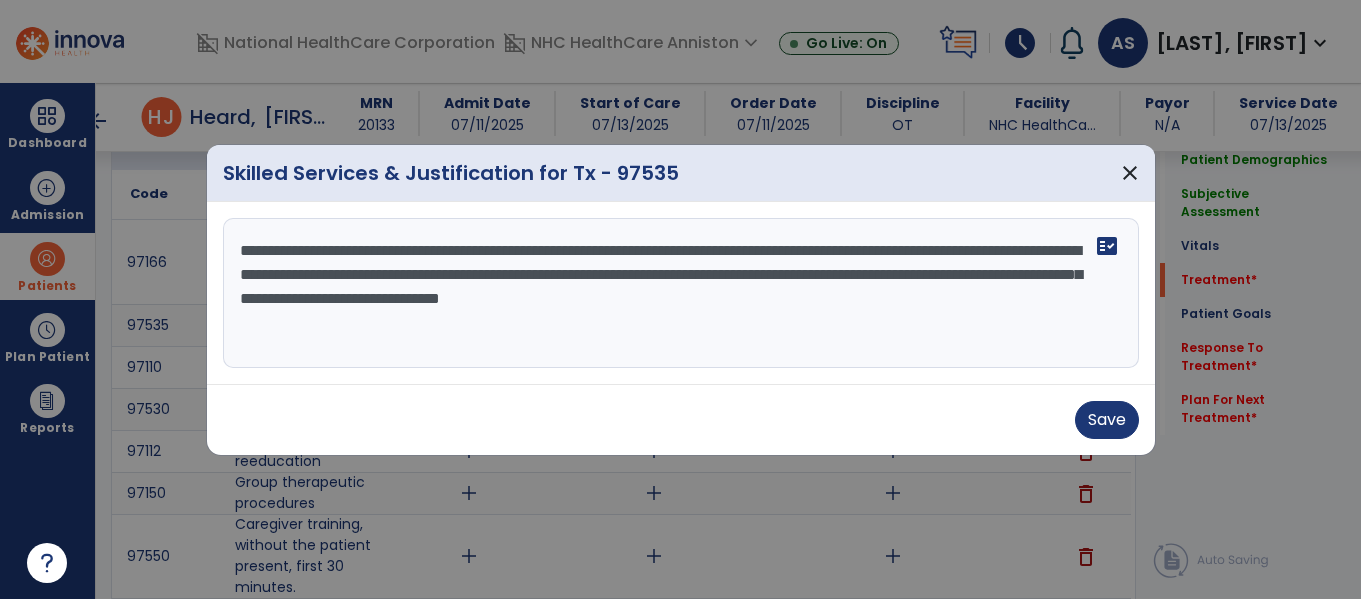 drag, startPoint x: 1002, startPoint y: 306, endPoint x: 1053, endPoint y: 322, distance: 53.450912 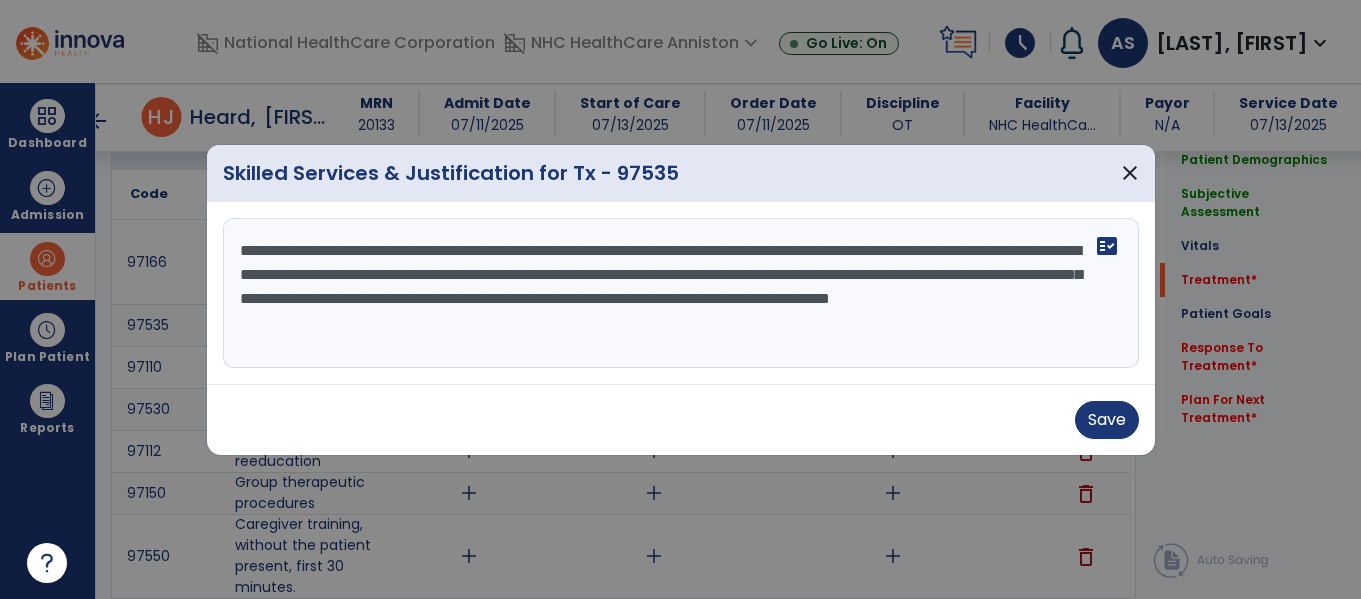 click on "**********" at bounding box center [681, 293] 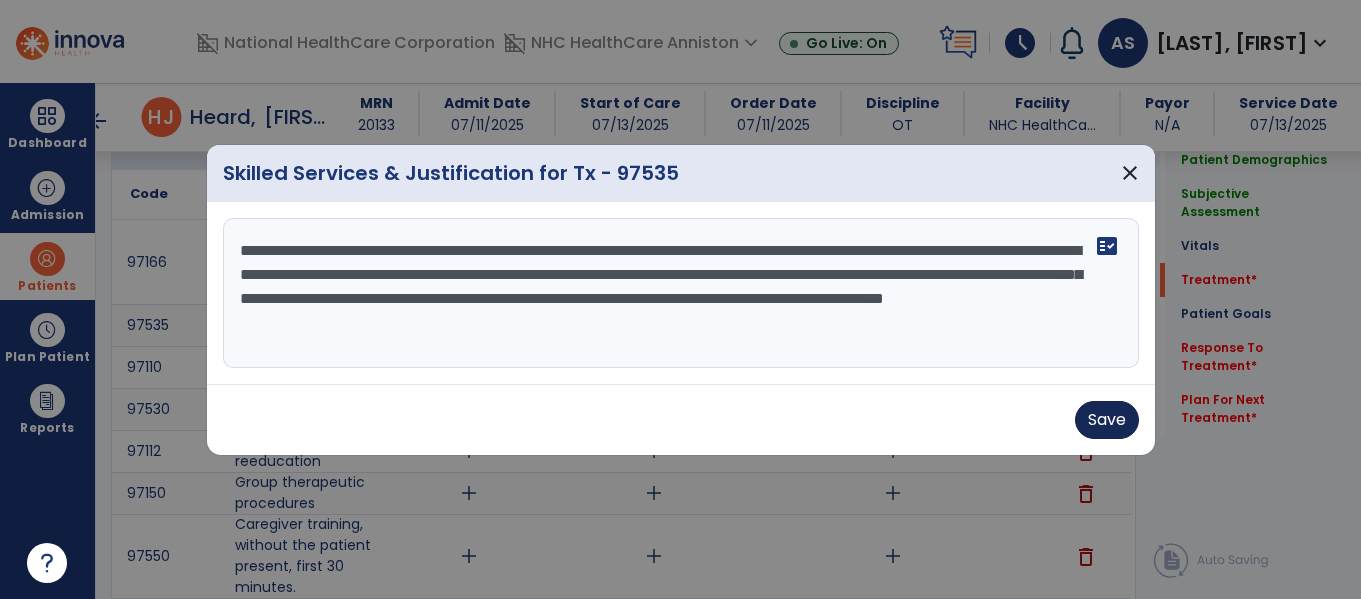 type on "**********" 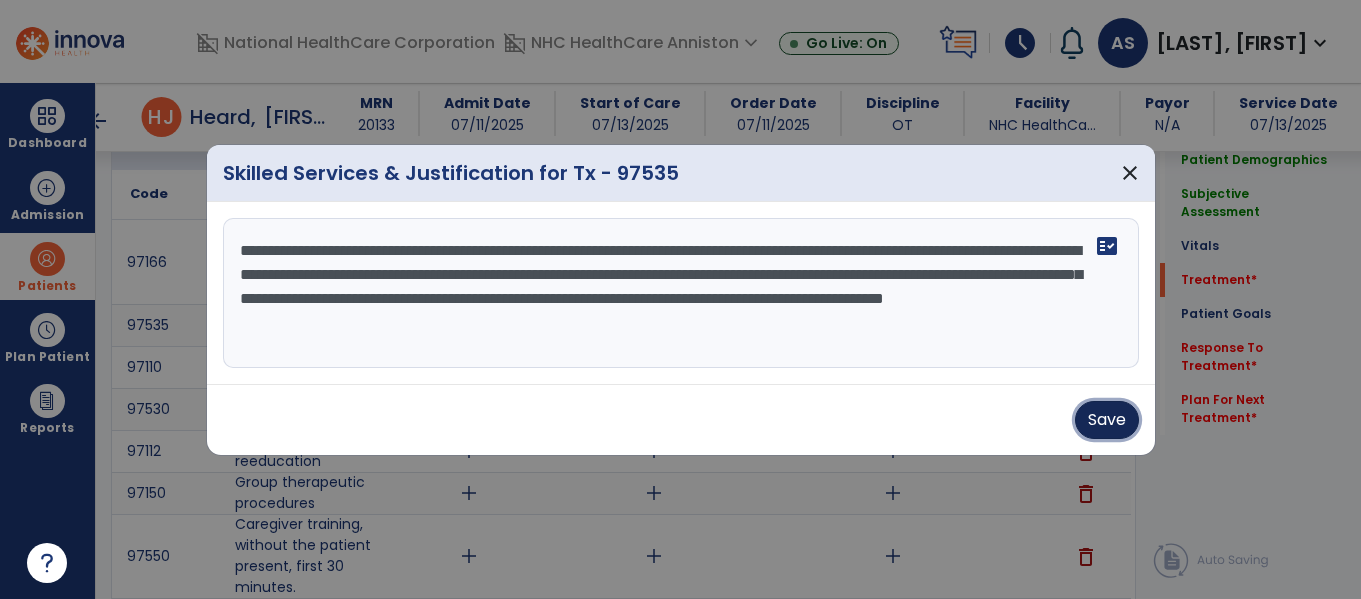 click on "Save" at bounding box center (1107, 420) 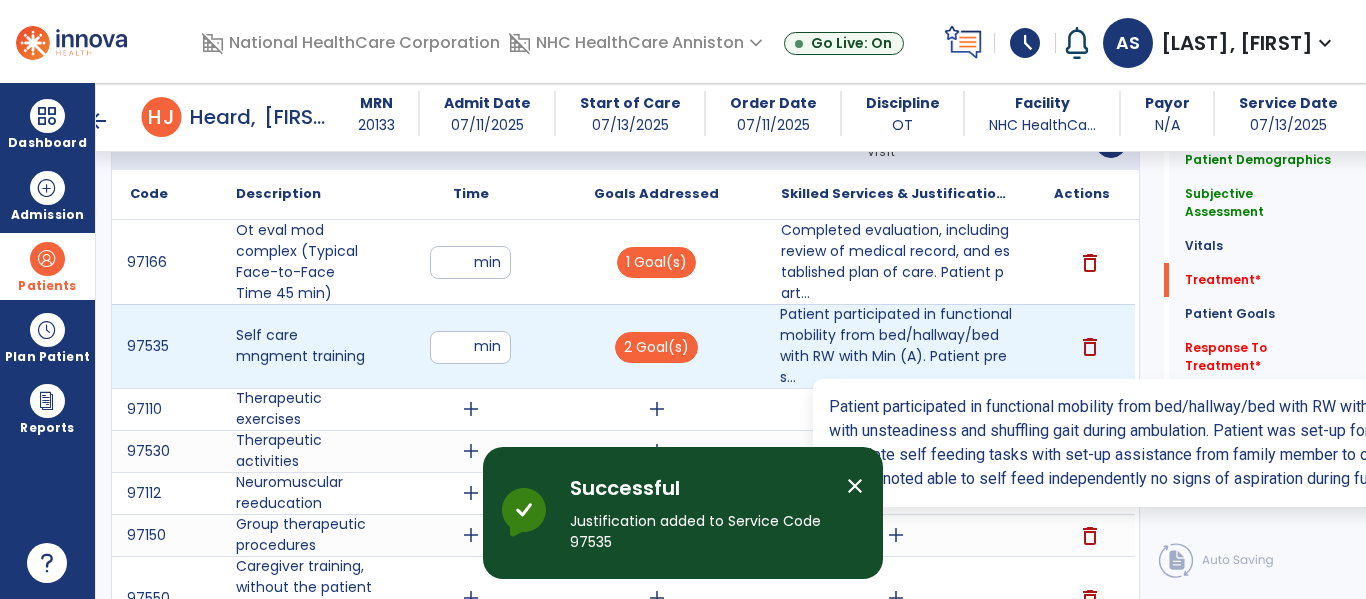 click on "Patient participated in functional mobility from bed/hallway/bed with RW  with Min (A). Patient pres..." at bounding box center [896, 346] 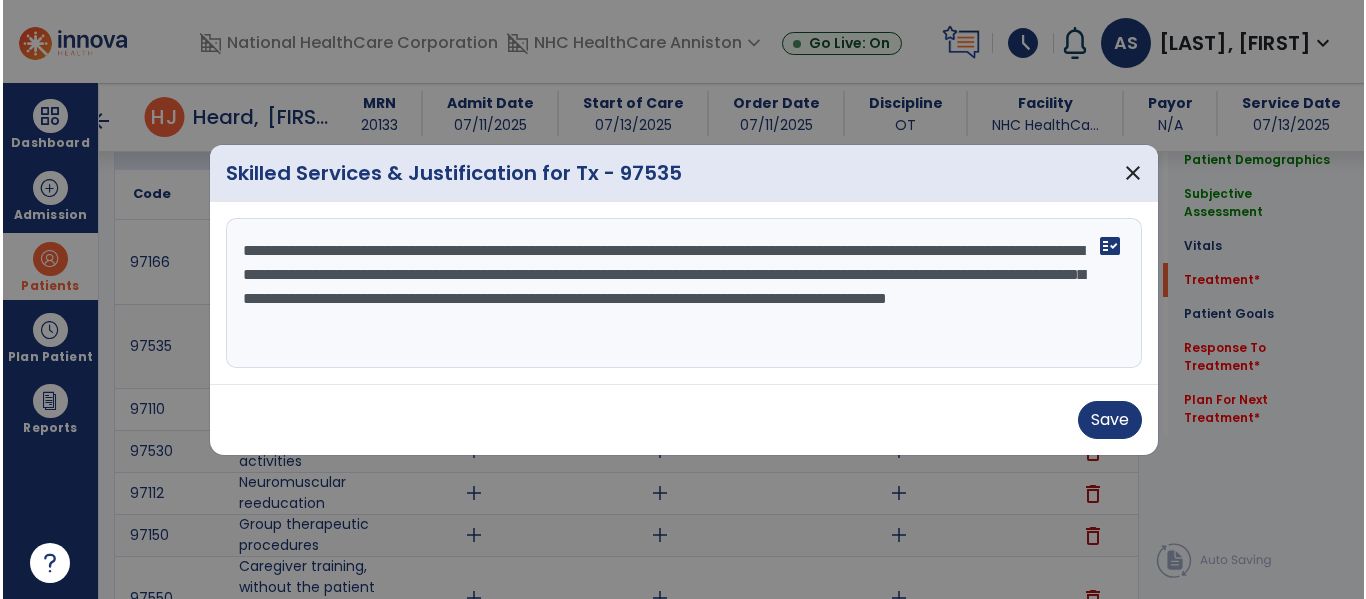 scroll, scrollTop: 1136, scrollLeft: 0, axis: vertical 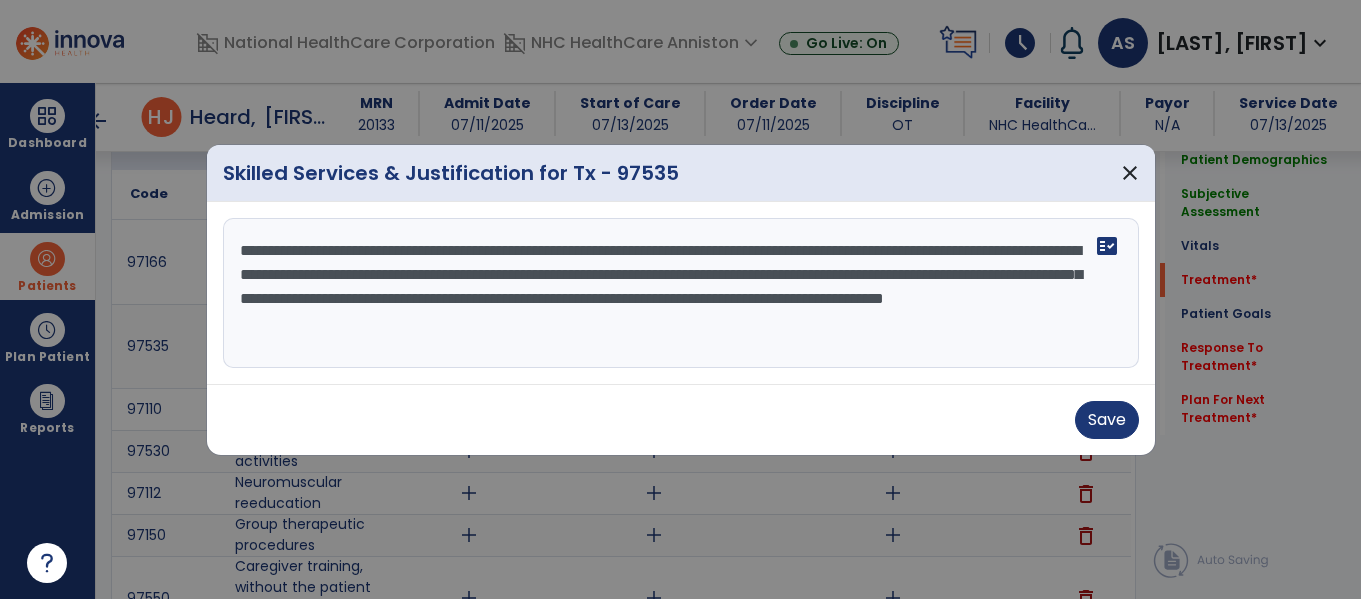 click on "**********" at bounding box center [681, 293] 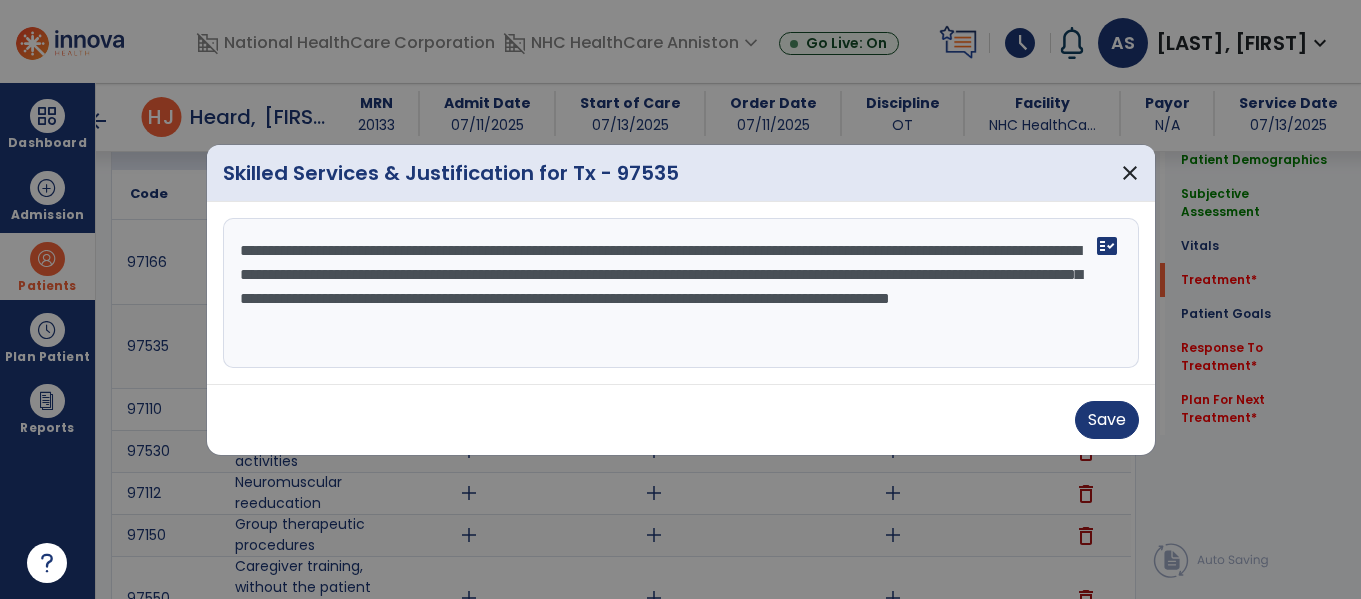 click on "**********" at bounding box center (681, 293) 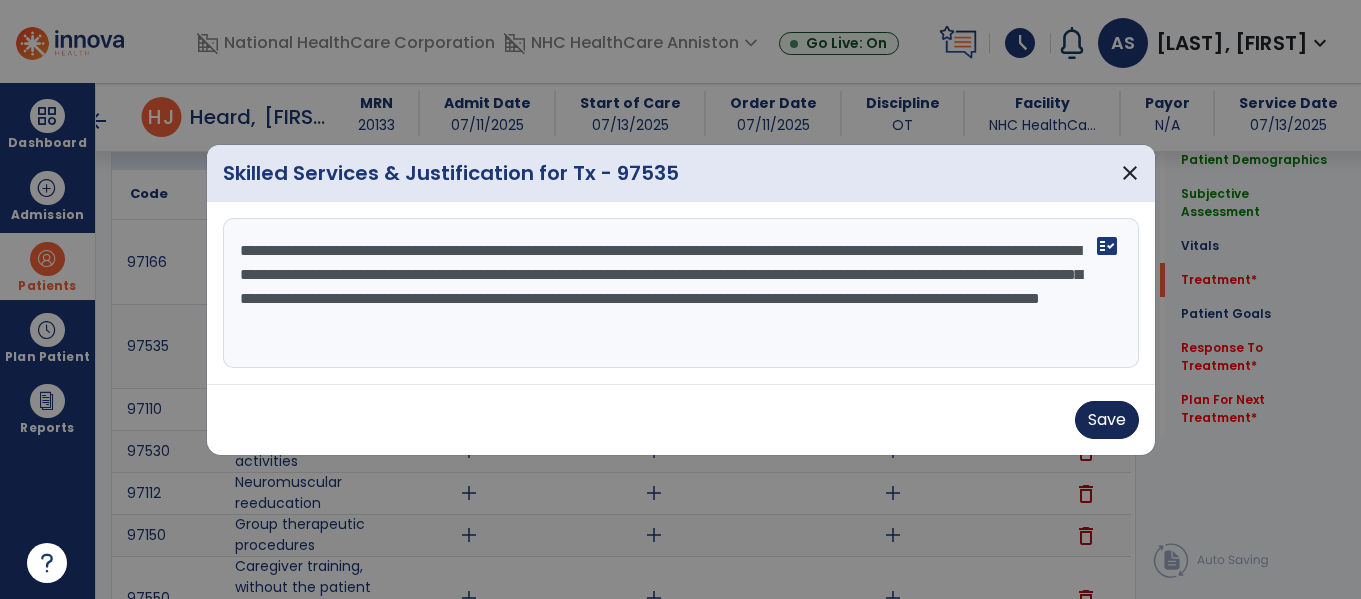 type on "**********" 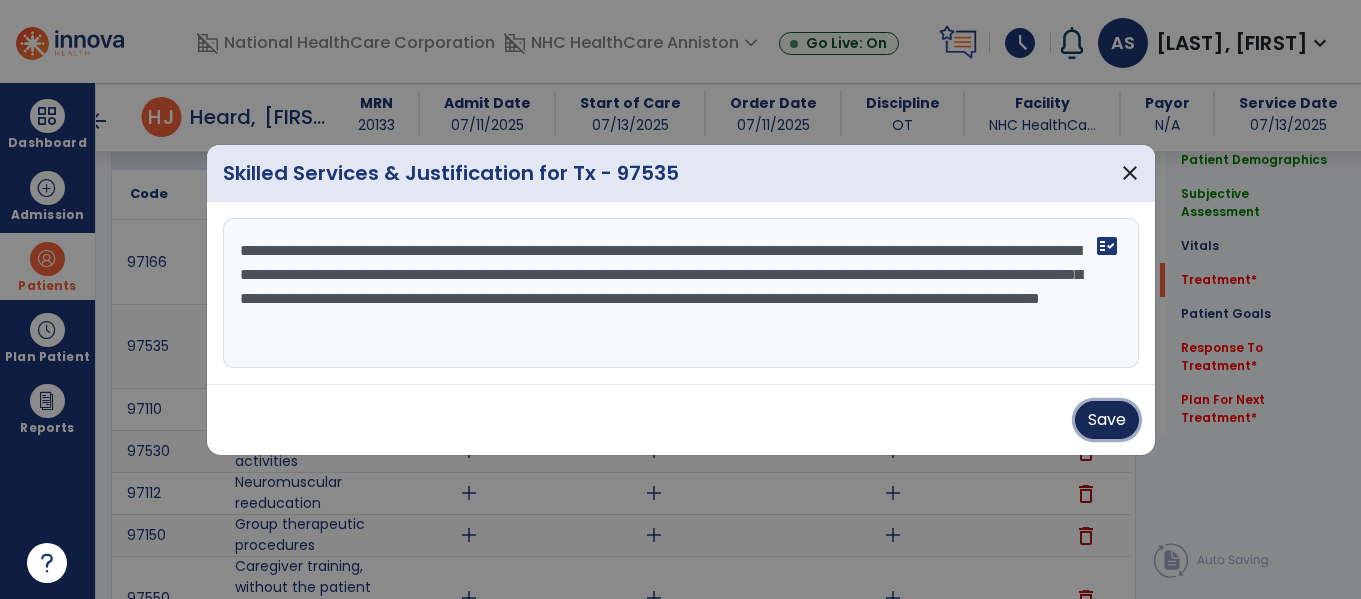 click on "Save" at bounding box center (1107, 420) 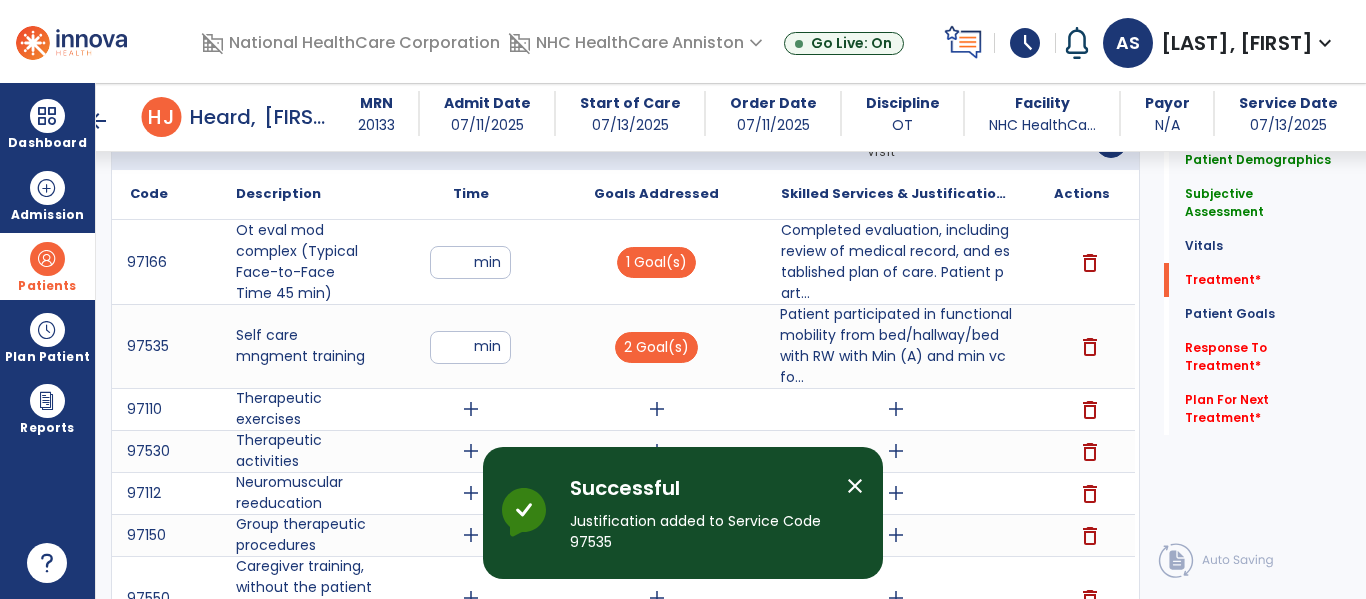 click on "Patient Demographics  Medical Diagnosis   Treatment Diagnosis   Precautions   Contraindications
Code
Description
Pdpm Clinical Category
E11.65" 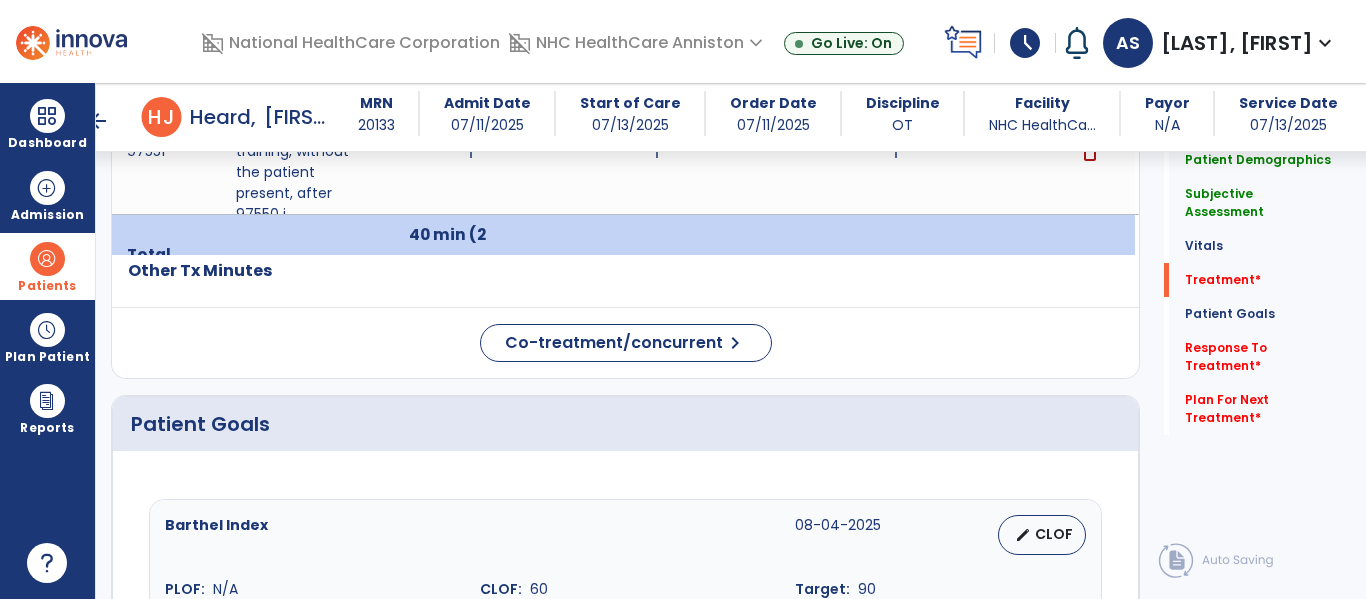 click on "Patient Demographics  Medical Diagnosis   Treatment Diagnosis   Precautions   Contraindications
Code
Description
Pdpm Clinical Category
E11.65" 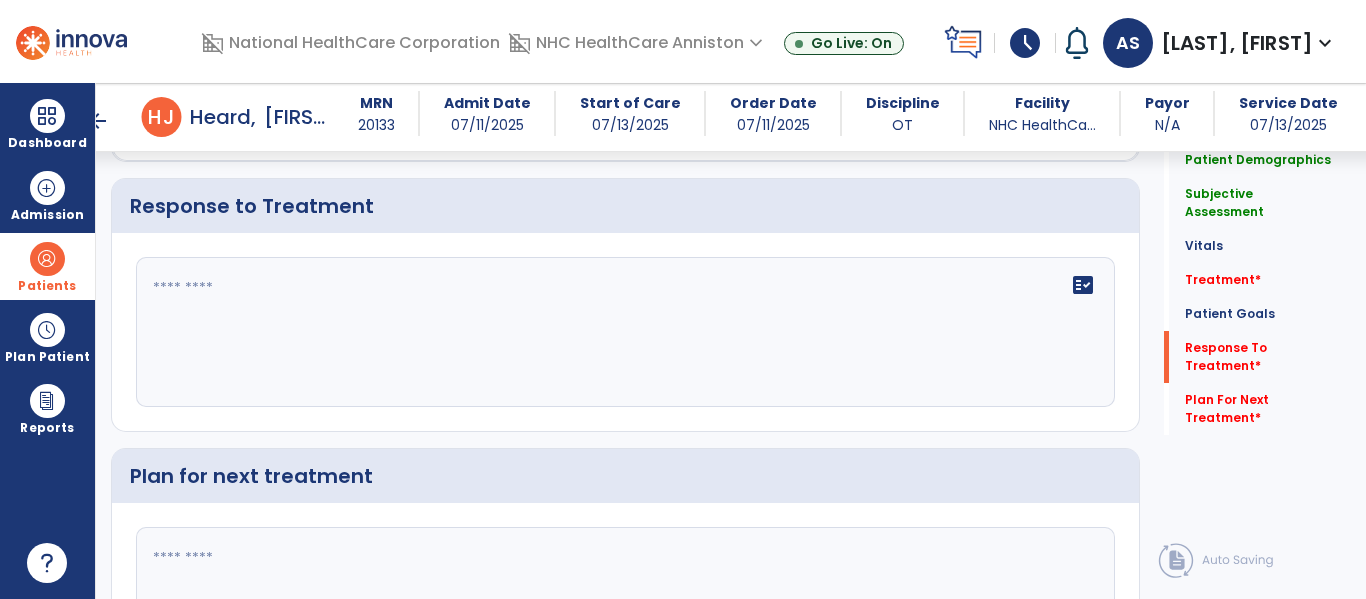 scroll, scrollTop: 2895, scrollLeft: 0, axis: vertical 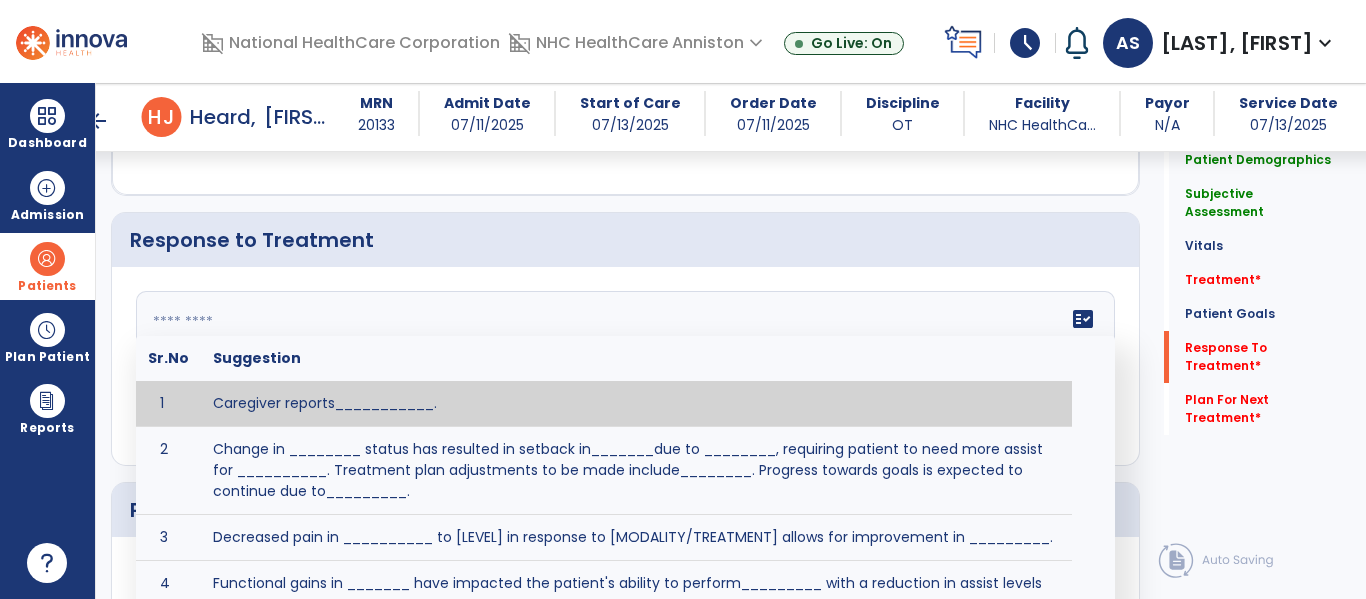 click on "fact_check  Sr.No Suggestion 1 Caregiver reports___________. 2 Change in ________ status has resulted in setback in_______due to ________, requiring patient to need more assist for __________.   Treatment plan adjustments to be made include________.  Progress towards goals is expected to continue due to_________. 3 Decreased pain in __________ to [LEVEL] in response to [MODALITY/TREATMENT] allows for improvement in _________. 4 Functional gains in _______ have impacted the patient's ability to perform_________ with a reduction in assist levels to_________. 5 Functional progress this week has been significant due to__________. 6 Gains in ________ have improved the patient's ability to perform ______with decreased levels of assist to___________. 7 Improvement in ________allows patient to tolerate higher levels of challenges in_________. 8 Pain in [AREA] has decreased to [LEVEL] in response to [TREATMENT/MODALITY], allowing fore ease in completing__________. 9 10 11 12 13 14 15 16 17 18 19 20 21" 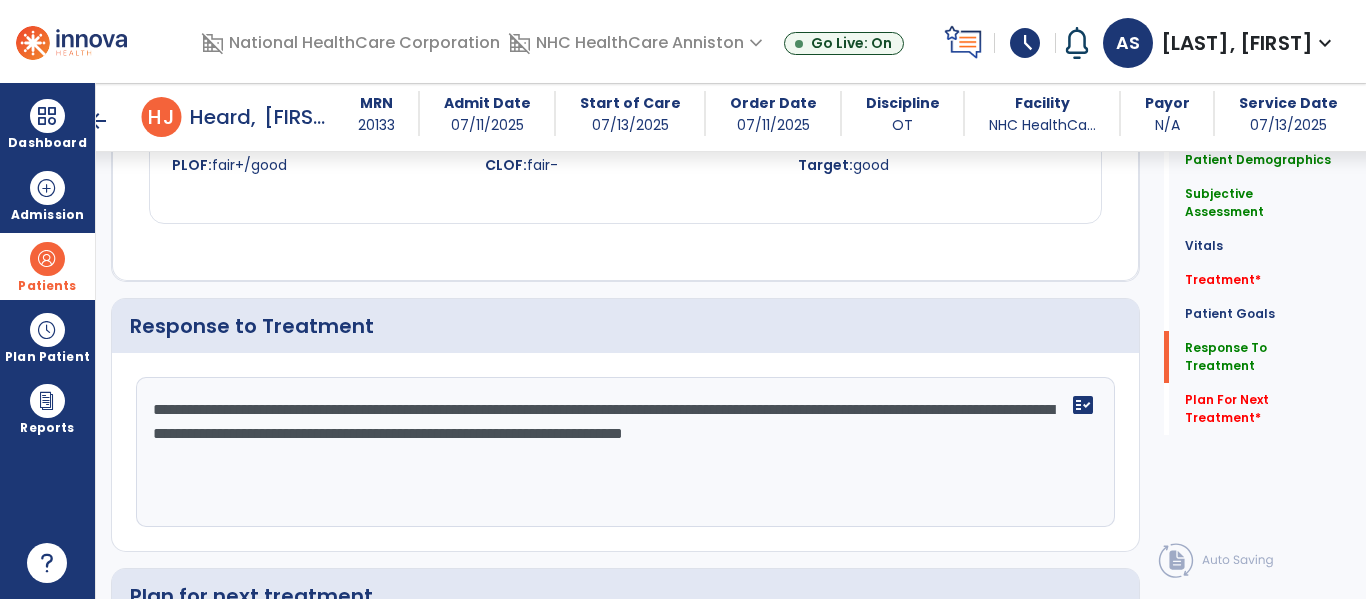scroll, scrollTop: 2895, scrollLeft: 0, axis: vertical 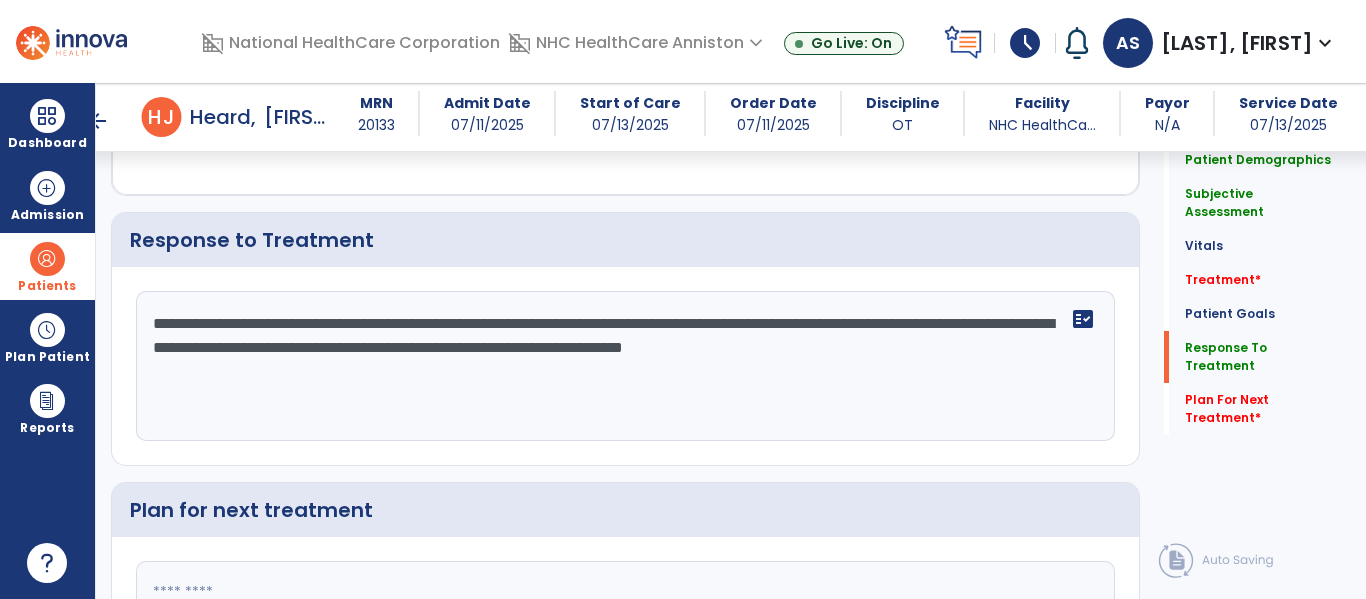 click on "**********" 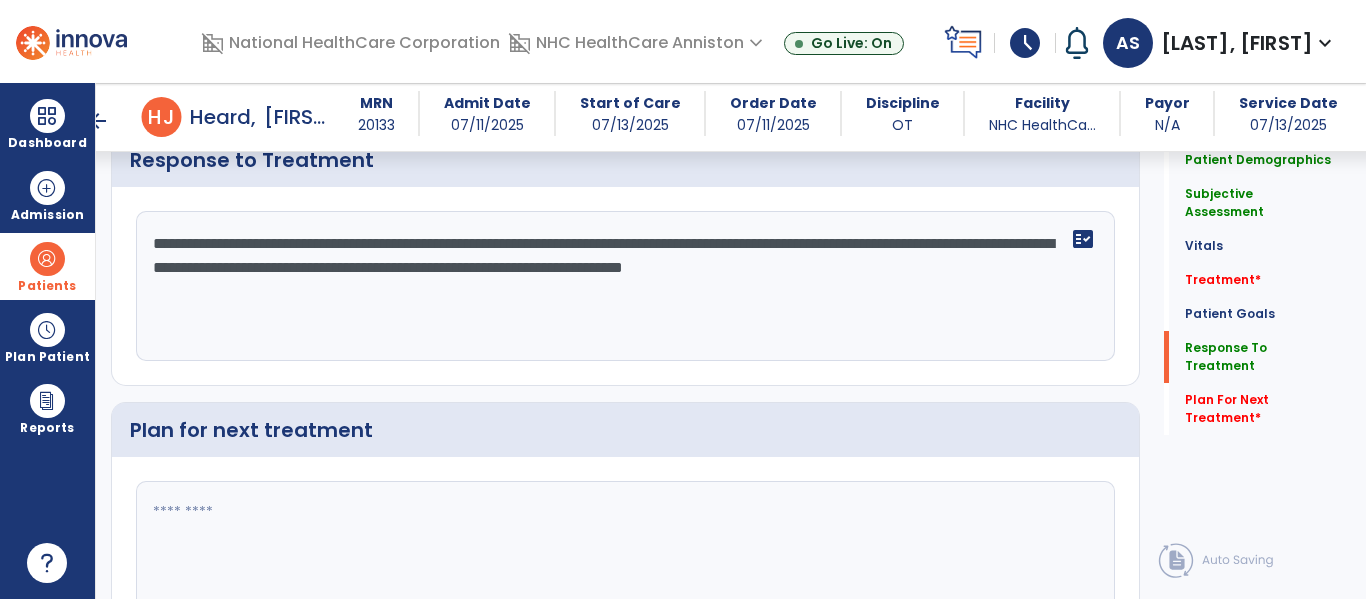 scroll, scrollTop: 3015, scrollLeft: 0, axis: vertical 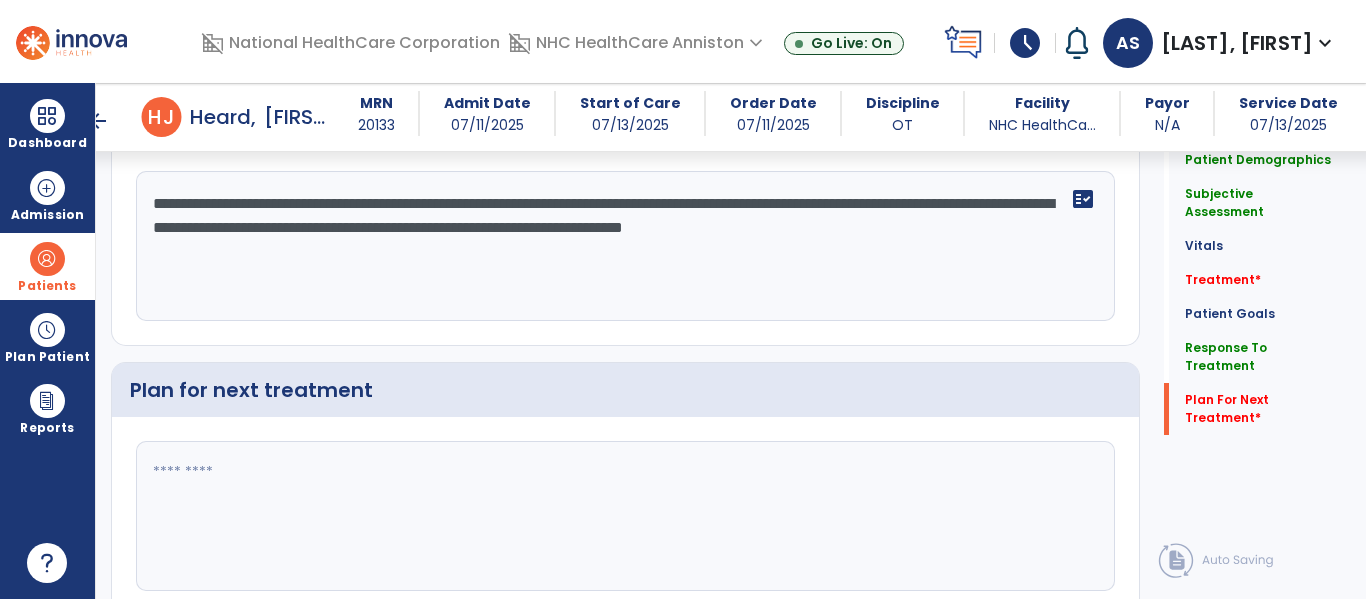 click 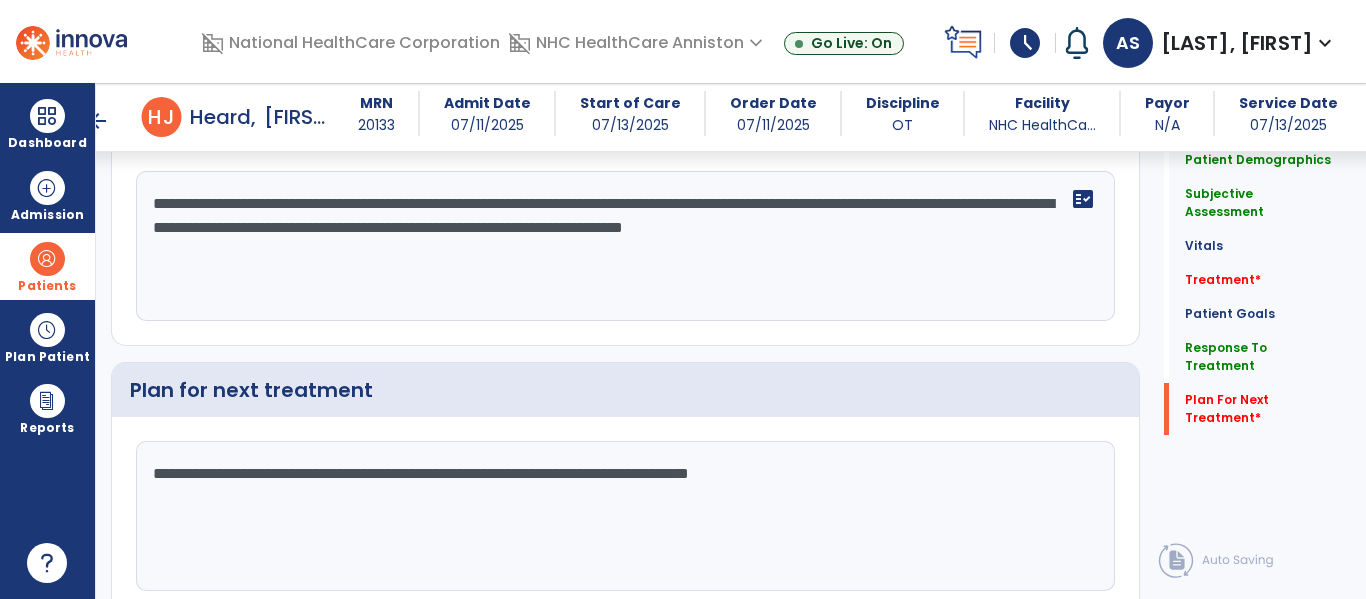 click on "**********" 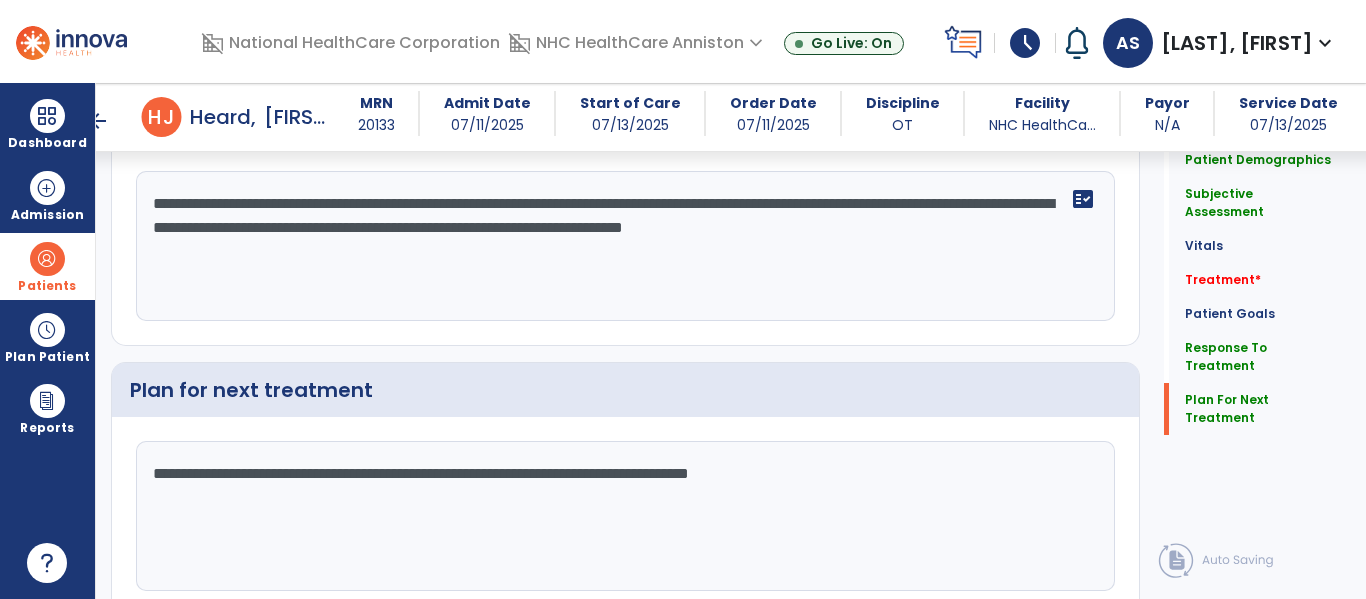 scroll, scrollTop: 3015, scrollLeft: 0, axis: vertical 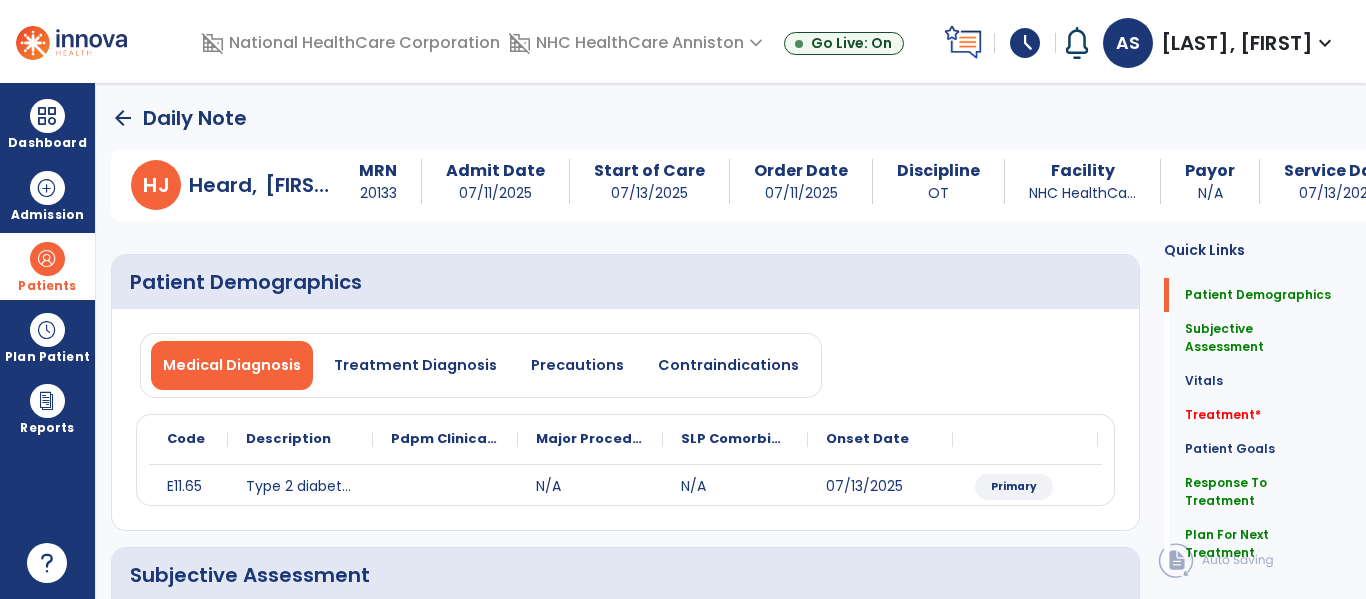 click on "arrow_back" 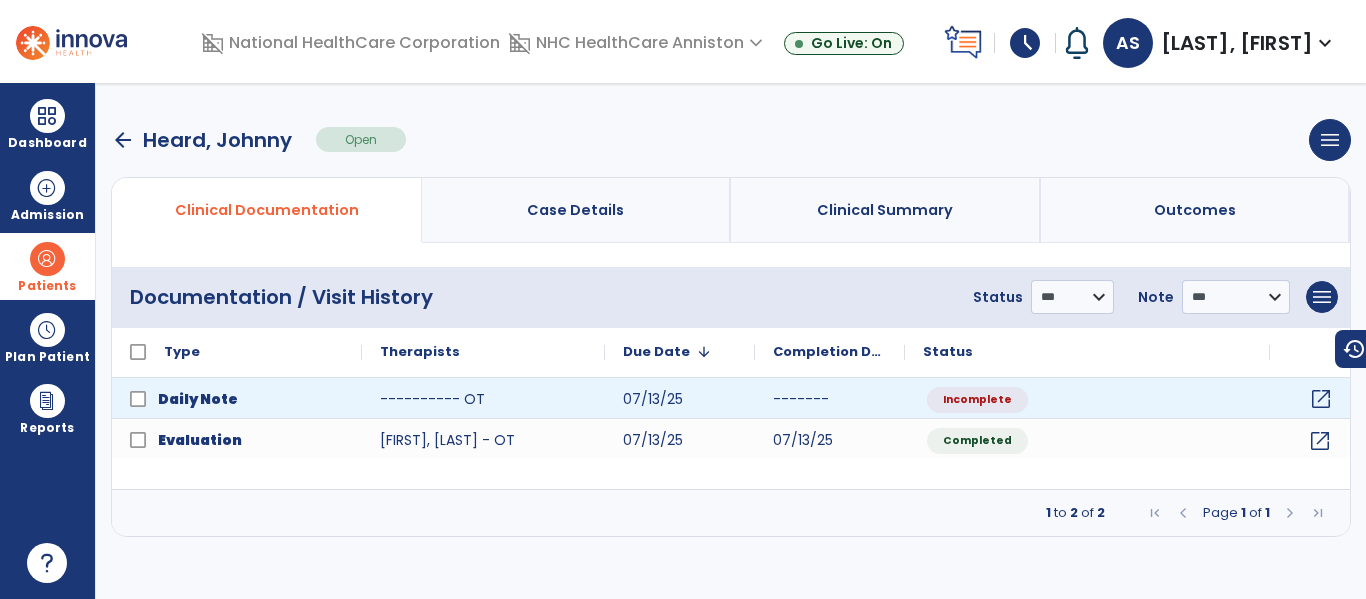 click on "open_in_new" 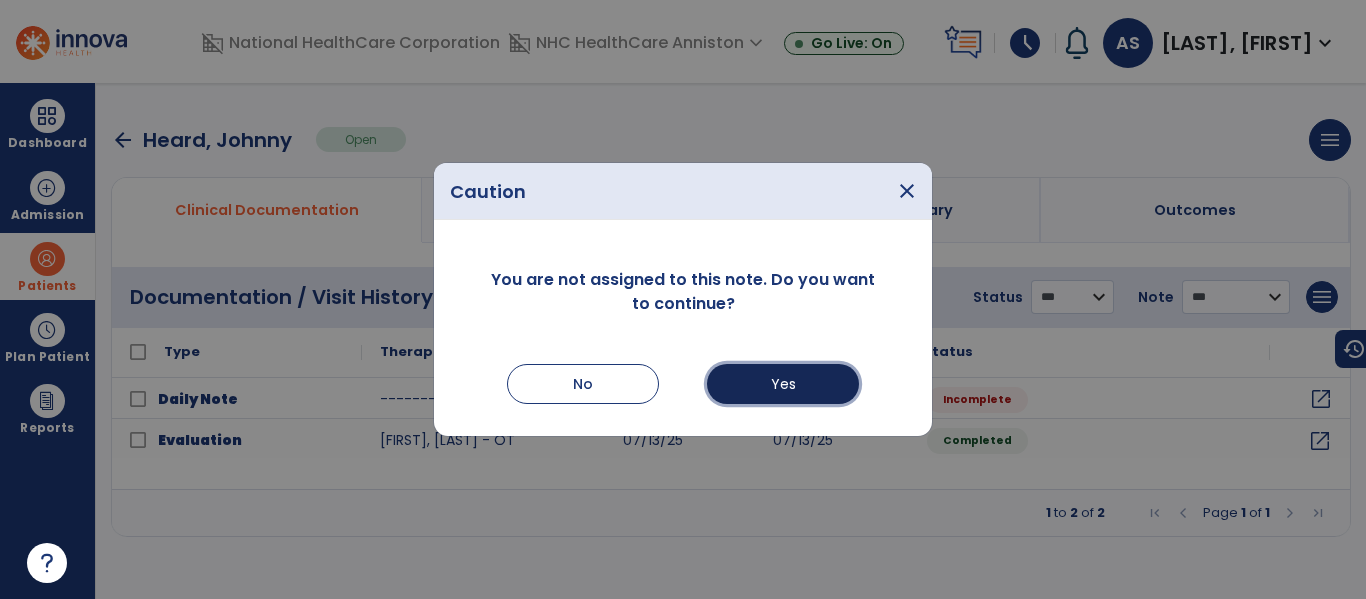 click on "Yes" at bounding box center [783, 384] 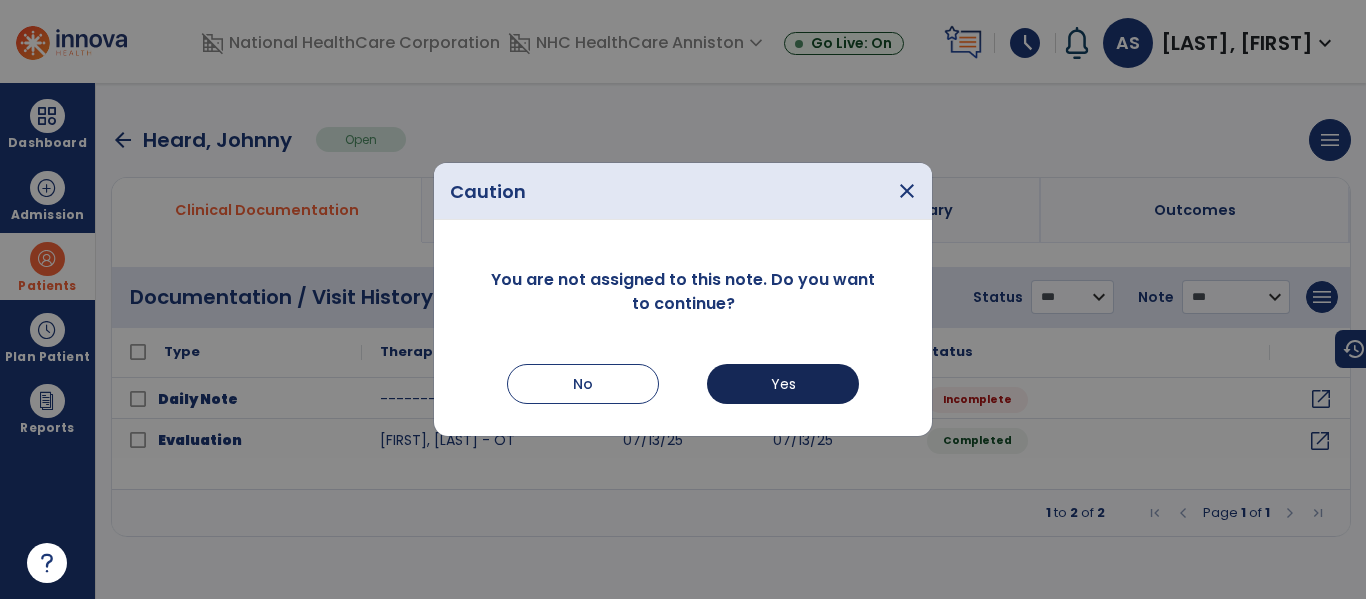 select on "*" 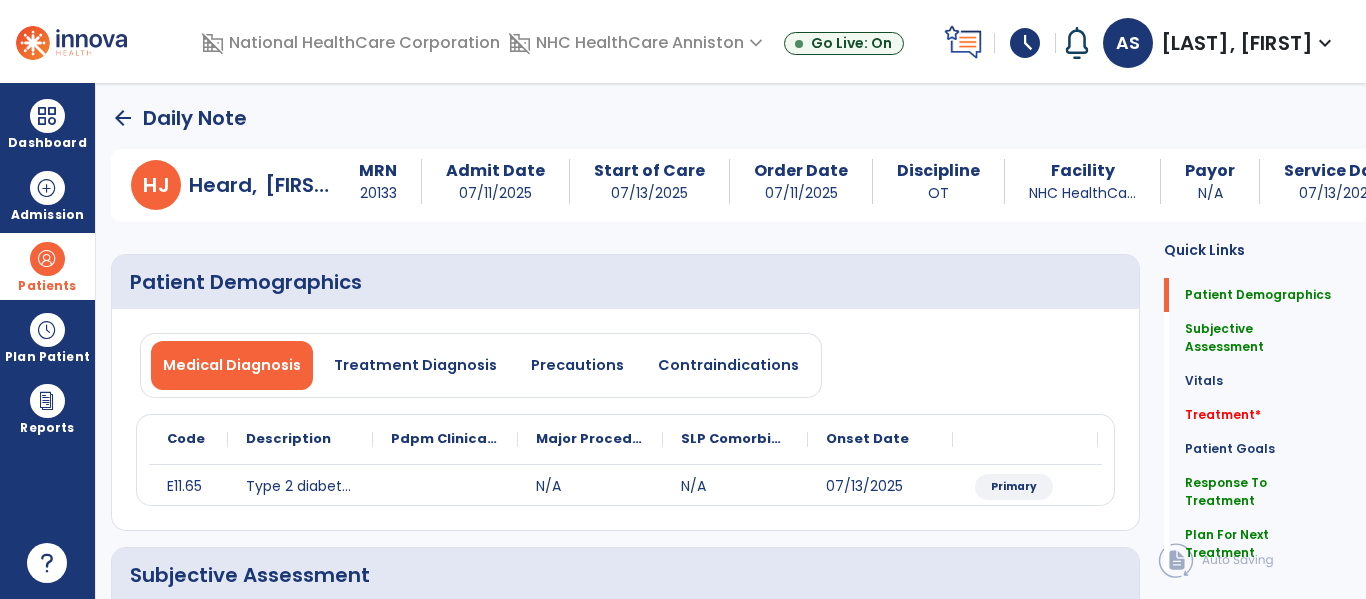 click on "Medical Diagnosis   Treatment Diagnosis   Precautions   Contraindications" 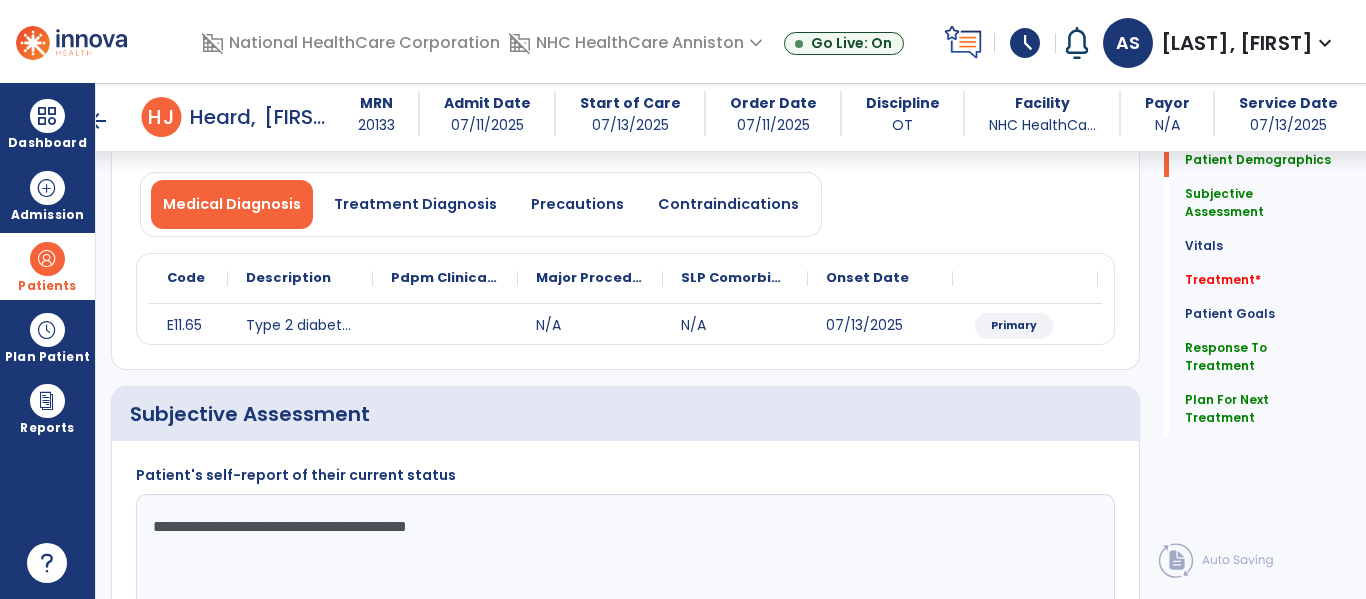 scroll, scrollTop: 0, scrollLeft: 0, axis: both 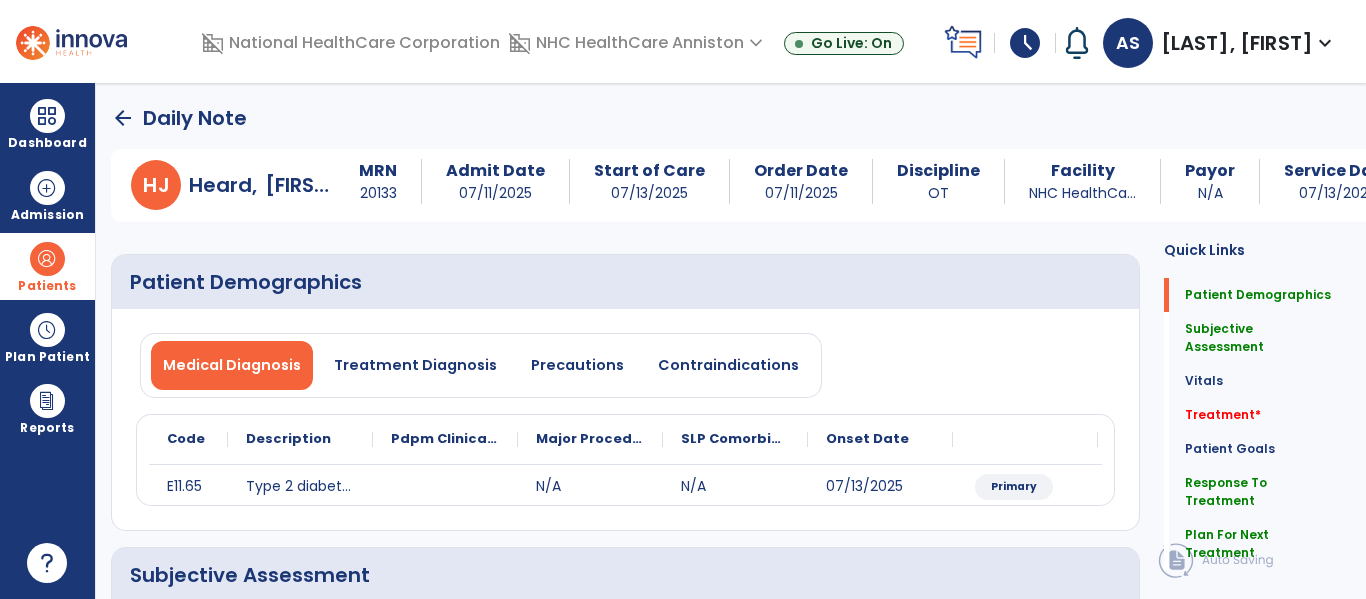 click on "arrow_back" 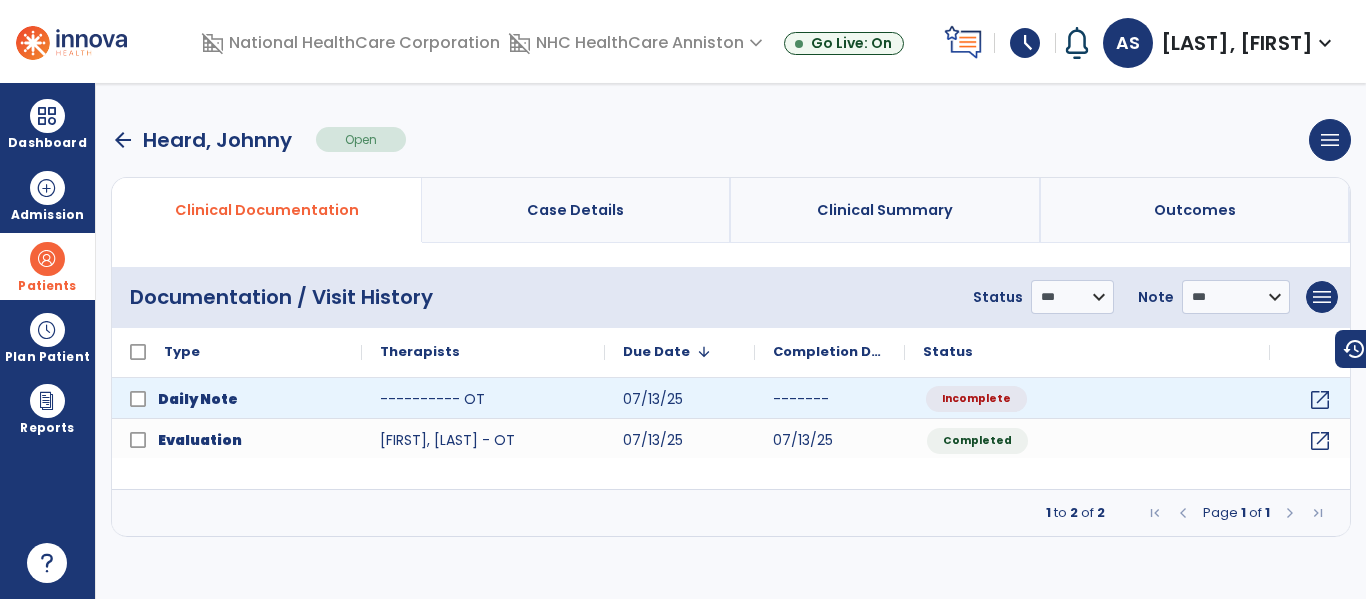 click on "Incomplete" 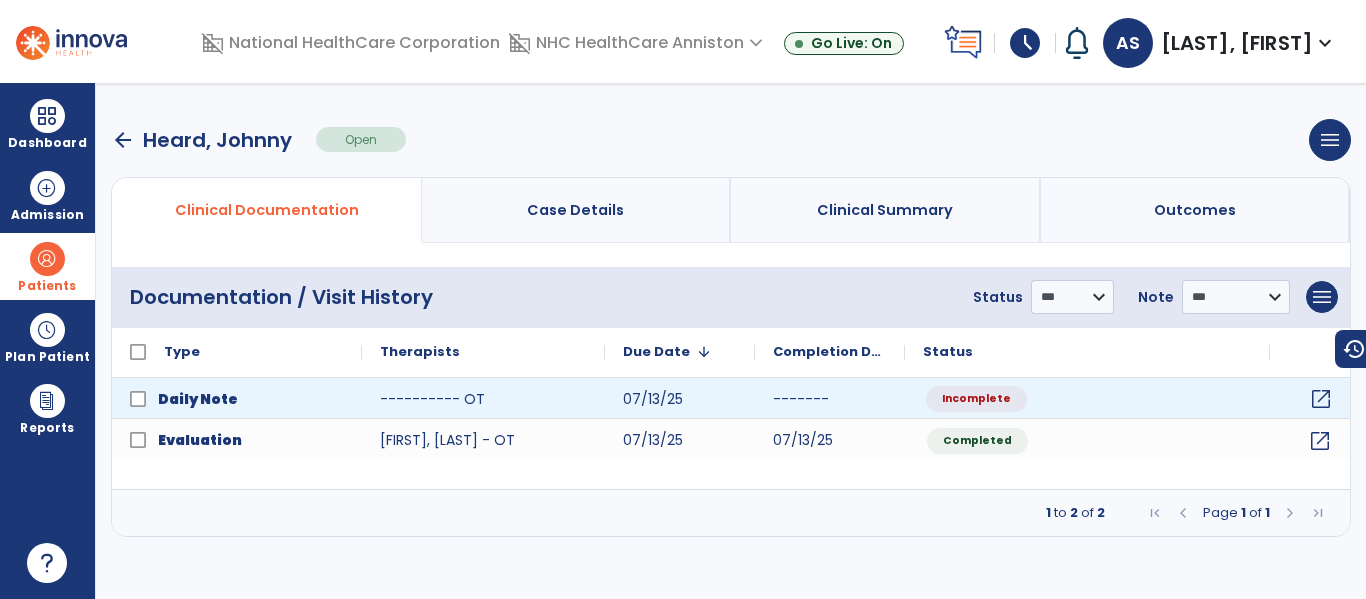 click on "open_in_new" 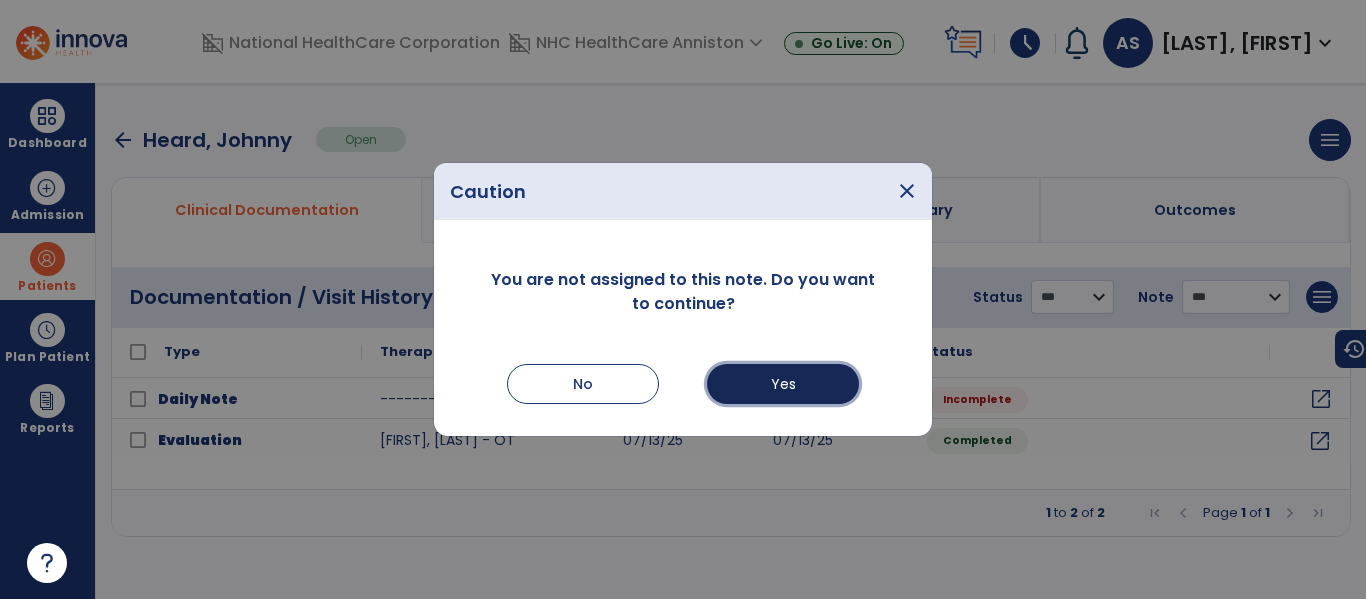 click on "Yes" at bounding box center (783, 384) 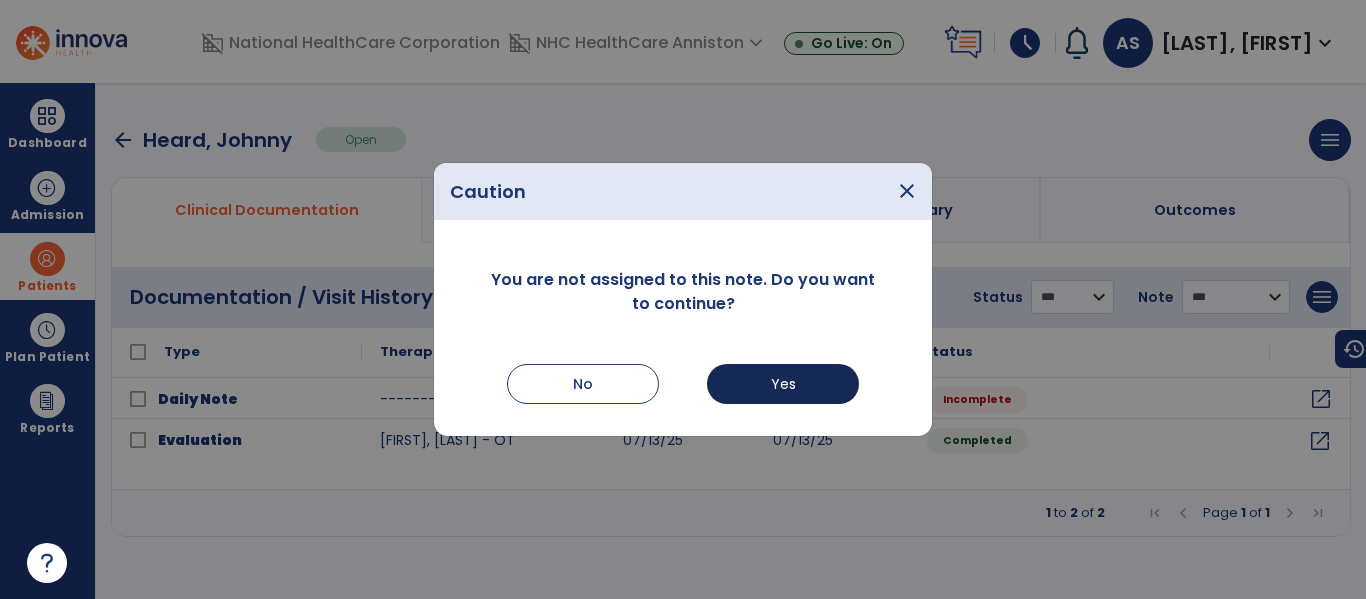 select on "*" 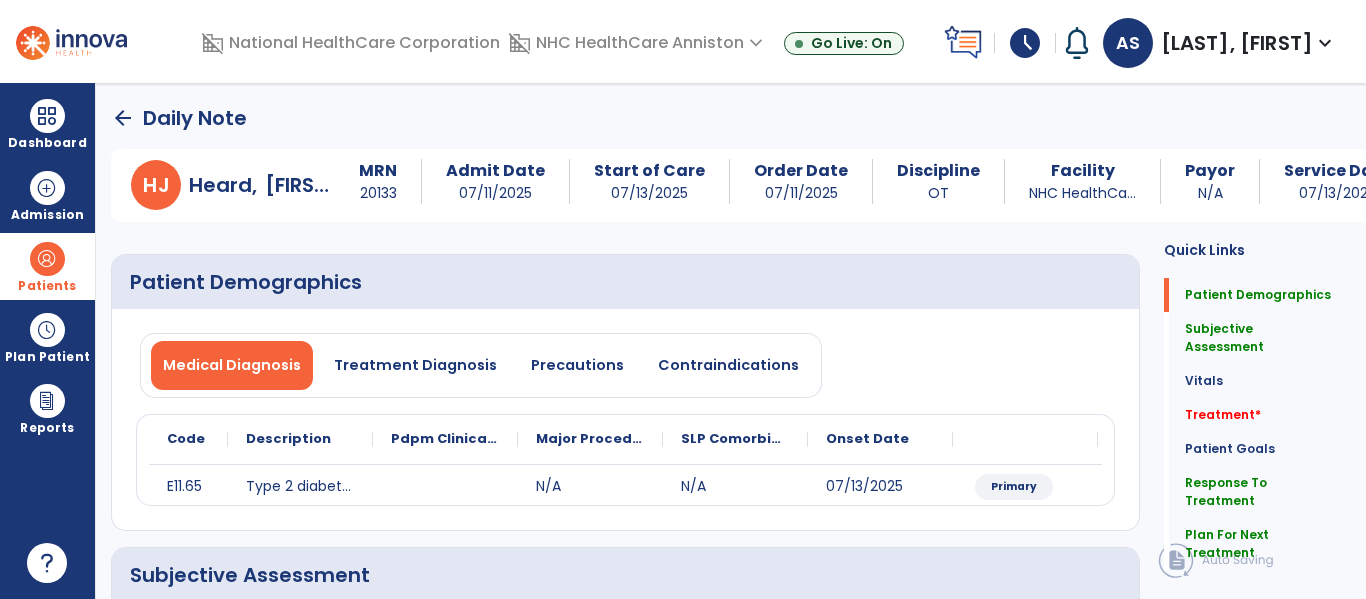 click on "Quick Links  Patient Demographics   Patient Demographics   Subjective Assessment   Subjective Assessment   Vitals   Vitals   Treatment   *  Treatment   *  Patient Goals   Patient Goals   Response To Treatment   Response To Treatment   Plan For Next Treatment   Plan For Next Treatment" 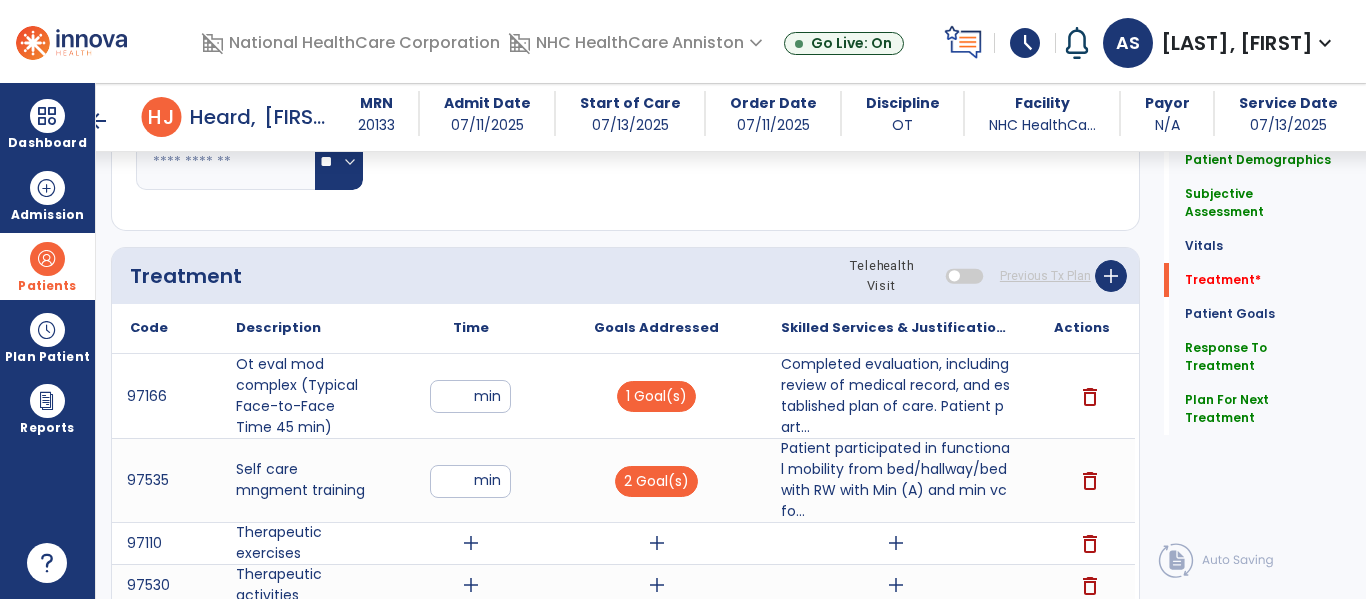 scroll, scrollTop: 1000, scrollLeft: 0, axis: vertical 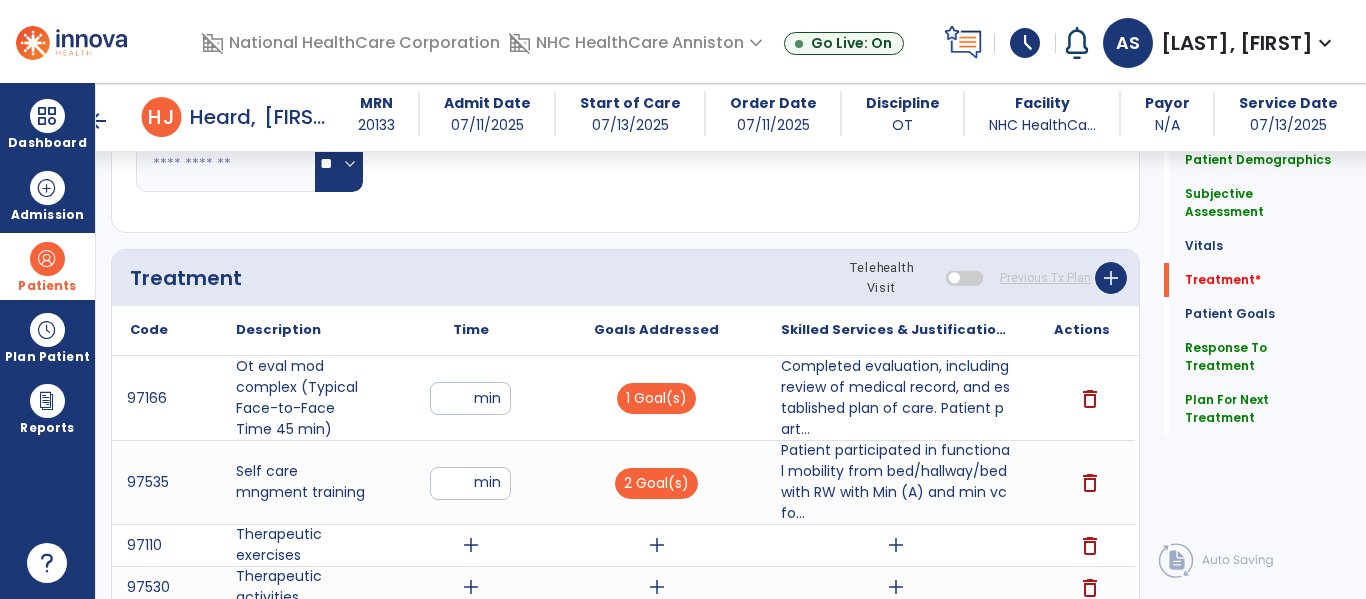 click on "arrow_back" at bounding box center (98, 121) 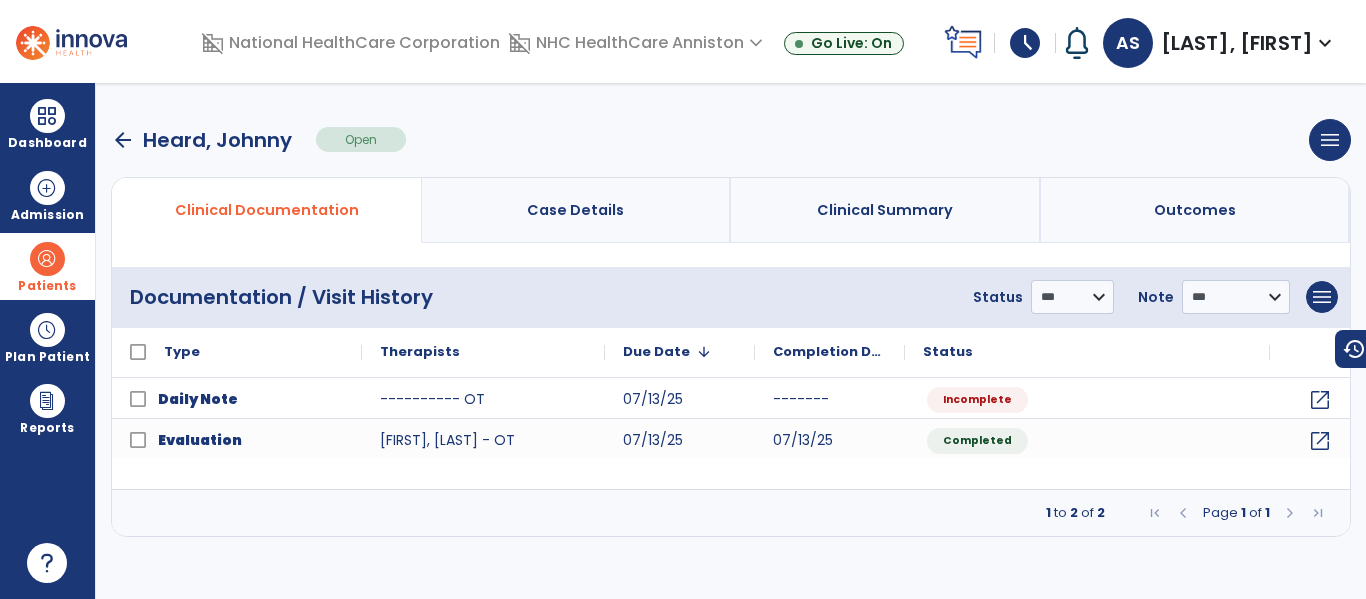 scroll, scrollTop: 0, scrollLeft: 0, axis: both 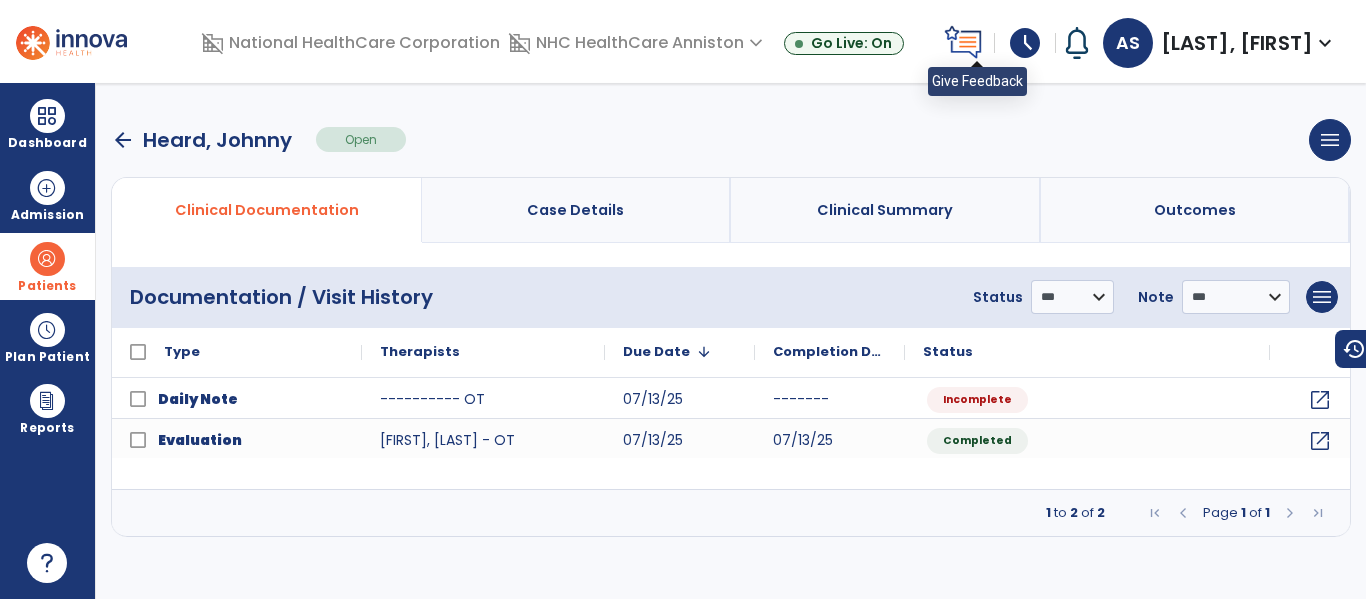 click at bounding box center (964, 42) 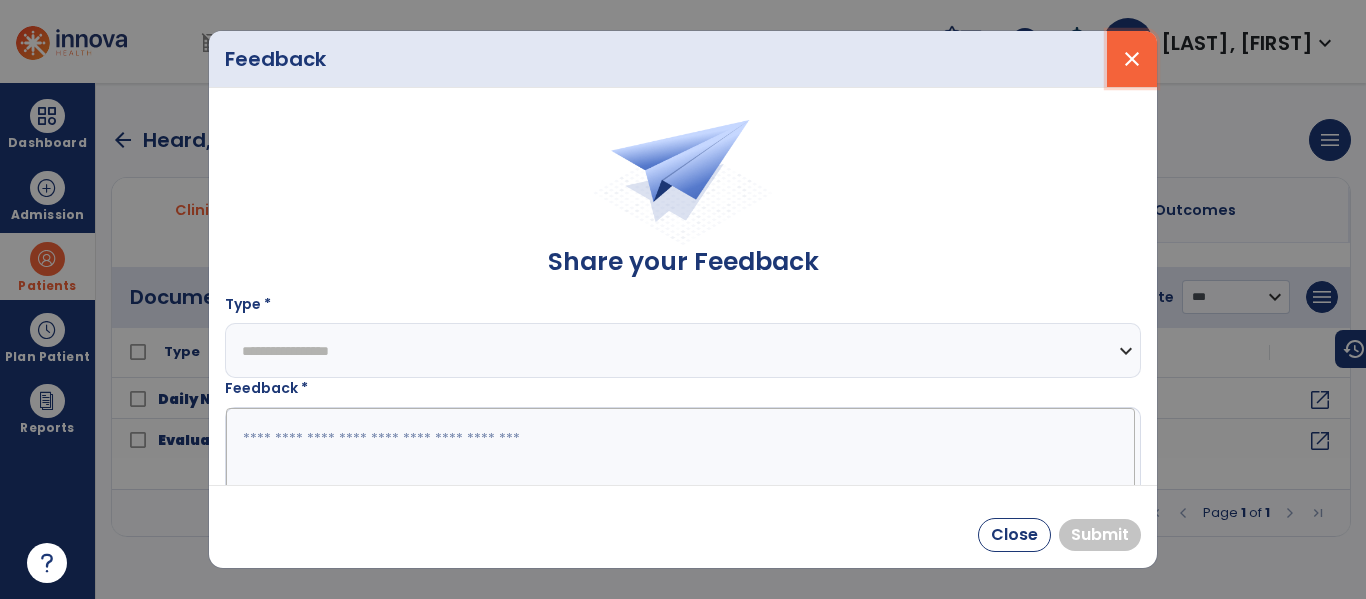 click on "close" at bounding box center (1132, 59) 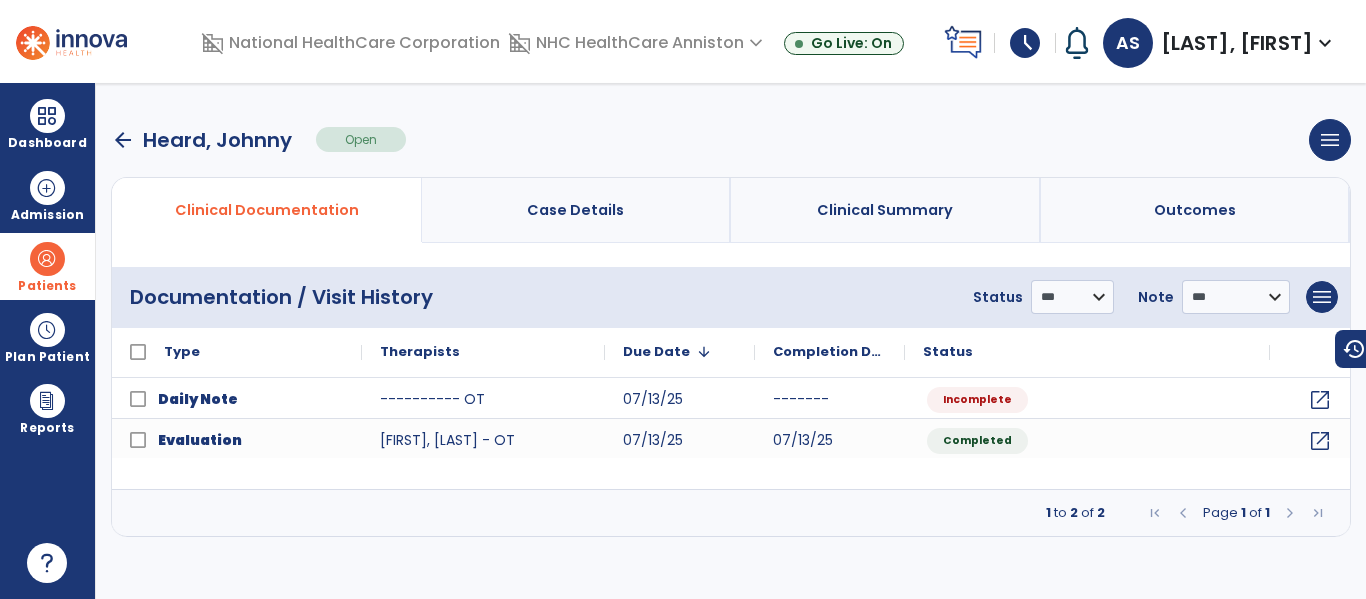 click on "schedule" at bounding box center (1025, 43) 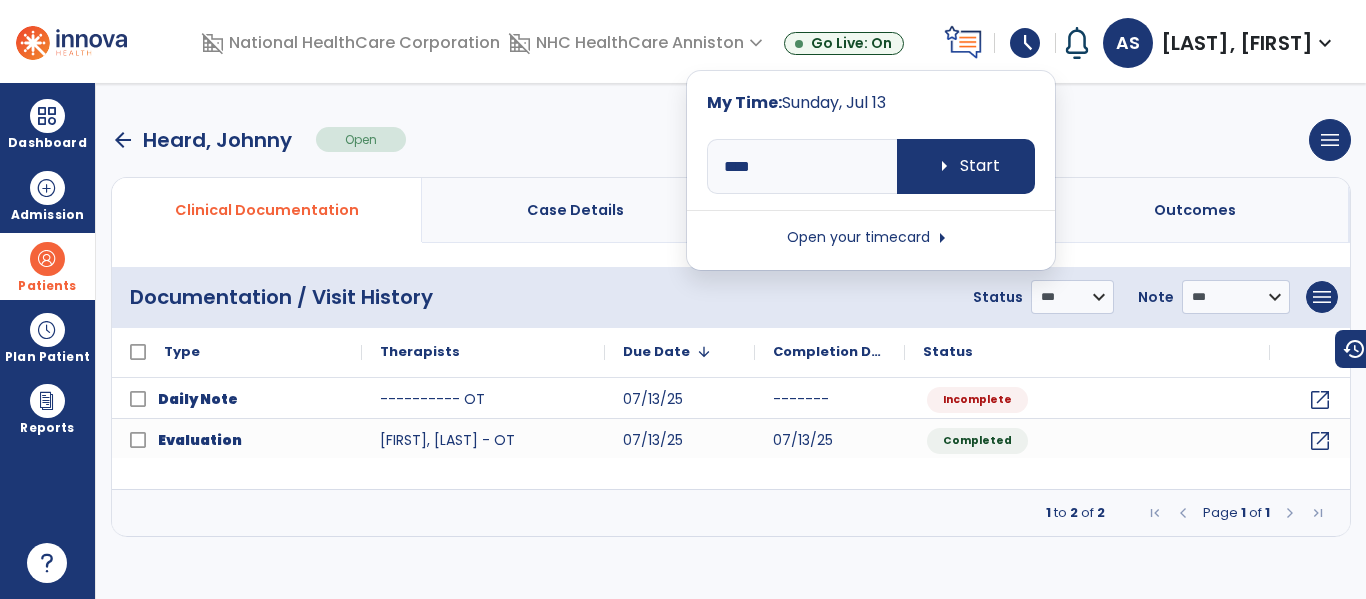 click on "arrow_back" at bounding box center [123, 140] 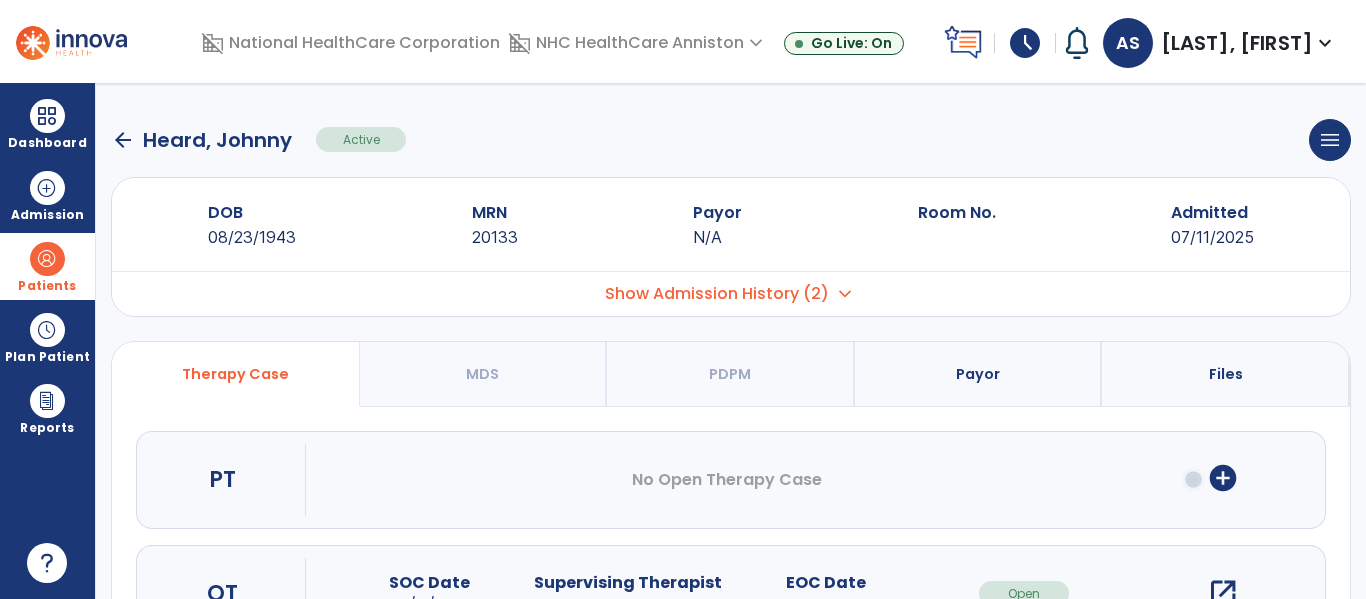 click on "[LAST], [FIRST]" at bounding box center (1237, 43) 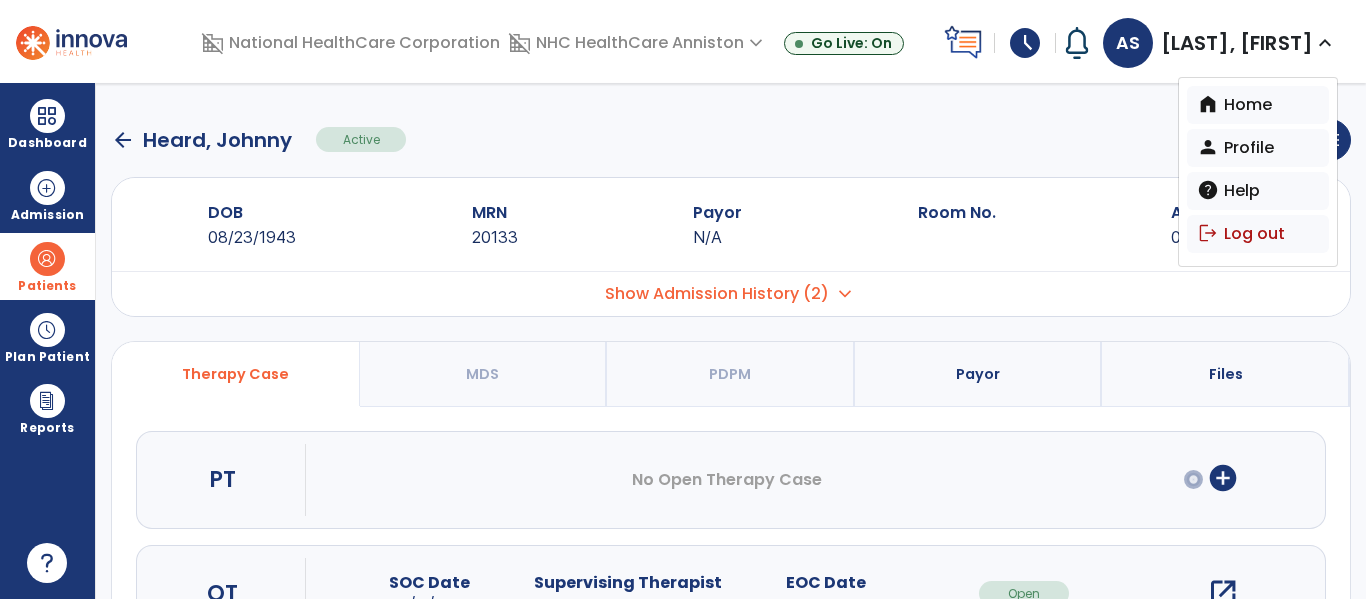 click at bounding box center (1077, 43) 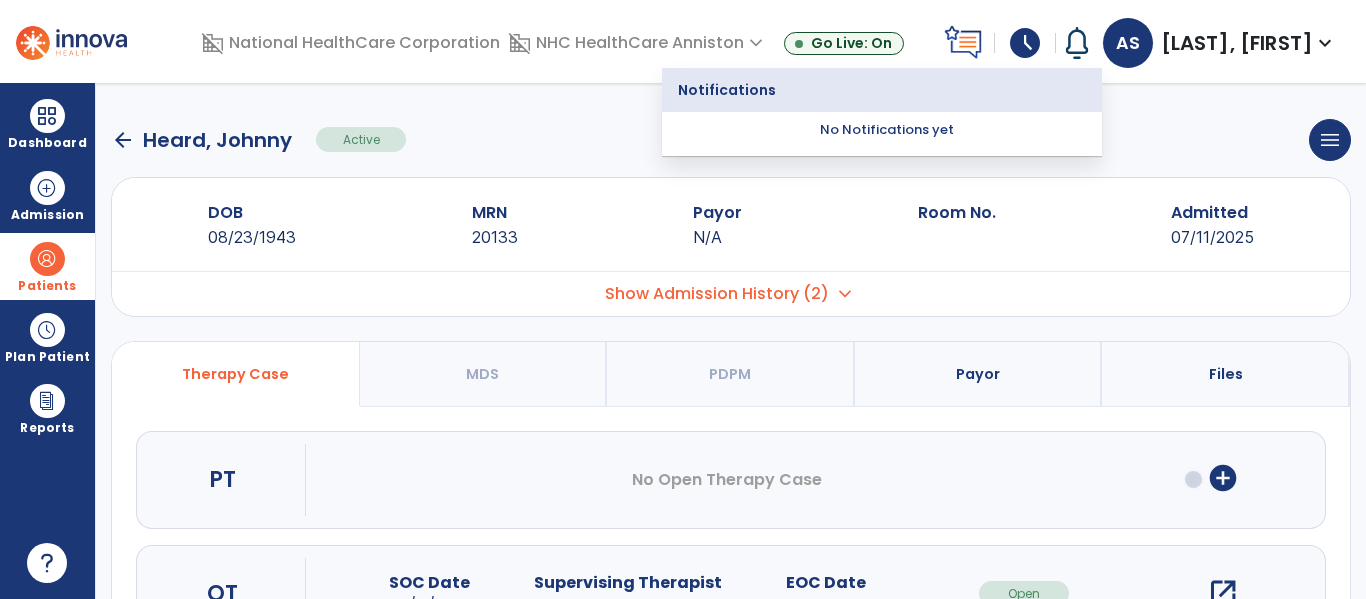 click on "schedule" at bounding box center (1025, 43) 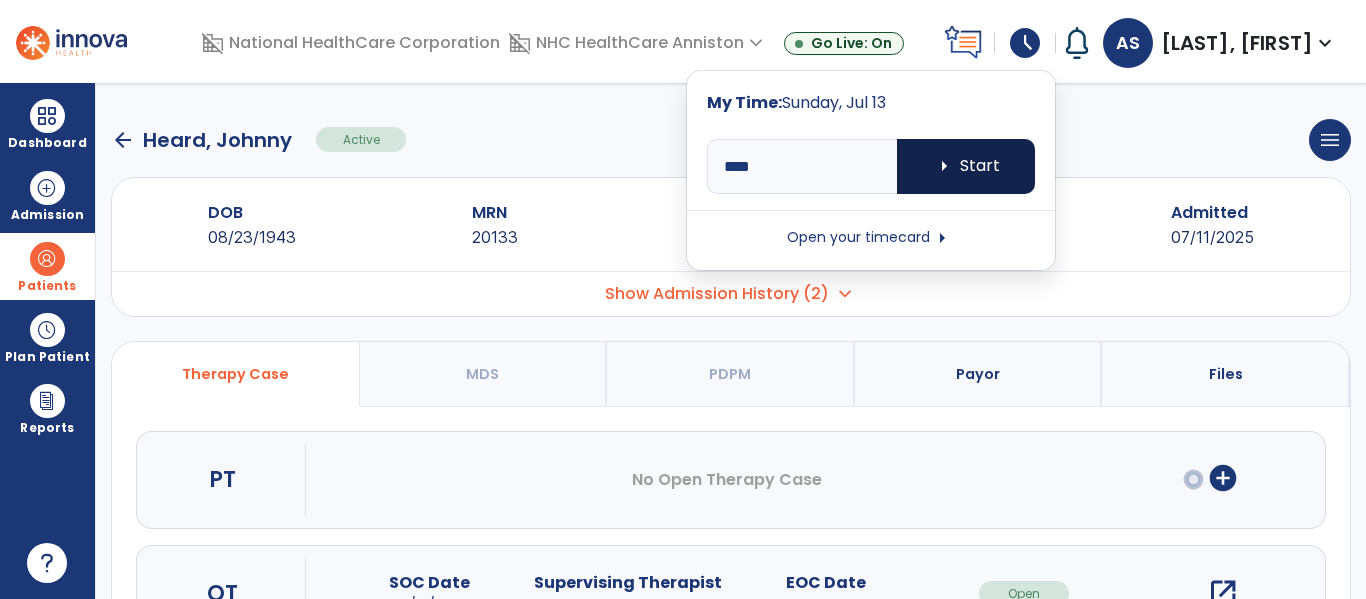 click on "arrow_right  Start" at bounding box center (966, 166) 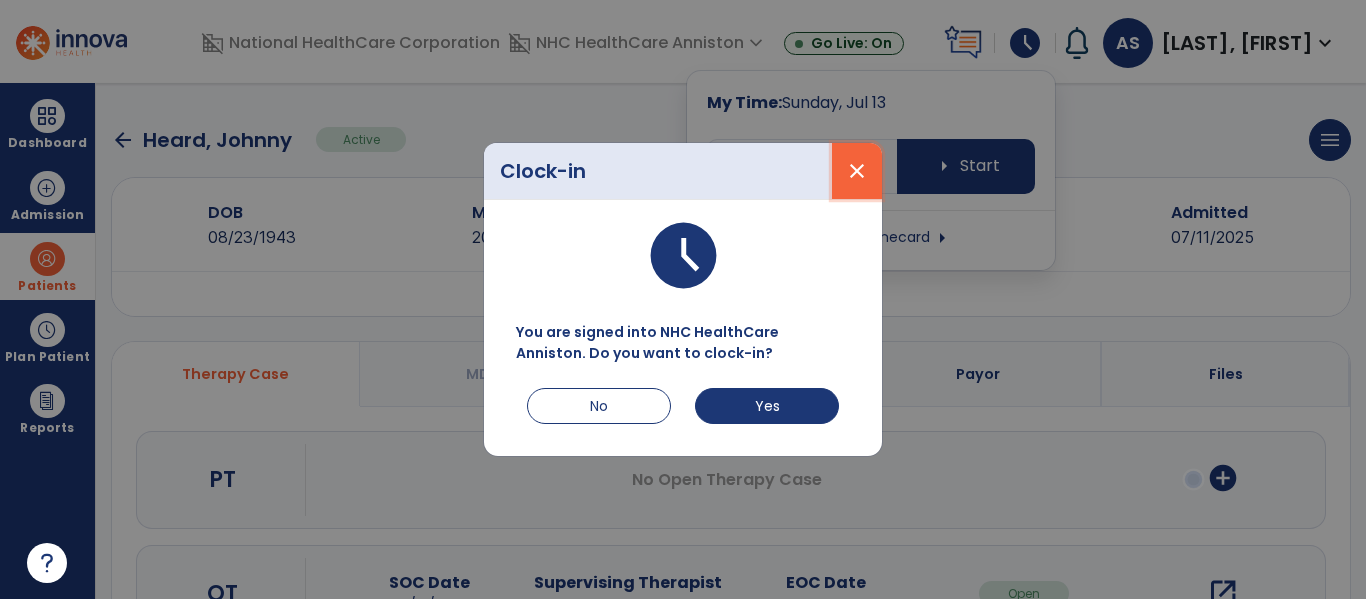 click on "close" at bounding box center [857, 171] 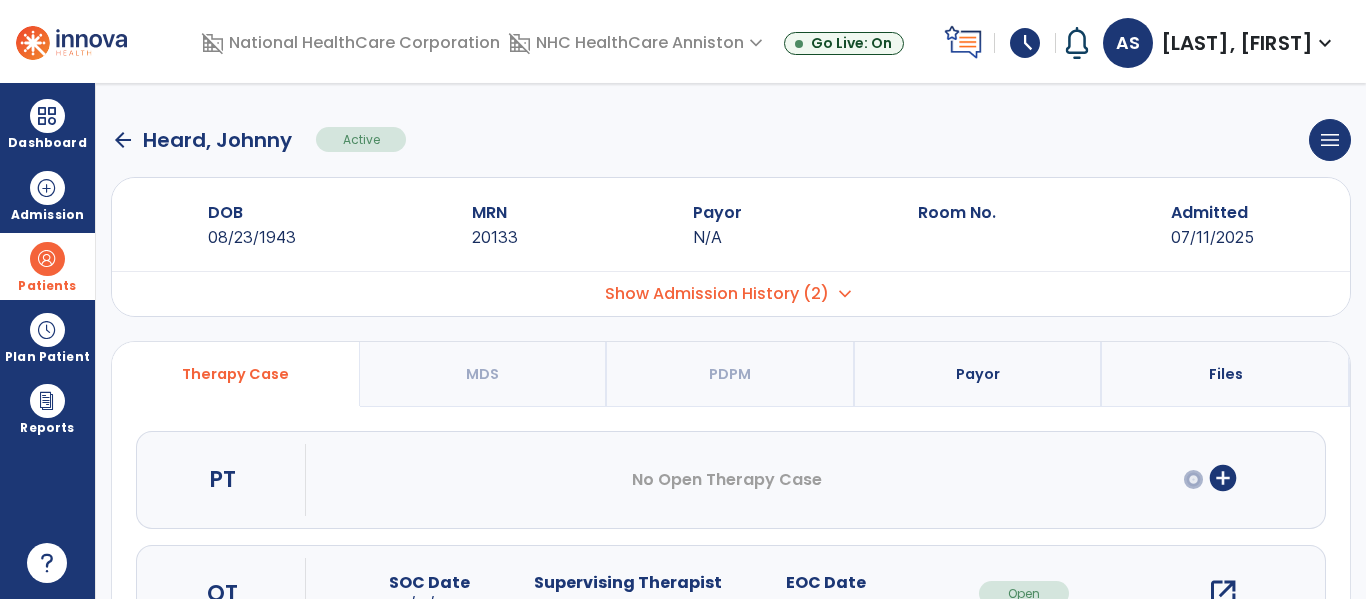 click on "arrow_back" 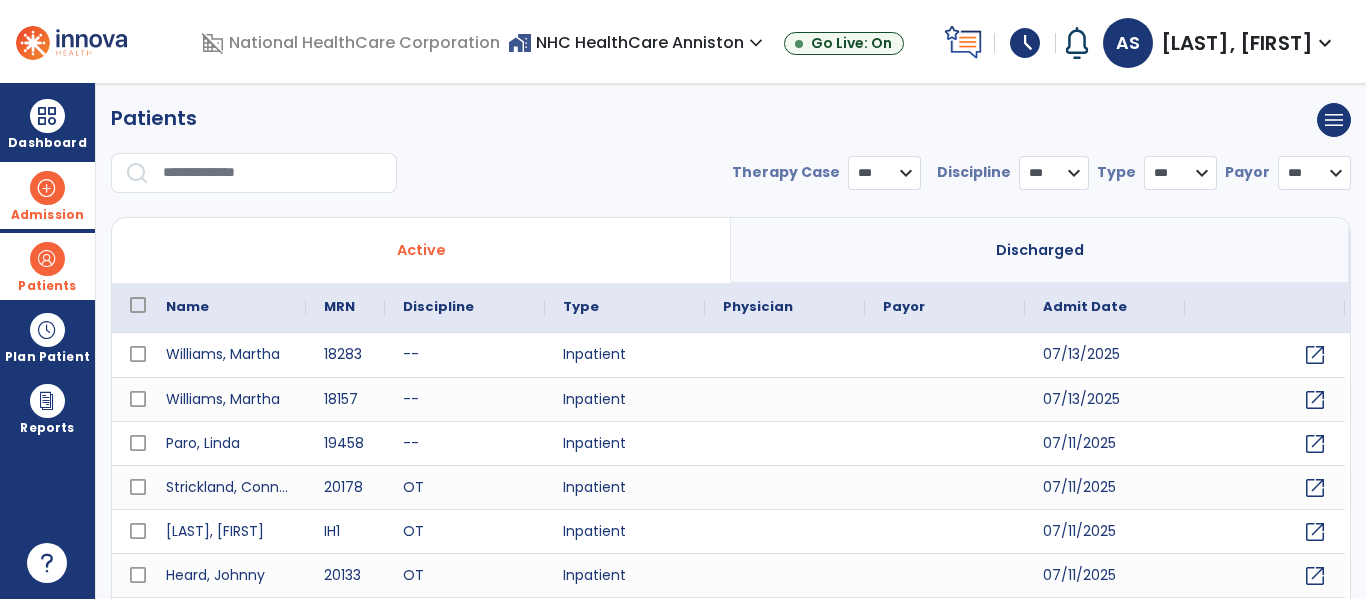 select on "***" 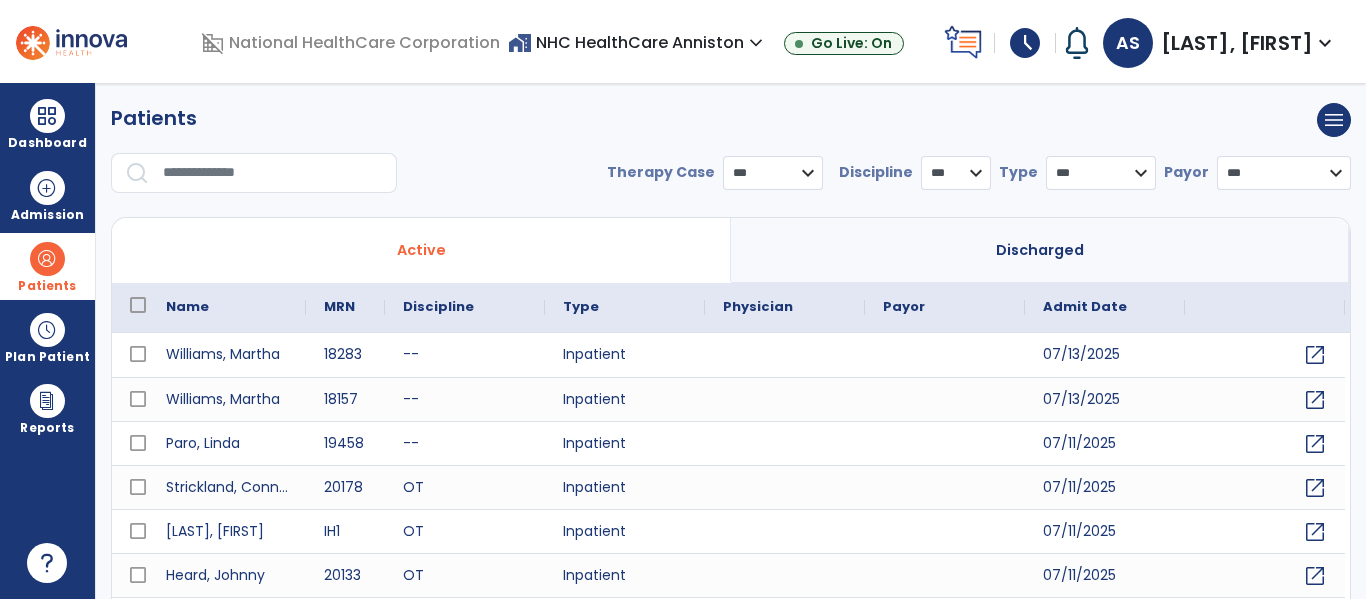 click on "AS [LAST], [FIRST] expand_more" at bounding box center (1220, 43) 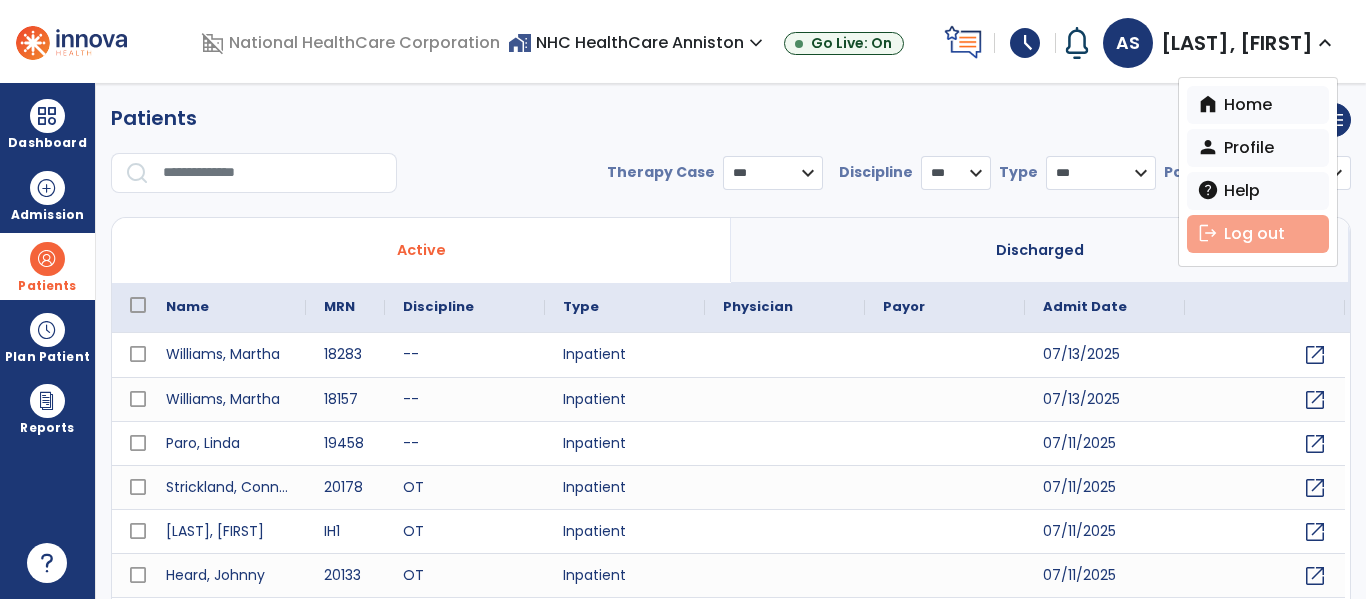 click on "logout   Log out" at bounding box center [1258, 234] 